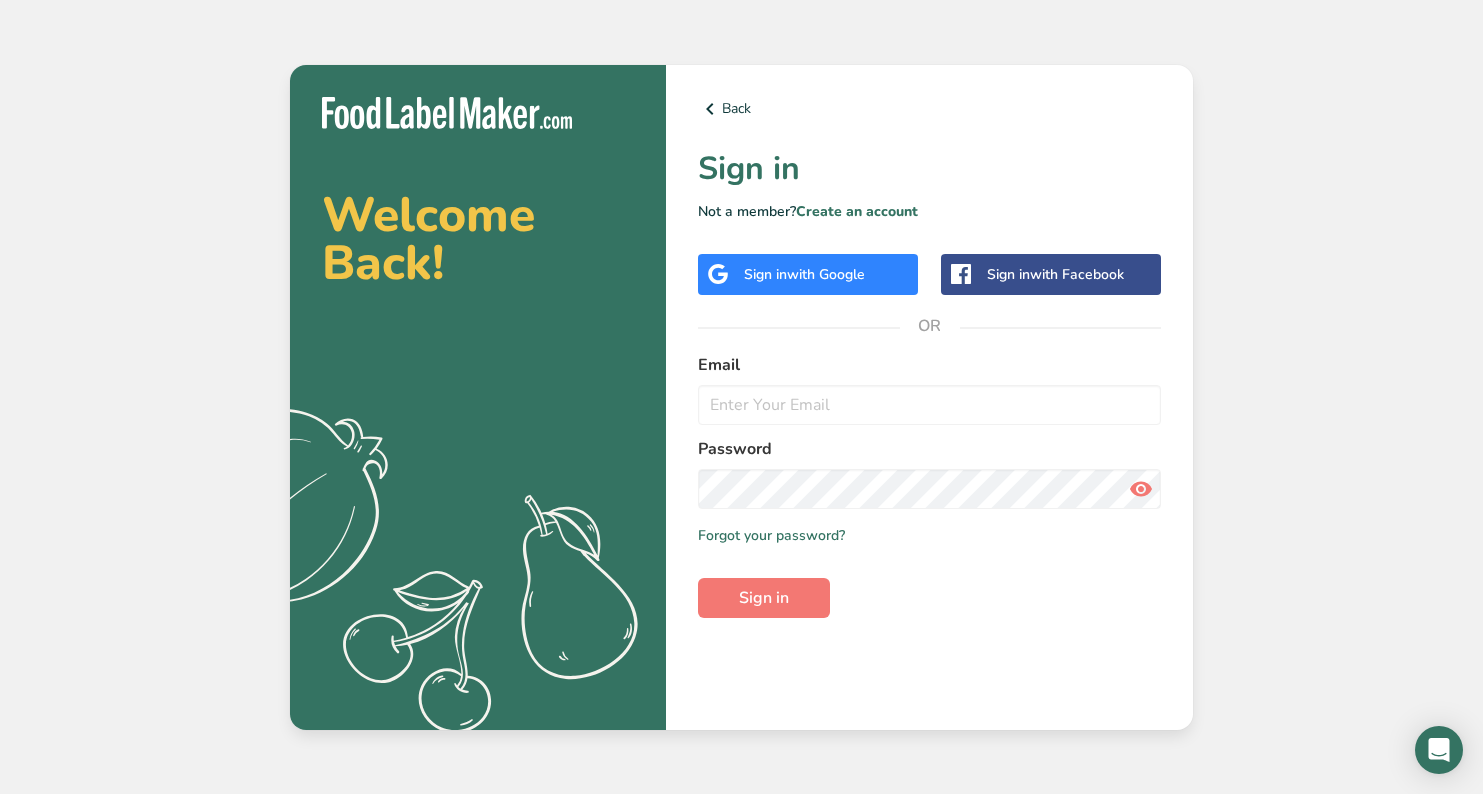 scroll, scrollTop: 0, scrollLeft: 0, axis: both 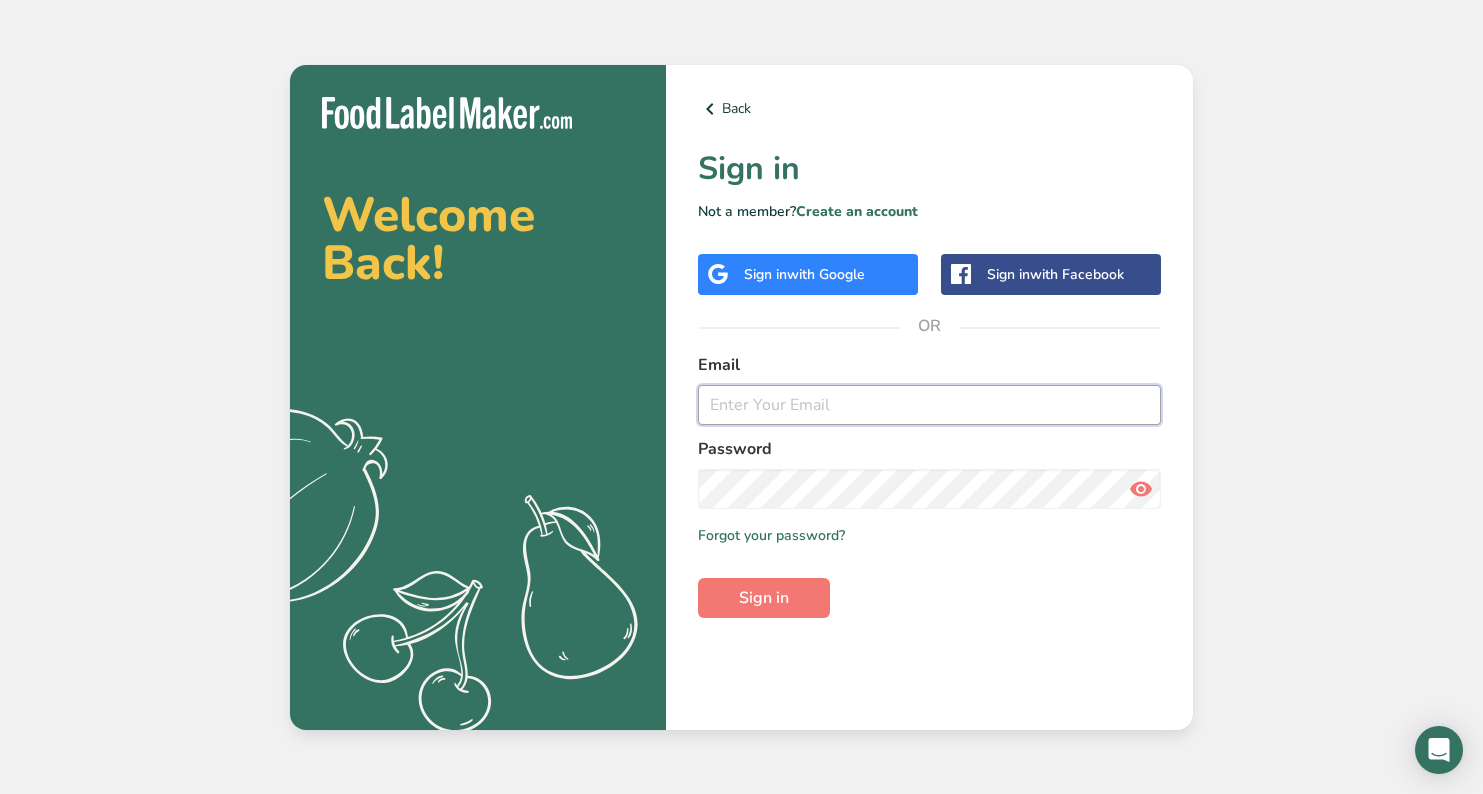type on "shannon@[EXAMPLE.COM]" 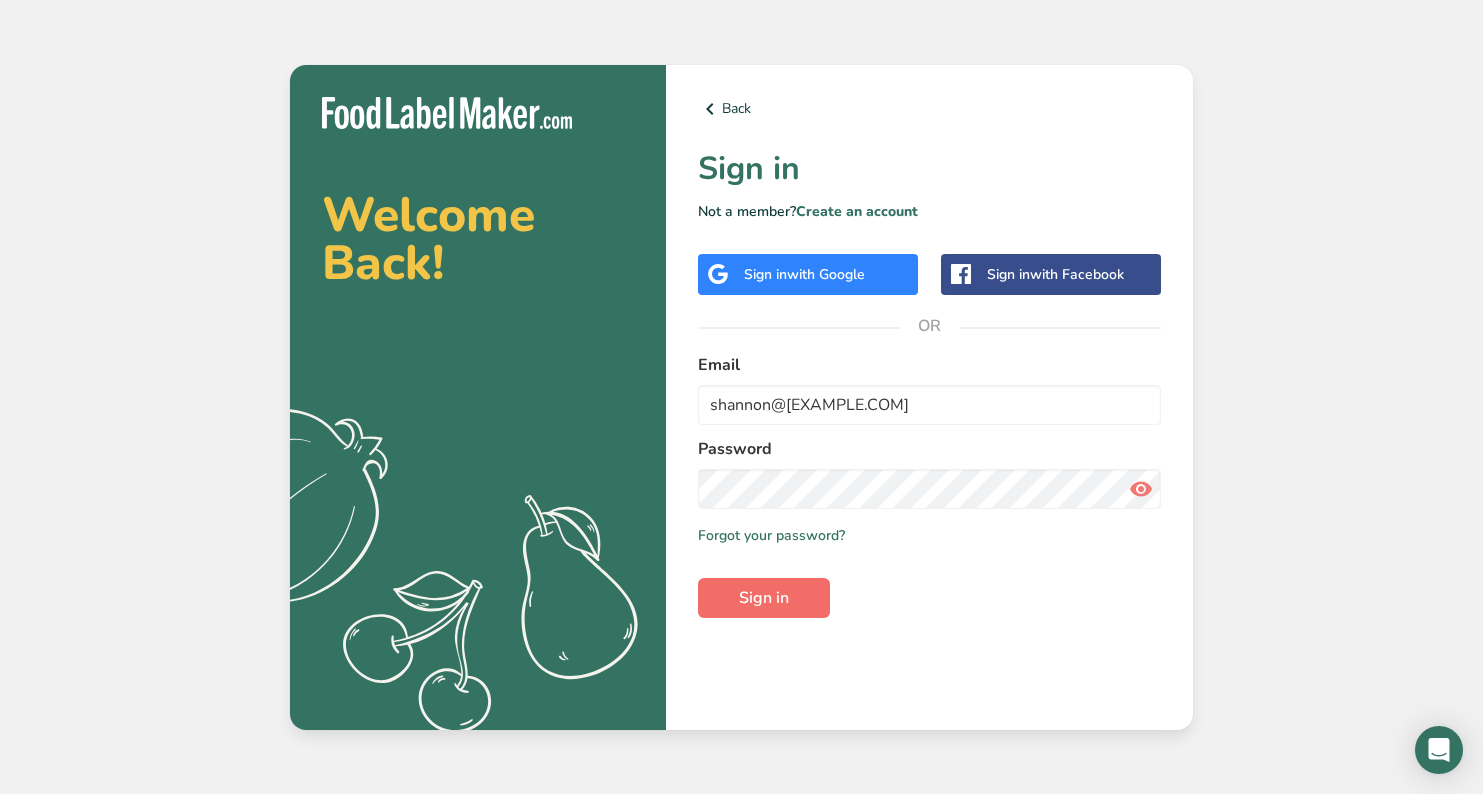 click on "Sign in" at bounding box center [764, 598] 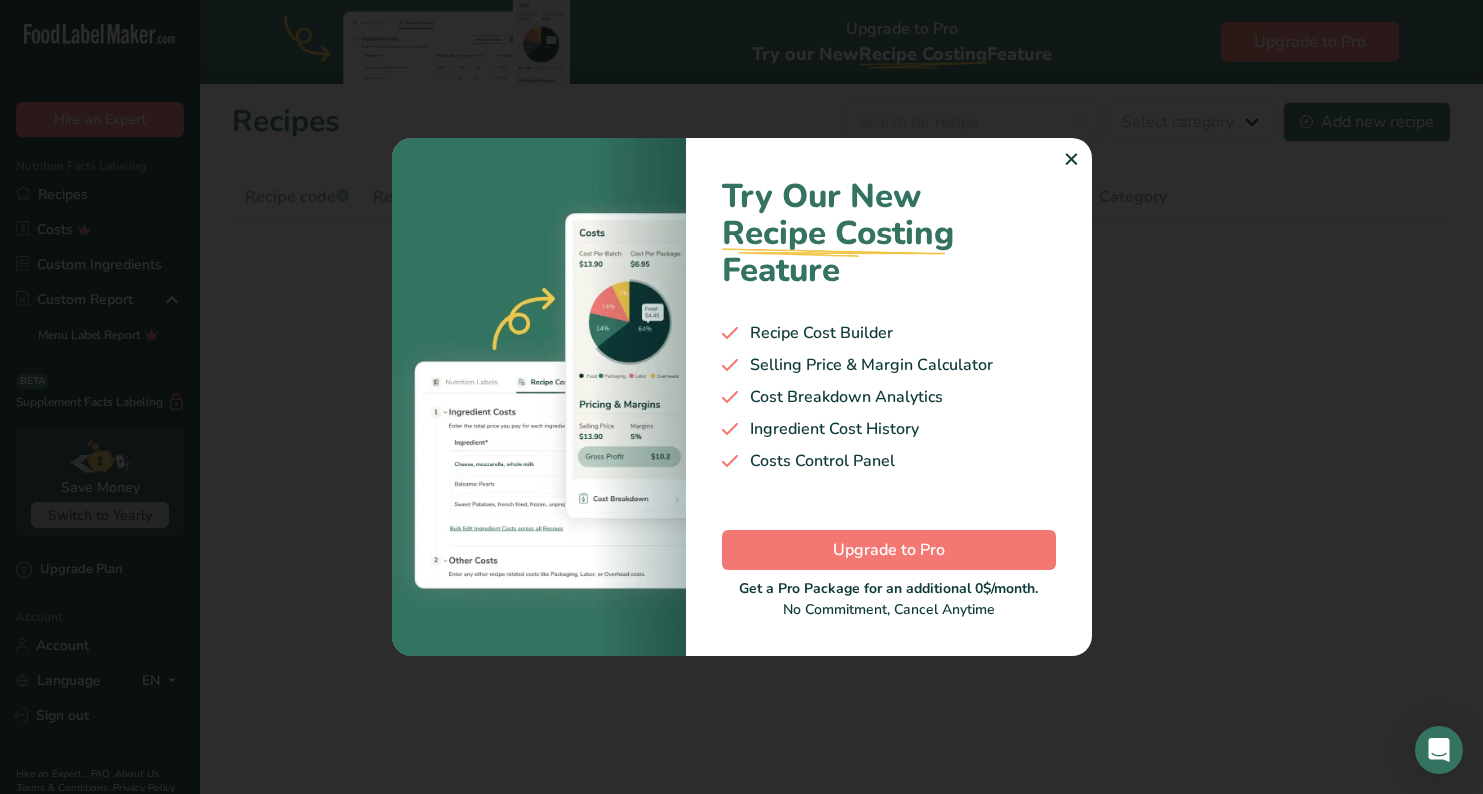 click on "✕" at bounding box center [1071, 160] 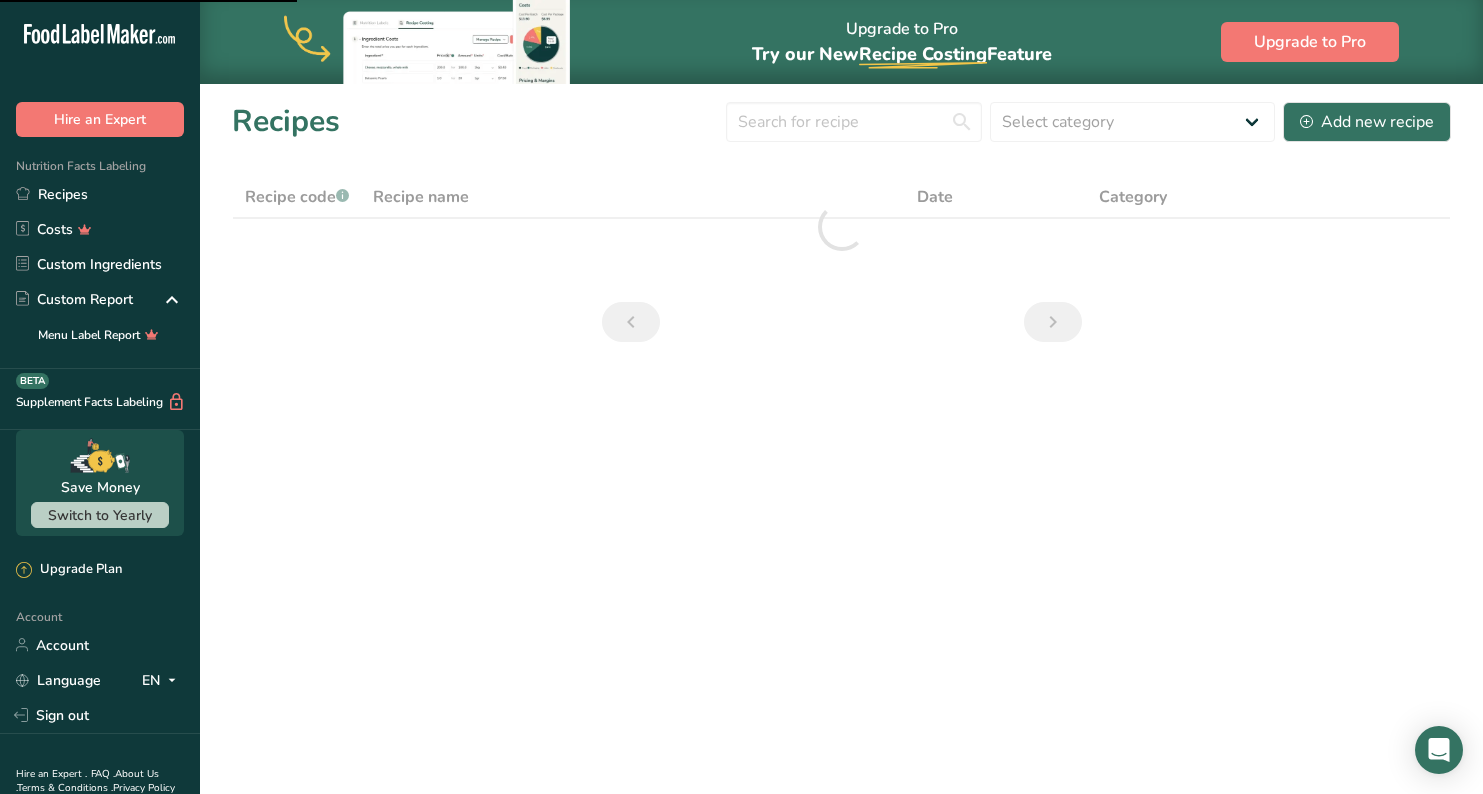 scroll, scrollTop: 0, scrollLeft: 0, axis: both 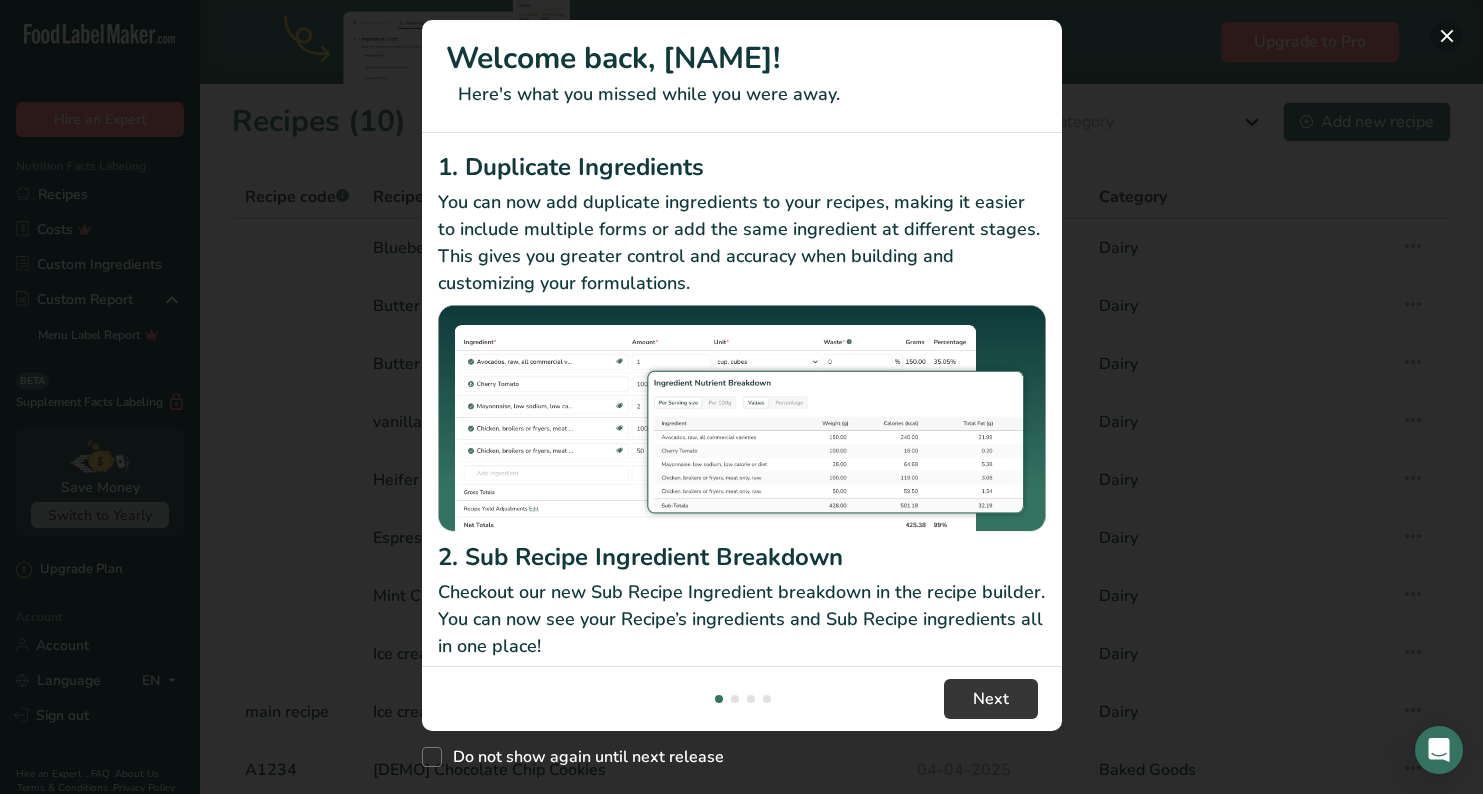 click at bounding box center (1447, 36) 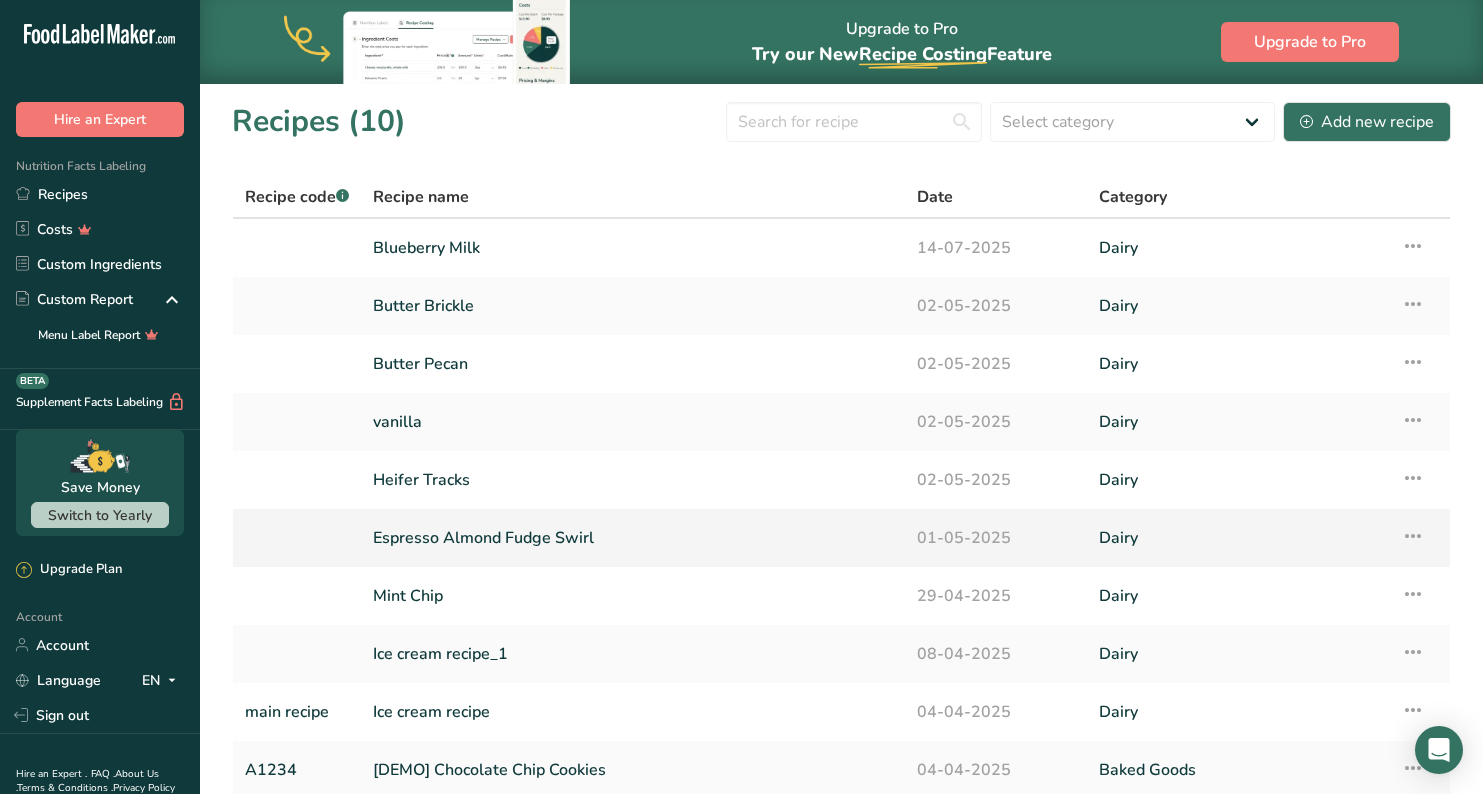 scroll, scrollTop: 0, scrollLeft: 0, axis: both 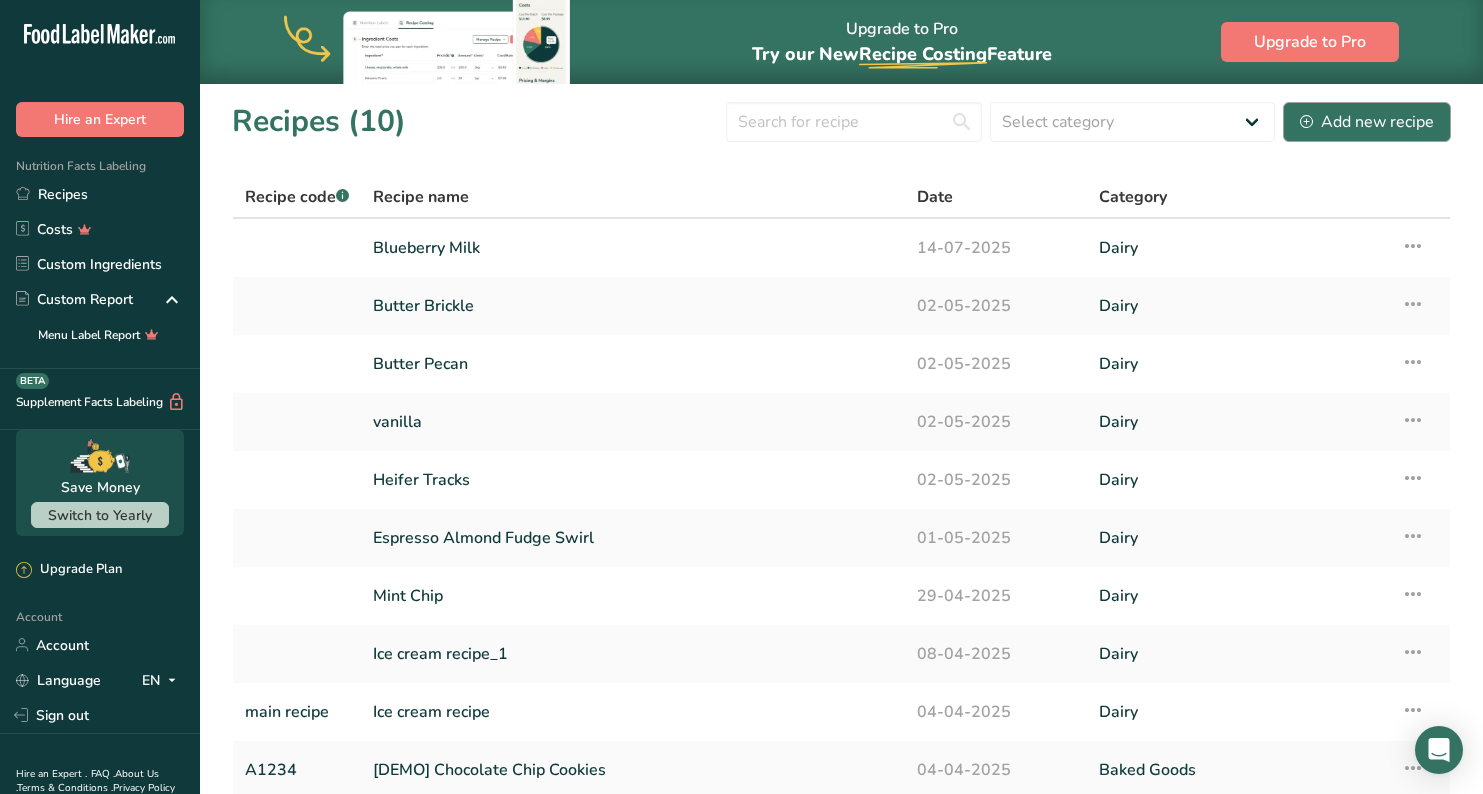 click on "Add new recipe" at bounding box center (1367, 122) 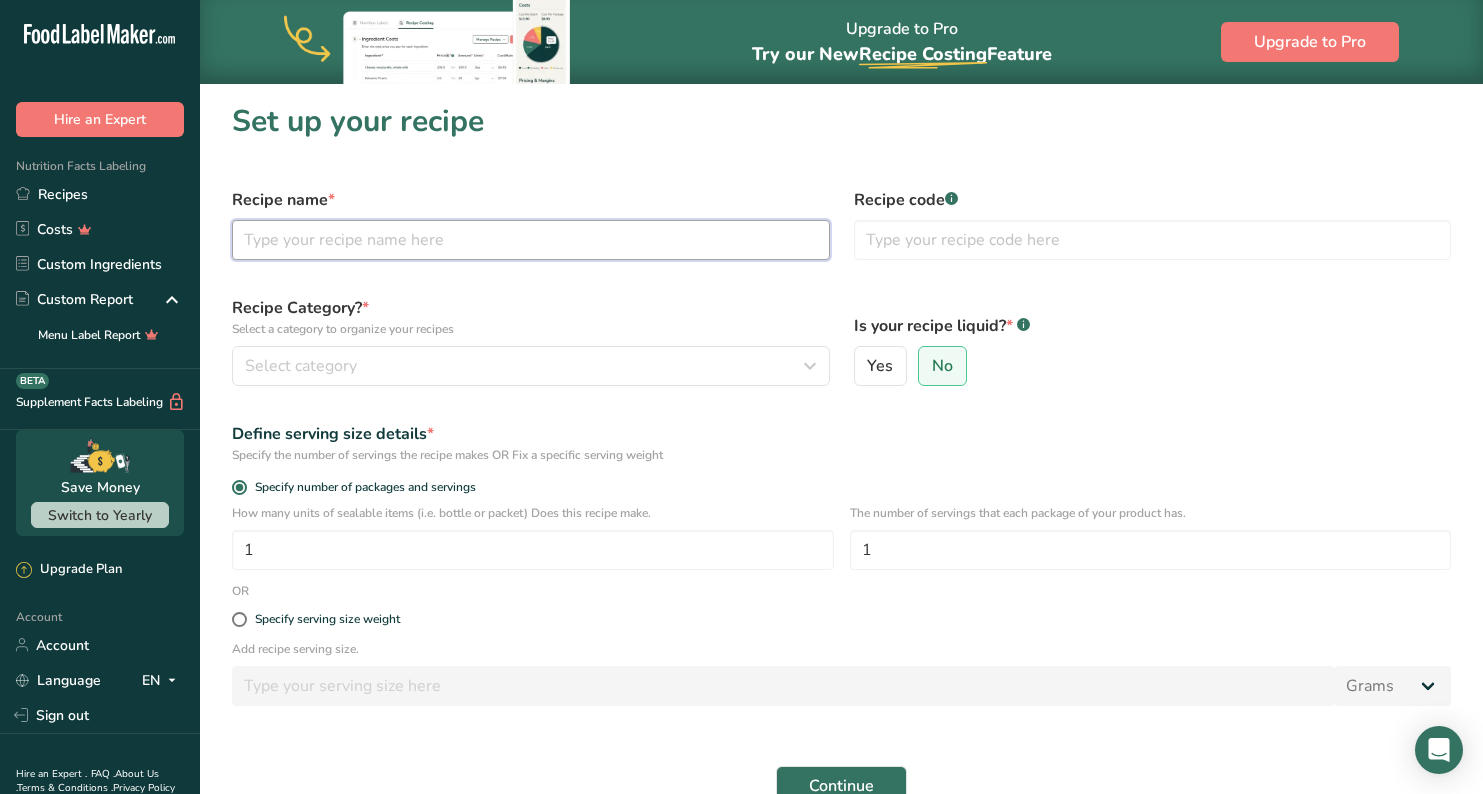 click at bounding box center [531, 240] 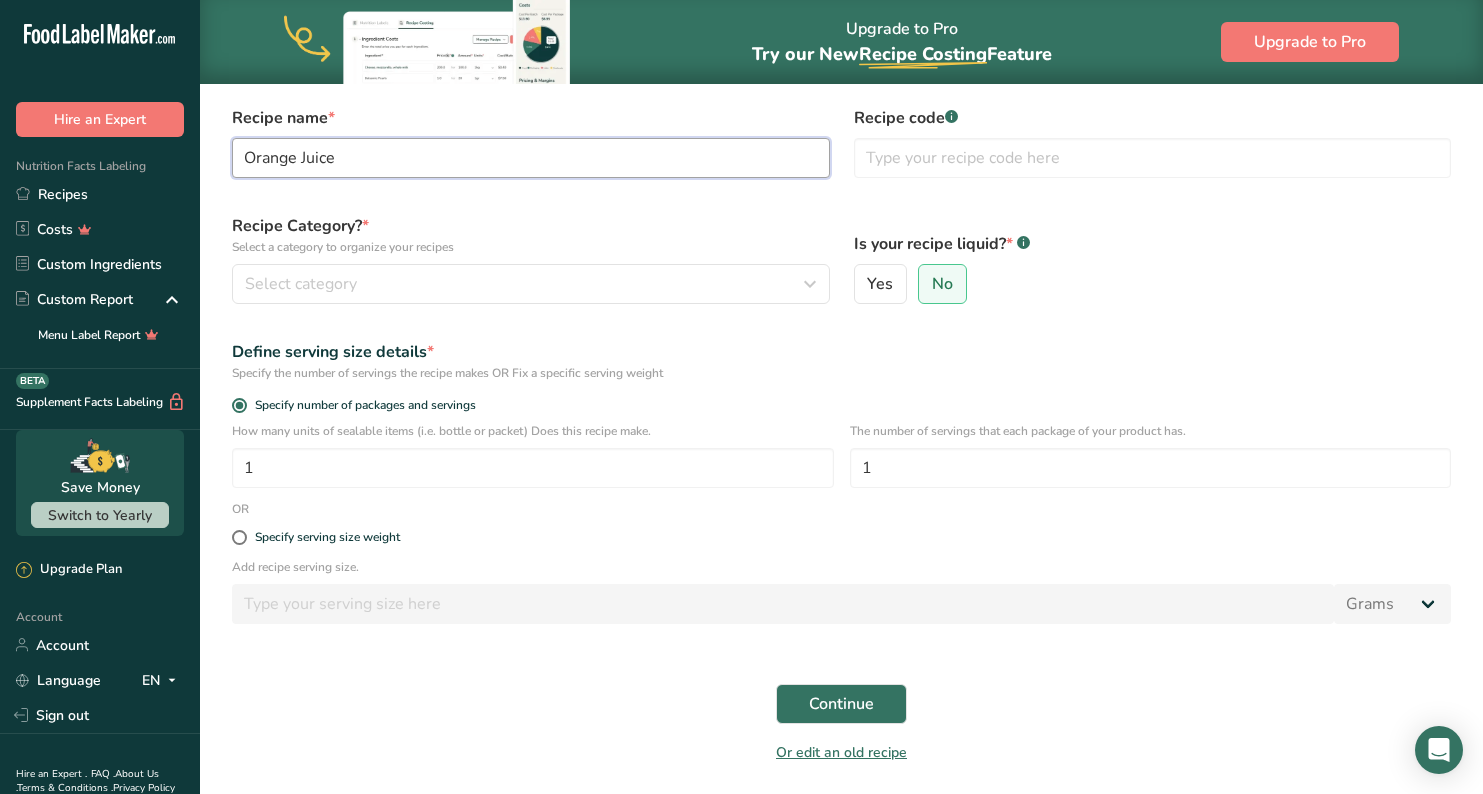 scroll, scrollTop: 83, scrollLeft: 0, axis: vertical 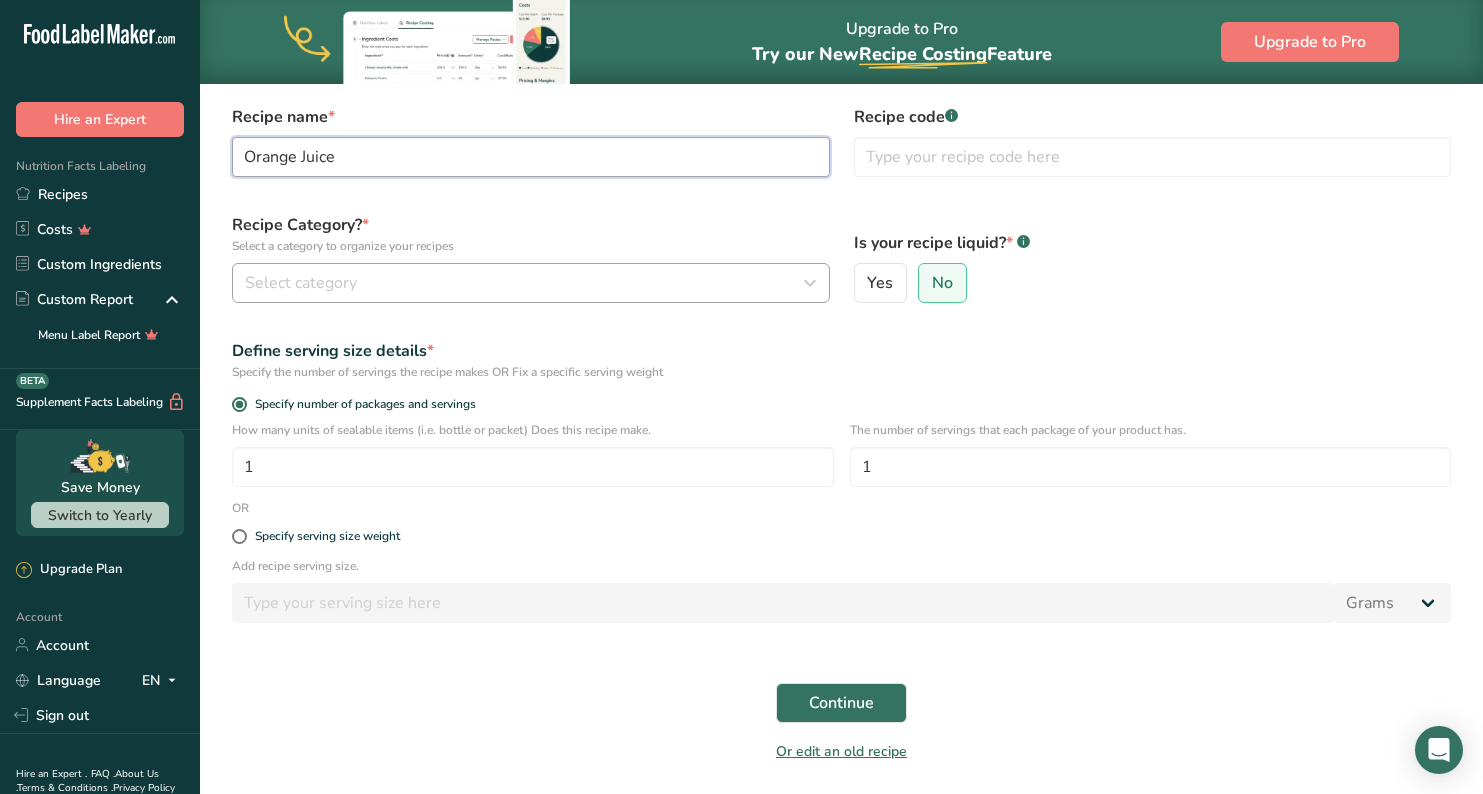 type on "Orange Juice" 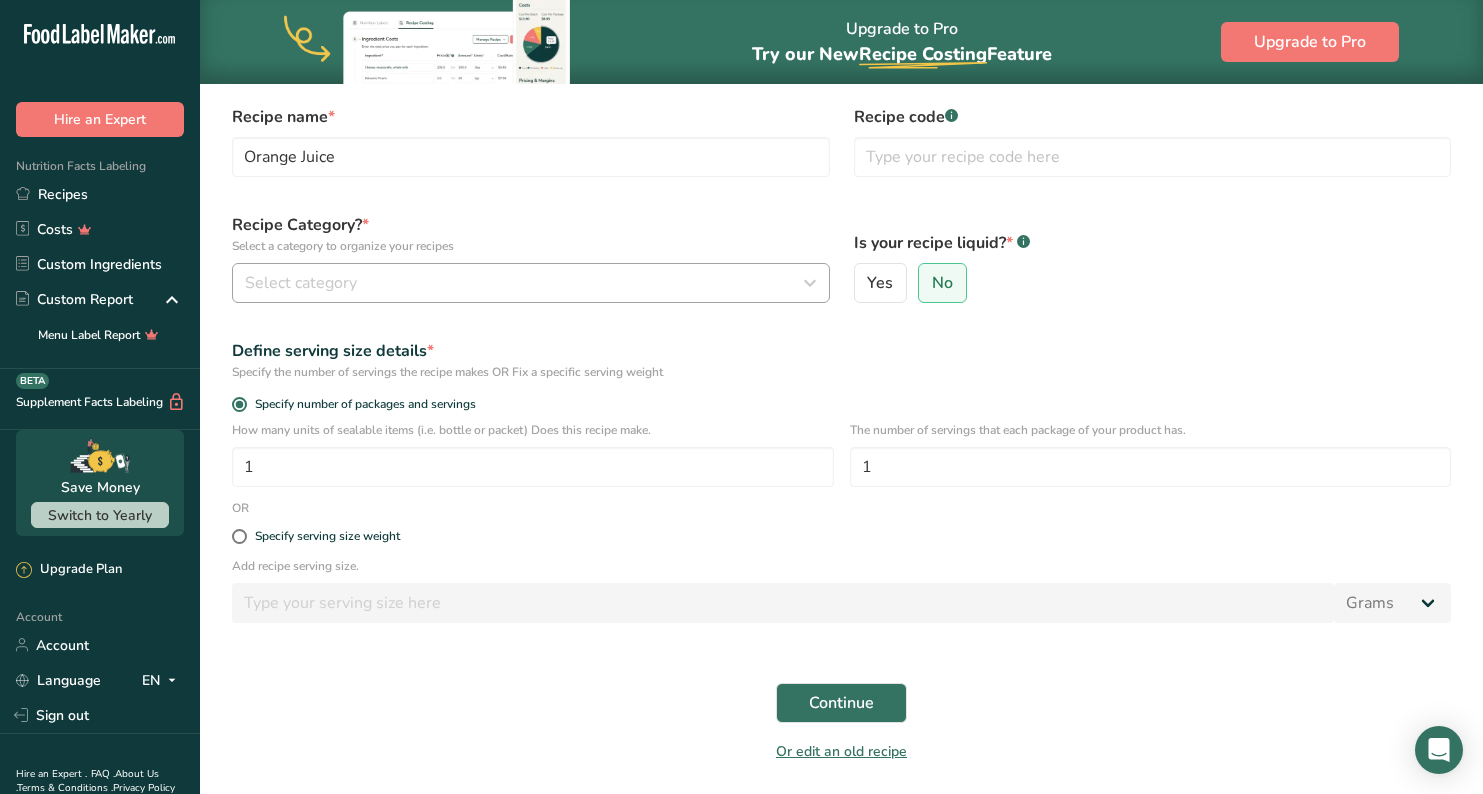 click on "Select category" at bounding box center [525, 283] 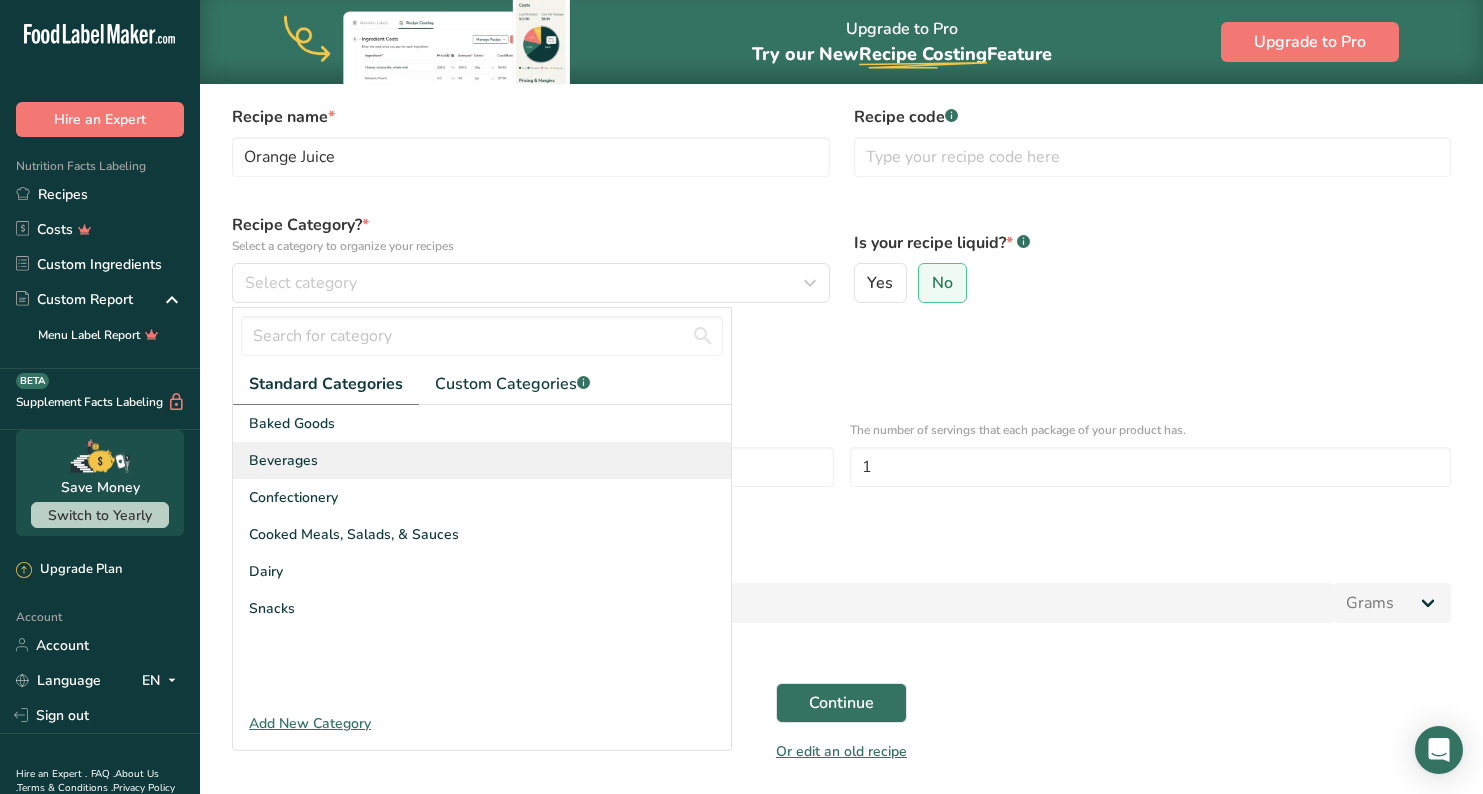 click on "Beverages" at bounding box center [482, 460] 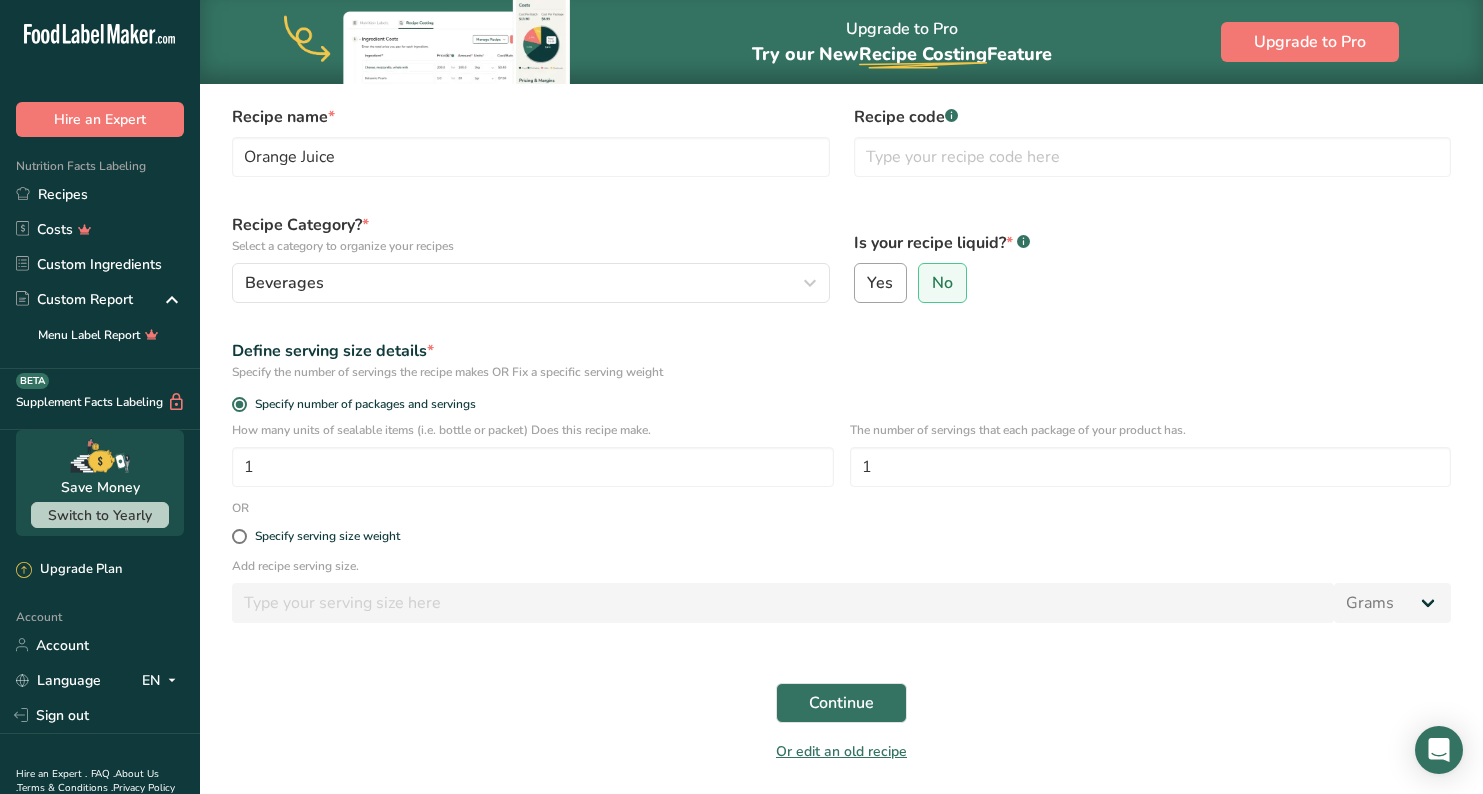 click on "Yes" at bounding box center (880, 283) 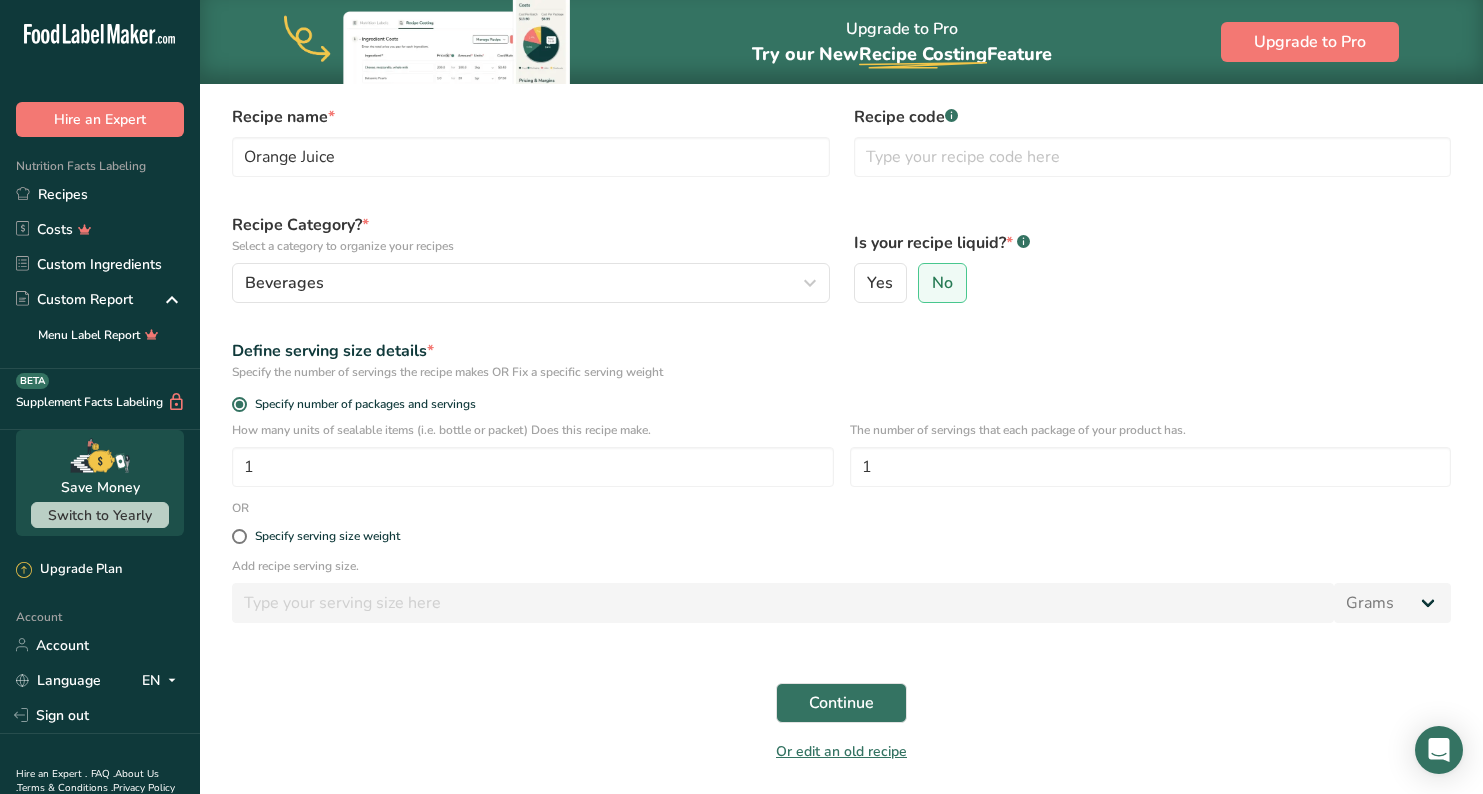 select on "22" 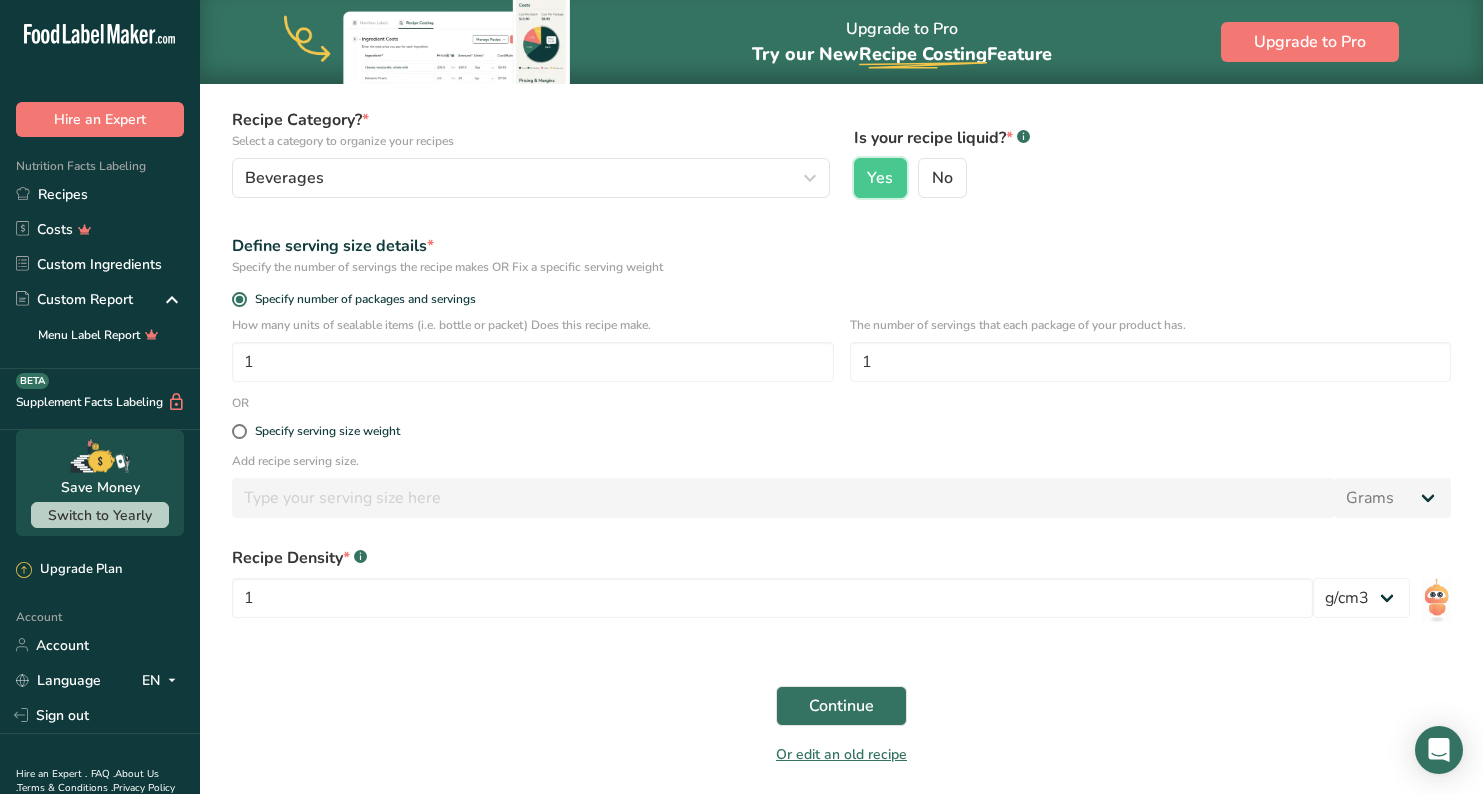 scroll, scrollTop: 207, scrollLeft: 0, axis: vertical 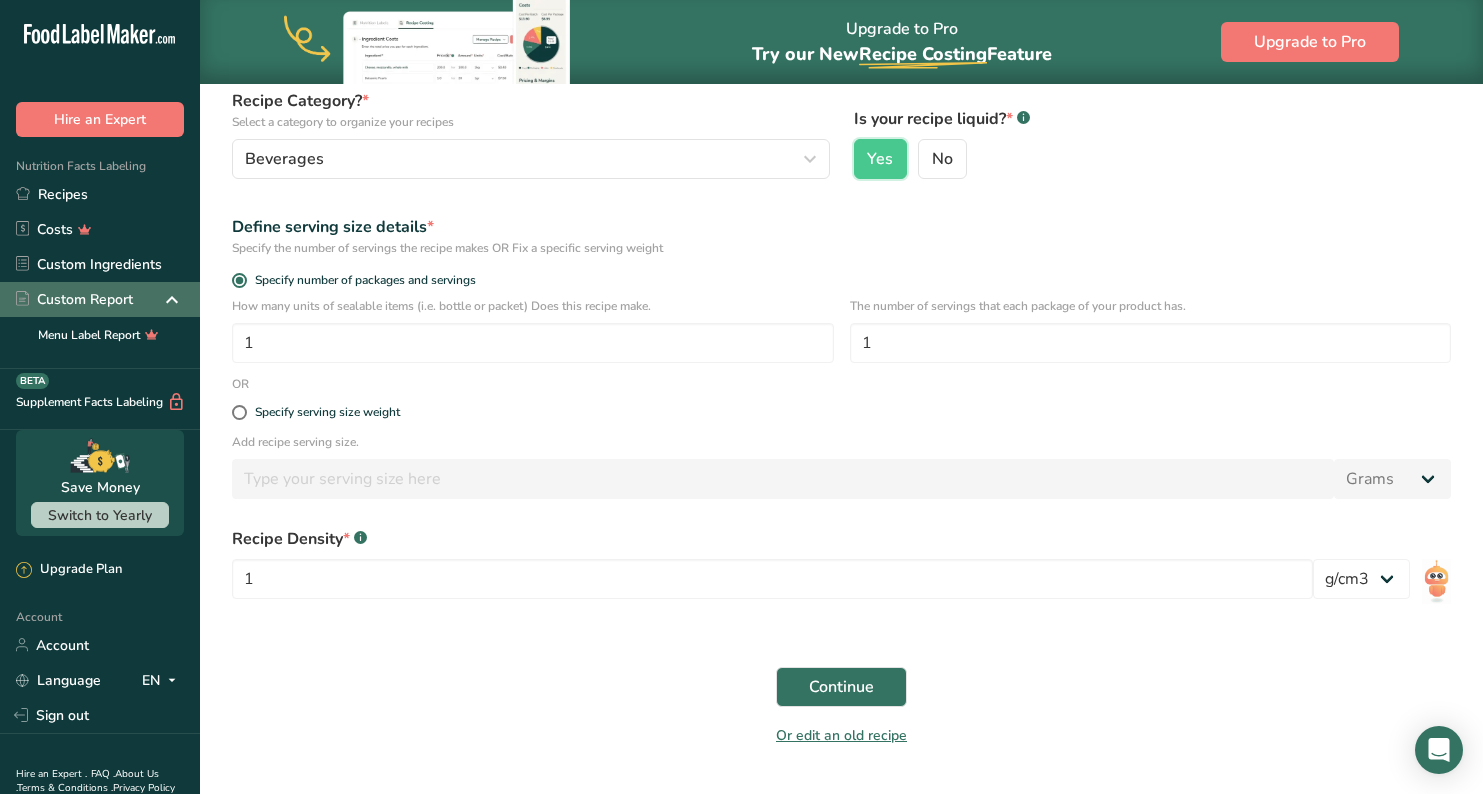 click at bounding box center [172, 300] 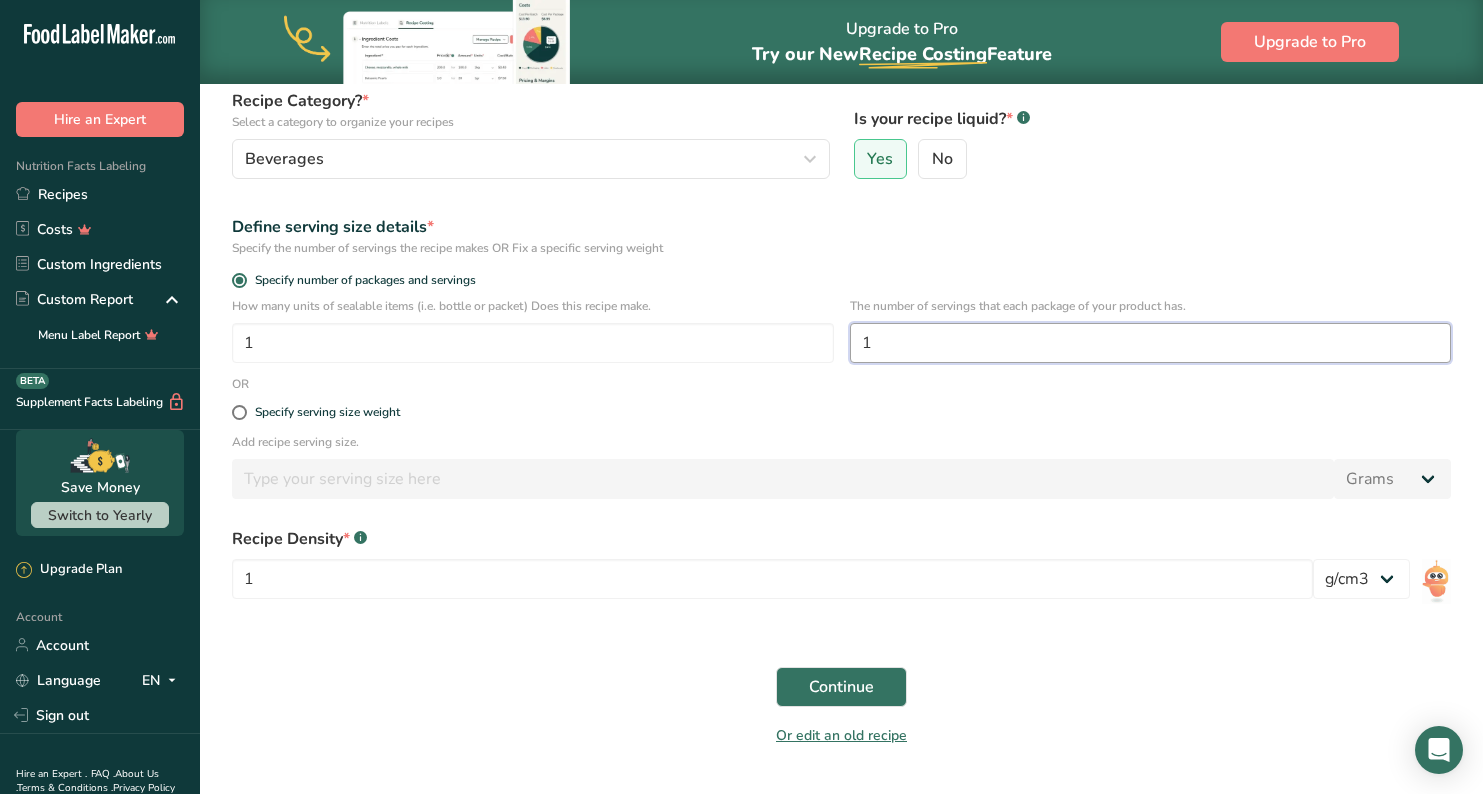 click on "1" at bounding box center [1151, 343] 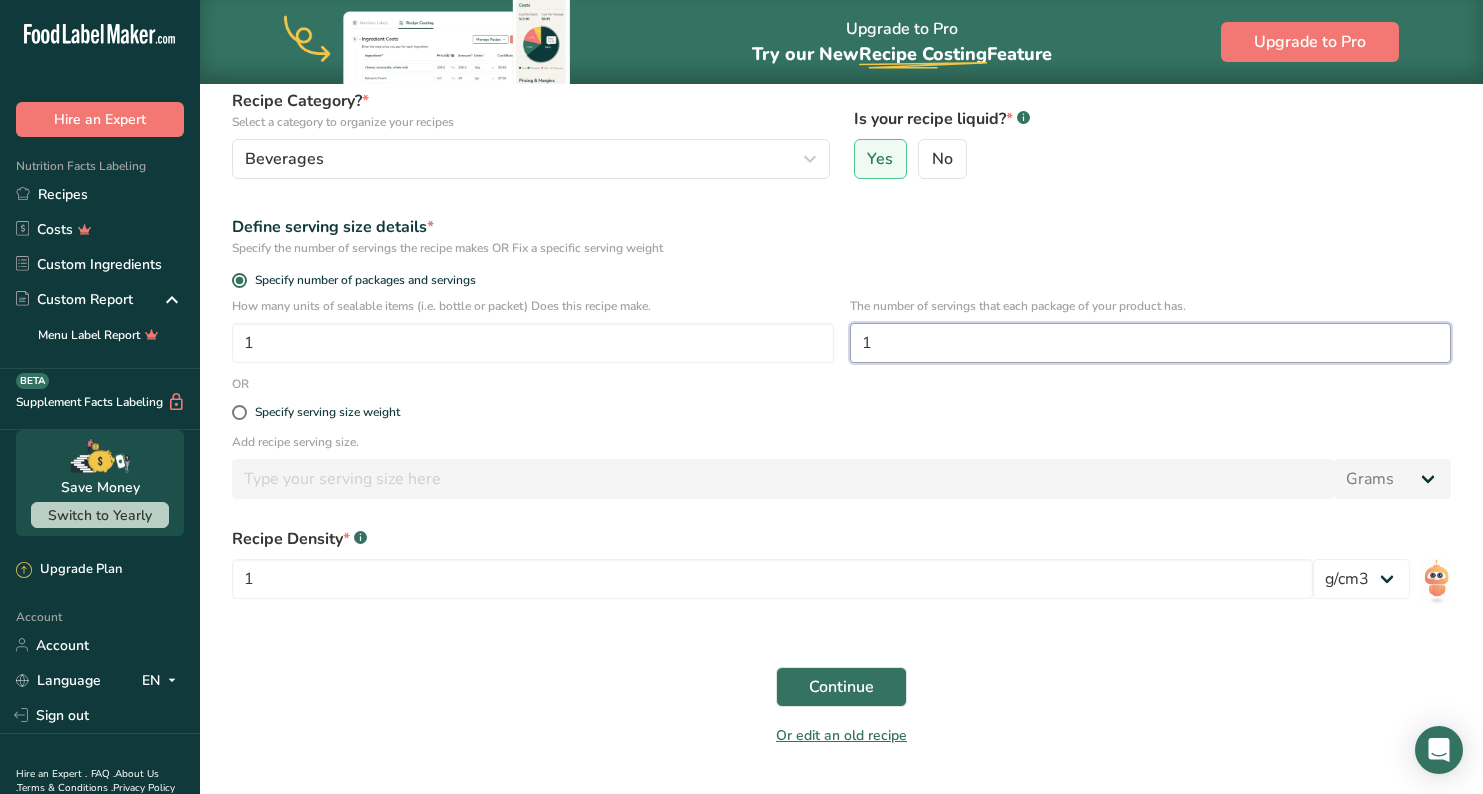 click on "1" at bounding box center (1151, 343) 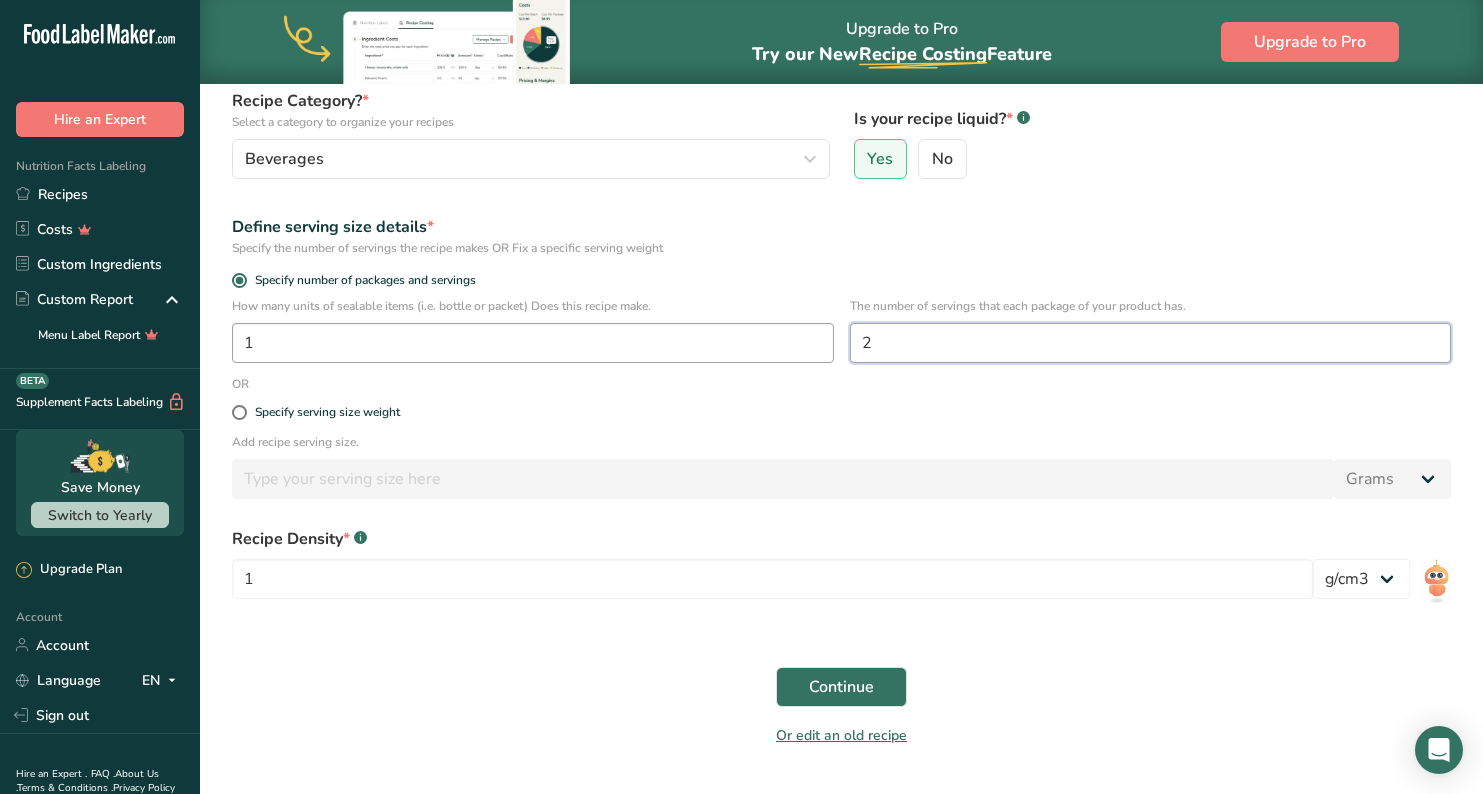 type on "2" 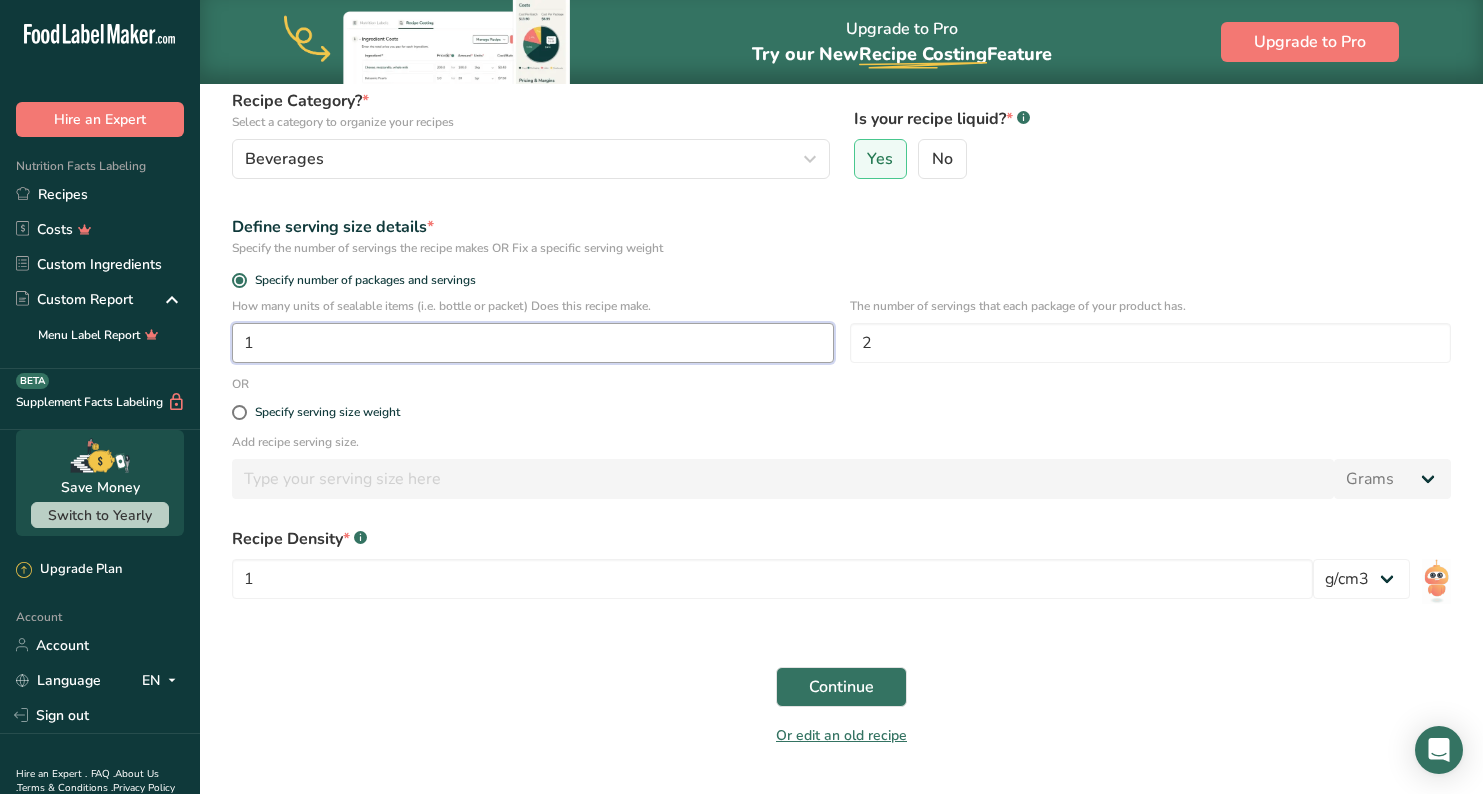 click on "1" at bounding box center (533, 343) 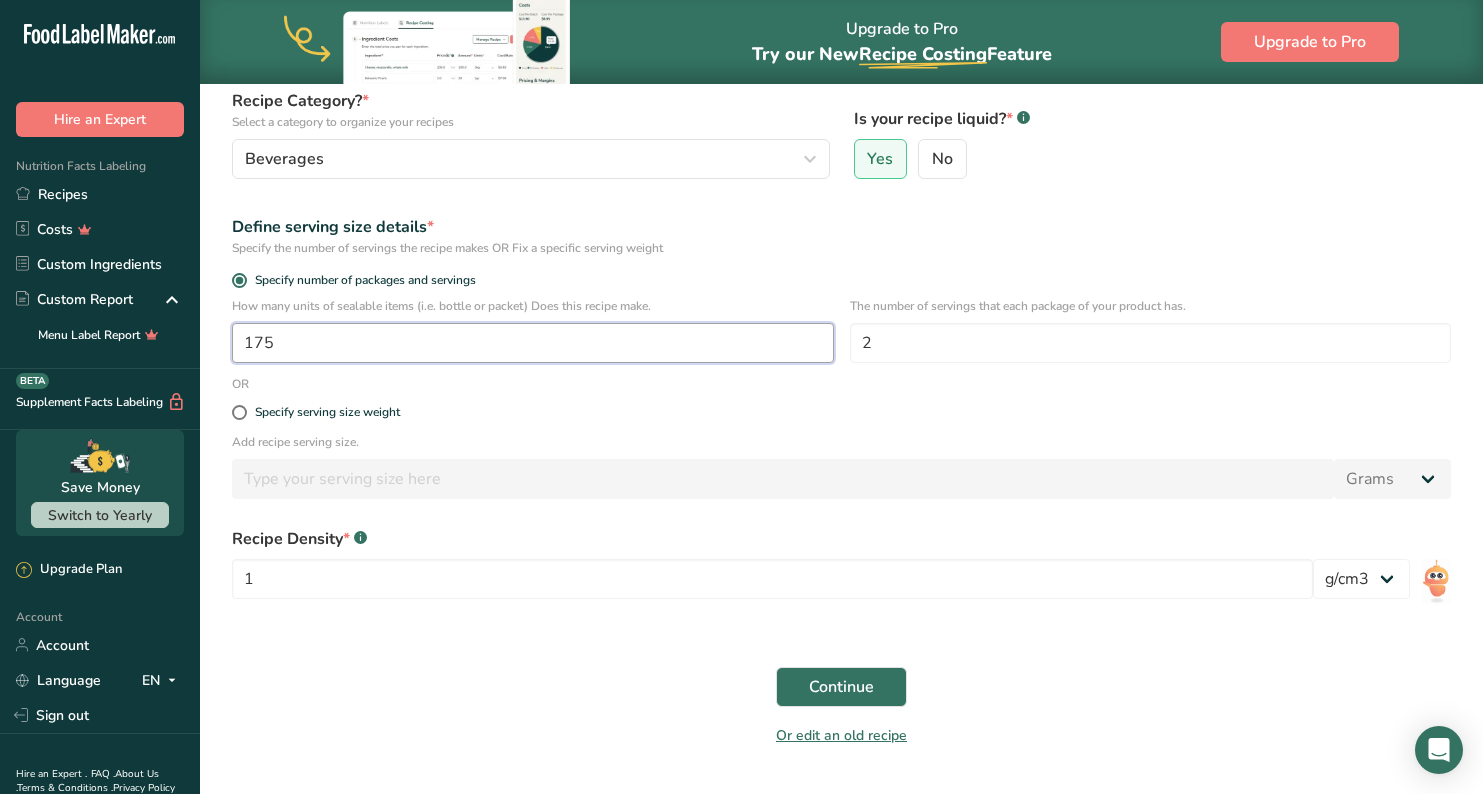 type on "175" 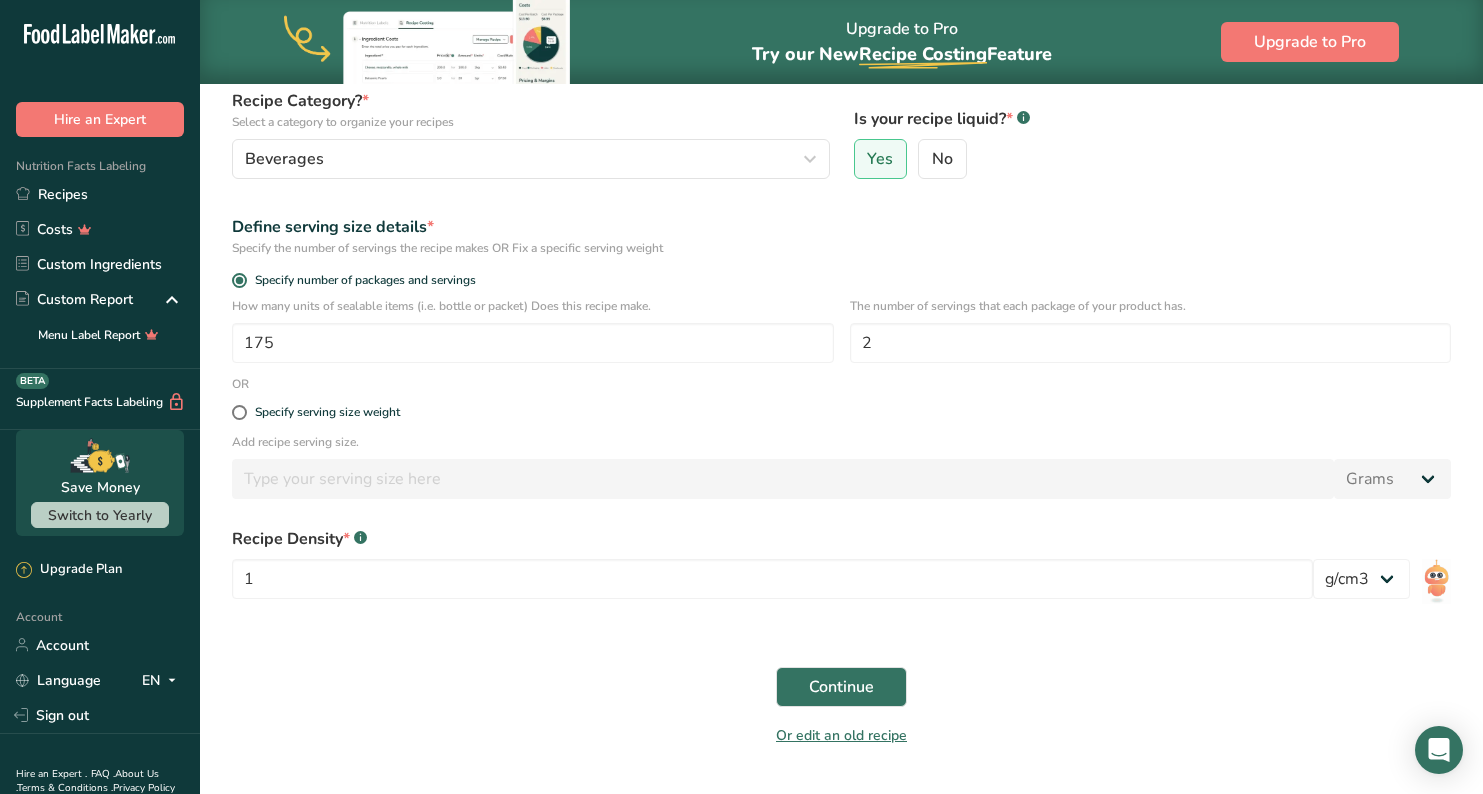 click on "Specify serving size weight" at bounding box center [841, 413] 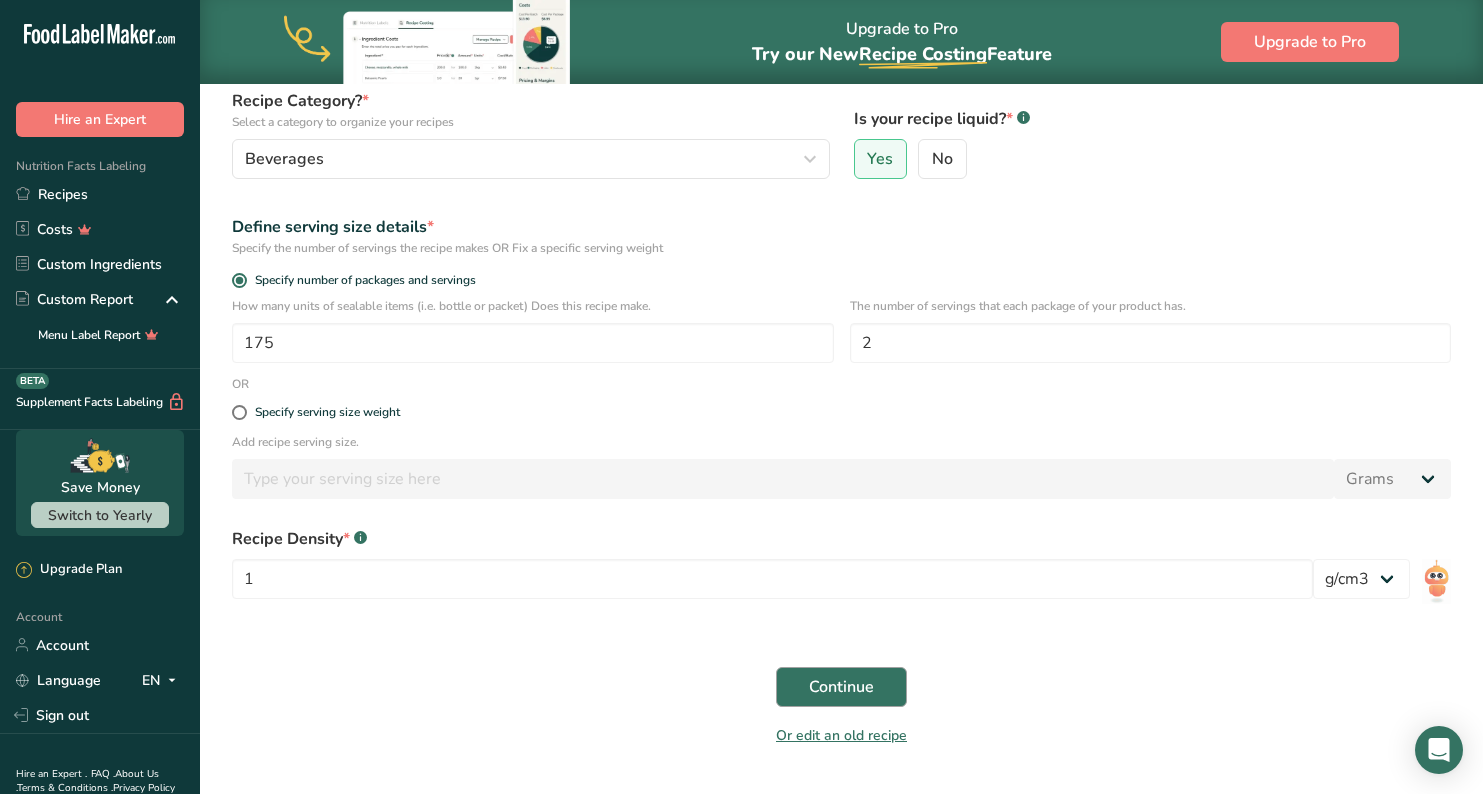 click on "Continue" at bounding box center [841, 687] 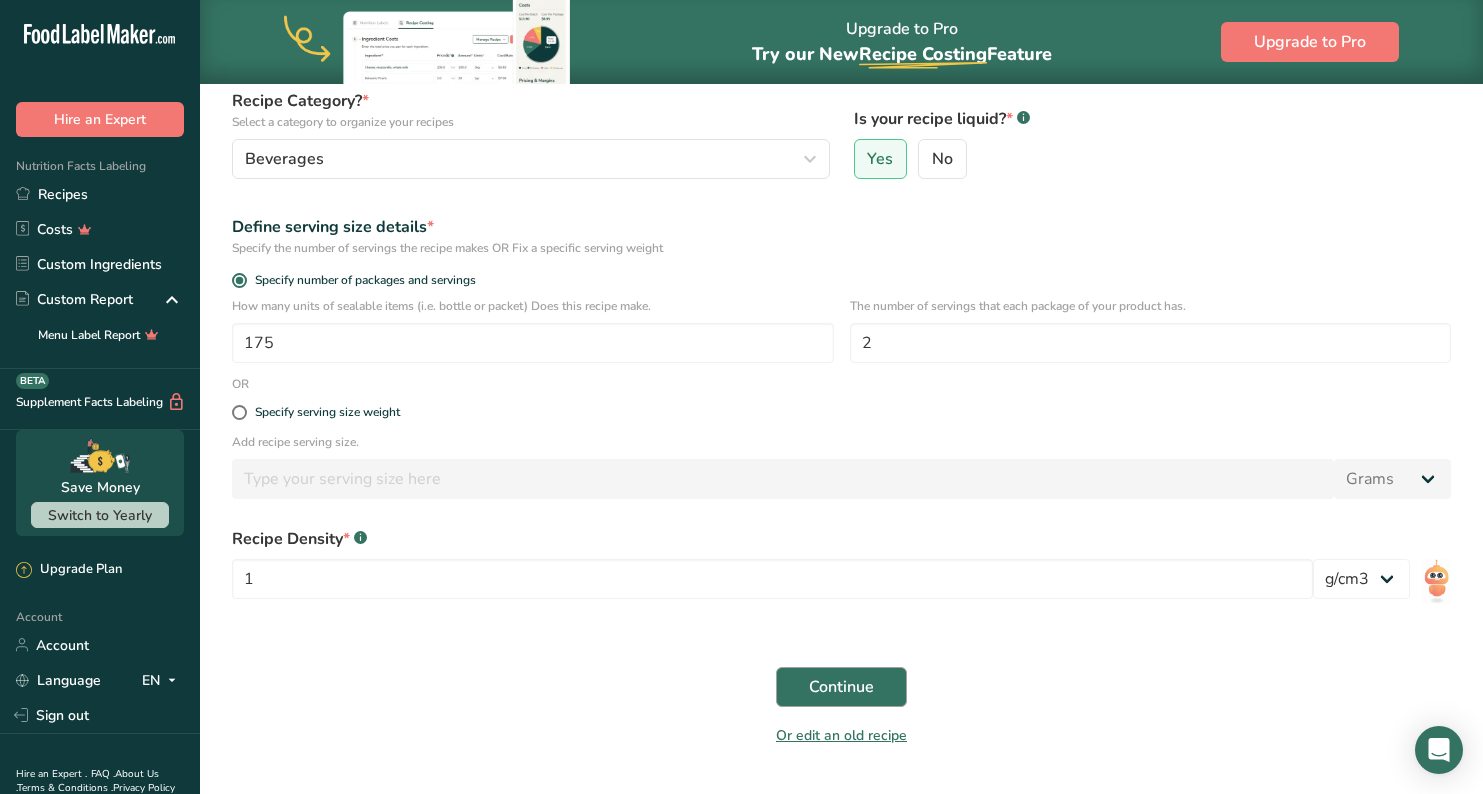 click on "Continue" at bounding box center (841, 687) 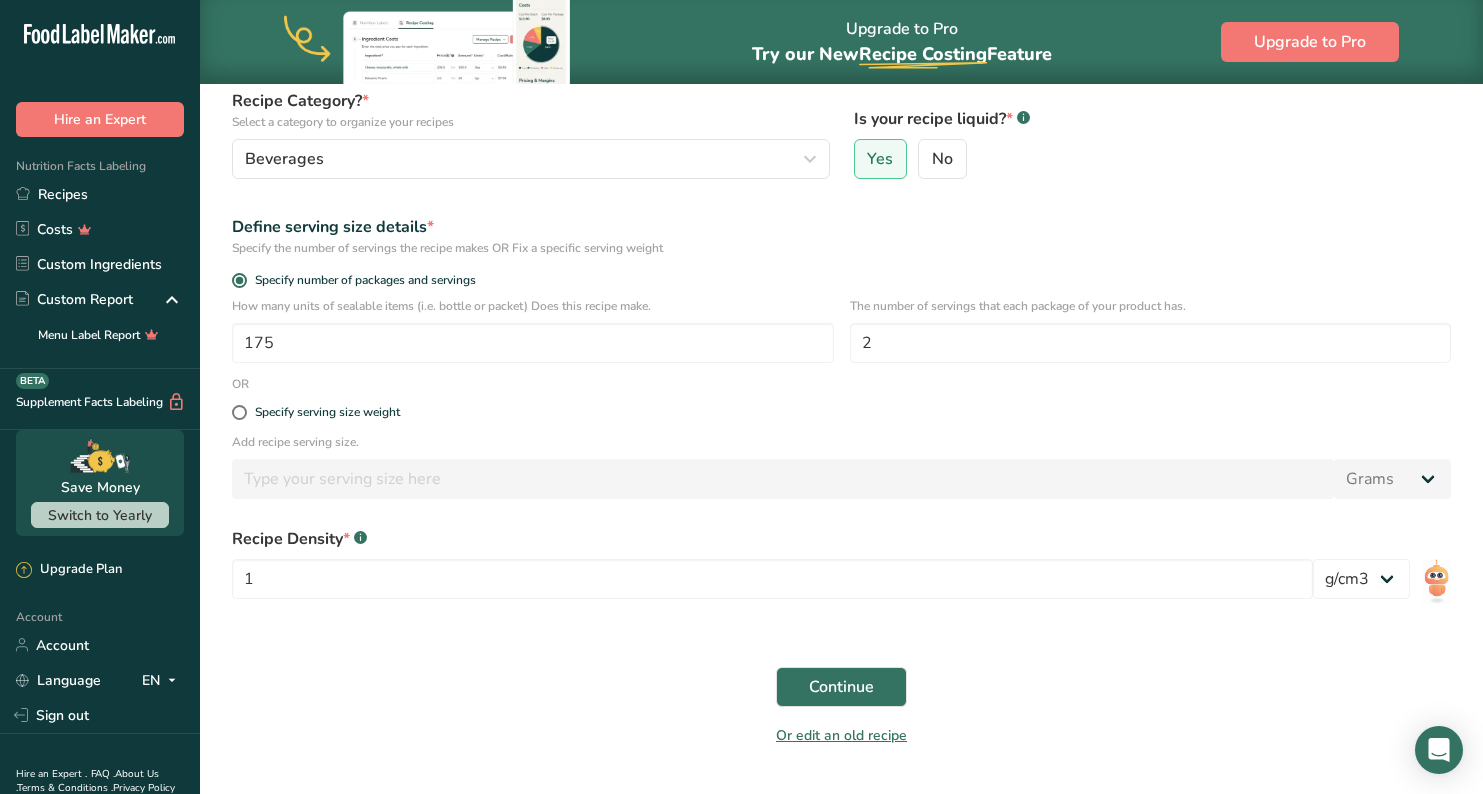 click on "Continue" at bounding box center (841, 687) 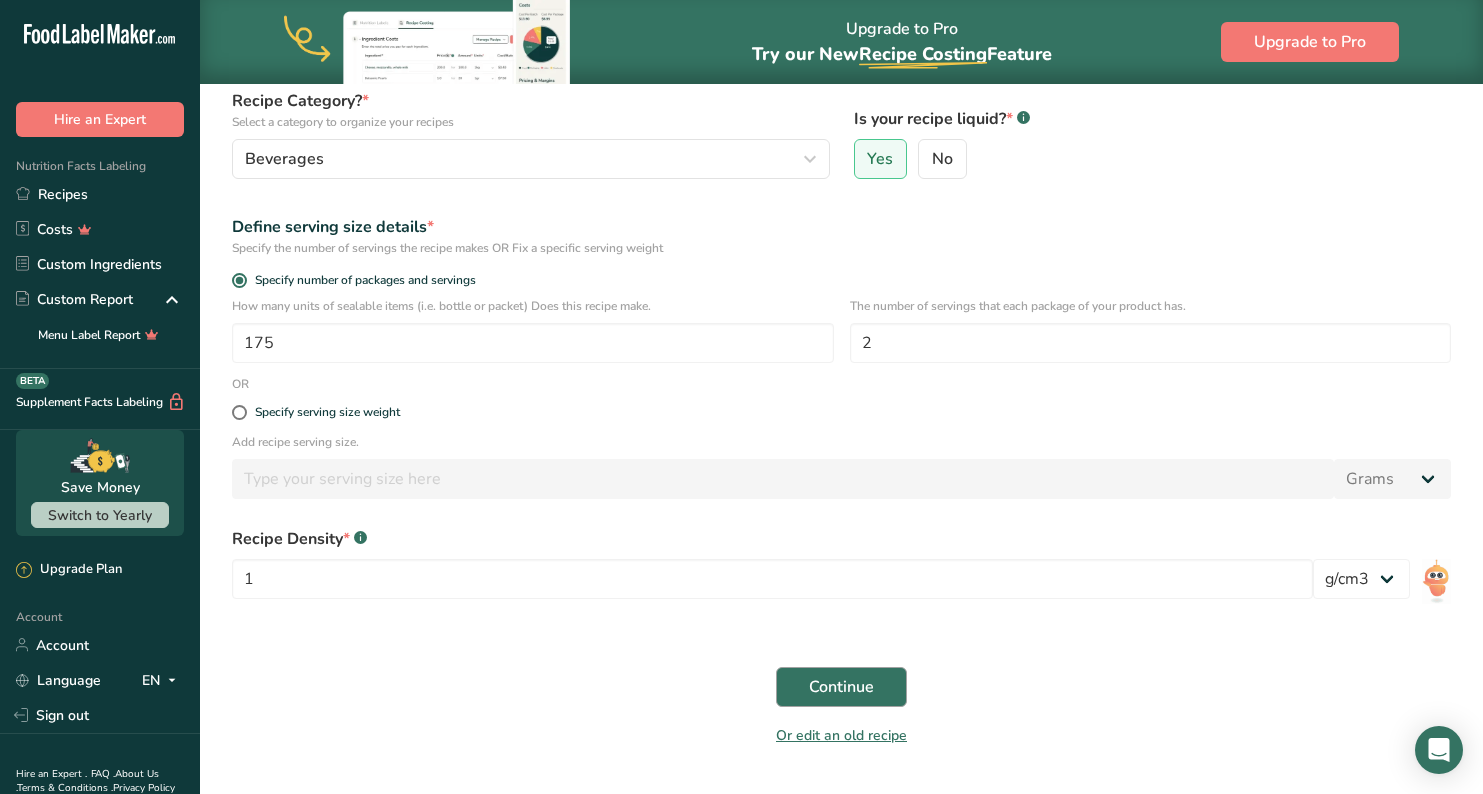 click on "Continue" at bounding box center [841, 687] 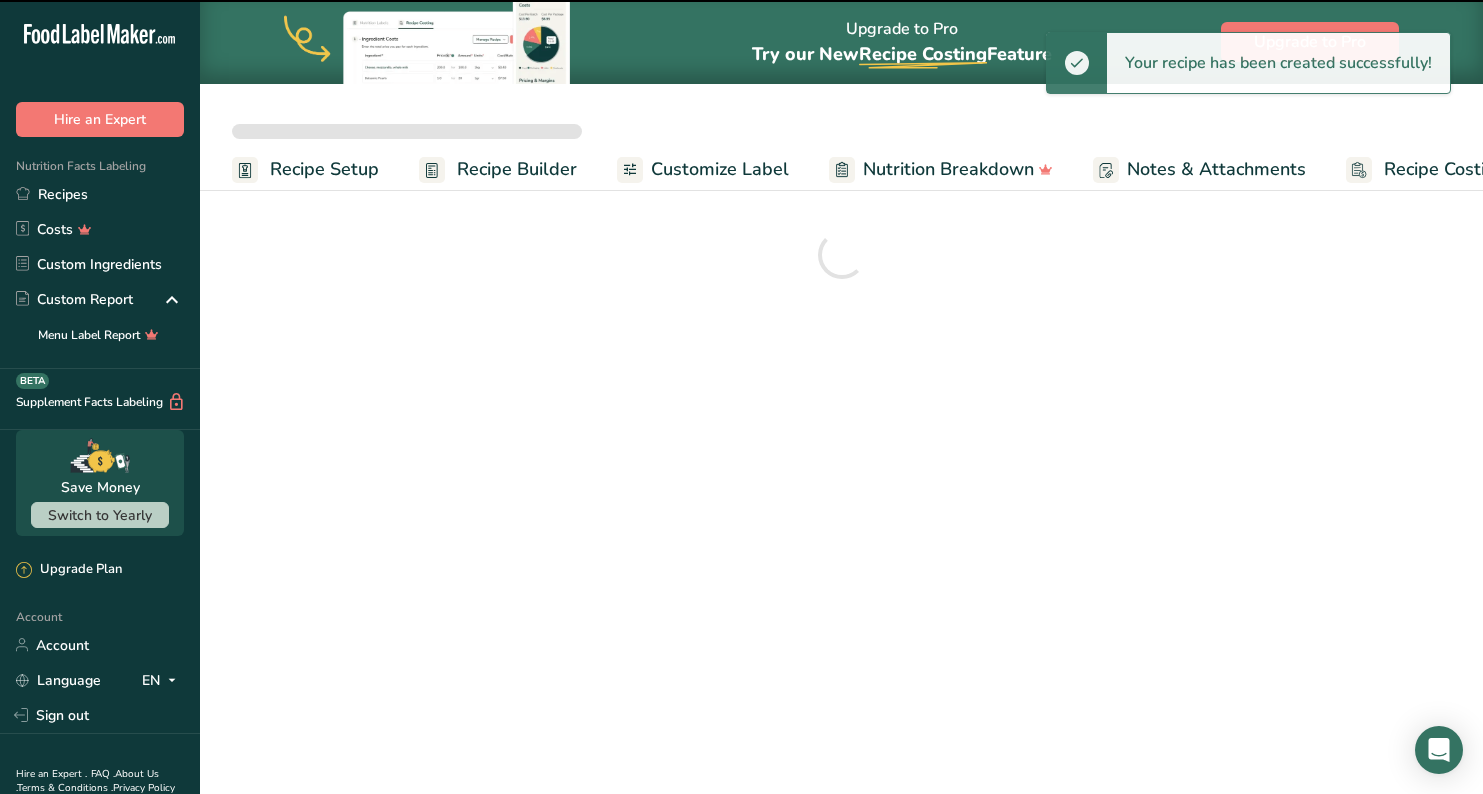 scroll, scrollTop: 0, scrollLeft: 0, axis: both 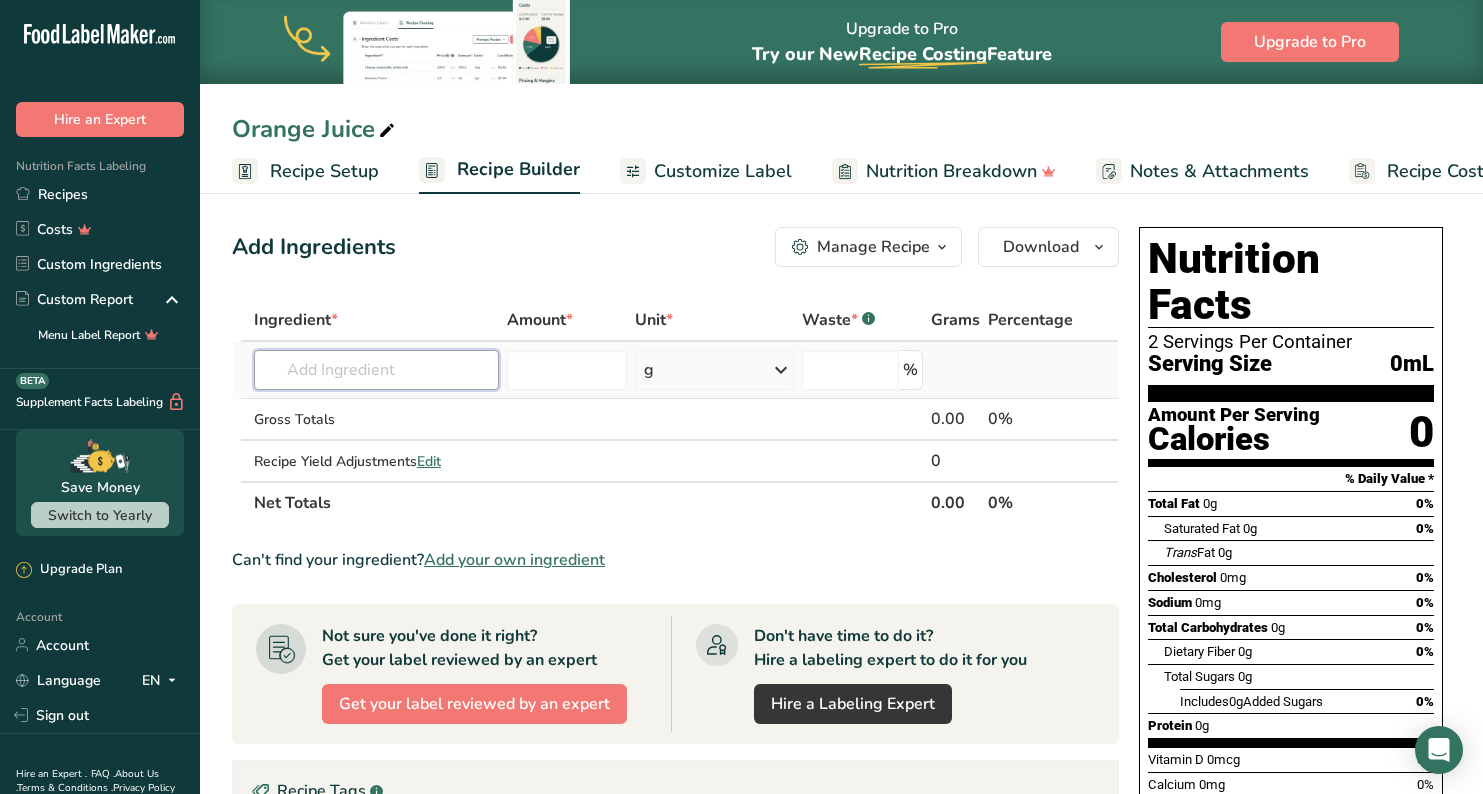 click at bounding box center (376, 370) 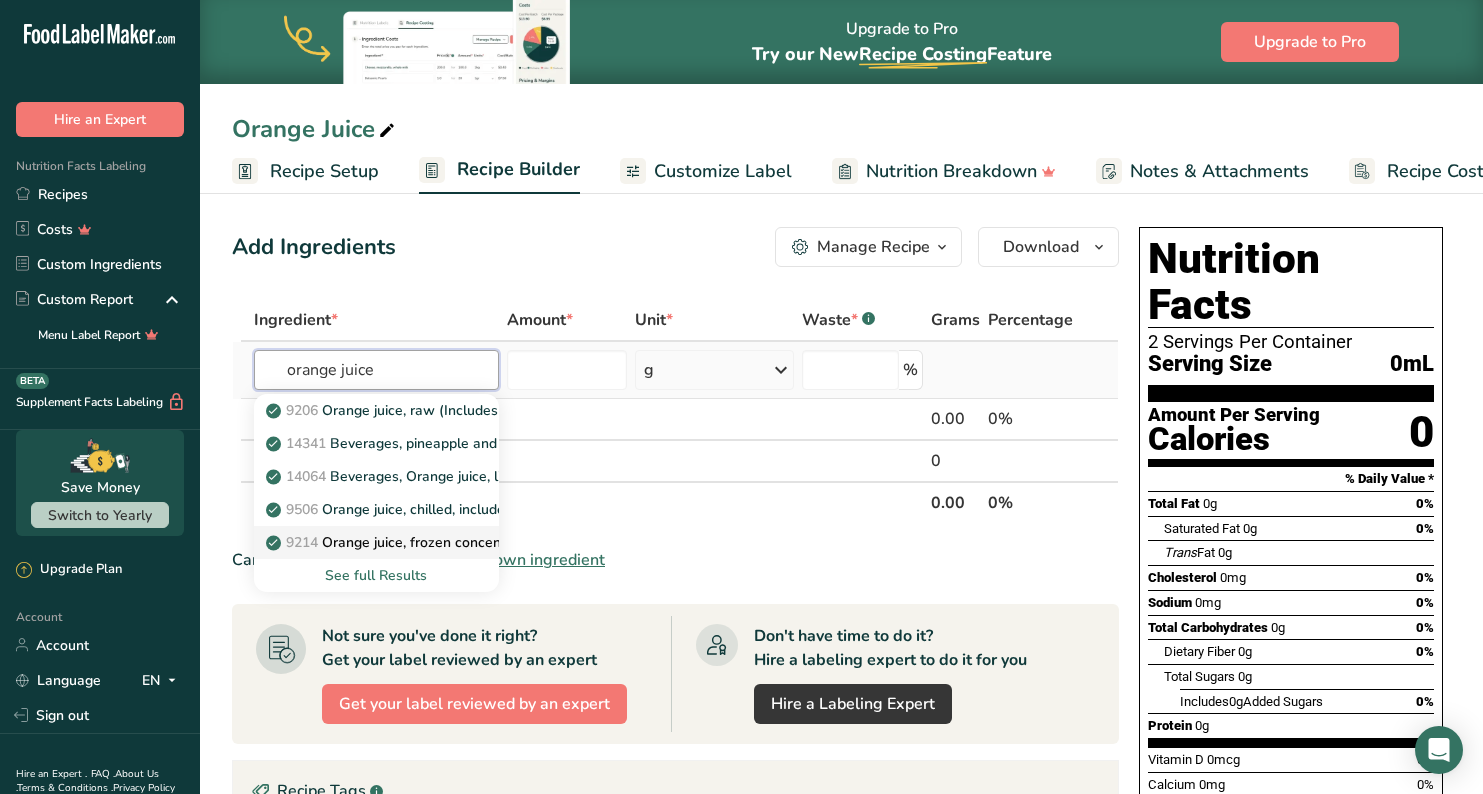 type on "orange juice" 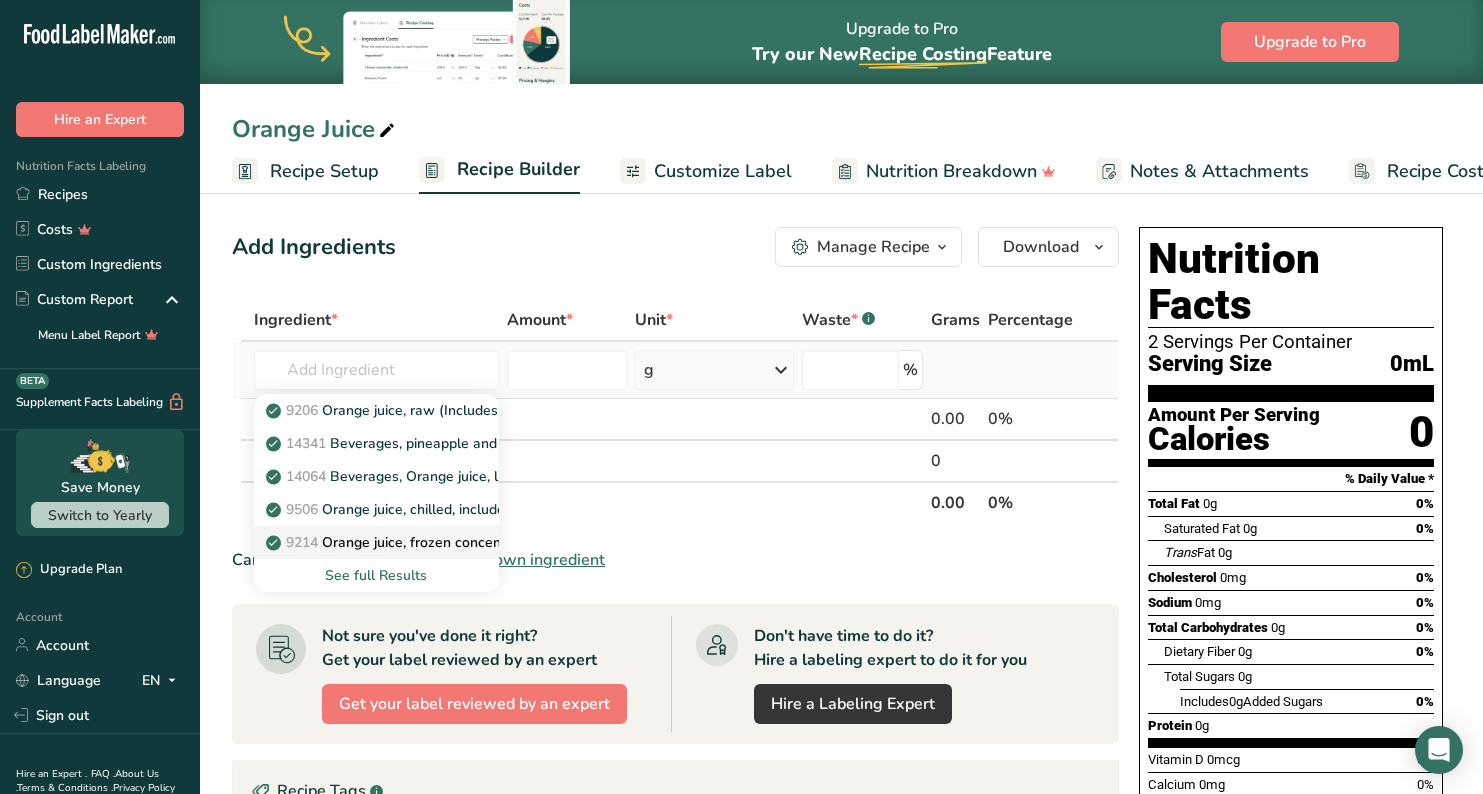 click on "9214
Orange juice, frozen concentrate, unsweetened, undiluted" at bounding box center [482, 542] 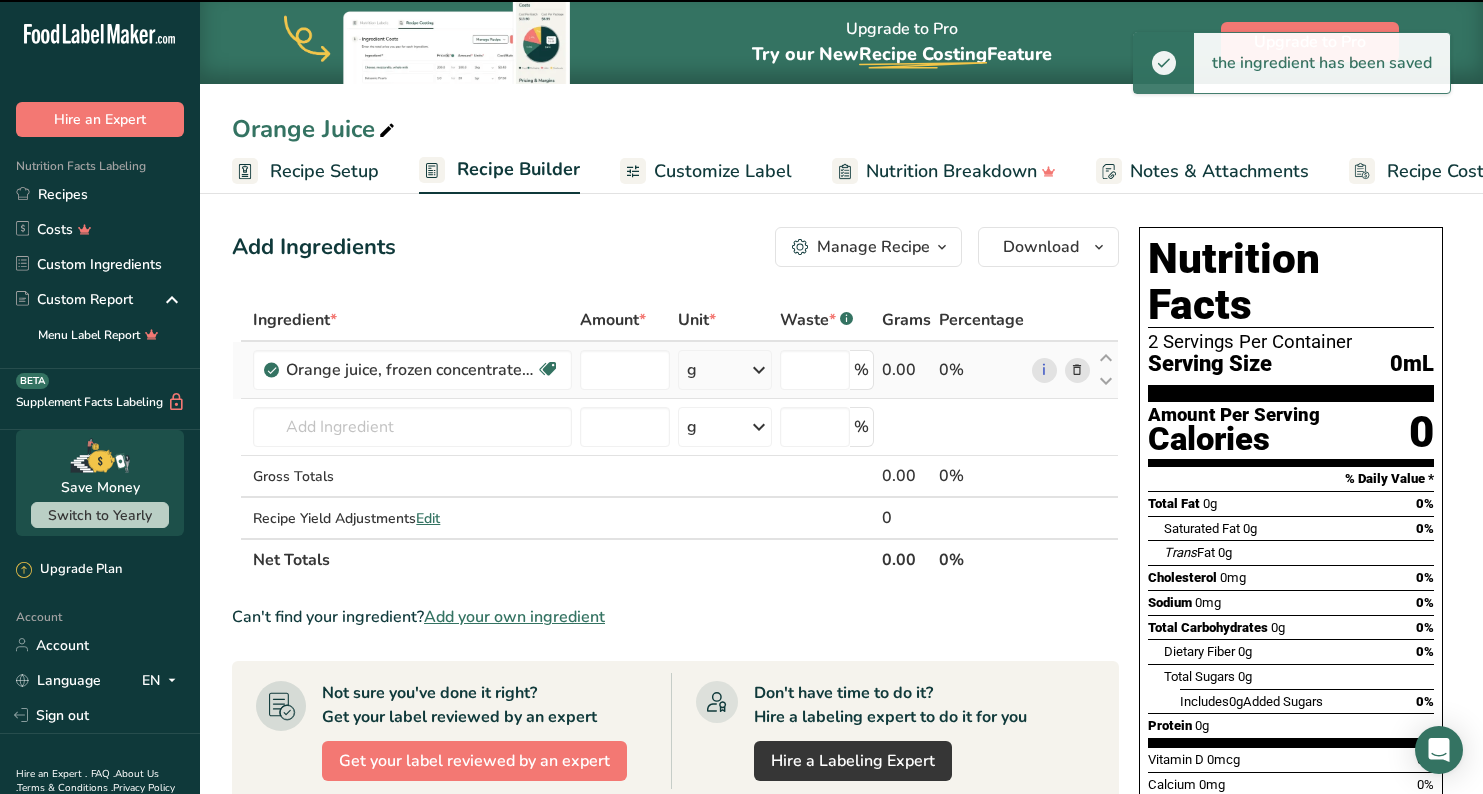 type on "0" 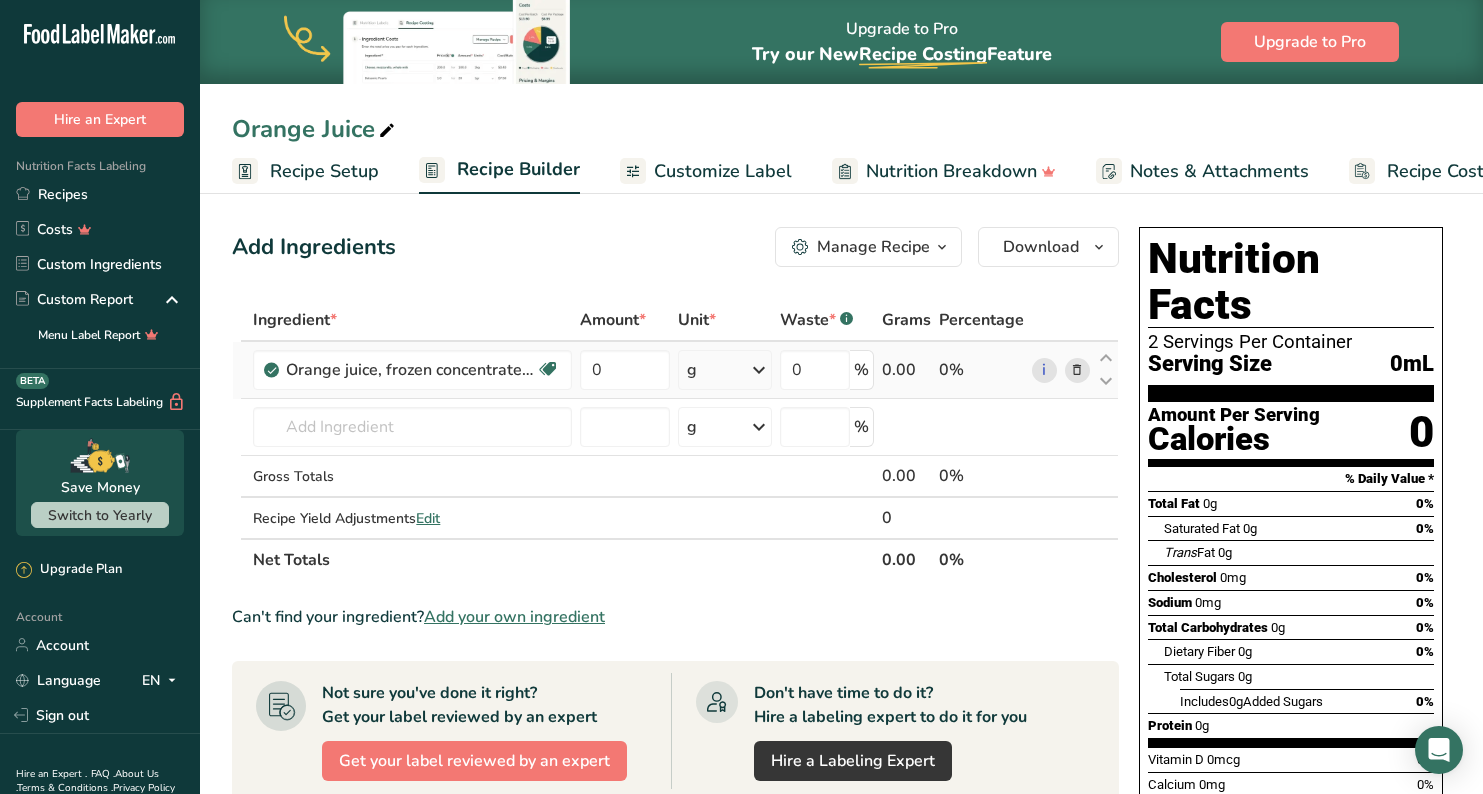 click at bounding box center [759, 370] 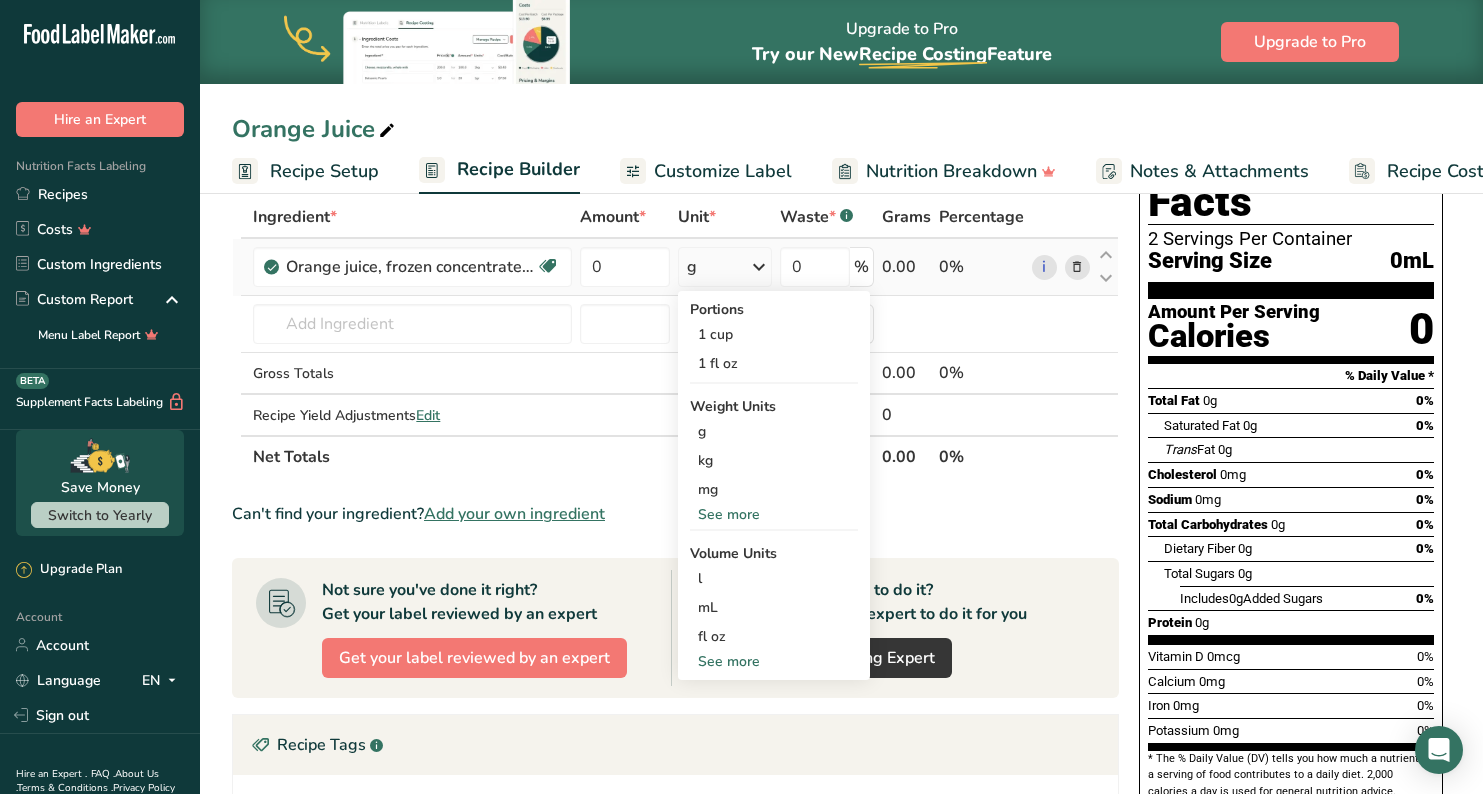 scroll, scrollTop: 133, scrollLeft: 0, axis: vertical 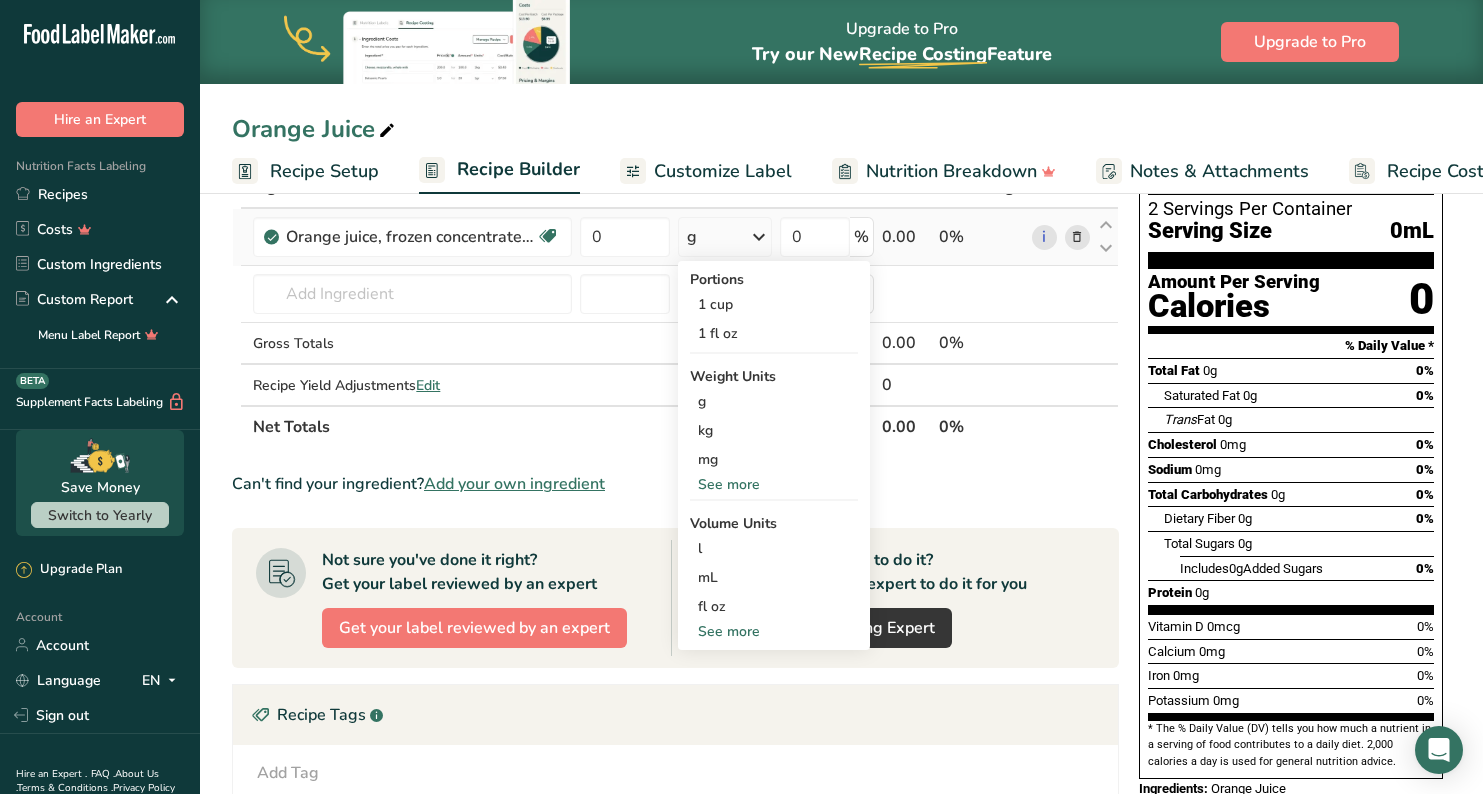 click on "See more" at bounding box center (774, 631) 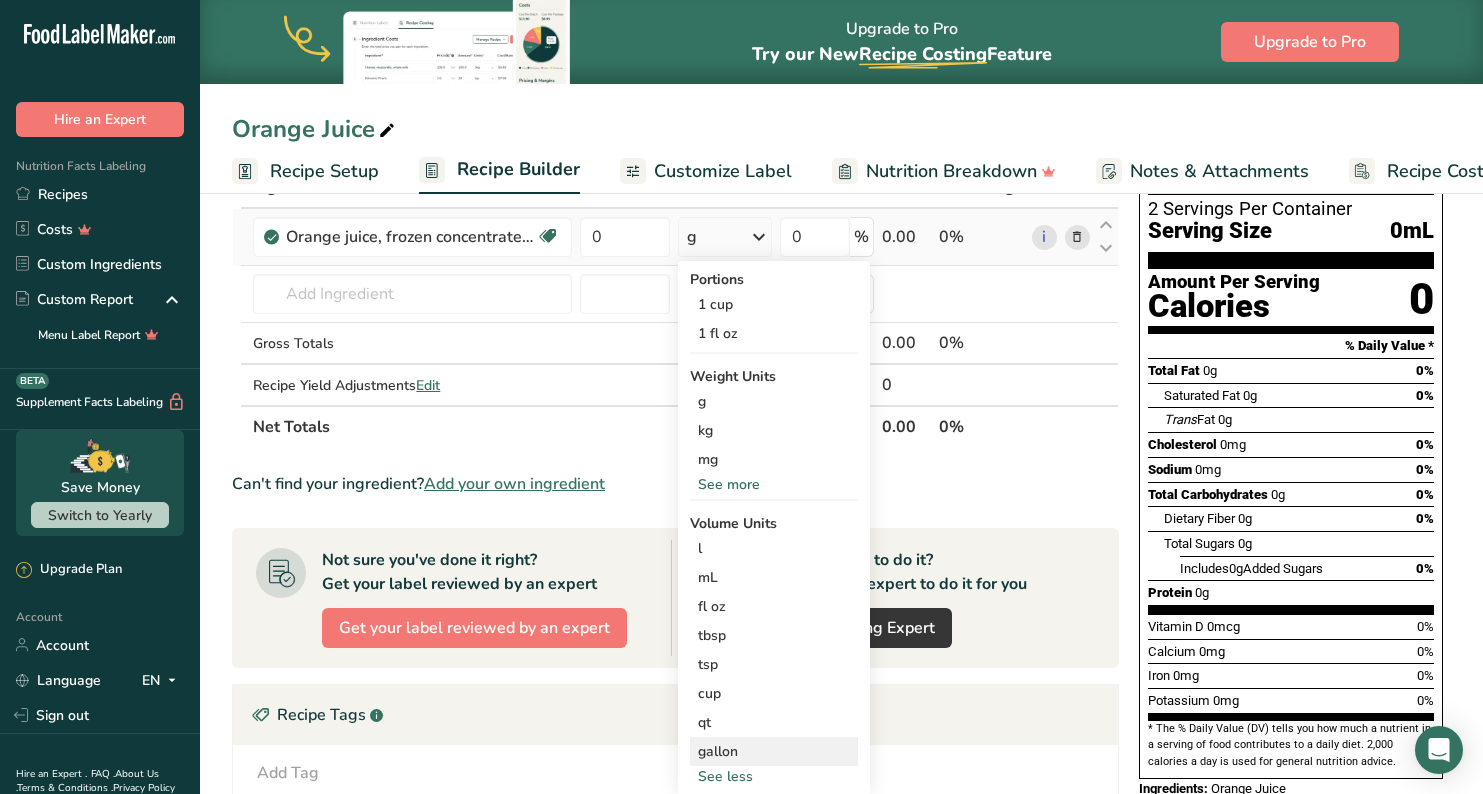 click on "gallon" at bounding box center [774, 751] 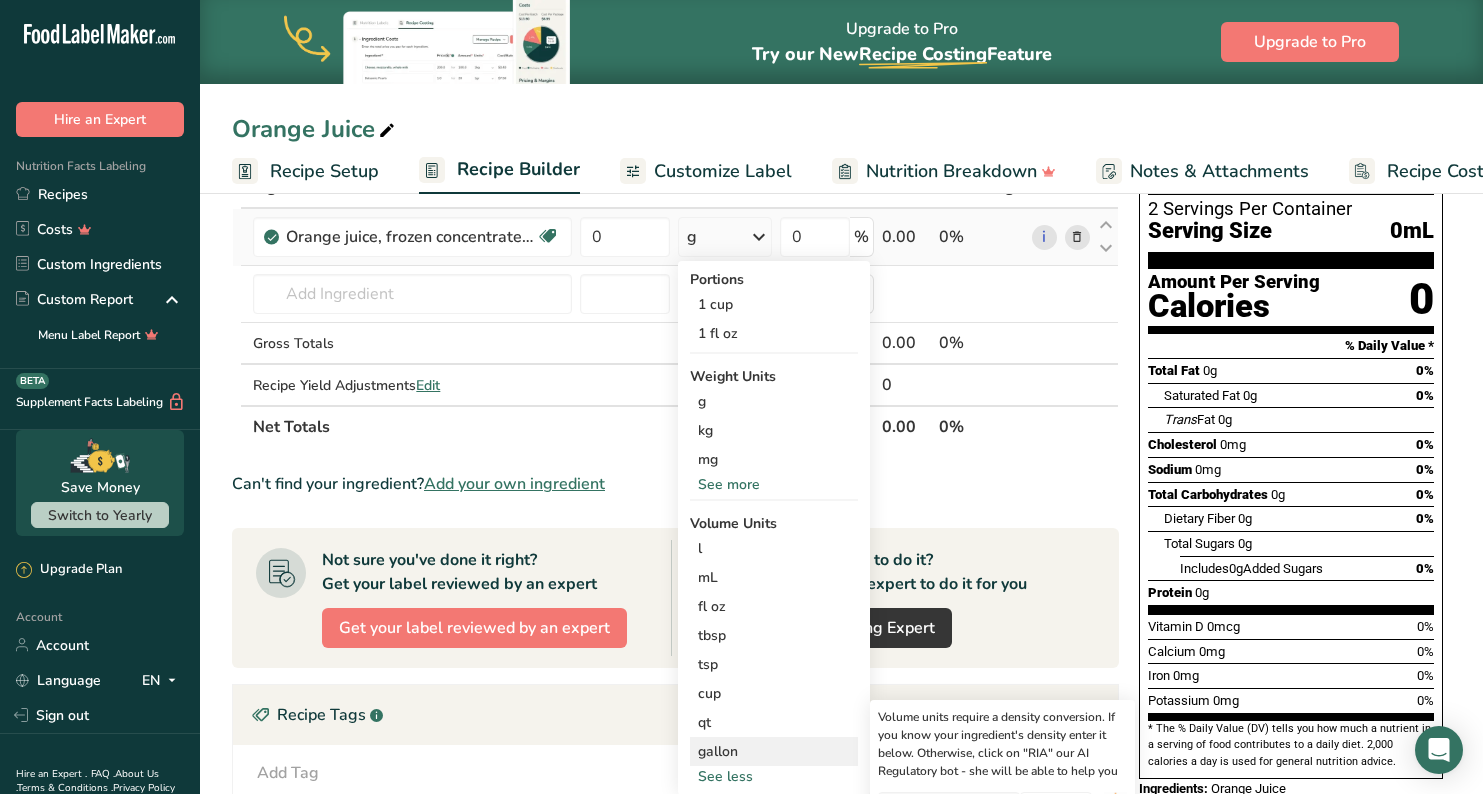 click on "gallon" at bounding box center [774, 751] 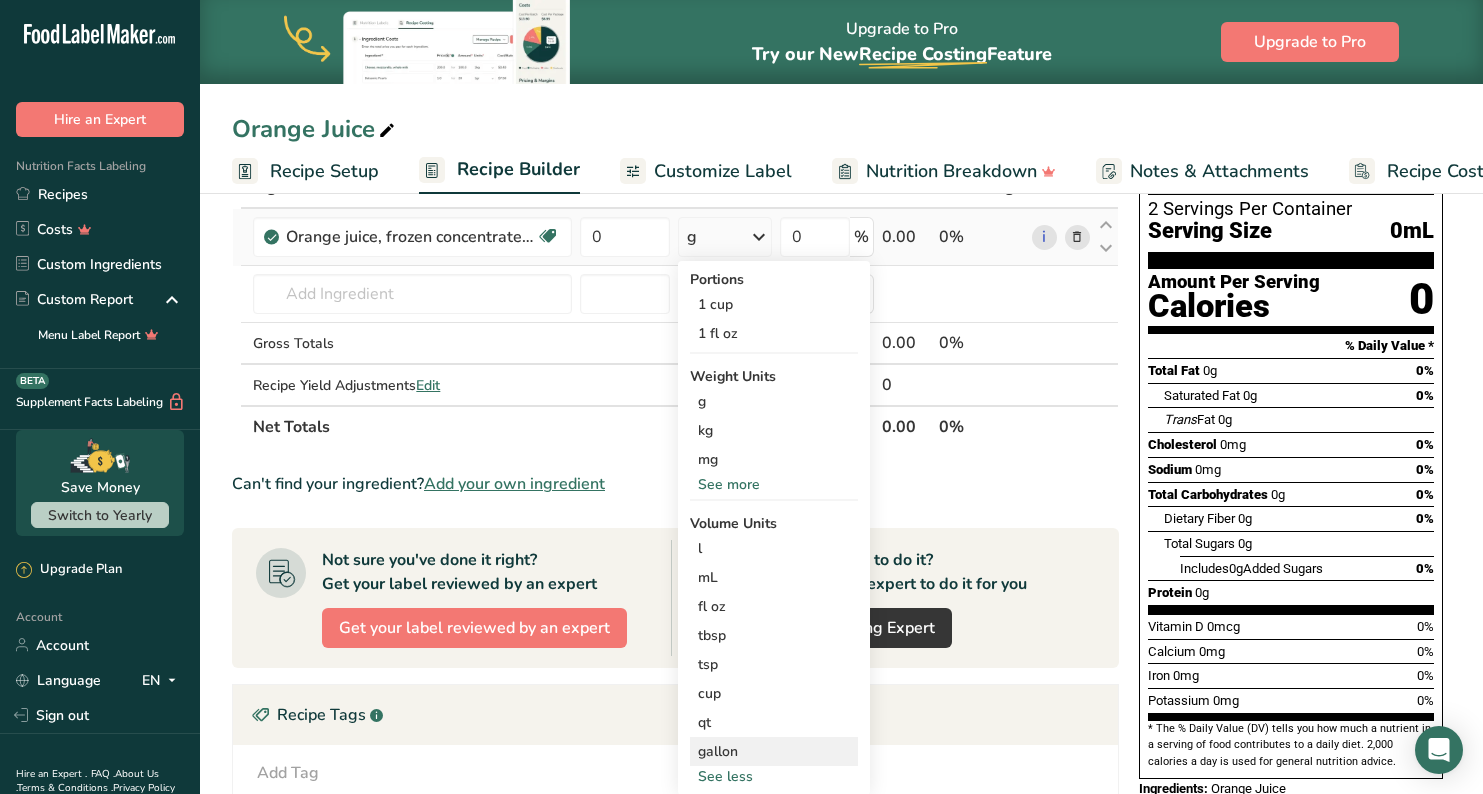 click on "gallon" at bounding box center [774, 751] 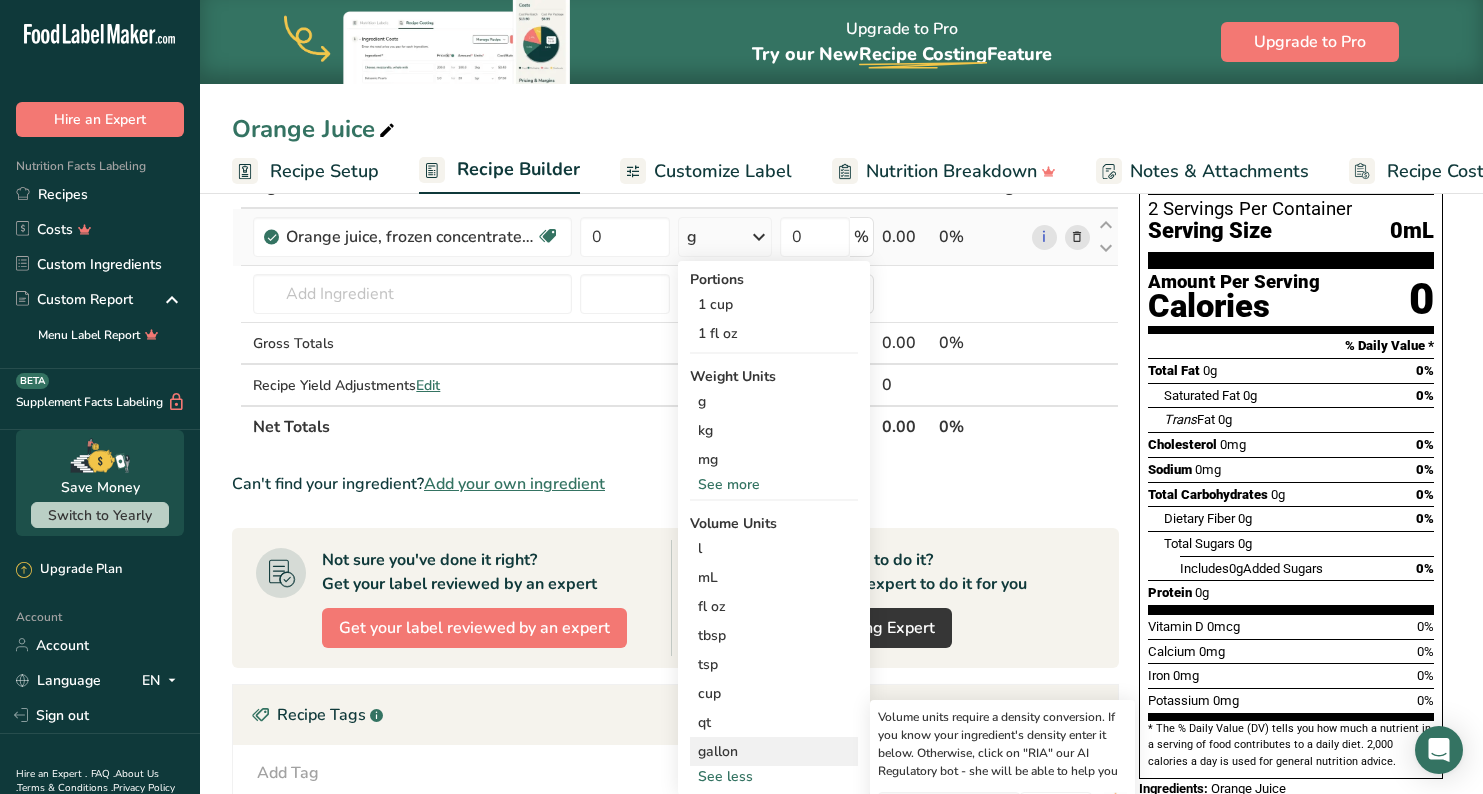 click on "gallon" at bounding box center (774, 751) 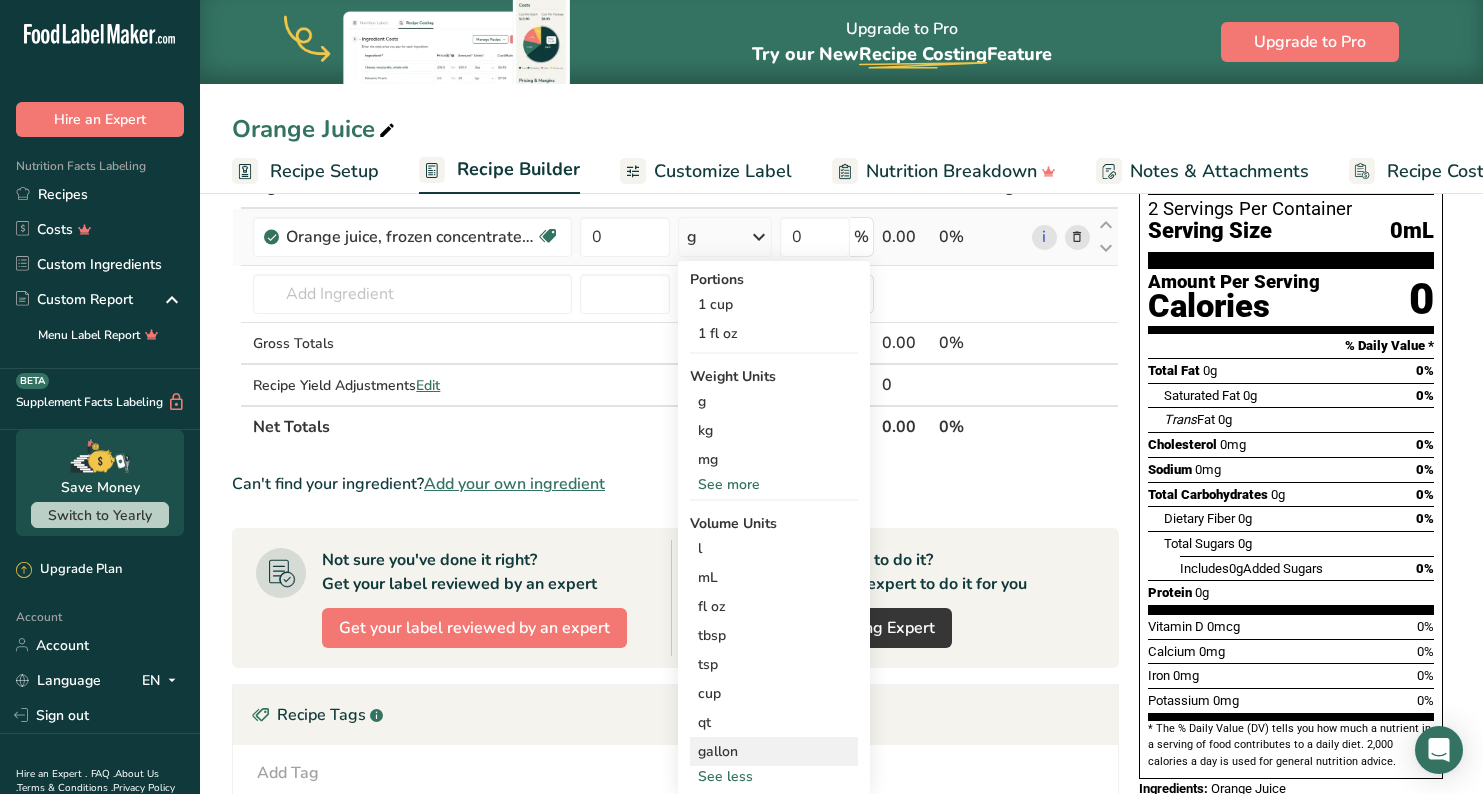 click on "gallon" at bounding box center [774, 751] 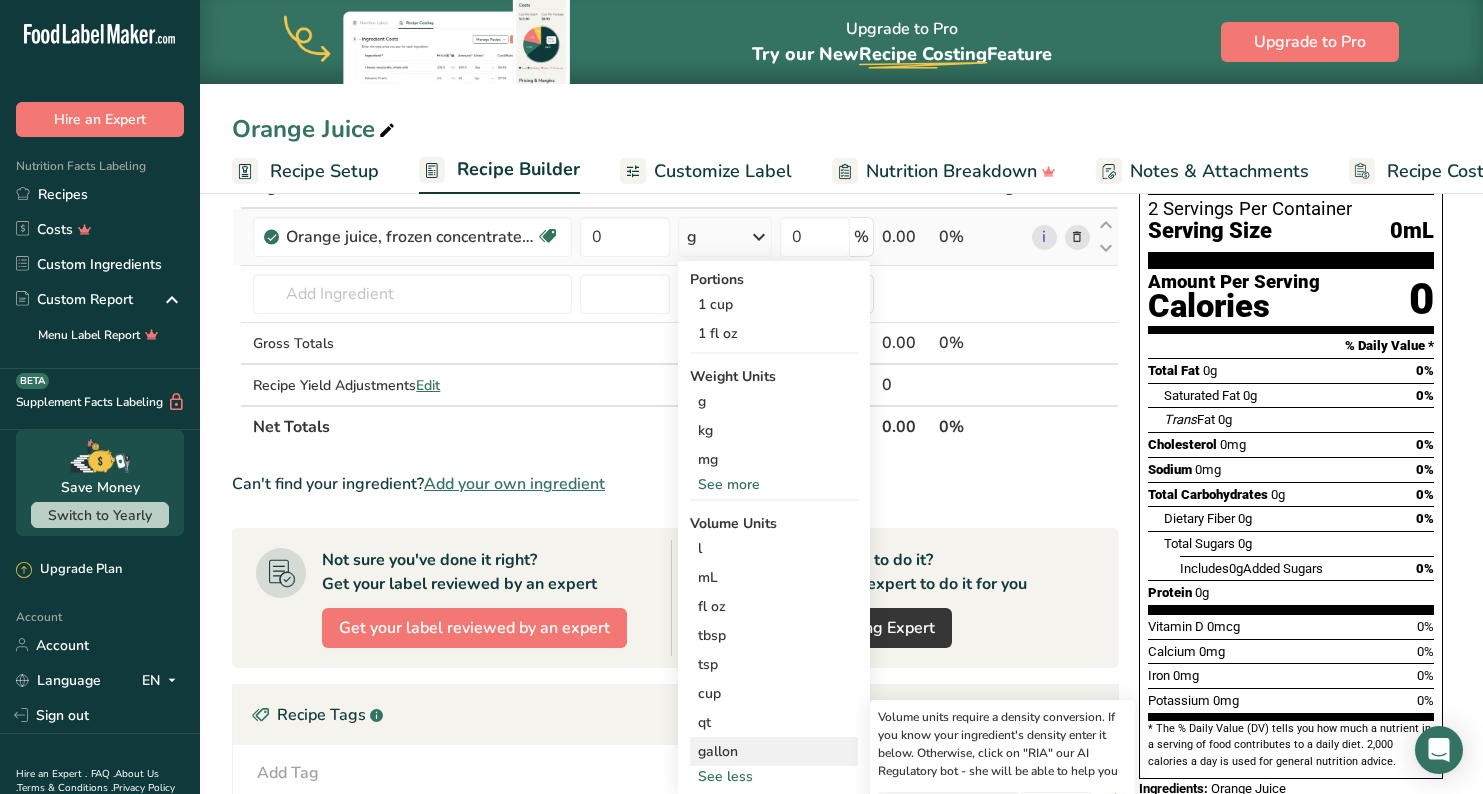 click on "gallon" at bounding box center (774, 751) 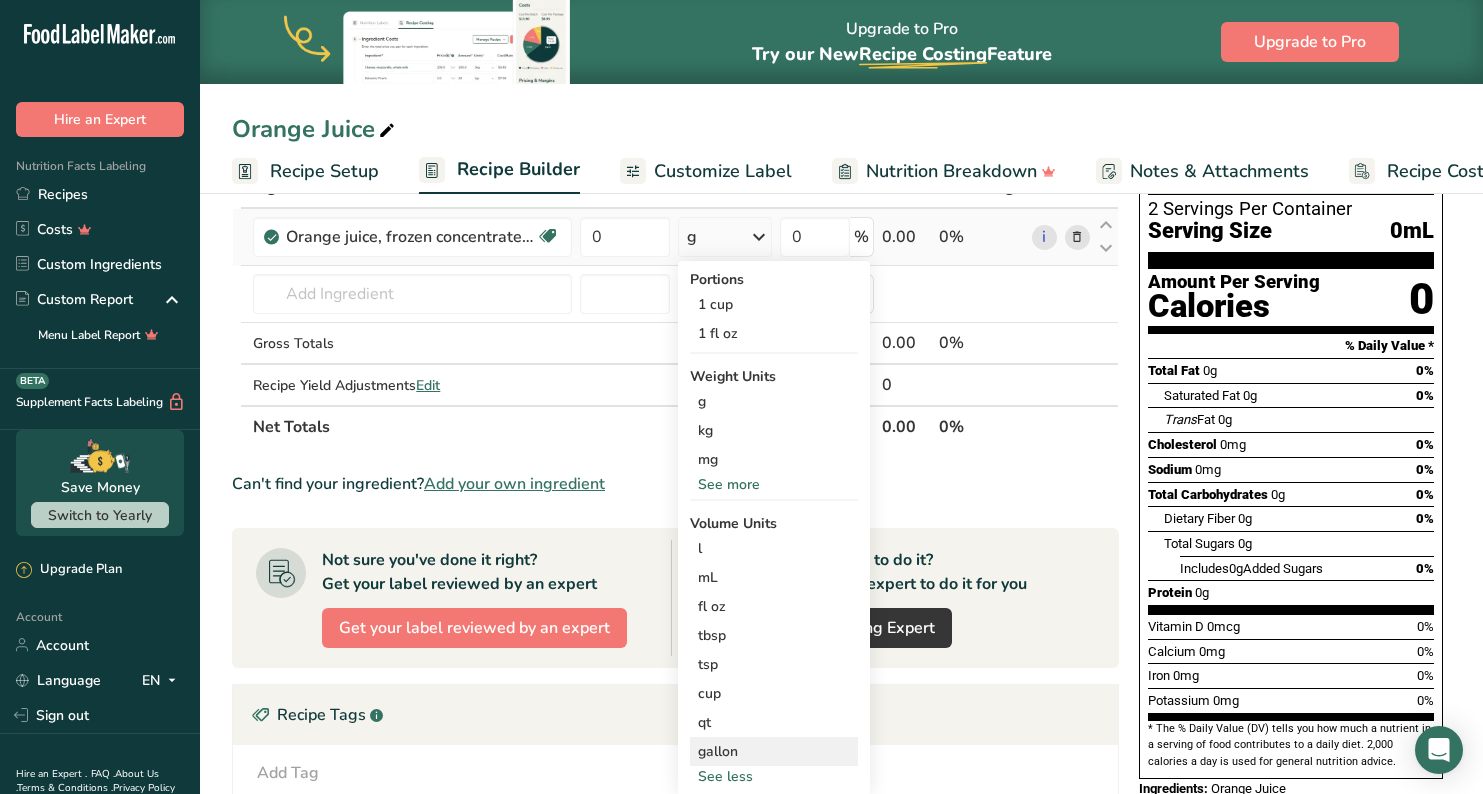 click on "gallon" at bounding box center (774, 751) 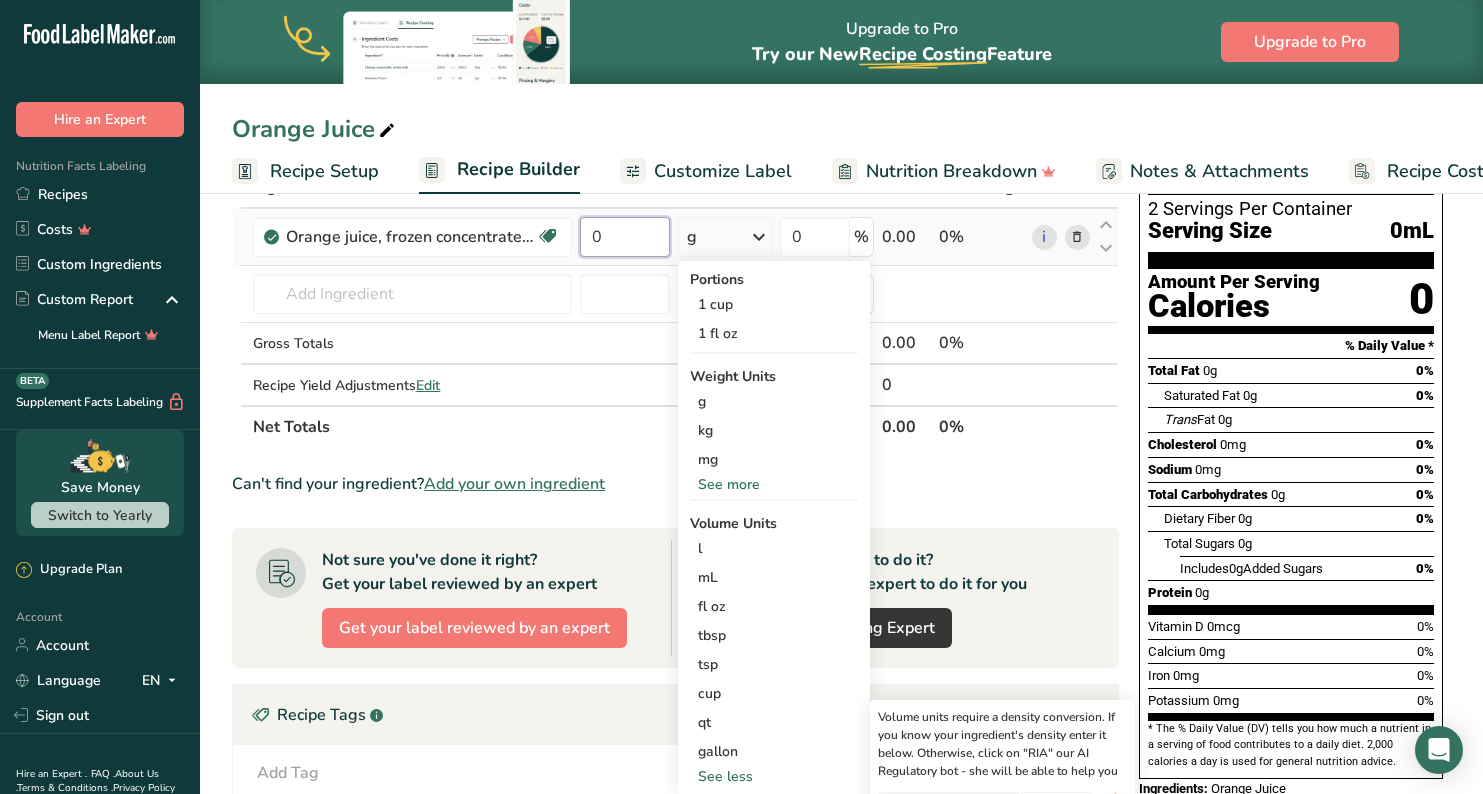 click on "0" at bounding box center (625, 237) 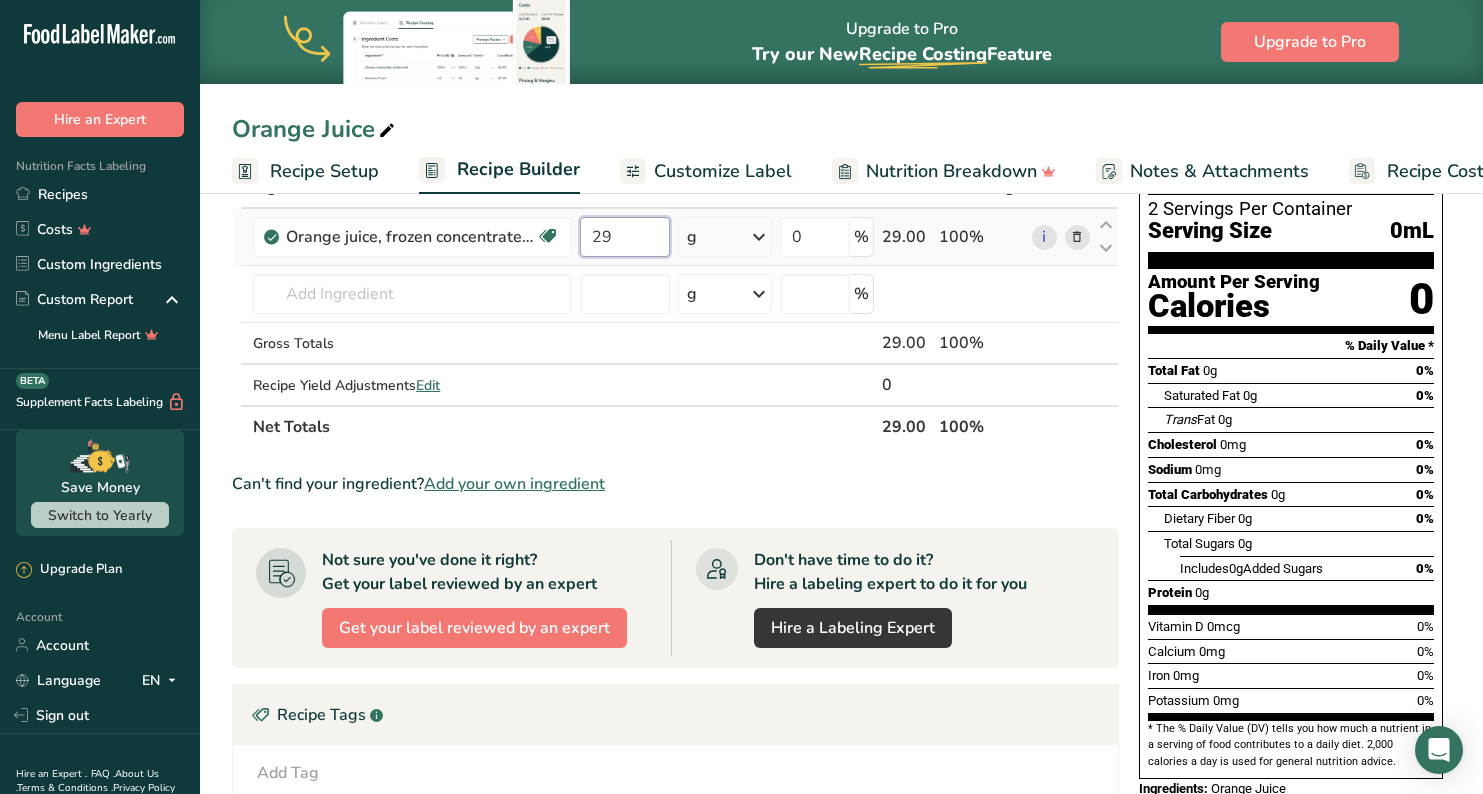 type on "29" 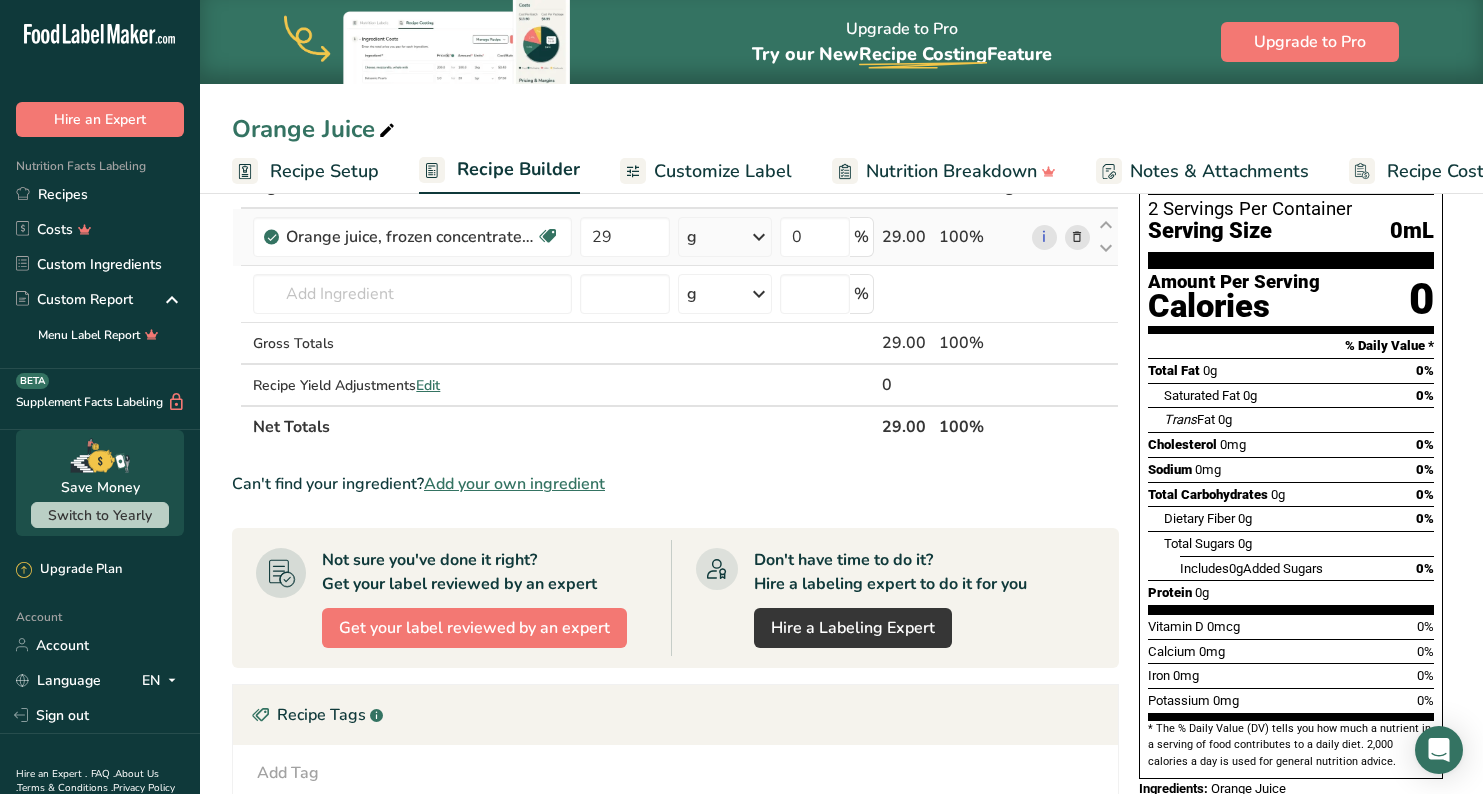 click on "Ingredient *
Amount *
Unit *
Waste *   .a-a{fill:#347362;}.b-a{fill:#fff;}          Grams
Percentage
Orange juice, frozen concentrate, unsweetened, undiluted
Source of Antioxidants
Dairy free
Gluten free
Vegan
Vegetarian
Soy free
29
g
Portions
1 cup
1 fl oz
Weight Units
g
kg
mg
See more
Volume Units
l
Volume units require a density conversion. If you know your ingredient's density enter it below. Otherwise, click on "RIA" our AI Regulatory bot - she will be able to help you
lb/ft3
g/cm3
Confirm" at bounding box center (675, 307) 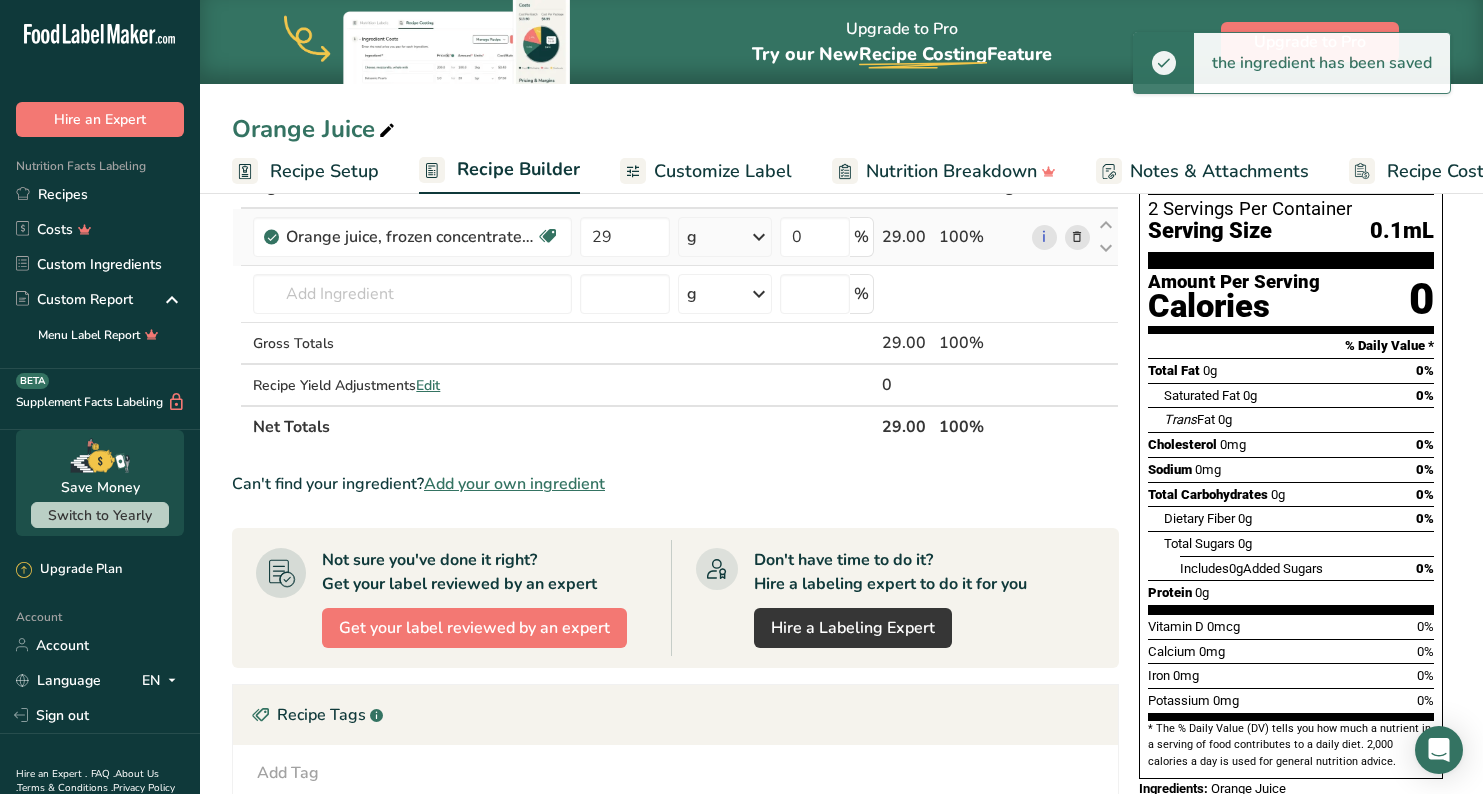 click at bounding box center (759, 237) 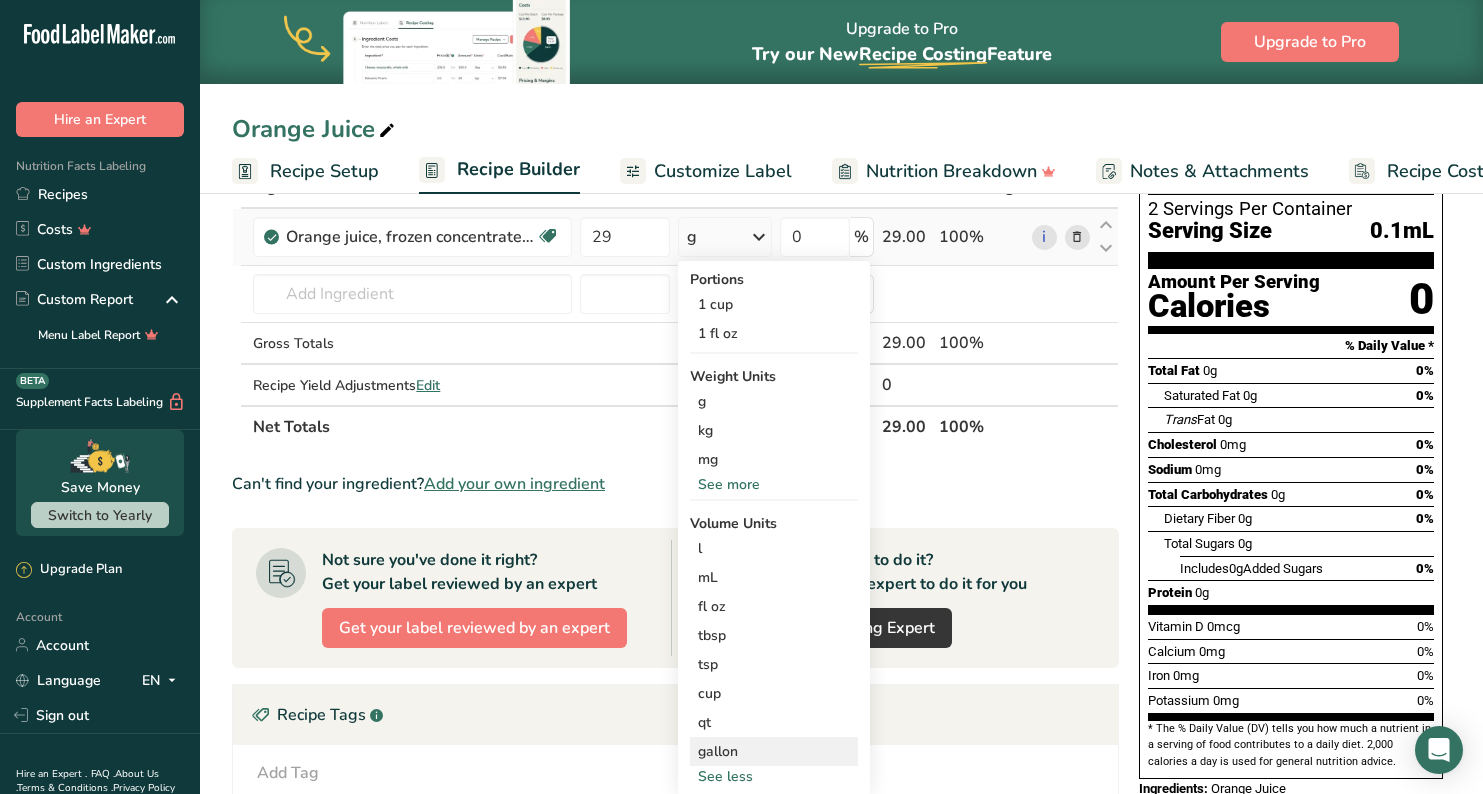 click on "gallon" at bounding box center (774, 751) 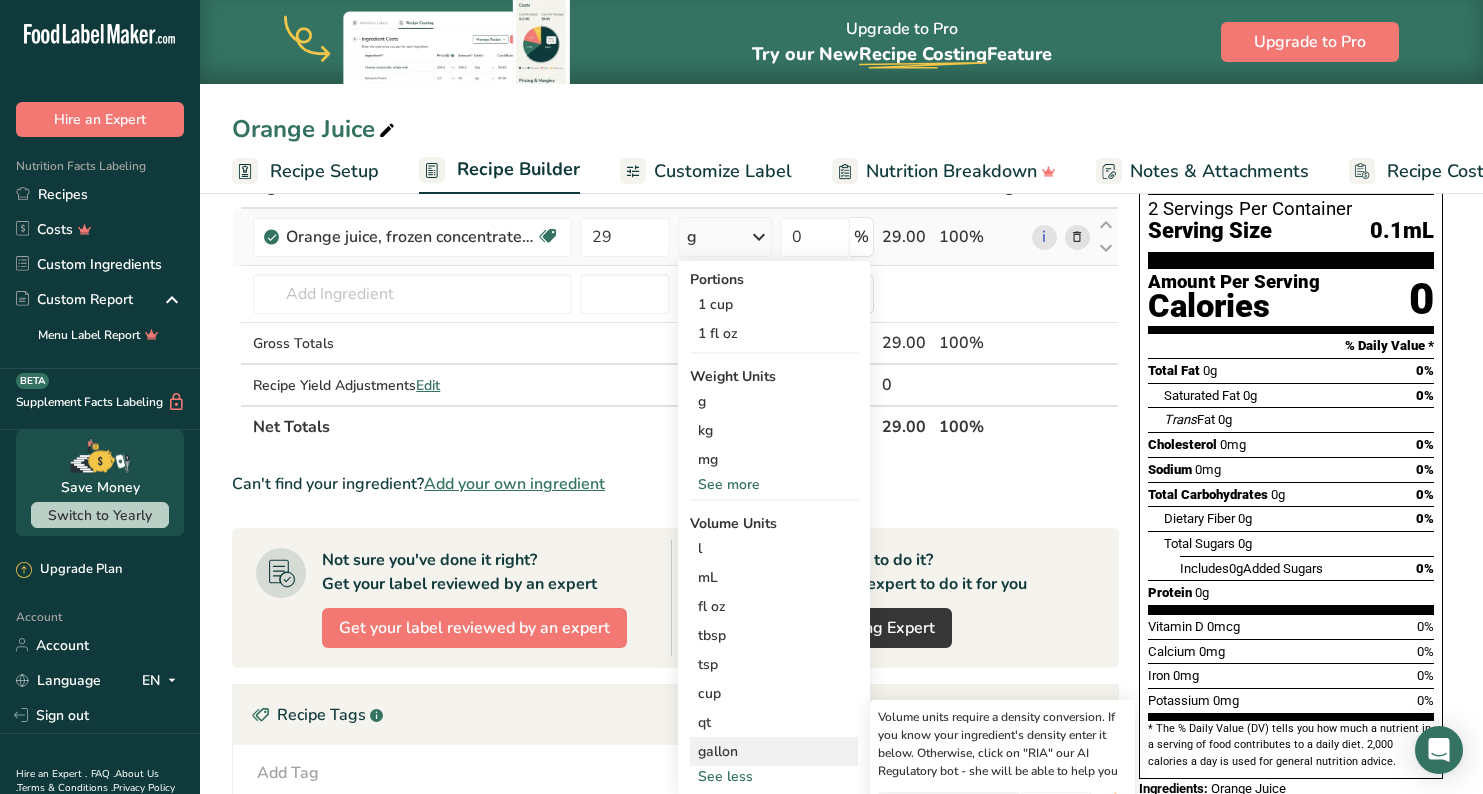 click on "gallon" at bounding box center [774, 751] 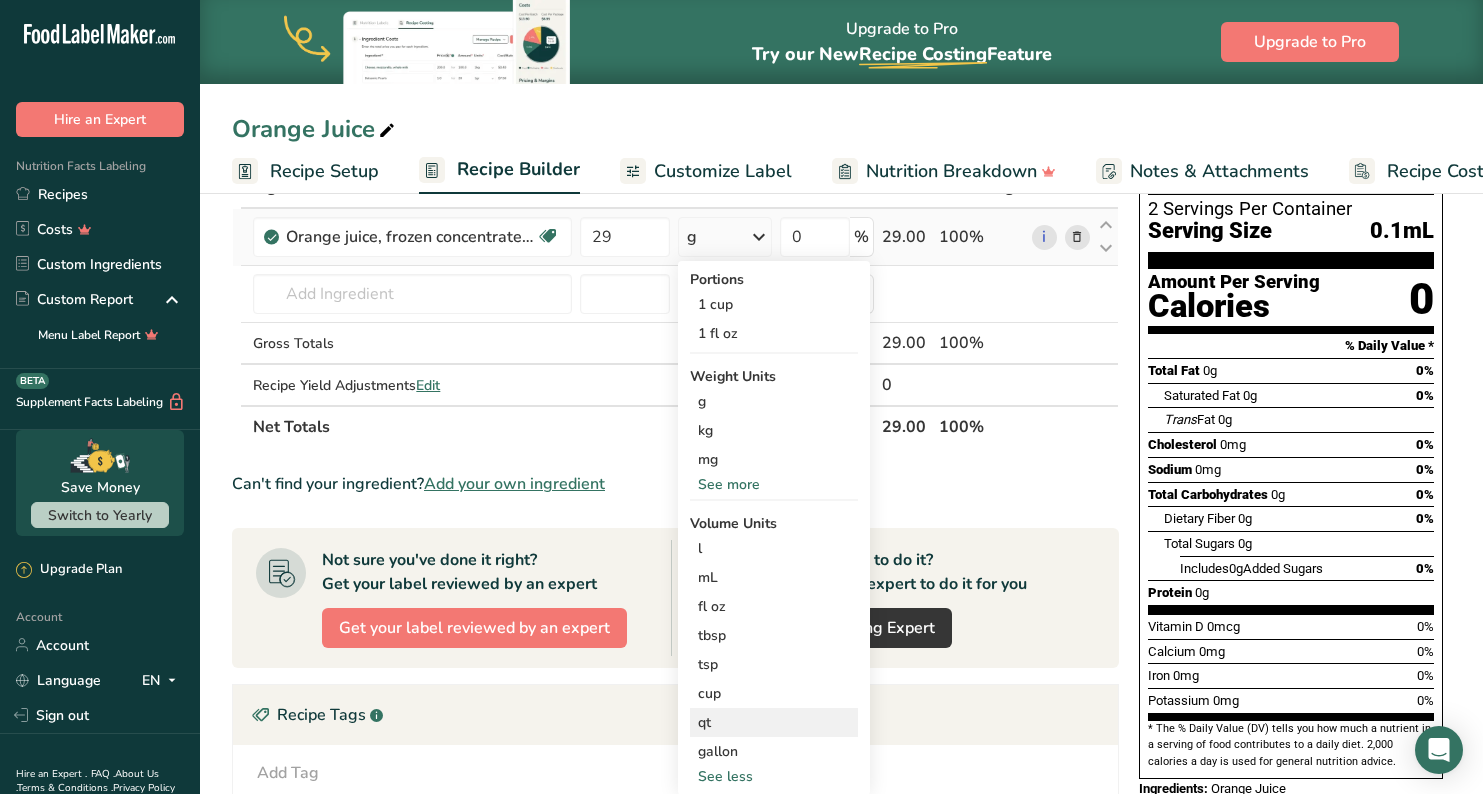 click on "qt" at bounding box center (774, 722) 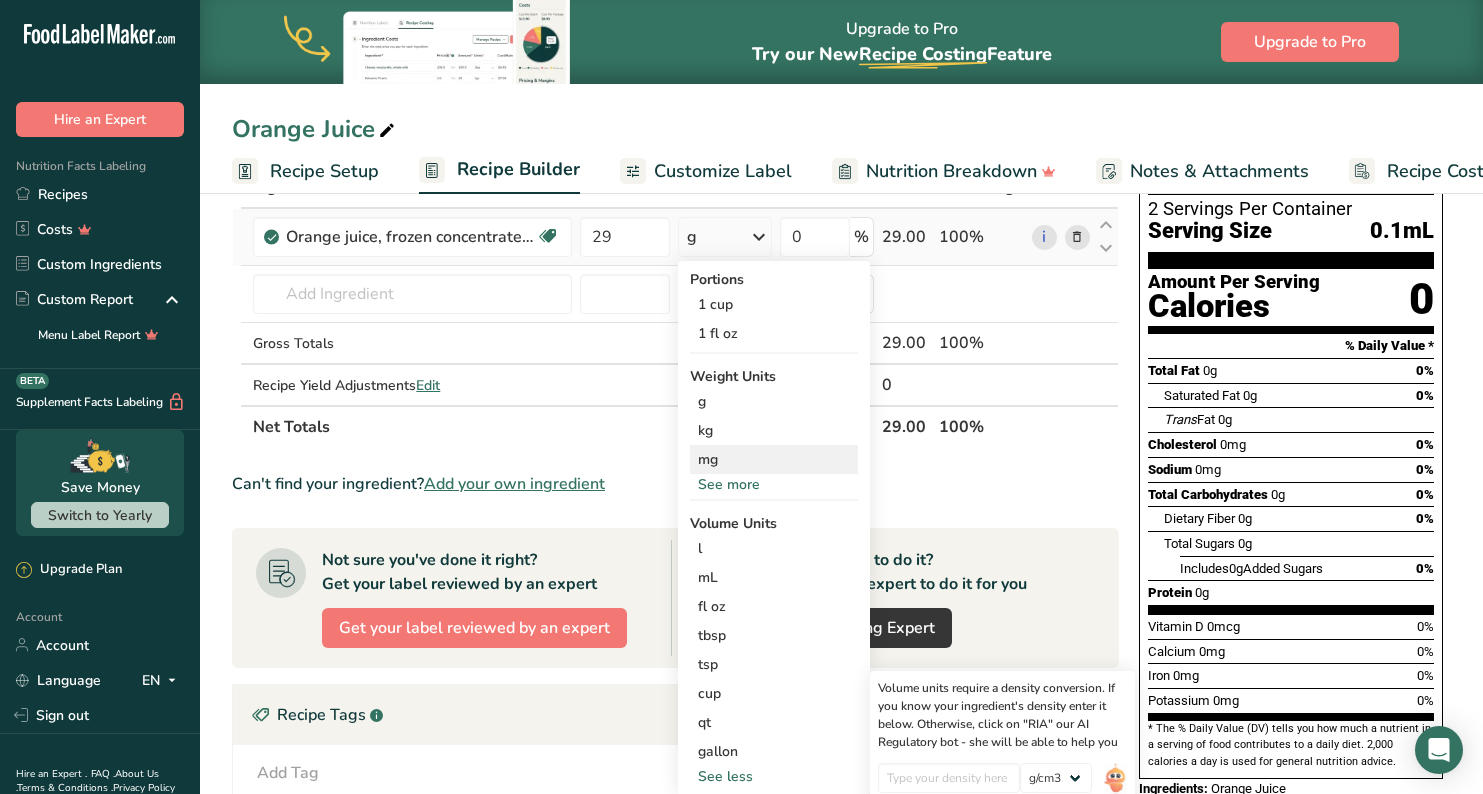 click on "mg" at bounding box center (774, 459) 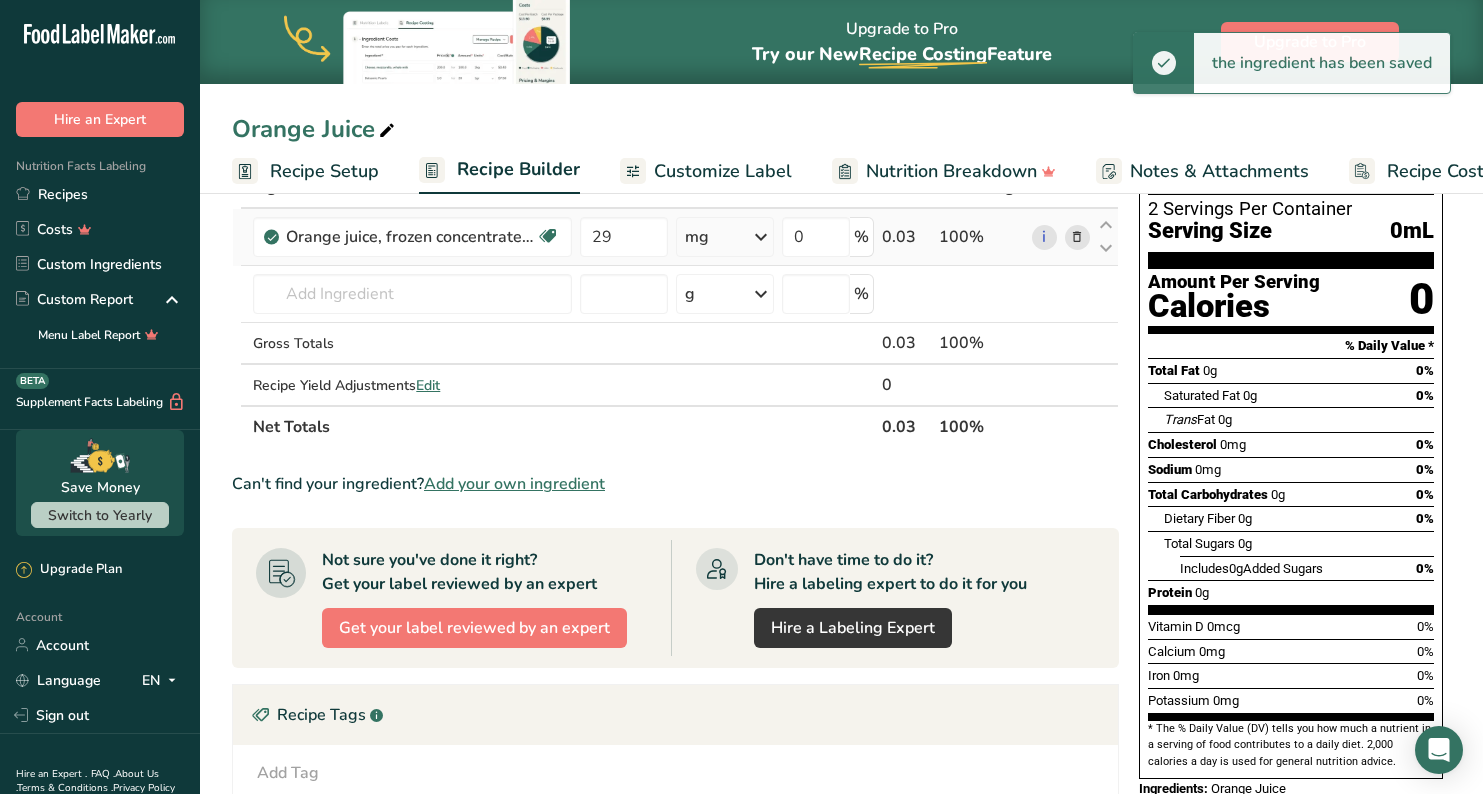 click at bounding box center [761, 237] 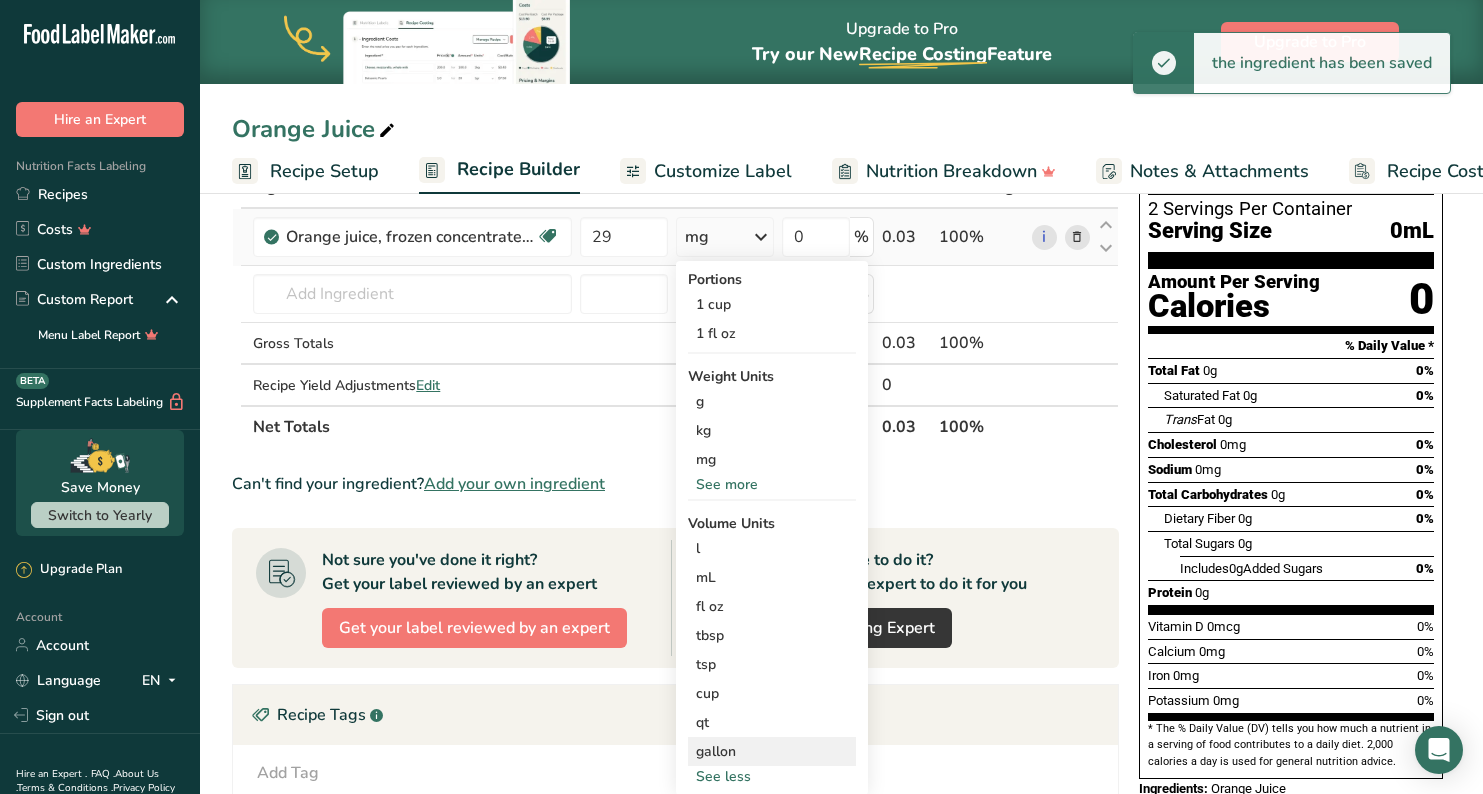 click on "gallon" at bounding box center [772, 751] 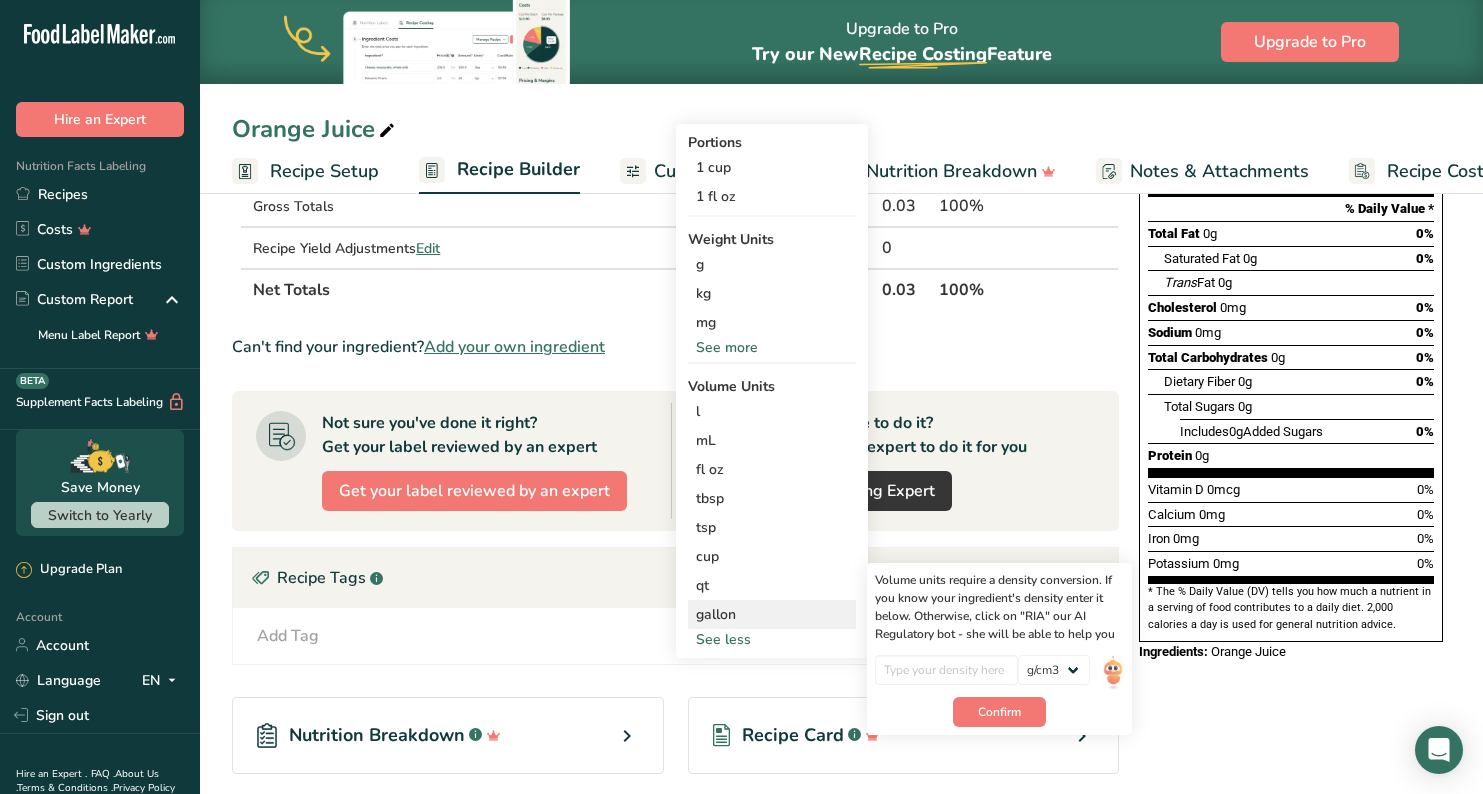 scroll, scrollTop: 272, scrollLeft: 0, axis: vertical 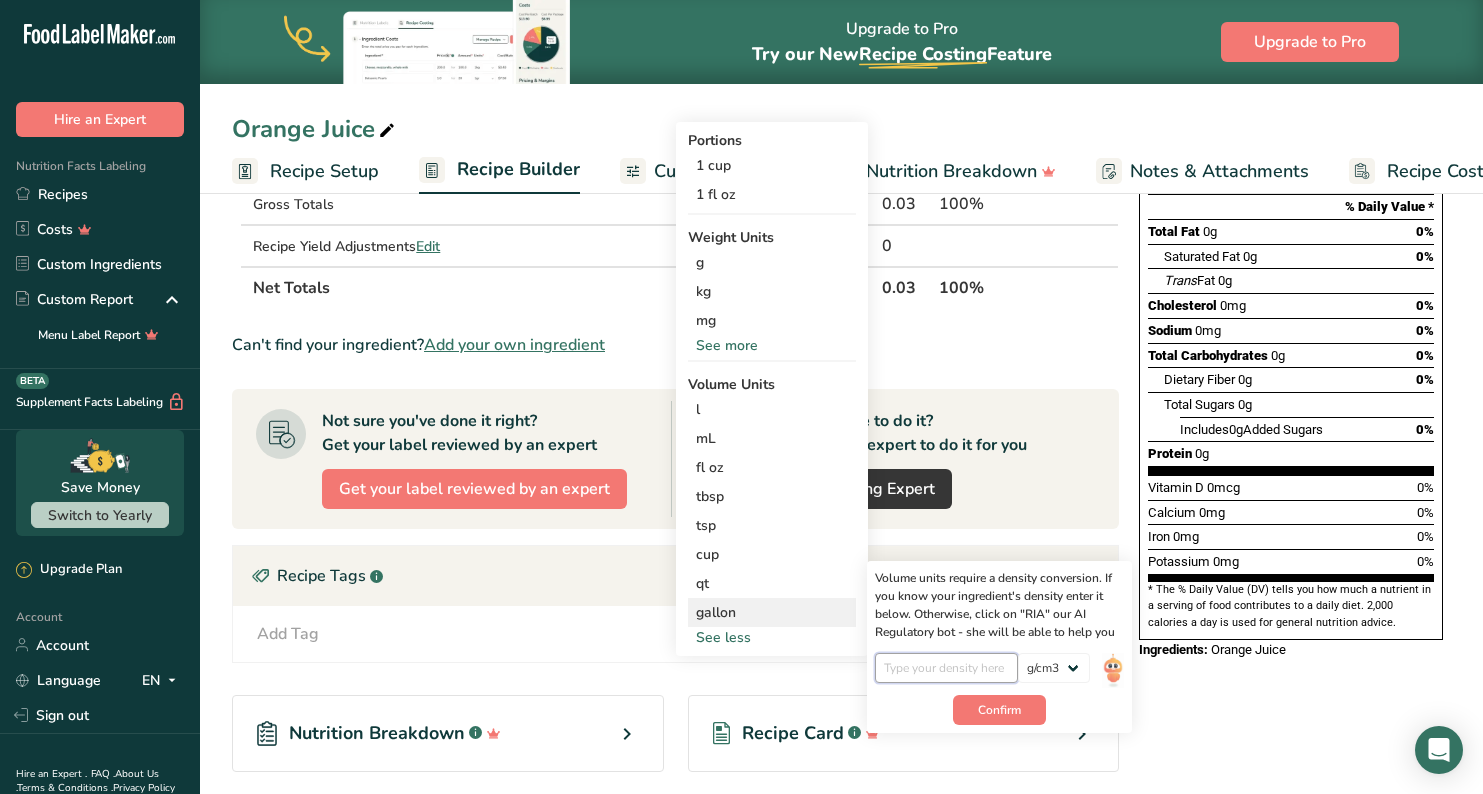 click at bounding box center [946, 668] 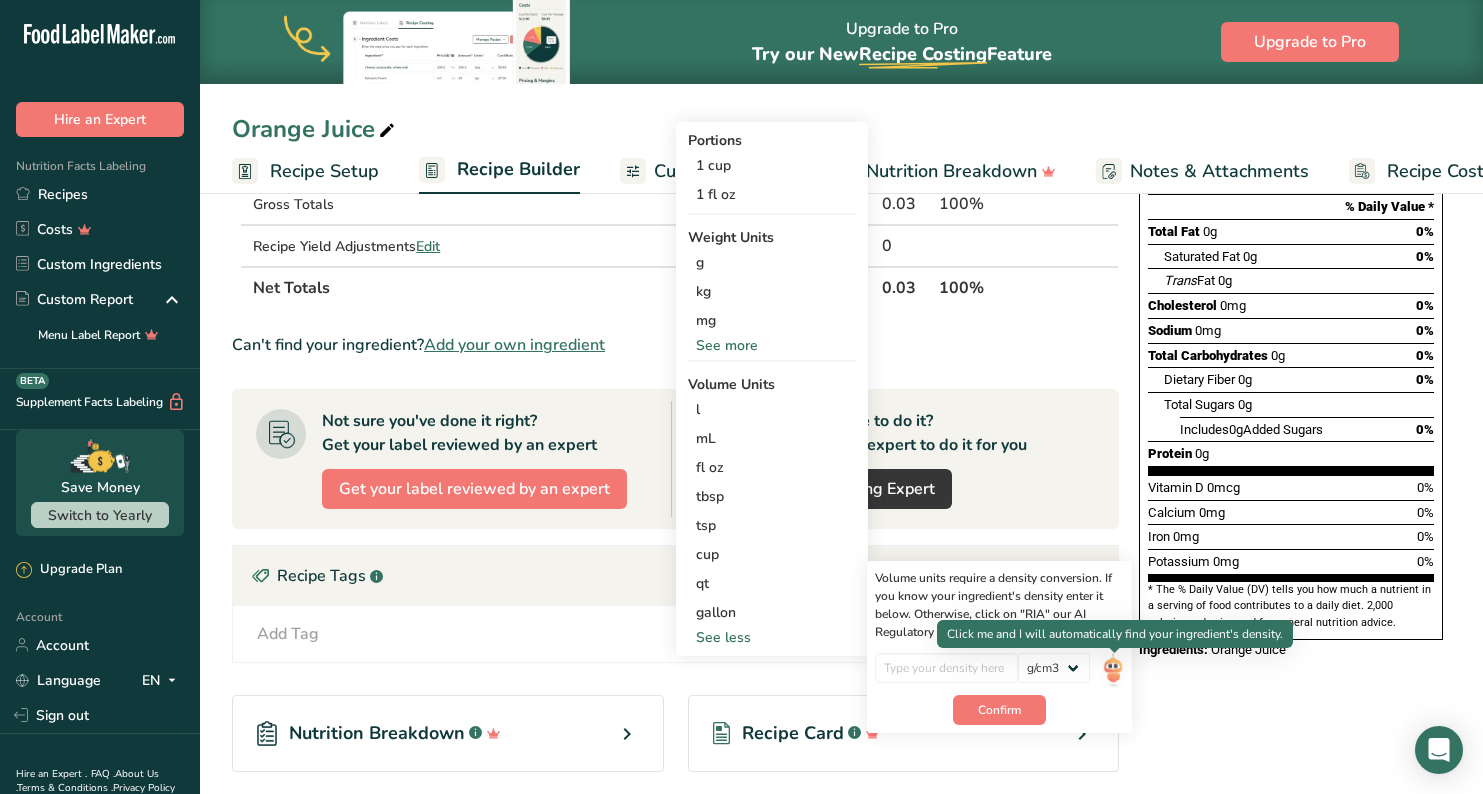 click at bounding box center (1115, 653) 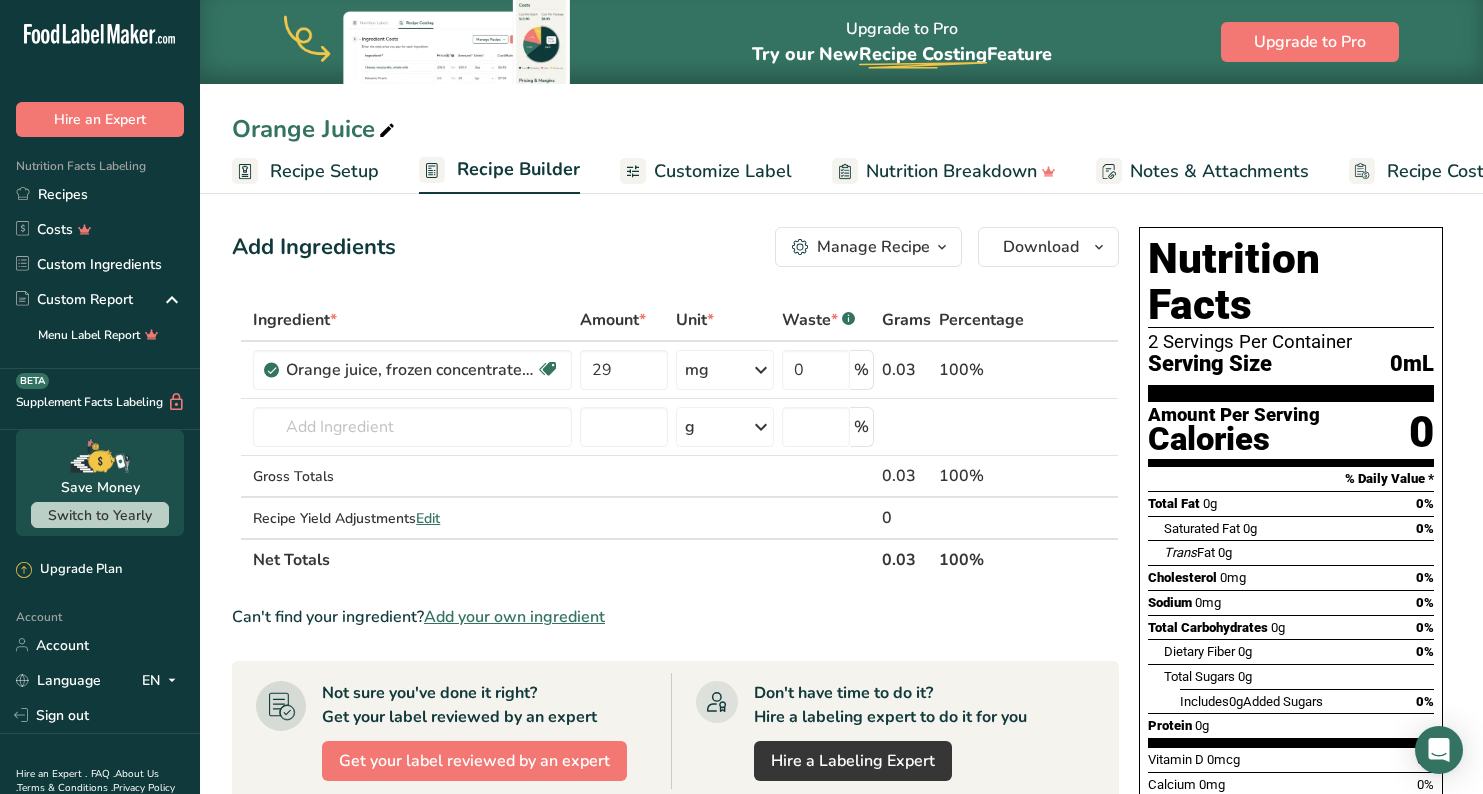 scroll, scrollTop: 0, scrollLeft: 0, axis: both 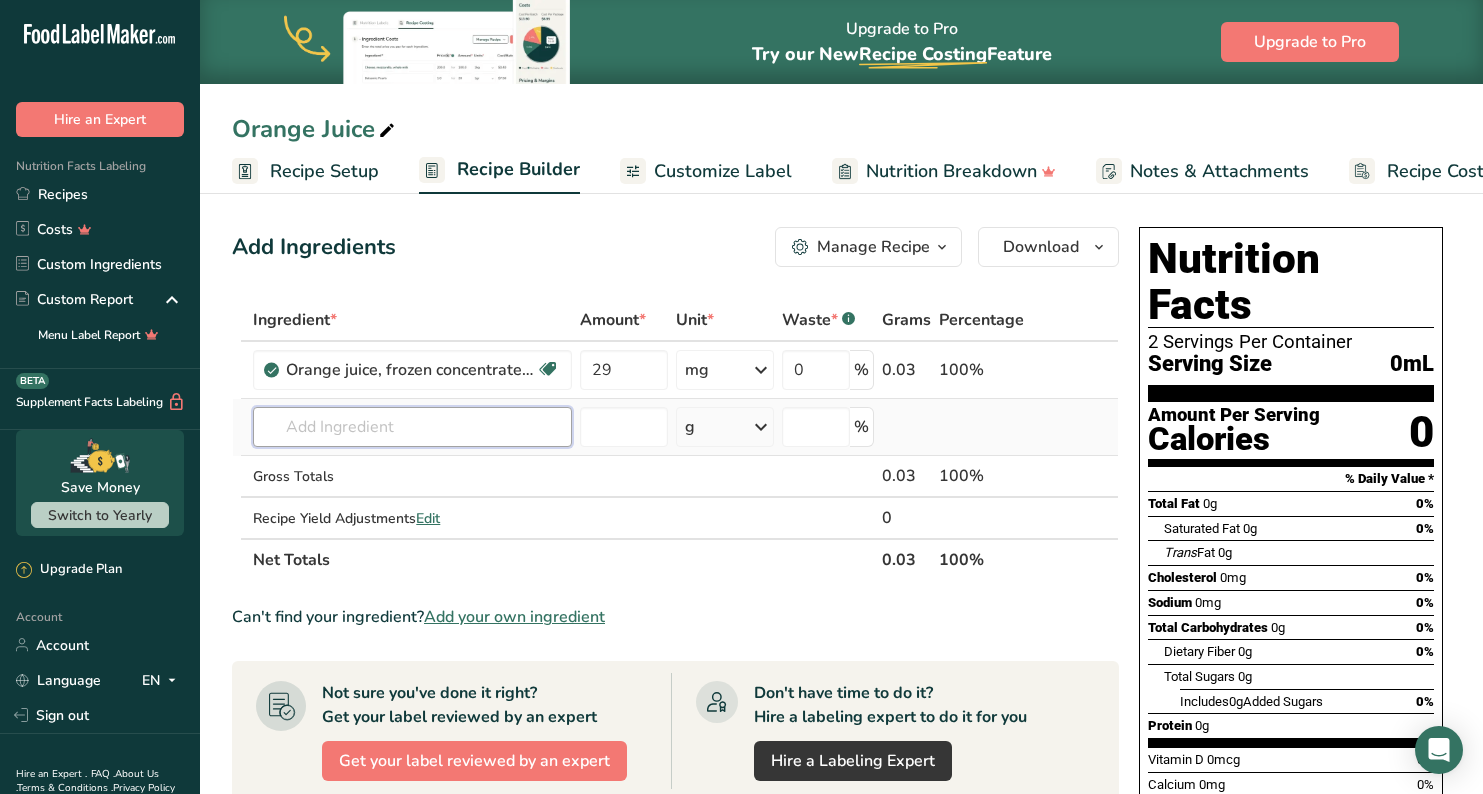 click at bounding box center (412, 427) 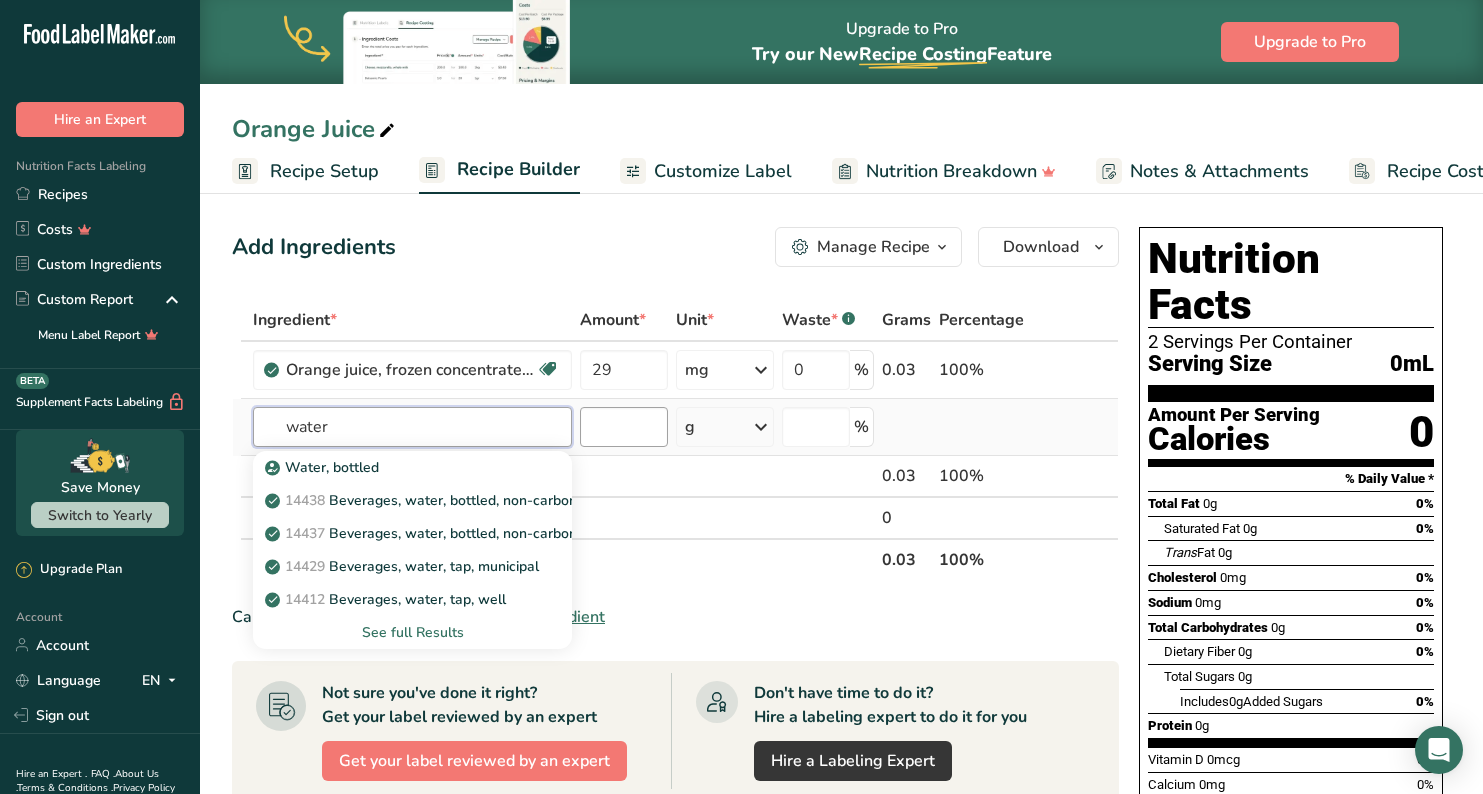 type on "water" 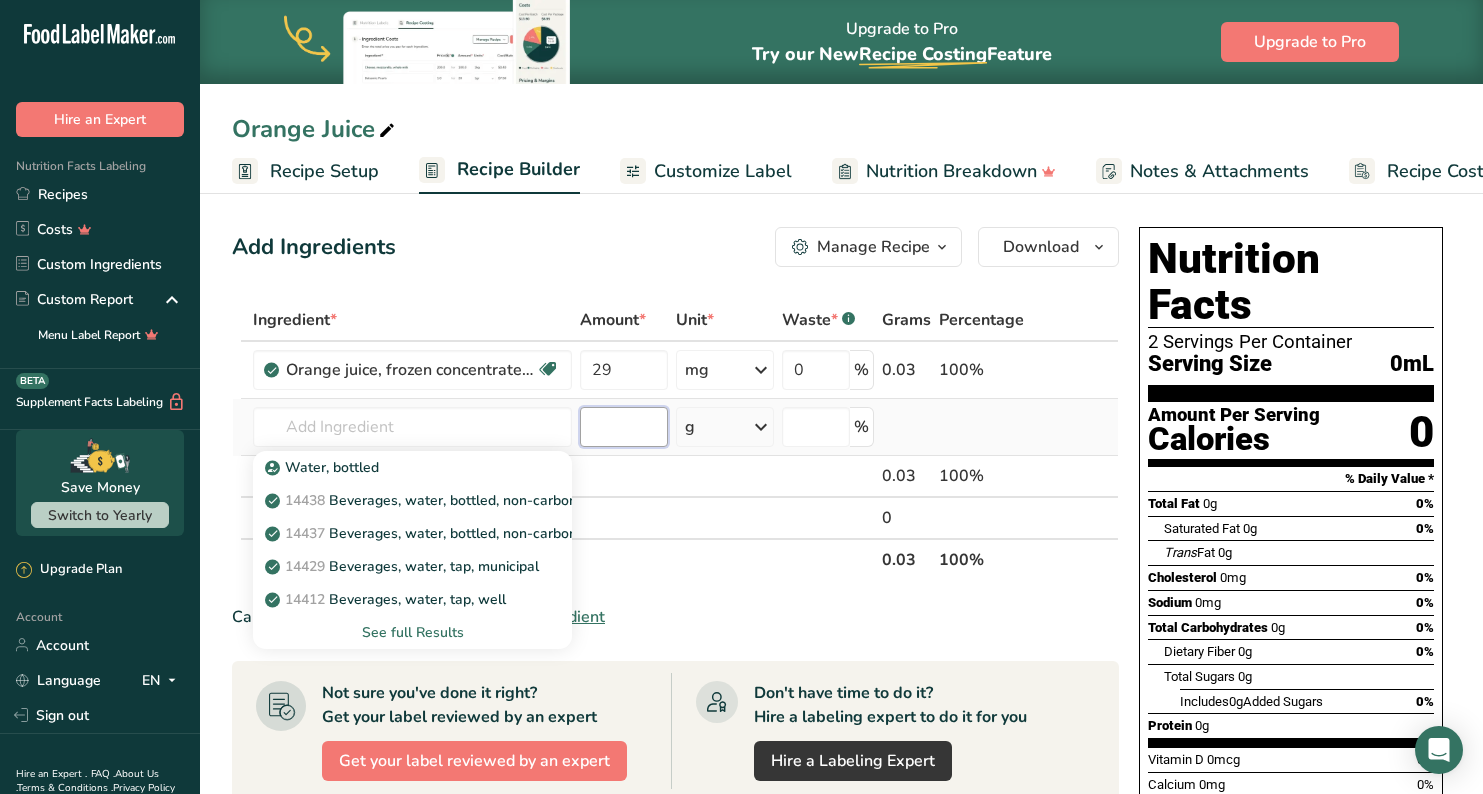 click at bounding box center (623, 427) 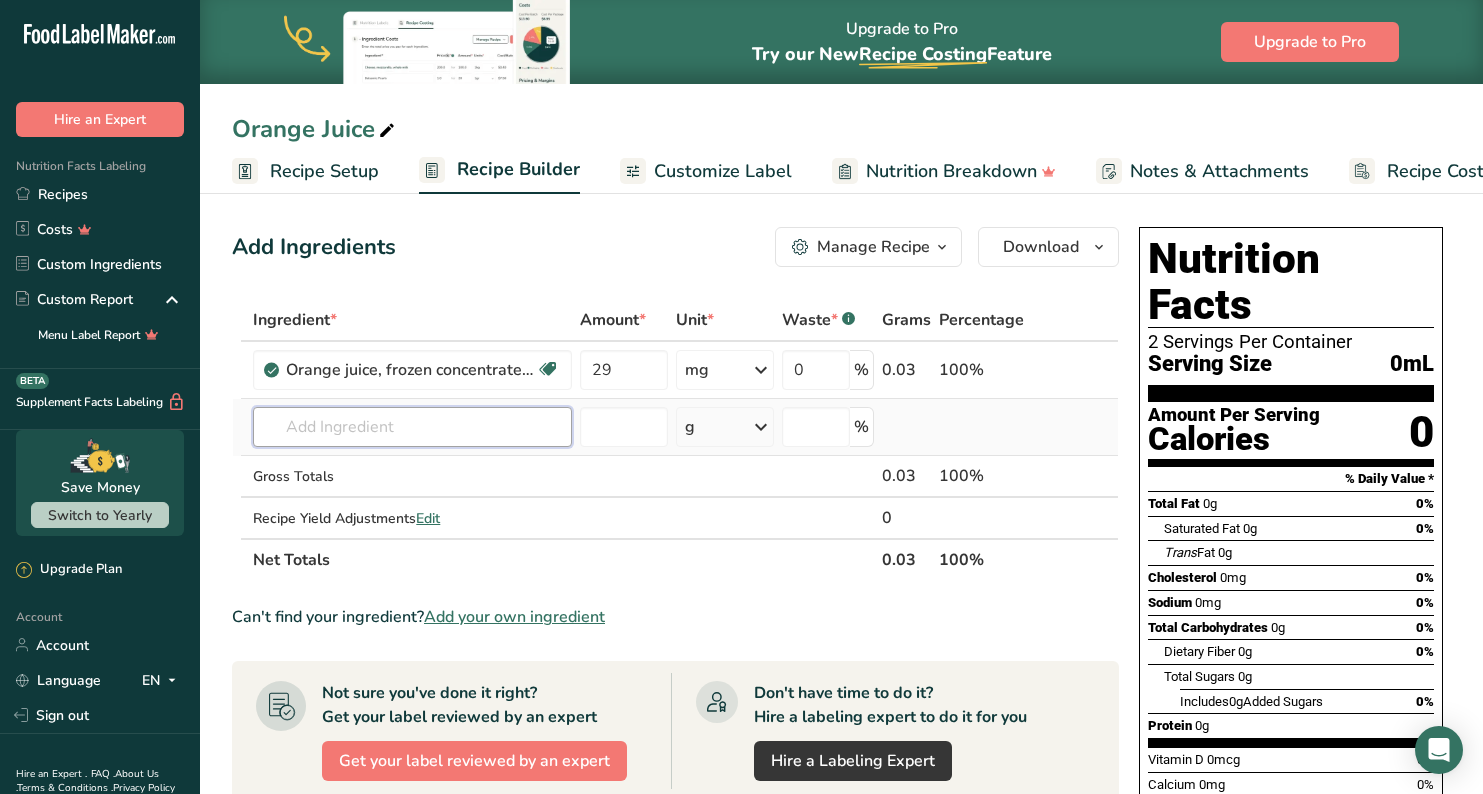 click at bounding box center [412, 427] 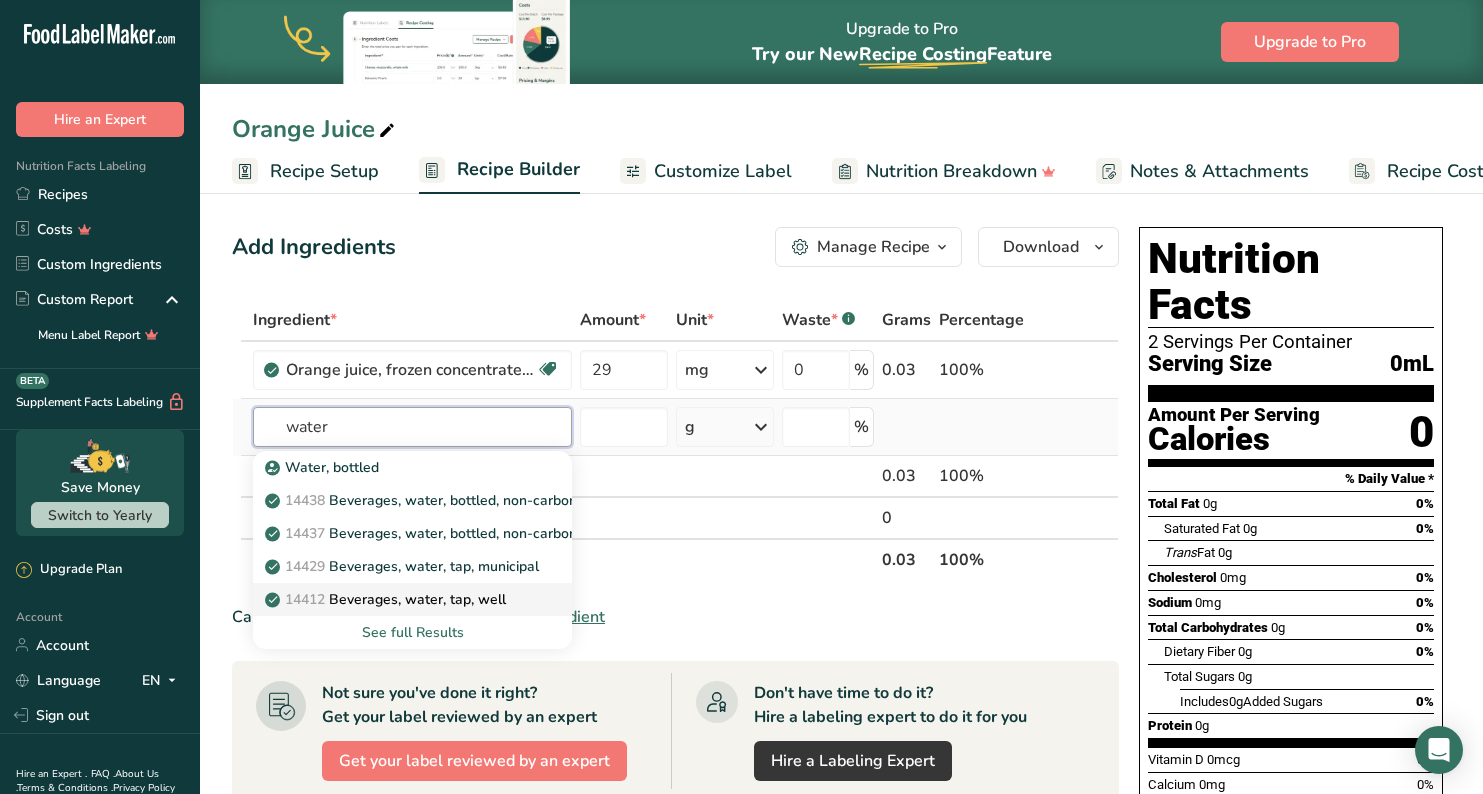 type on "water" 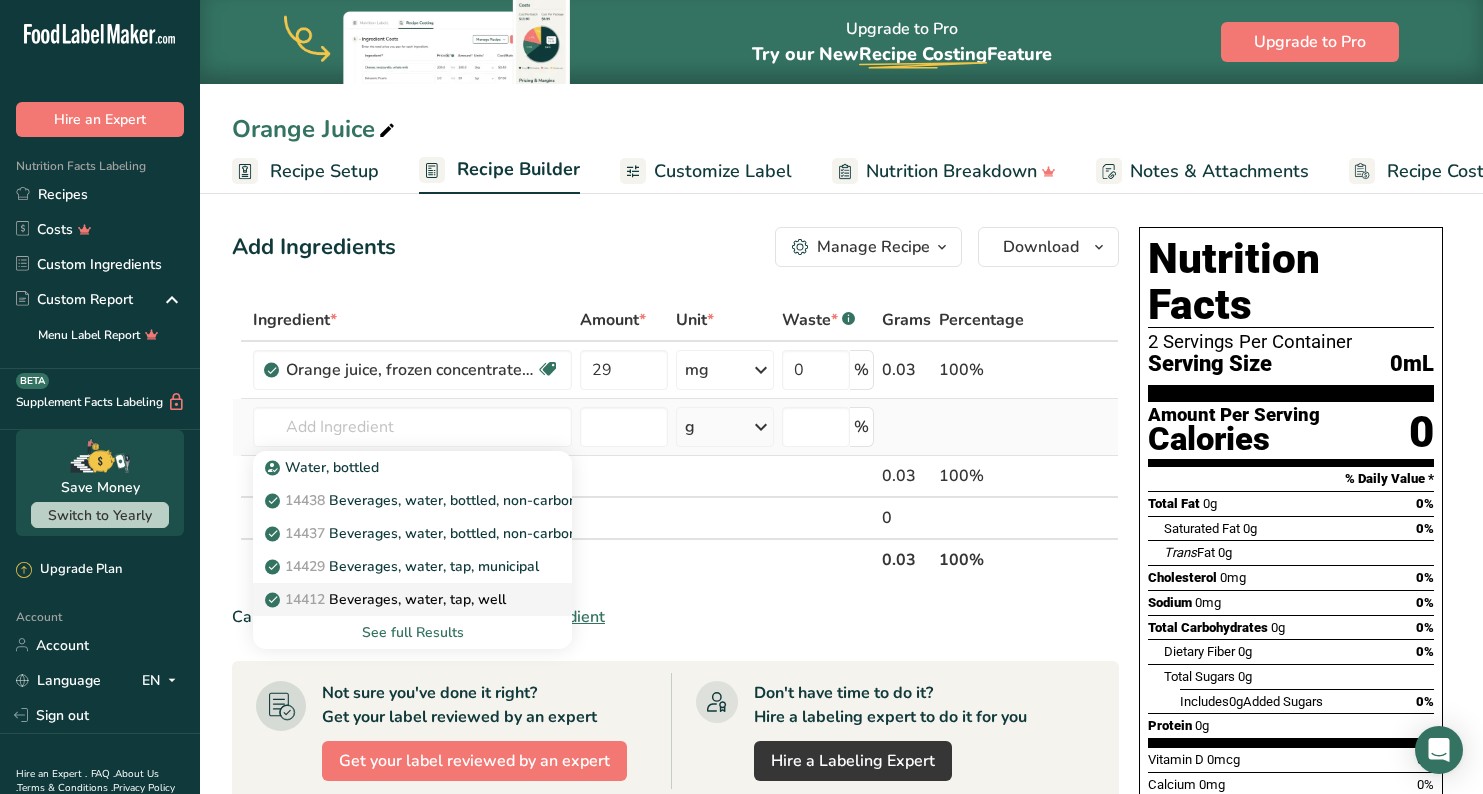 click on "14412
Beverages, water, tap, well" at bounding box center (387, 599) 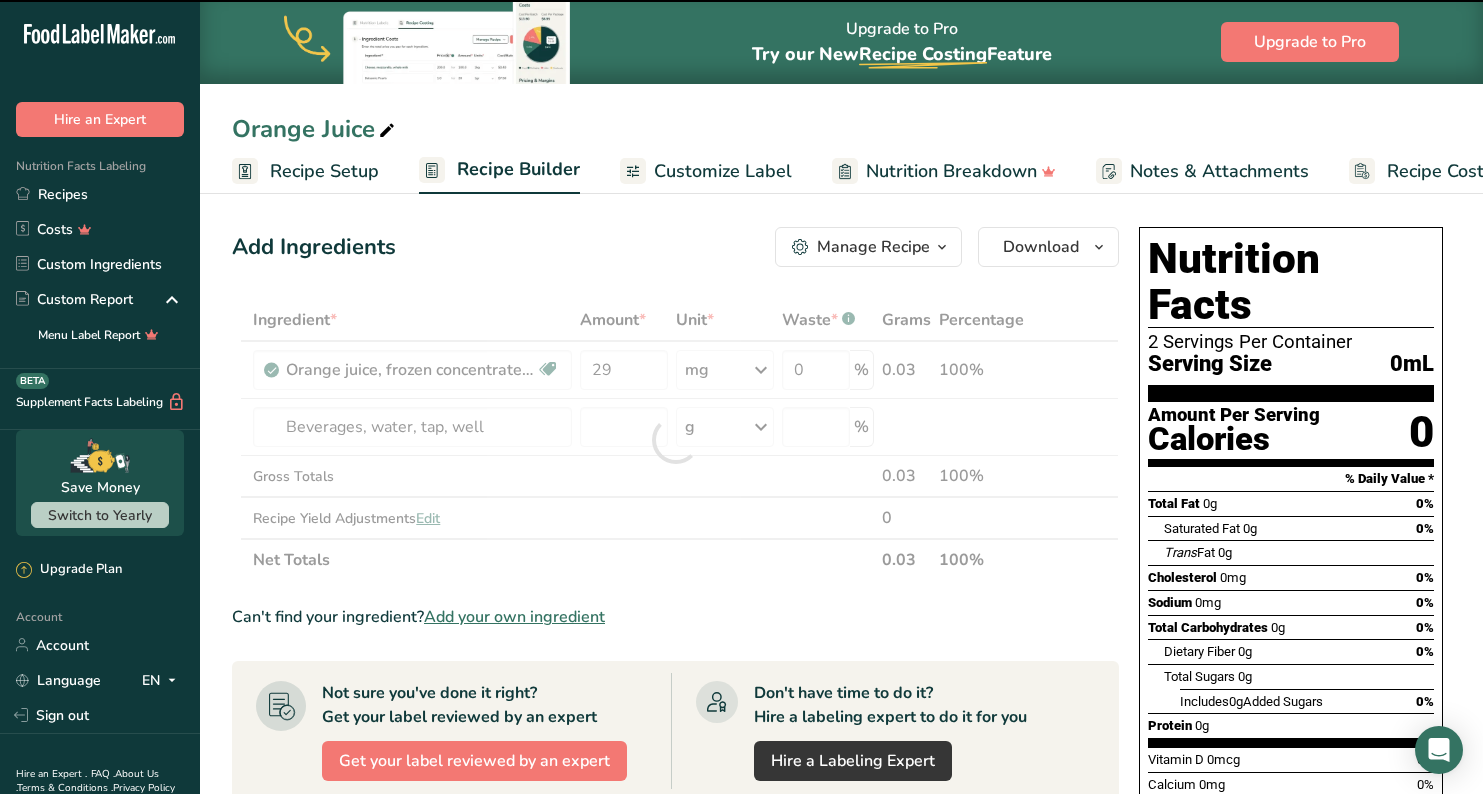 type on "0" 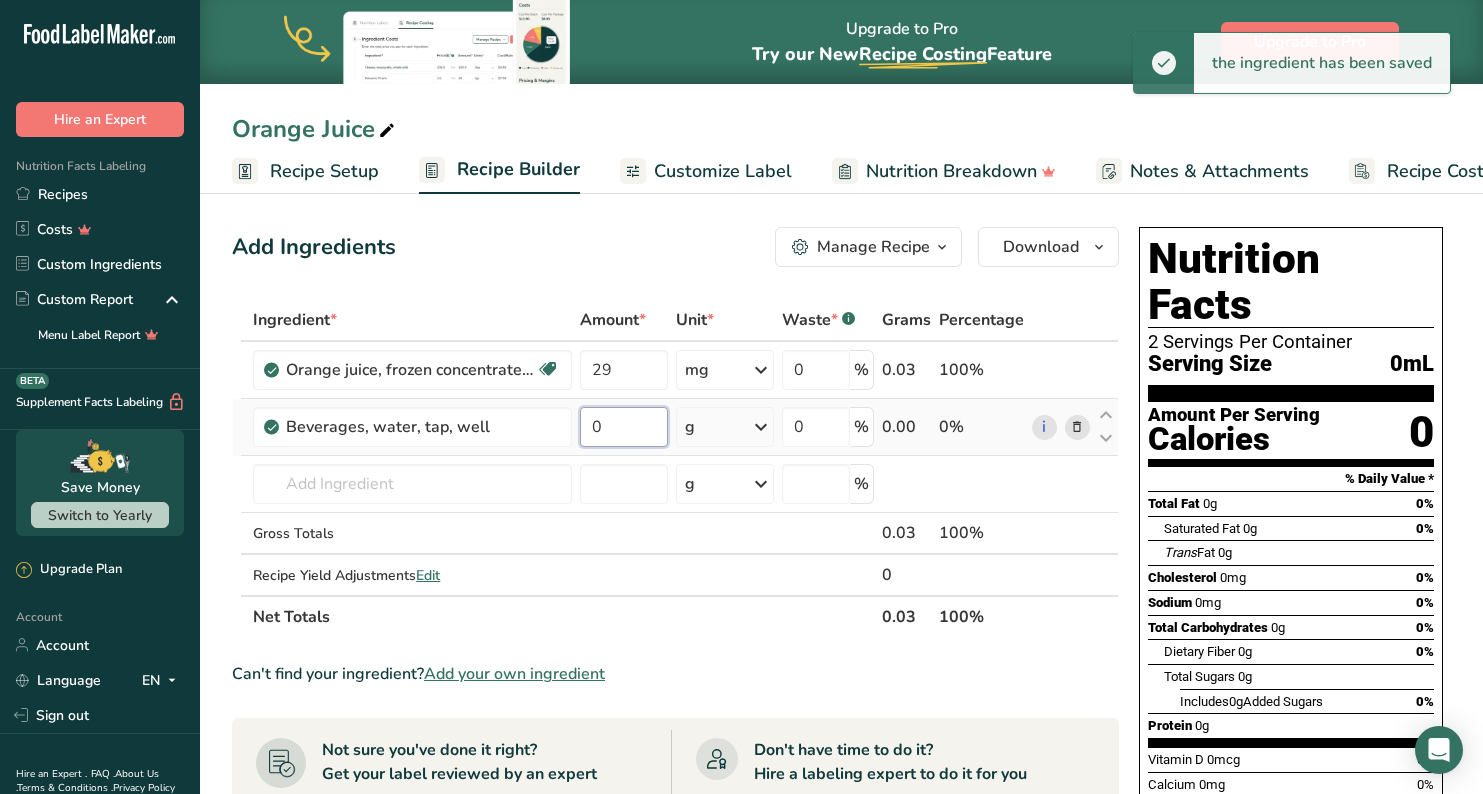 click on "0" at bounding box center (623, 427) 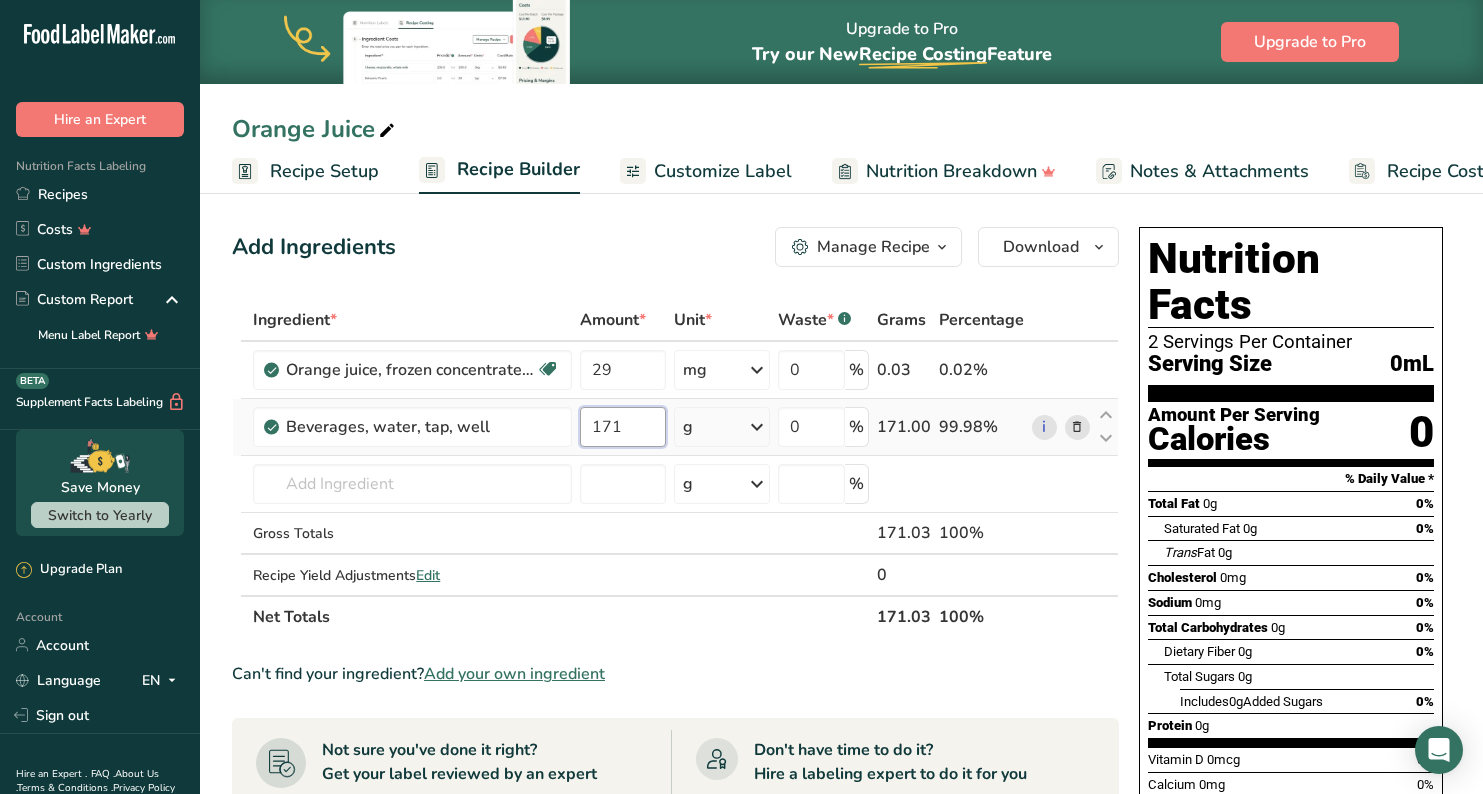 type on "171" 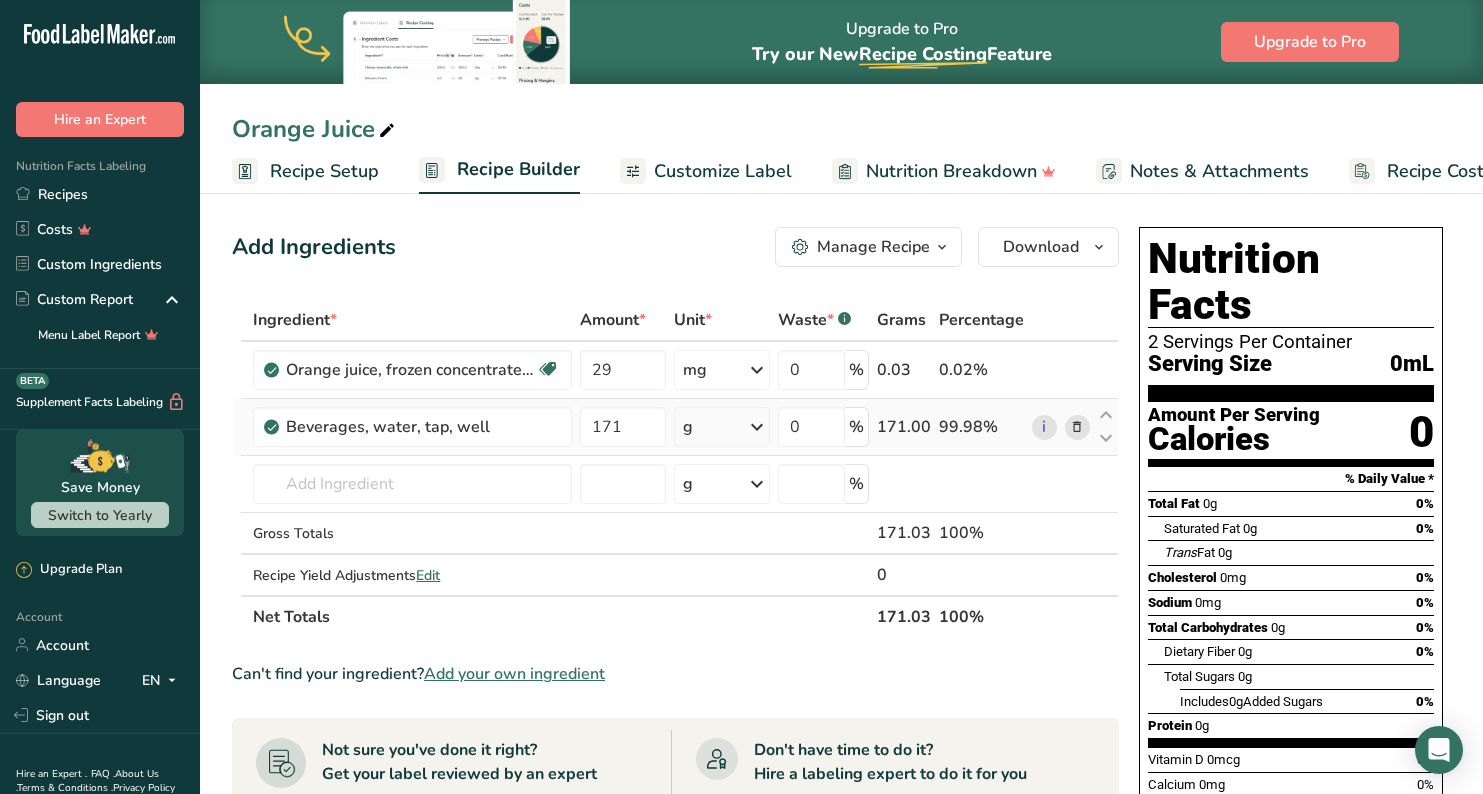 click on "Ingredient *
Amount *
Unit *
Waste *   .a-a{fill:#347362;}.b-a{fill:#fff;}          Grams
Percentage
Orange juice, frozen concentrate, unsweetened, undiluted
Source of Antioxidants
Dairy free
Gluten free
Vegan
Vegetarian
Soy free
29
mg
Portions
1 cup
1 fl oz
Weight Units
g
kg
mg
See more
Volume Units
l
Volume units require a density conversion. If you know your ingredient's density enter it below. Otherwise, click on "RIA" our AI Regulatory bot - she will be able to help you
lb/ft3
g/cm3
Confirm" at bounding box center [675, 468] 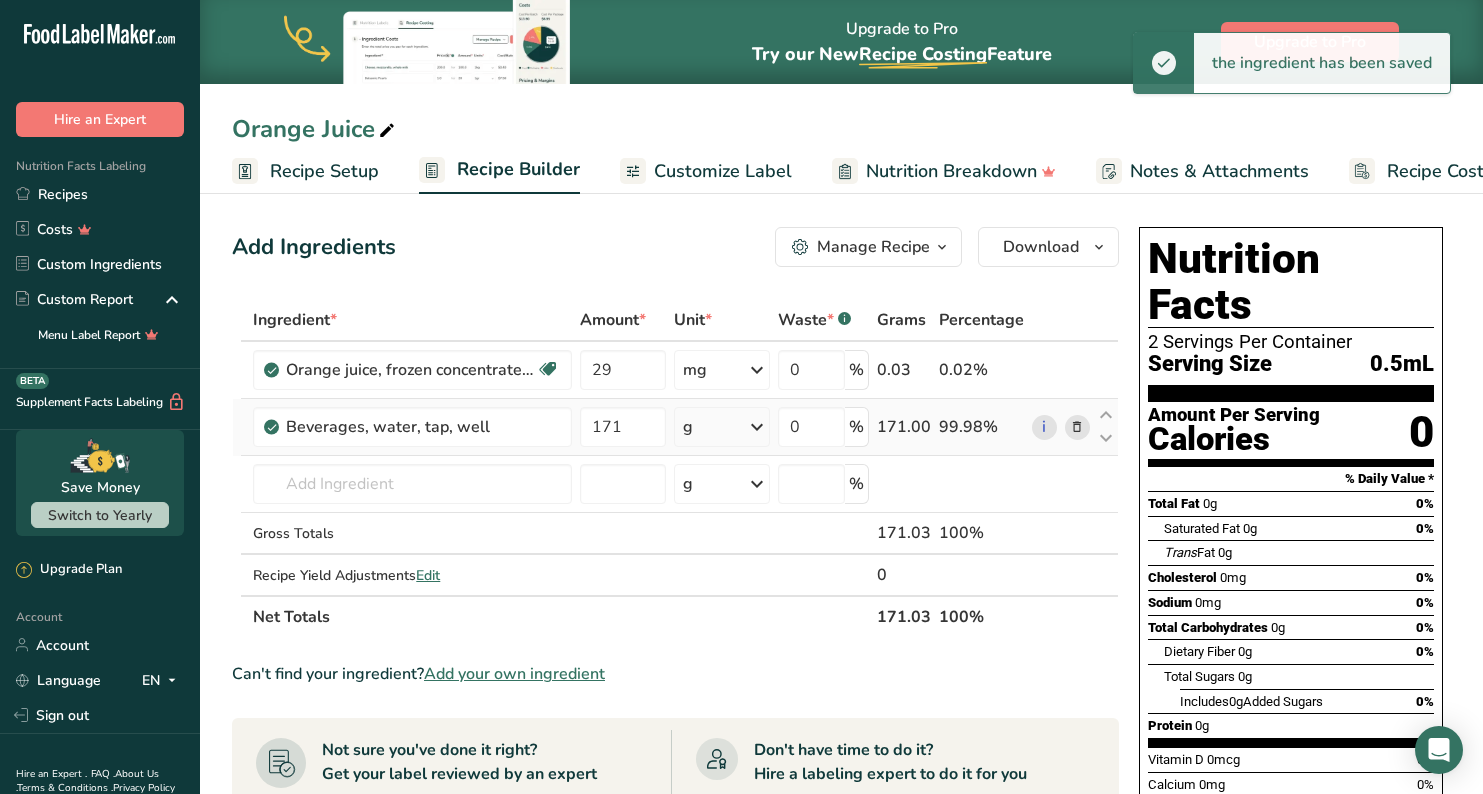 click at bounding box center (757, 427) 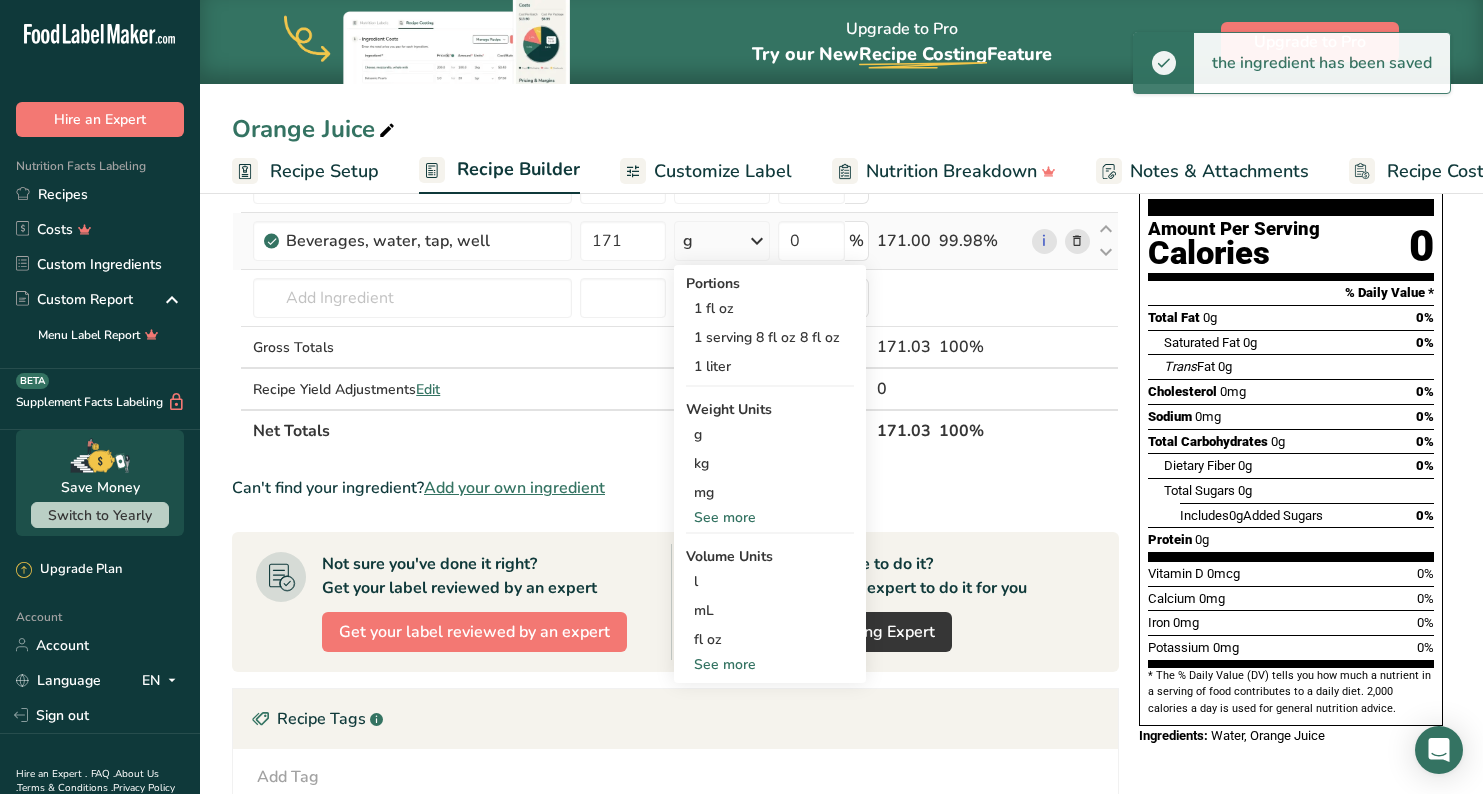 scroll, scrollTop: 194, scrollLeft: 0, axis: vertical 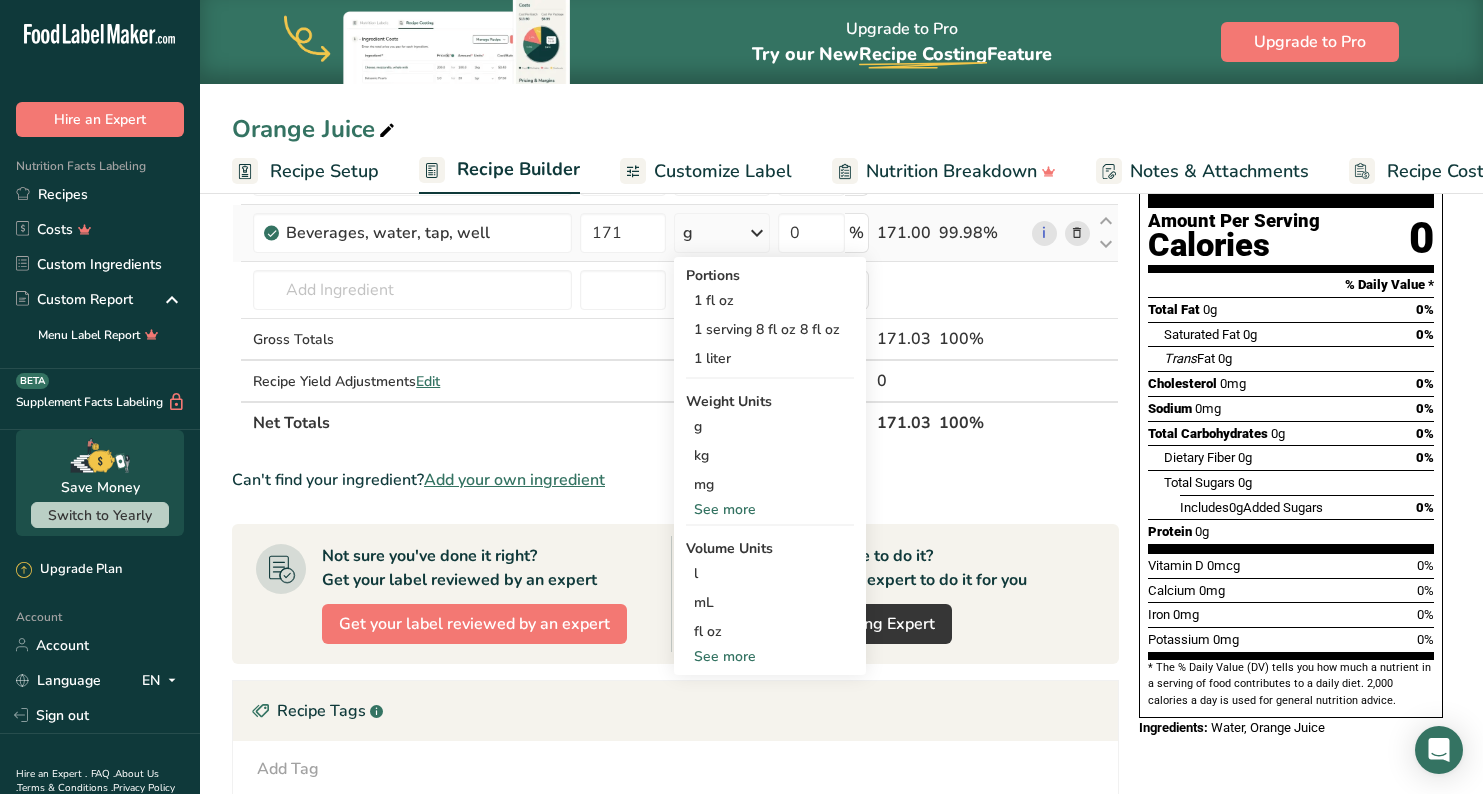 click on "See more" at bounding box center [770, 656] 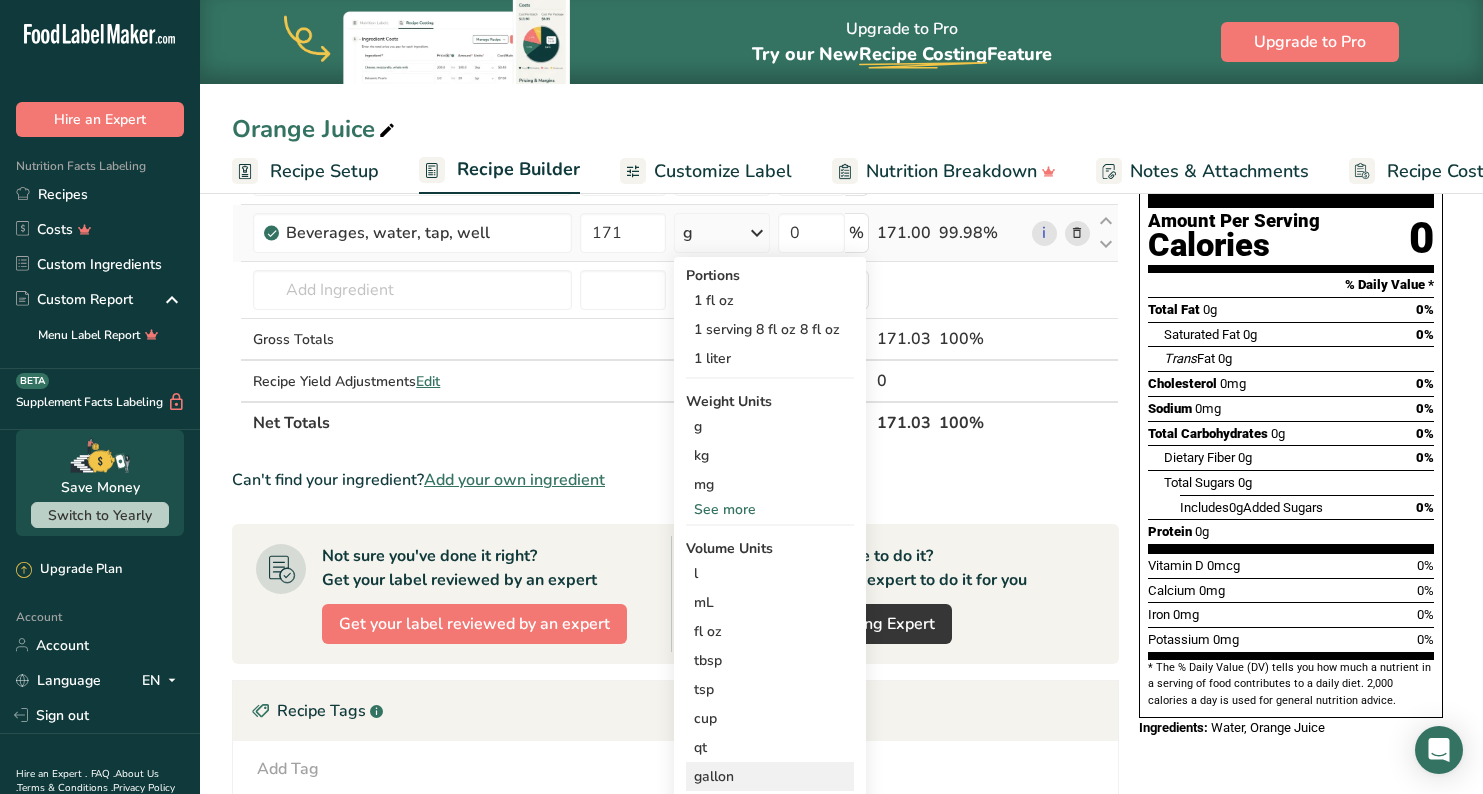click on "gallon" at bounding box center [770, 776] 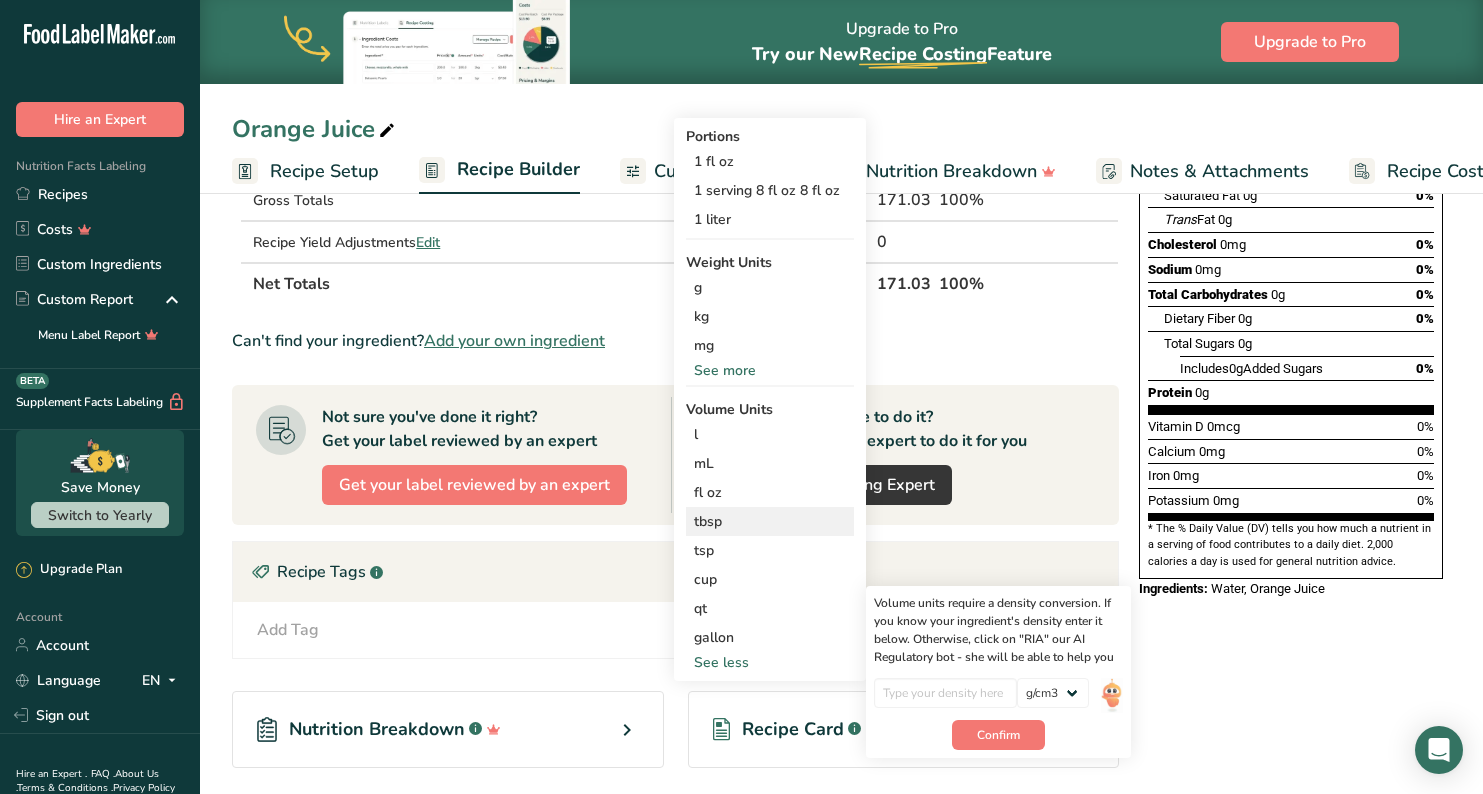 scroll, scrollTop: 341, scrollLeft: 0, axis: vertical 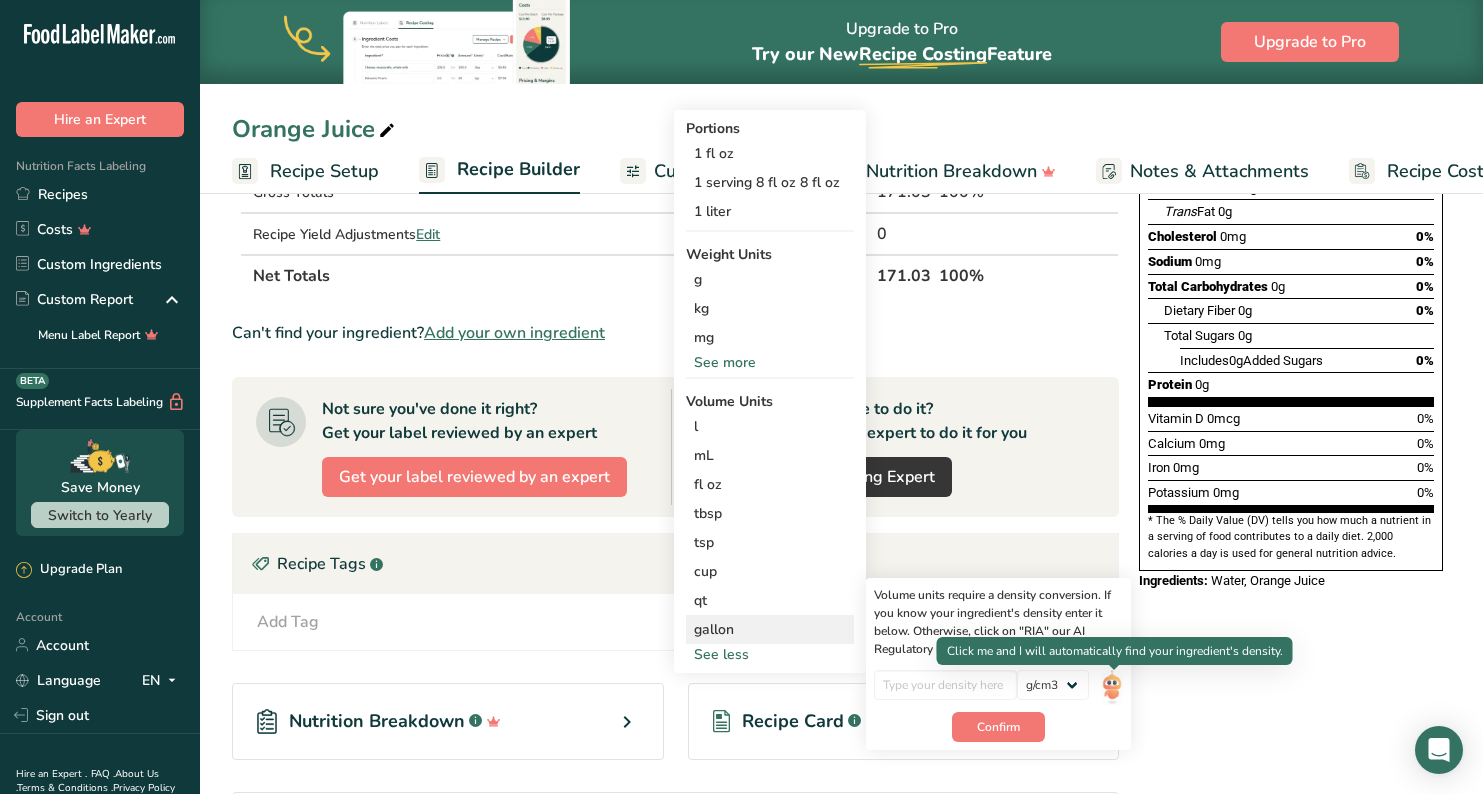 click at bounding box center [1112, 687] 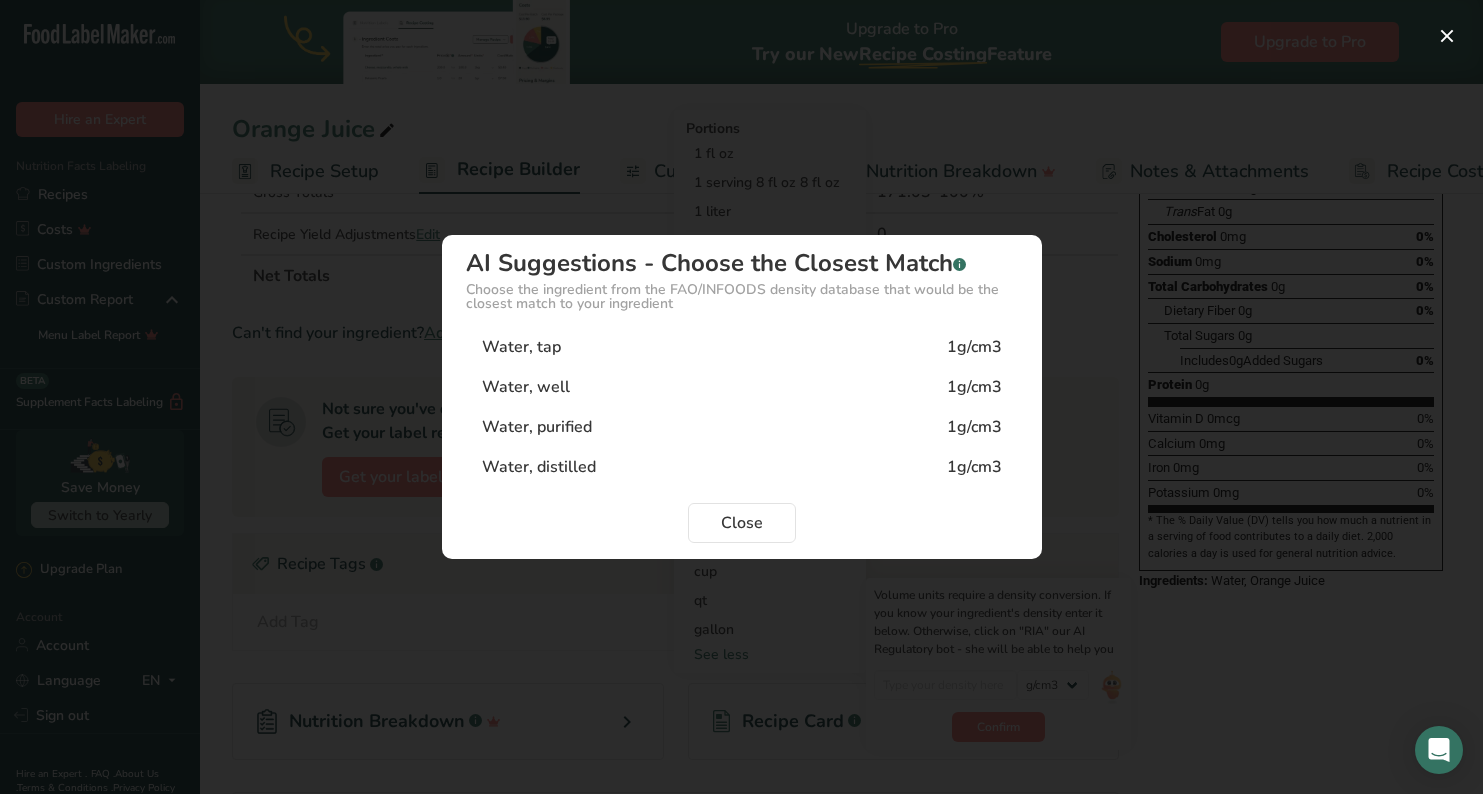 click on "1g/cm3" at bounding box center [974, 387] 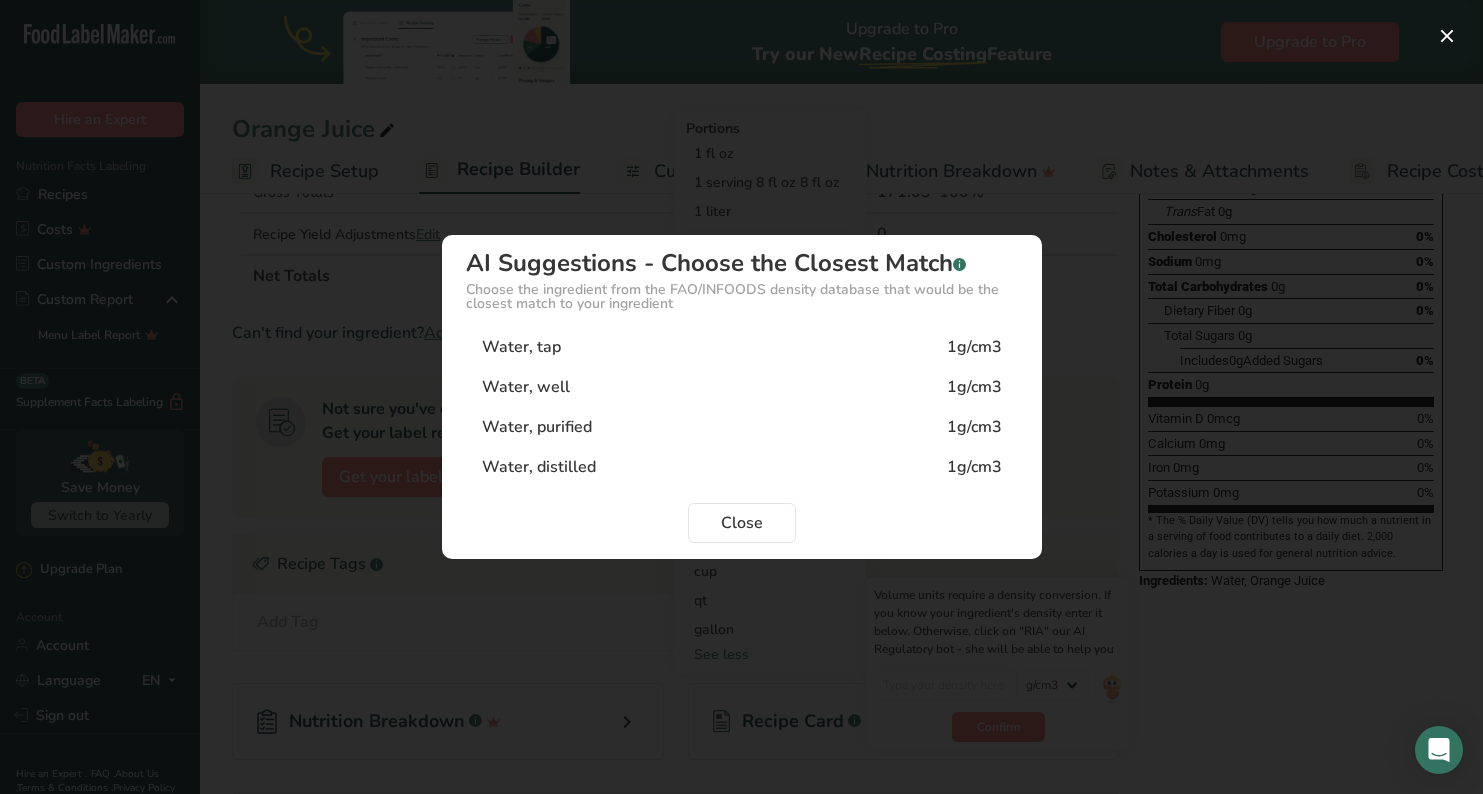 type on "1" 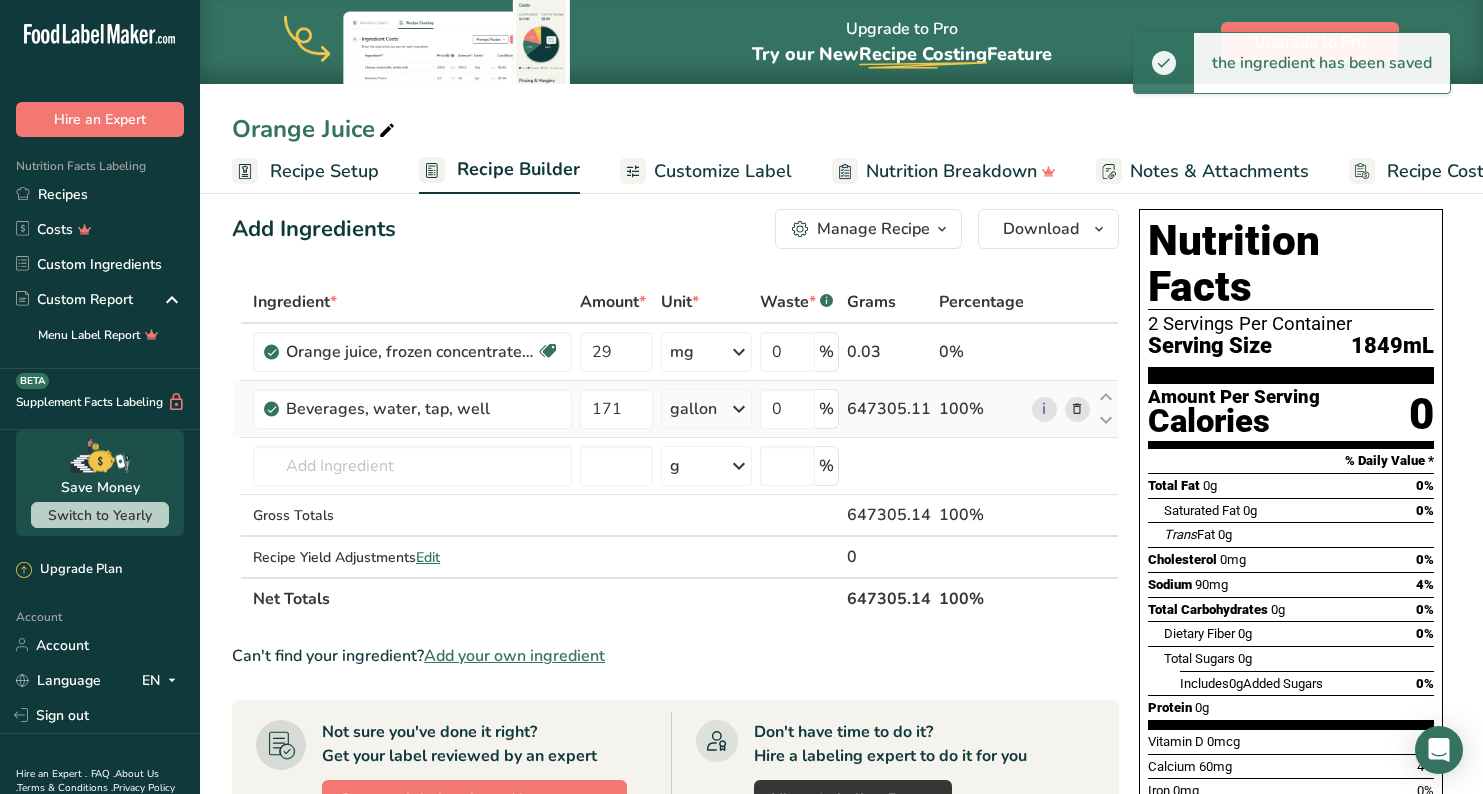 scroll, scrollTop: 5, scrollLeft: 0, axis: vertical 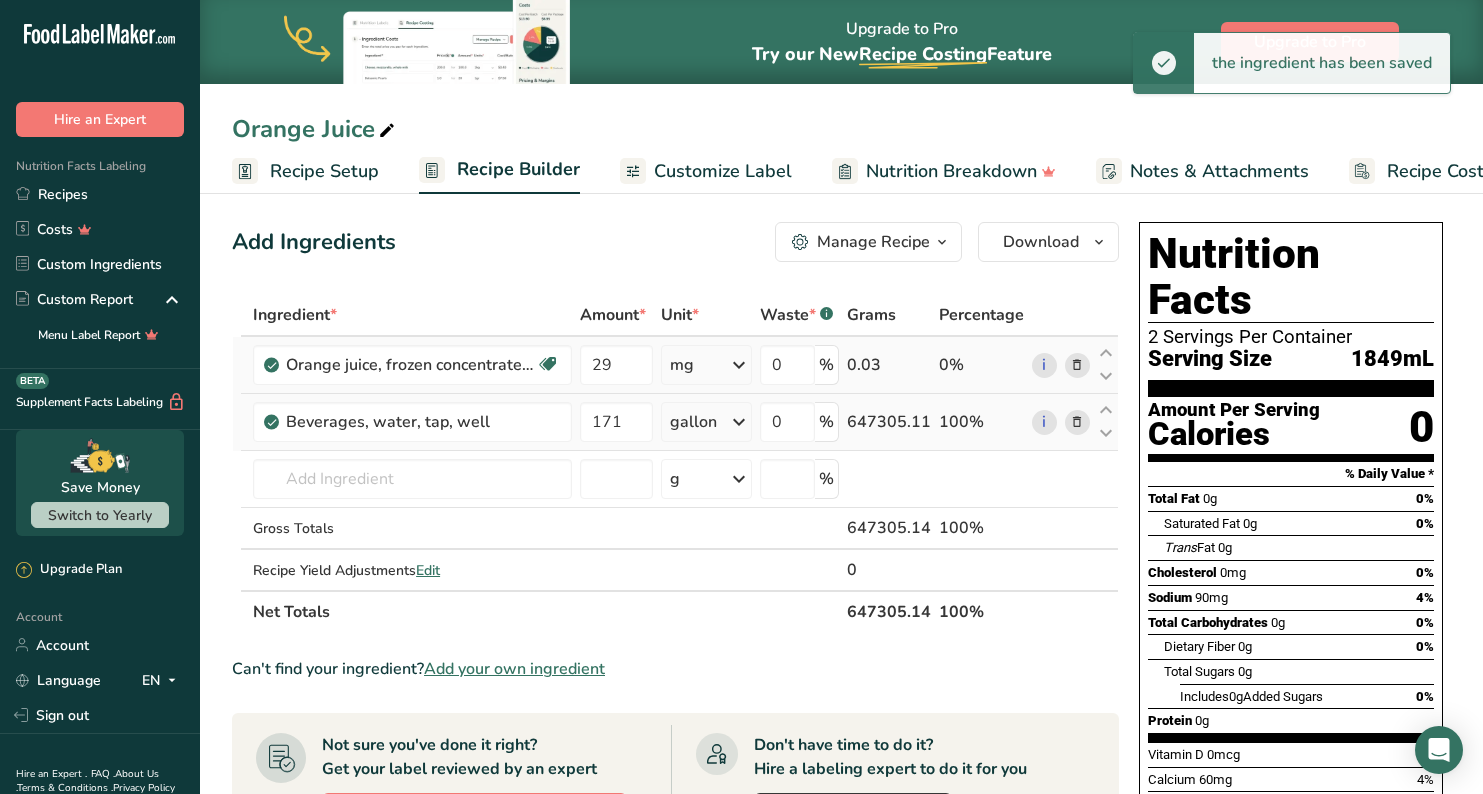 click at bounding box center (739, 365) 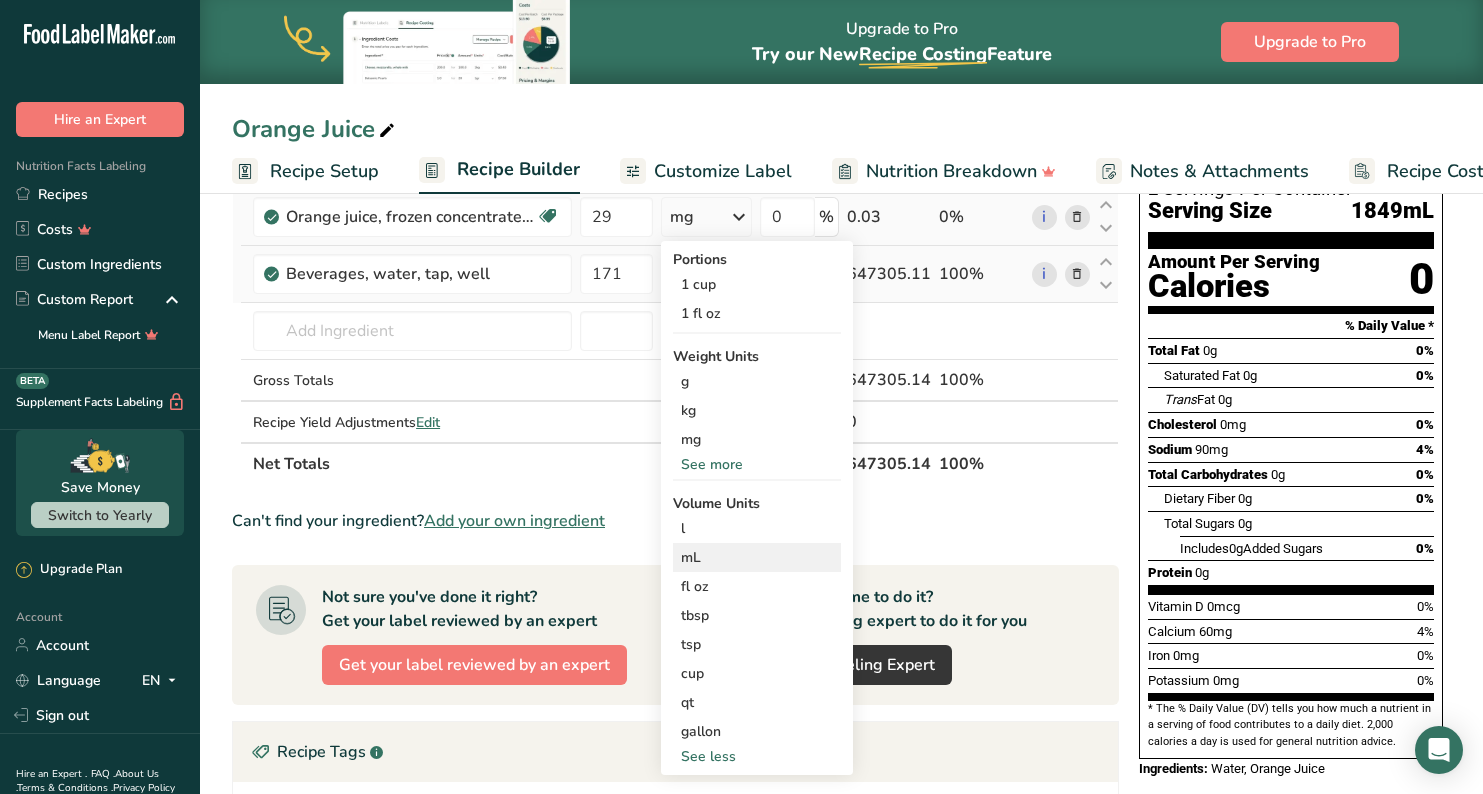 scroll, scrollTop: 183, scrollLeft: 0, axis: vertical 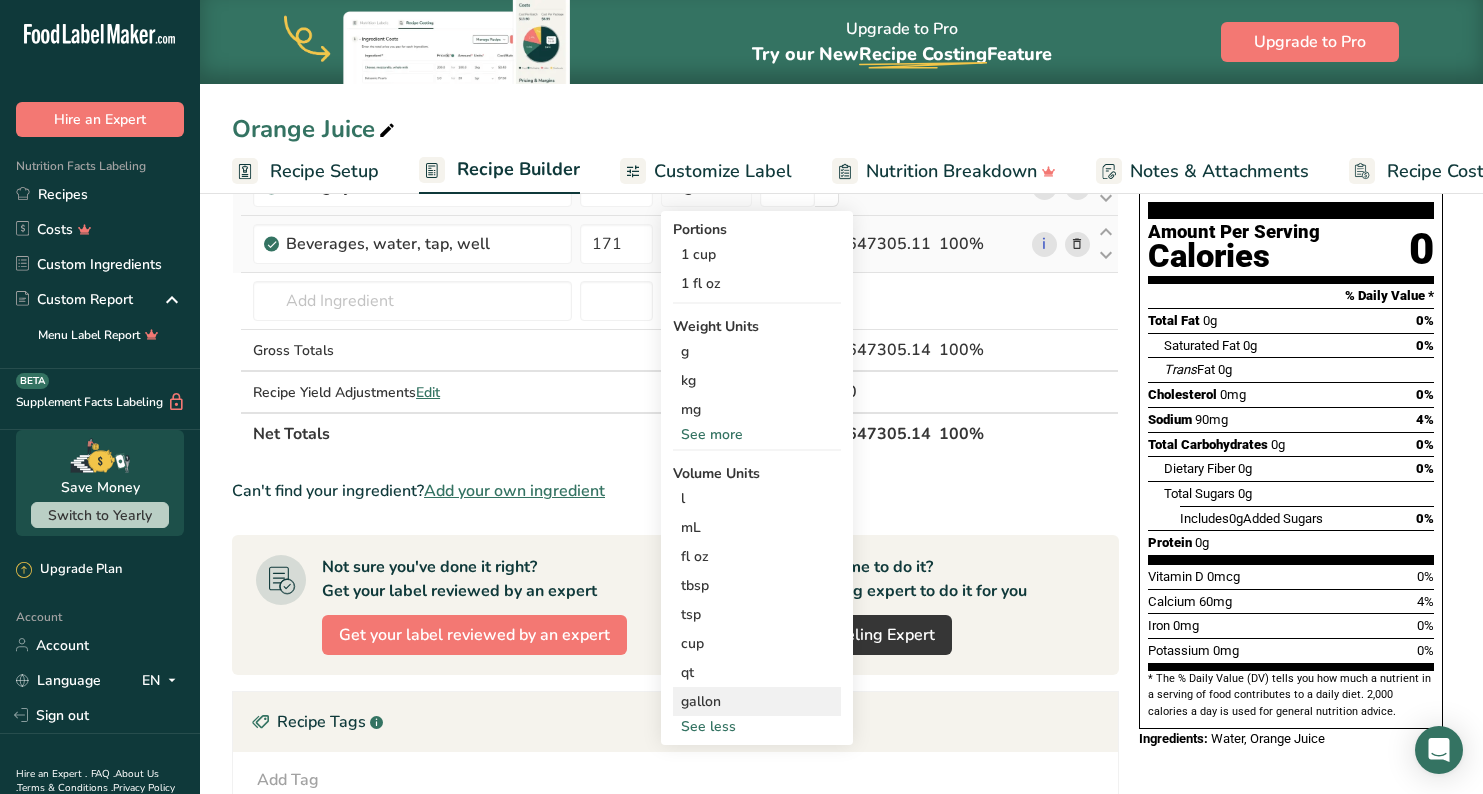 click on "gallon" at bounding box center (757, 701) 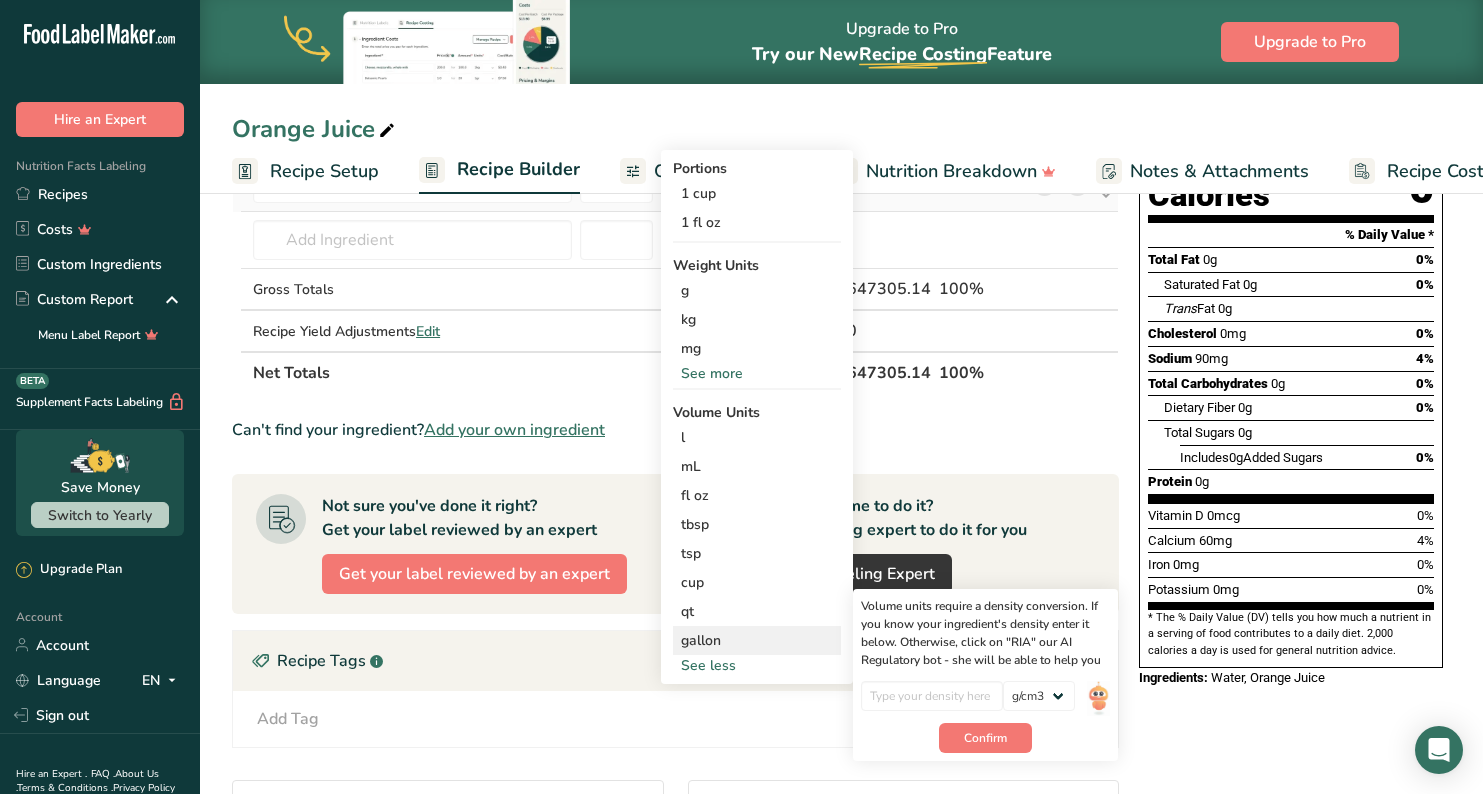 scroll, scrollTop: 265, scrollLeft: 0, axis: vertical 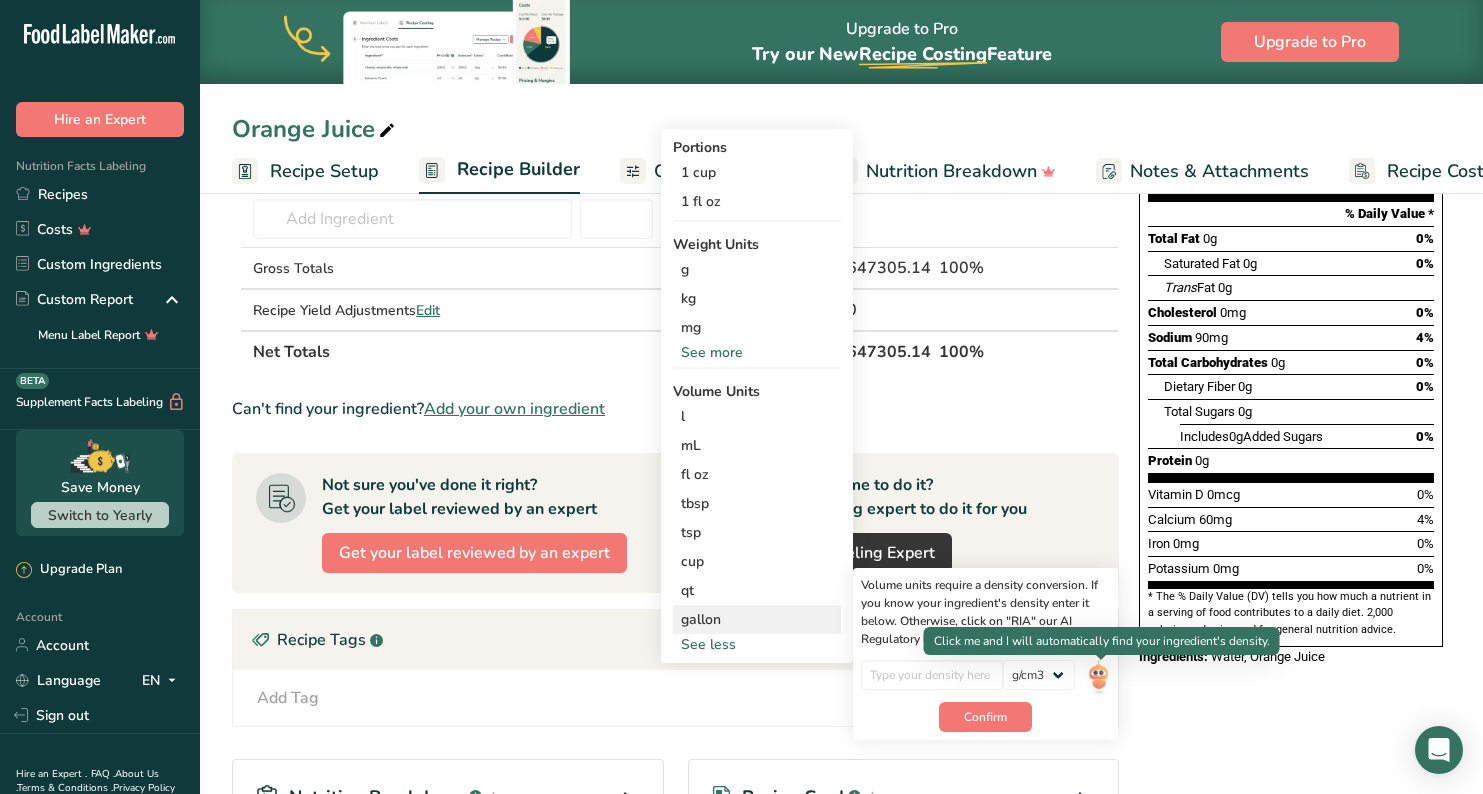 click at bounding box center (1098, 677) 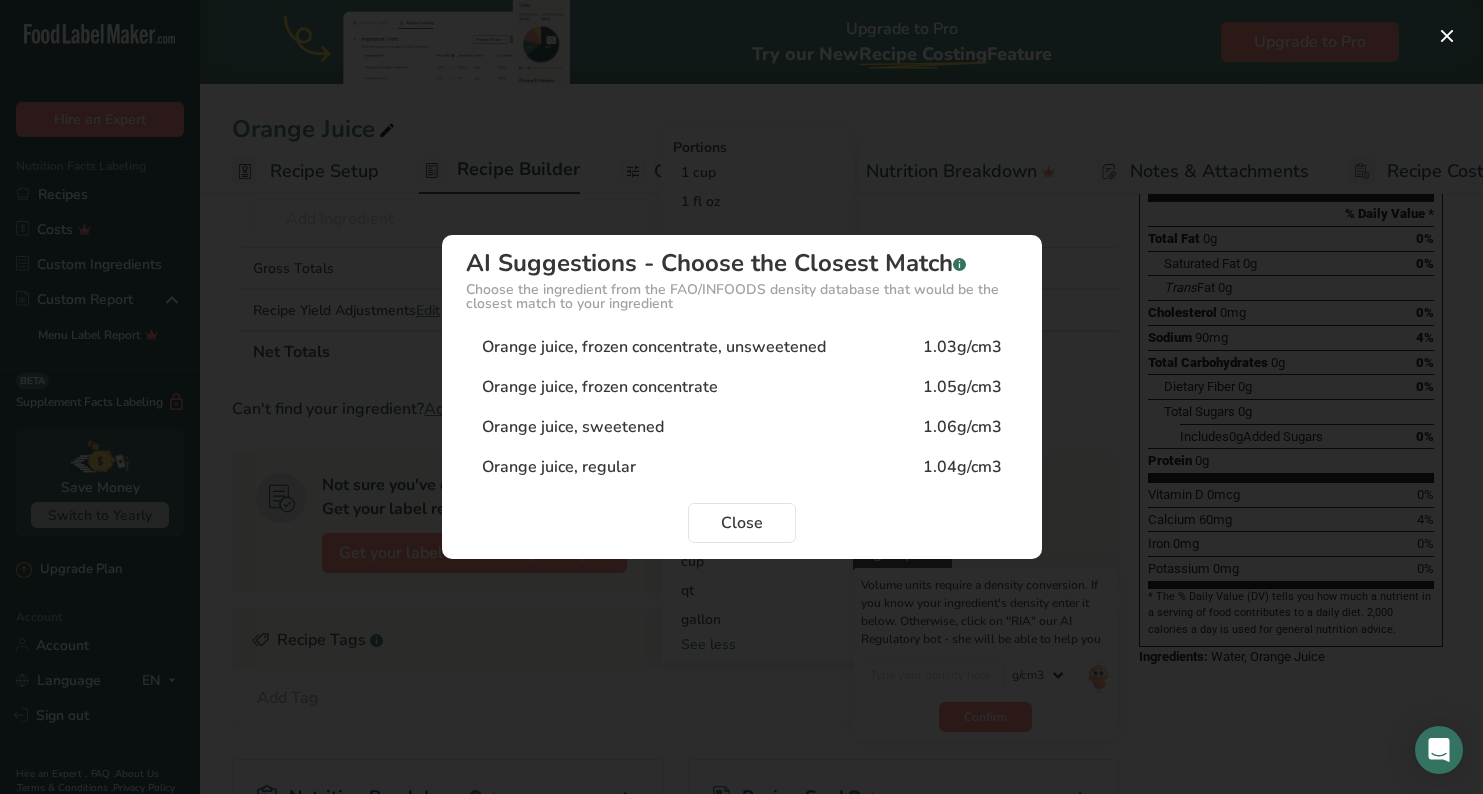 click on "Orange juice, frozen concentrate, unsweetened" at bounding box center [654, 347] 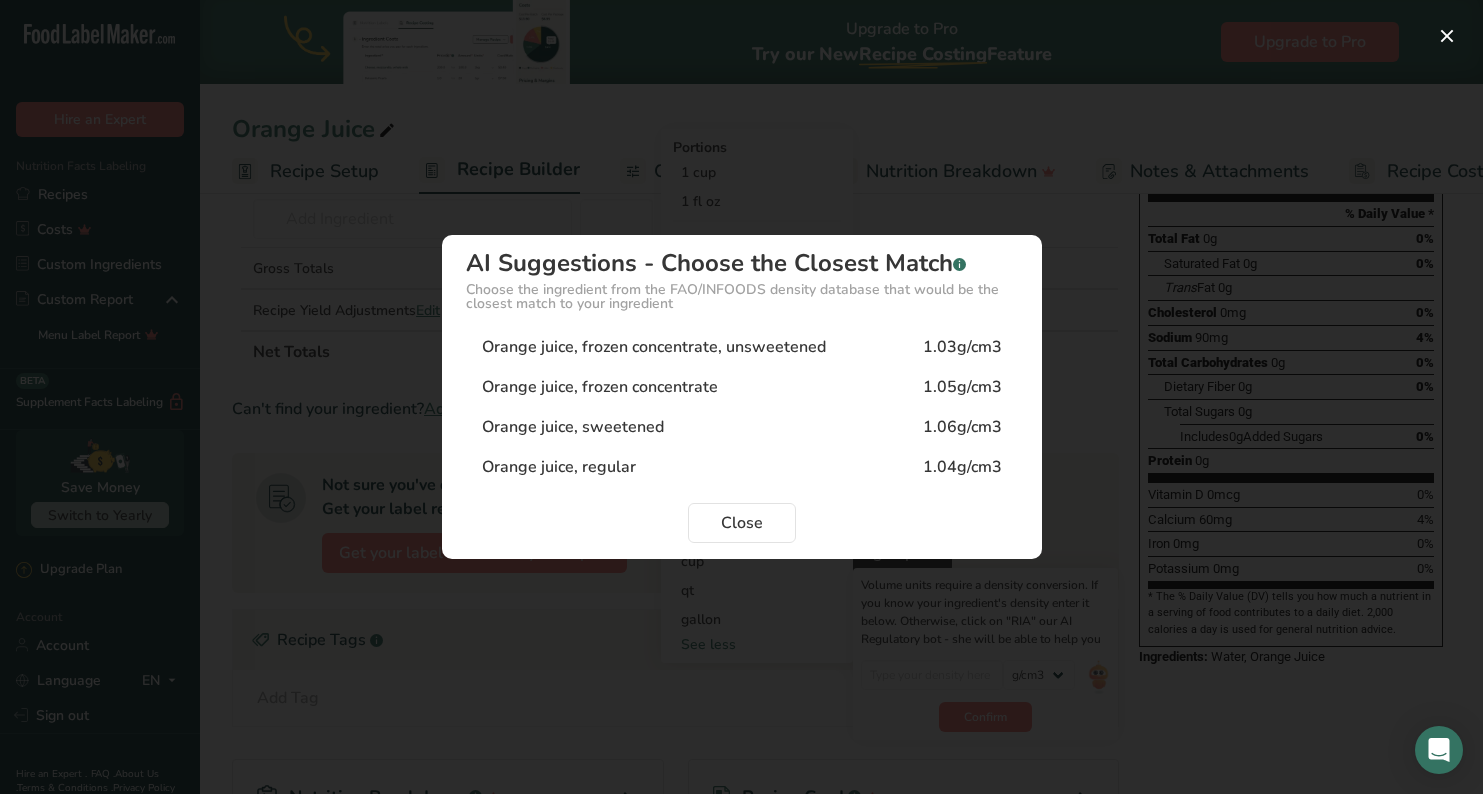 type on "1.03" 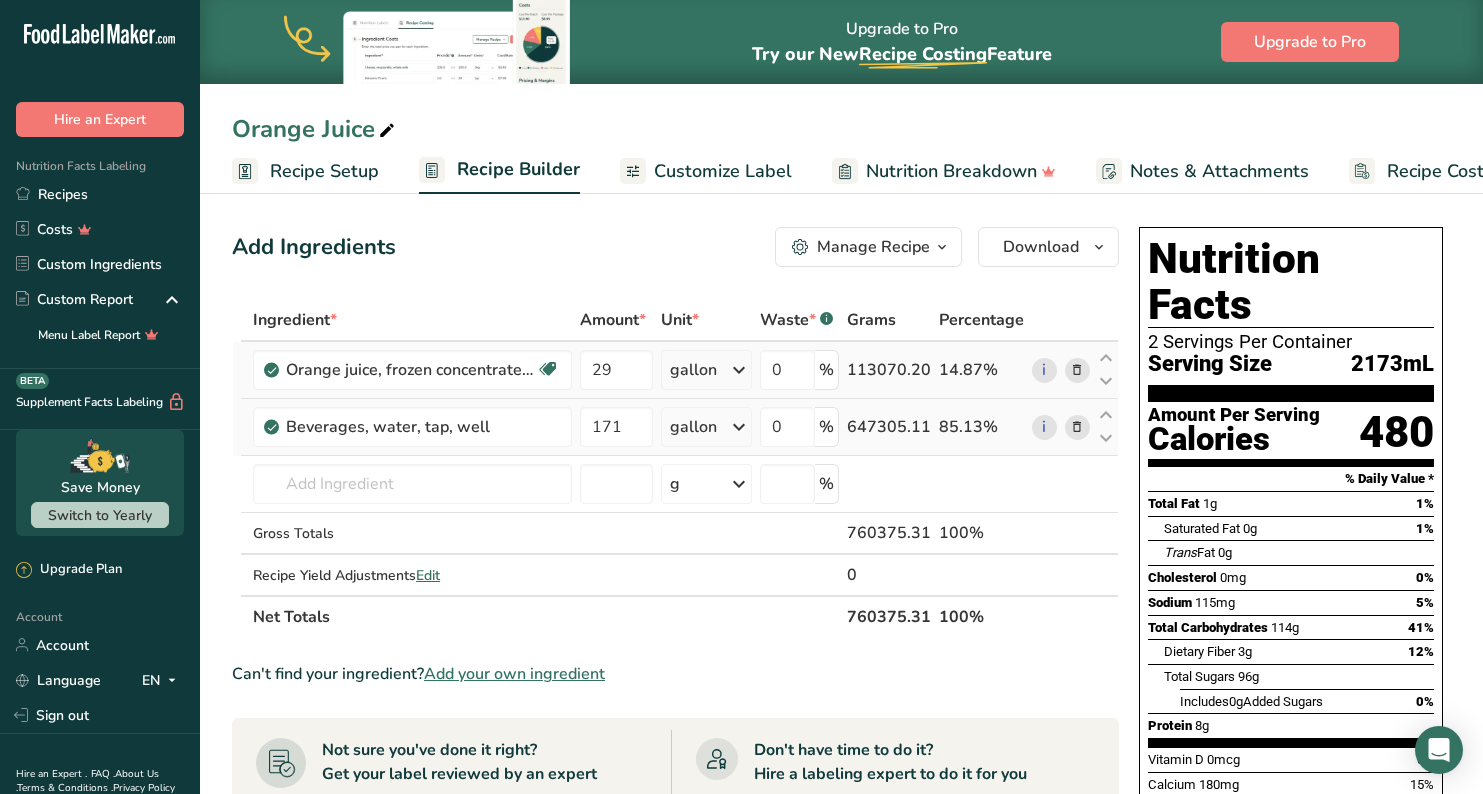 scroll, scrollTop: 0, scrollLeft: 0, axis: both 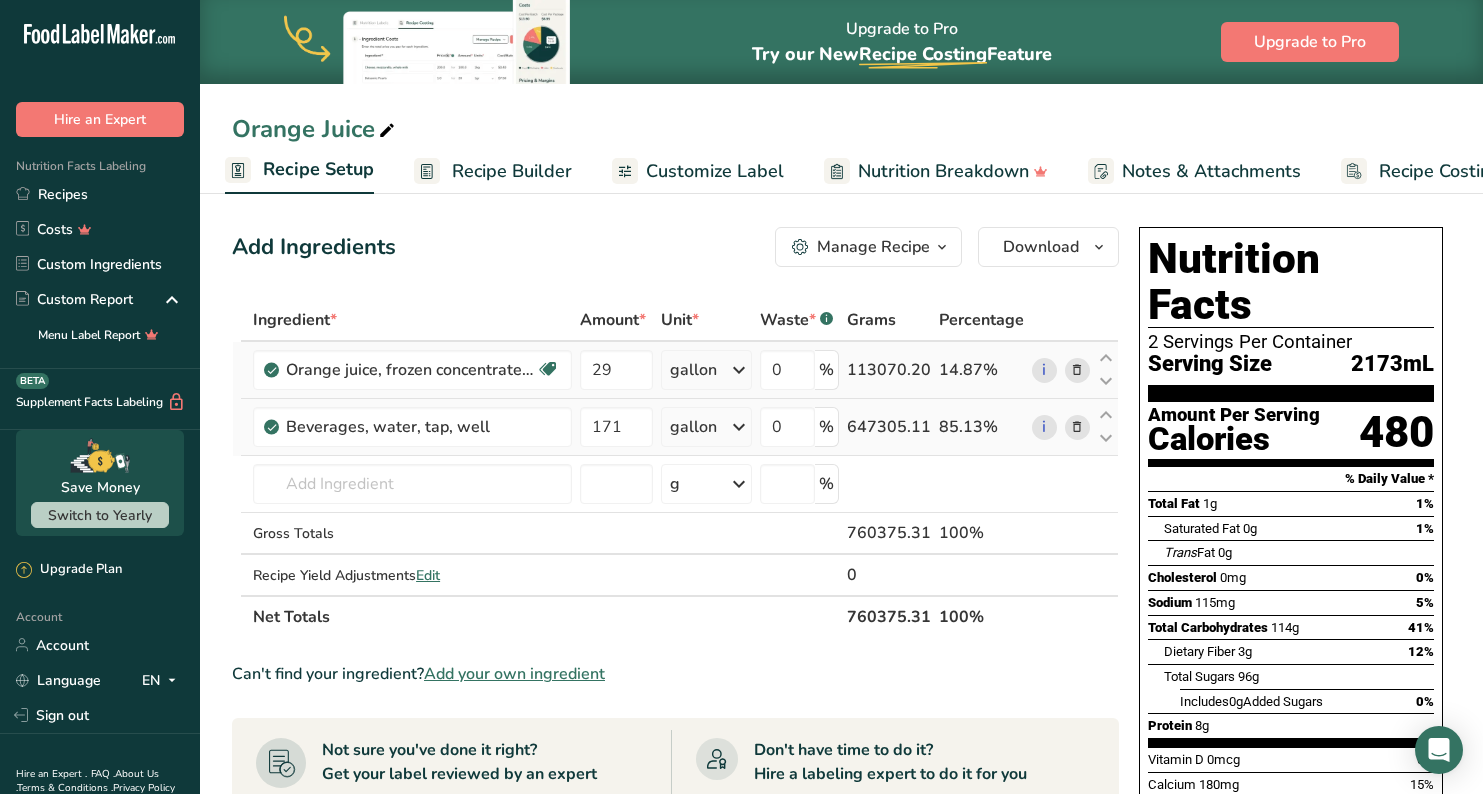 select on "22" 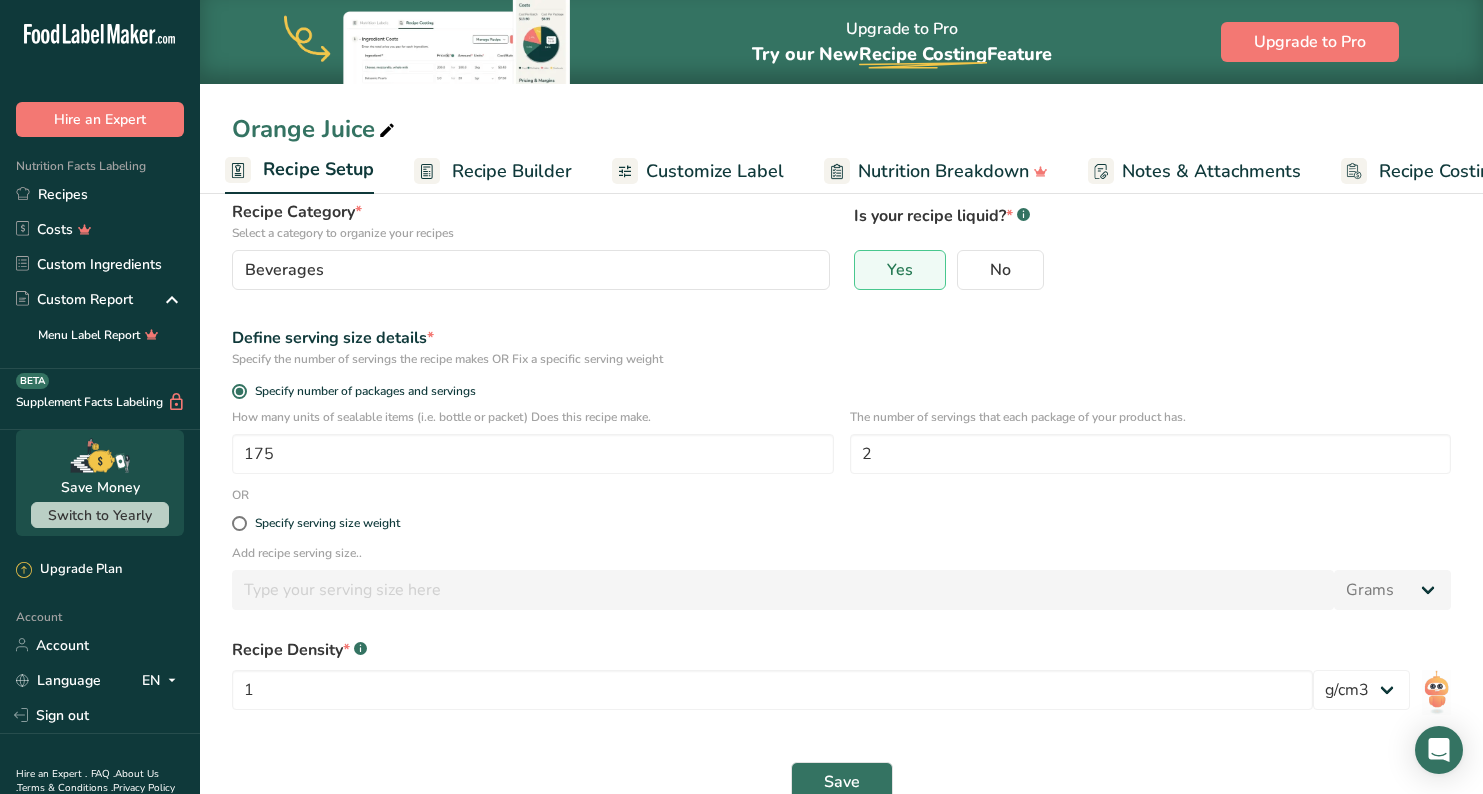 scroll, scrollTop: 140, scrollLeft: 0, axis: vertical 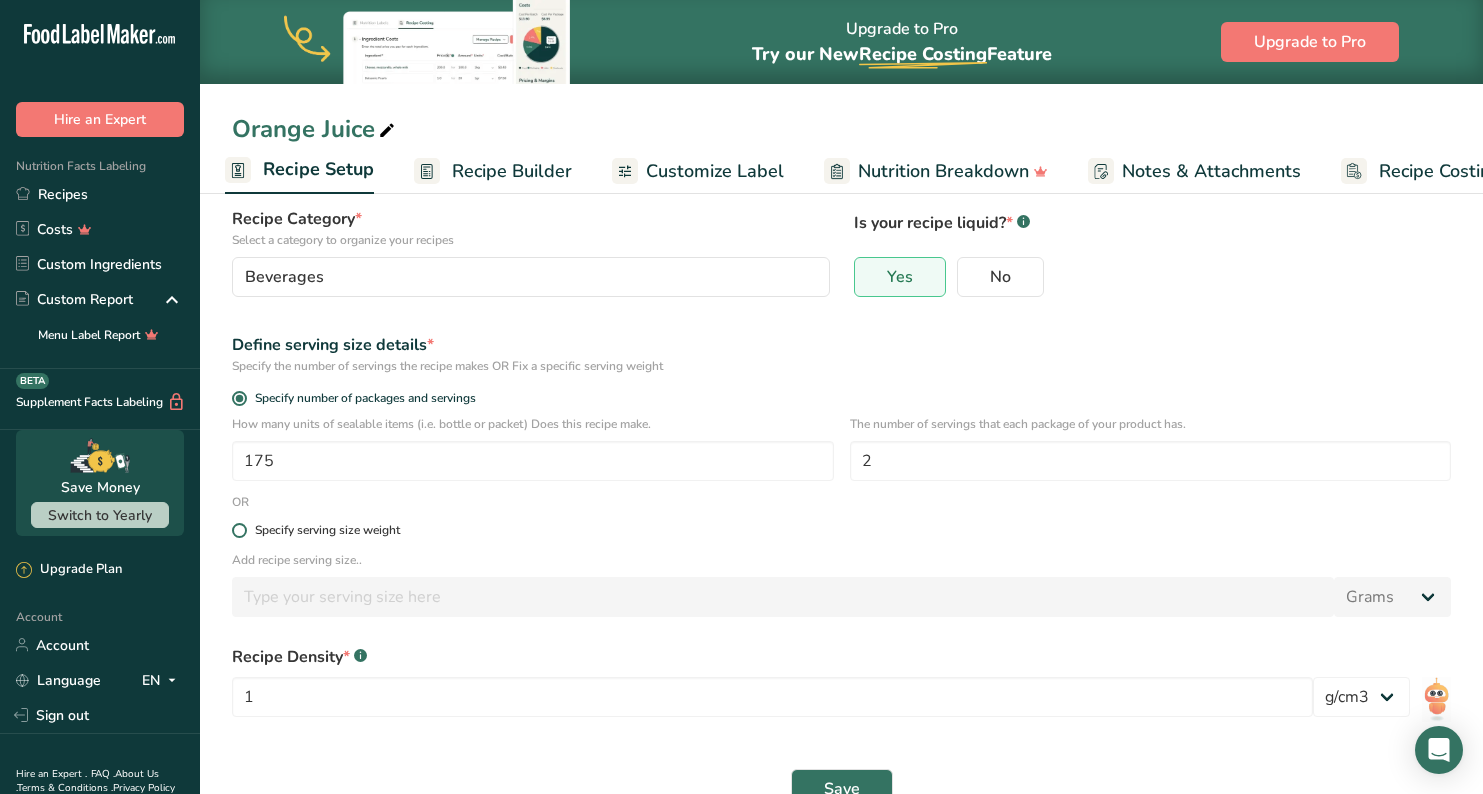 click at bounding box center [239, 530] 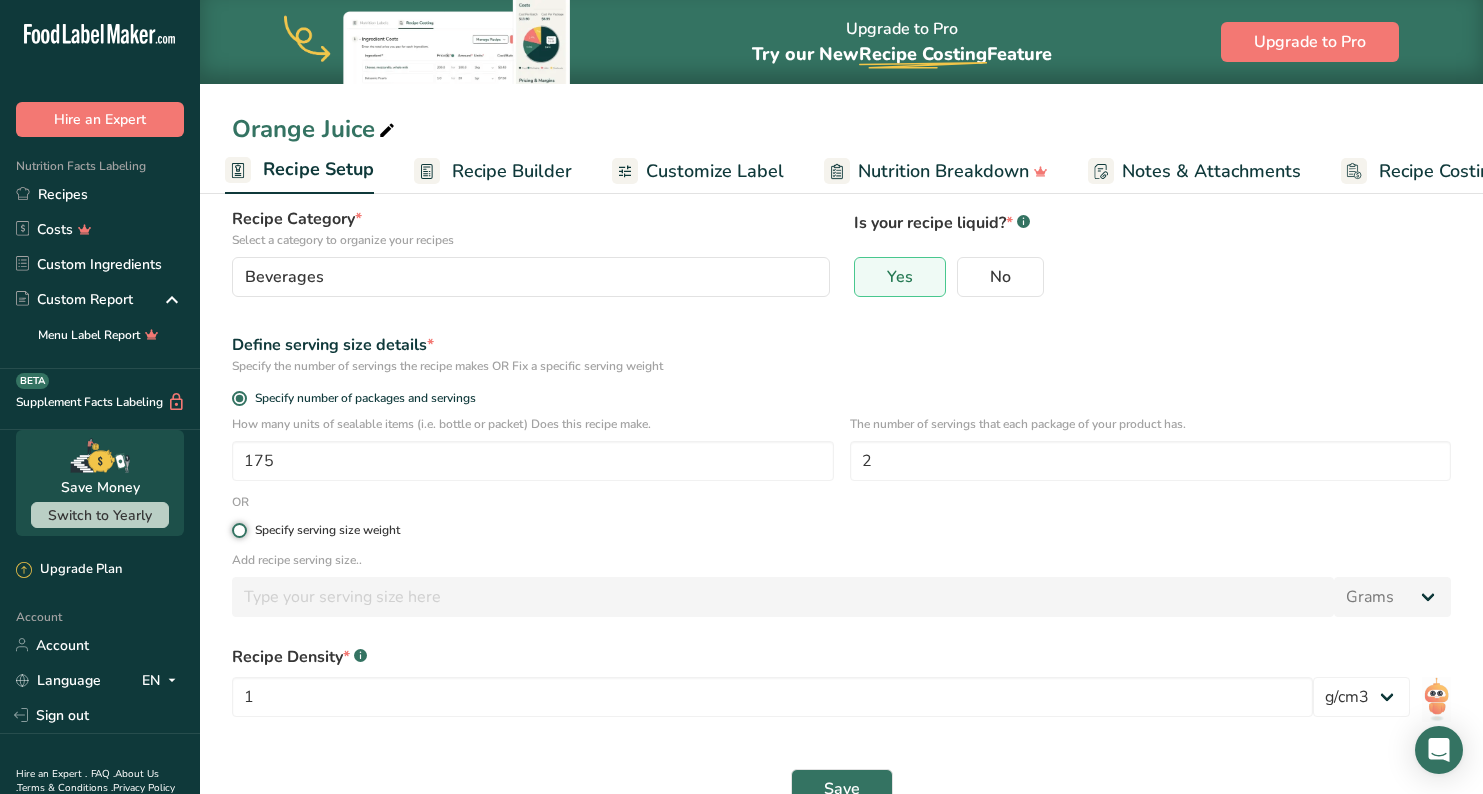 click on "Specify serving size weight" at bounding box center [238, 530] 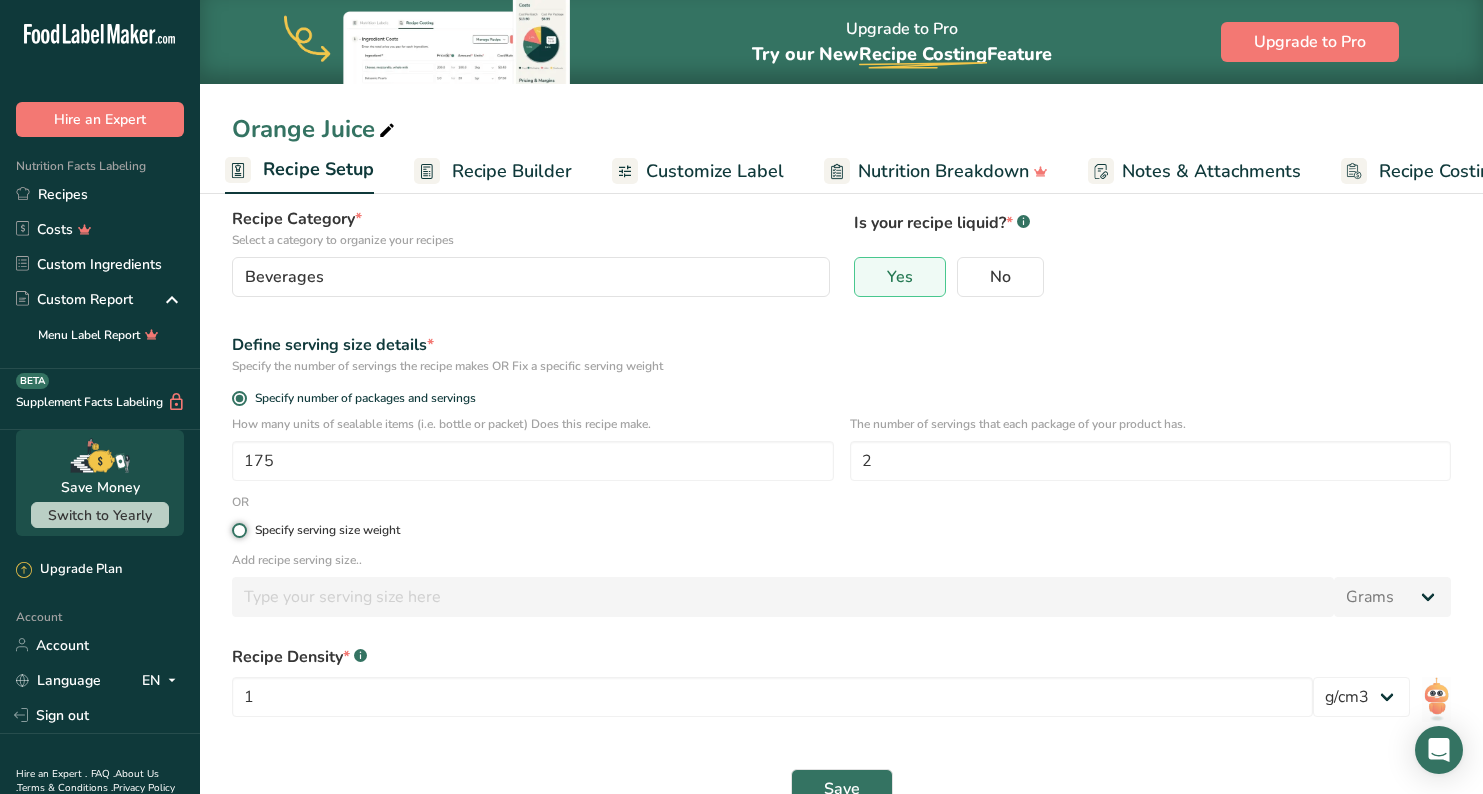 radio on "true" 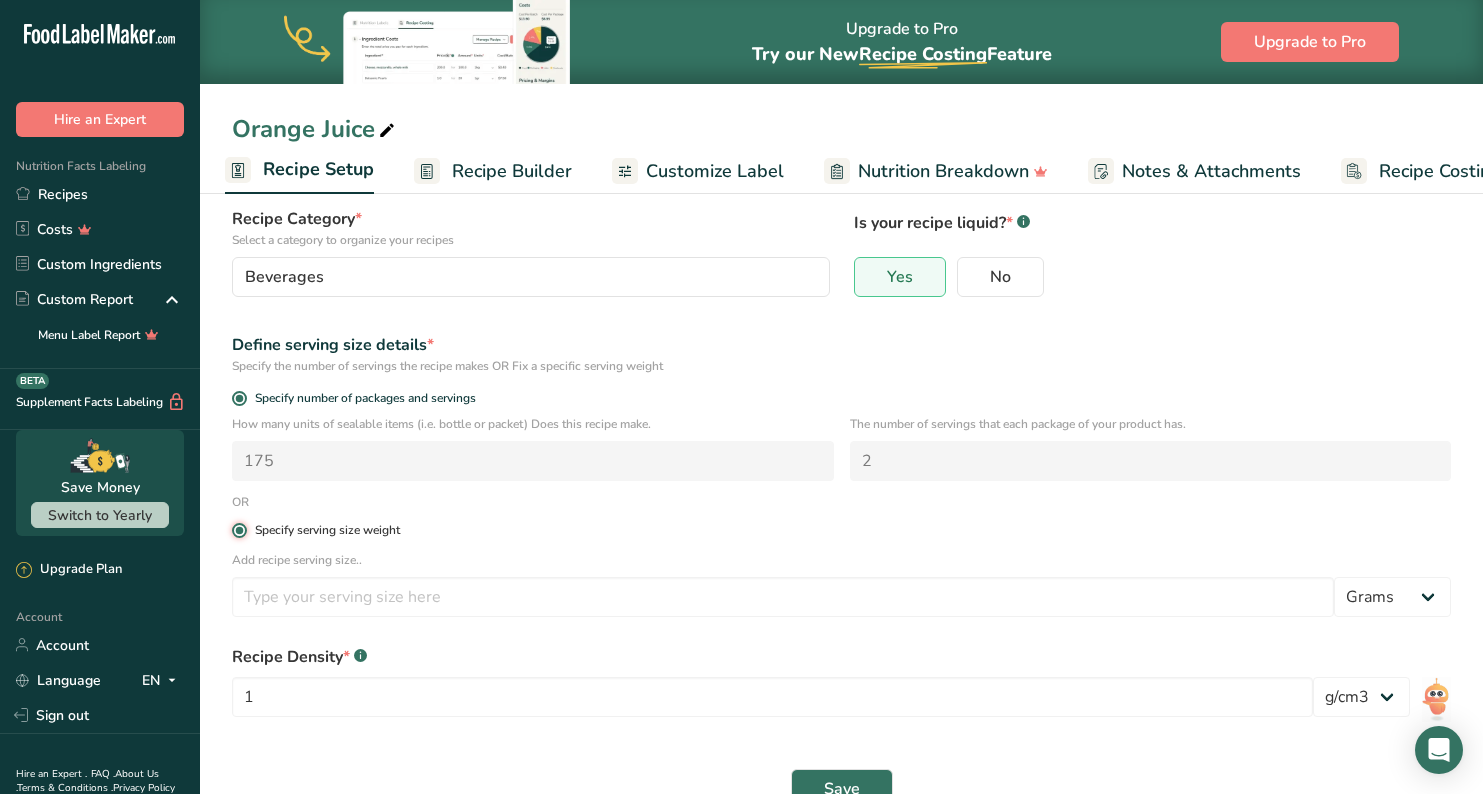 radio on "false" 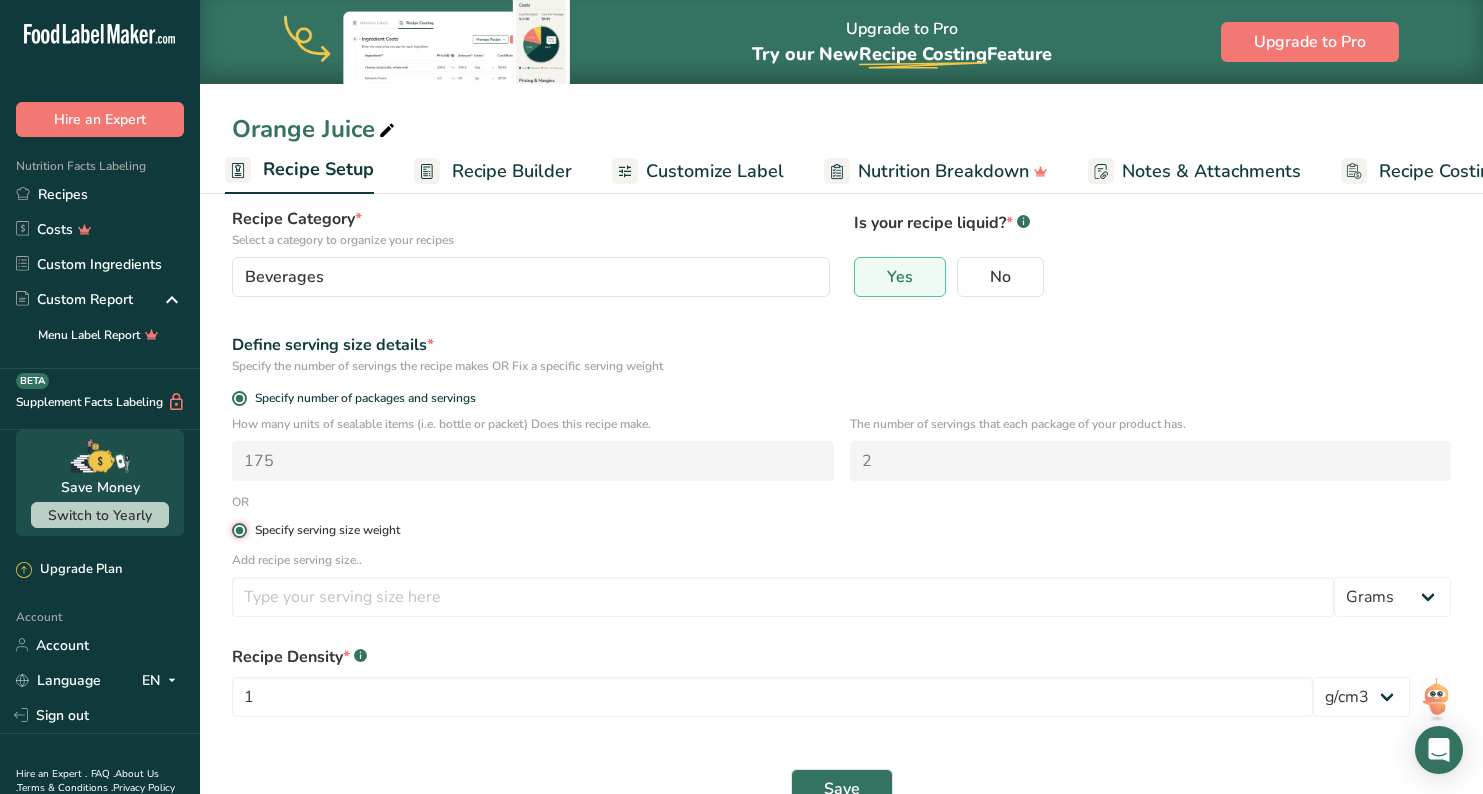 type 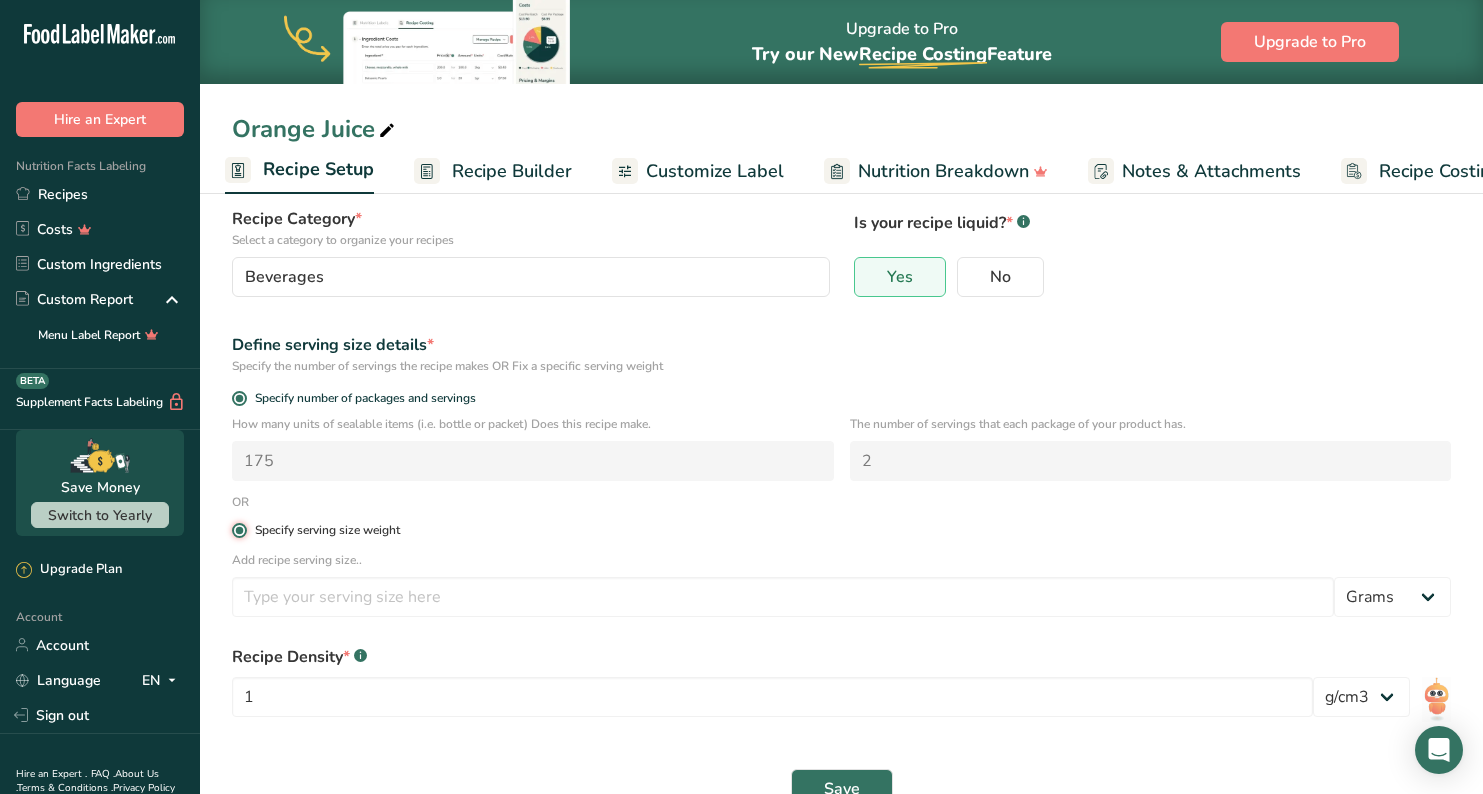type 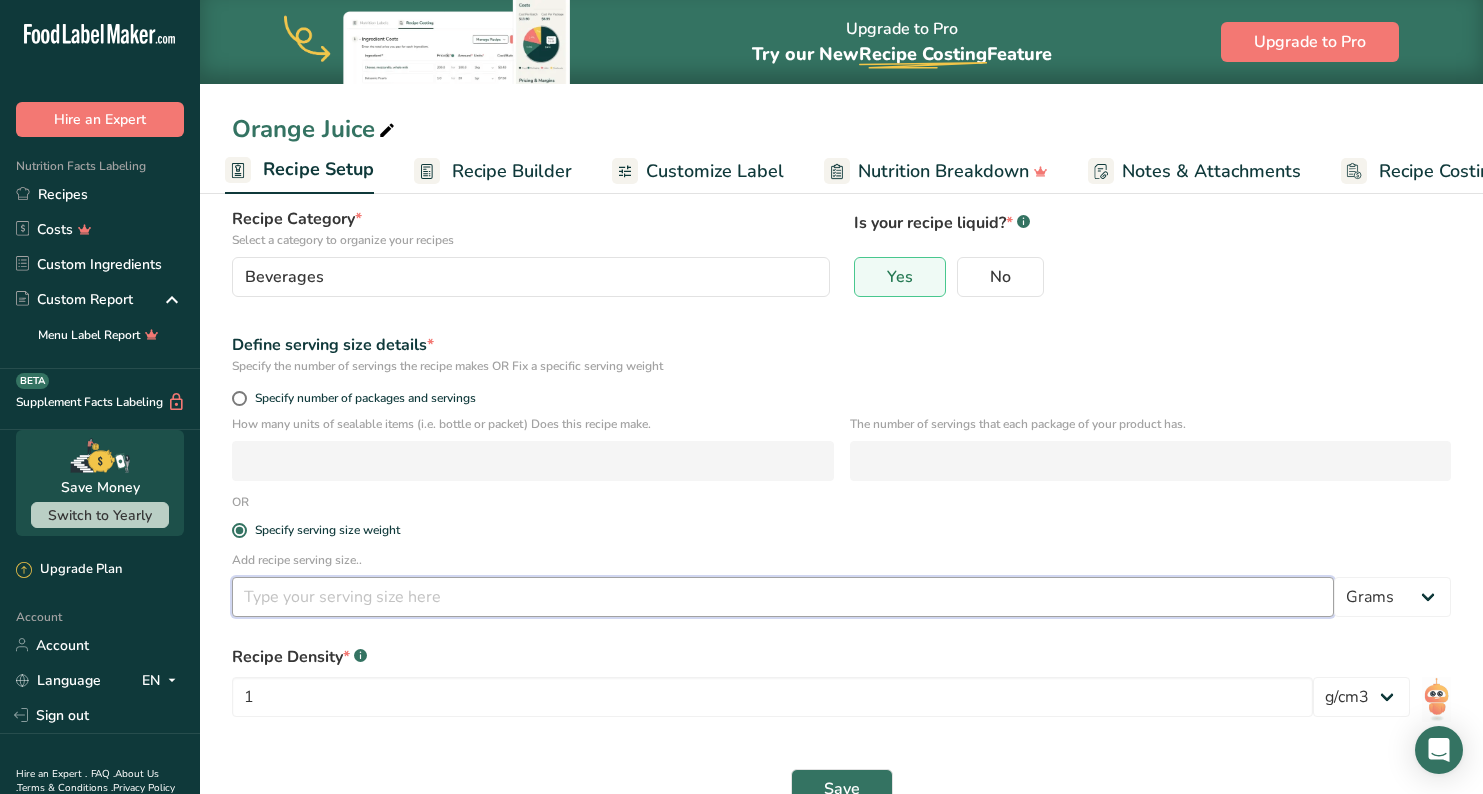 click at bounding box center [783, 597] 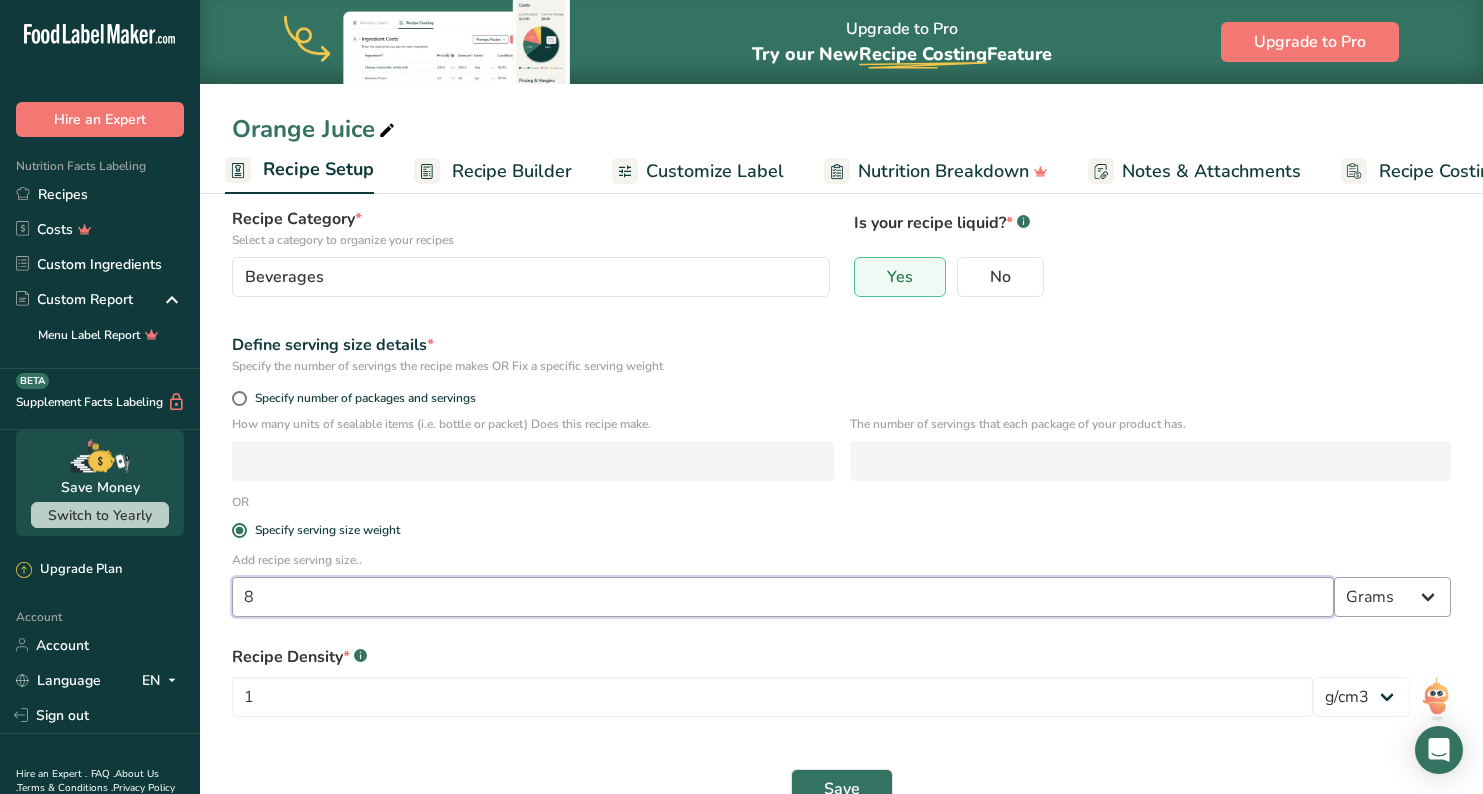 type on "8" 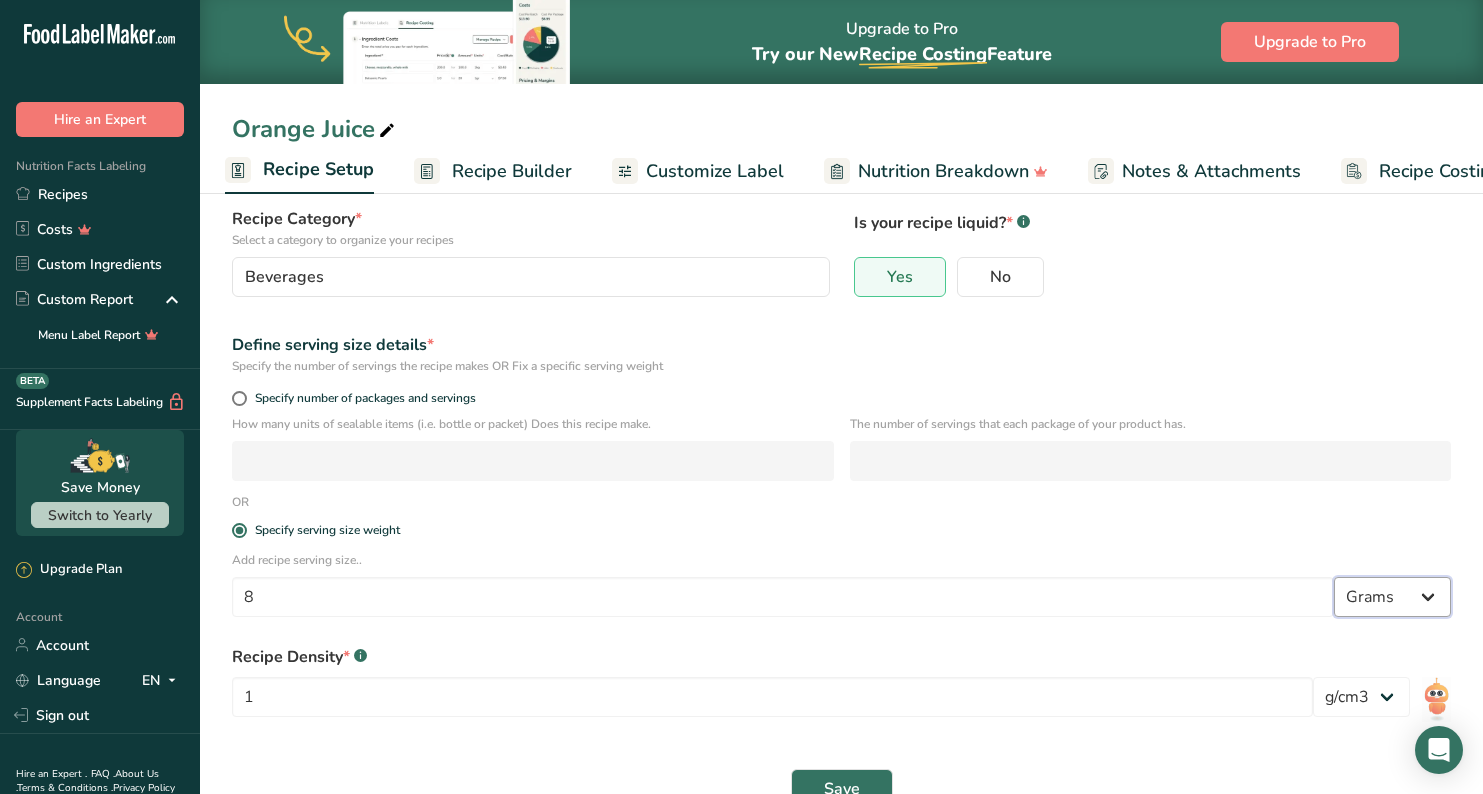 select on "5" 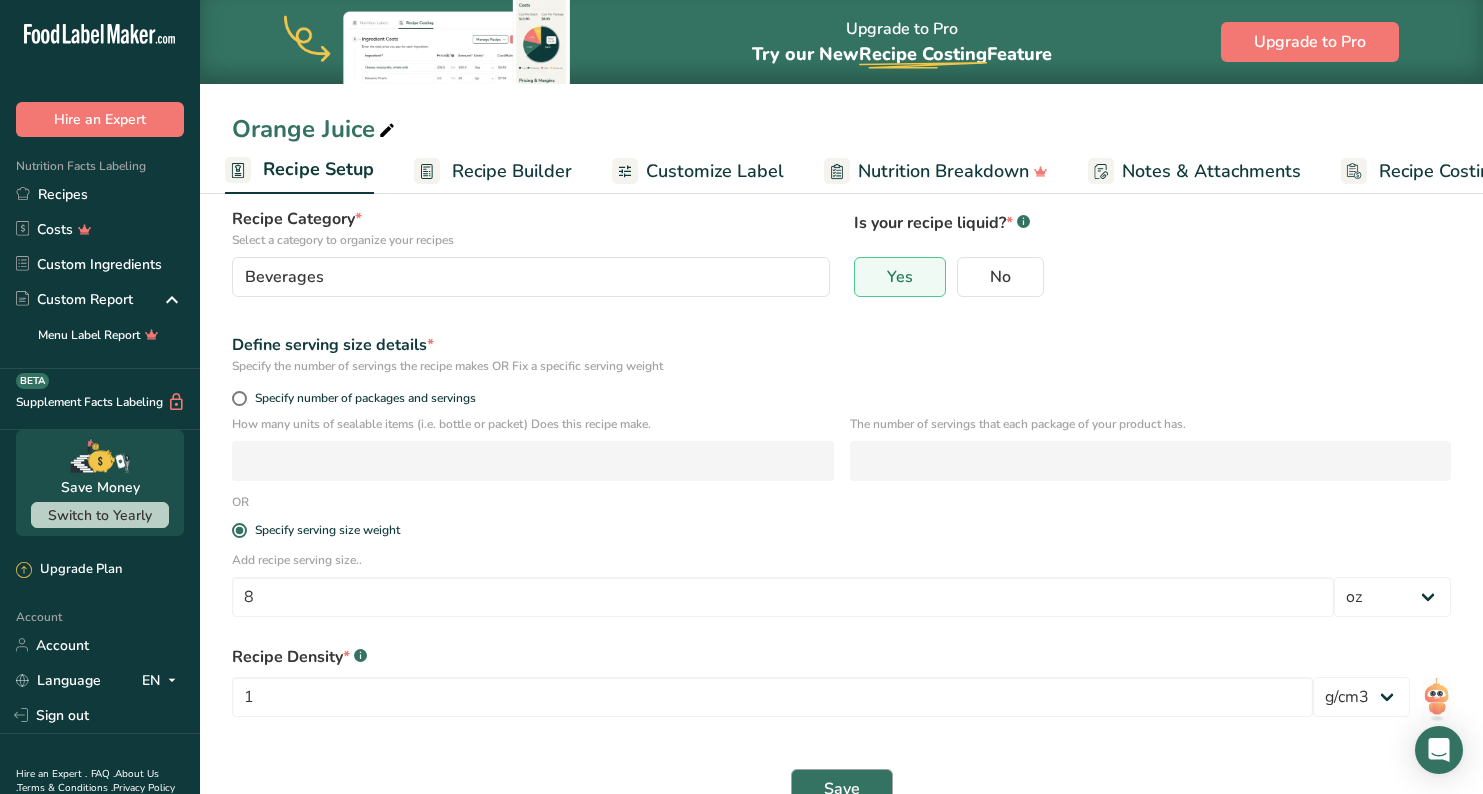 click on "Save" at bounding box center (842, 789) 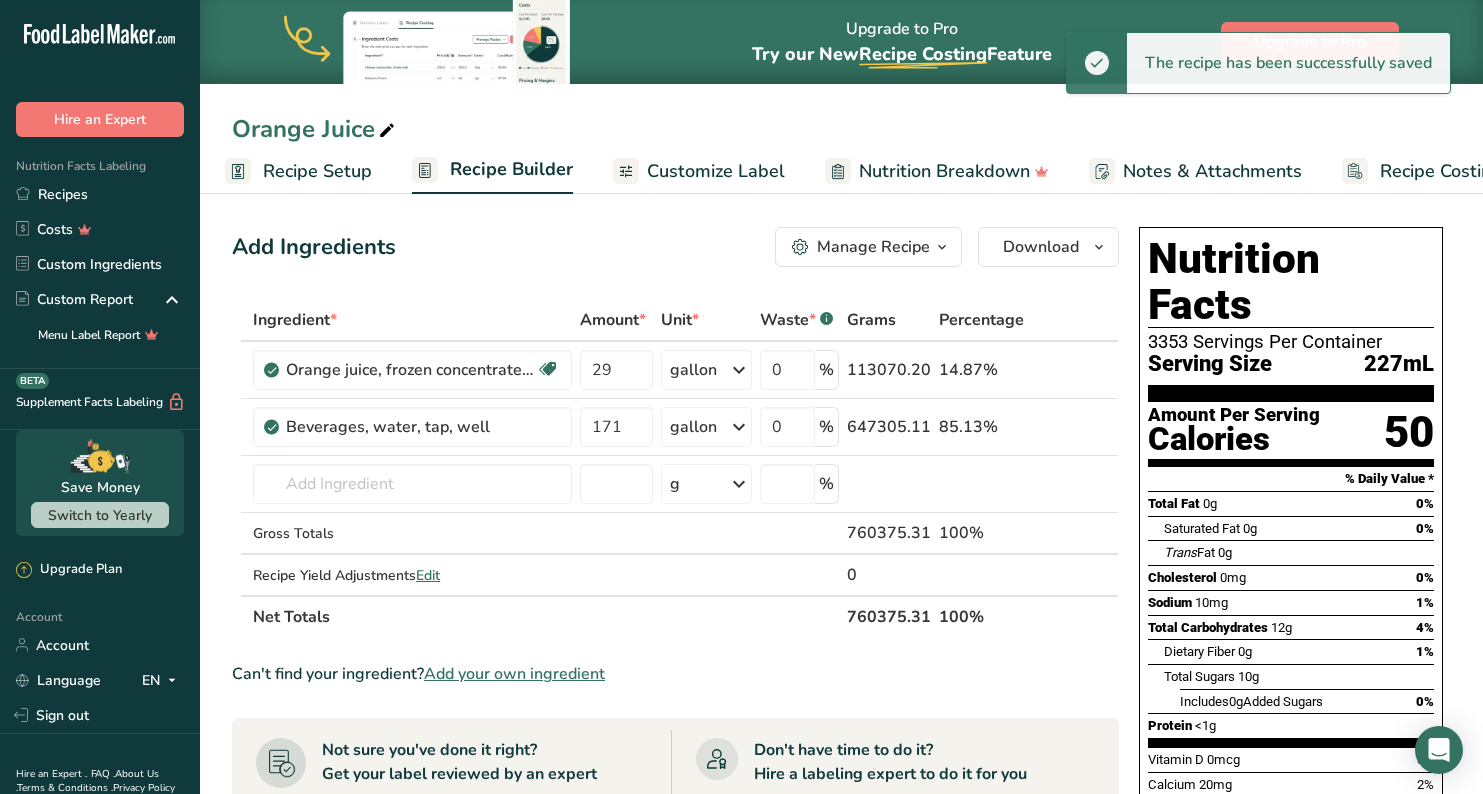 scroll, scrollTop: 0, scrollLeft: 0, axis: both 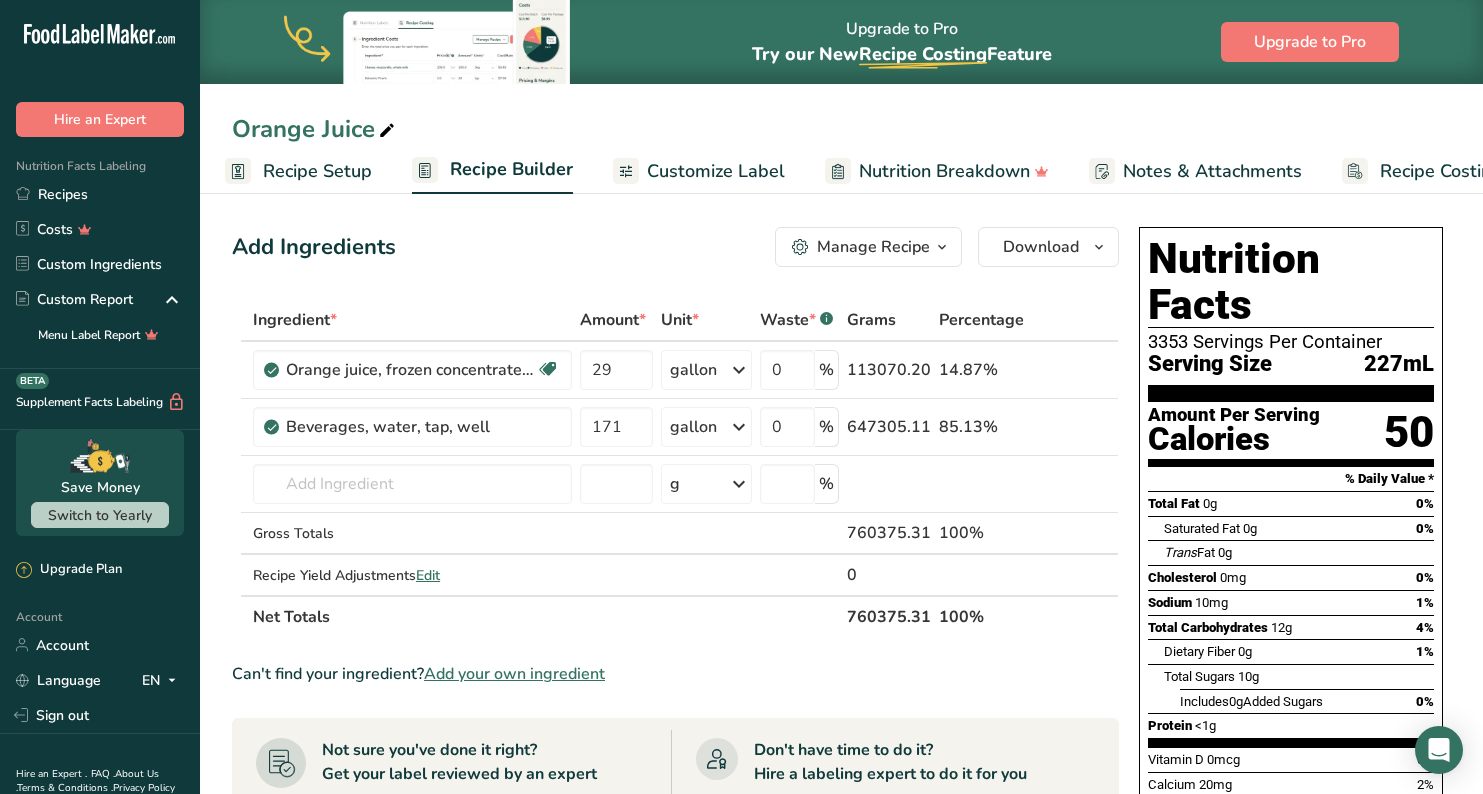 click on "Recipe Setup" at bounding box center (317, 171) 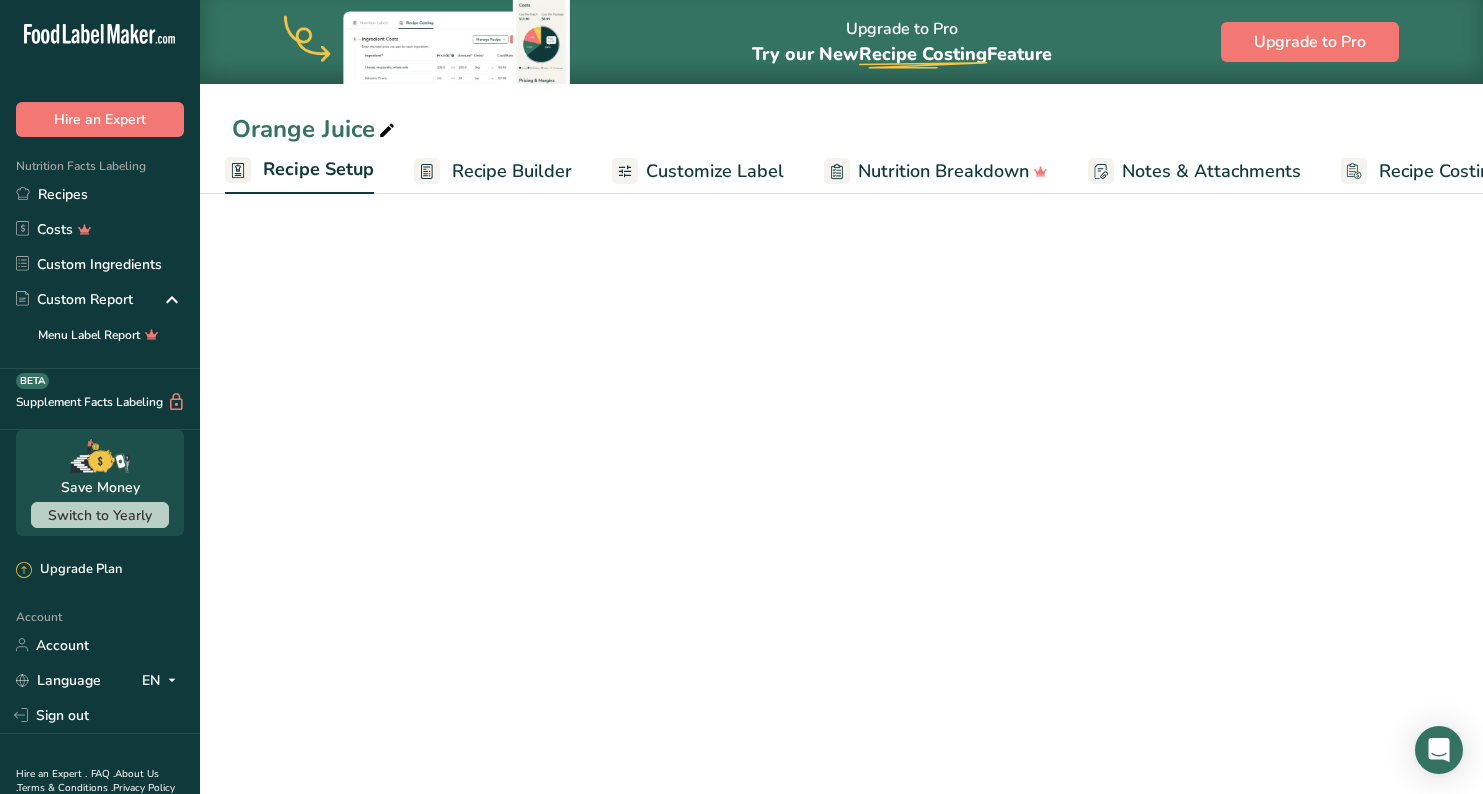 select on "5" 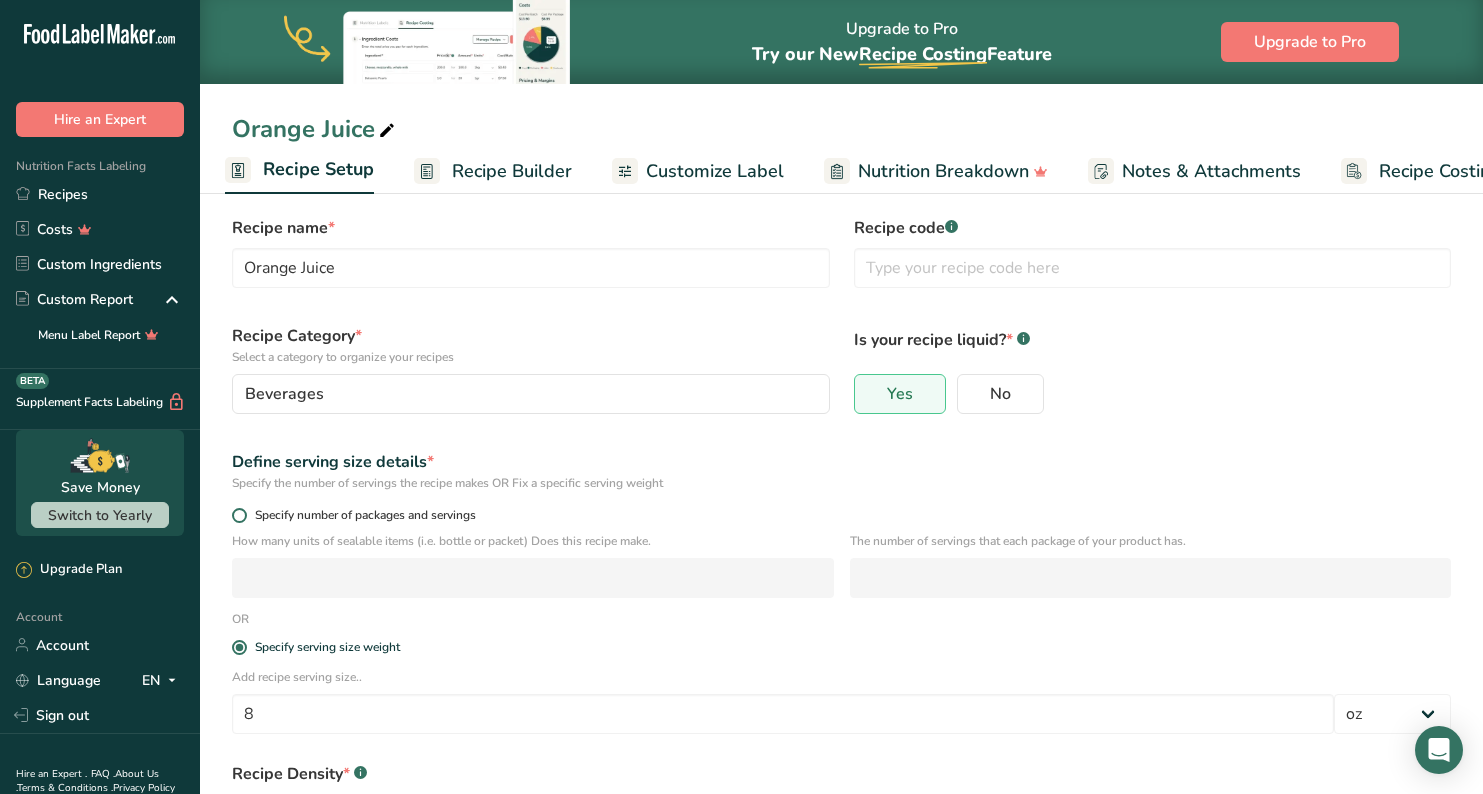 scroll, scrollTop: 75, scrollLeft: 0, axis: vertical 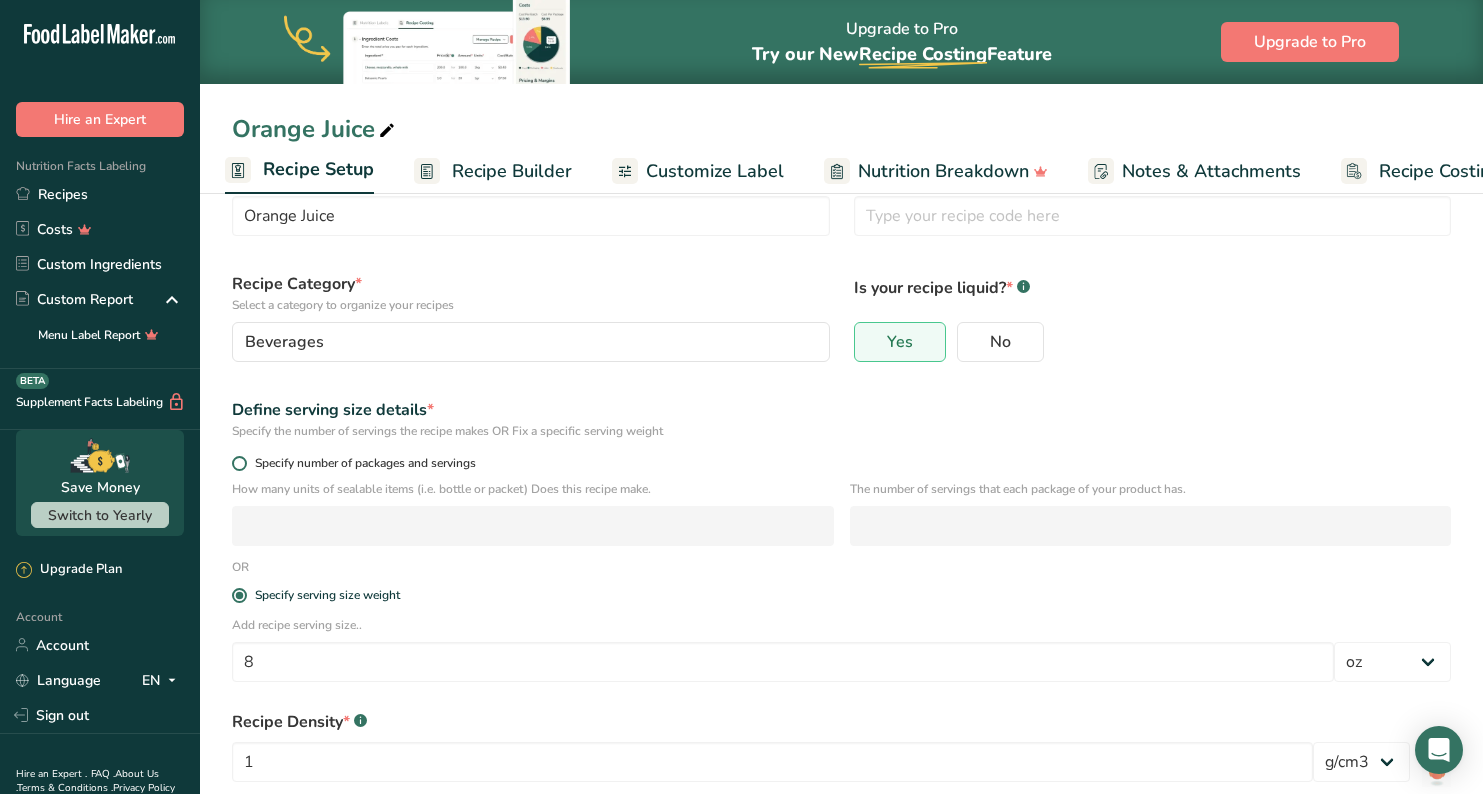 click at bounding box center [239, 463] 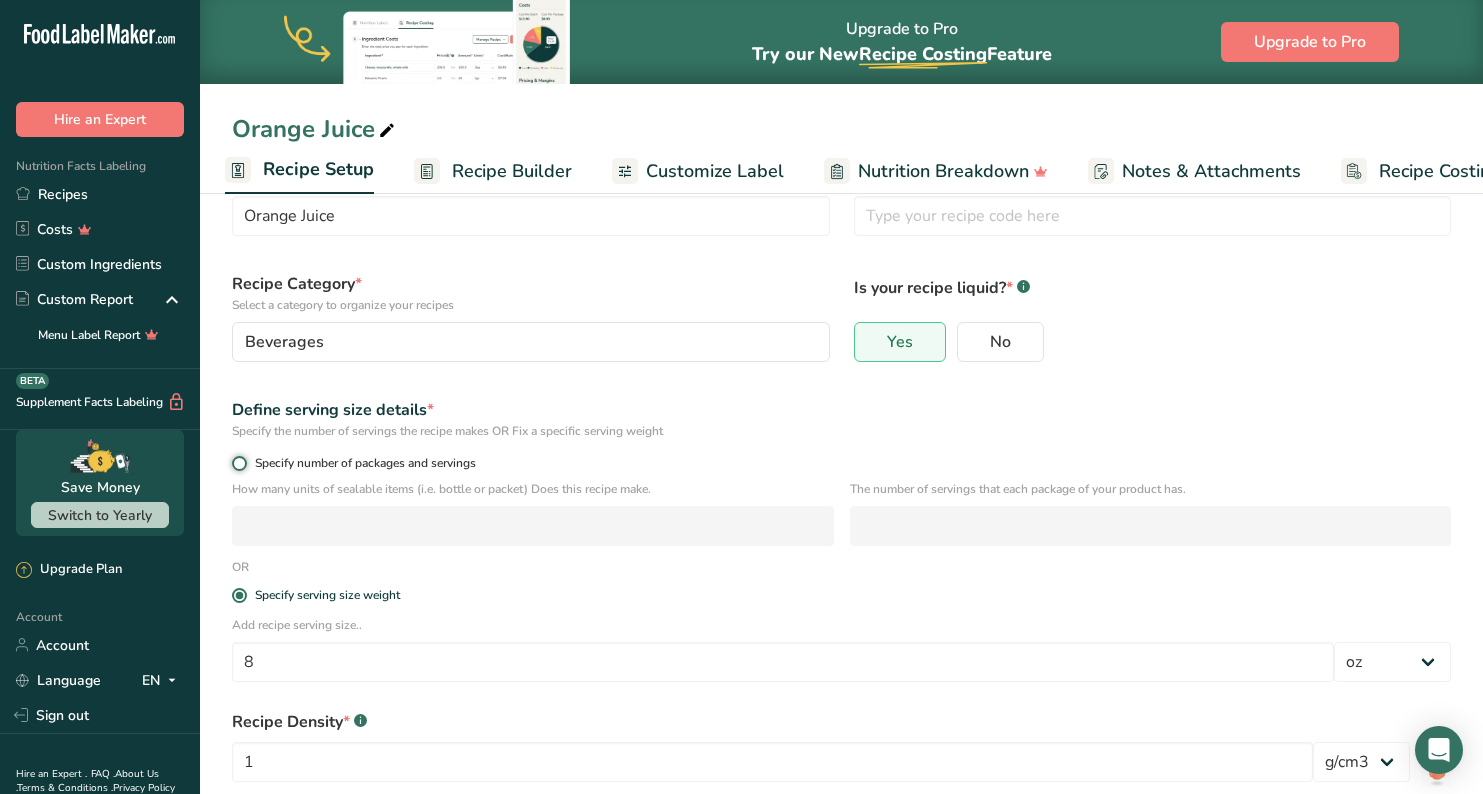 click on "Specify number of packages and servings" at bounding box center [238, 463] 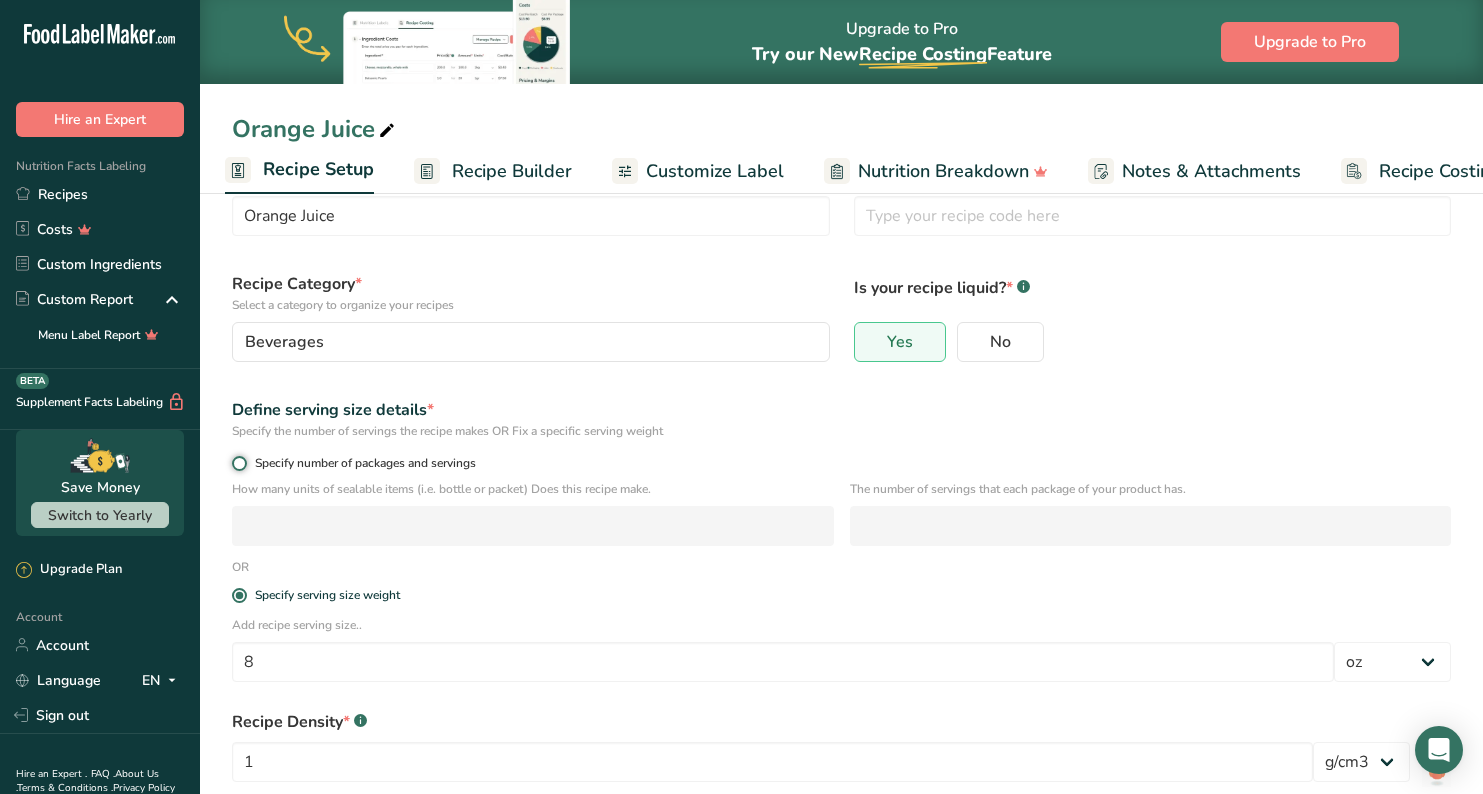 radio on "true" 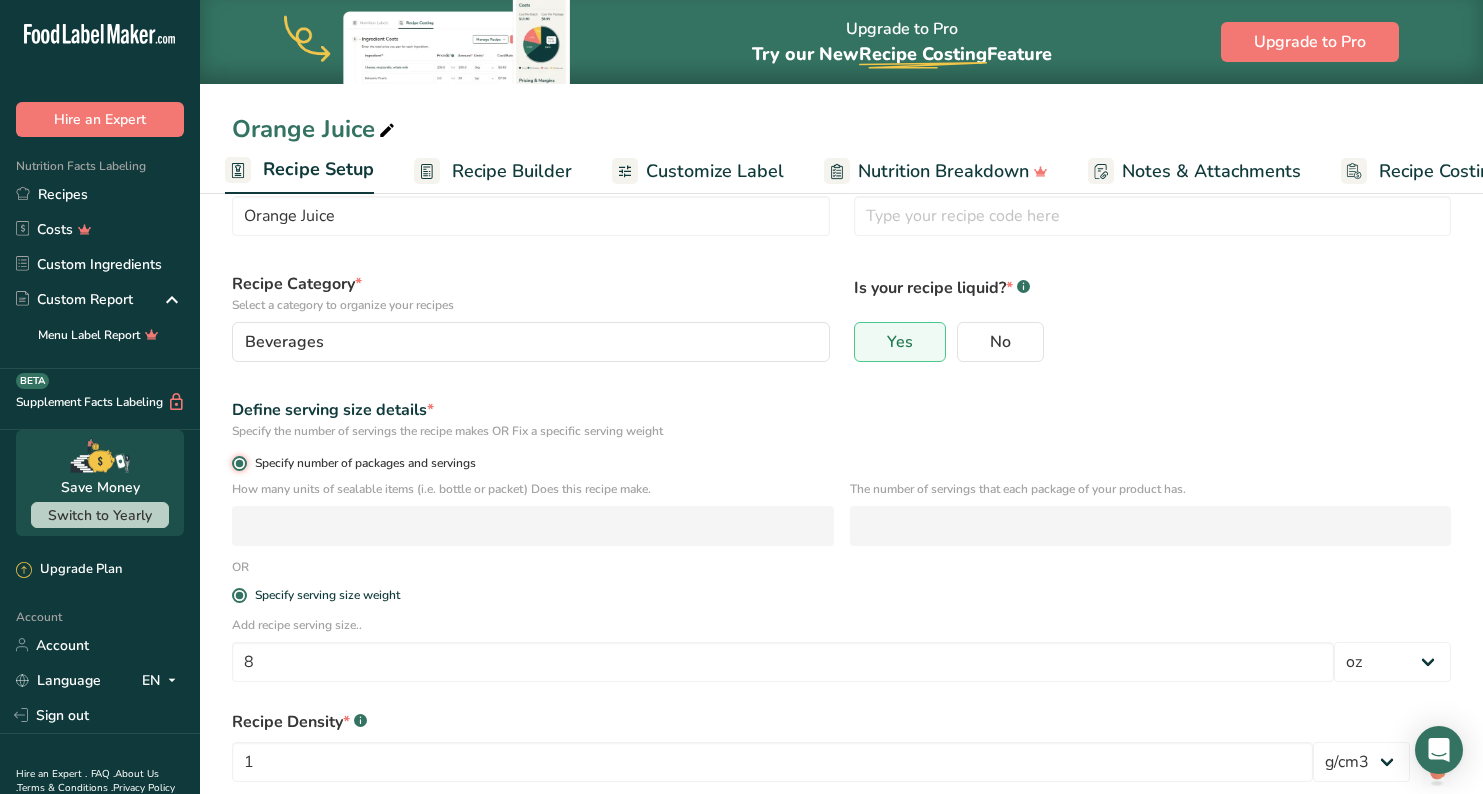 radio on "false" 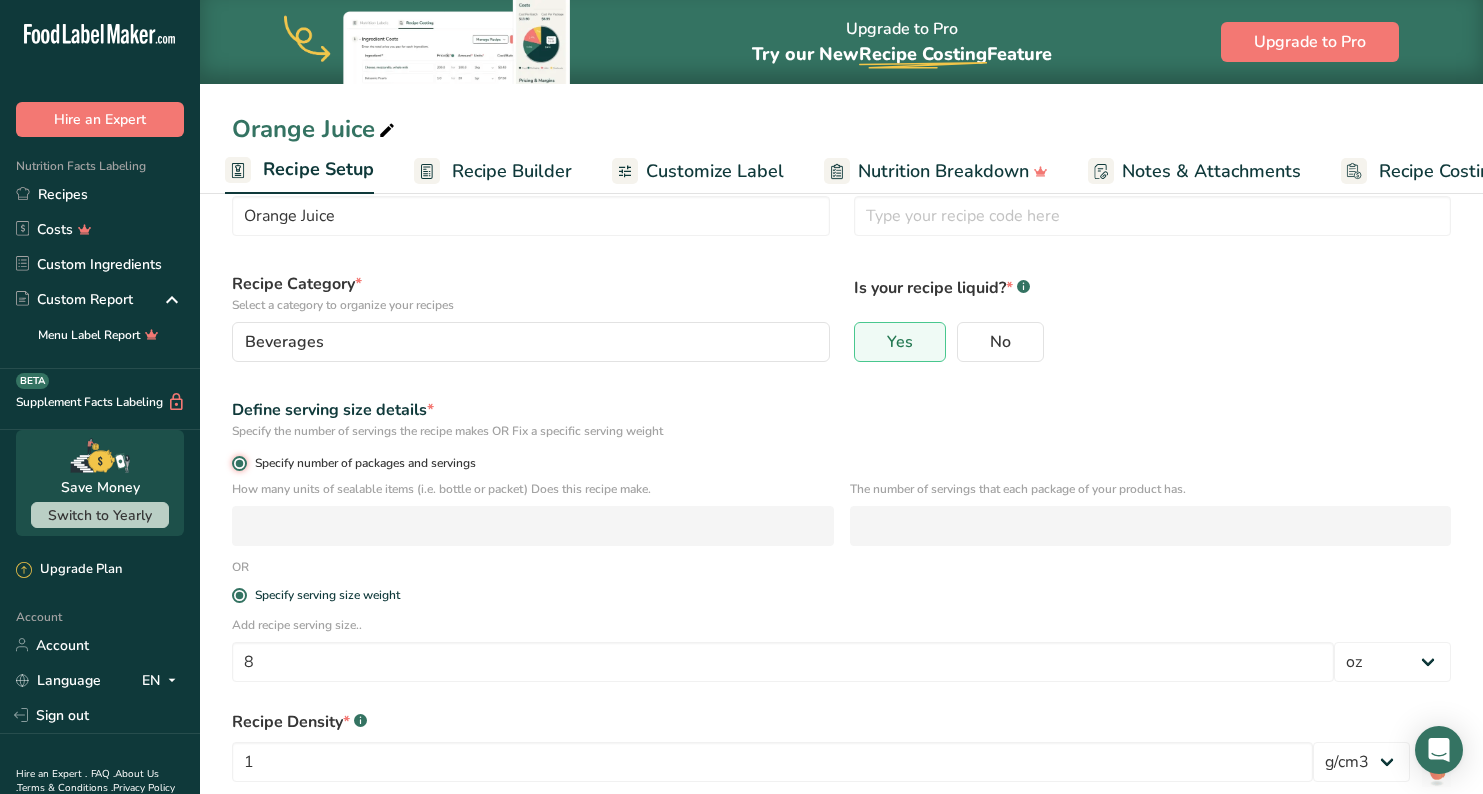 type 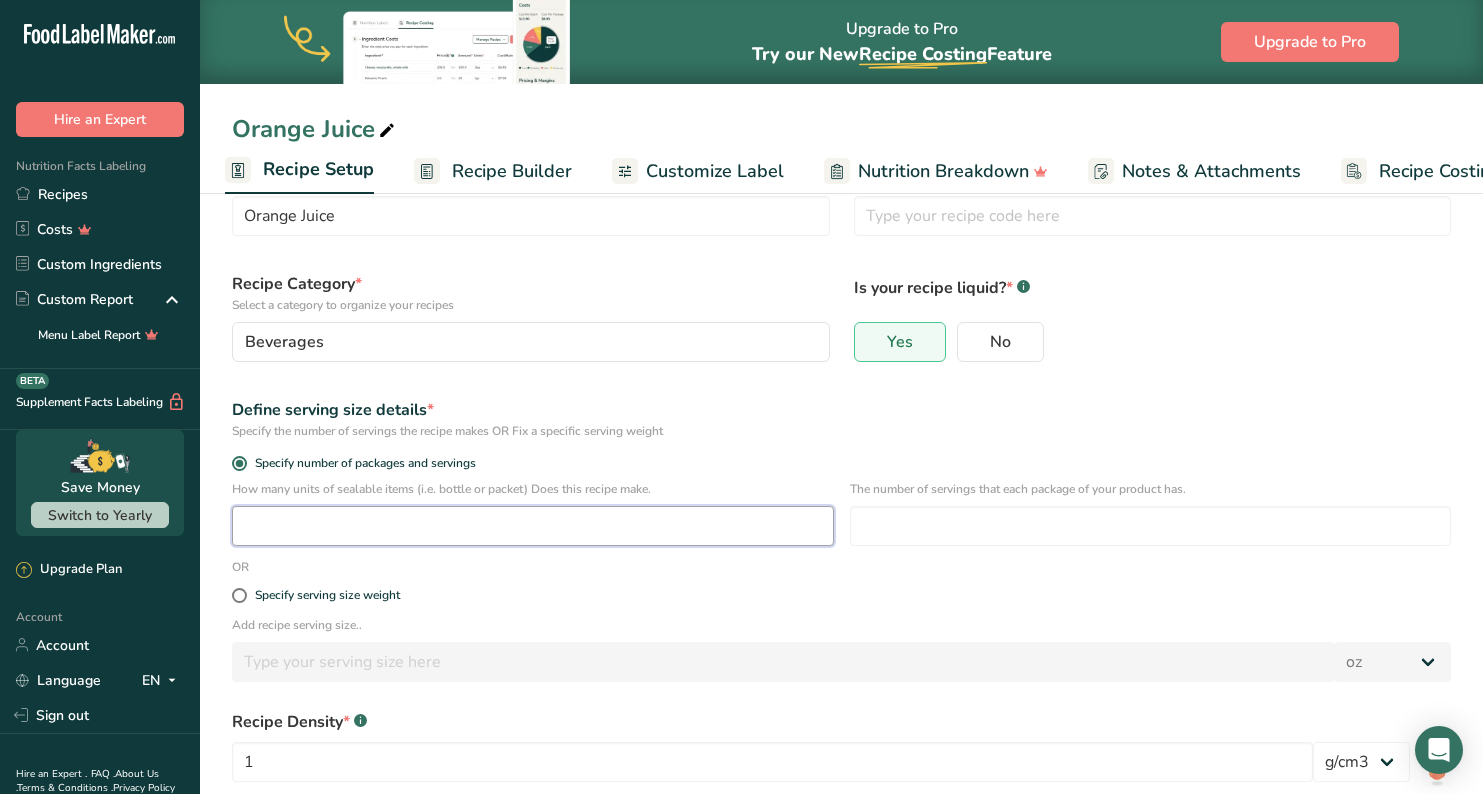 click at bounding box center [533, 526] 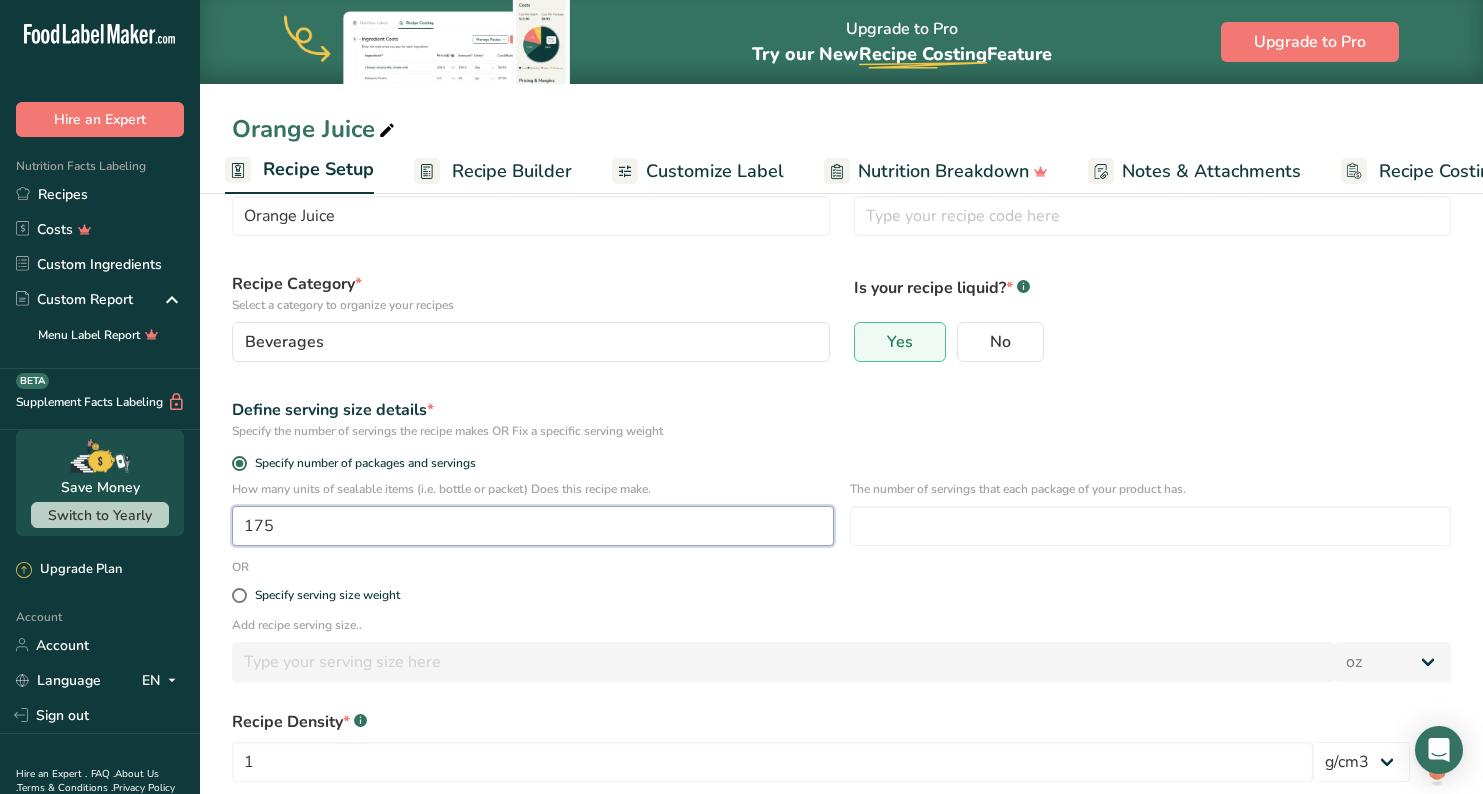 type on "175" 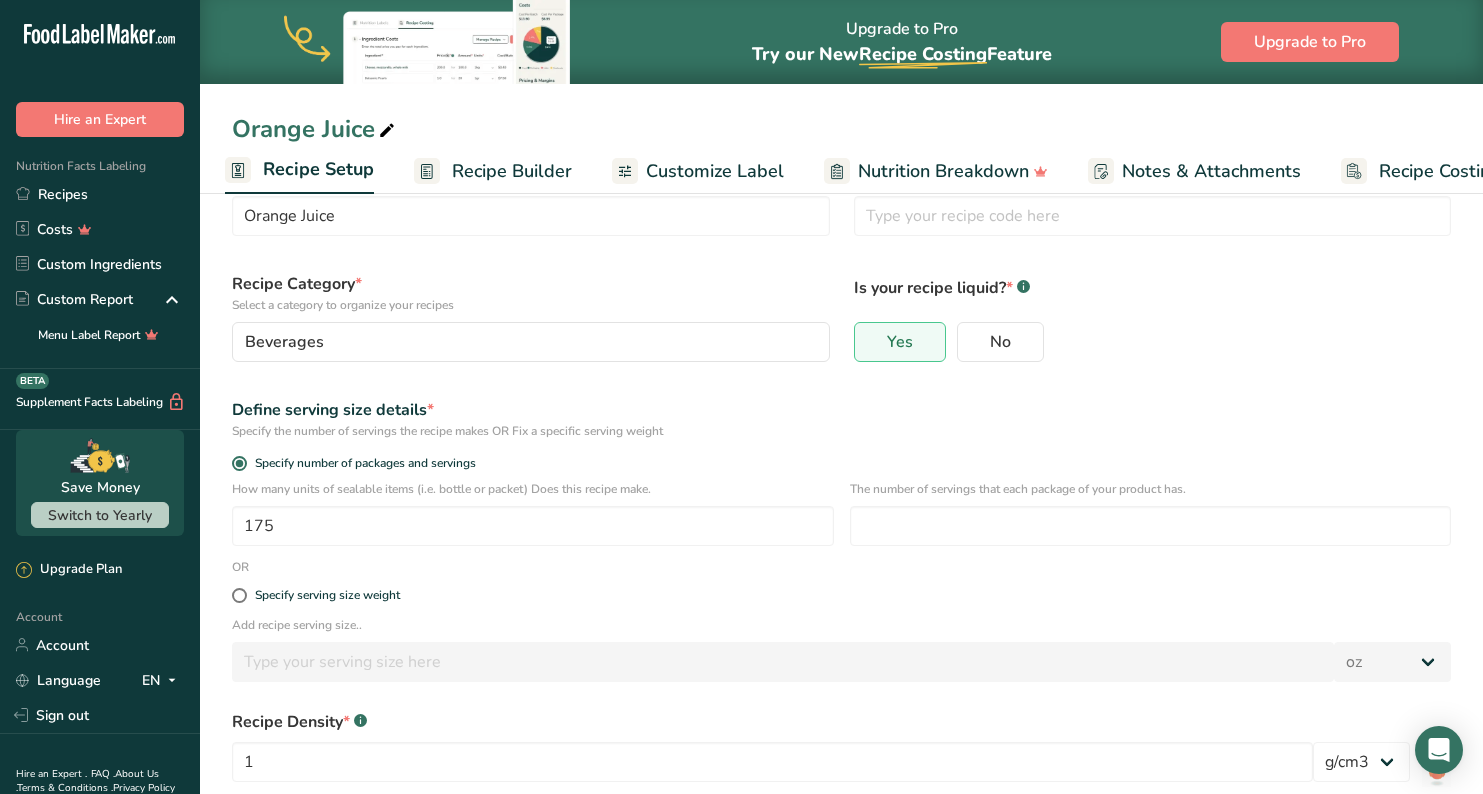 click on "Specify serving size weight" at bounding box center (841, 596) 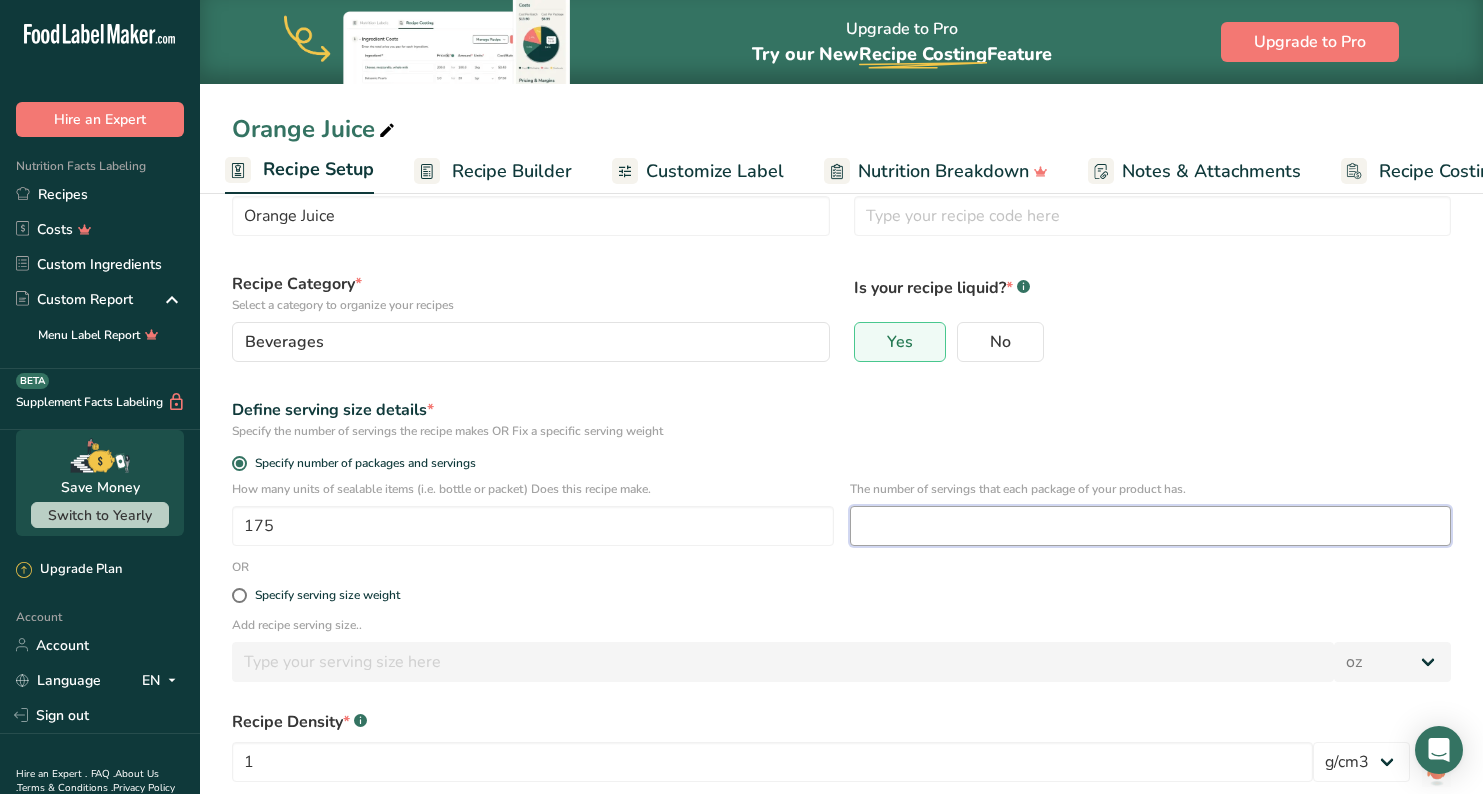 click at bounding box center (1151, 526) 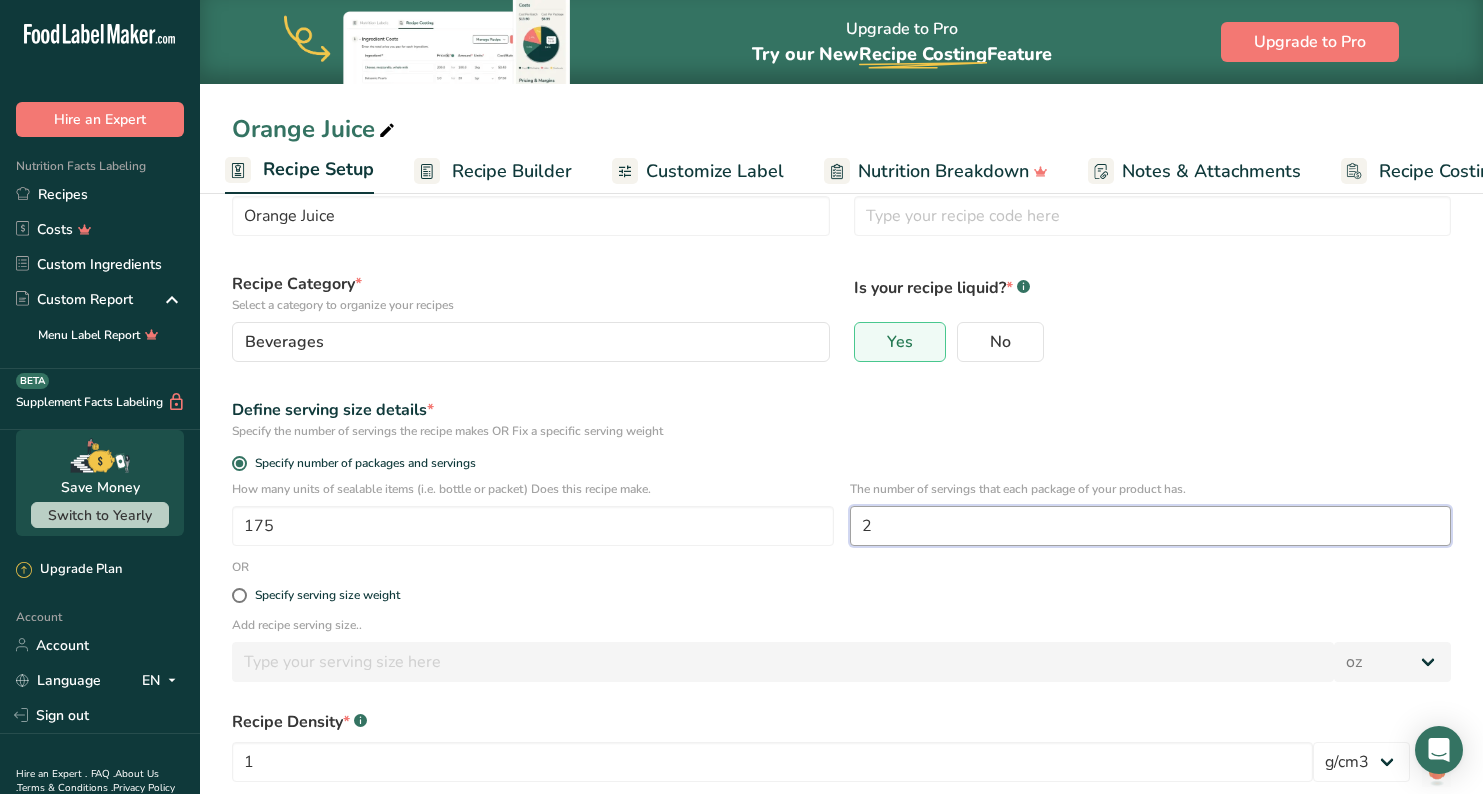 type on "2" 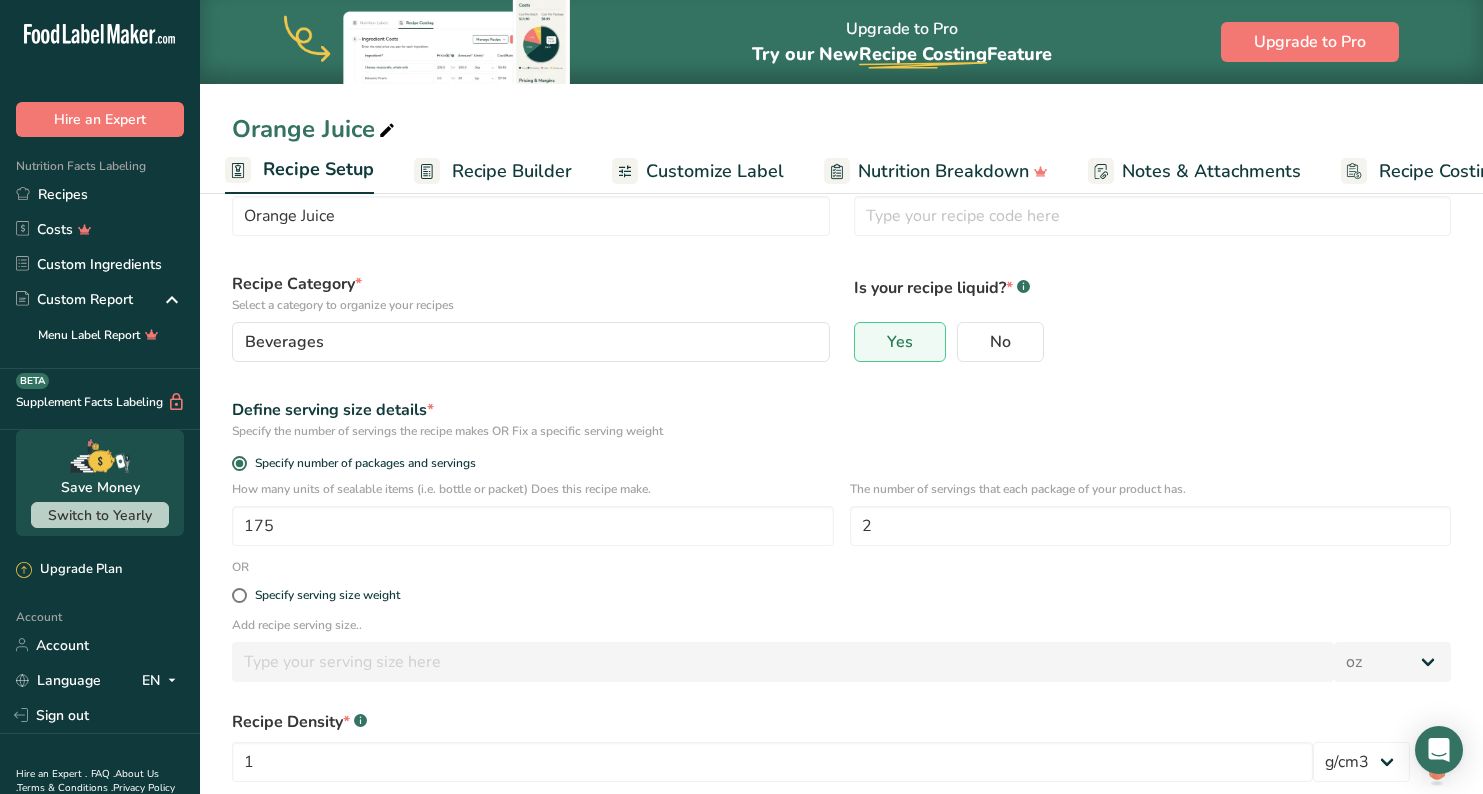 click on "Specify serving size weight" at bounding box center [841, 596] 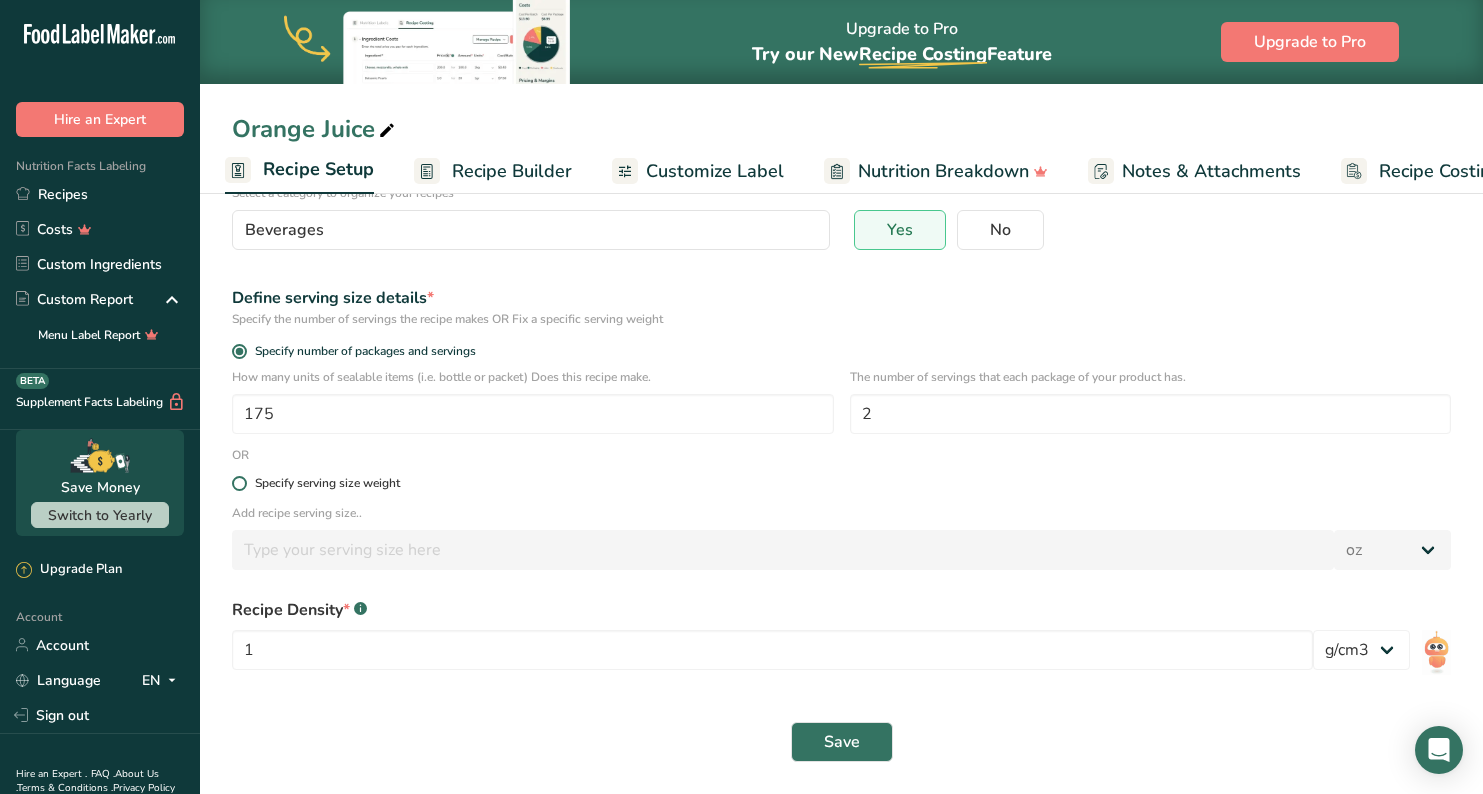 scroll, scrollTop: 187, scrollLeft: 0, axis: vertical 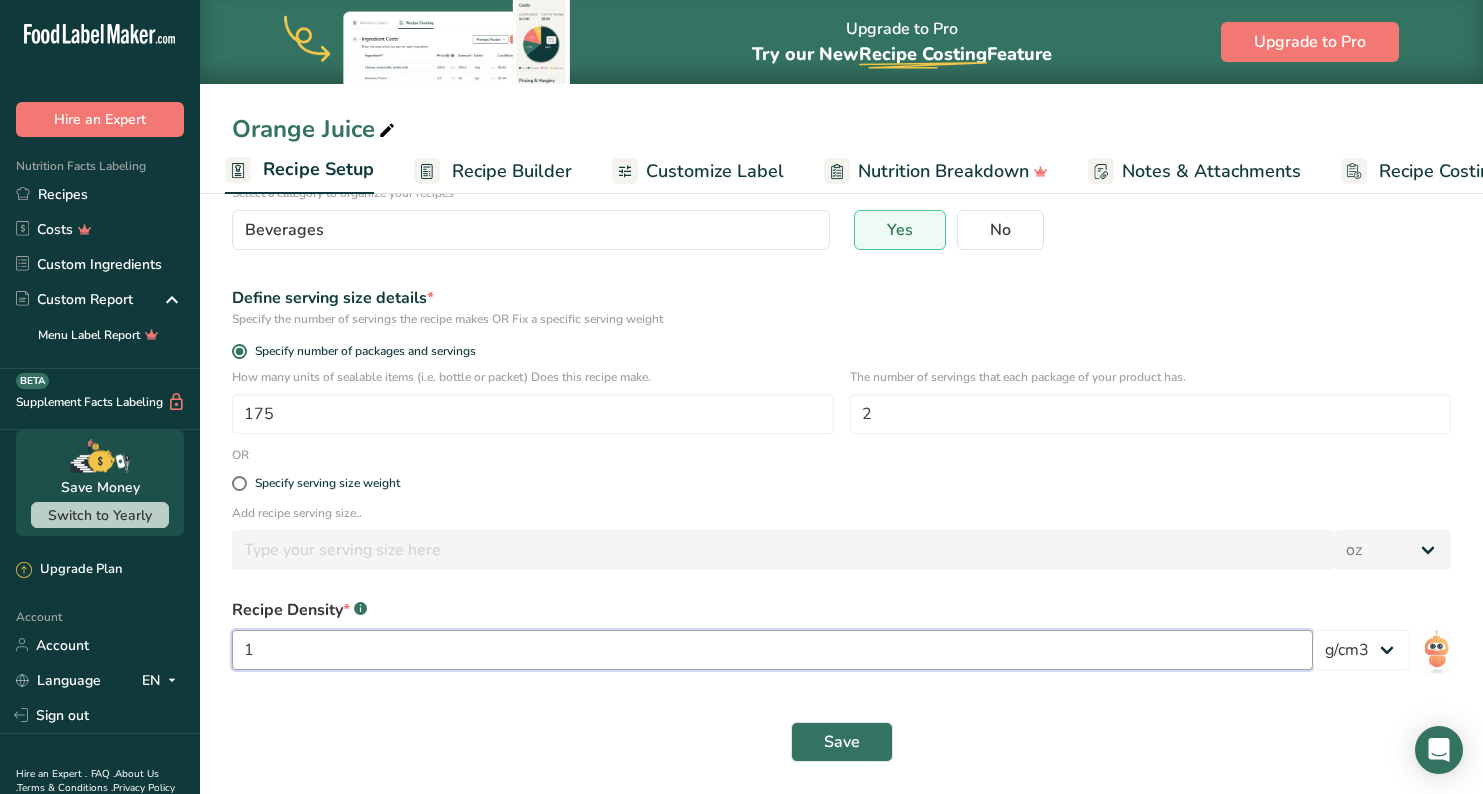 click on "1" at bounding box center [772, 650] 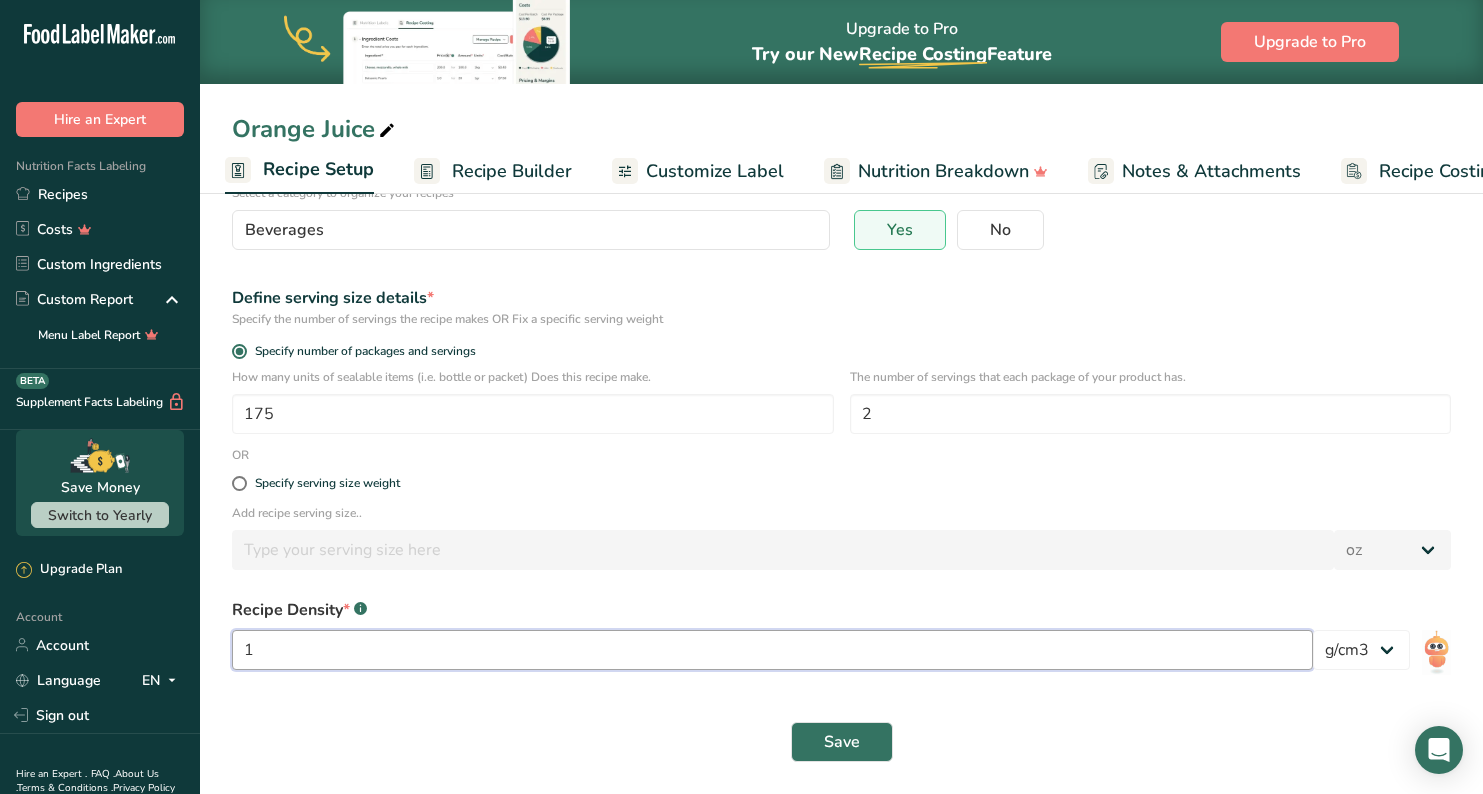 click on "1" at bounding box center (772, 650) 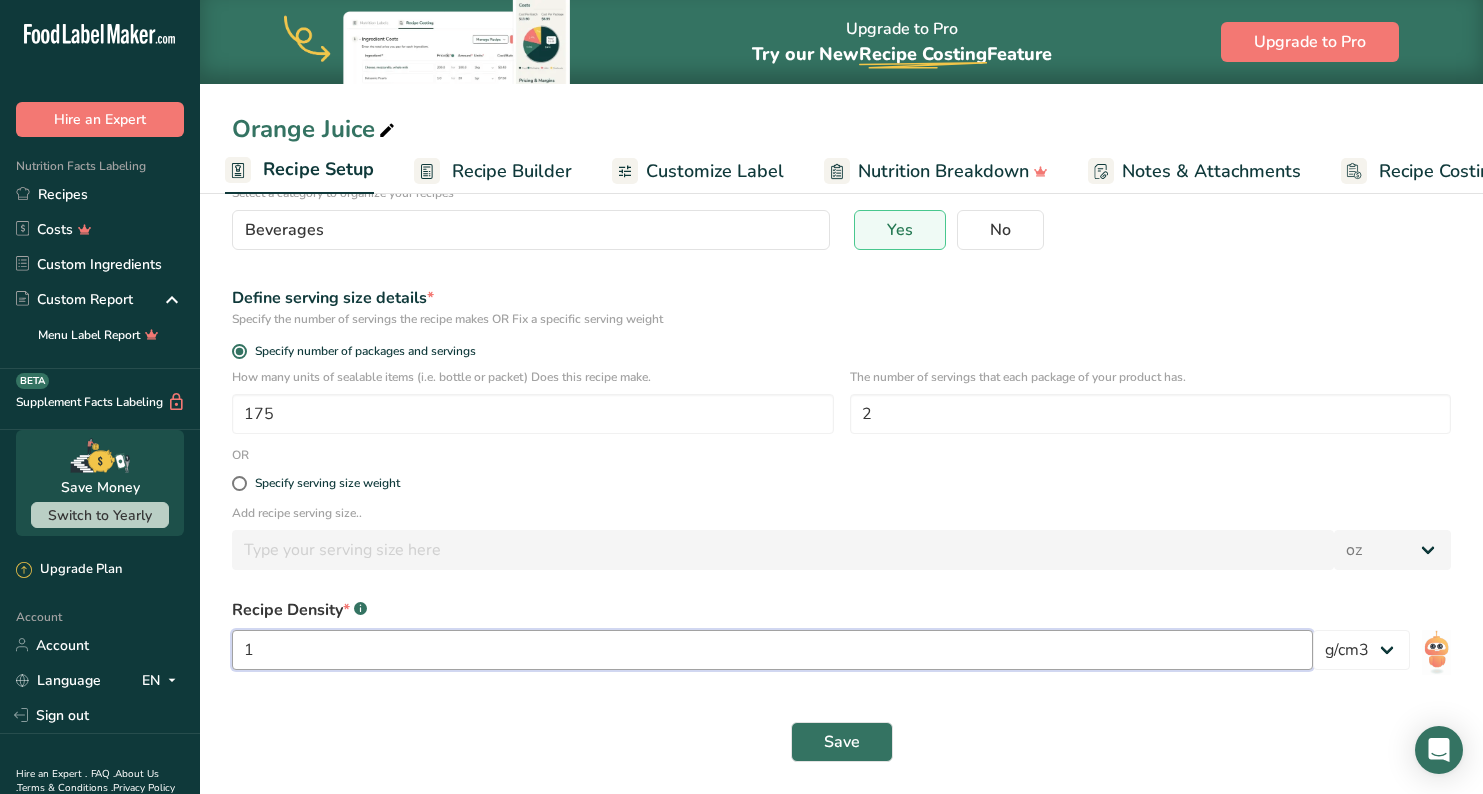 scroll, scrollTop: 187, scrollLeft: 0, axis: vertical 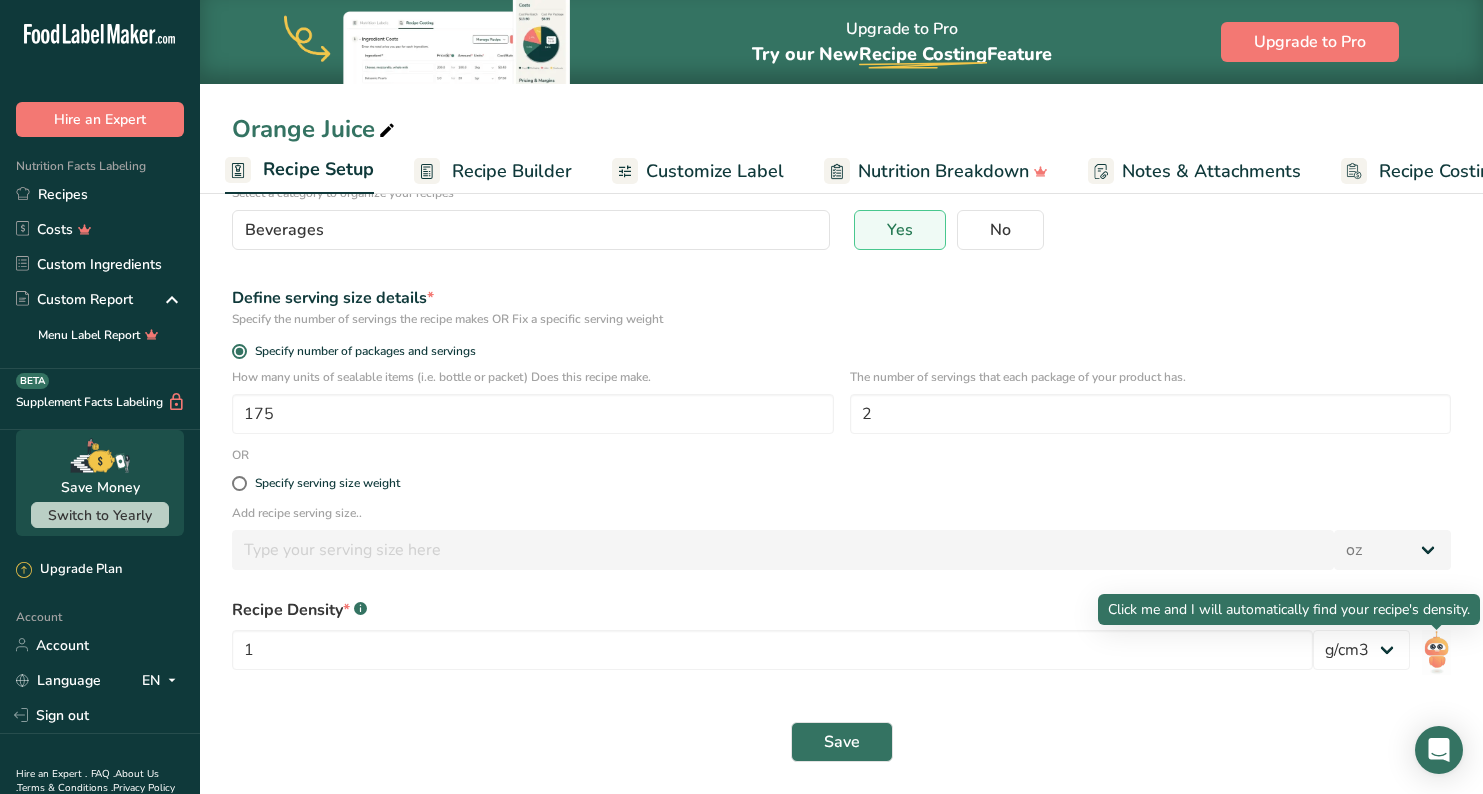 click at bounding box center (1436, 652) 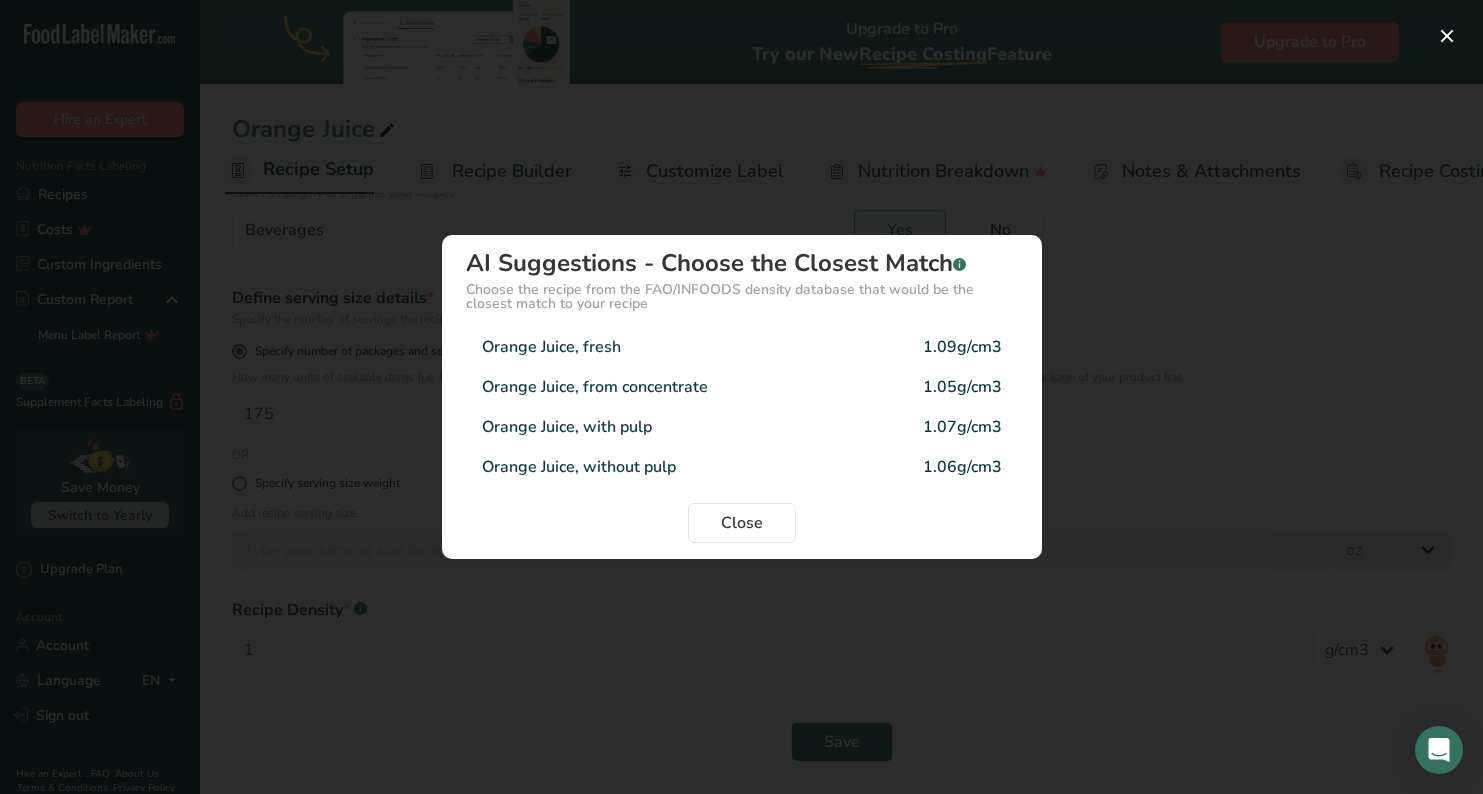 click on "1.05g/cm3" at bounding box center (962, 387) 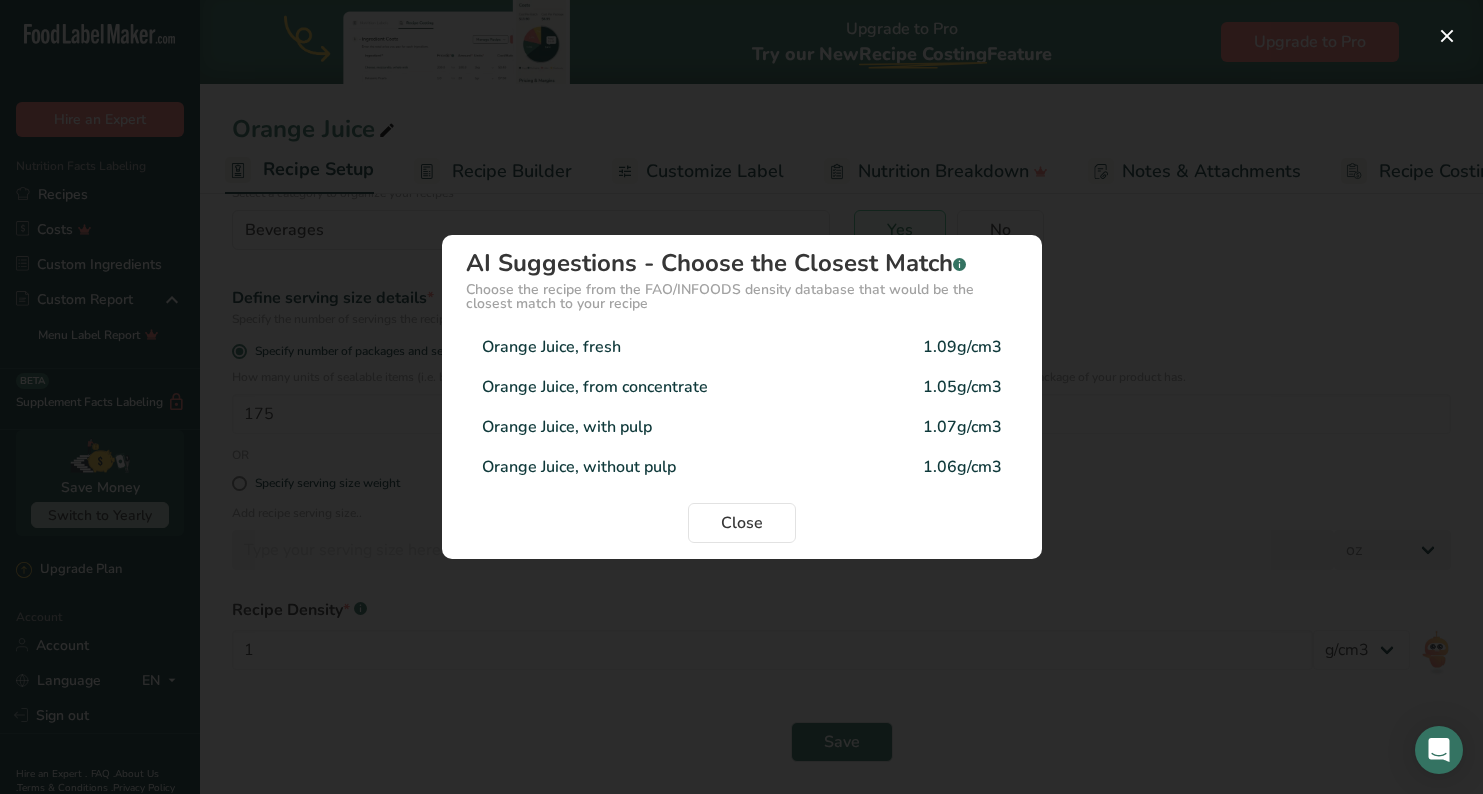 type on "1.05" 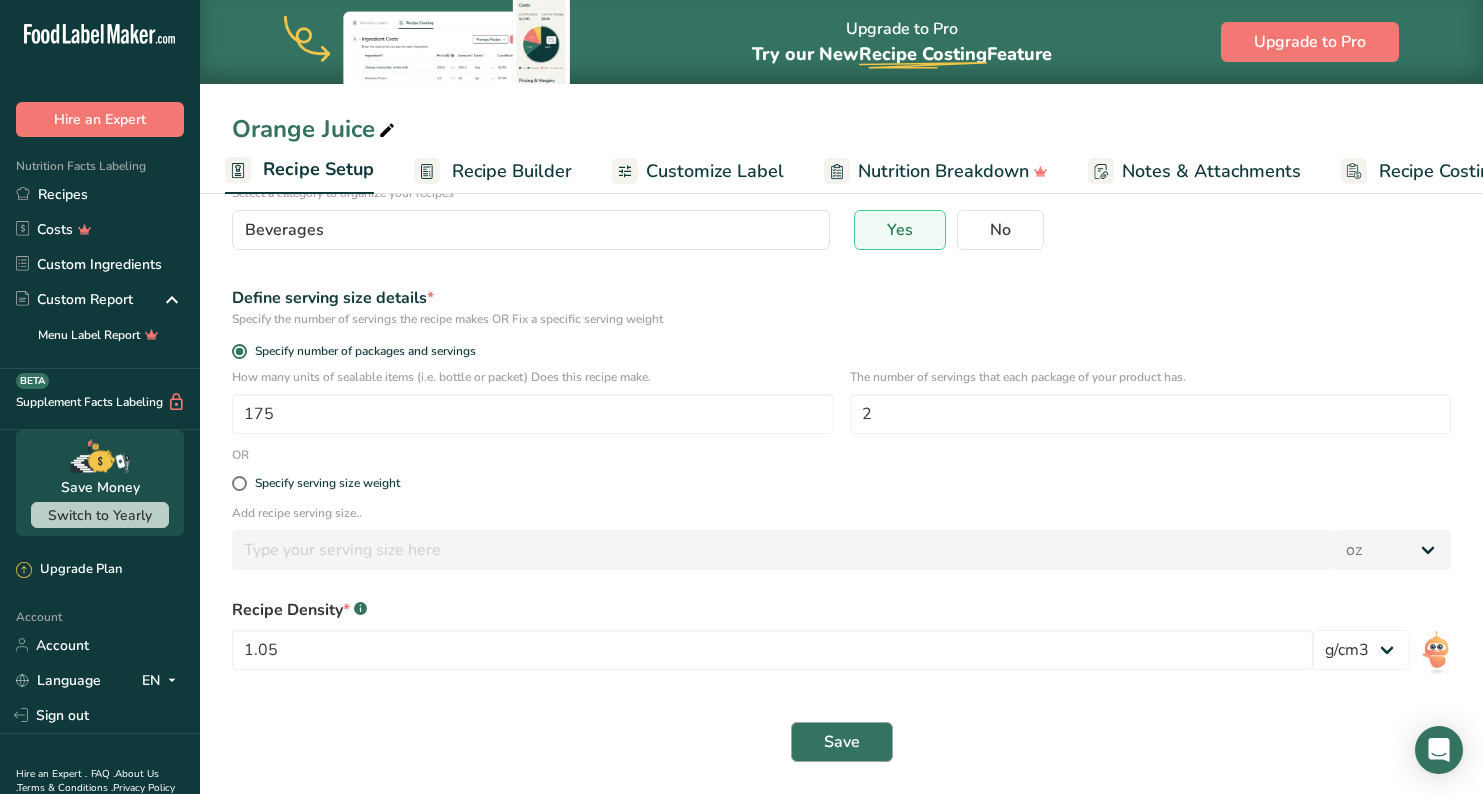 scroll, scrollTop: 187, scrollLeft: 0, axis: vertical 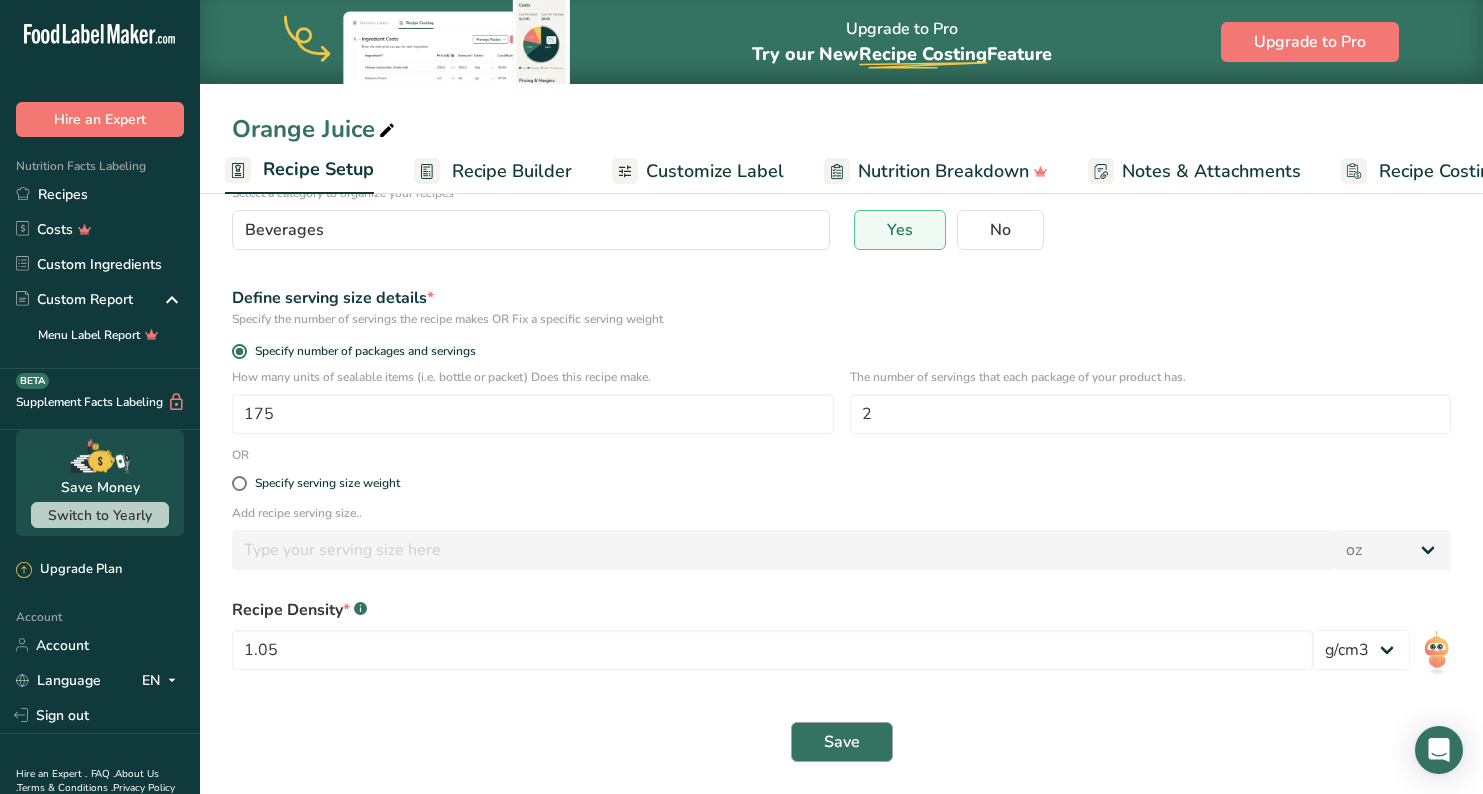 click on "Save" at bounding box center [842, 742] 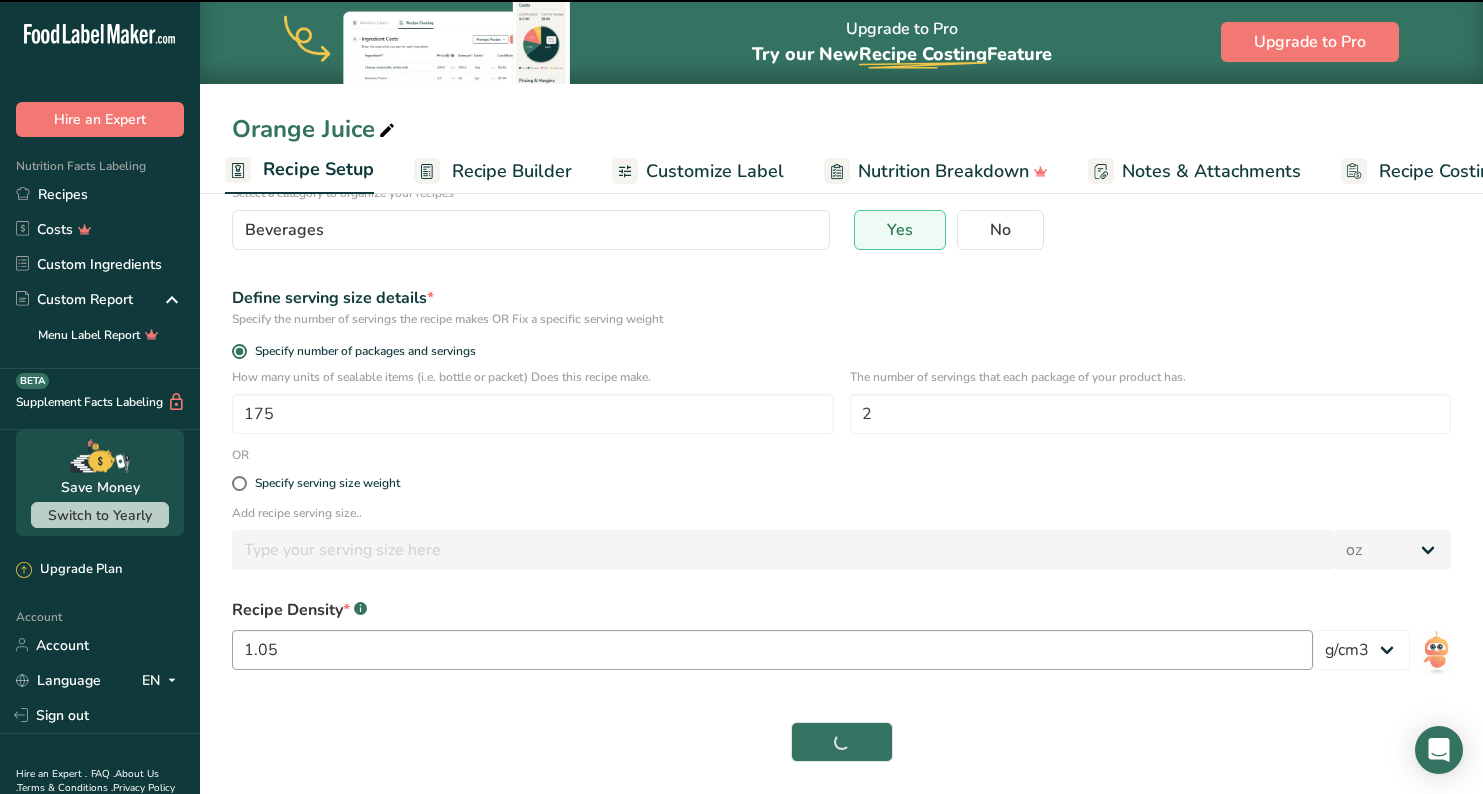 select on "0" 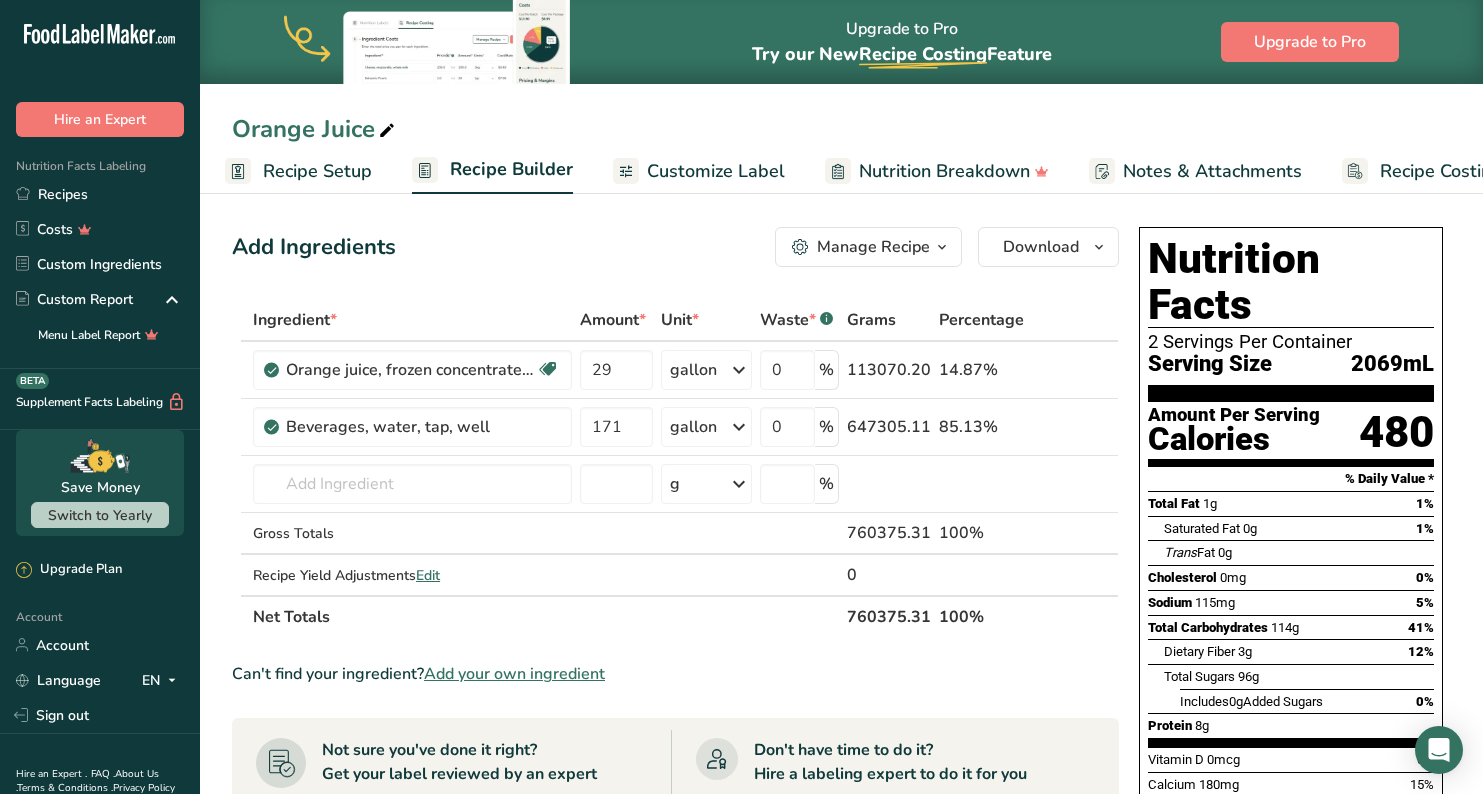 scroll, scrollTop: 0, scrollLeft: 0, axis: both 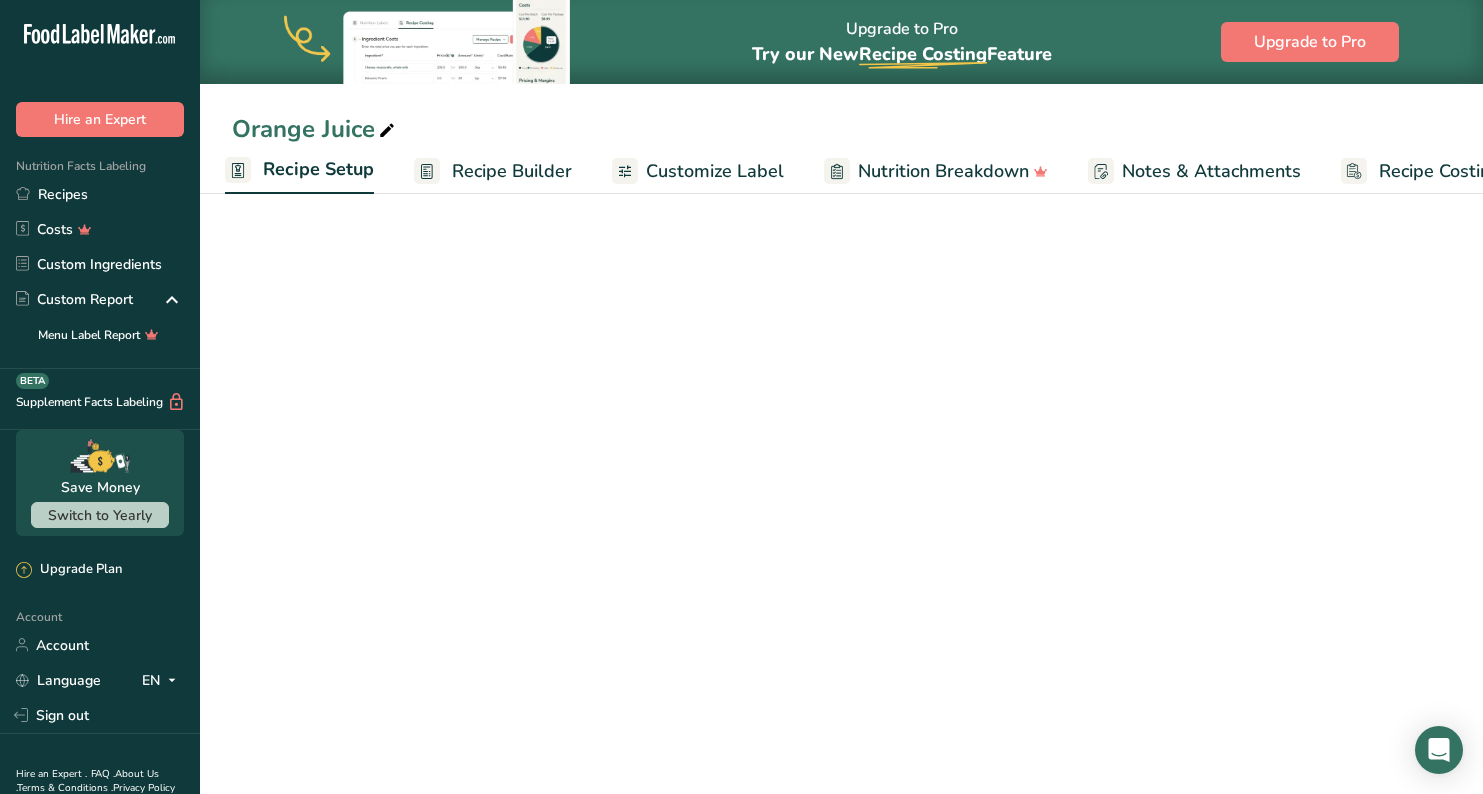 select on "22" 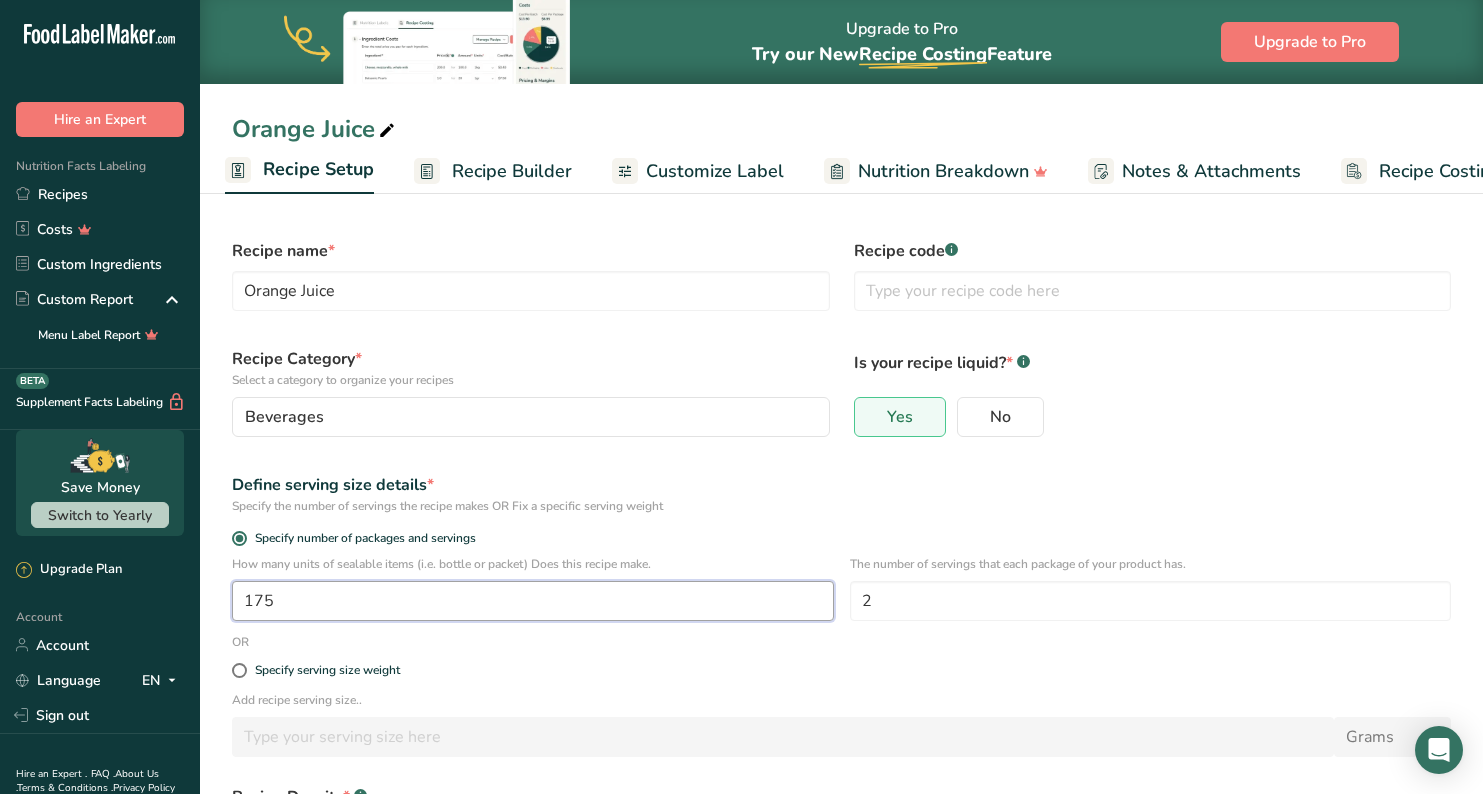 click on "175" at bounding box center (533, 601) 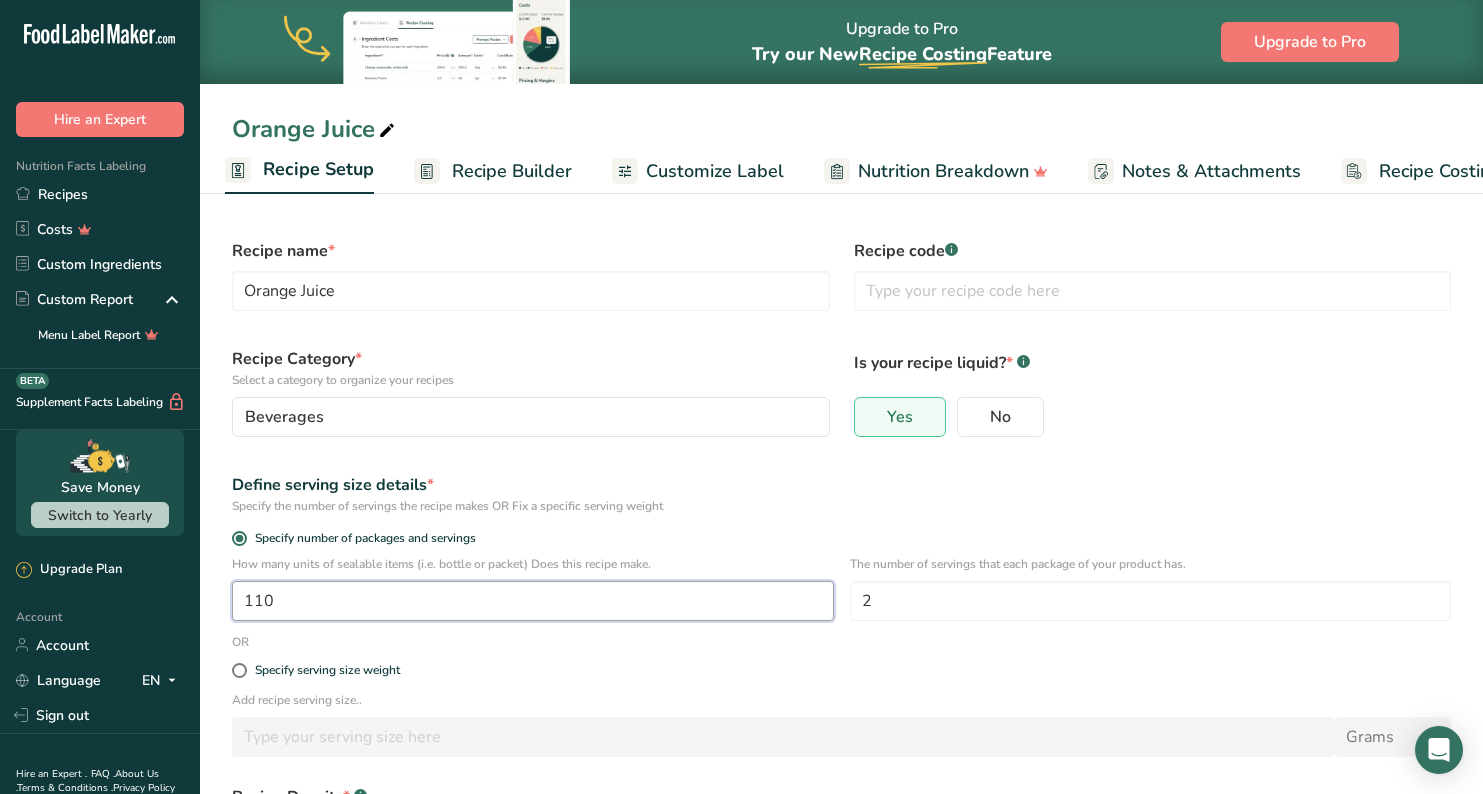 type on "1" 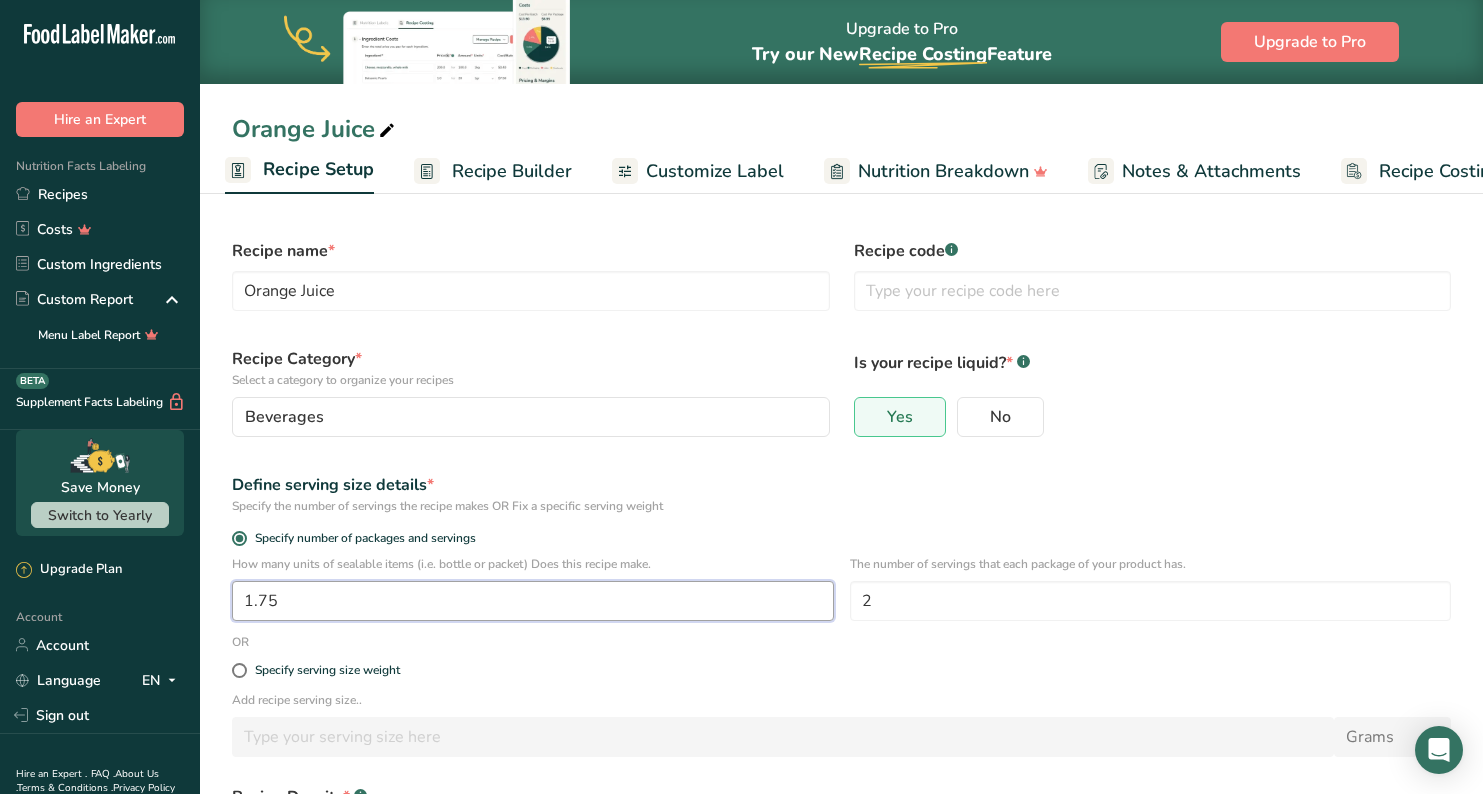 click on "1.75" at bounding box center (533, 601) 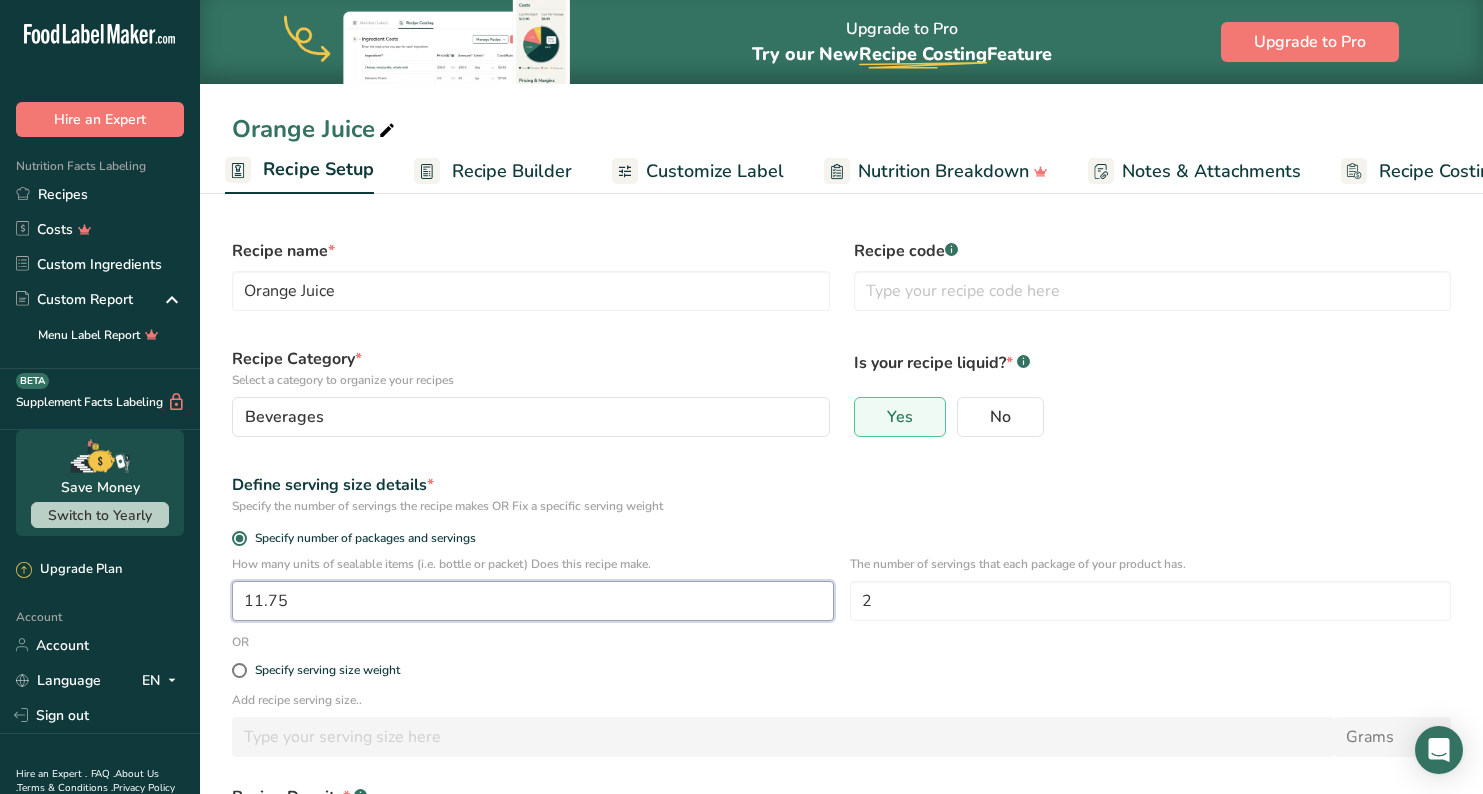 type on "1" 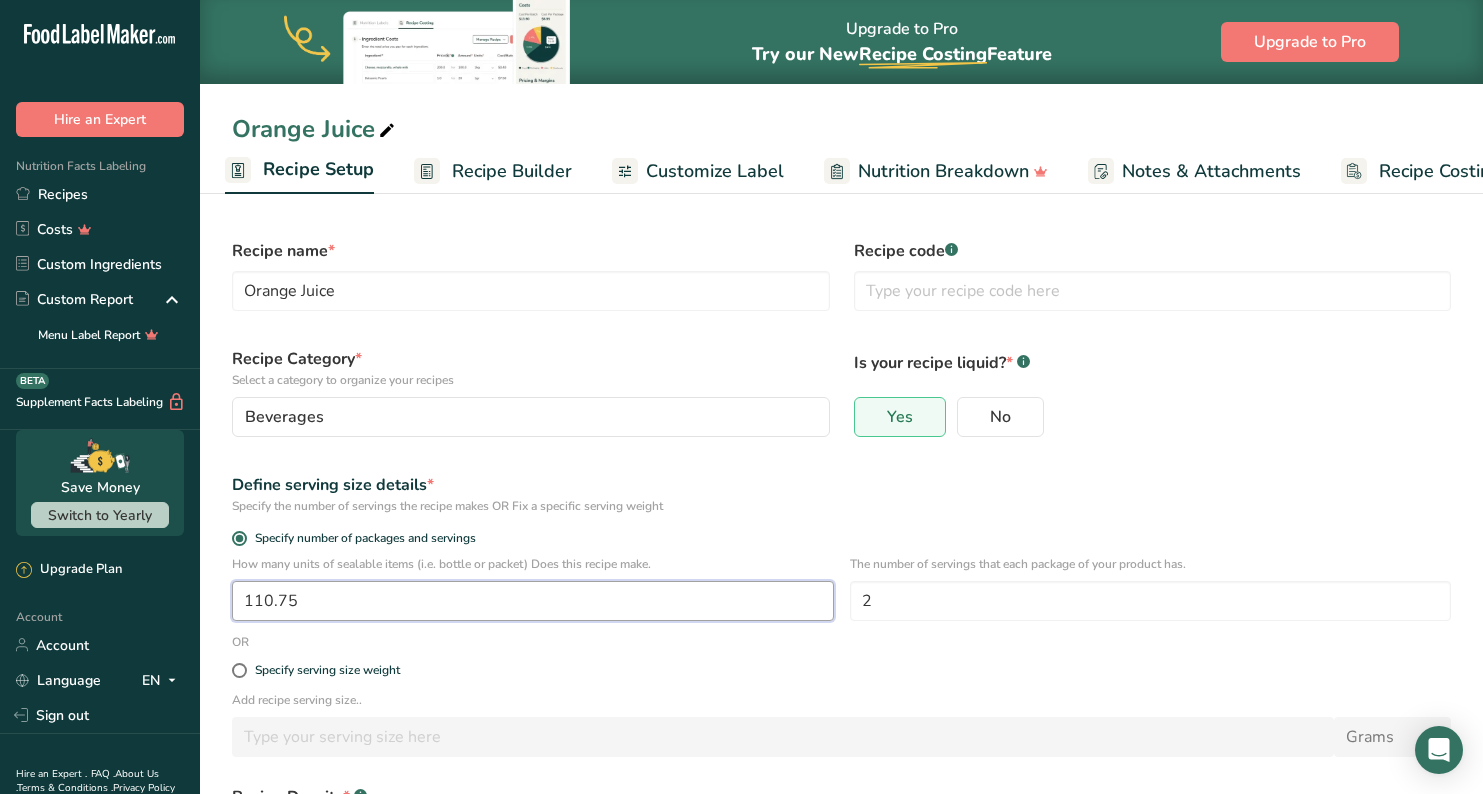 type on "110.75" 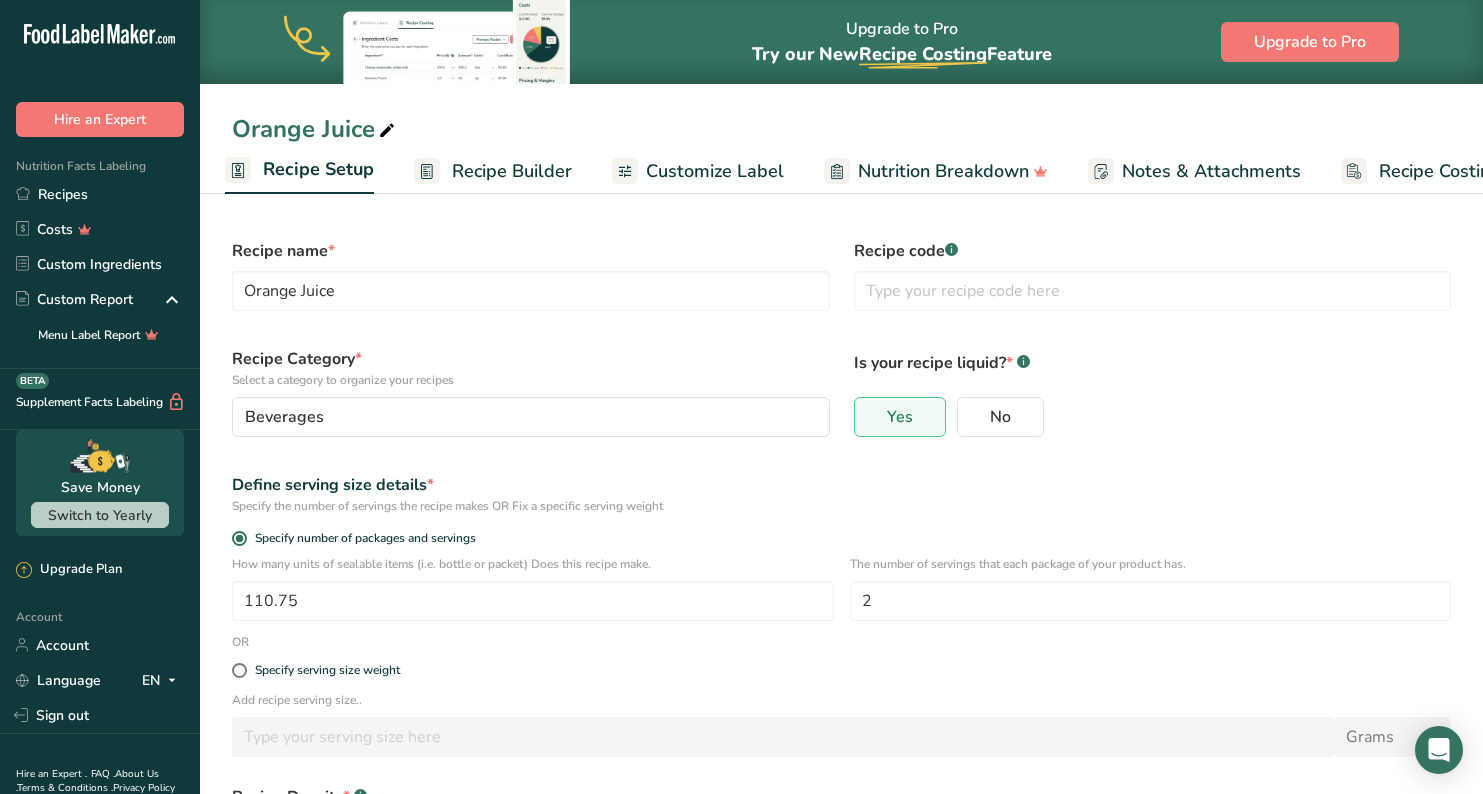 click on "Specify serving size weight" at bounding box center (841, 671) 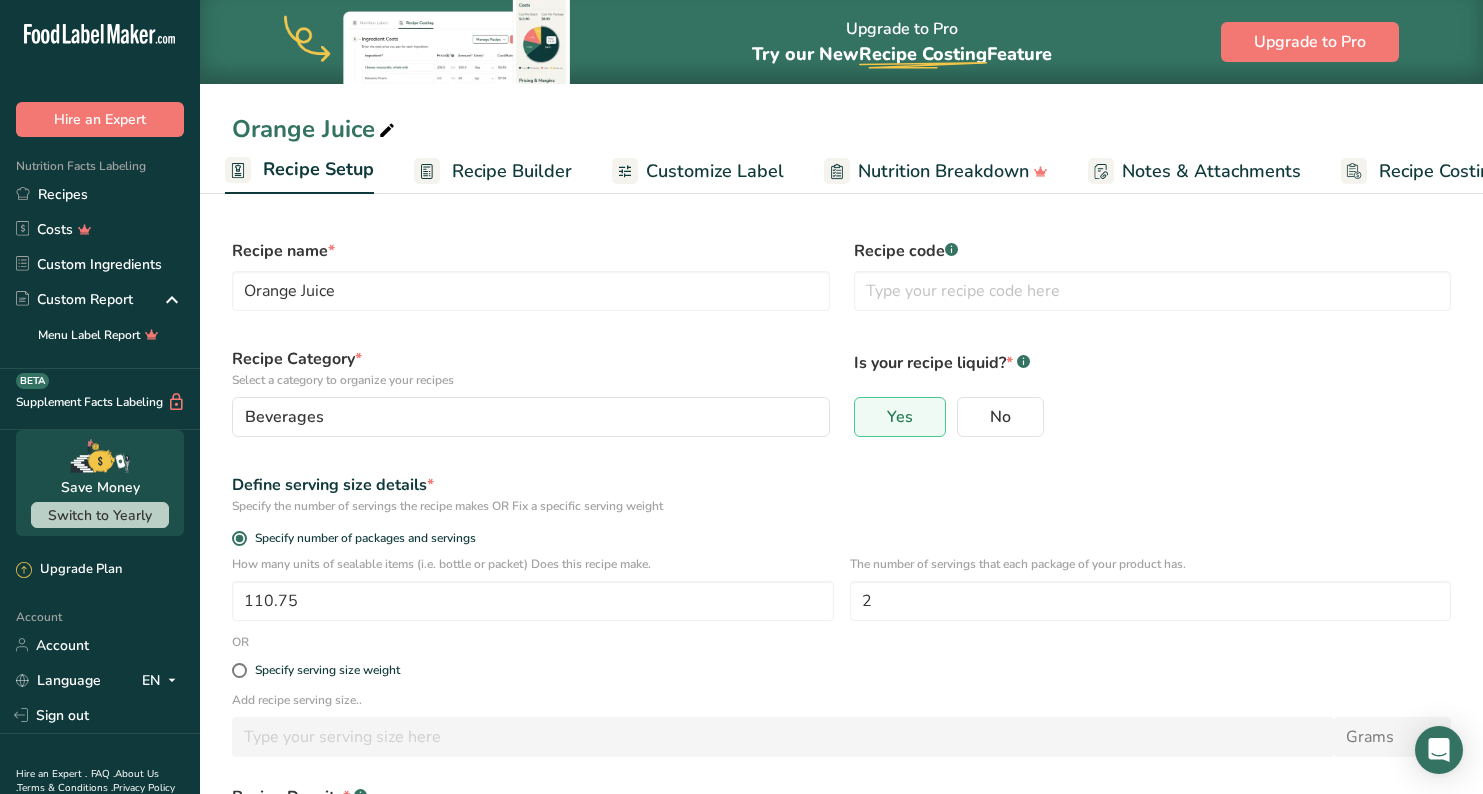 scroll, scrollTop: 0, scrollLeft: 0, axis: both 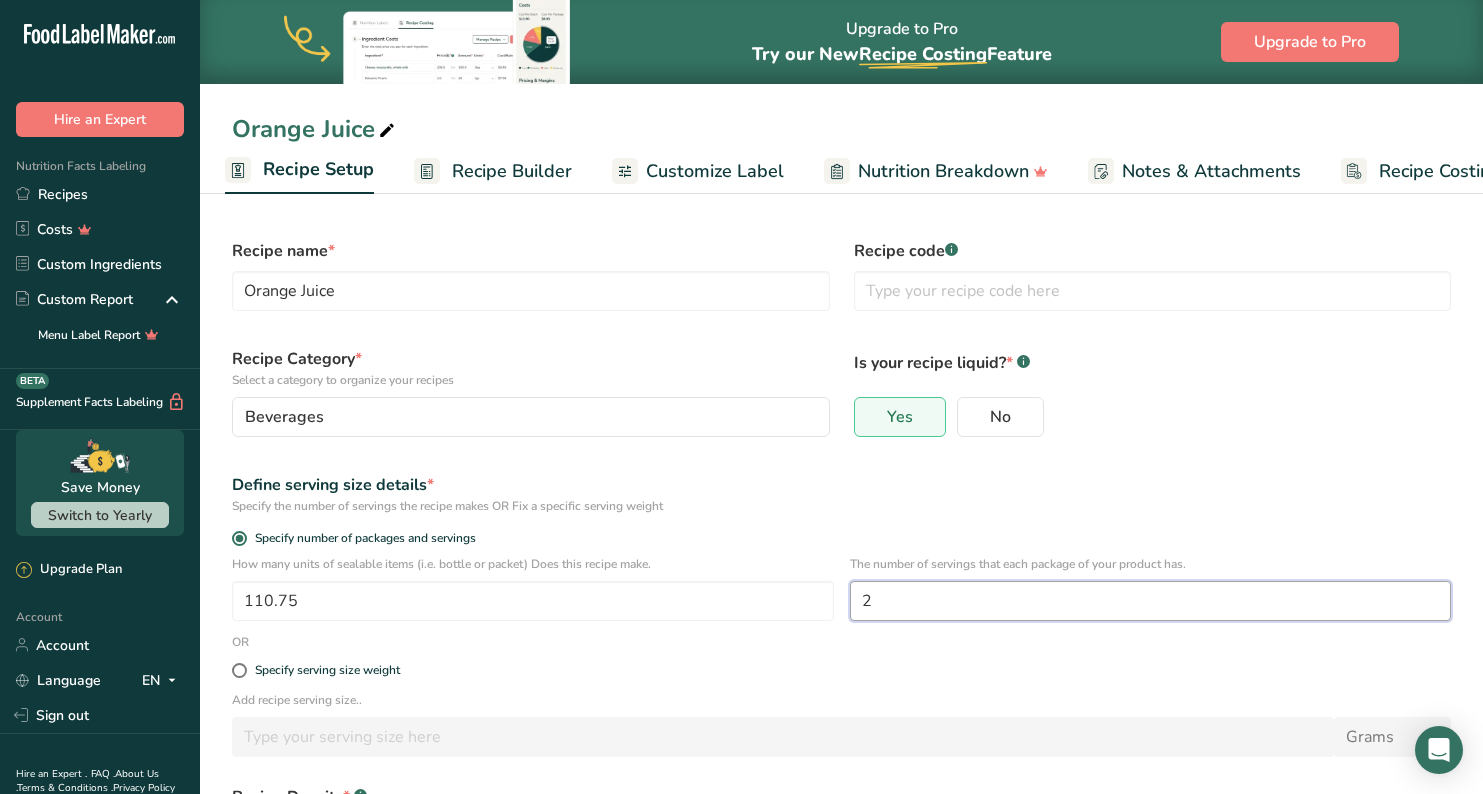 click on "2" at bounding box center [1151, 601] 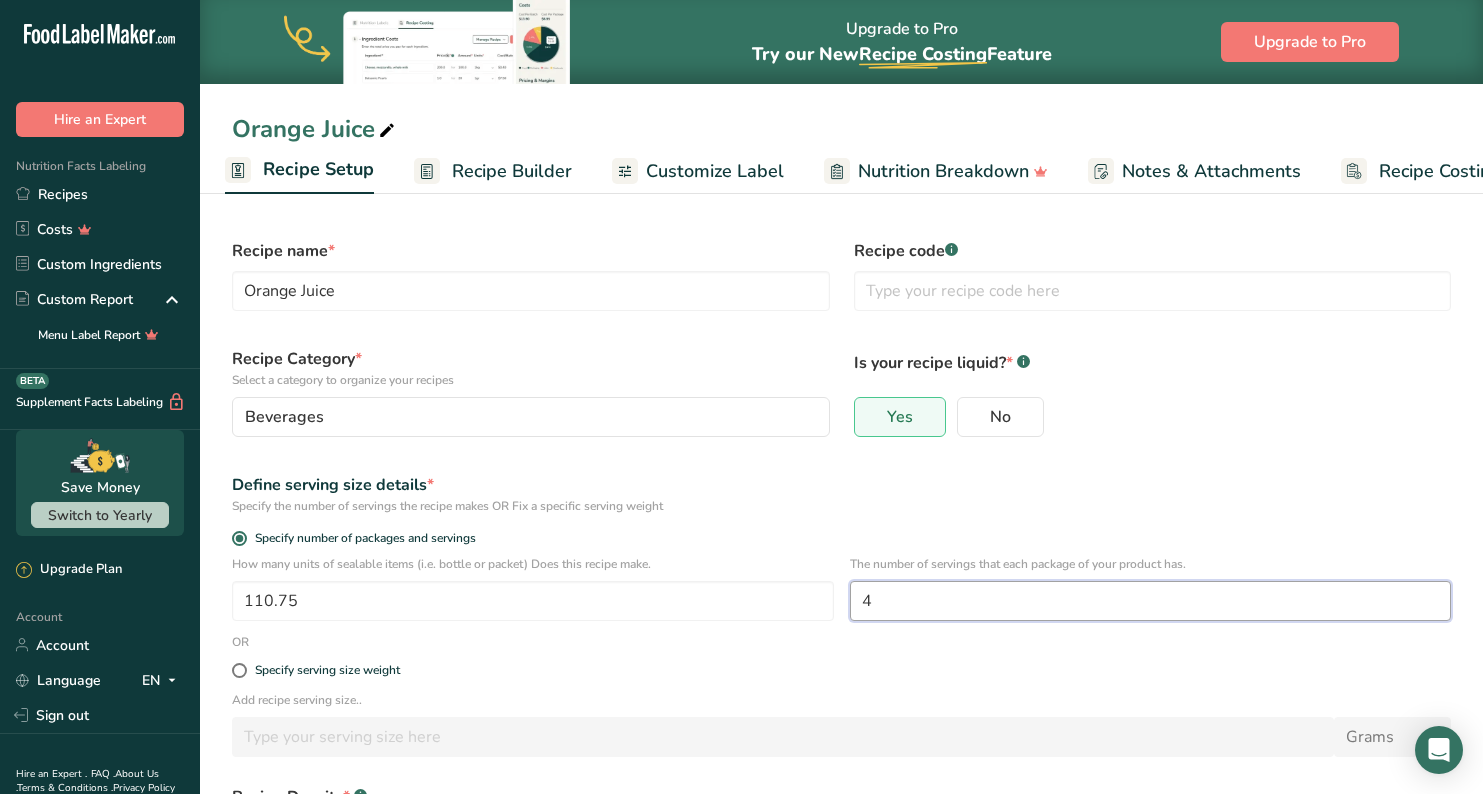 type on "4" 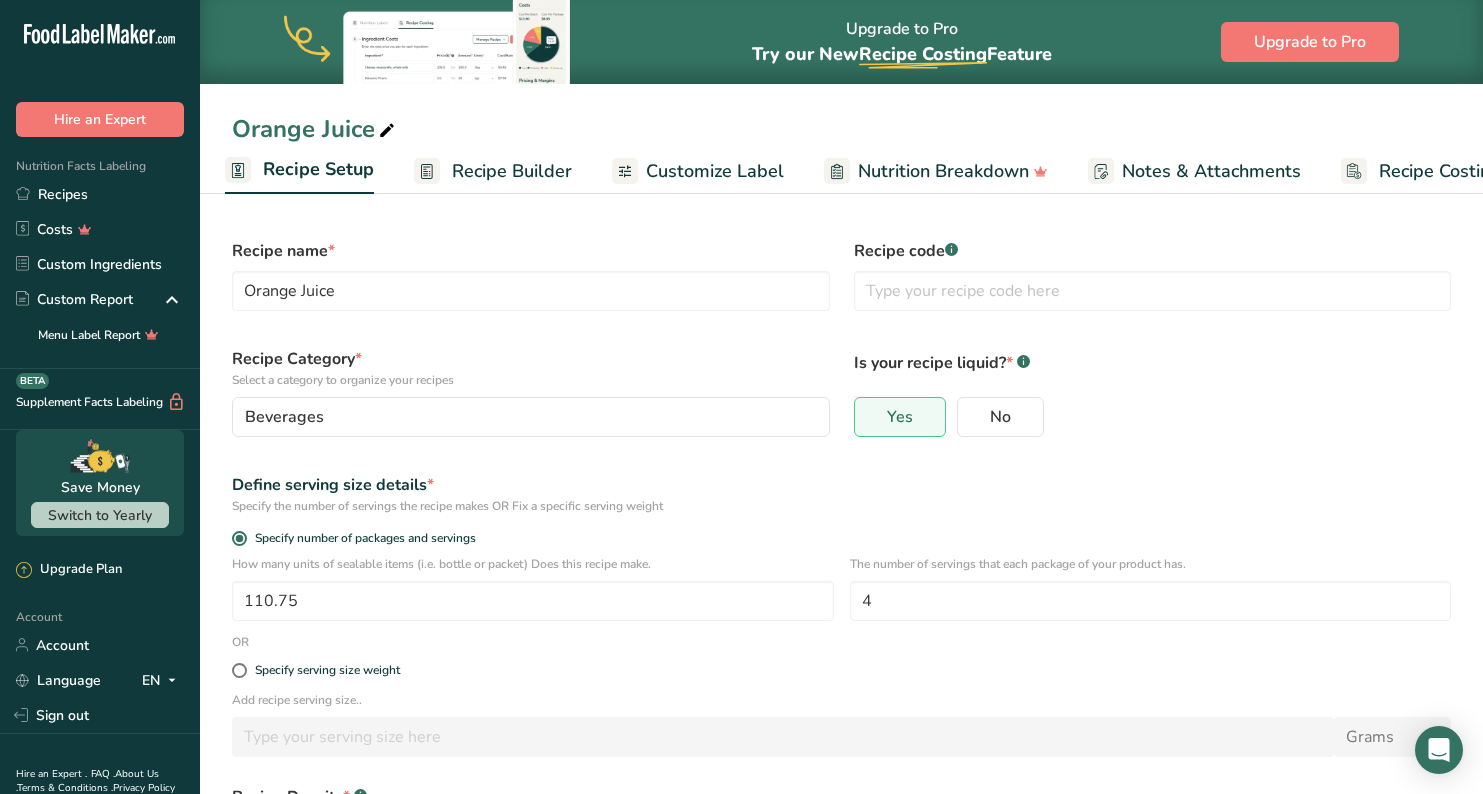 click on "Specify serving size weight" at bounding box center [841, 671] 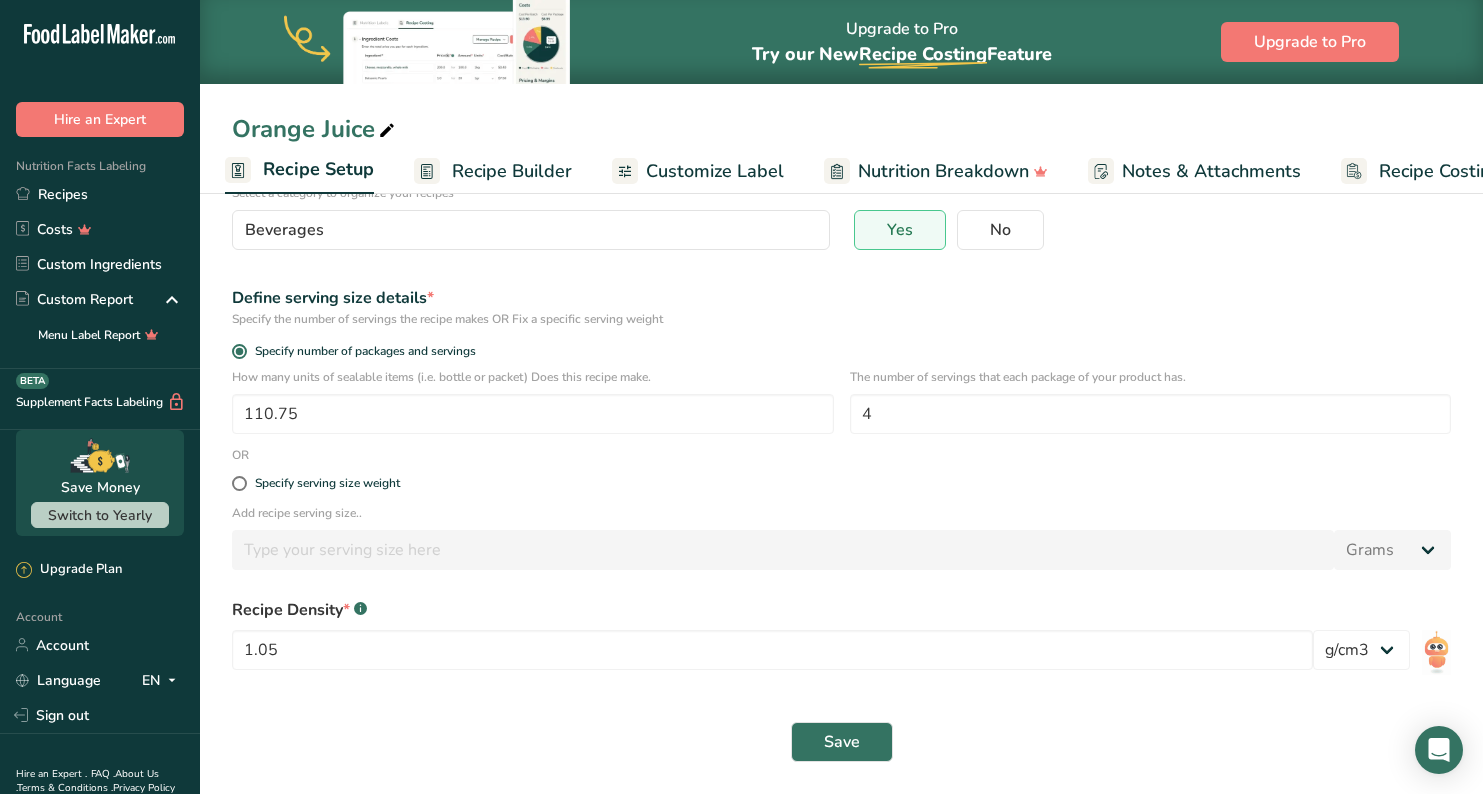 scroll, scrollTop: 187, scrollLeft: 0, axis: vertical 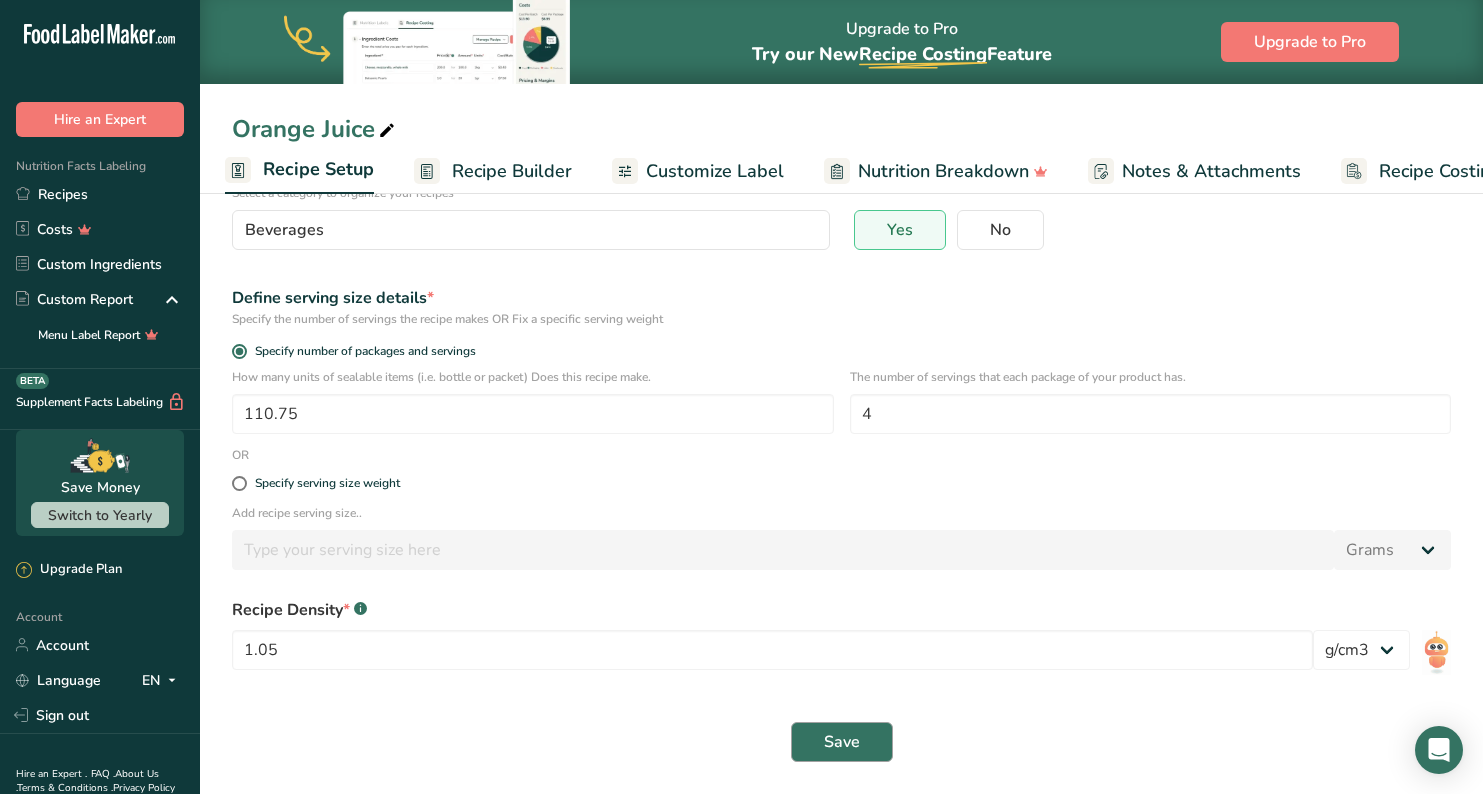 click on "Save" at bounding box center (842, 742) 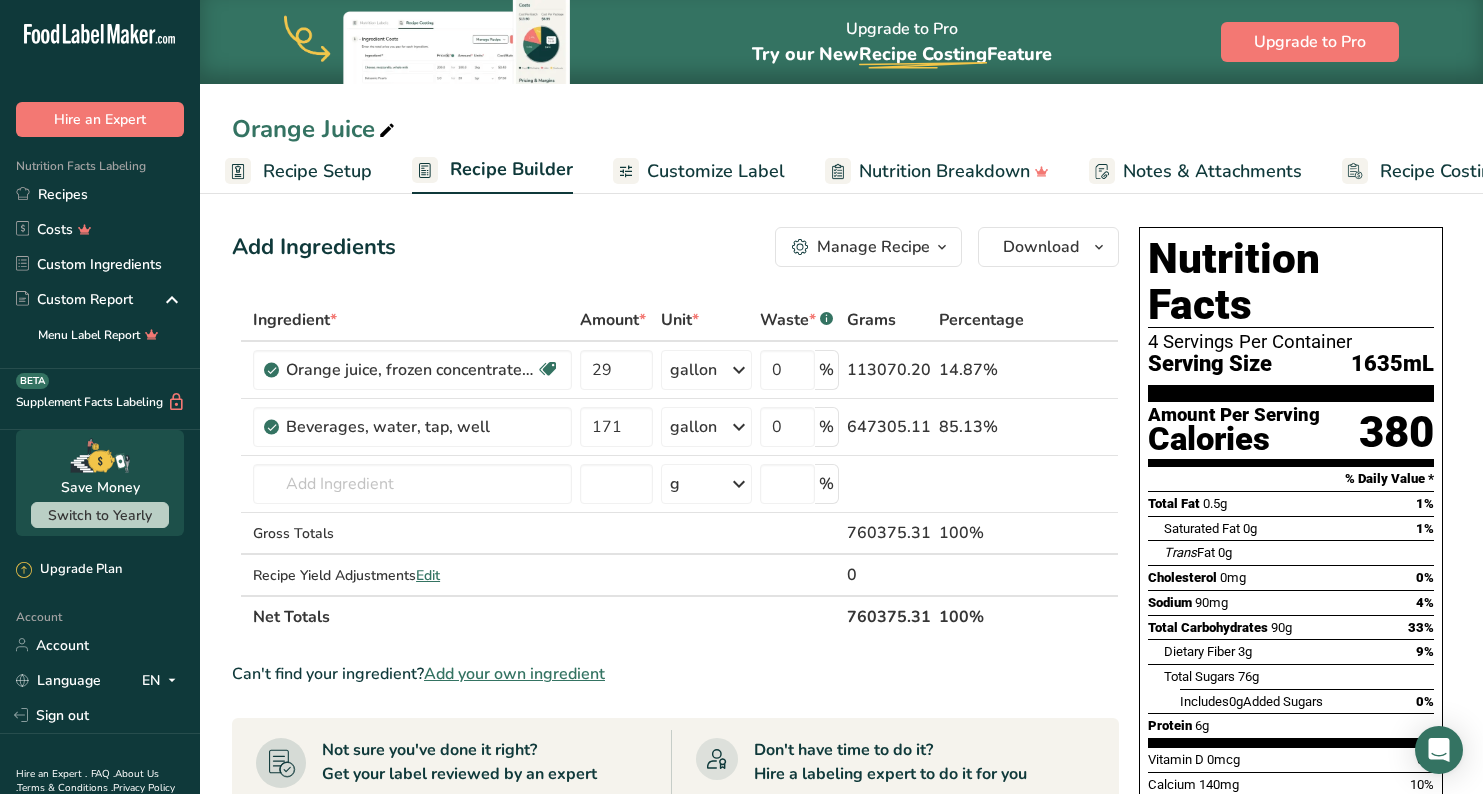 scroll, scrollTop: 0, scrollLeft: 0, axis: both 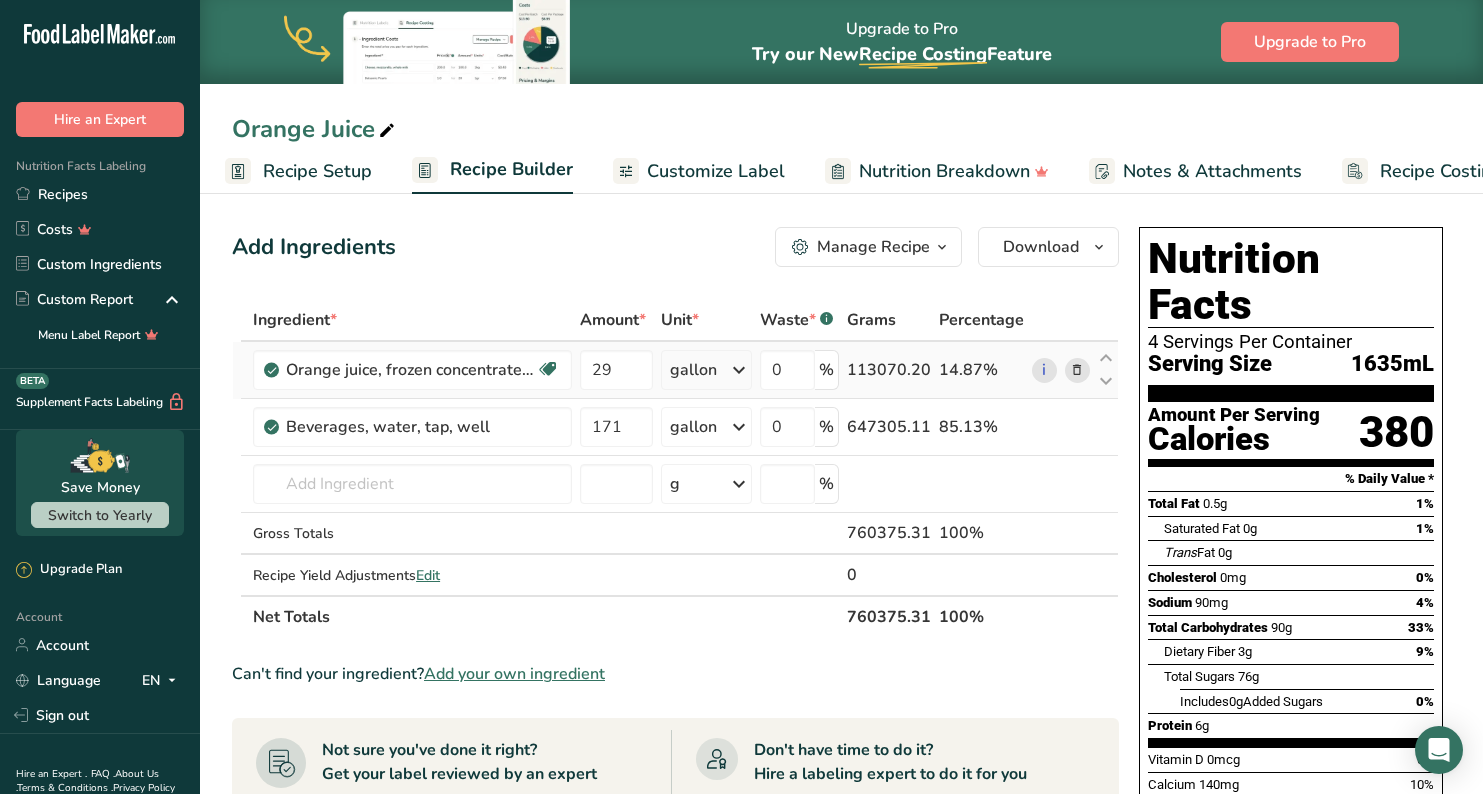 click at bounding box center (1077, 370) 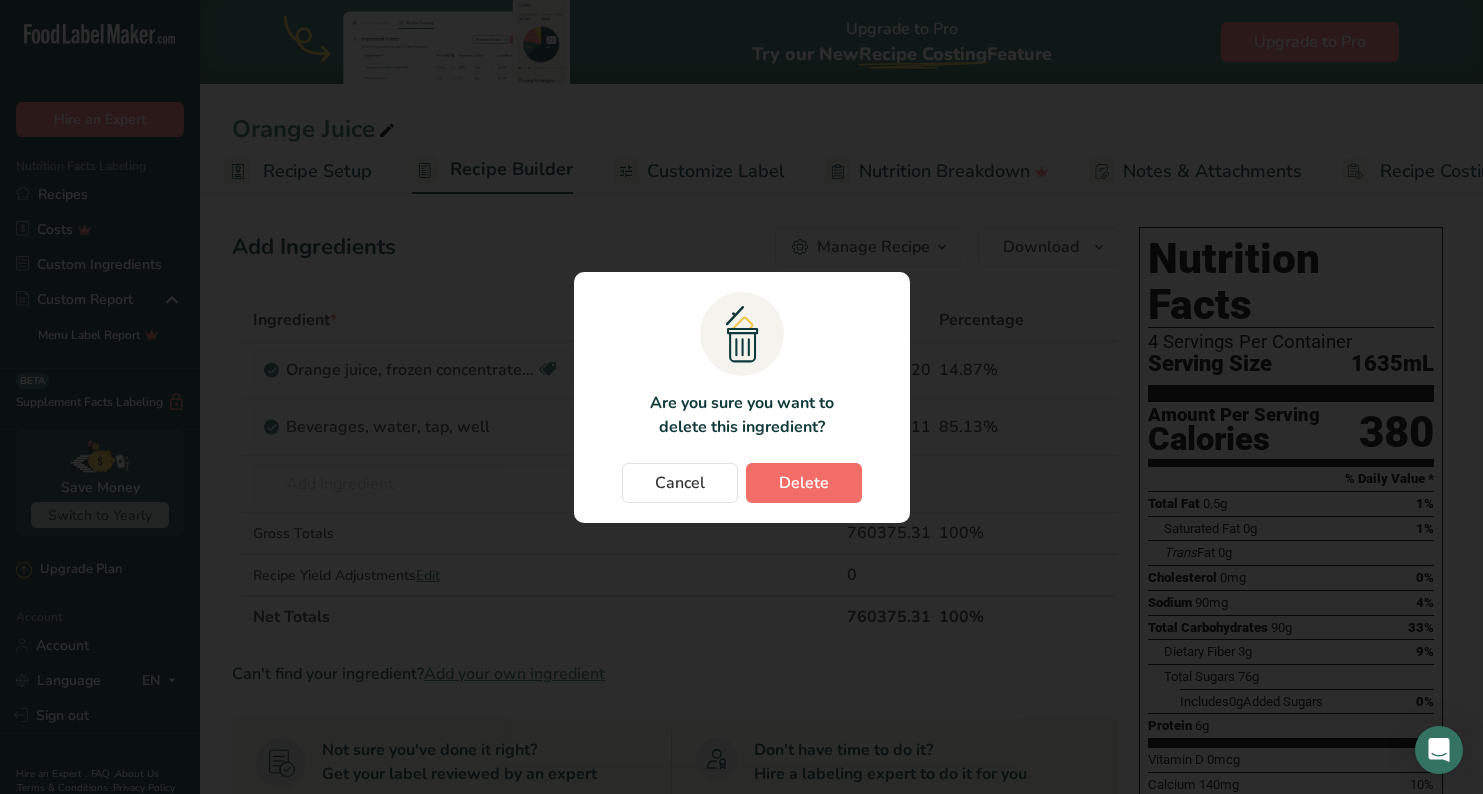 click on "Delete" at bounding box center (804, 483) 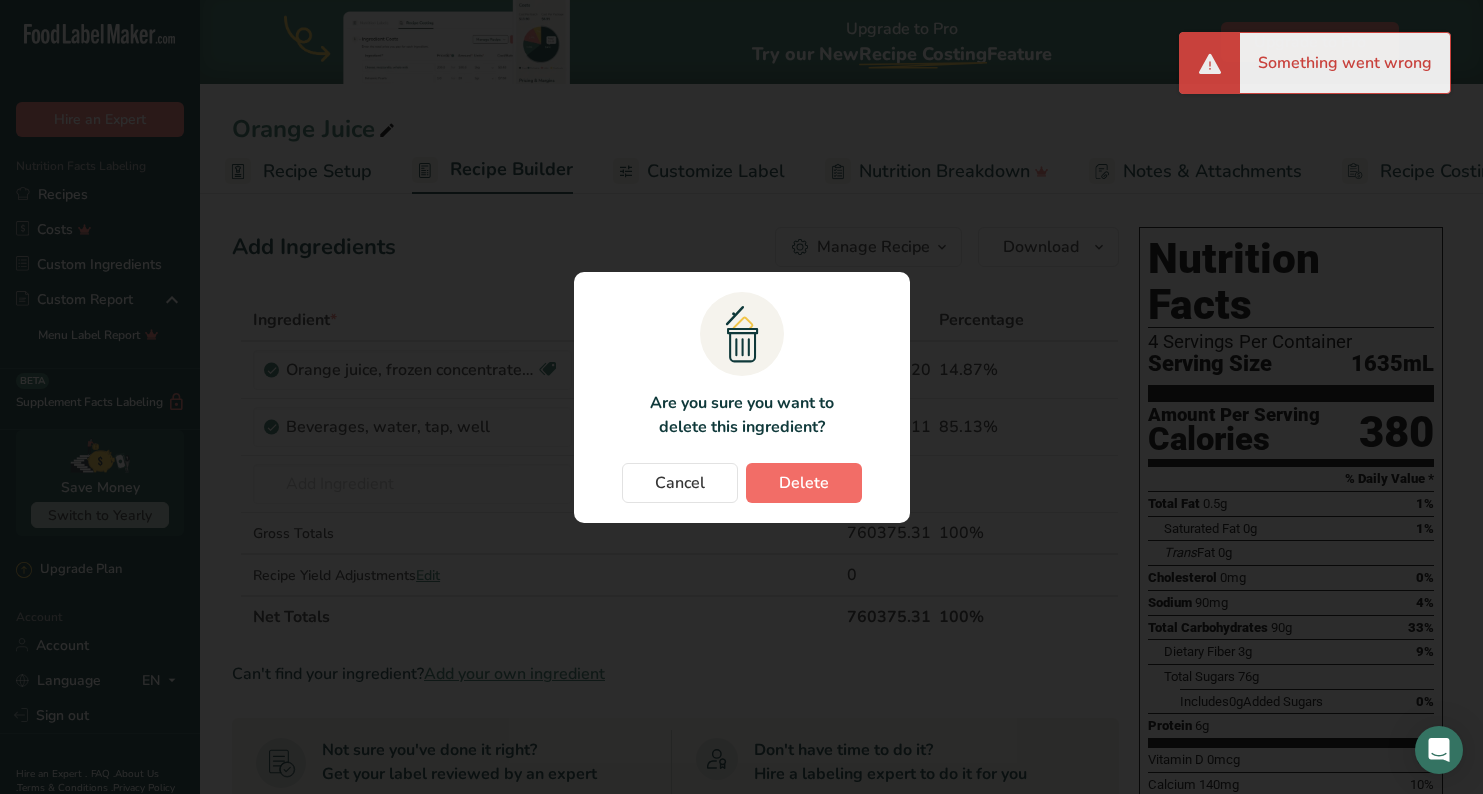 click on "Delete" at bounding box center [804, 483] 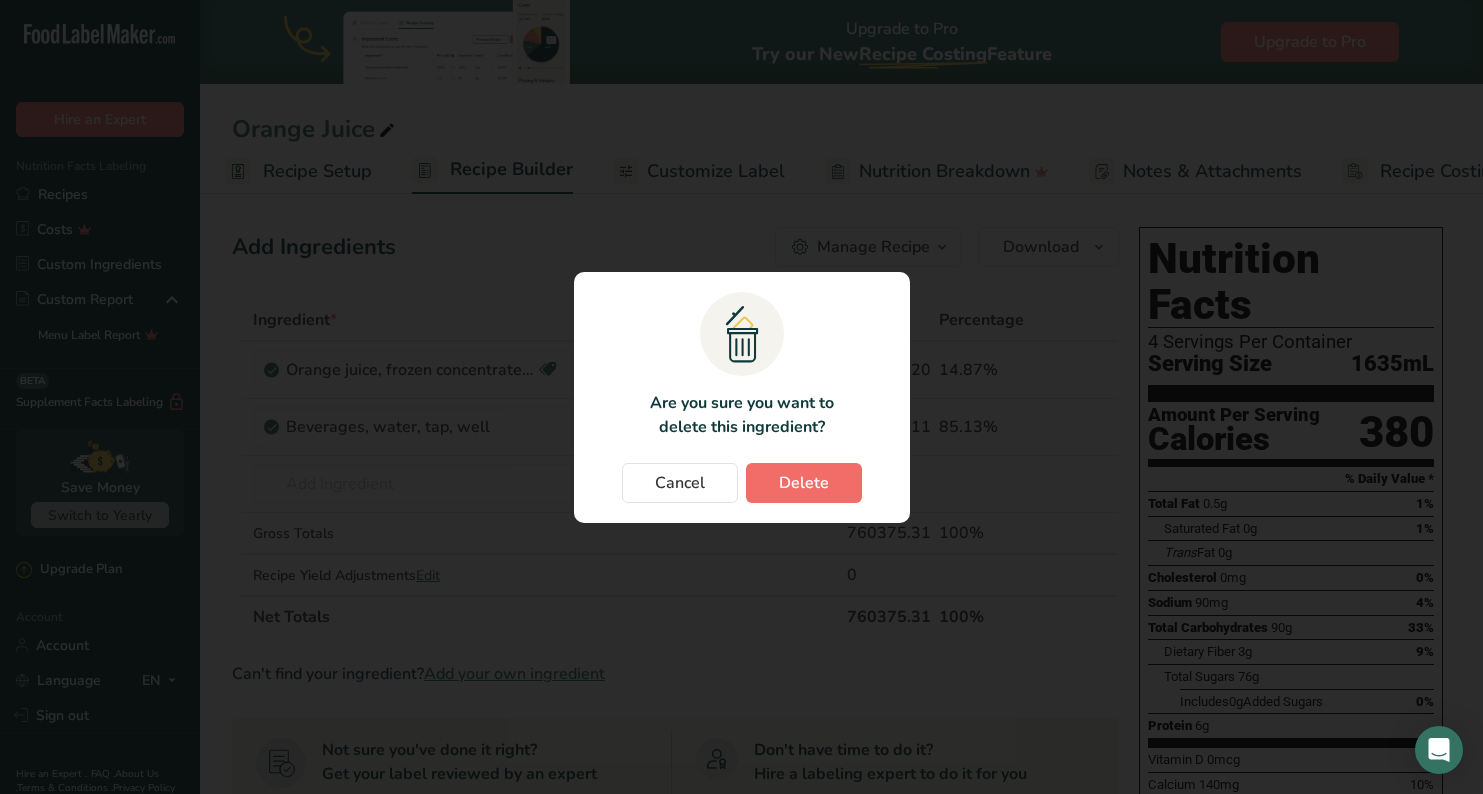 drag, startPoint x: 1066, startPoint y: 0, endPoint x: 820, endPoint y: 487, distance: 545.60516 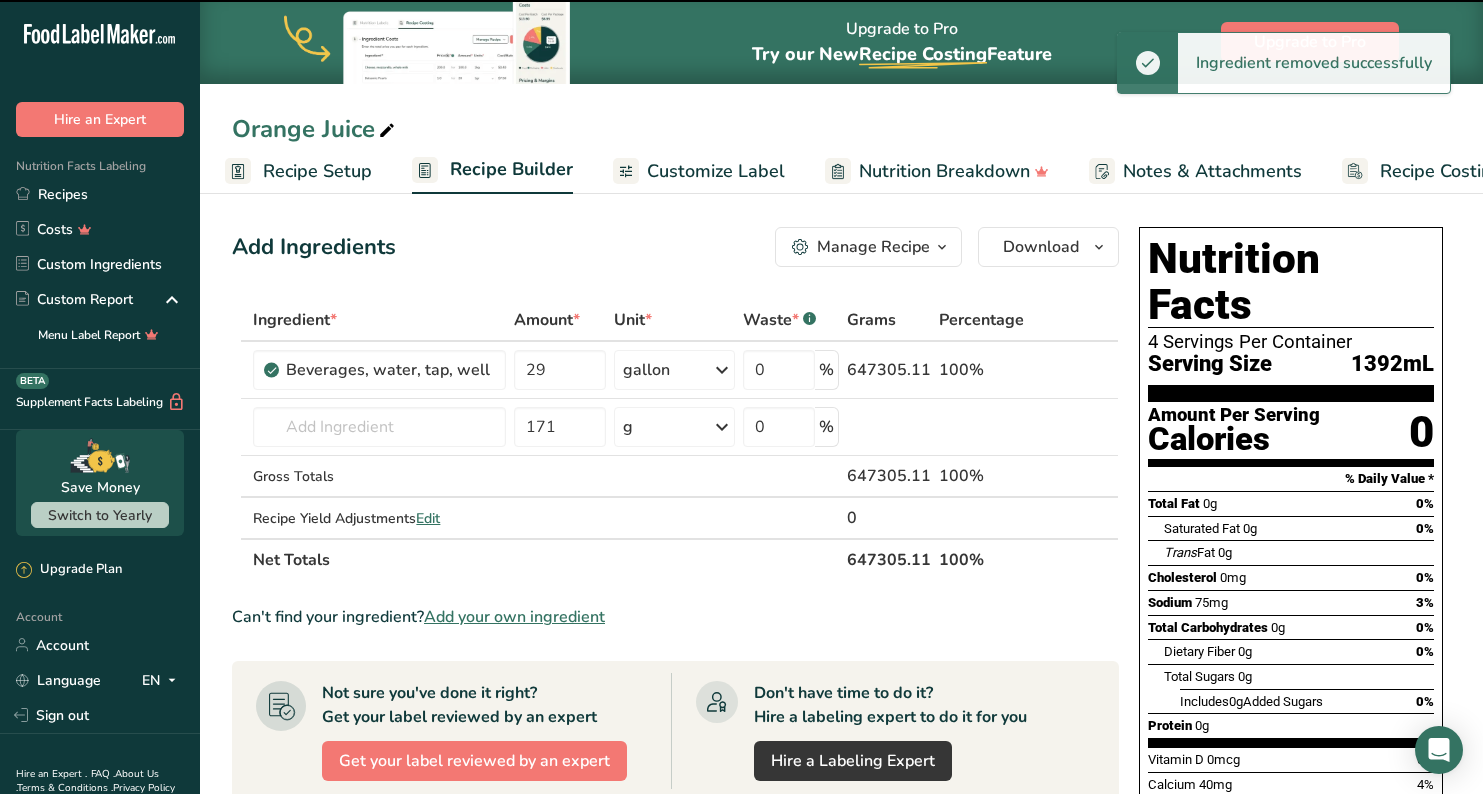 type on "171" 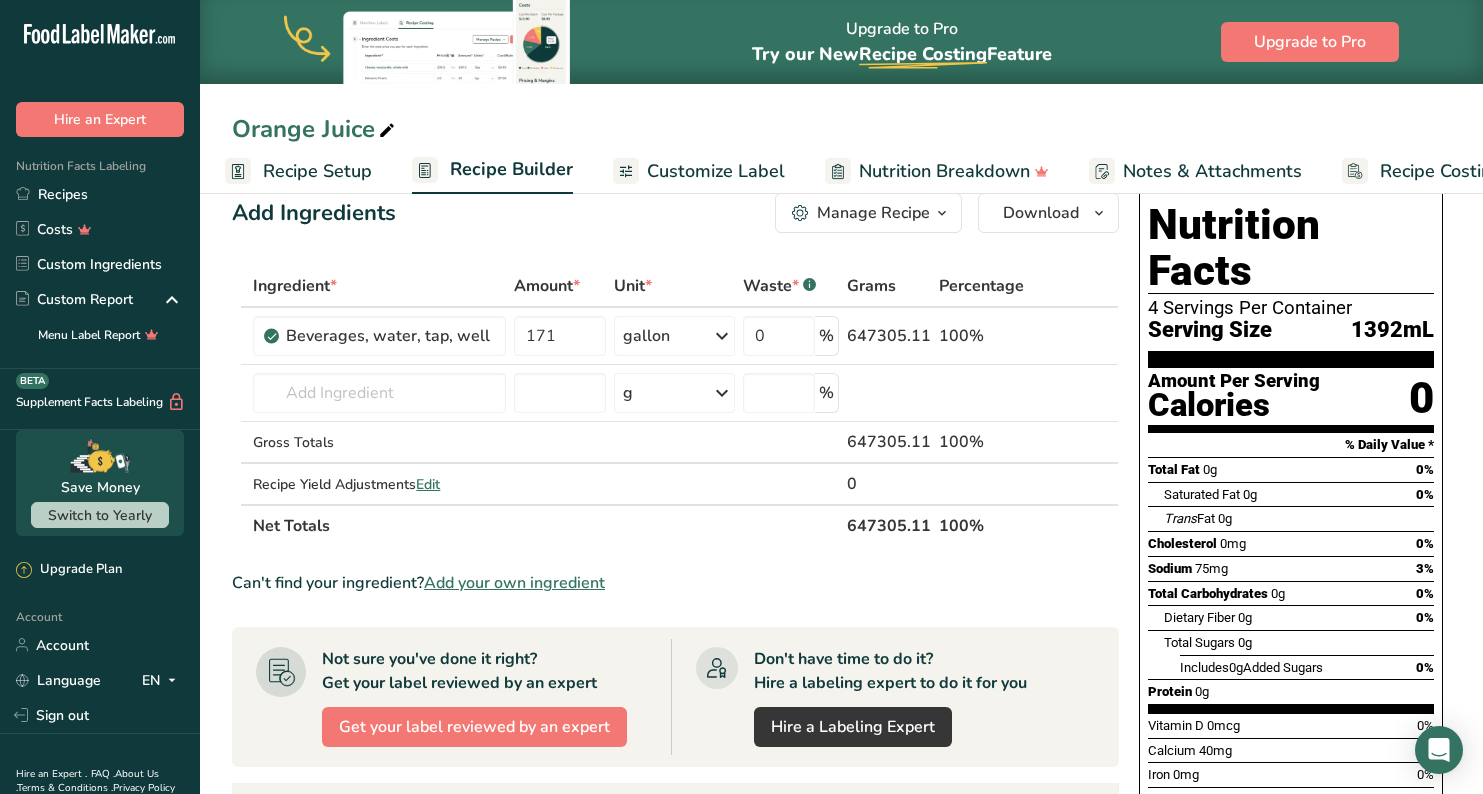 scroll, scrollTop: 50, scrollLeft: 0, axis: vertical 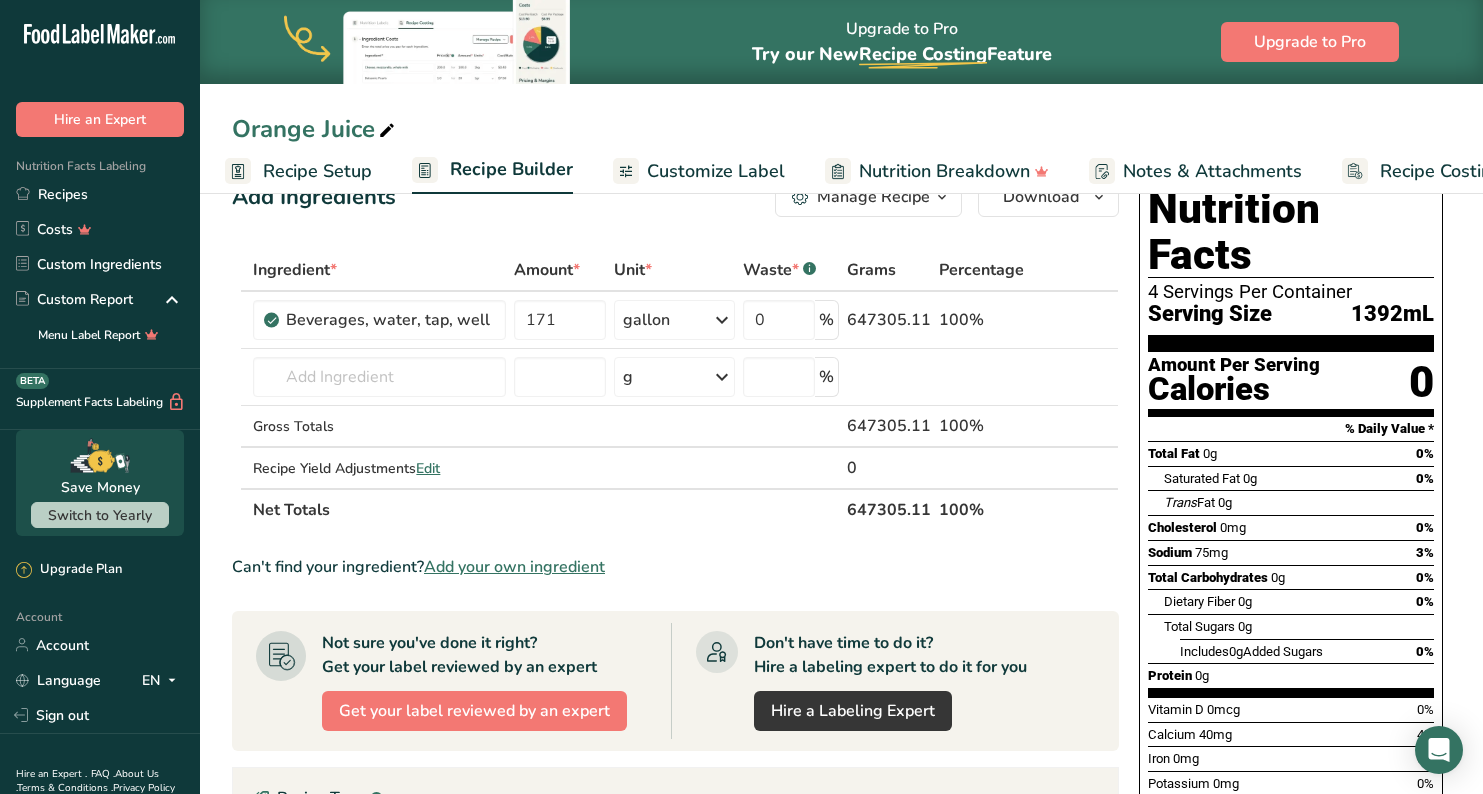 click on "Add your own ingredient" at bounding box center [514, 567] 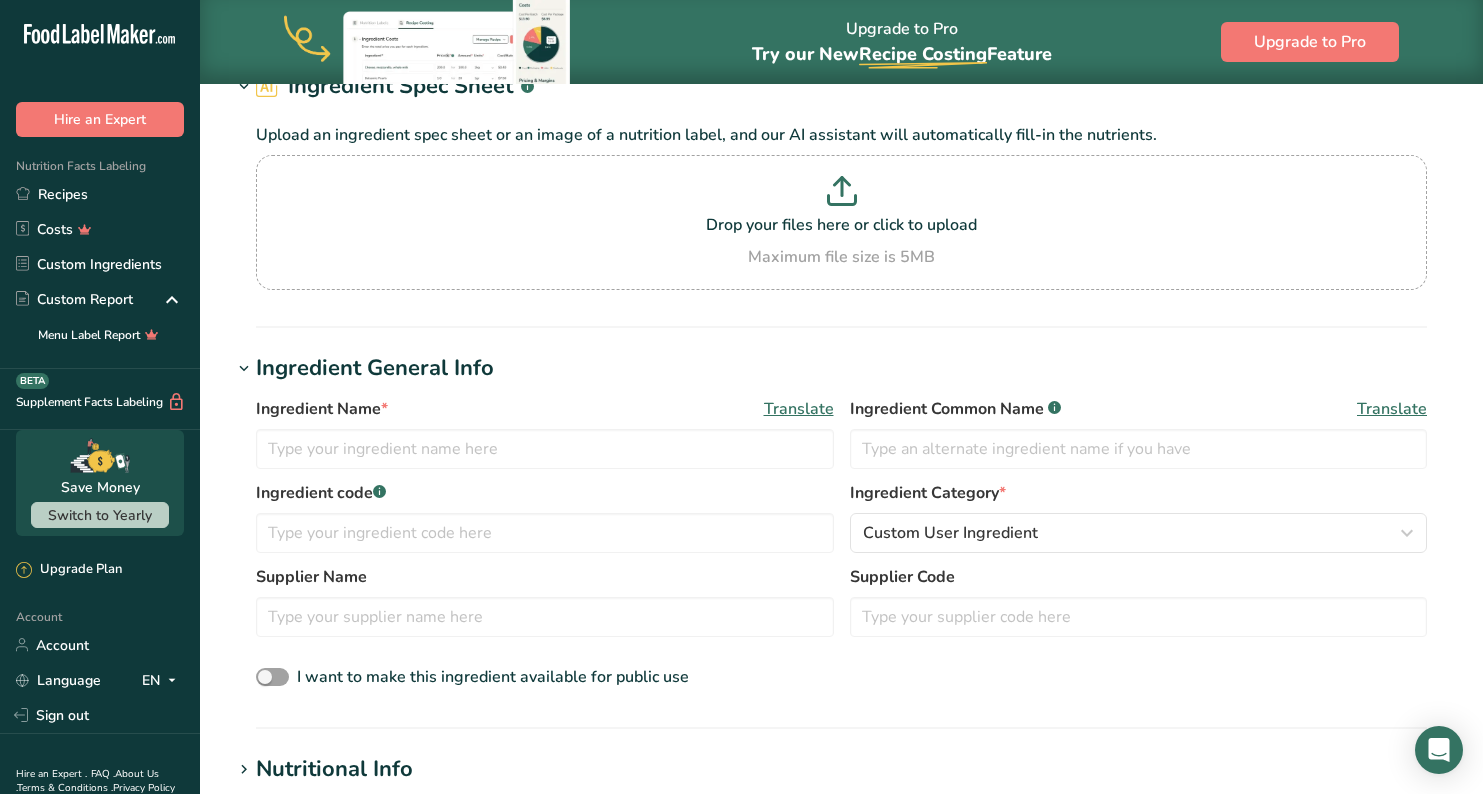 scroll, scrollTop: 166, scrollLeft: 0, axis: vertical 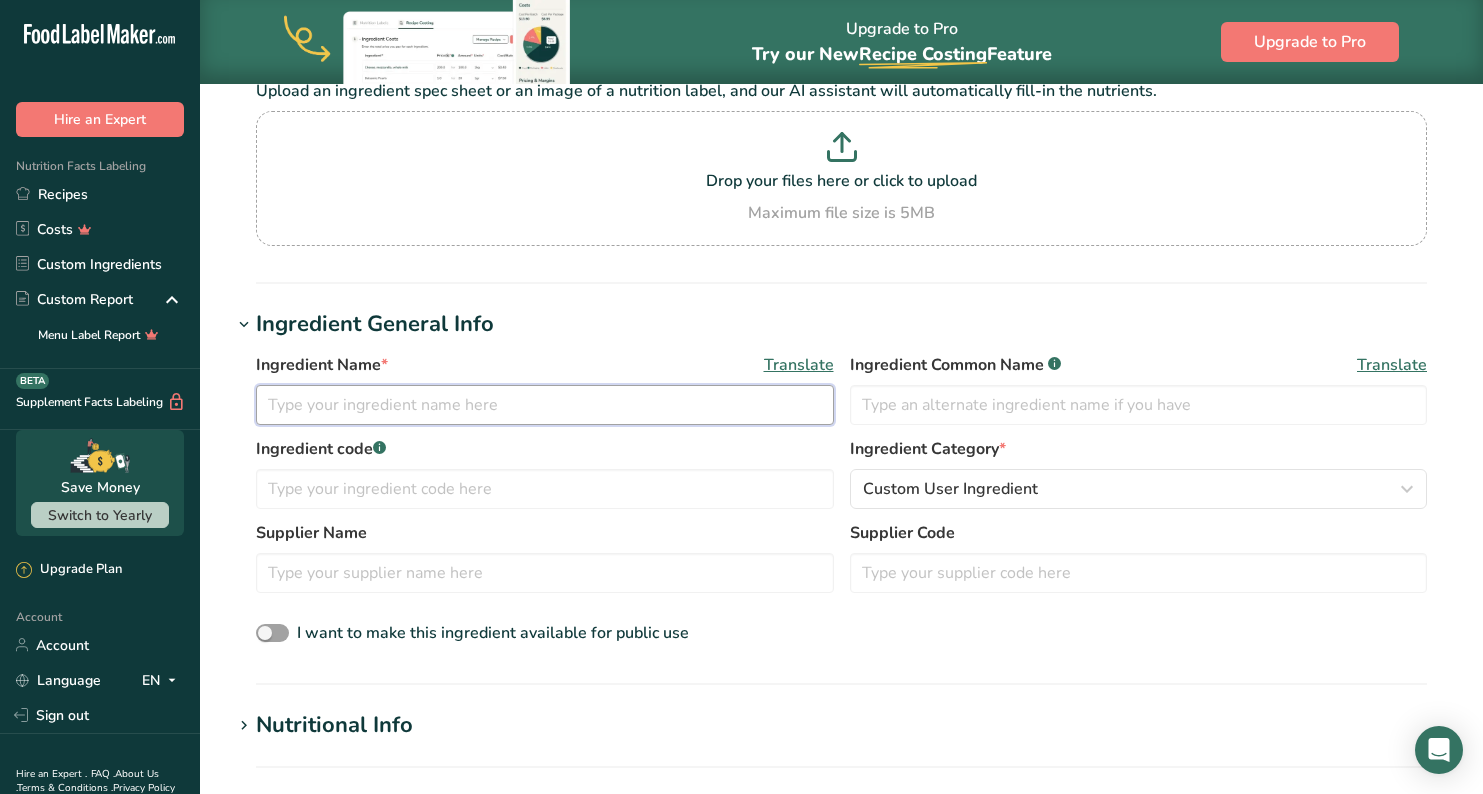 click at bounding box center (545, 405) 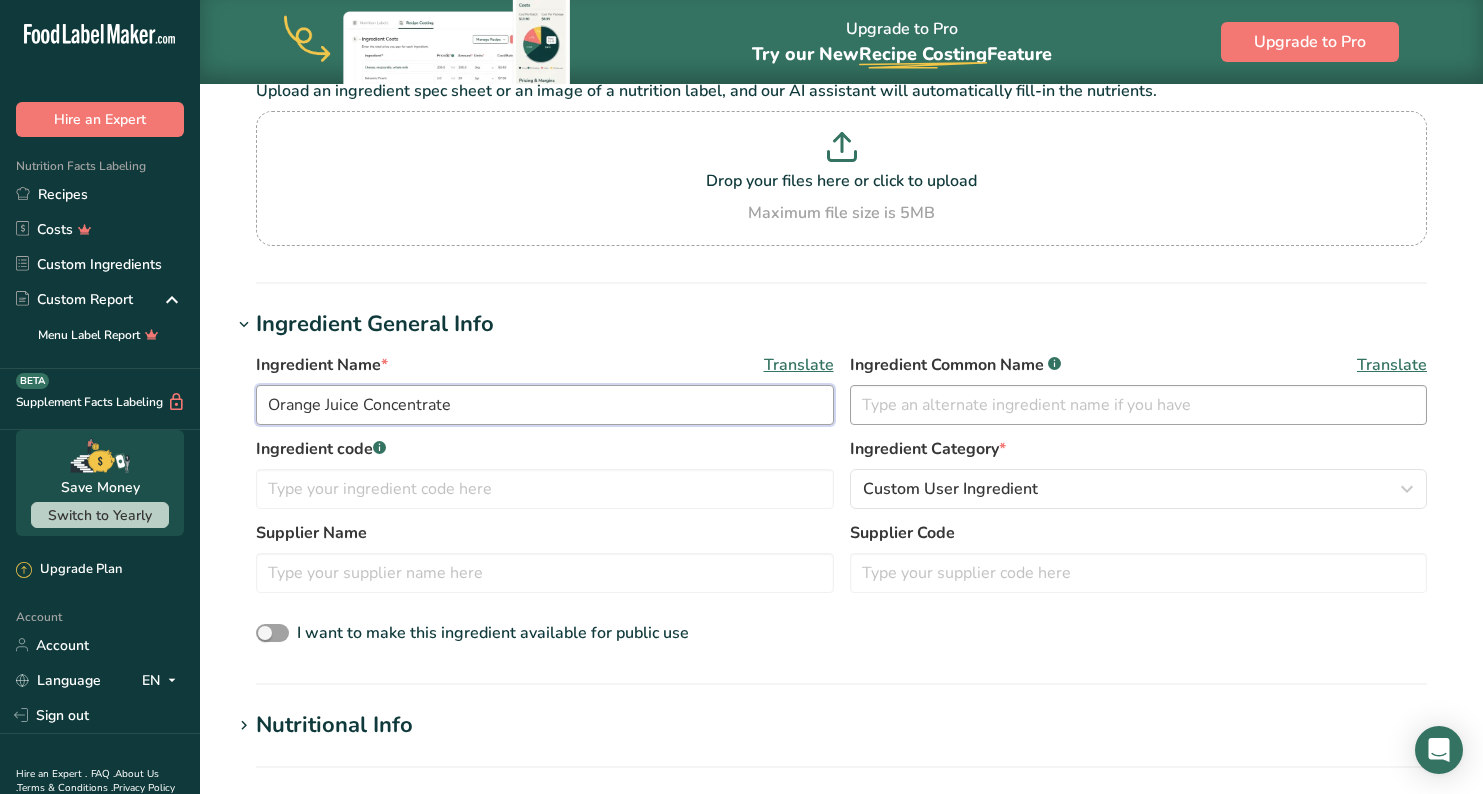 type on "Orange Juice Concentrate" 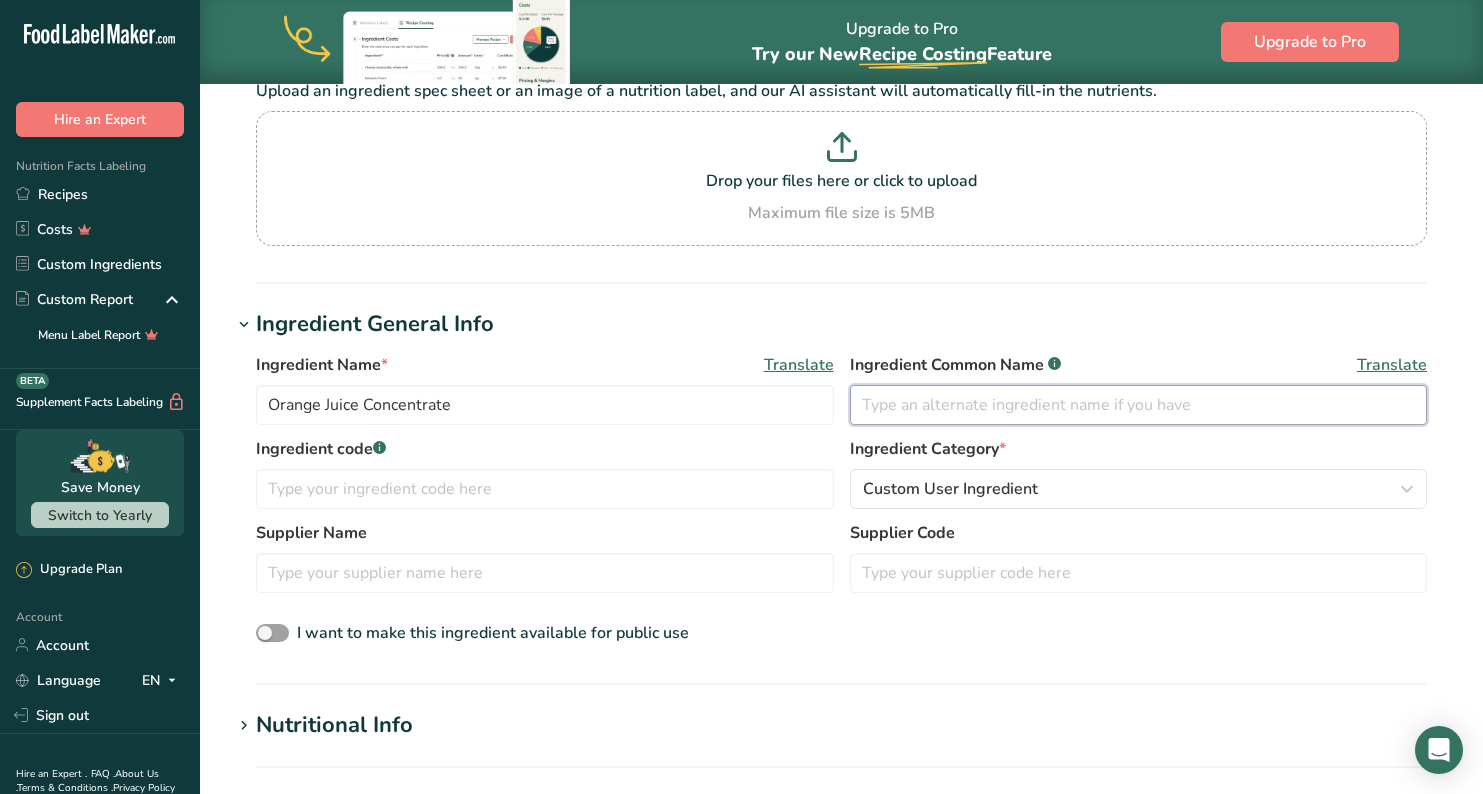 click at bounding box center (1139, 405) 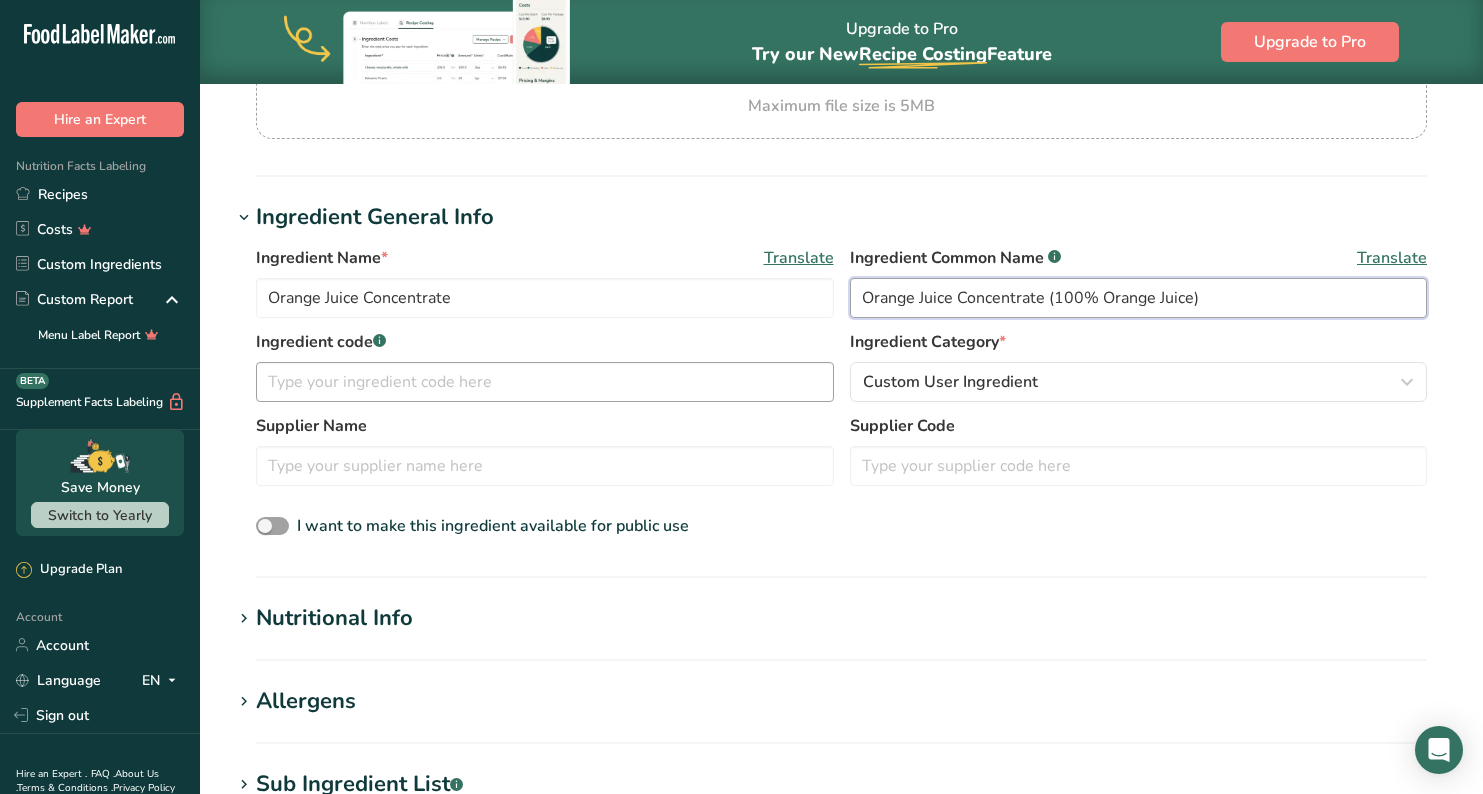 scroll, scrollTop: 297, scrollLeft: 0, axis: vertical 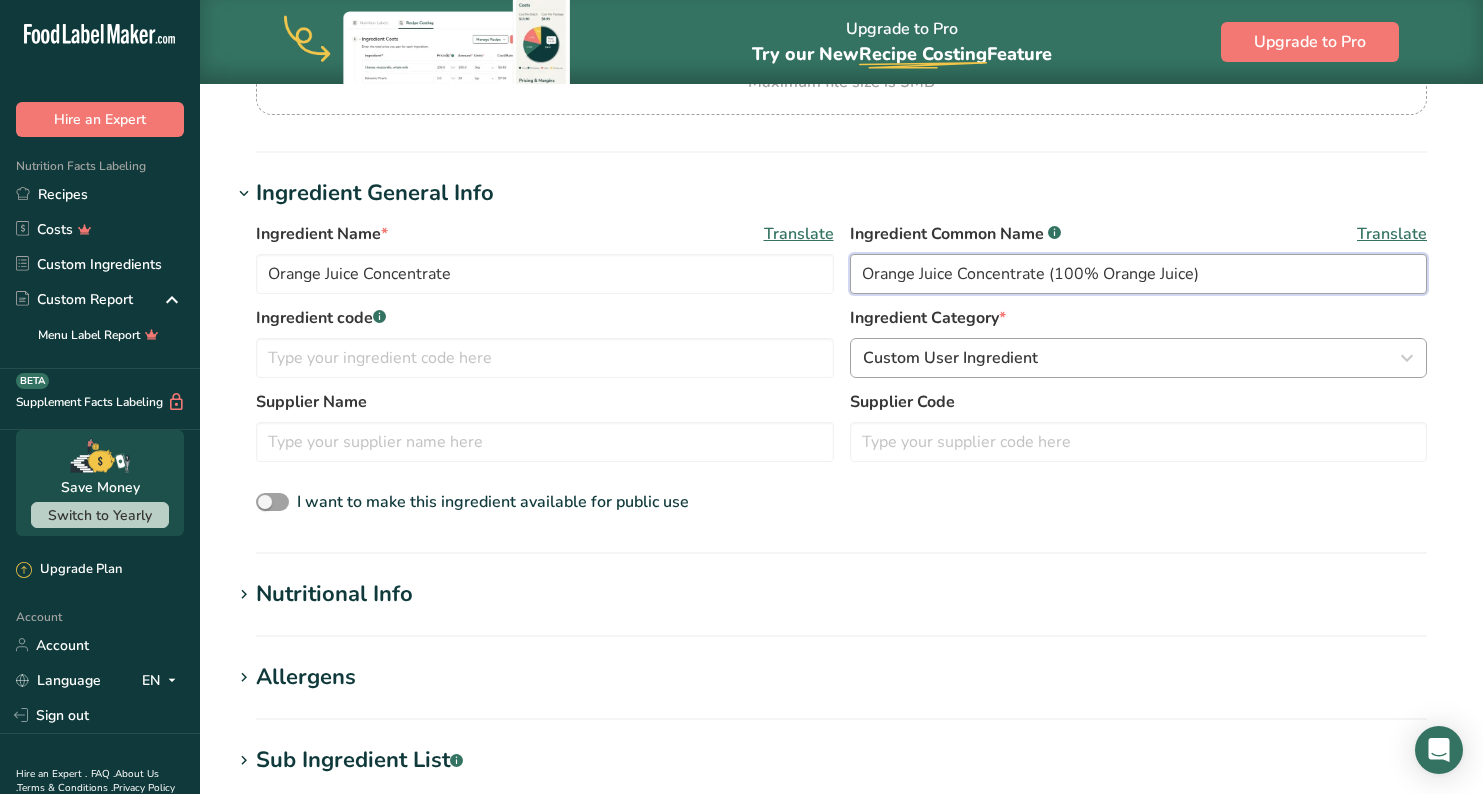 type on "Orange Juice Concentrate (100% Orange Juice)" 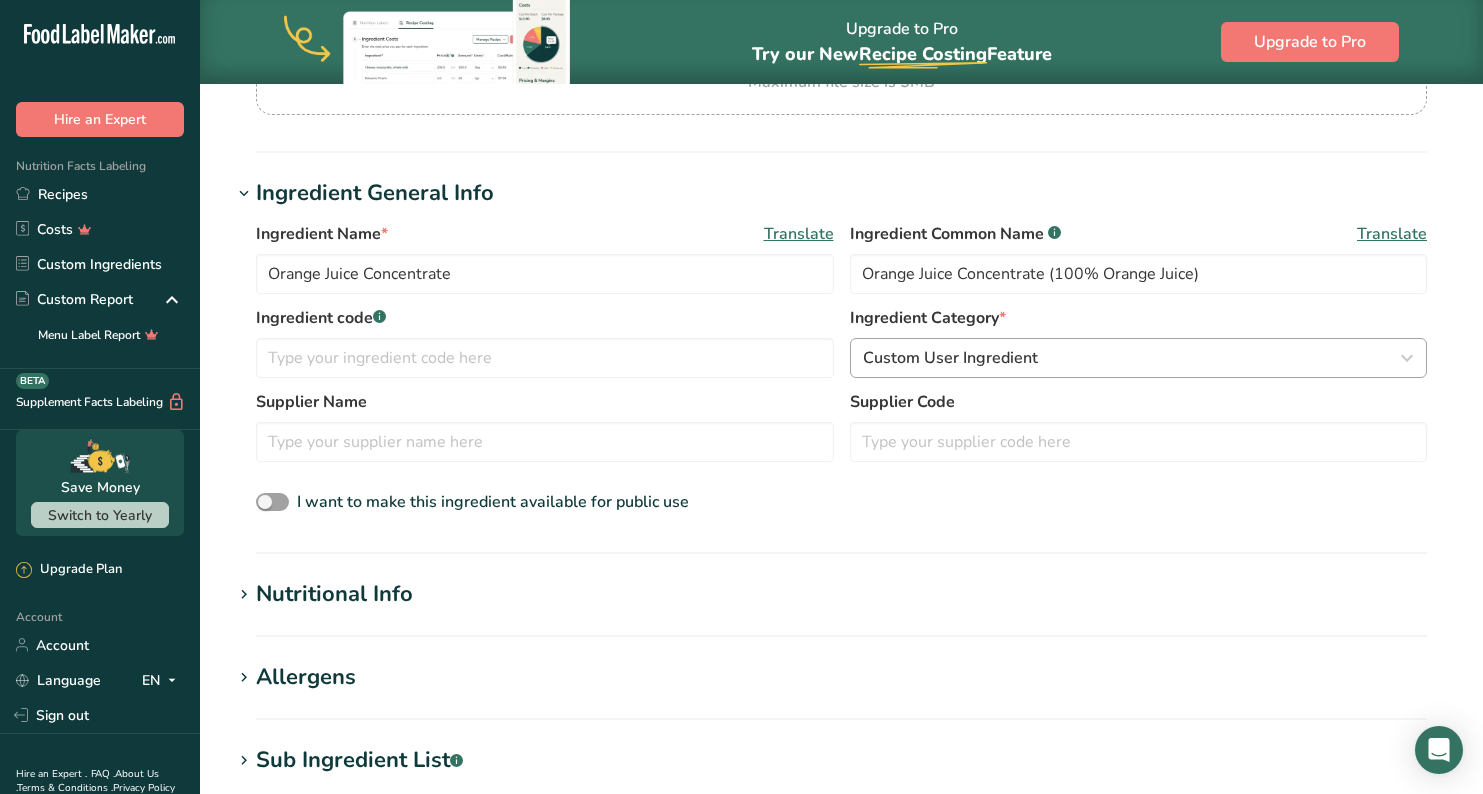 click on "Custom User Ingredient" at bounding box center (950, 358) 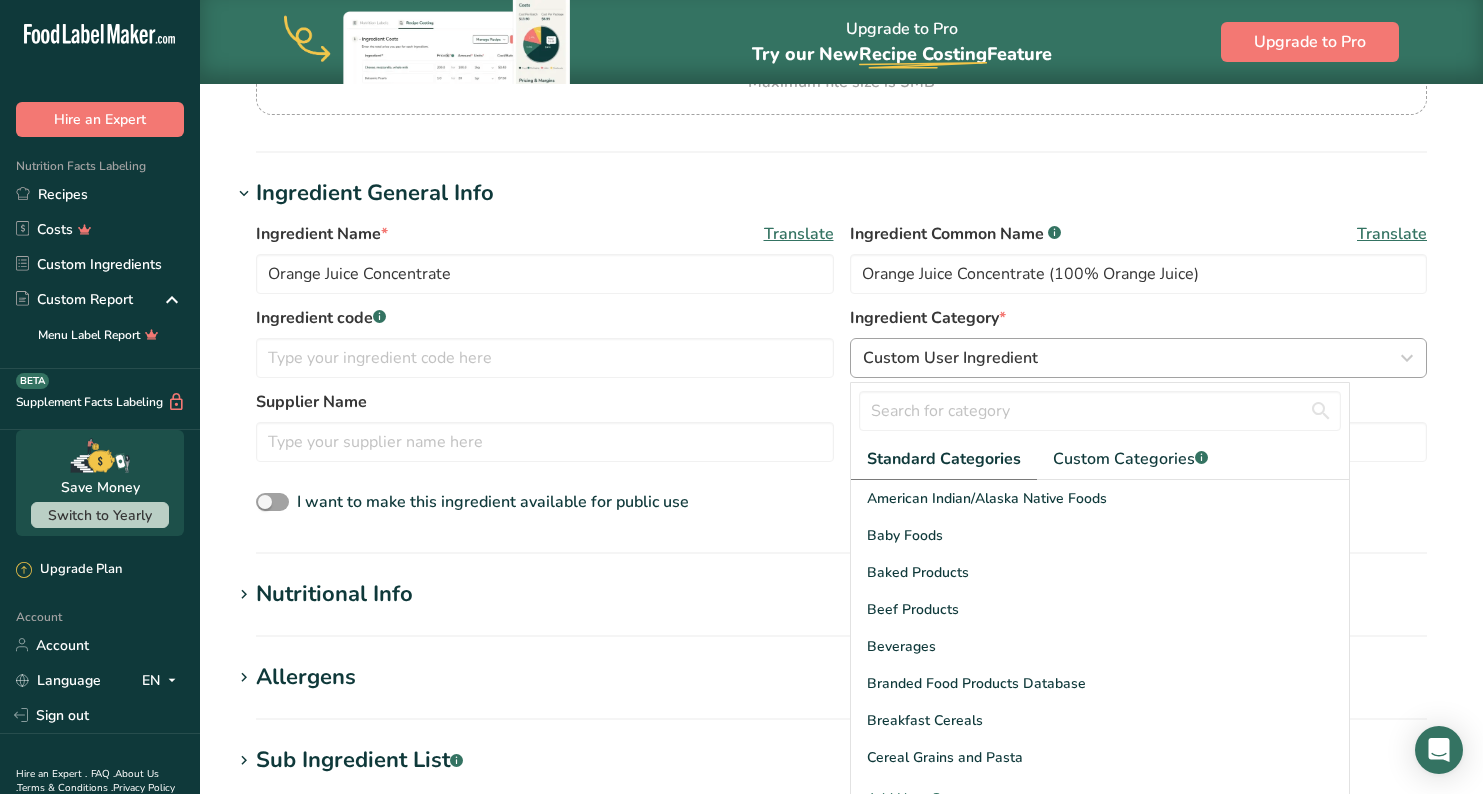 click on "Custom User Ingredient" at bounding box center [950, 358] 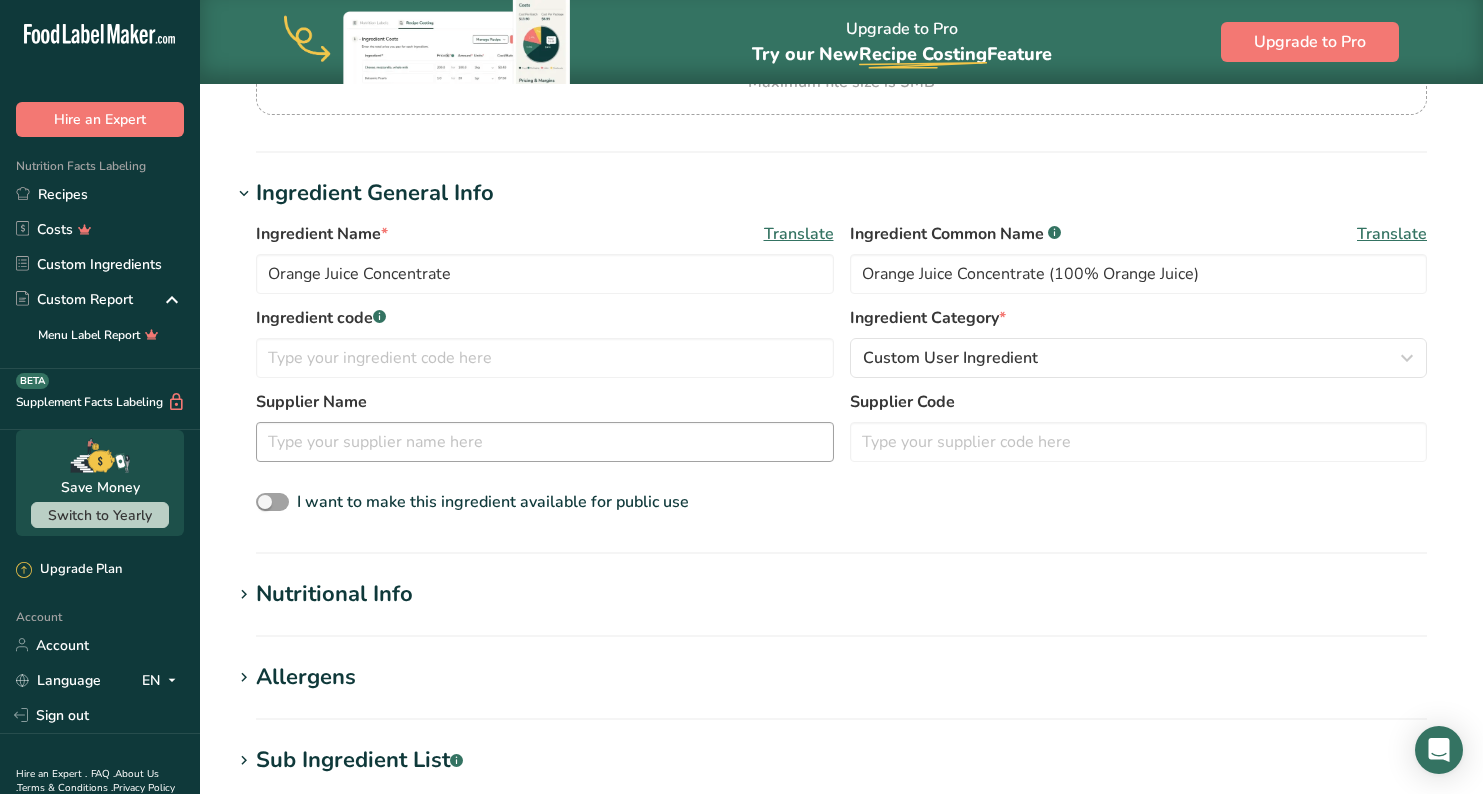 scroll, scrollTop: 361, scrollLeft: 0, axis: vertical 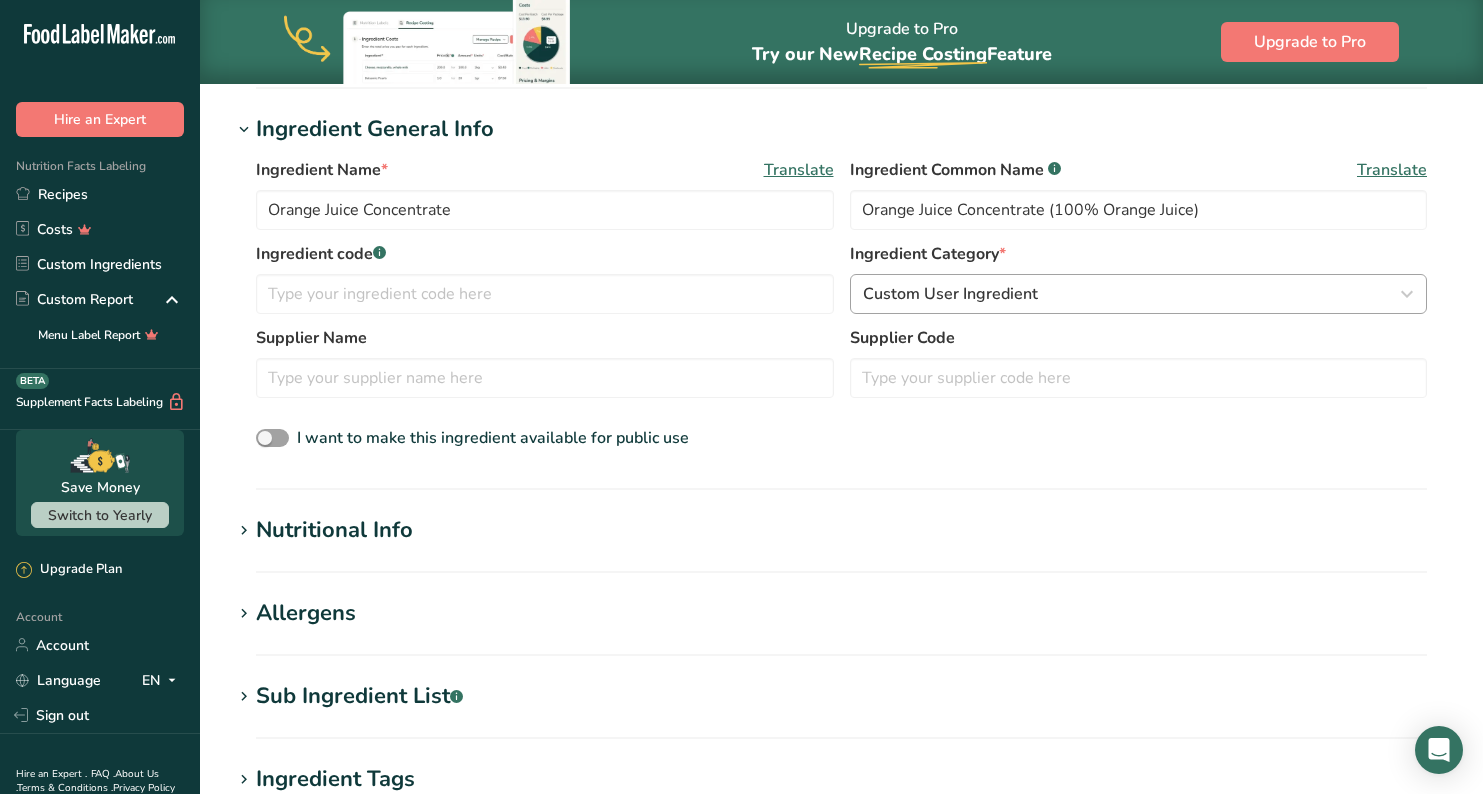 click on "Custom User Ingredient" at bounding box center (1139, 294) 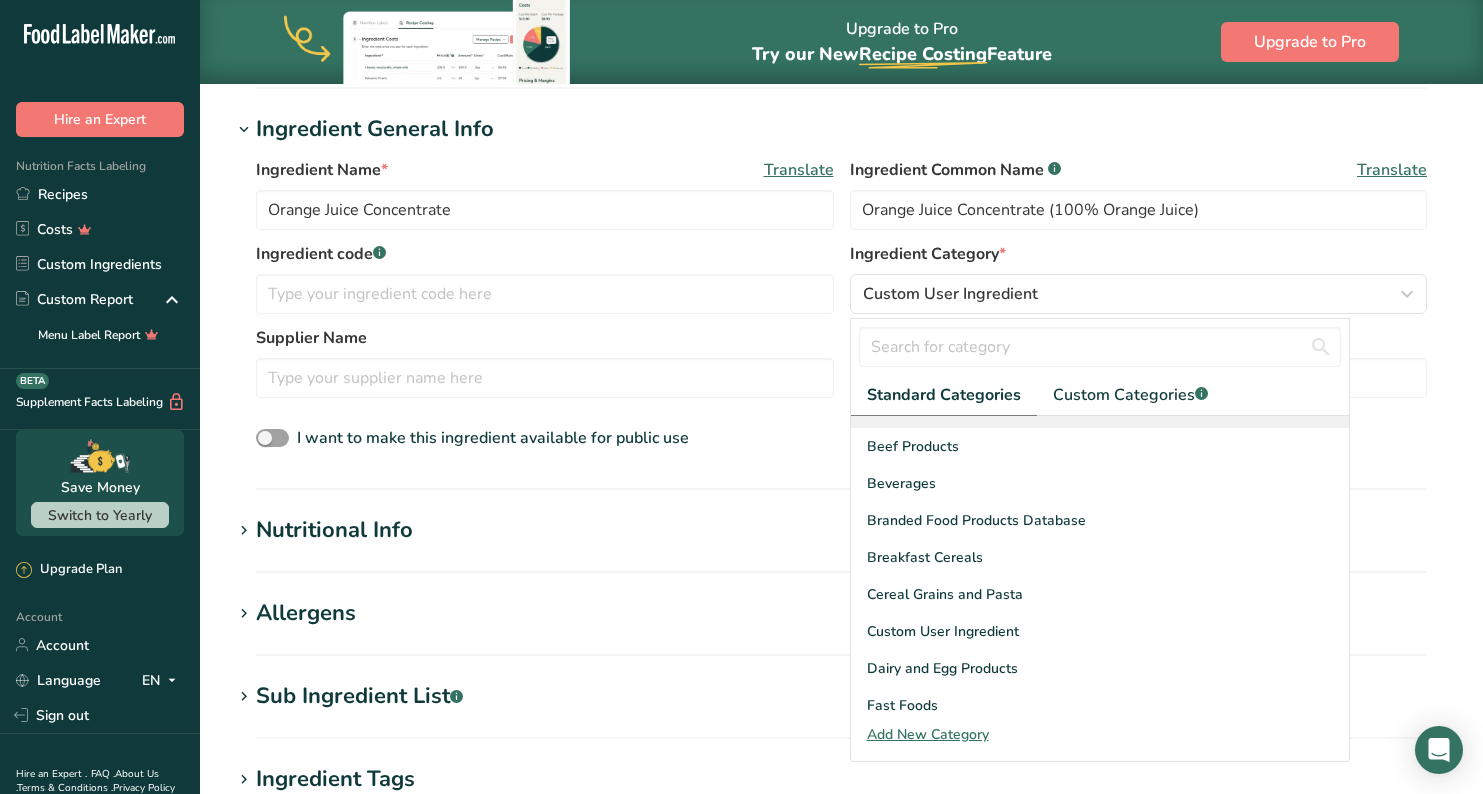 scroll, scrollTop: 105, scrollLeft: 0, axis: vertical 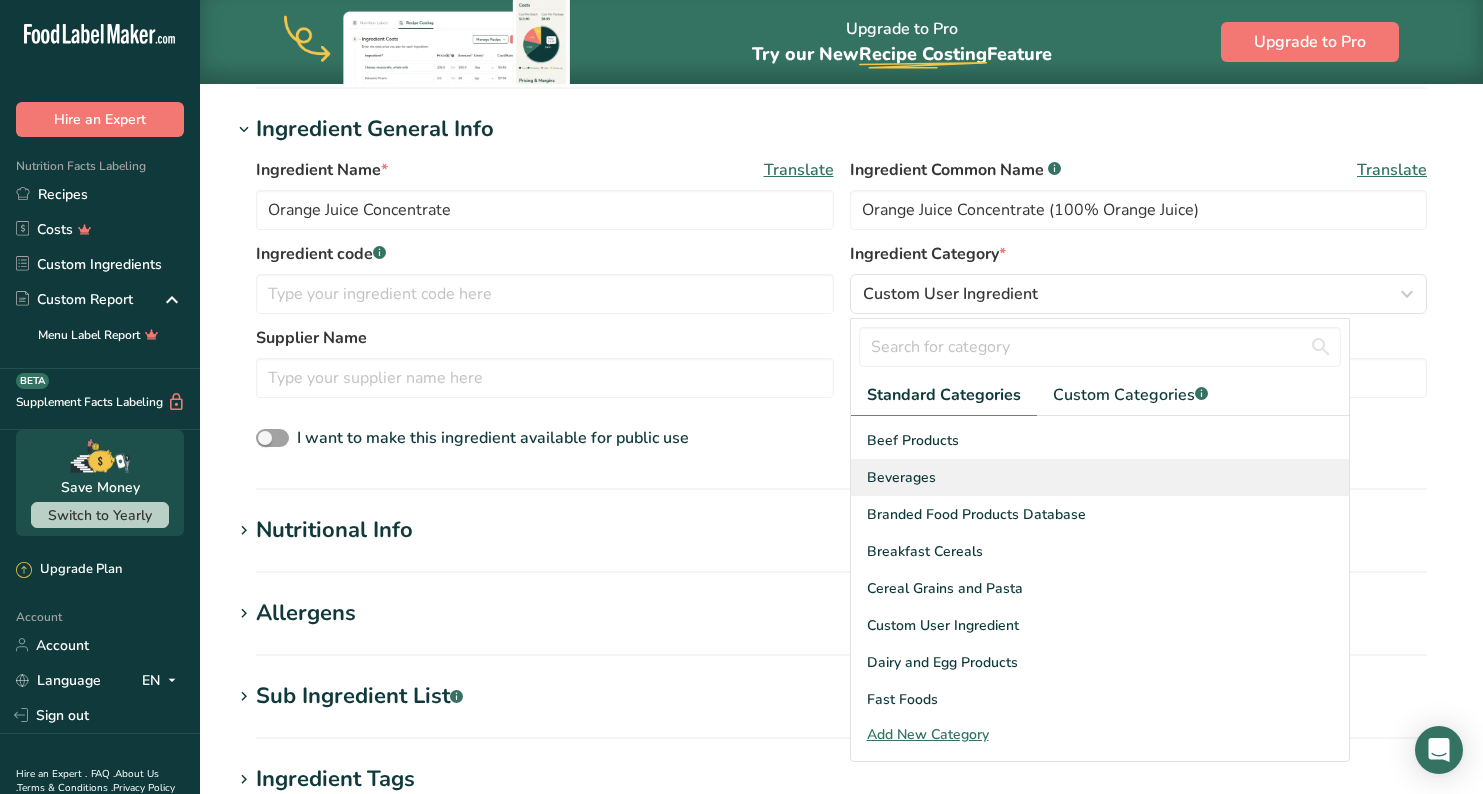click on "Beverages" at bounding box center [901, 477] 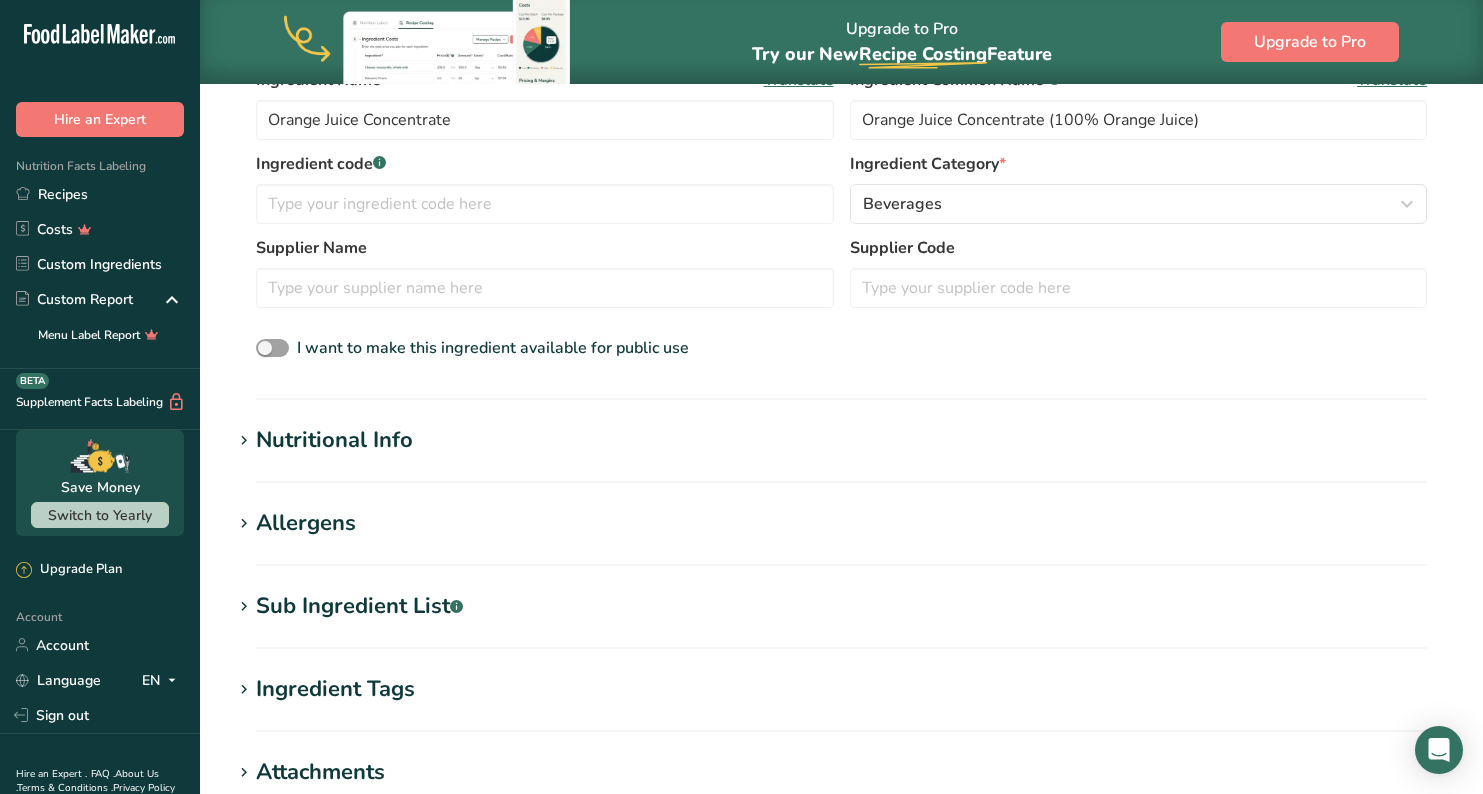 scroll, scrollTop: 554, scrollLeft: 0, axis: vertical 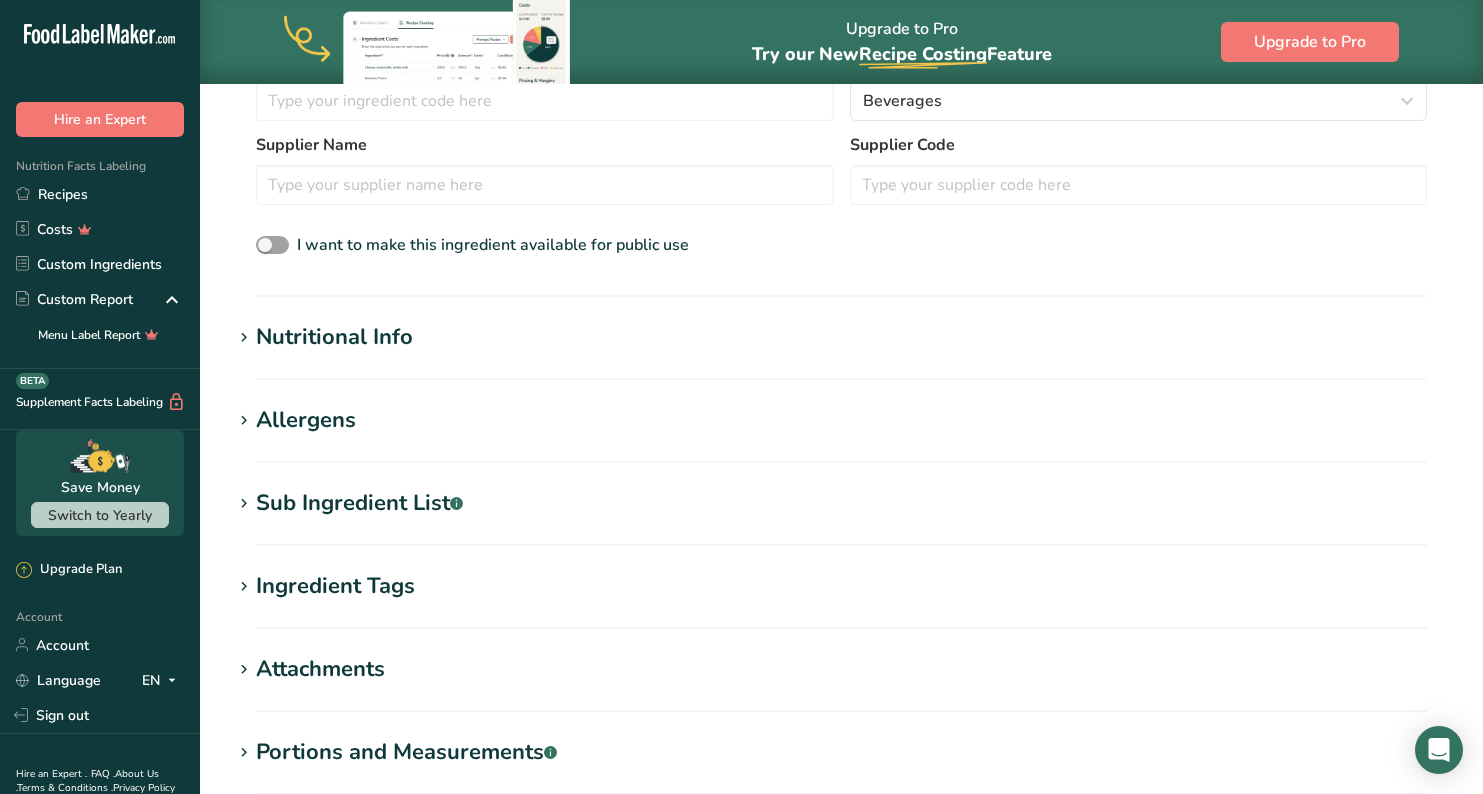 click on "Nutritional Info" at bounding box center (334, 337) 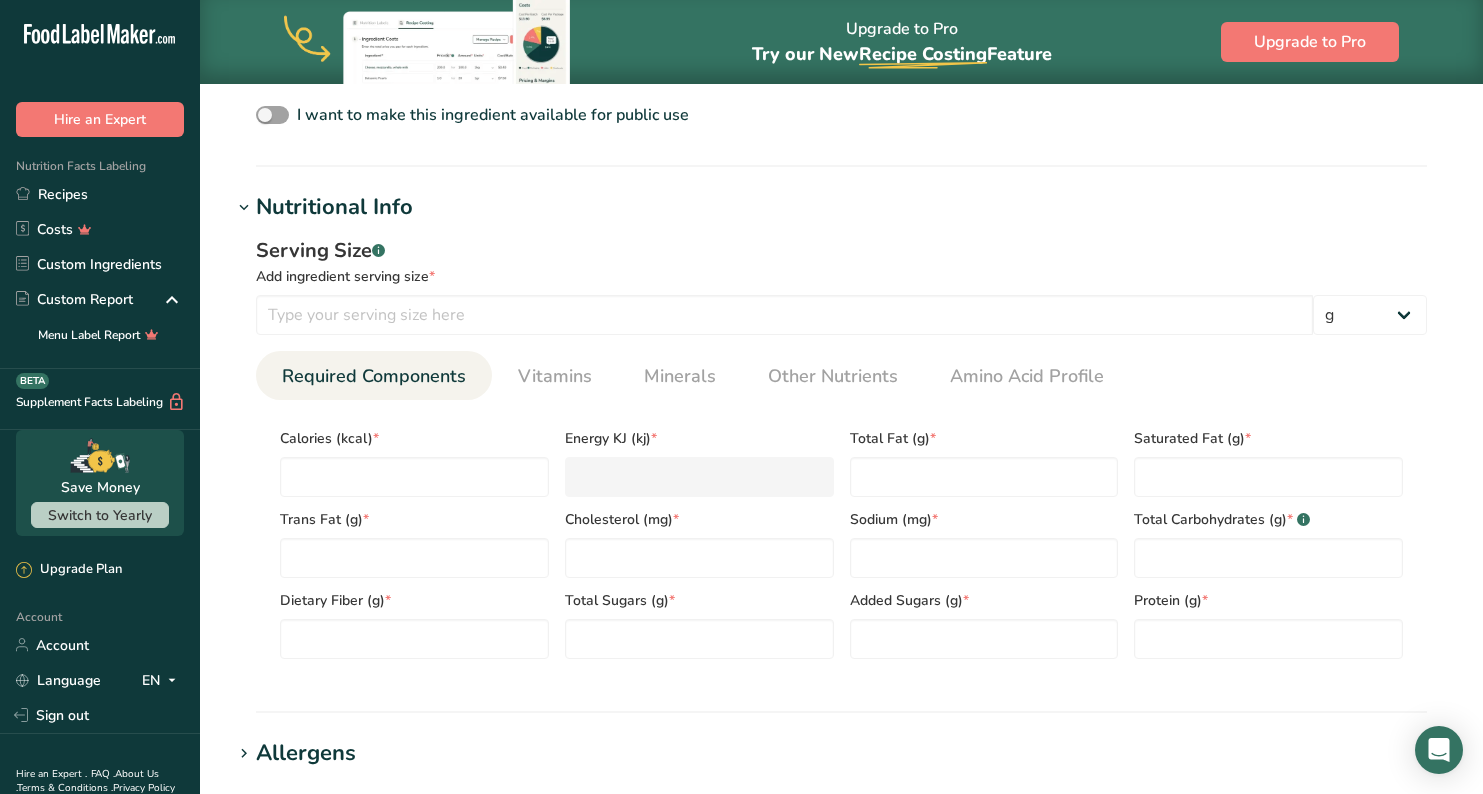 scroll, scrollTop: 685, scrollLeft: 0, axis: vertical 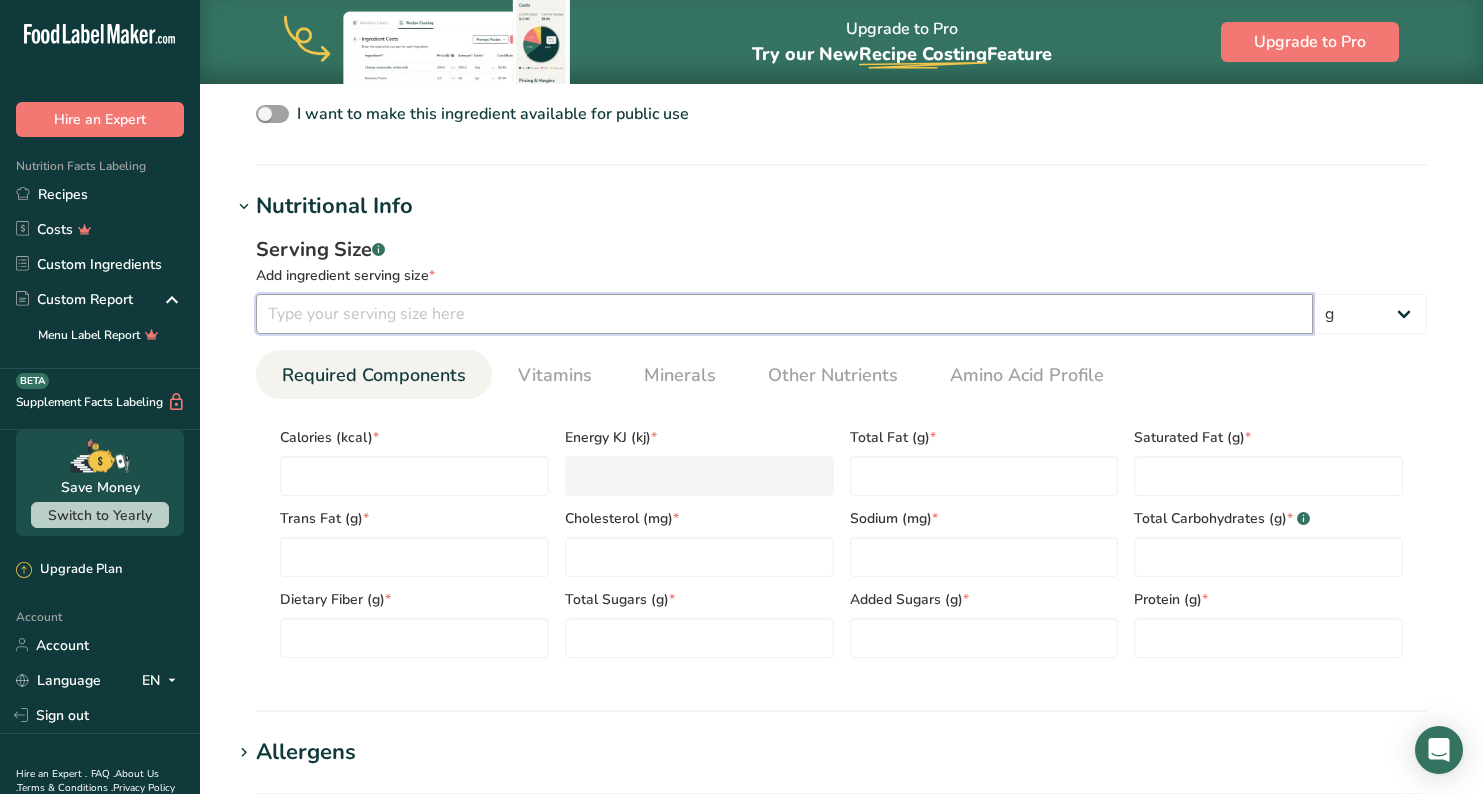 click at bounding box center (784, 314) 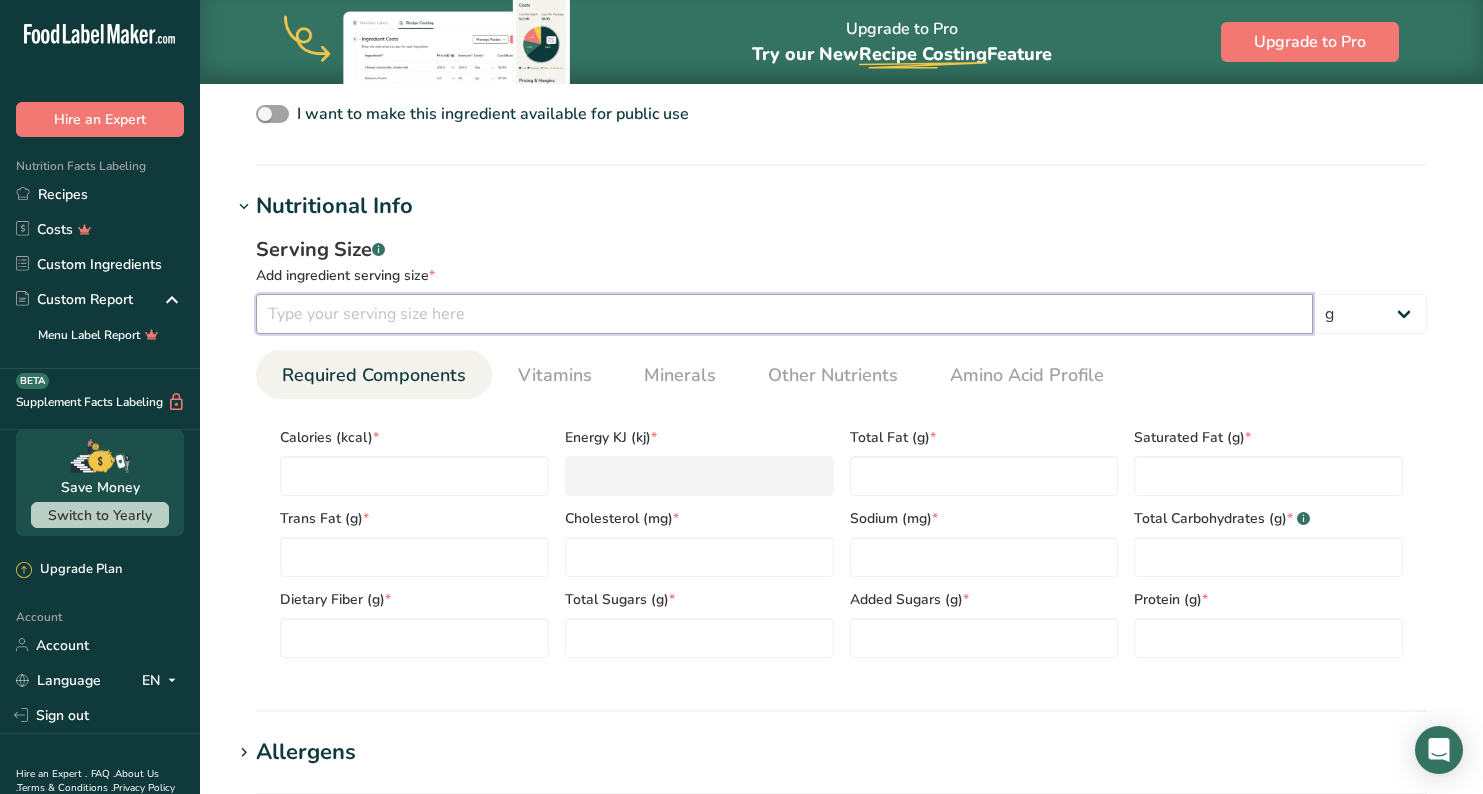 scroll, scrollTop: 727, scrollLeft: 0, axis: vertical 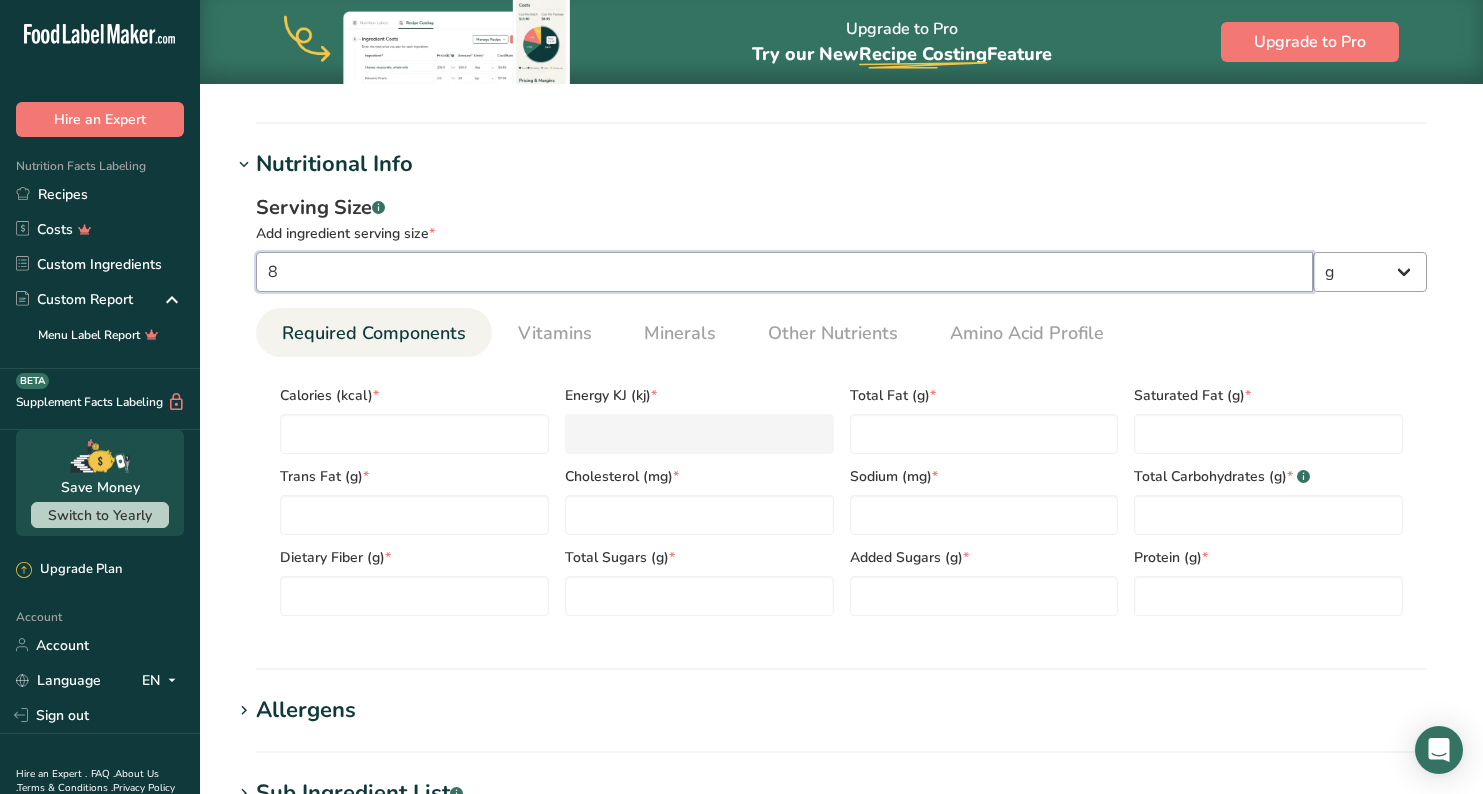 type on "8" 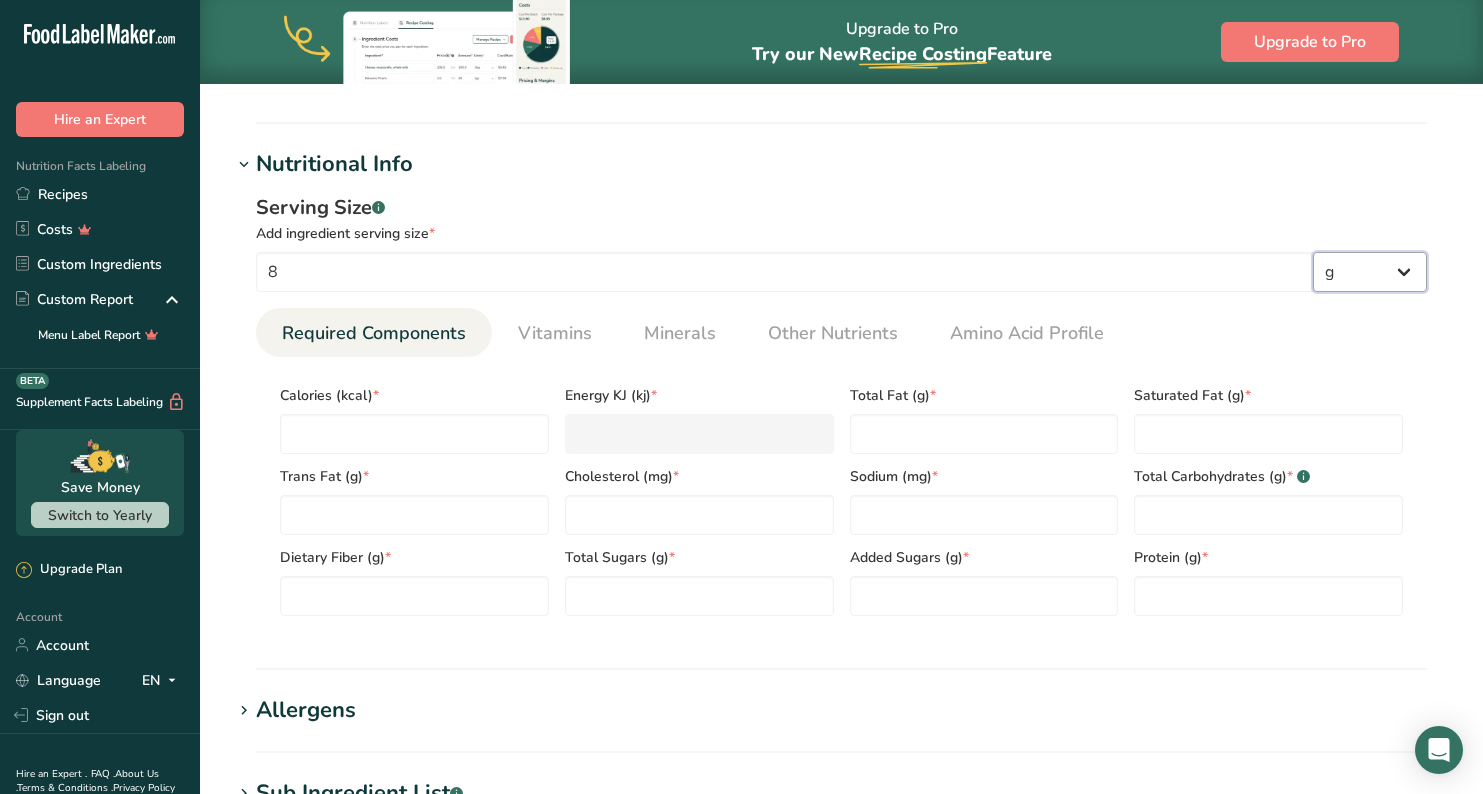 select on "5" 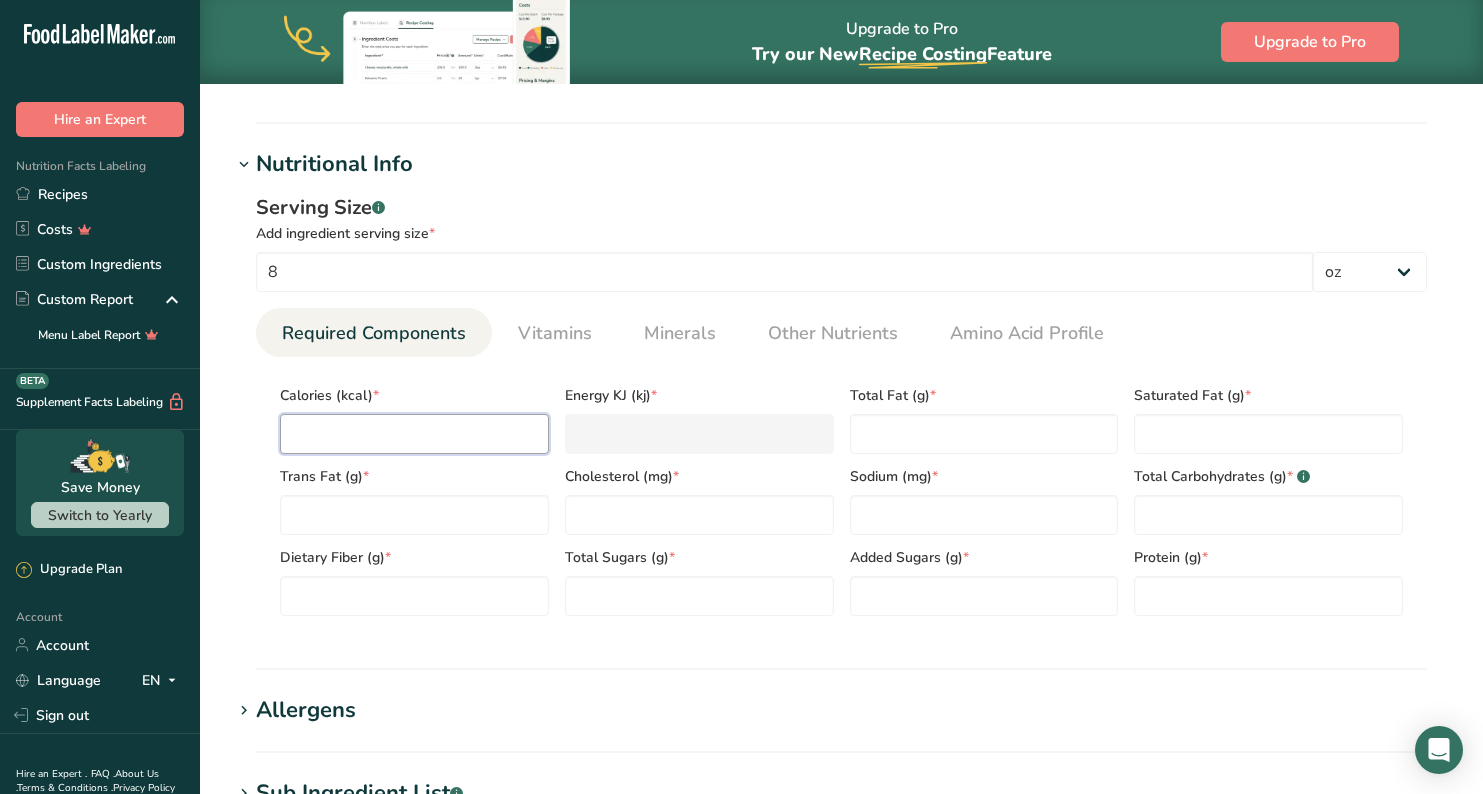 click at bounding box center [414, 434] 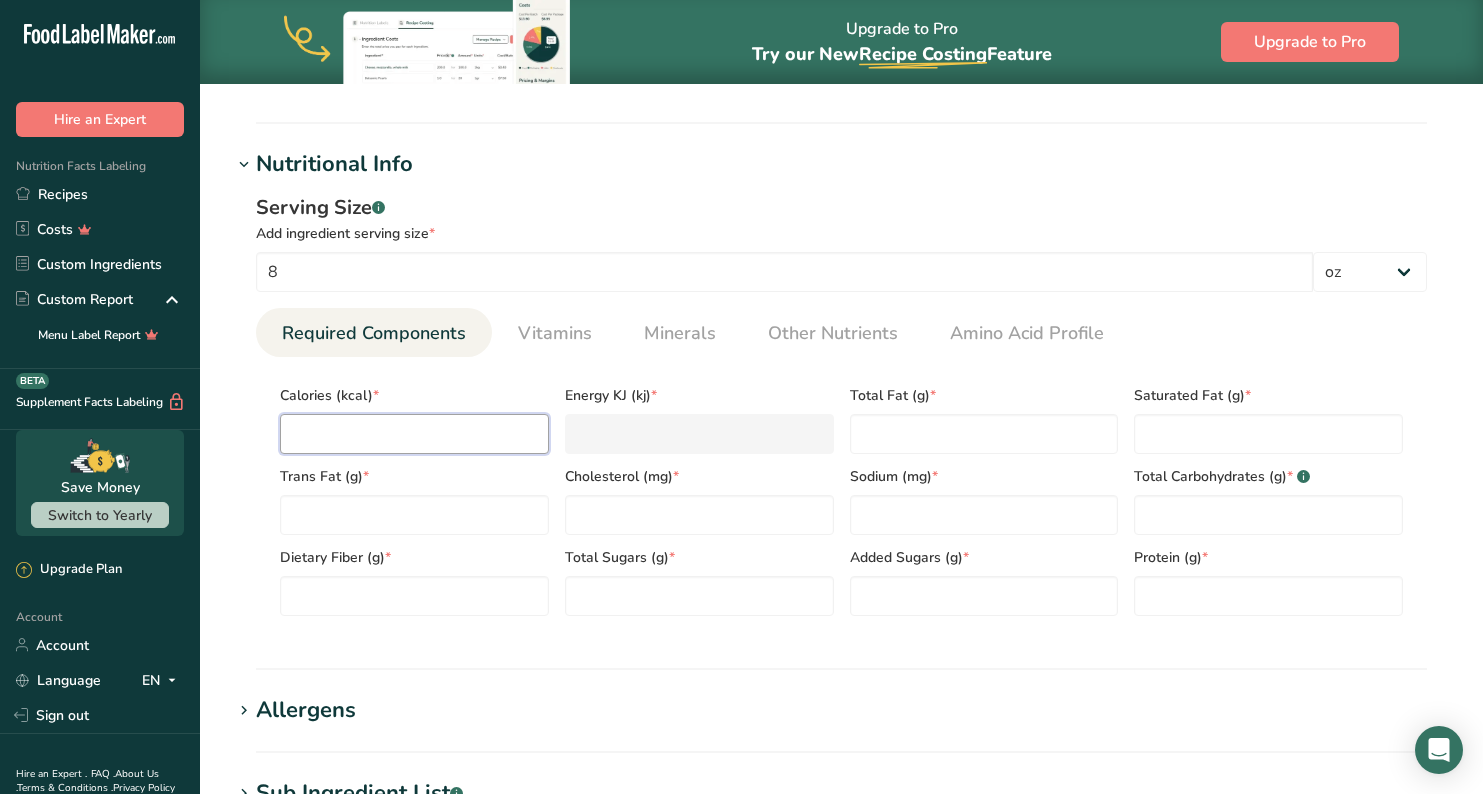 type on "1" 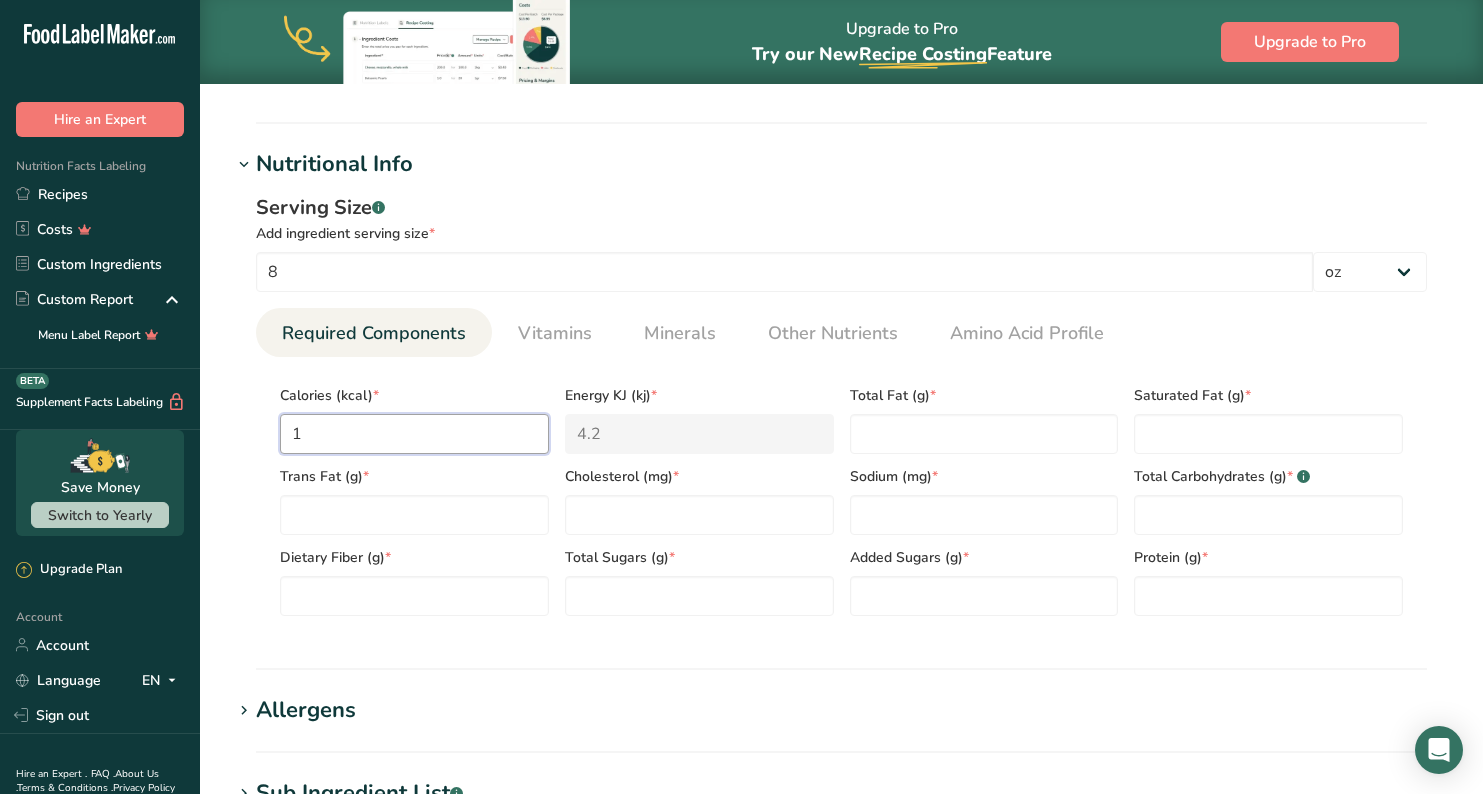 type on "12" 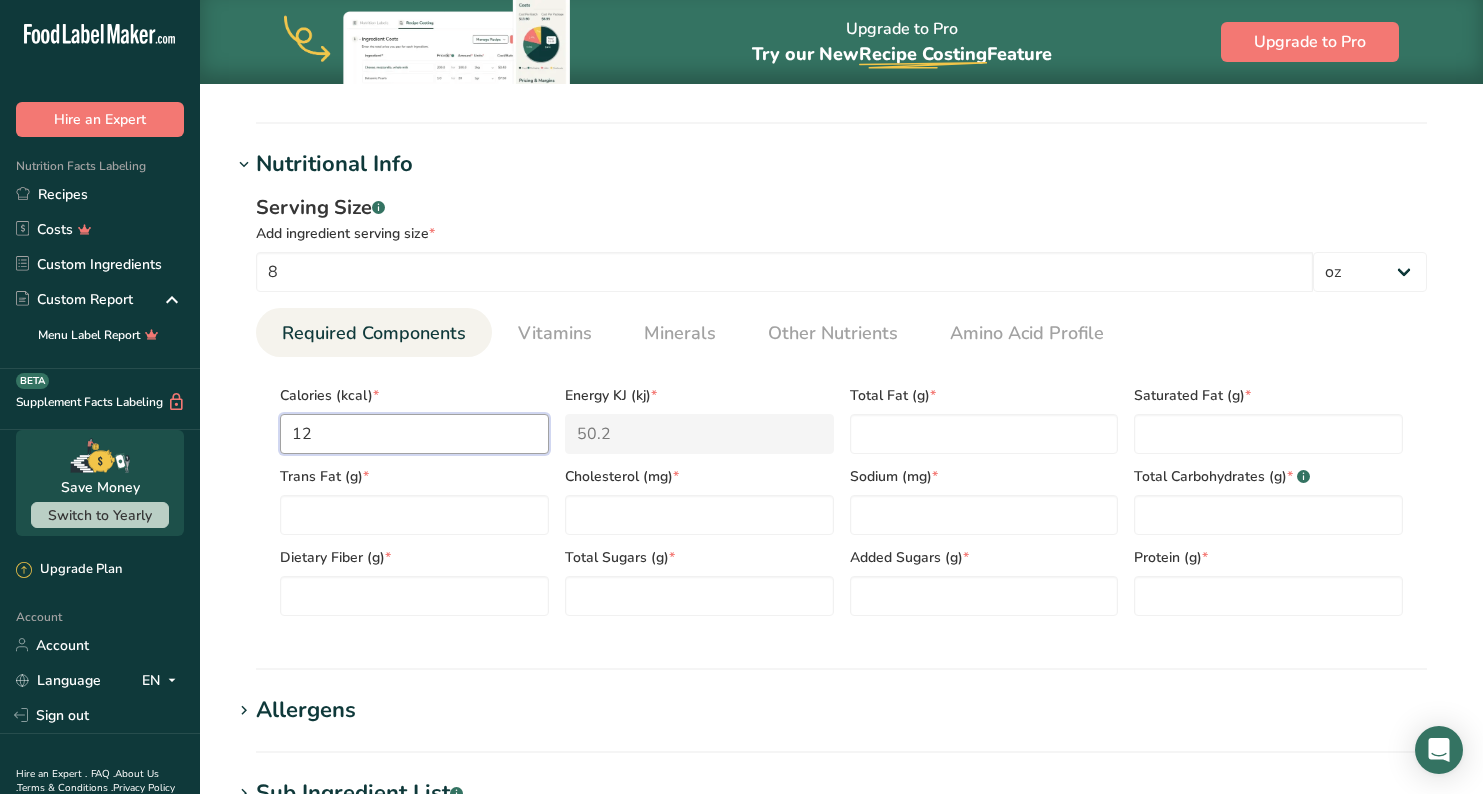 type on "120" 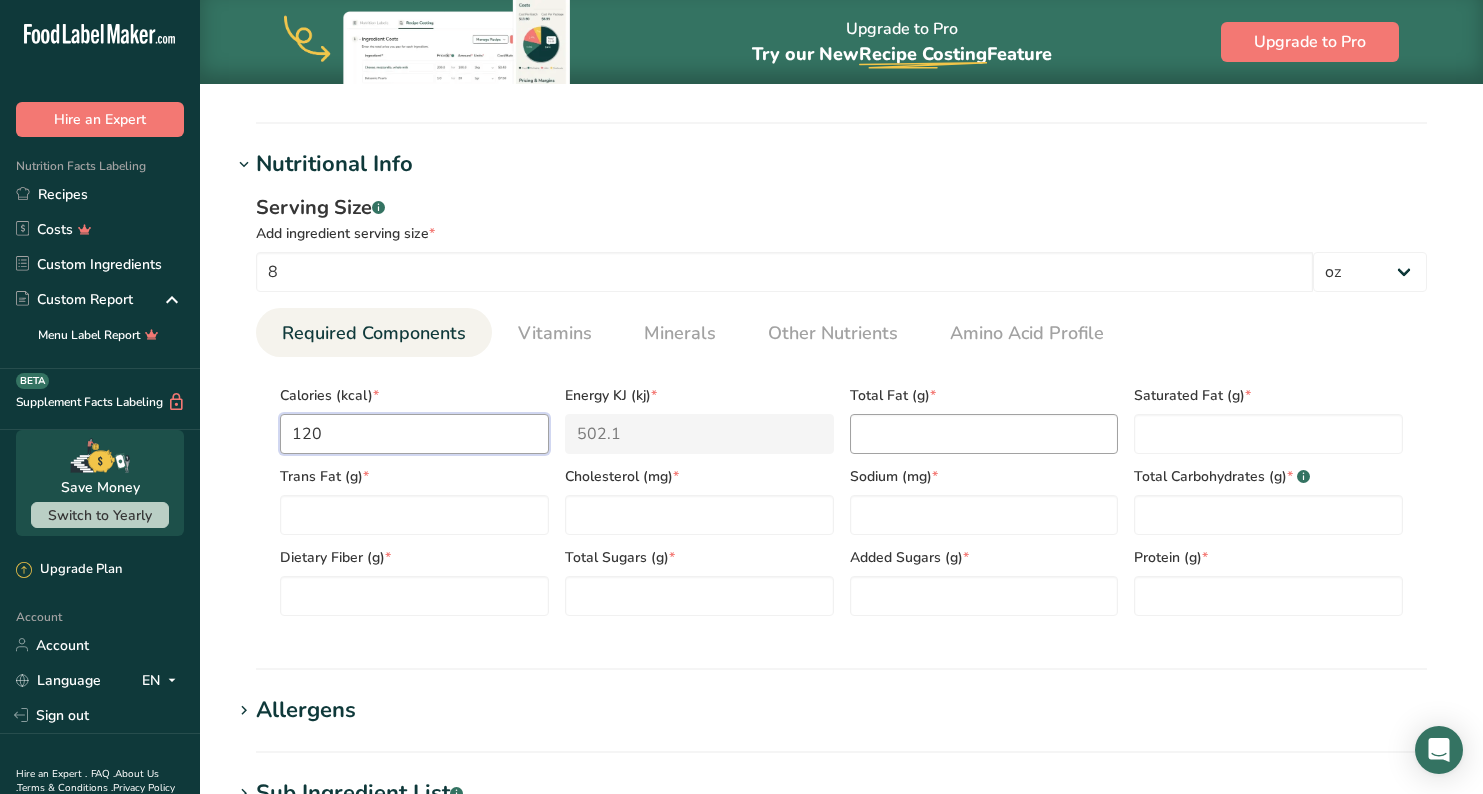 type on "120" 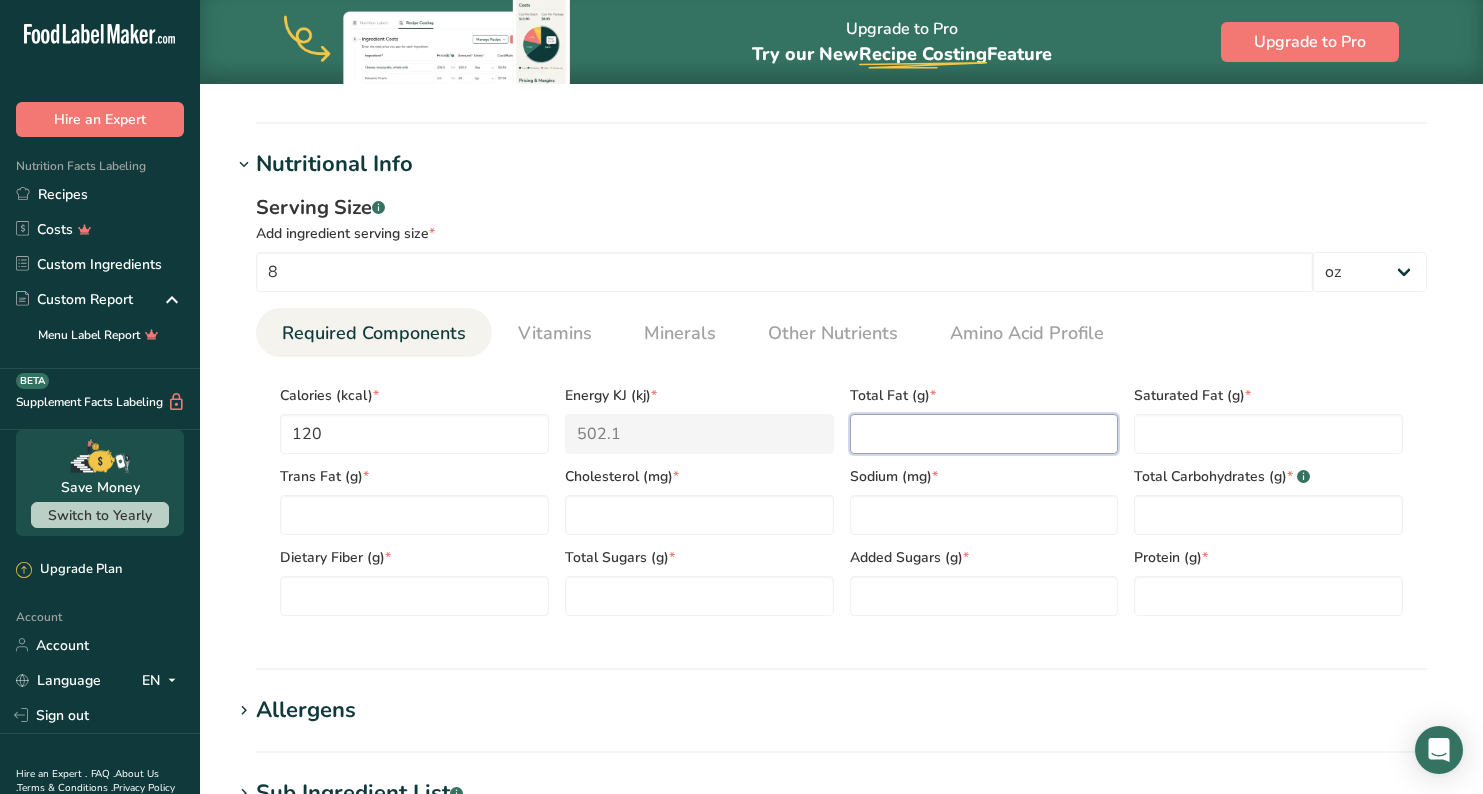 click at bounding box center [984, 434] 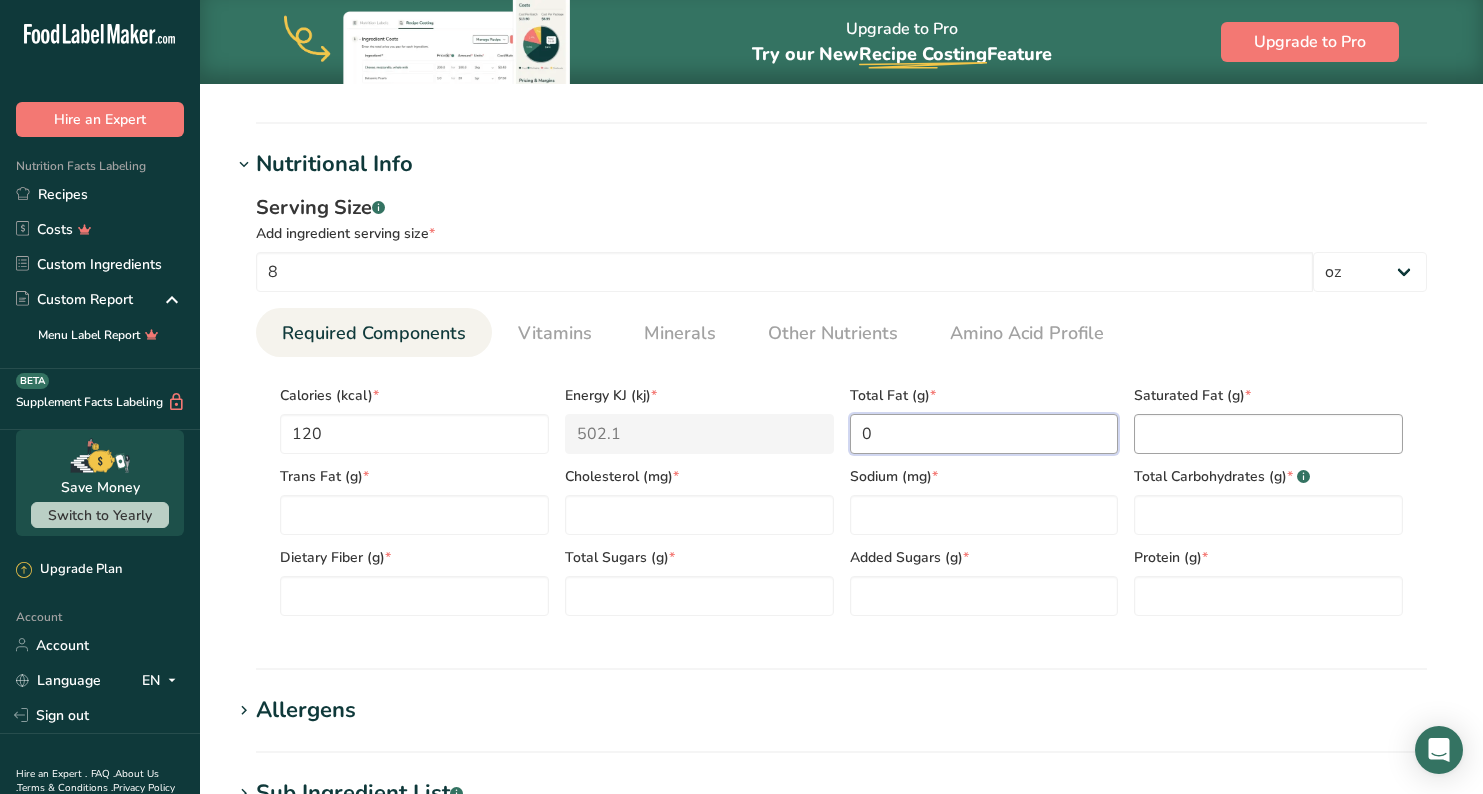 type on "0" 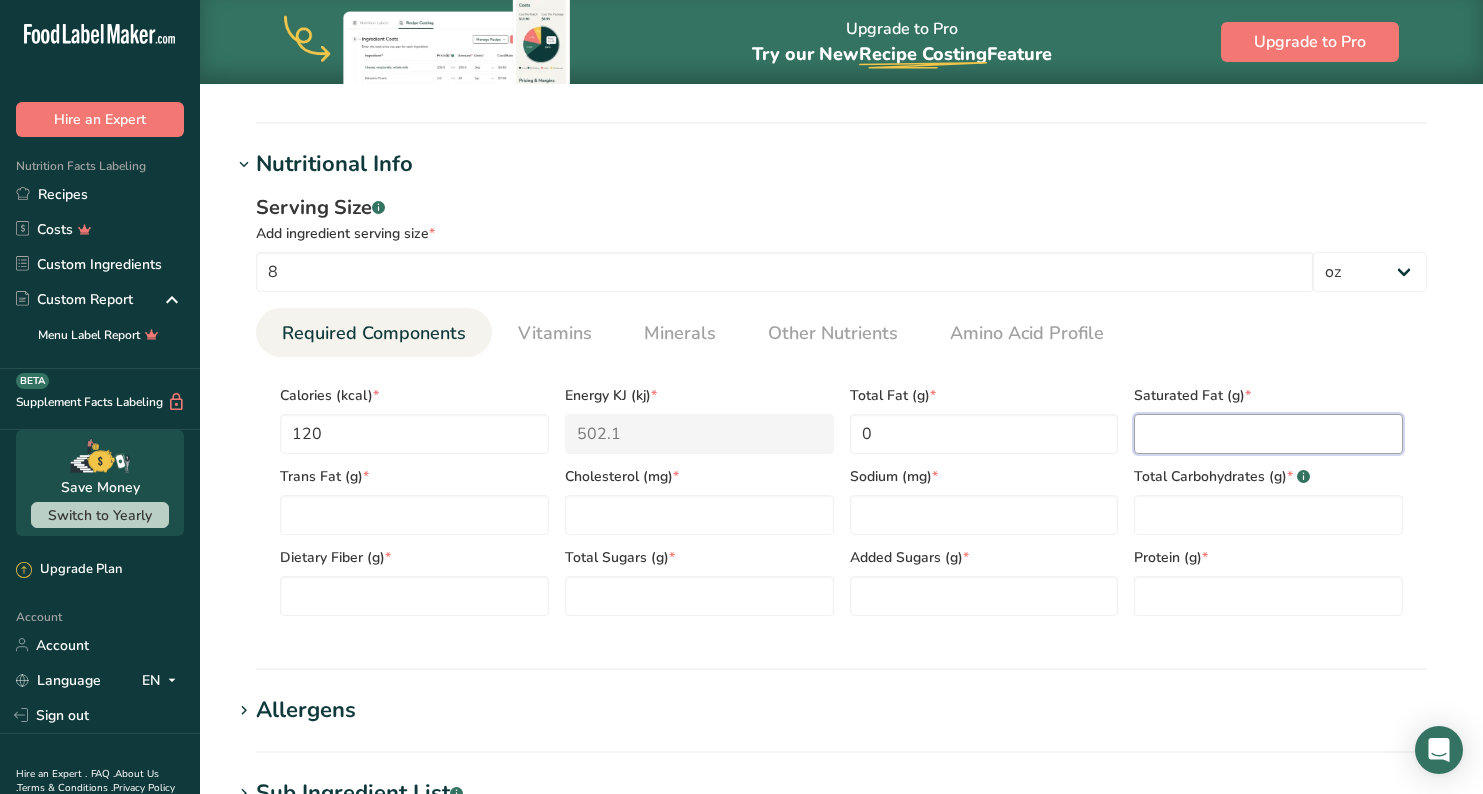 click at bounding box center [1268, 434] 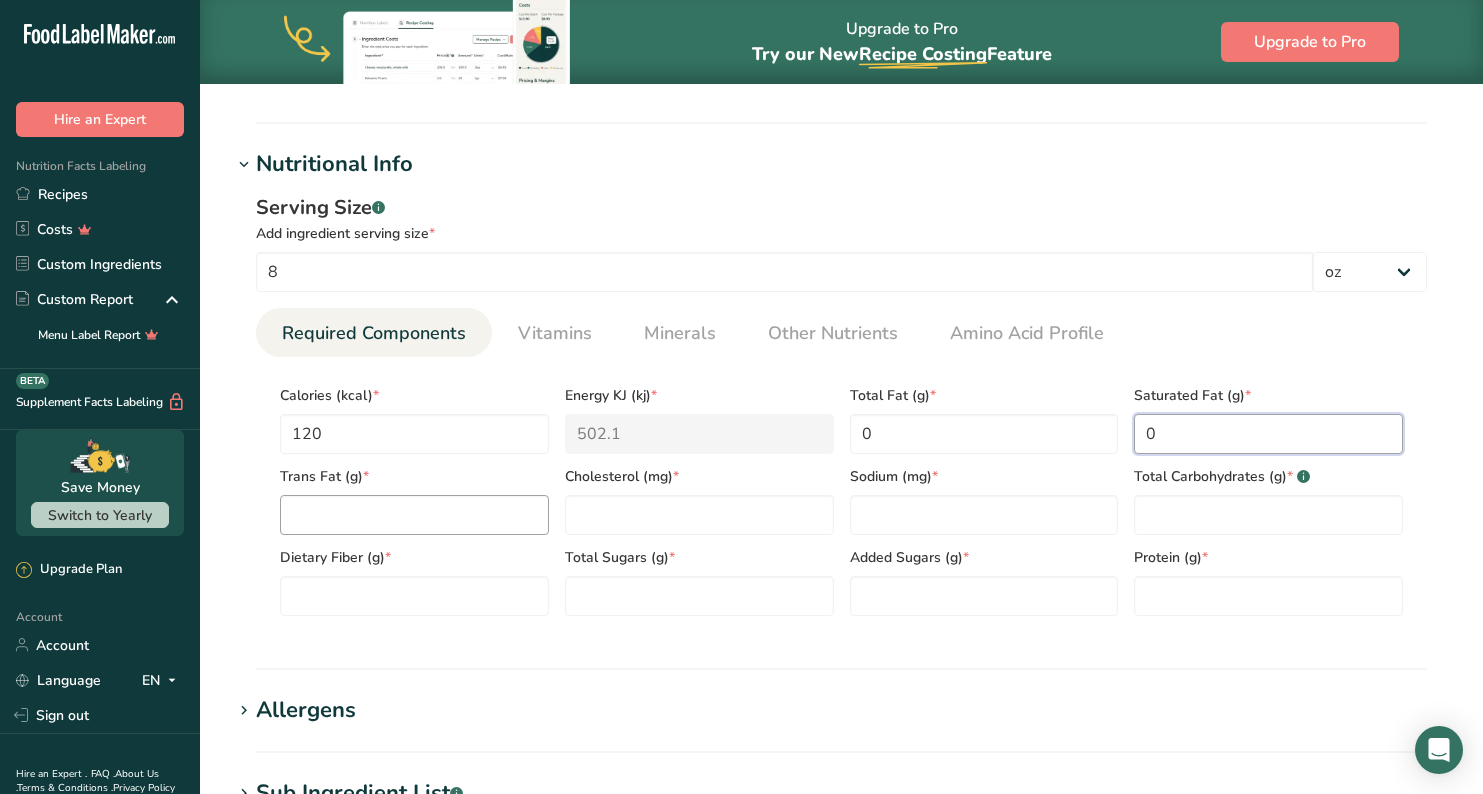 type on "0" 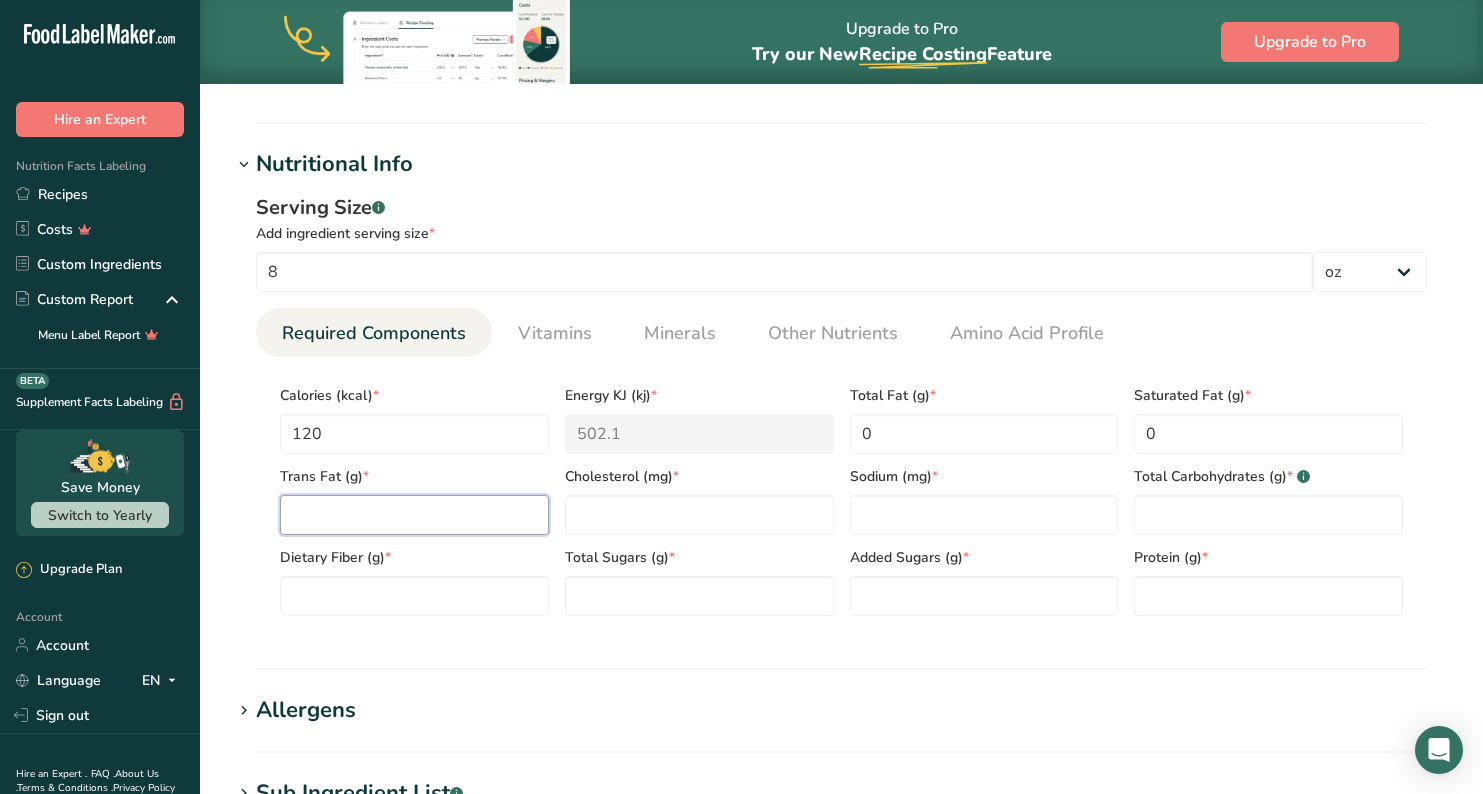 click at bounding box center (414, 515) 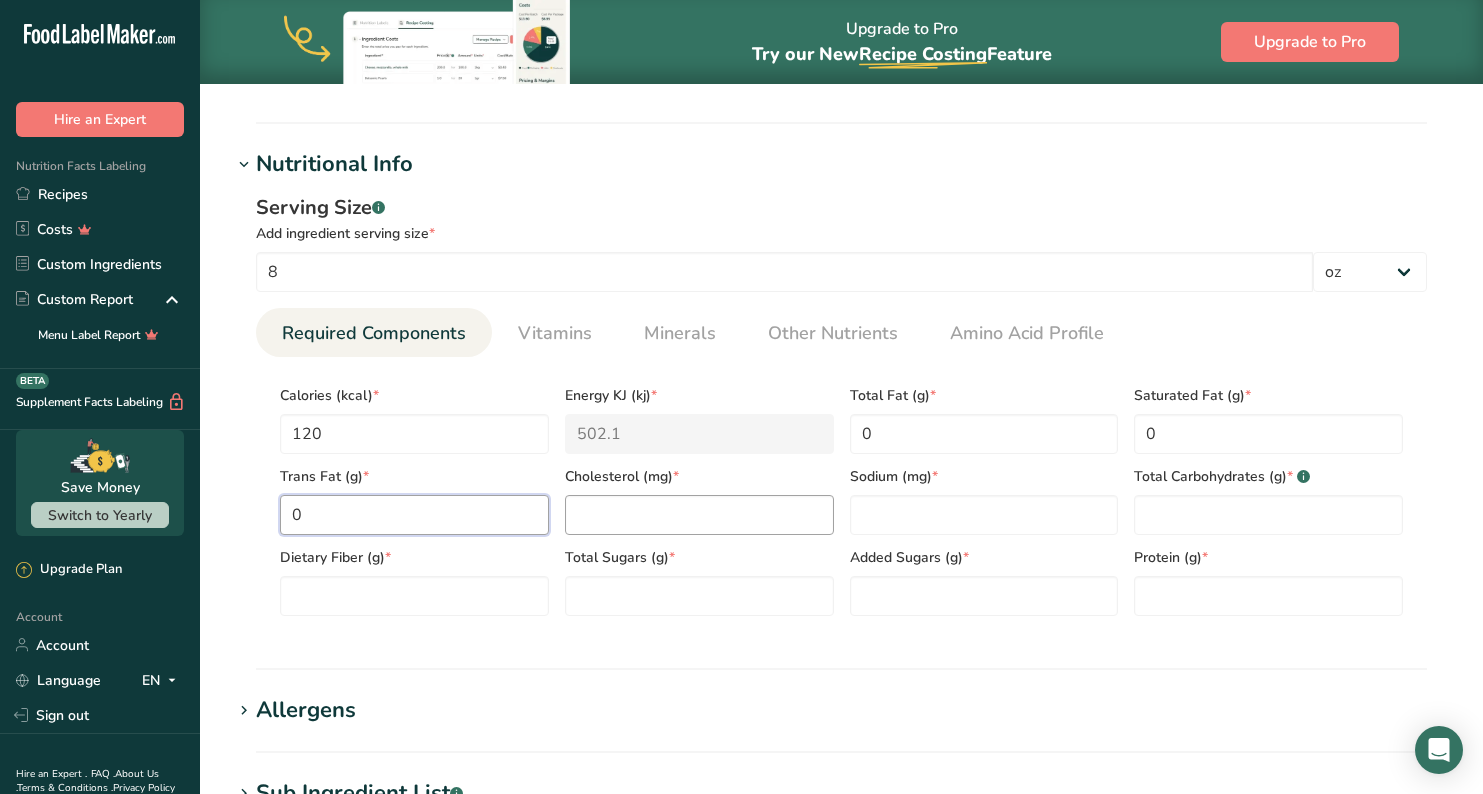 type on "0" 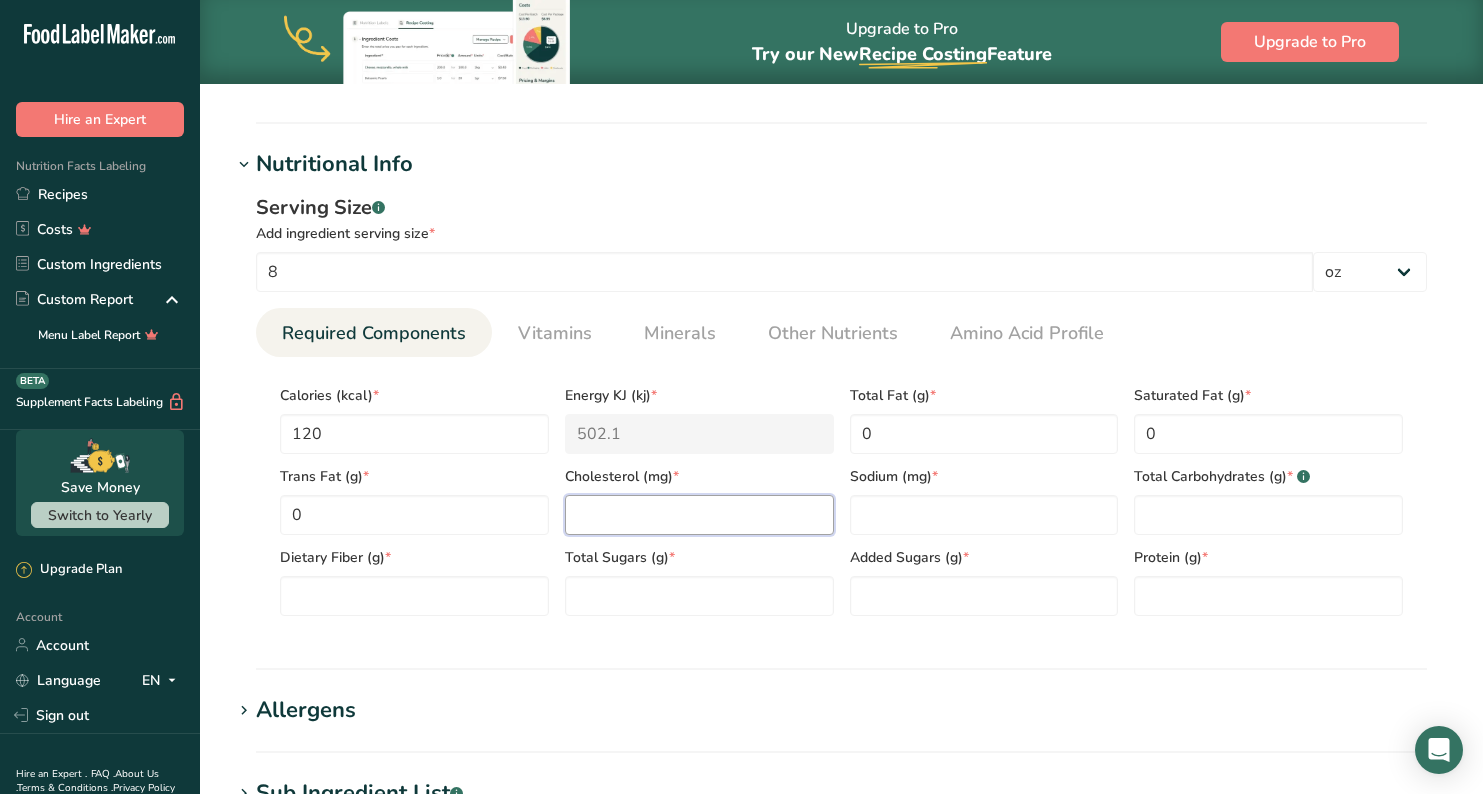 click at bounding box center [699, 515] 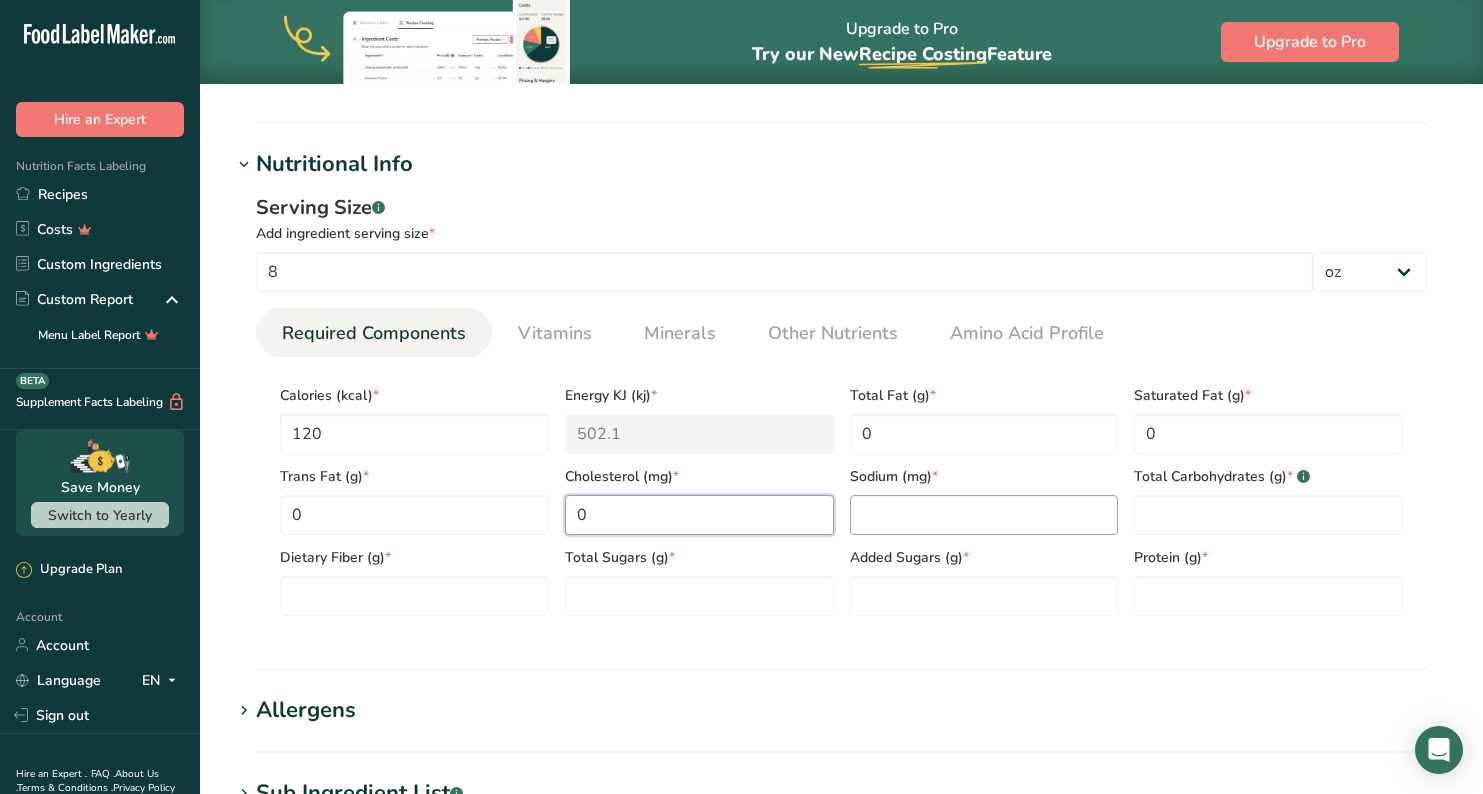 type on "0" 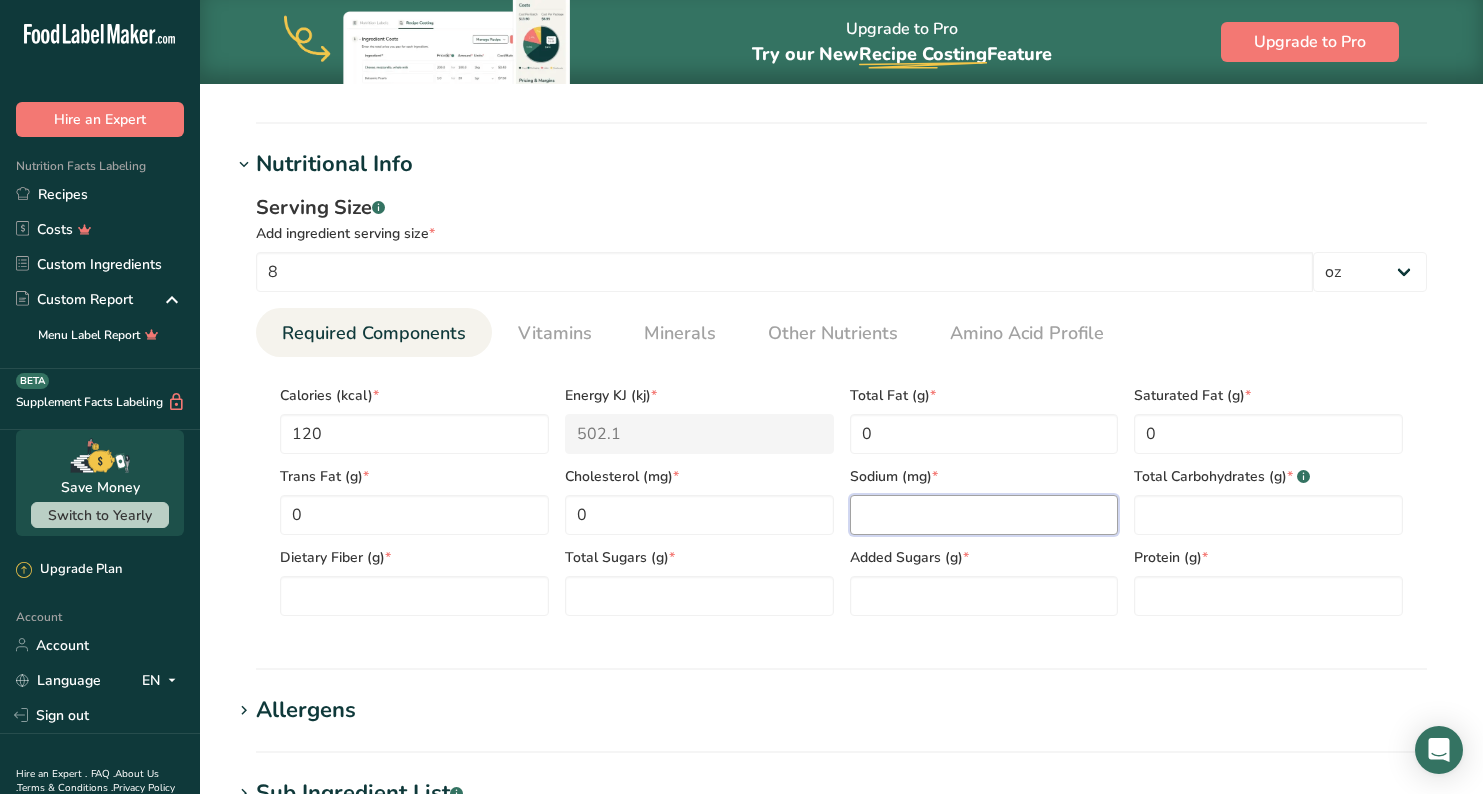 click at bounding box center (984, 515) 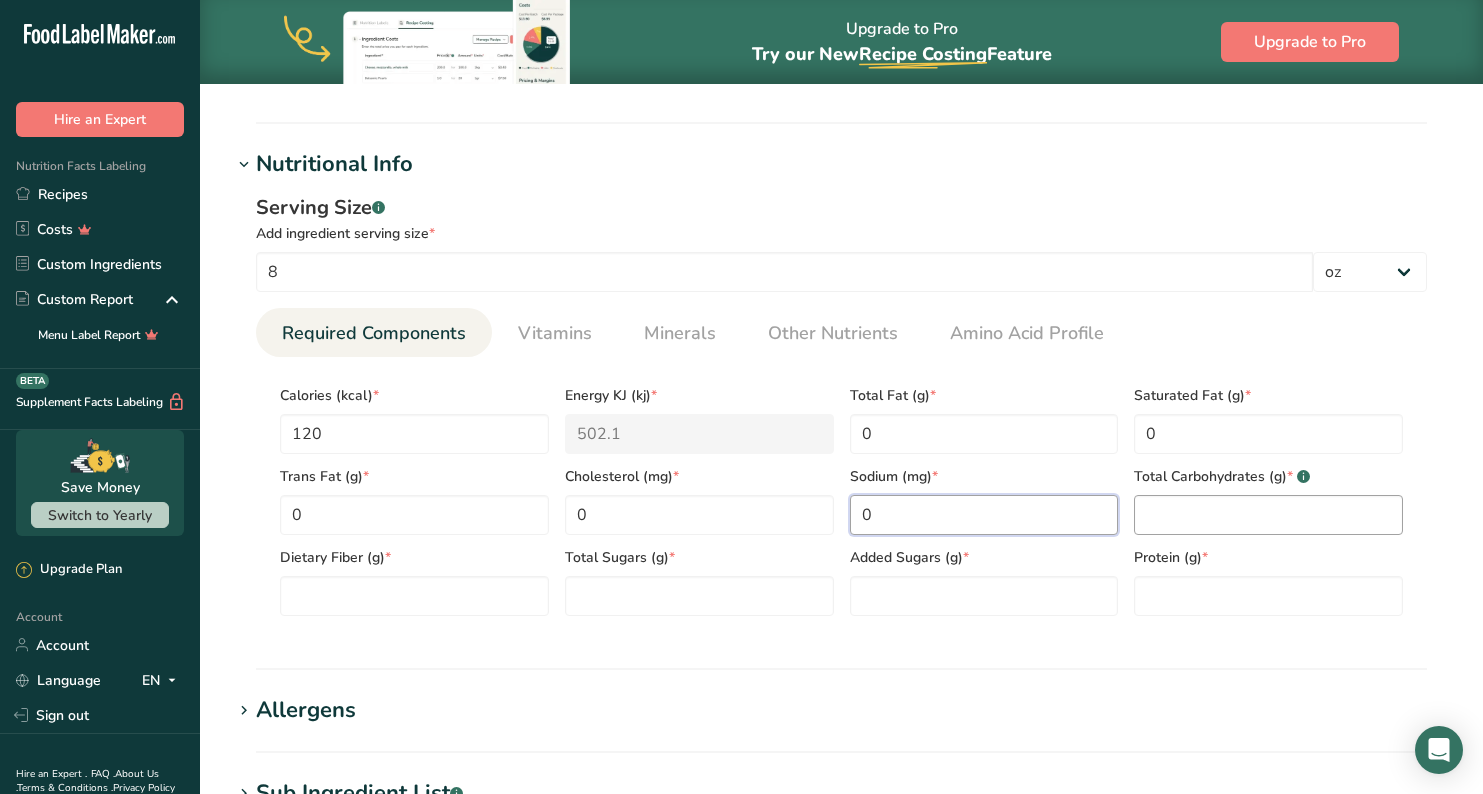 type on "0" 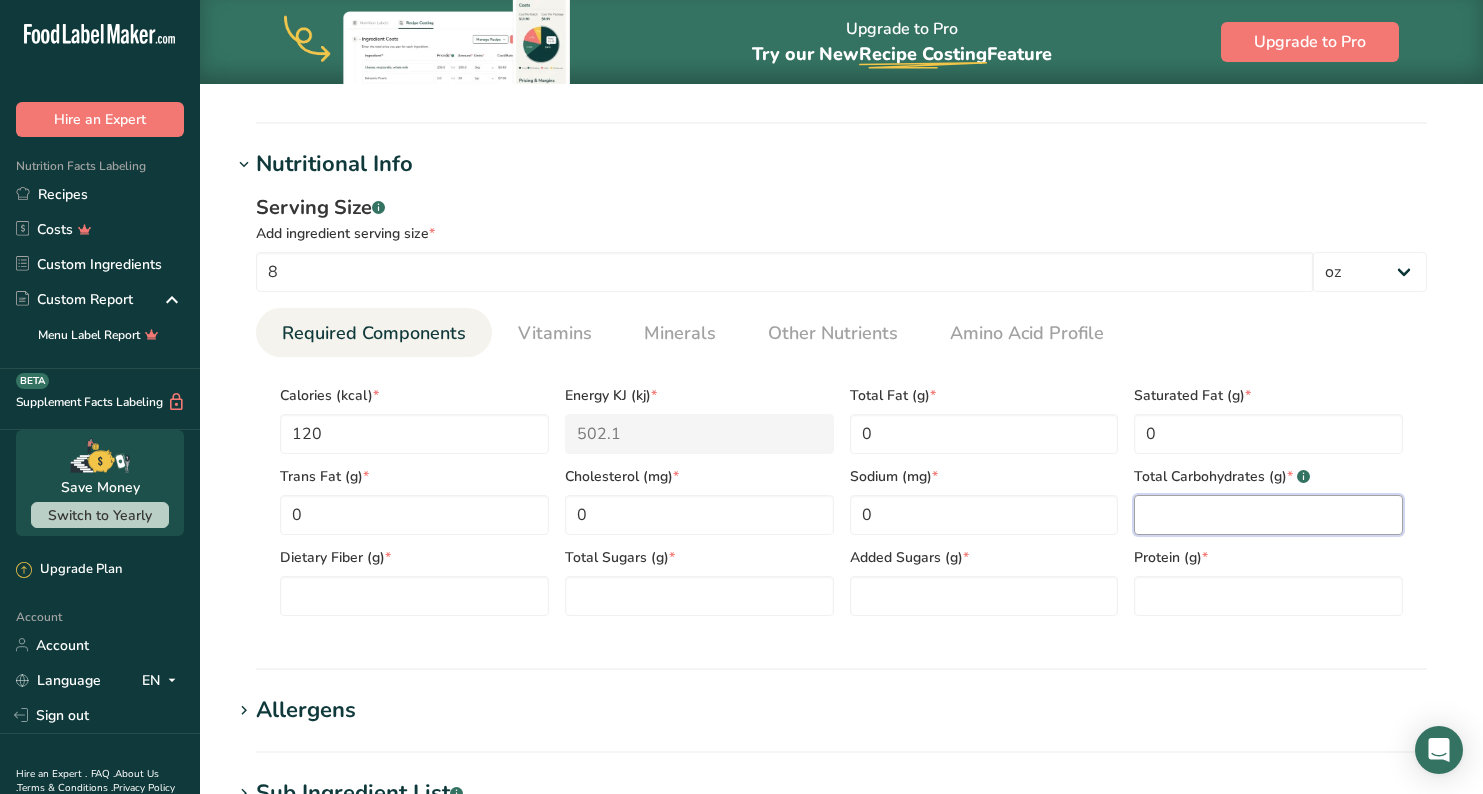 click at bounding box center (1268, 515) 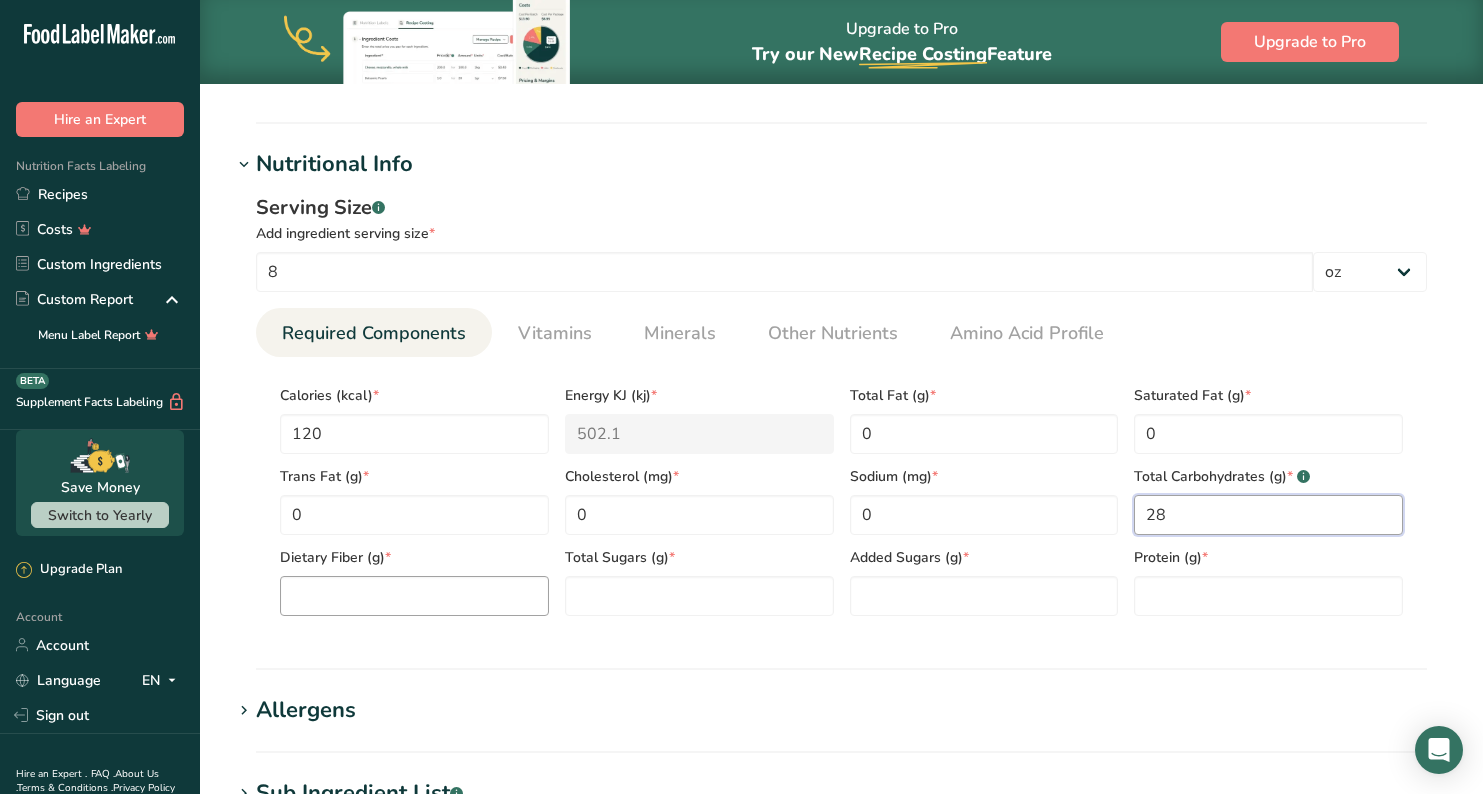 type on "28" 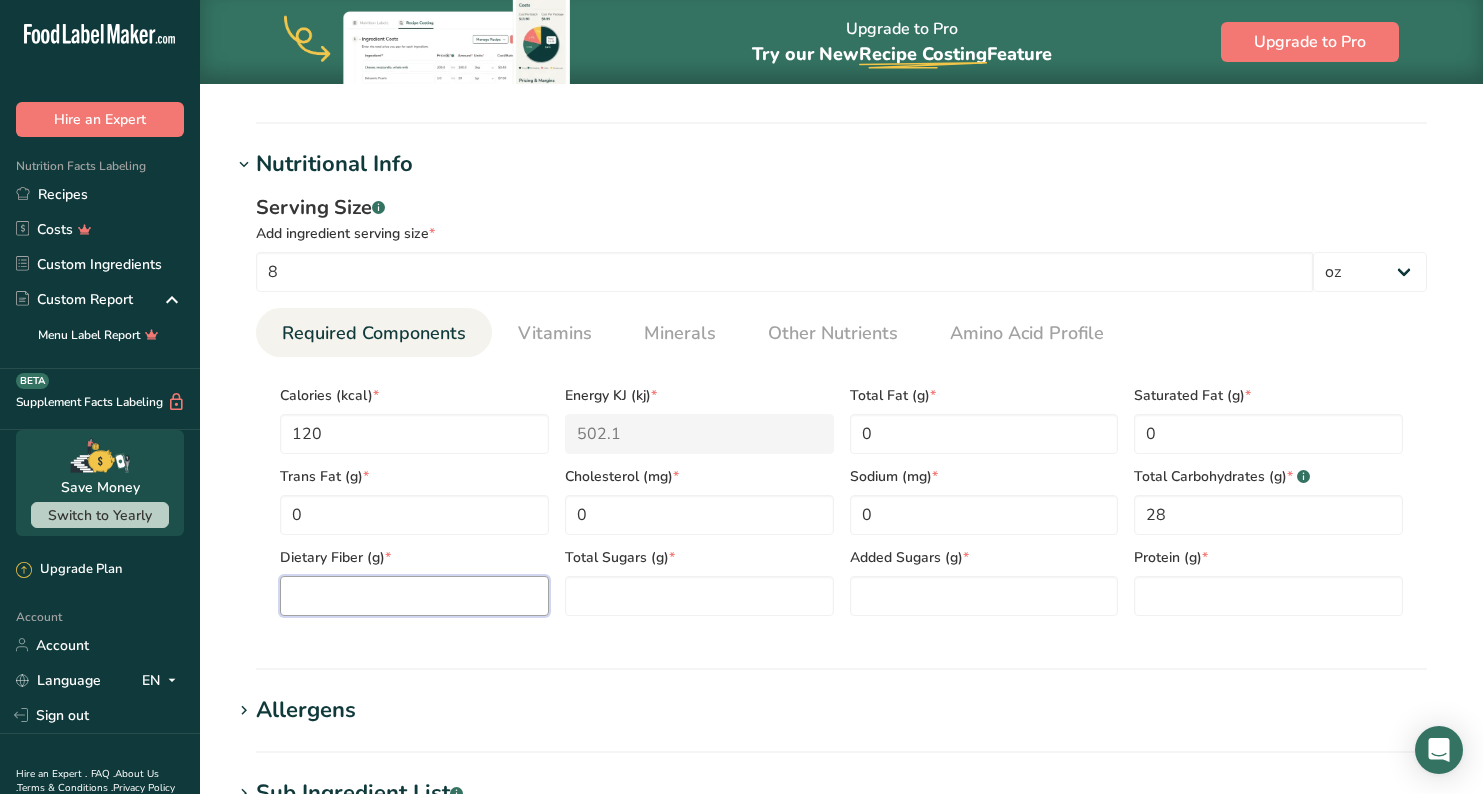 click at bounding box center [414, 596] 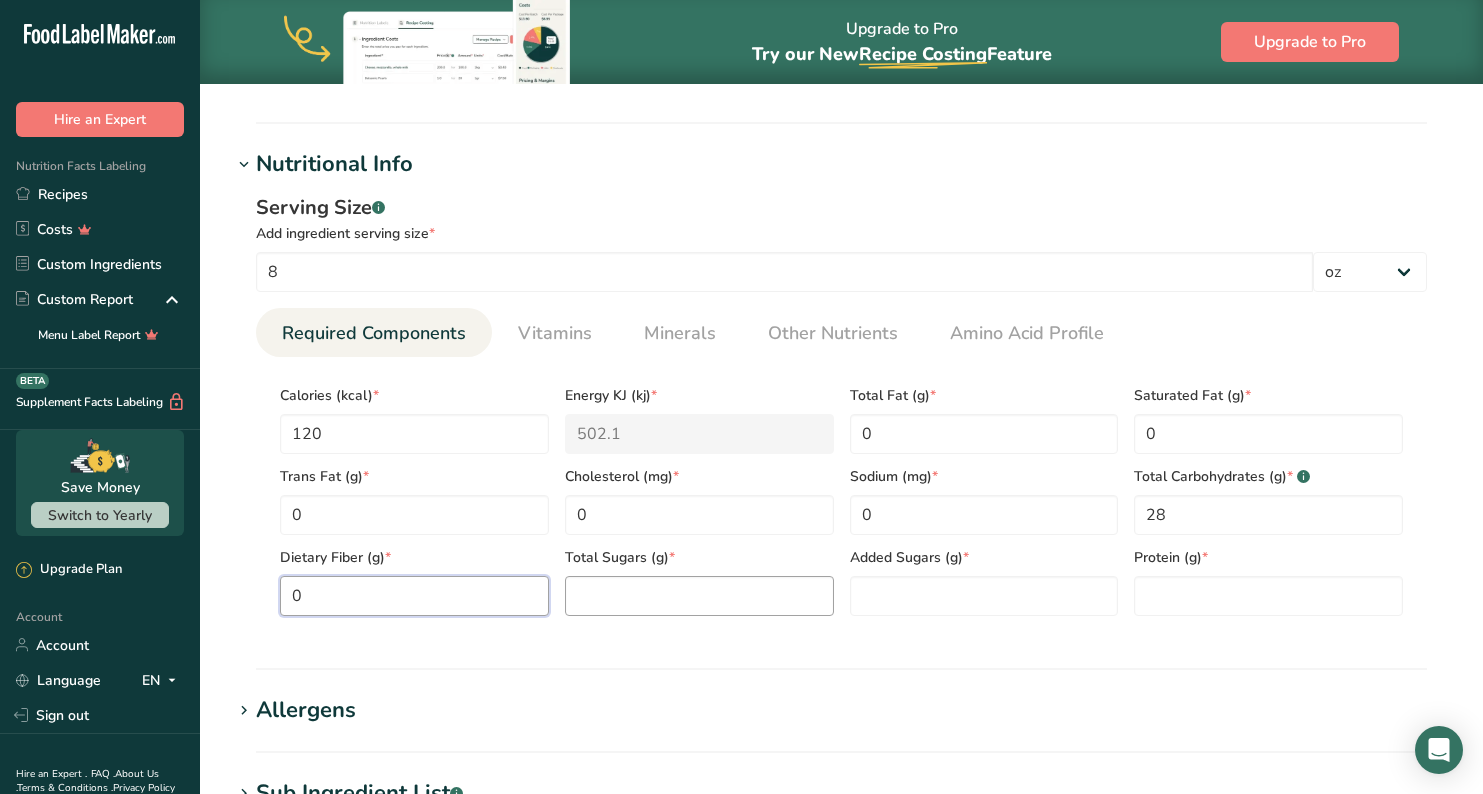 type on "0" 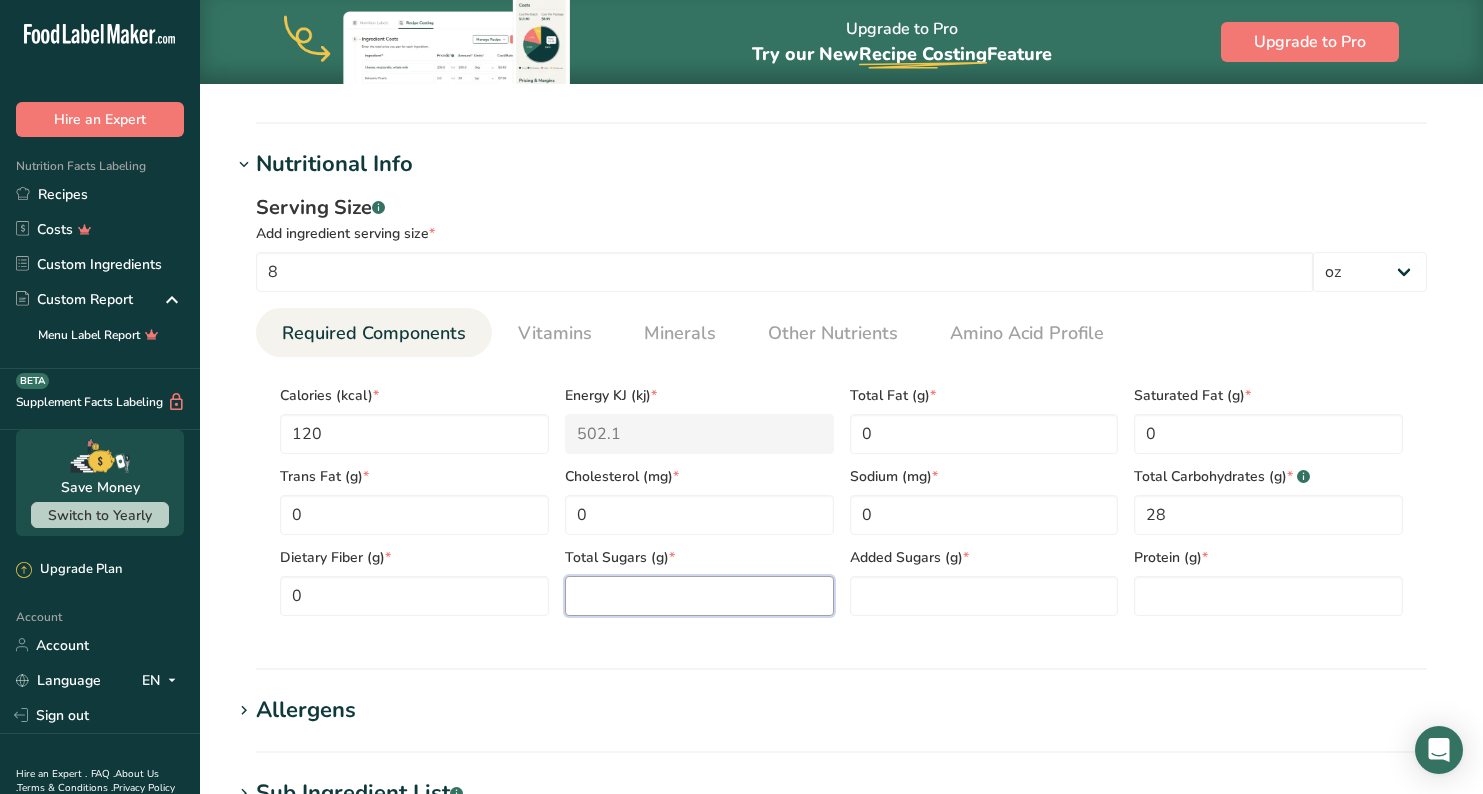 click at bounding box center (699, 596) 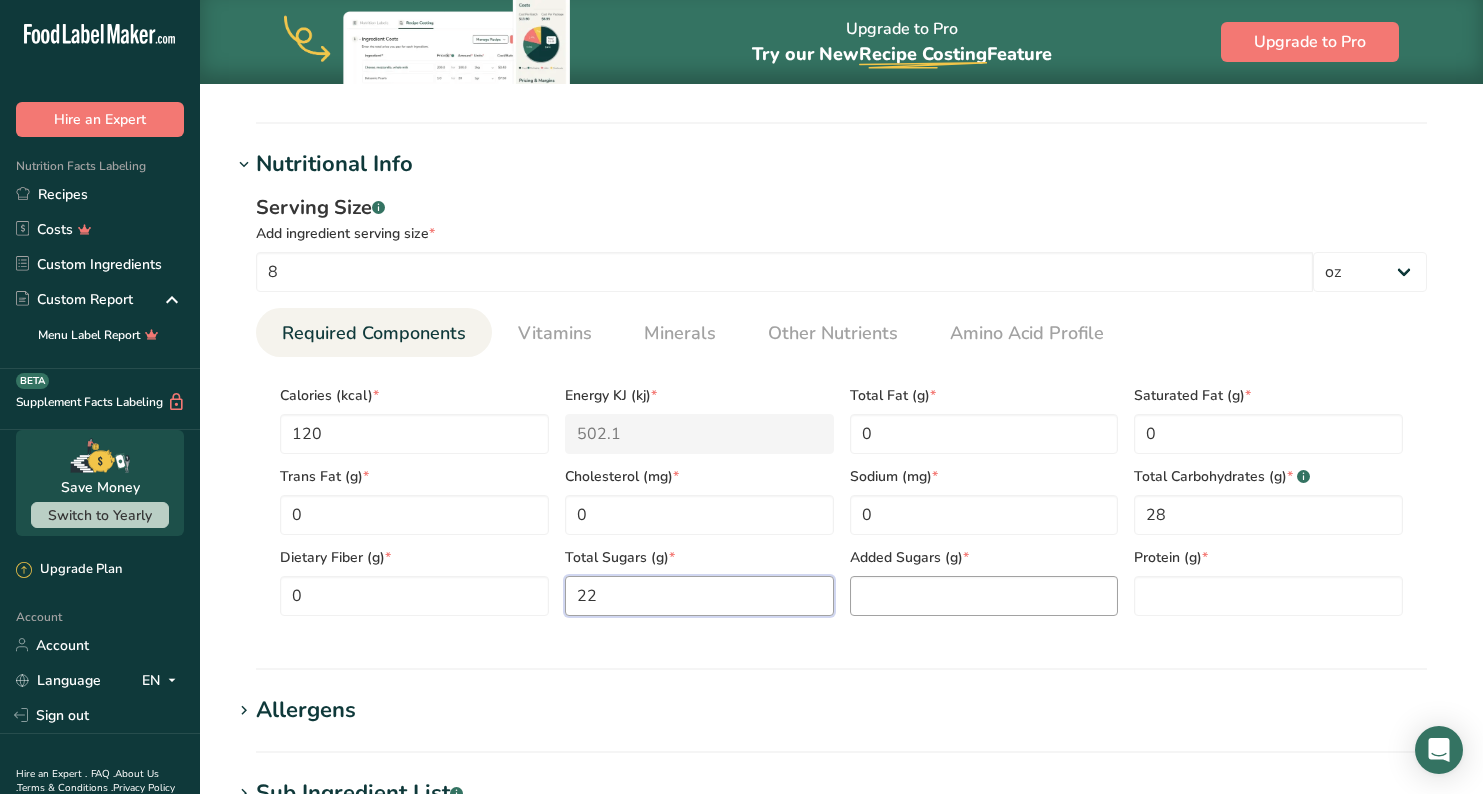 type on "22" 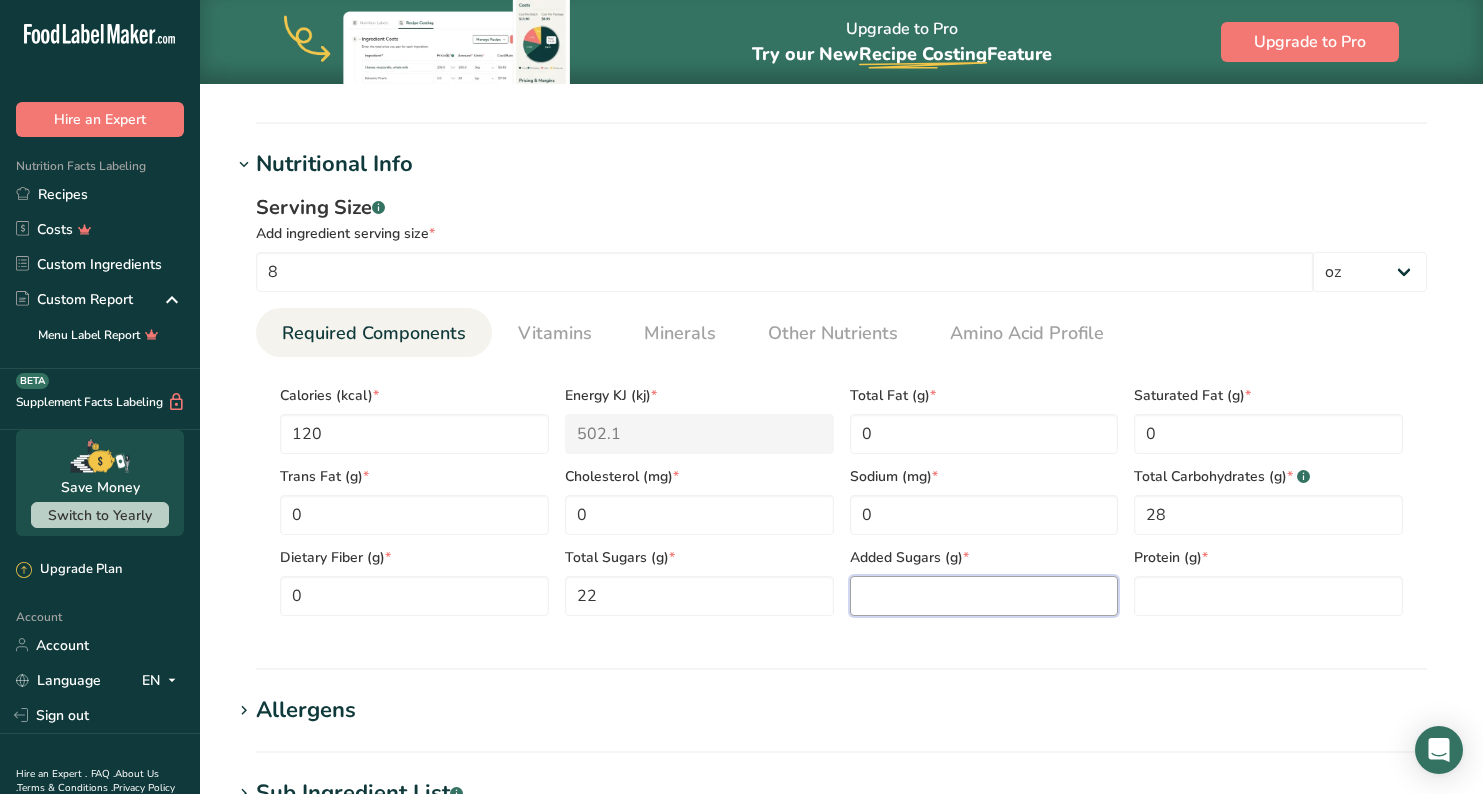 click at bounding box center (984, 596) 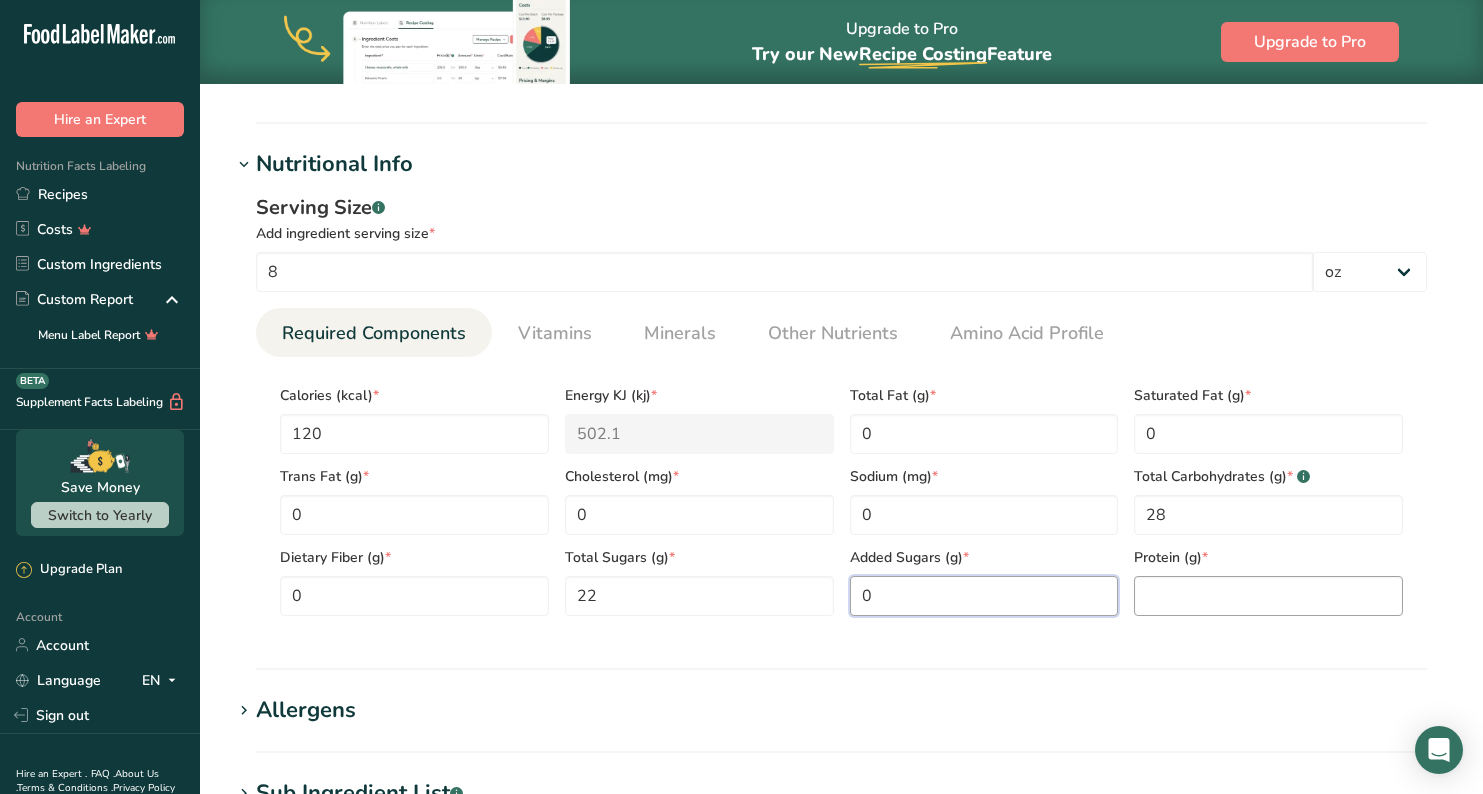 type on "0" 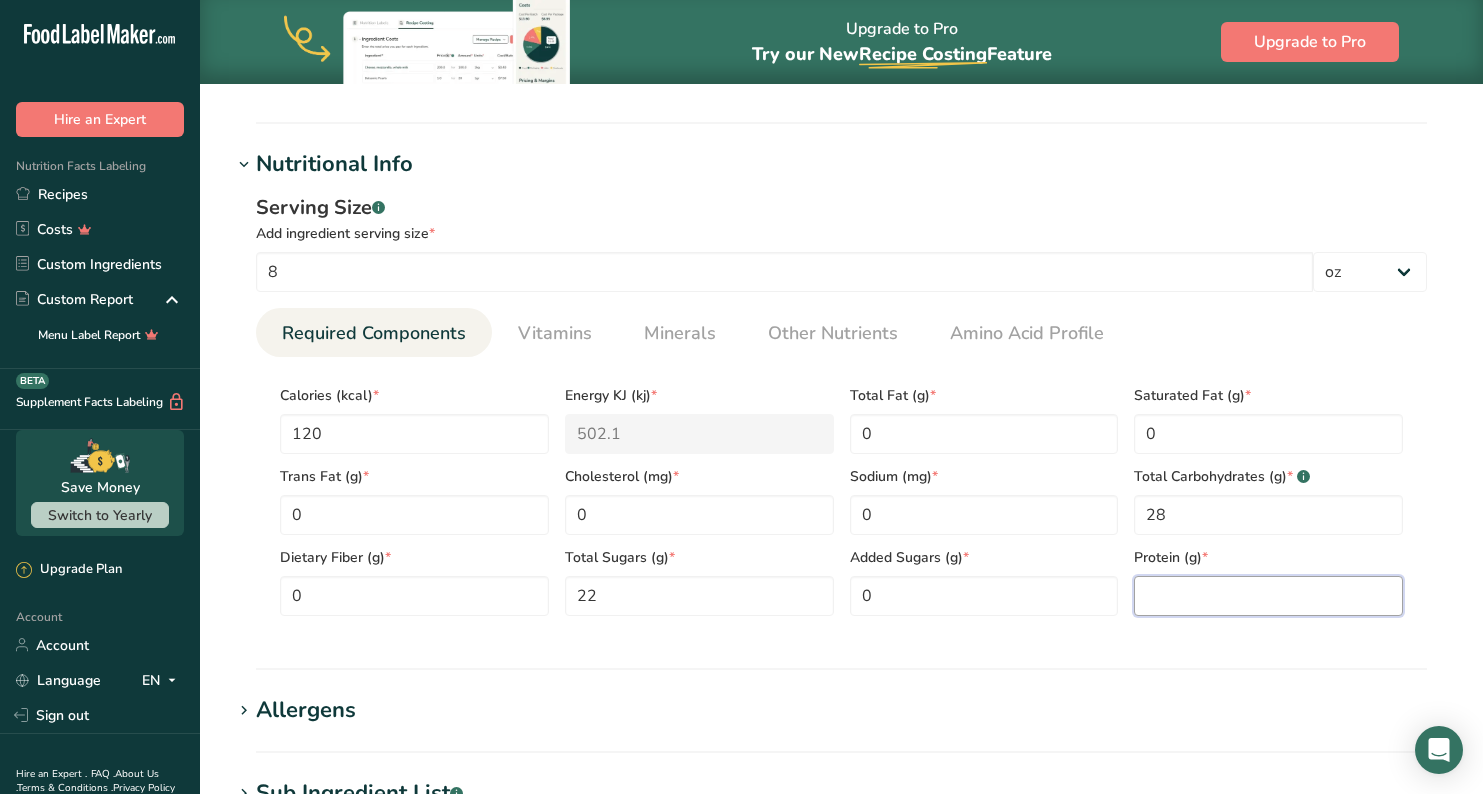 click at bounding box center [1268, 596] 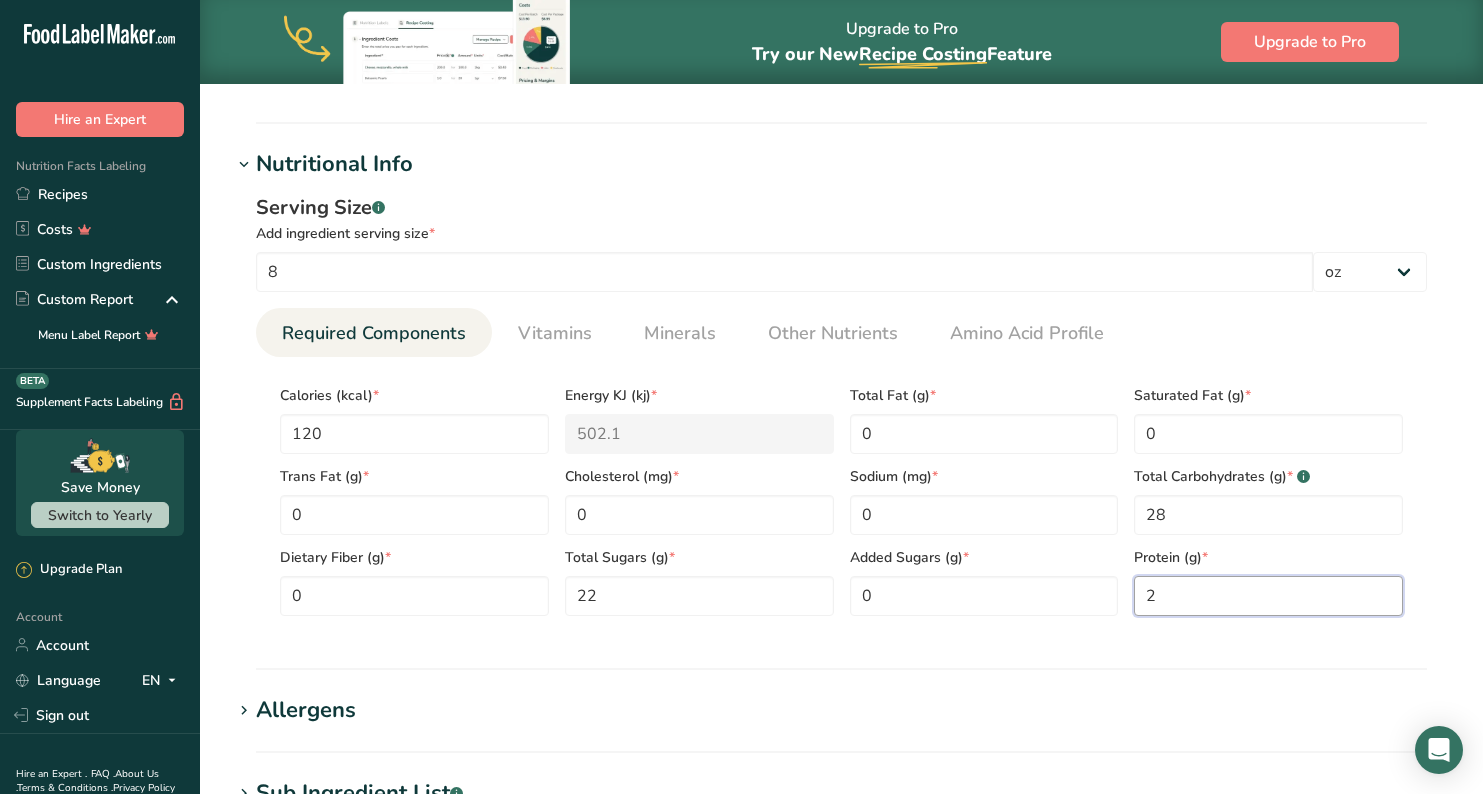 type on "2" 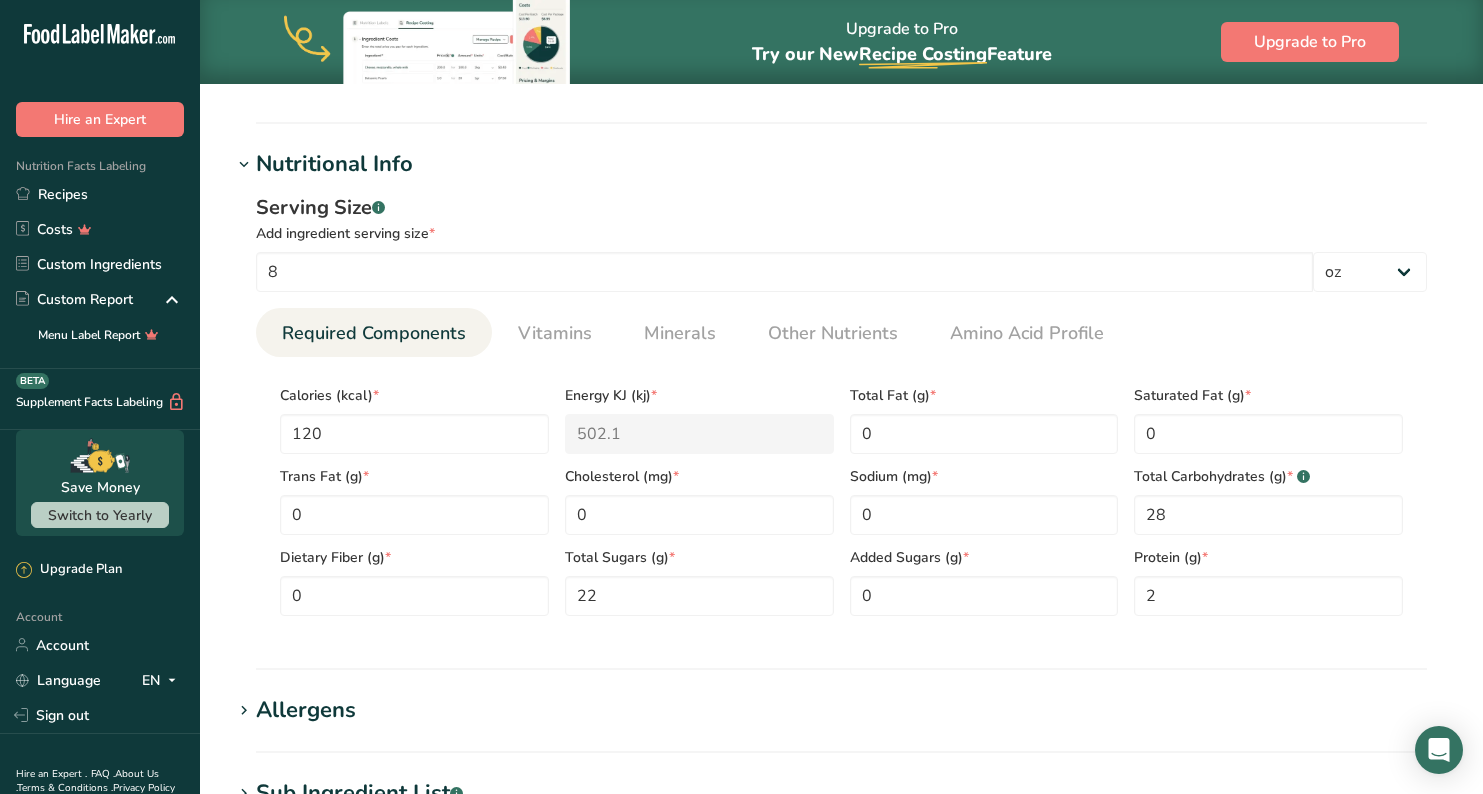 click on "Nutritional Info
Serving Size
.a-a{fill:#347362;}.b-a{fill:#fff;}
Add ingredient serving size *   8
g
kg
mg
mcg
lb
oz
l
mL
fl oz
tbsp
tsp
cup
qt
gallon
Required Components Vitamins Minerals Other Nutrients Amino Acid Profile
Calories
(kcal) *     120
Energy KJ
(kj) *     502.1
Total Fat
(g) *     0 *     0 *     0 *" at bounding box center [841, 409] 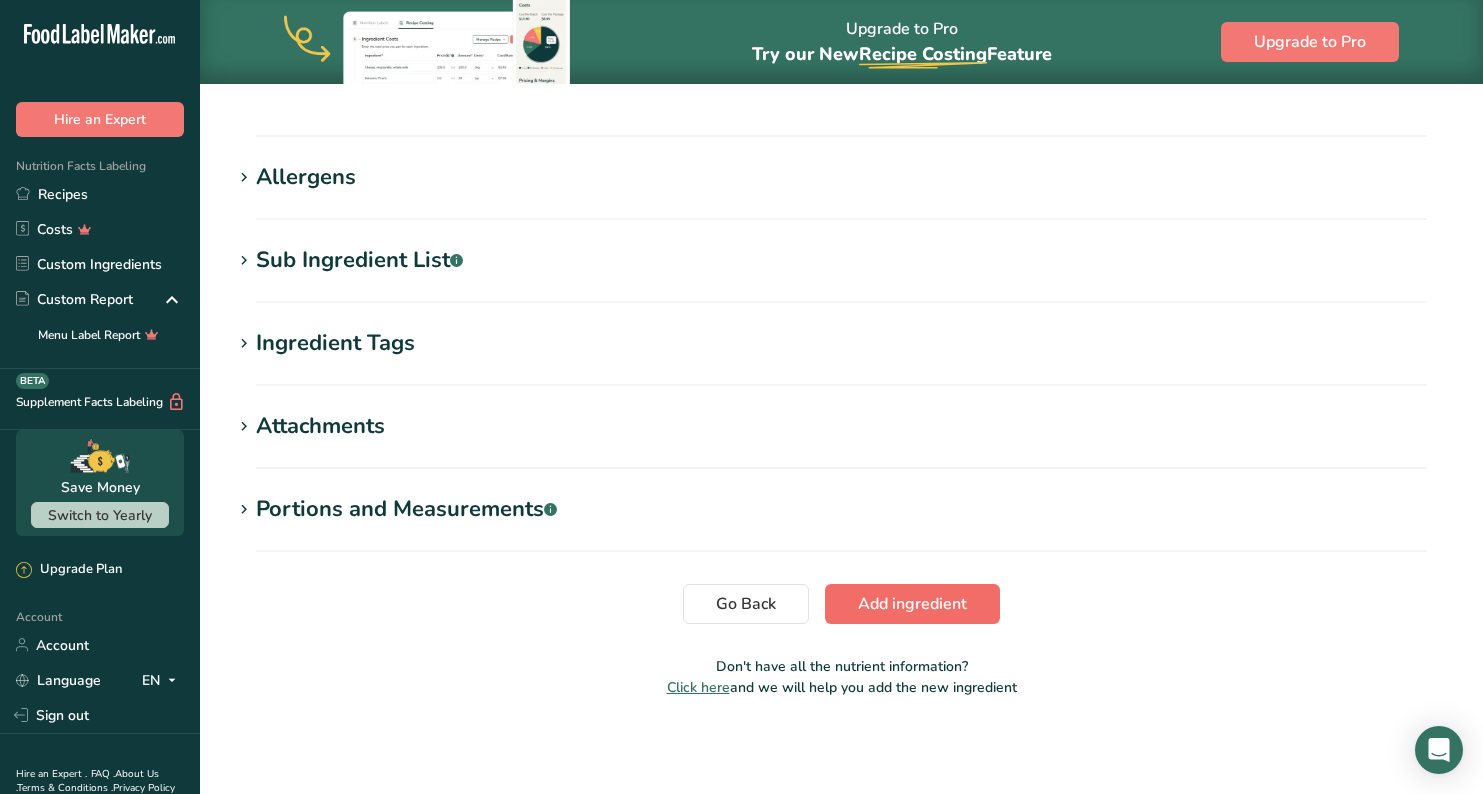 click on "Add ingredient" at bounding box center (912, 604) 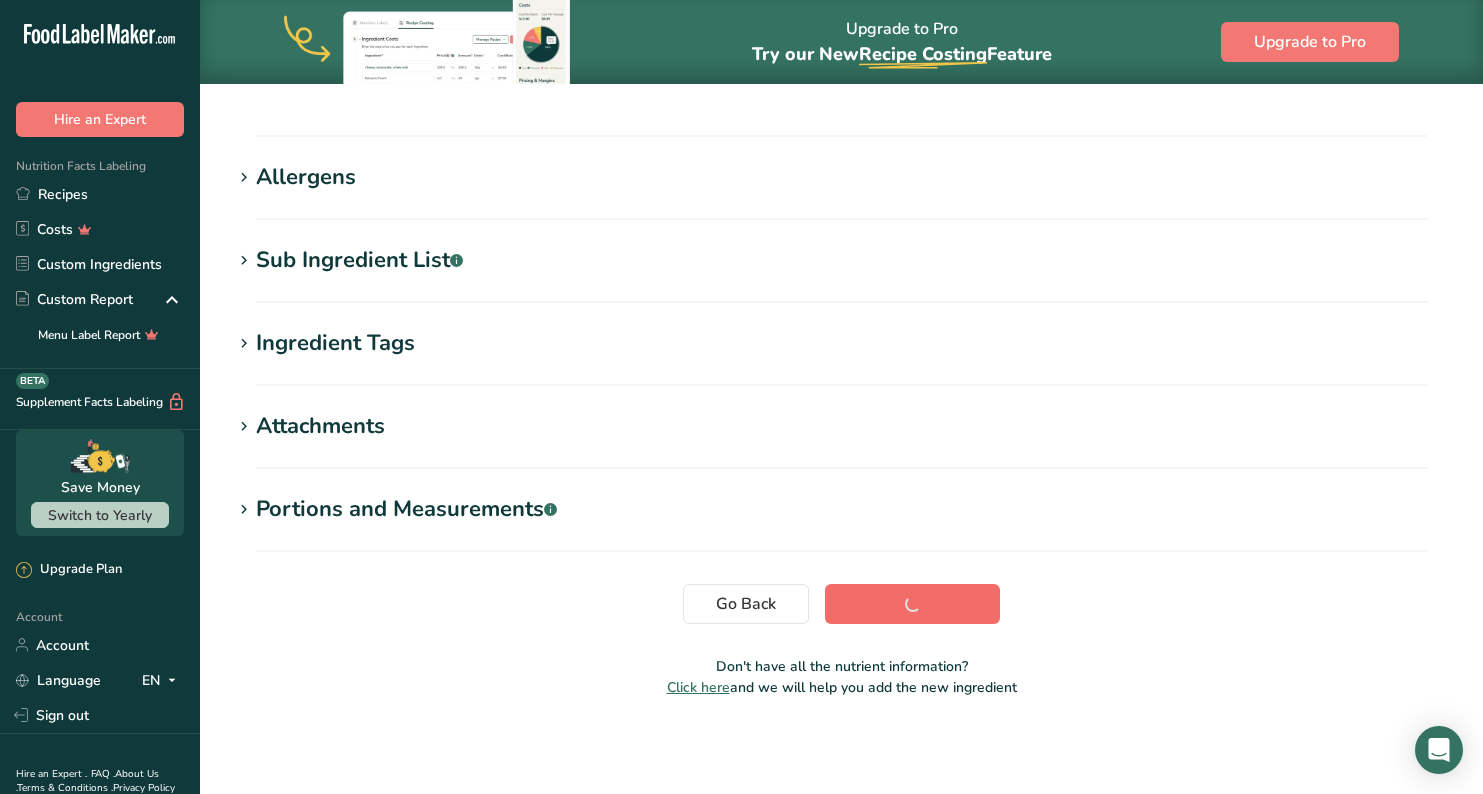 scroll, scrollTop: 280, scrollLeft: 0, axis: vertical 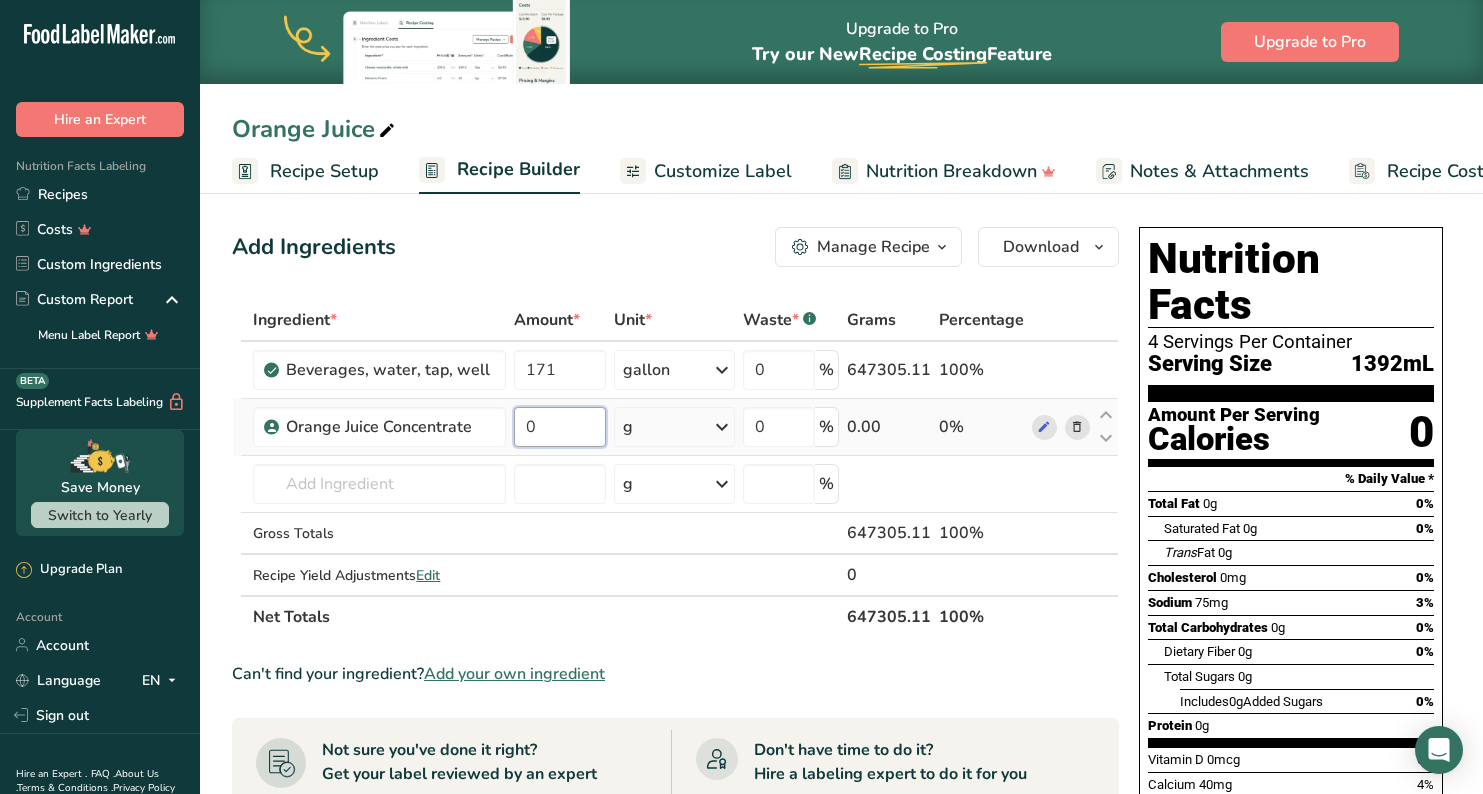 click on "0" at bounding box center (560, 427) 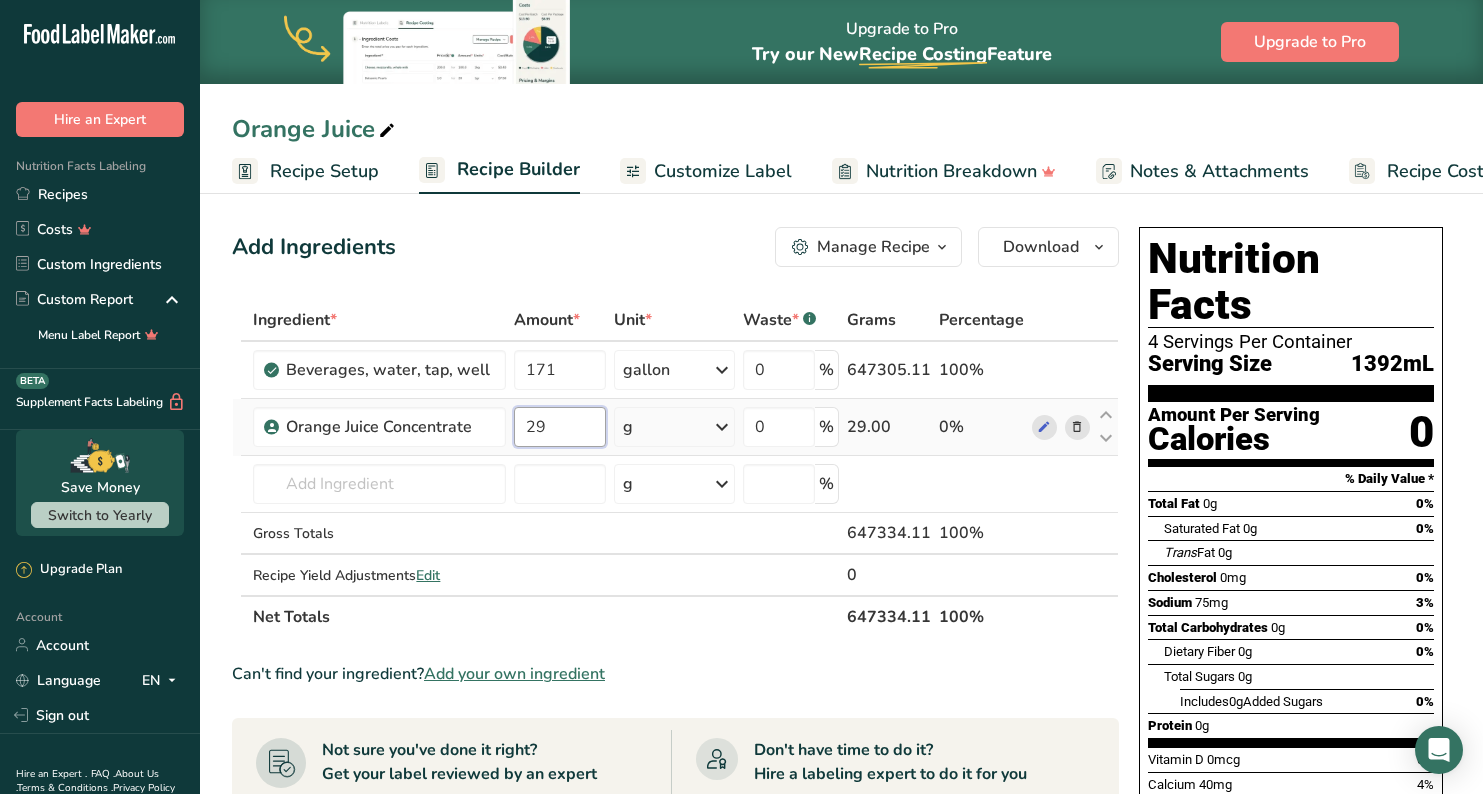 type on "29" 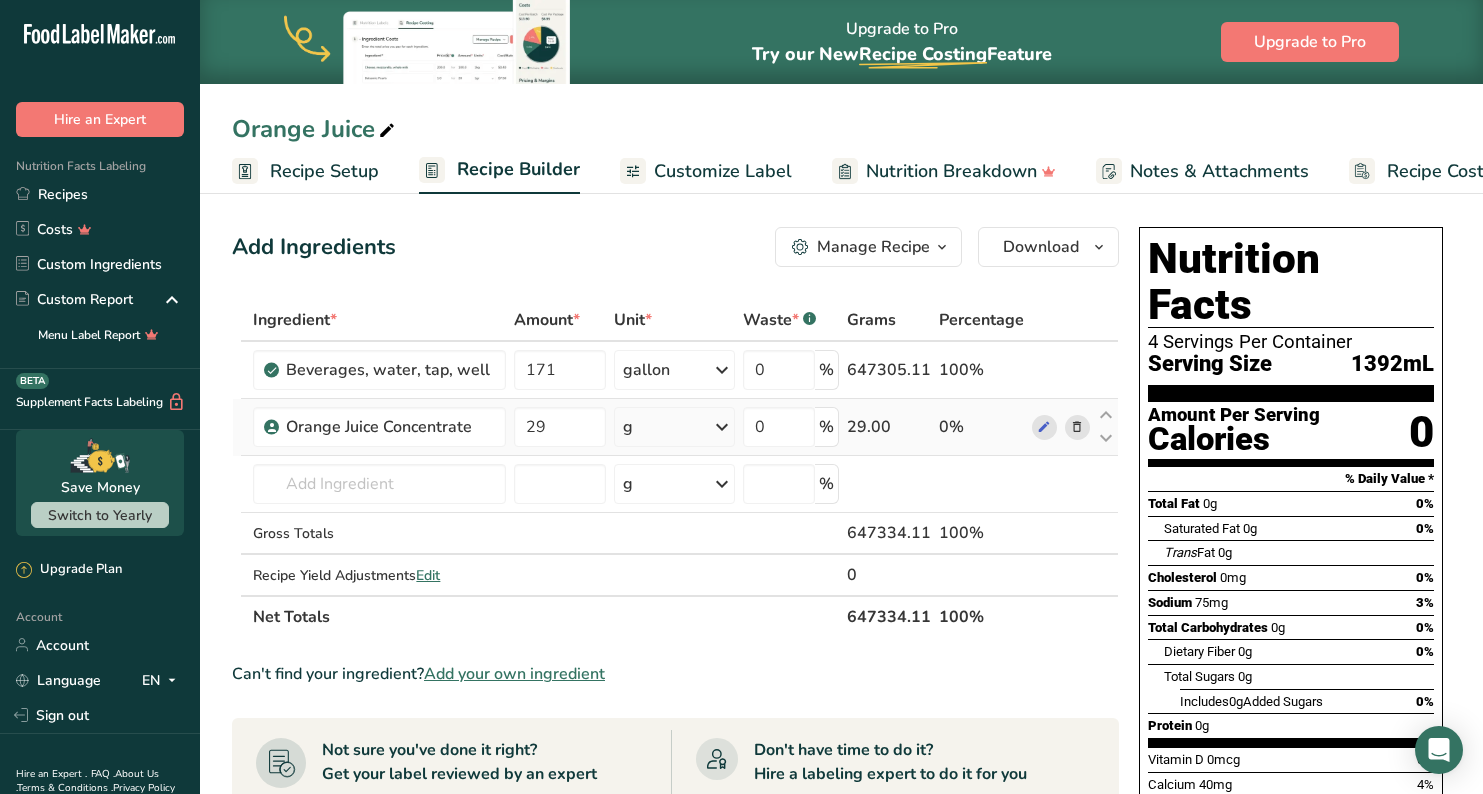 click on "Ingredient *
Amount *
Unit *
Waste *   .a-a{fill:#347362;}.b-a{fill:#fff;}          Grams
Percentage
Beverages, water, tap, well
171
gallon
Portions
1 fl oz
1 serving 8 fl oz 8 fl oz
1 liter
Weight Units
g
kg
mg
See more
Volume Units
l
Volume units require a density conversion. If you know your ingredient's density enter it below. Otherwise, click on "RIA" our AI Regulatory bot - she will be able to help you
1
lb/ft3
g/cm3
Confirm
mL
1
lb/ft3
g/cm3
Confirm
1" at bounding box center (675, 468) 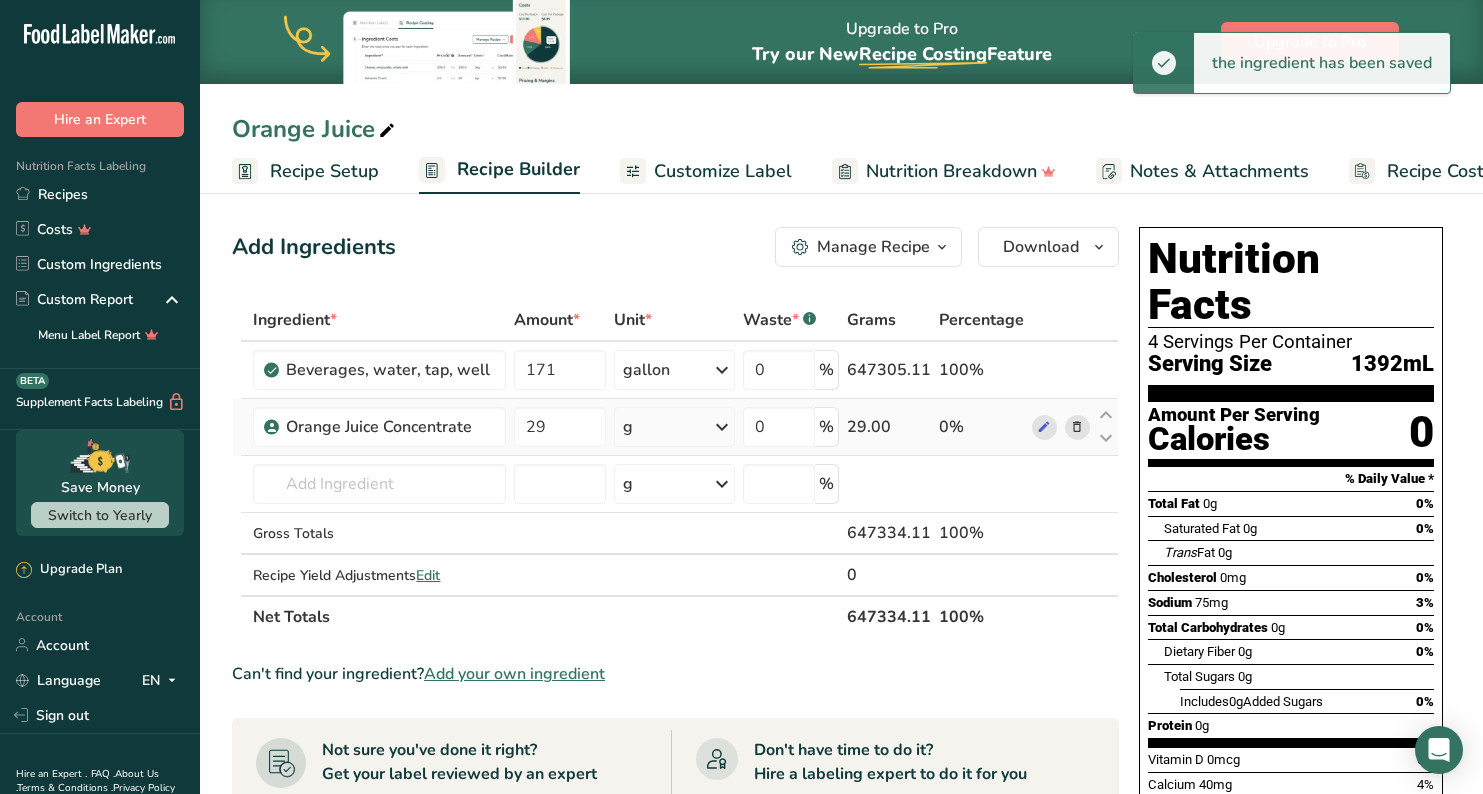 click on "g" at bounding box center (674, 427) 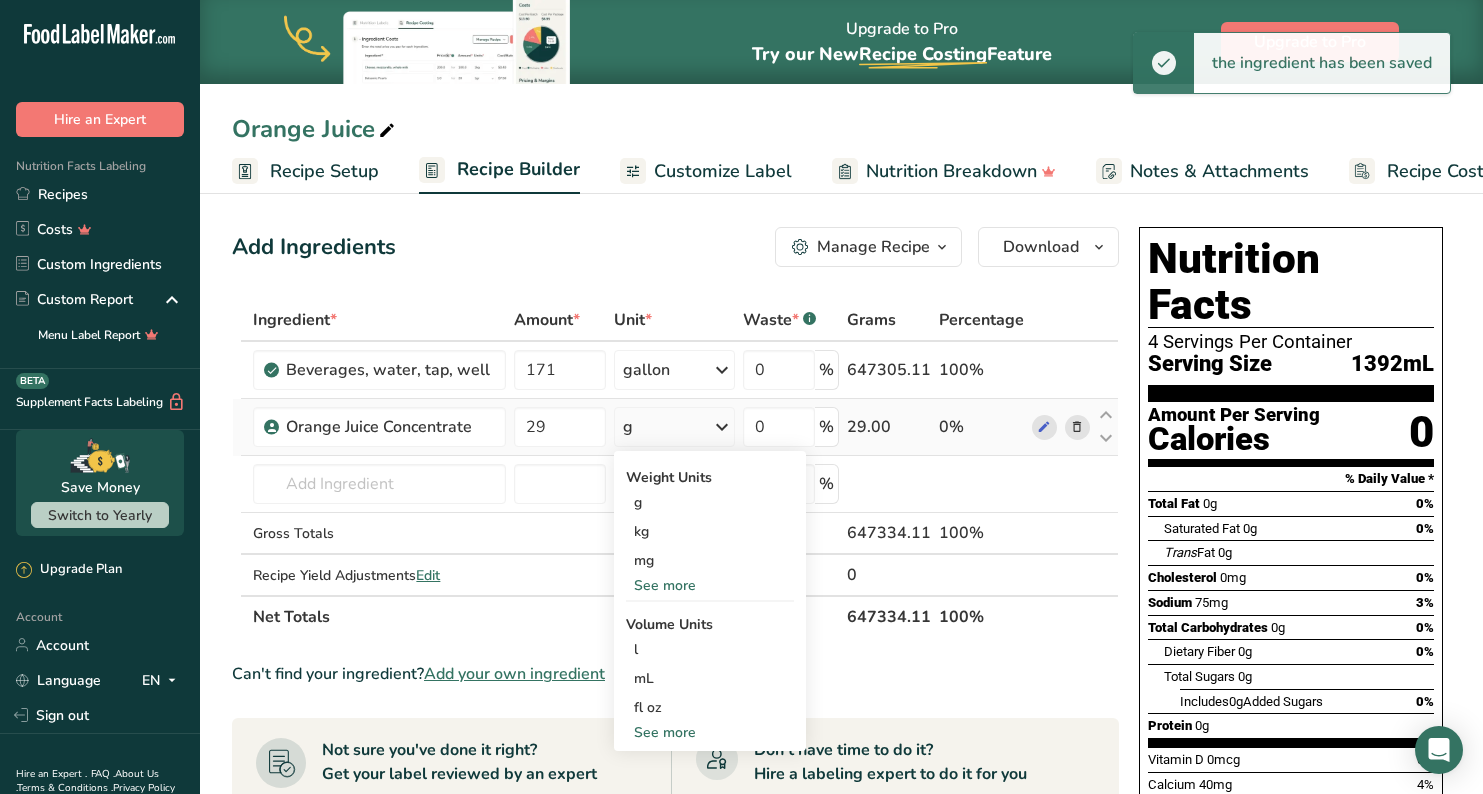 click on "See more" at bounding box center (710, 732) 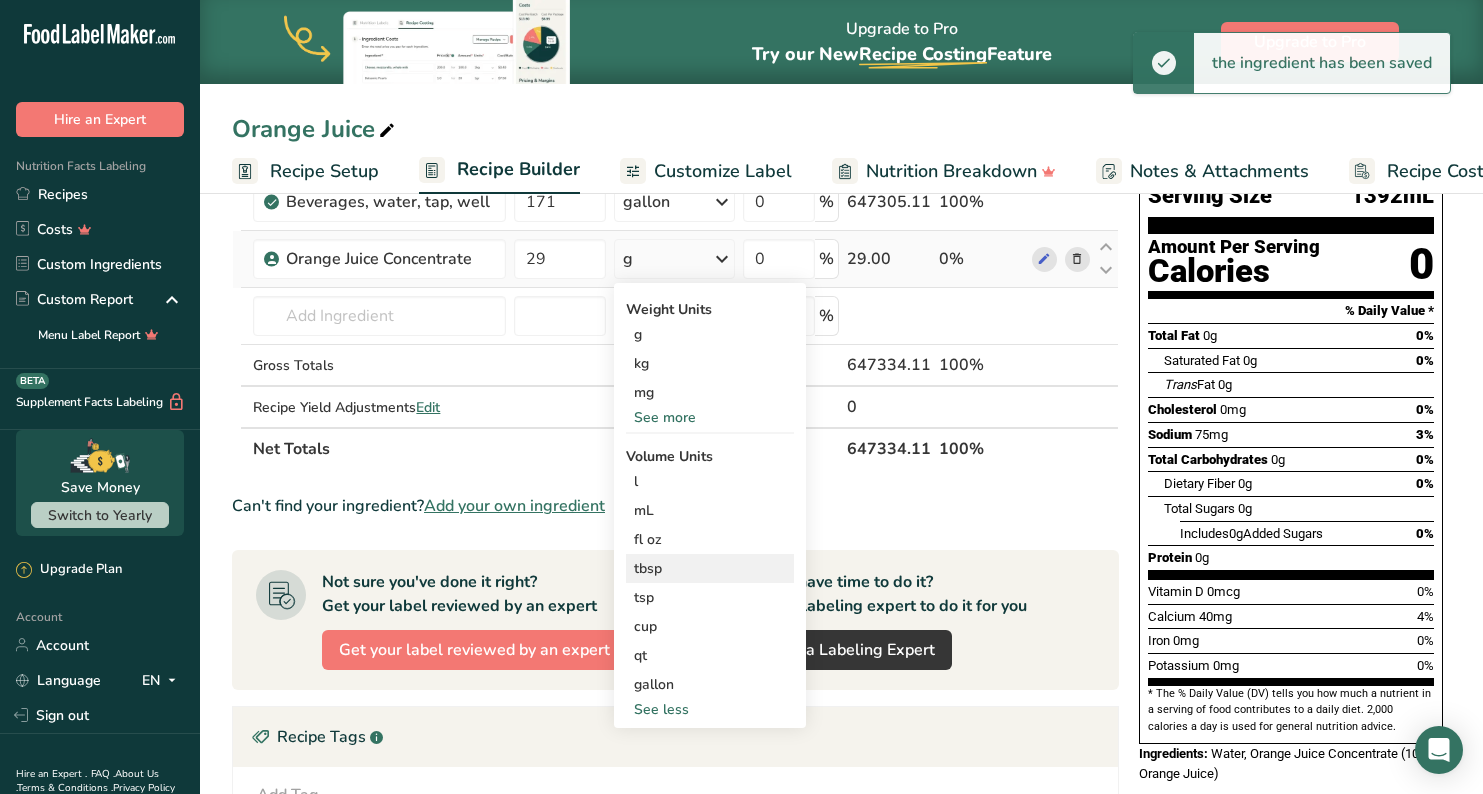 scroll, scrollTop: 174, scrollLeft: 0, axis: vertical 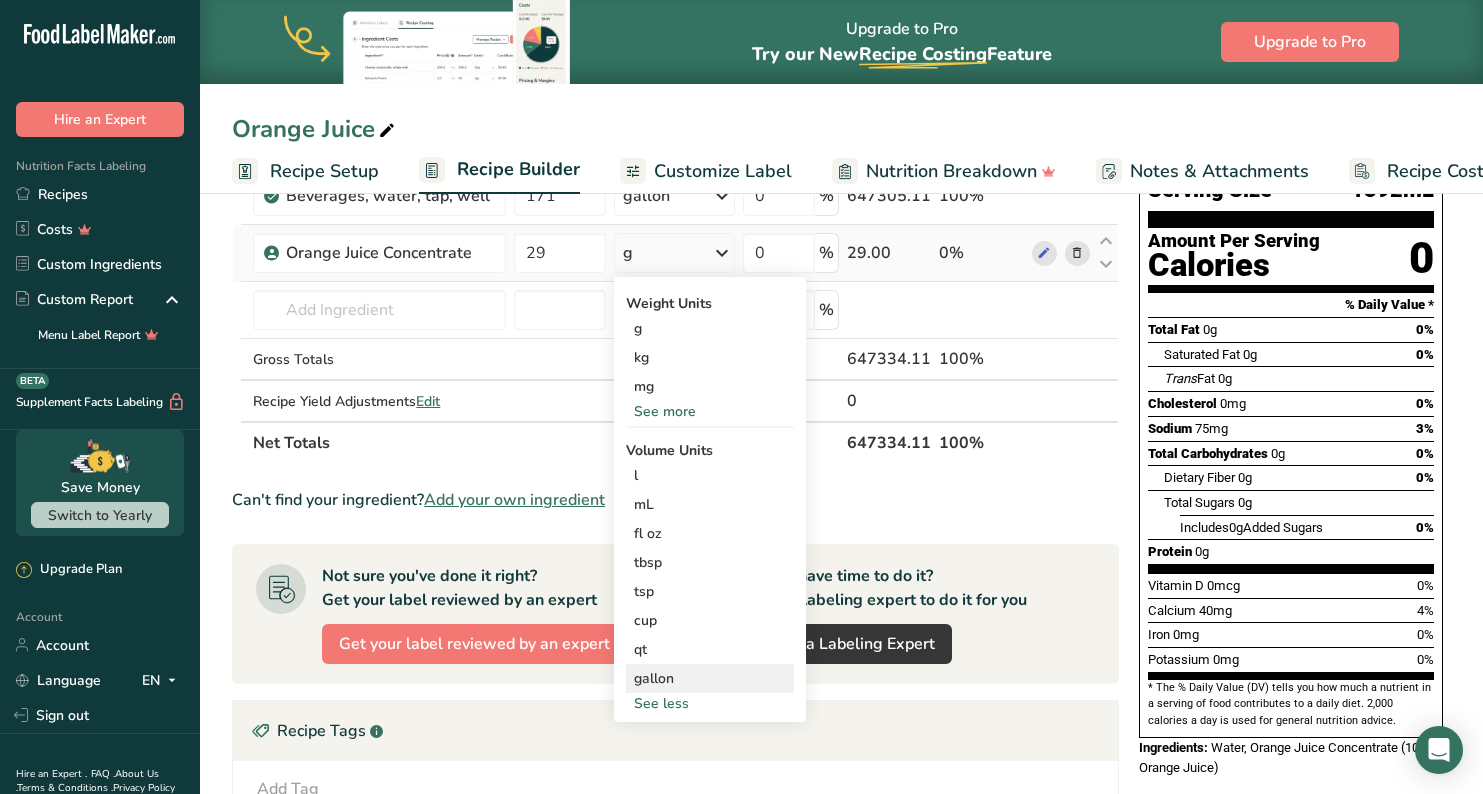 click on "gallon" at bounding box center [710, 678] 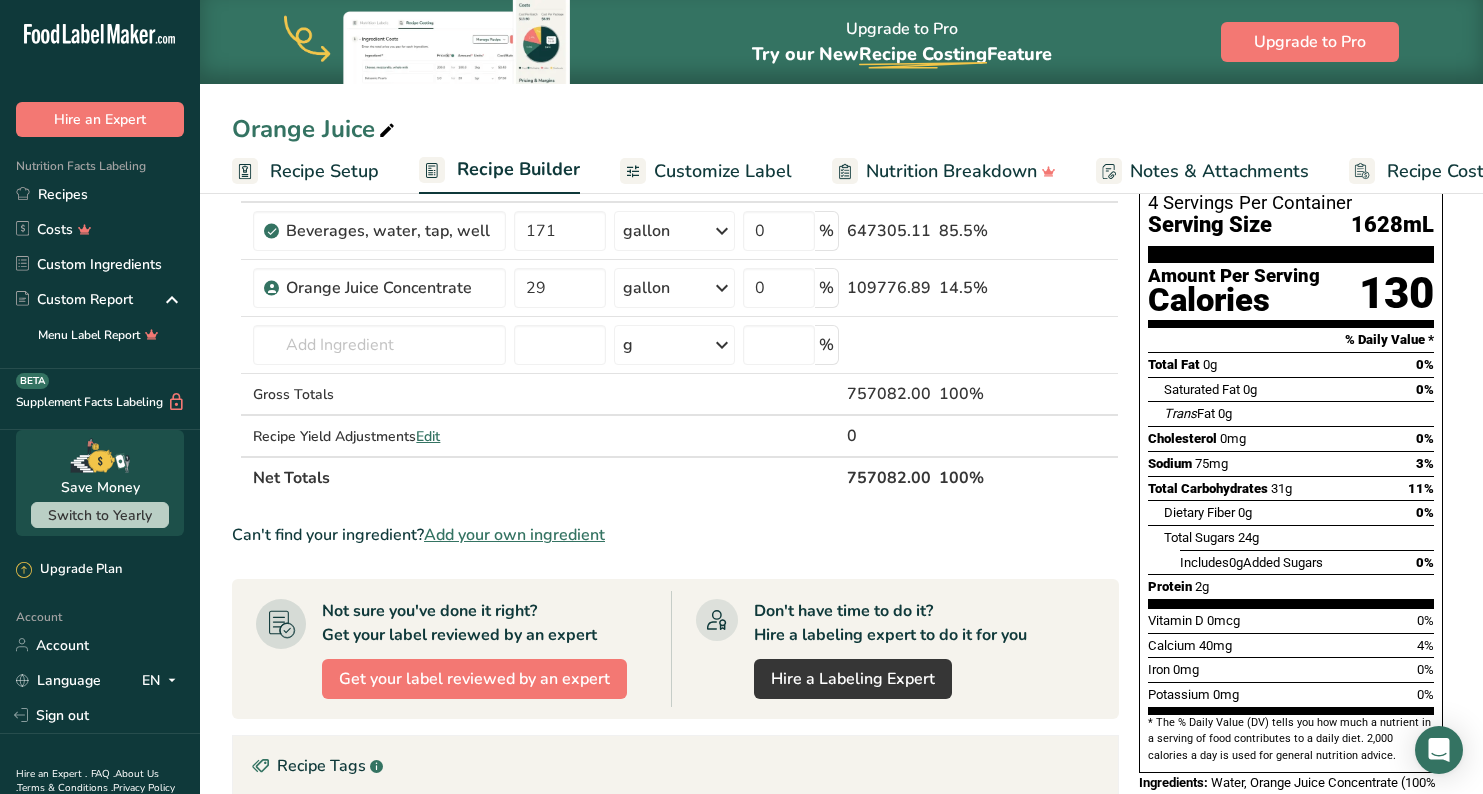 scroll, scrollTop: 141, scrollLeft: 0, axis: vertical 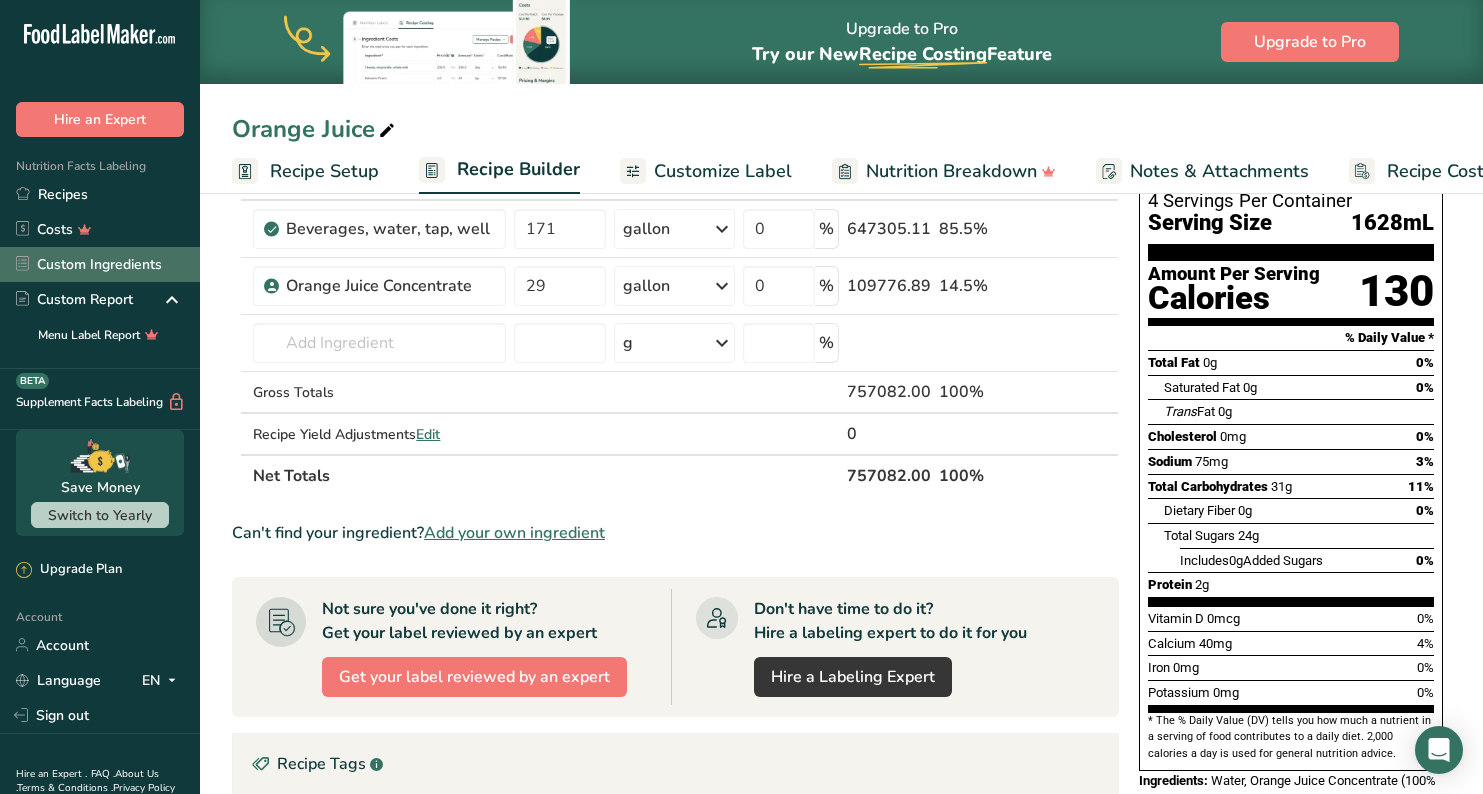 click on "Custom Ingredients" at bounding box center (100, 264) 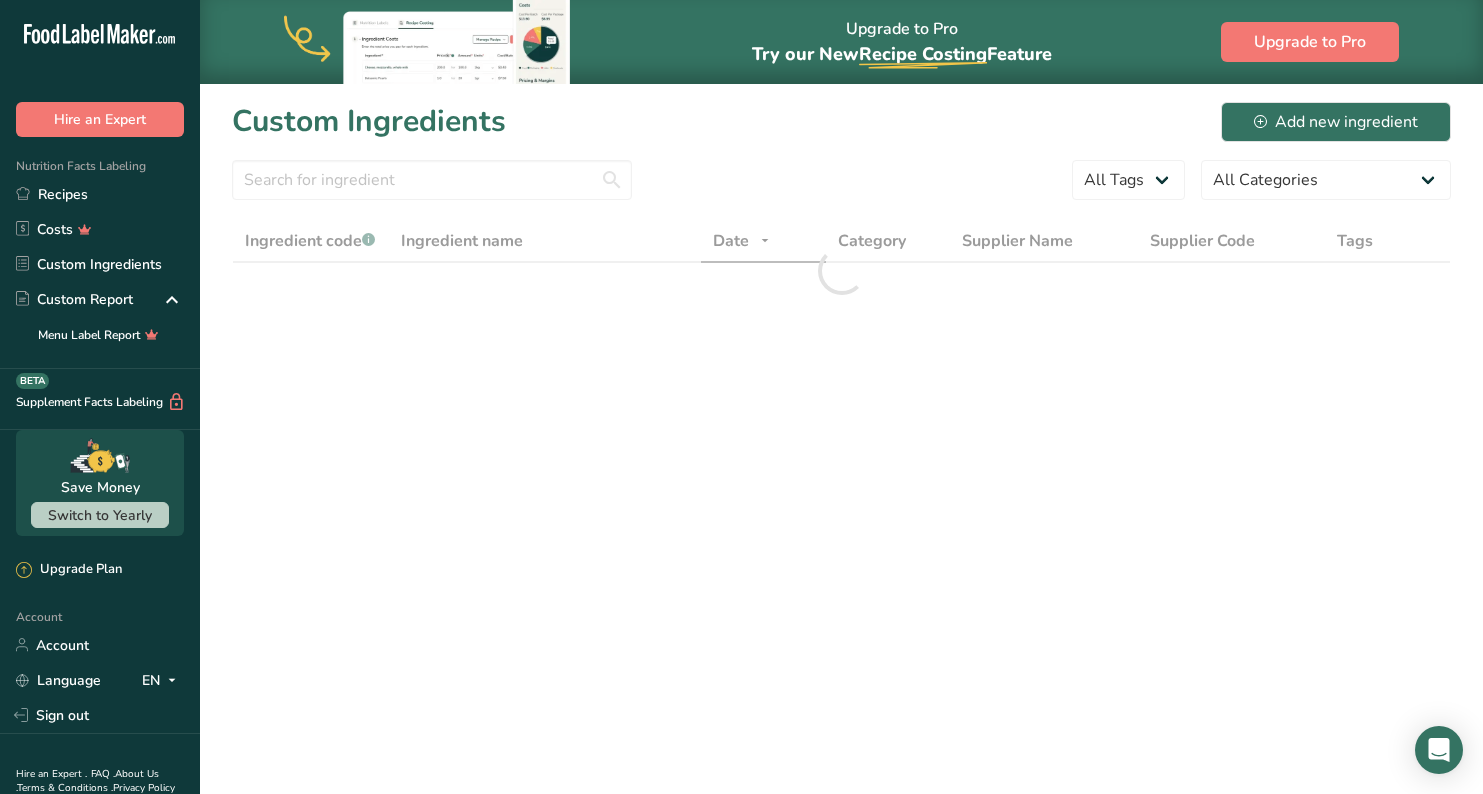 scroll, scrollTop: 0, scrollLeft: 0, axis: both 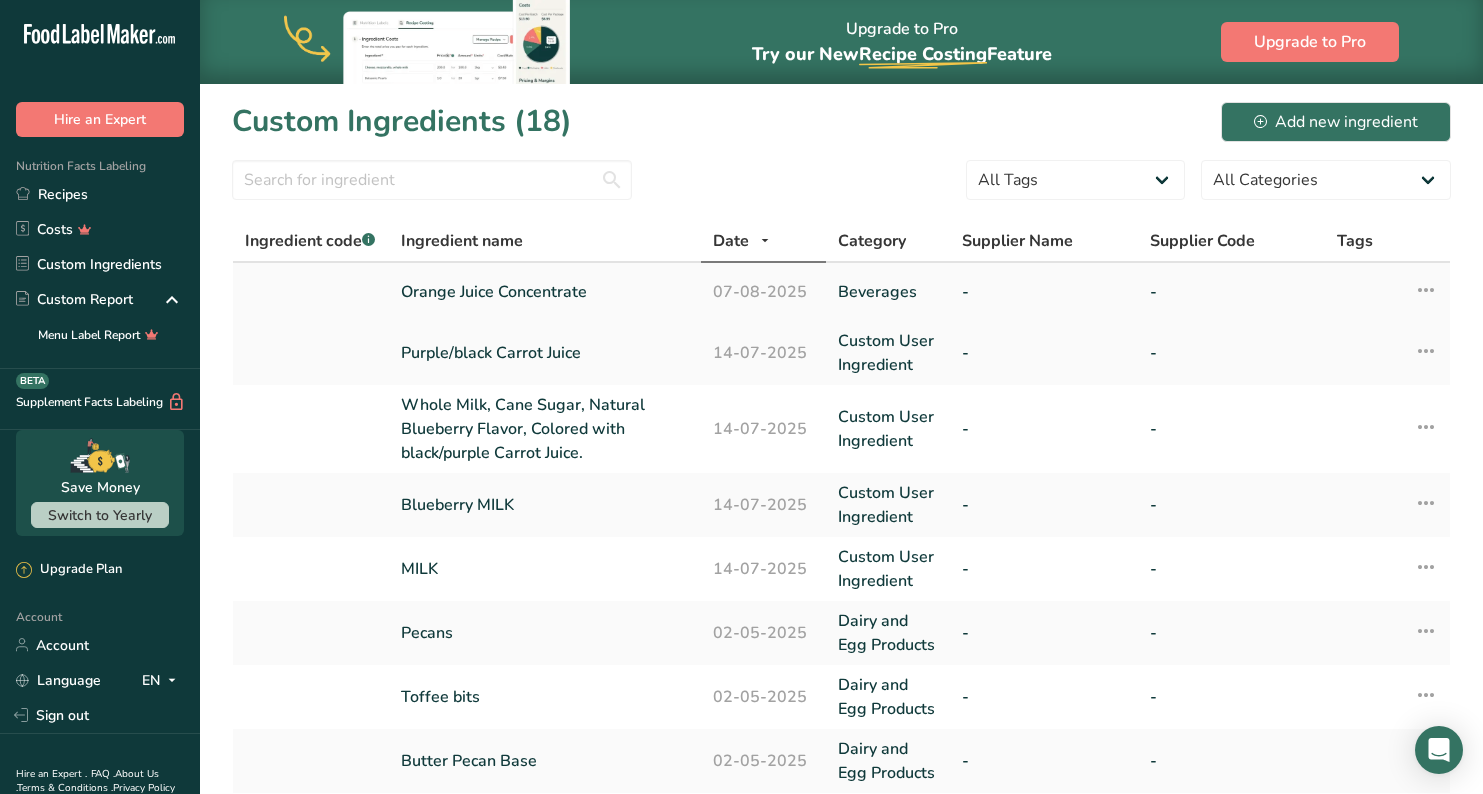 click on "Orange Juice Concentrate" at bounding box center (545, 292) 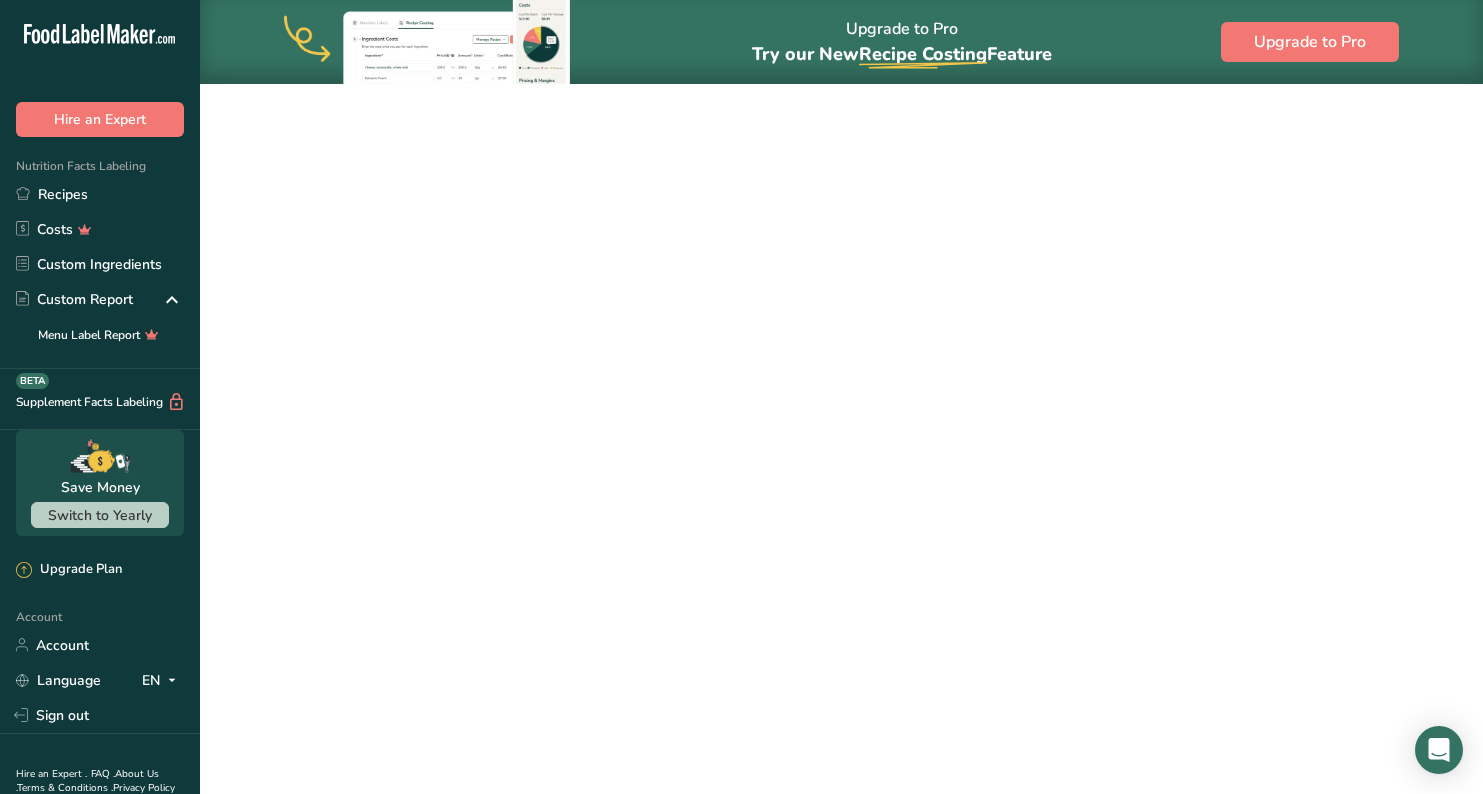 select on "5" 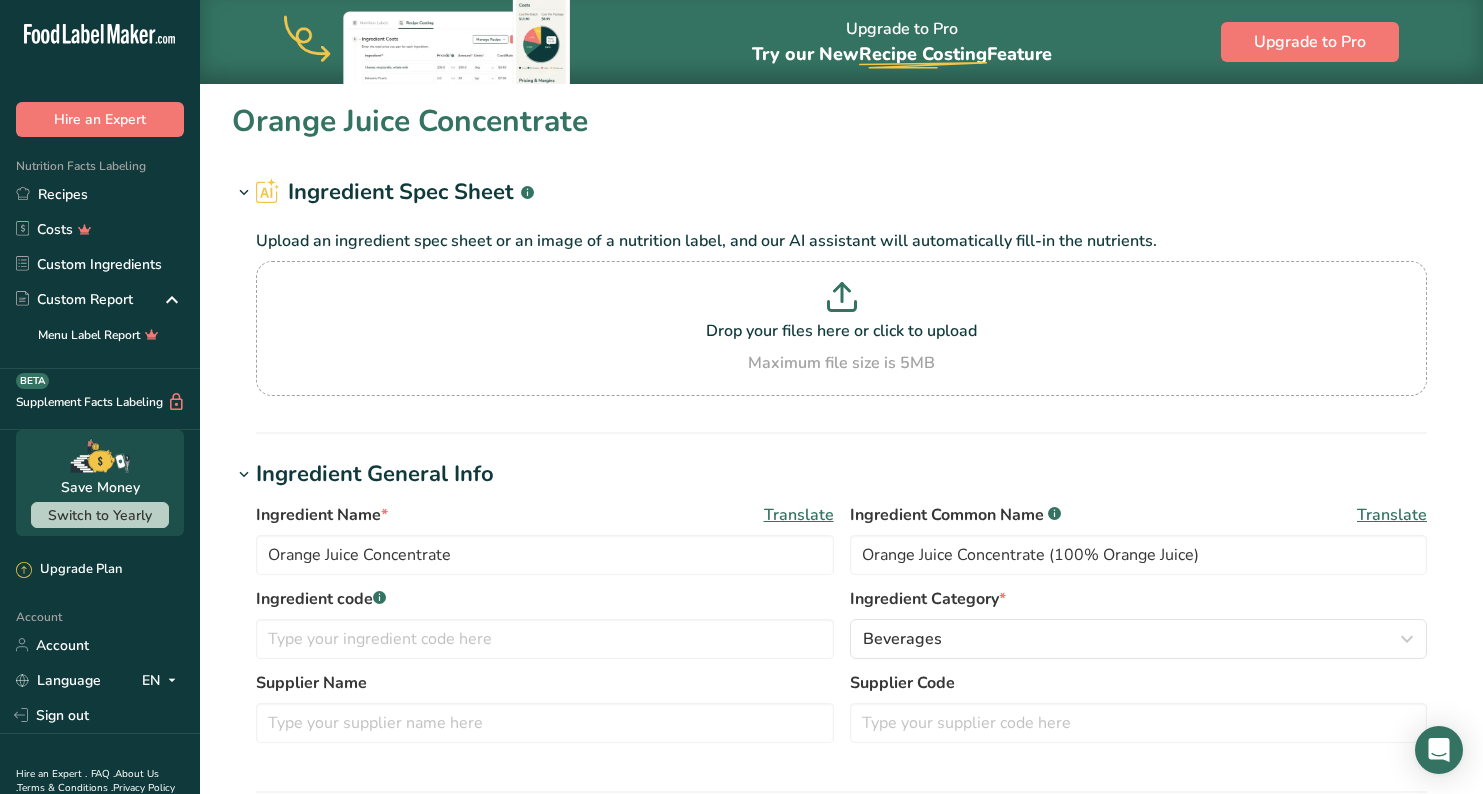 type 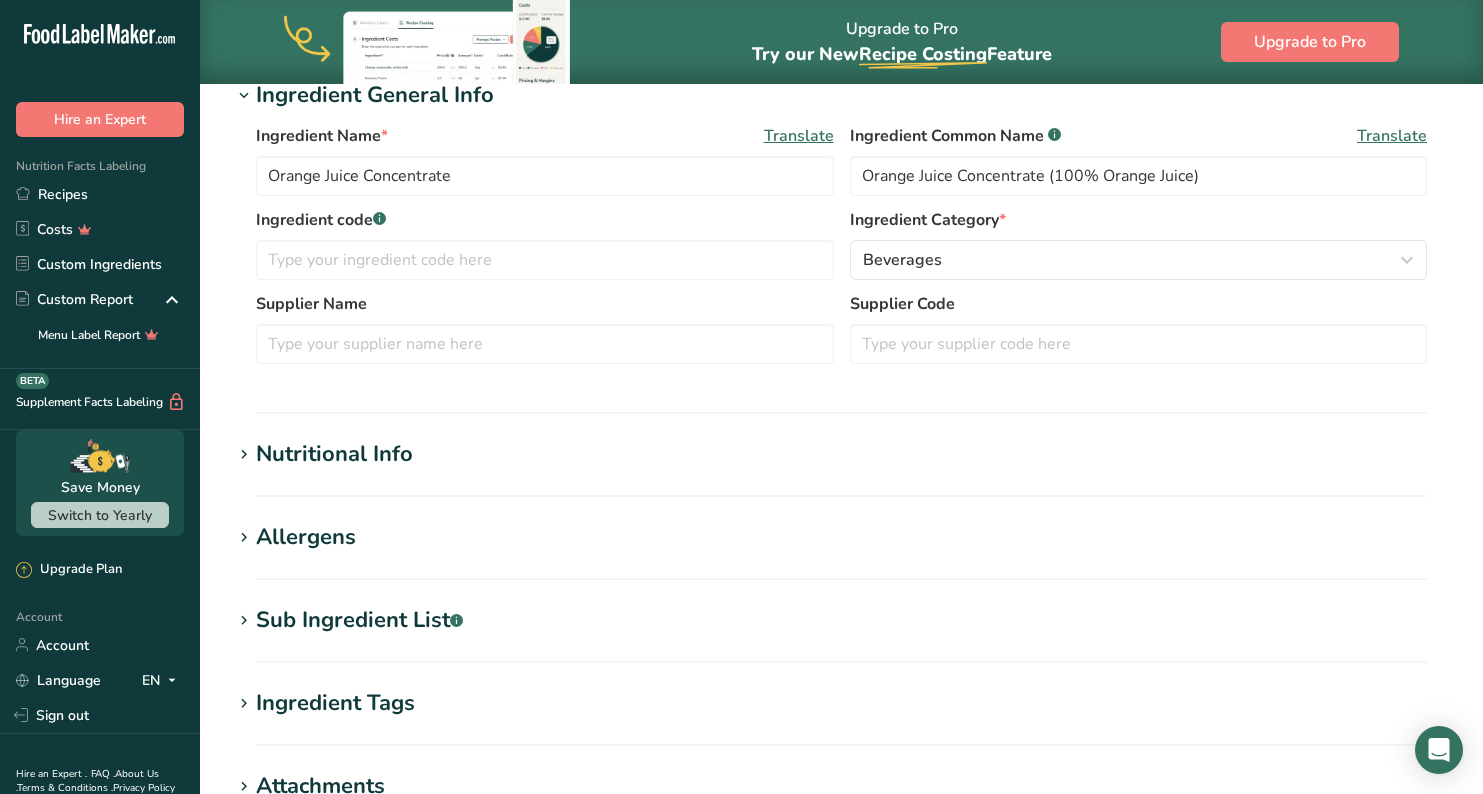 scroll, scrollTop: 380, scrollLeft: 0, axis: vertical 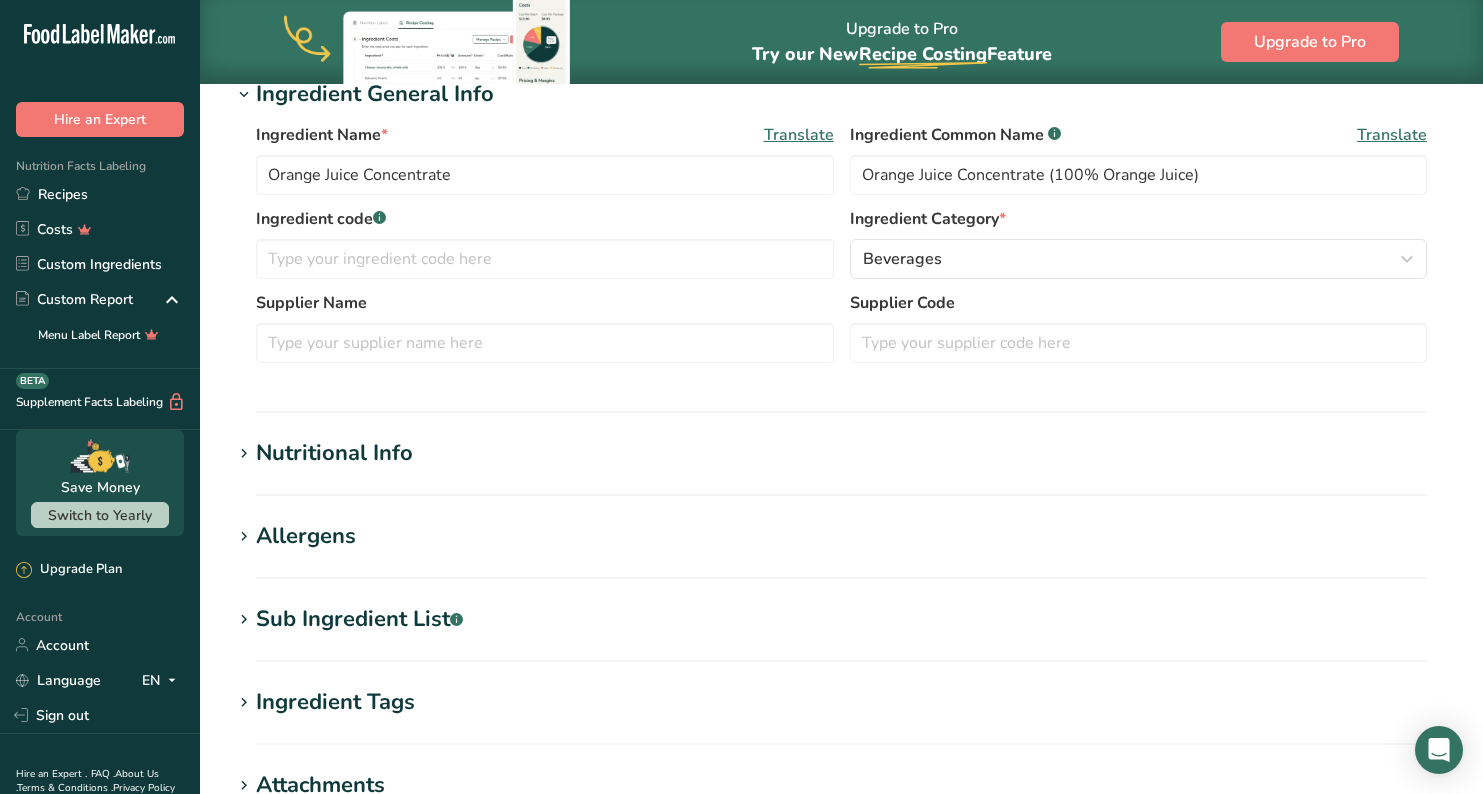 click on "Nutritional Info" at bounding box center [334, 453] 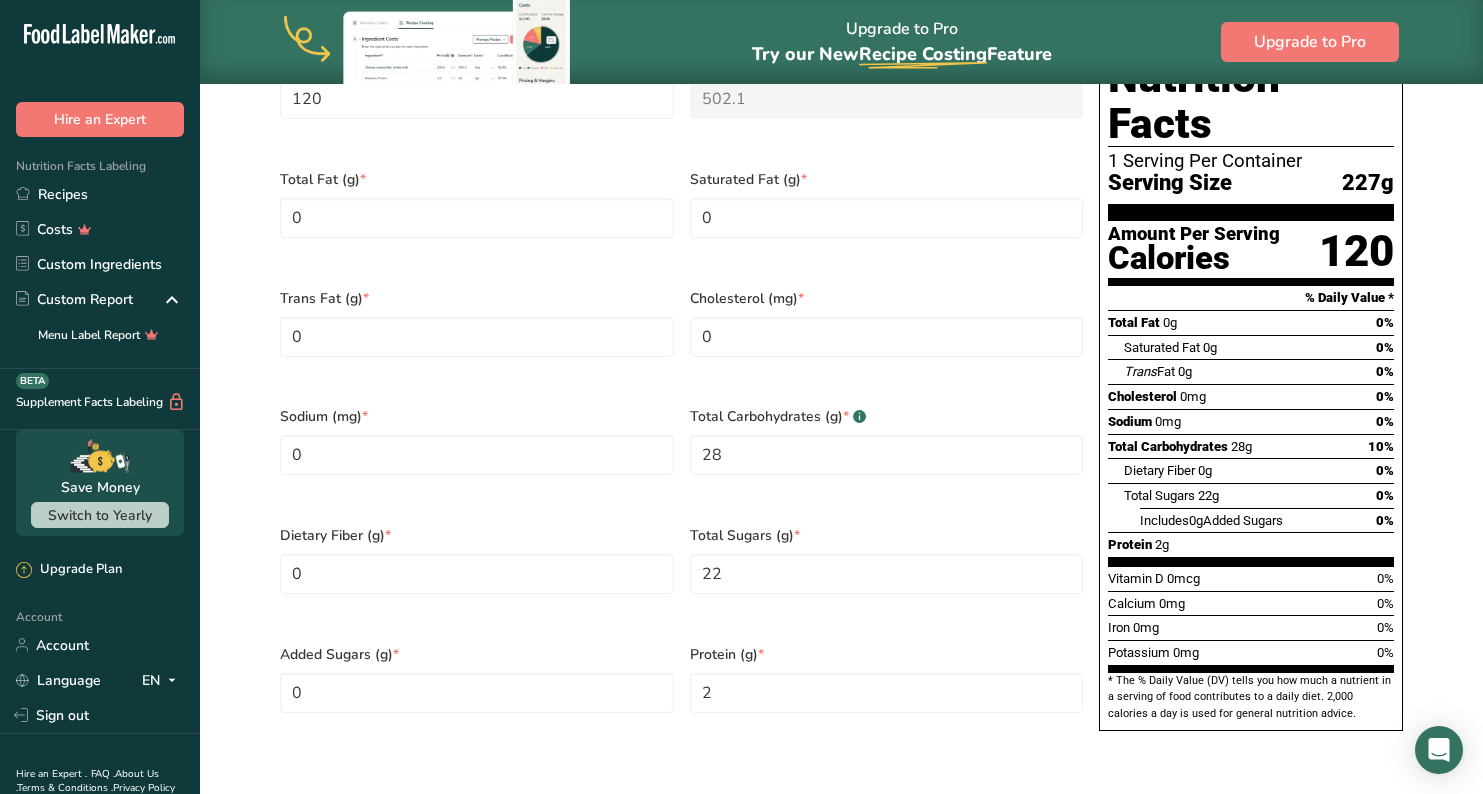 scroll, scrollTop: 991, scrollLeft: 0, axis: vertical 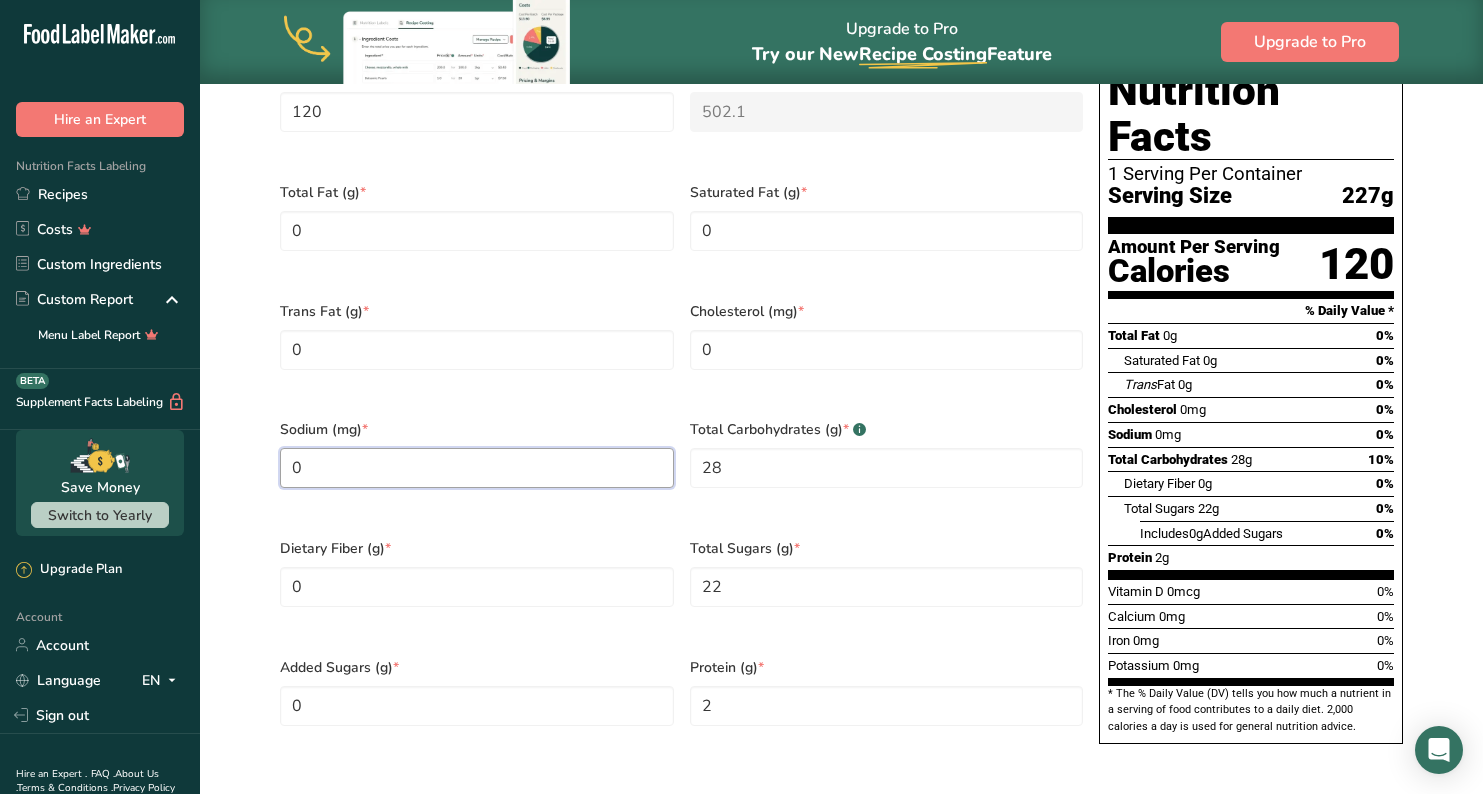 click on "0" at bounding box center [477, 468] 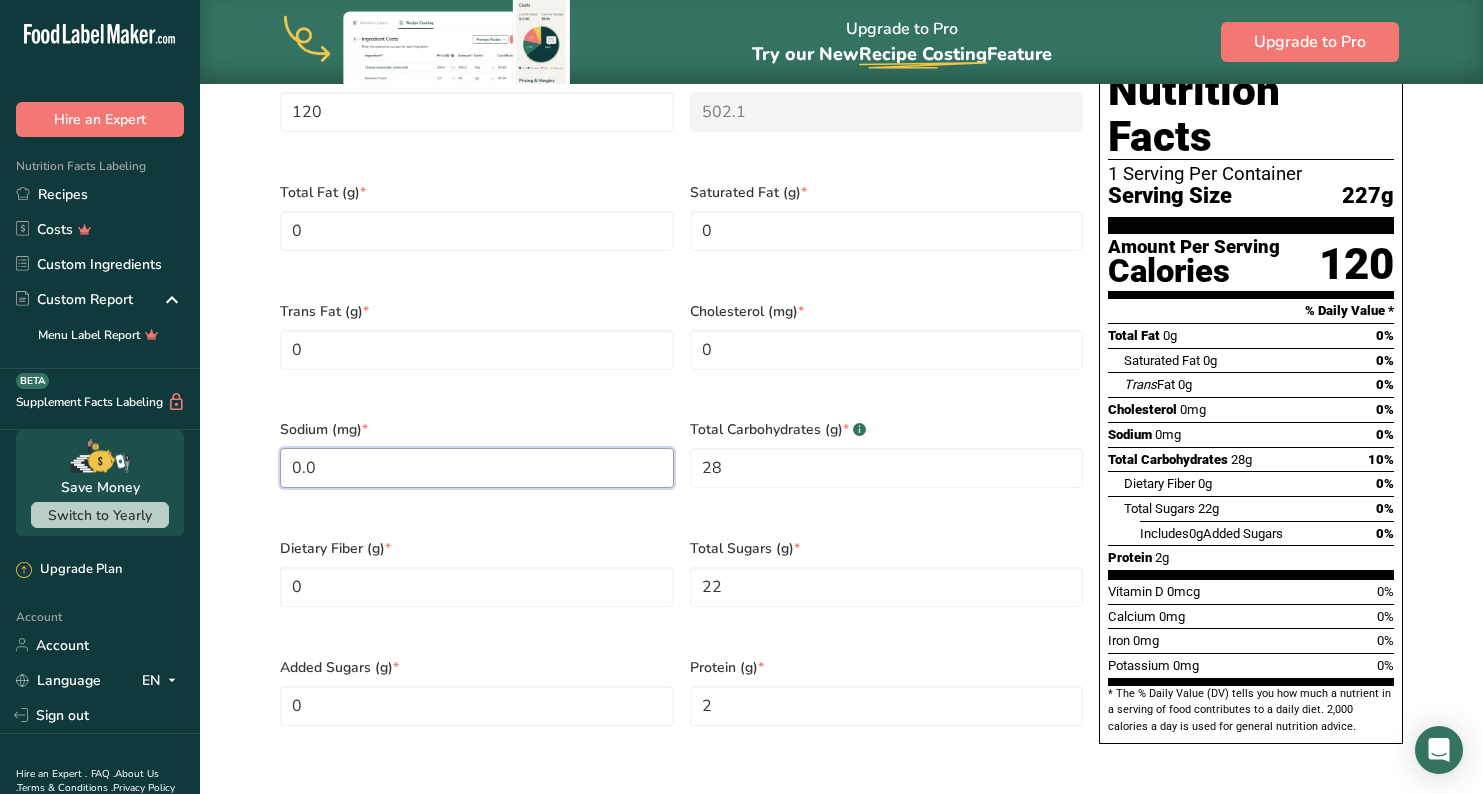 type on "0.0" 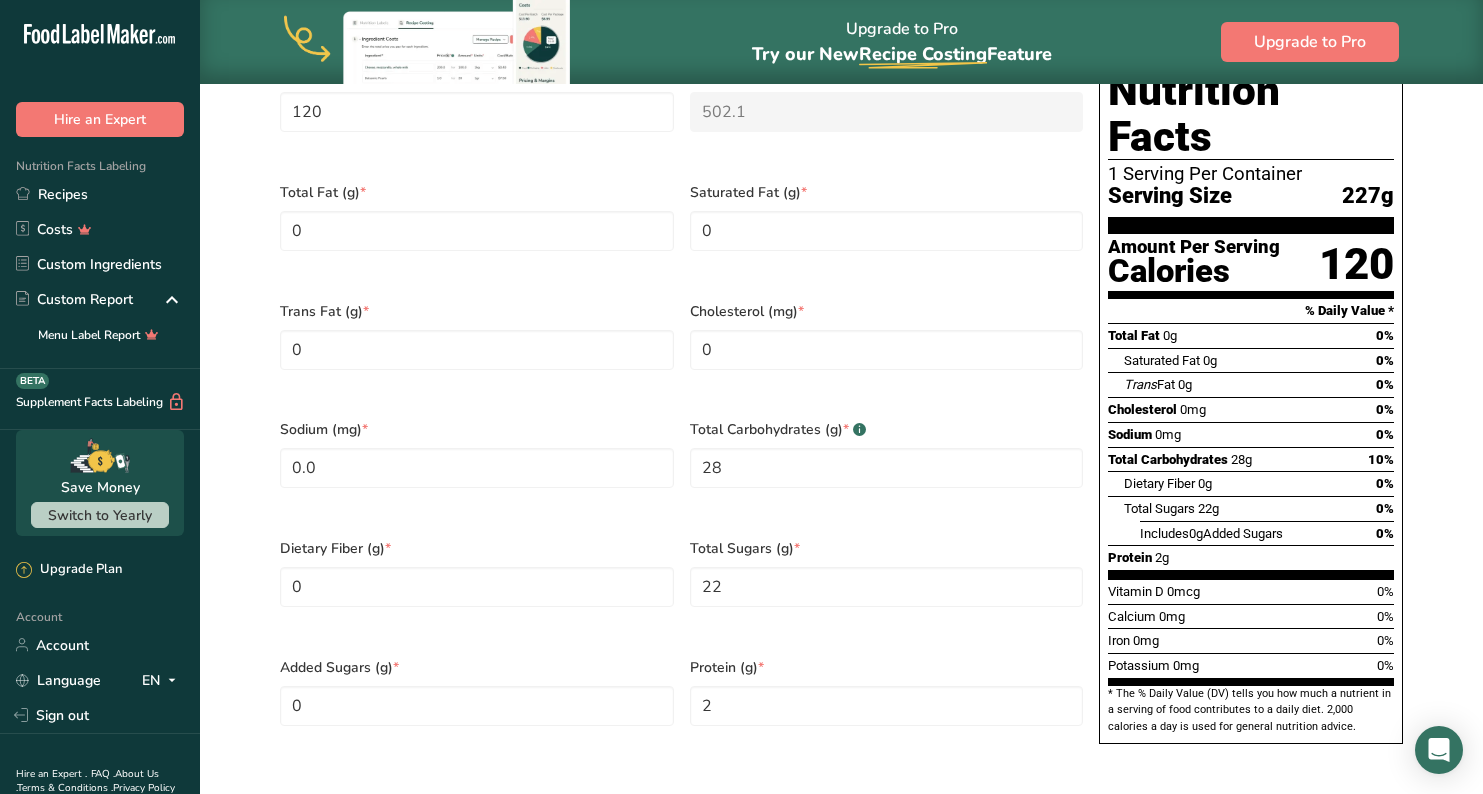 click on "Trans Fat
(g) *     0" at bounding box center (477, 348) 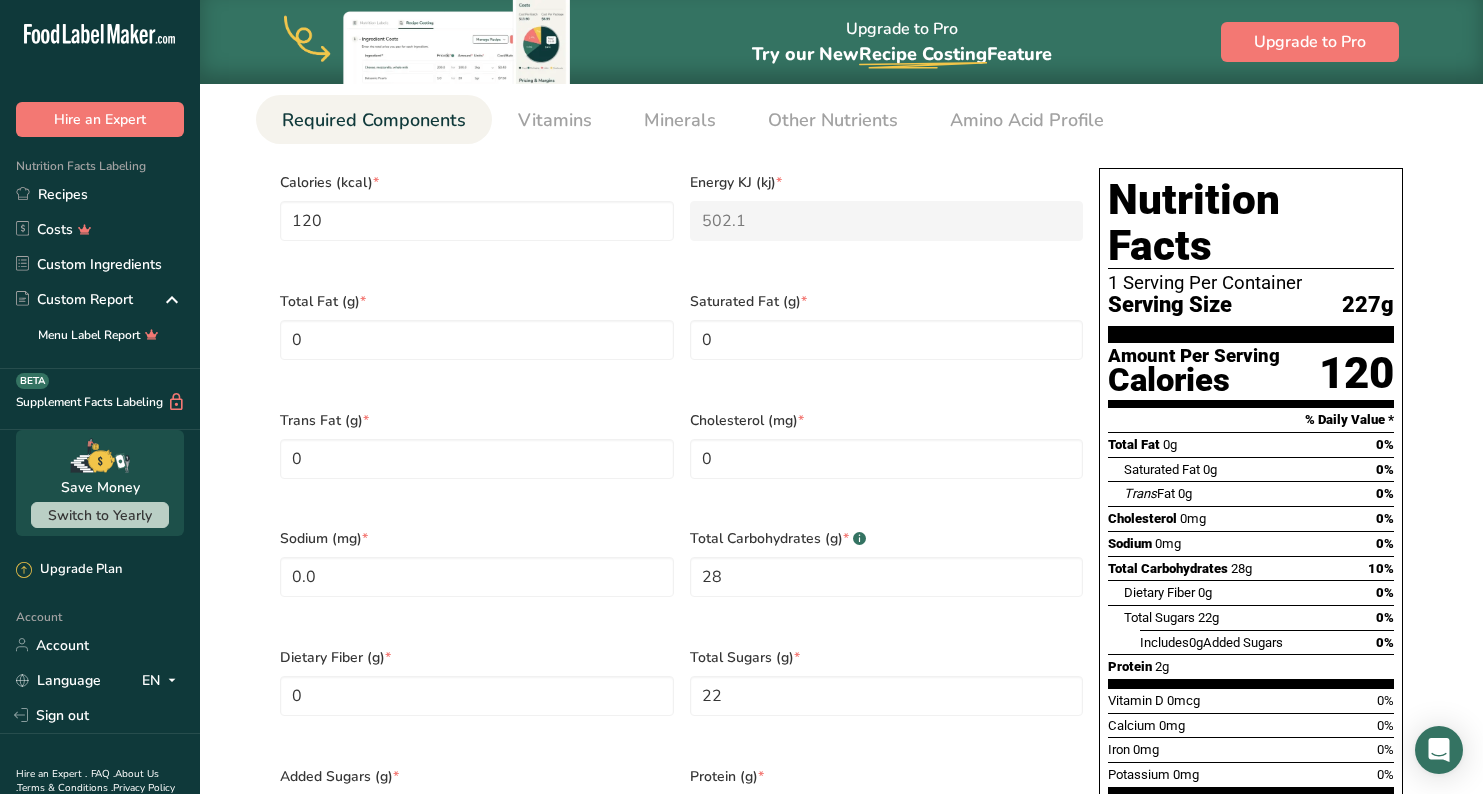 scroll, scrollTop: 861, scrollLeft: 0, axis: vertical 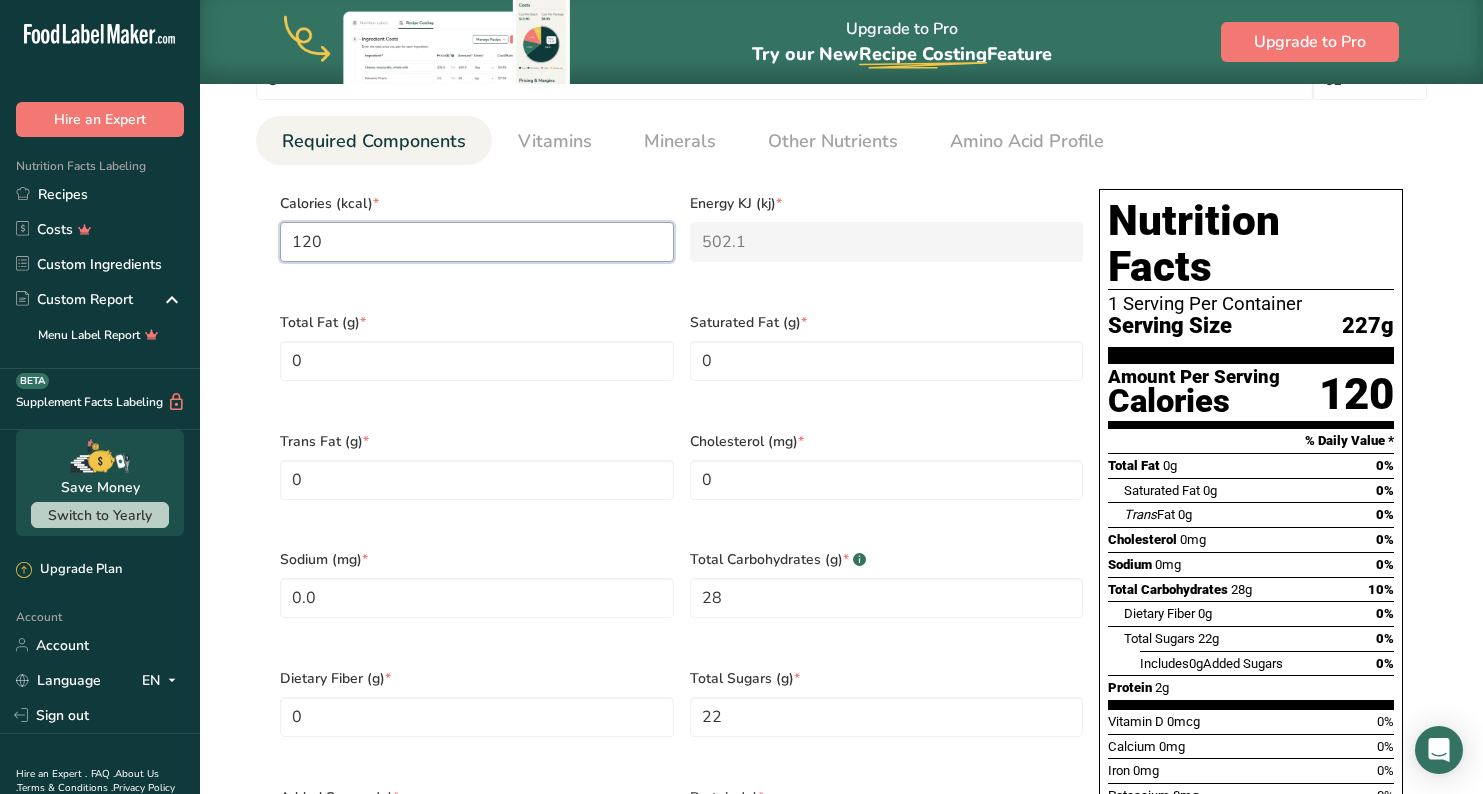 click on "120" at bounding box center (477, 242) 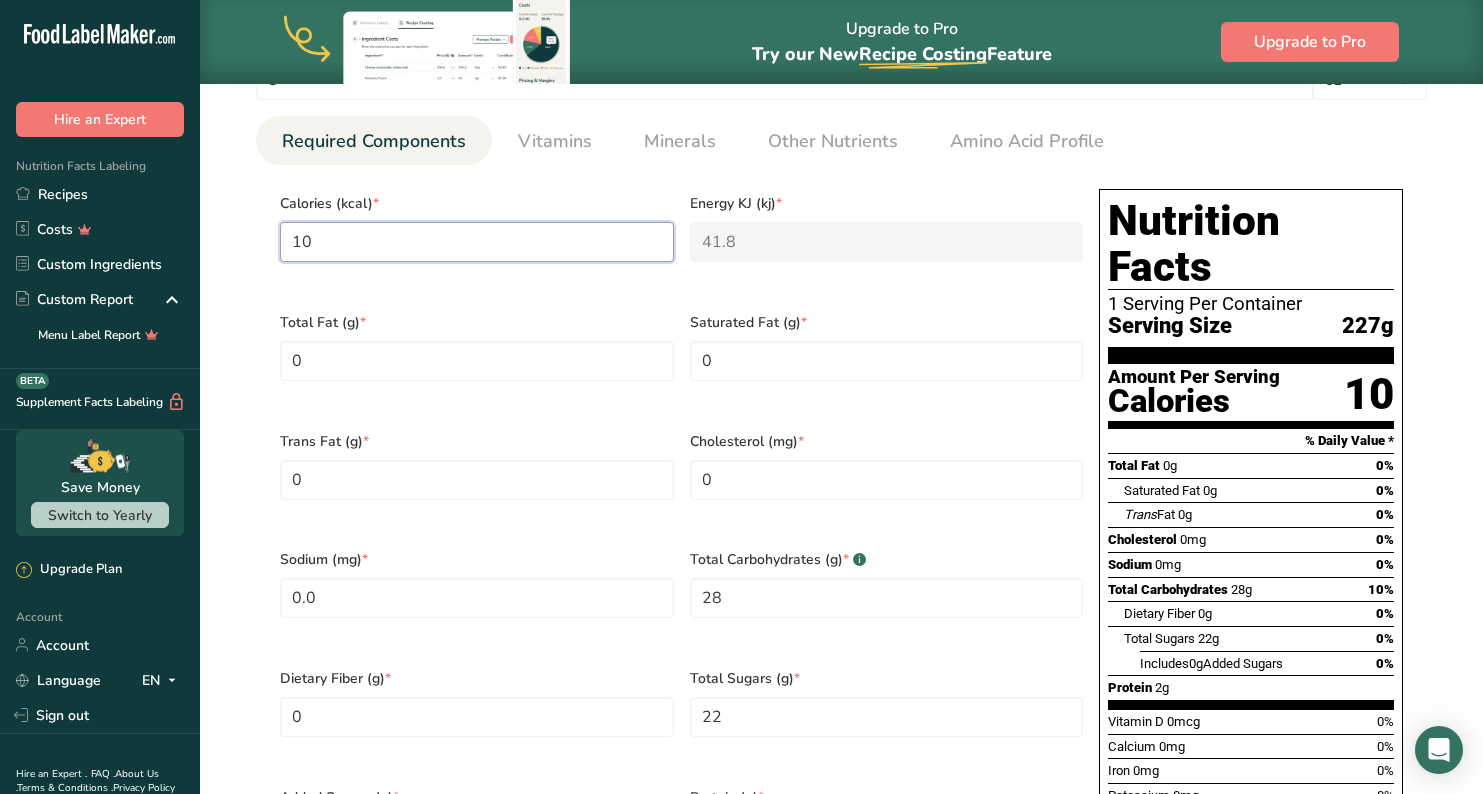 type on "110" 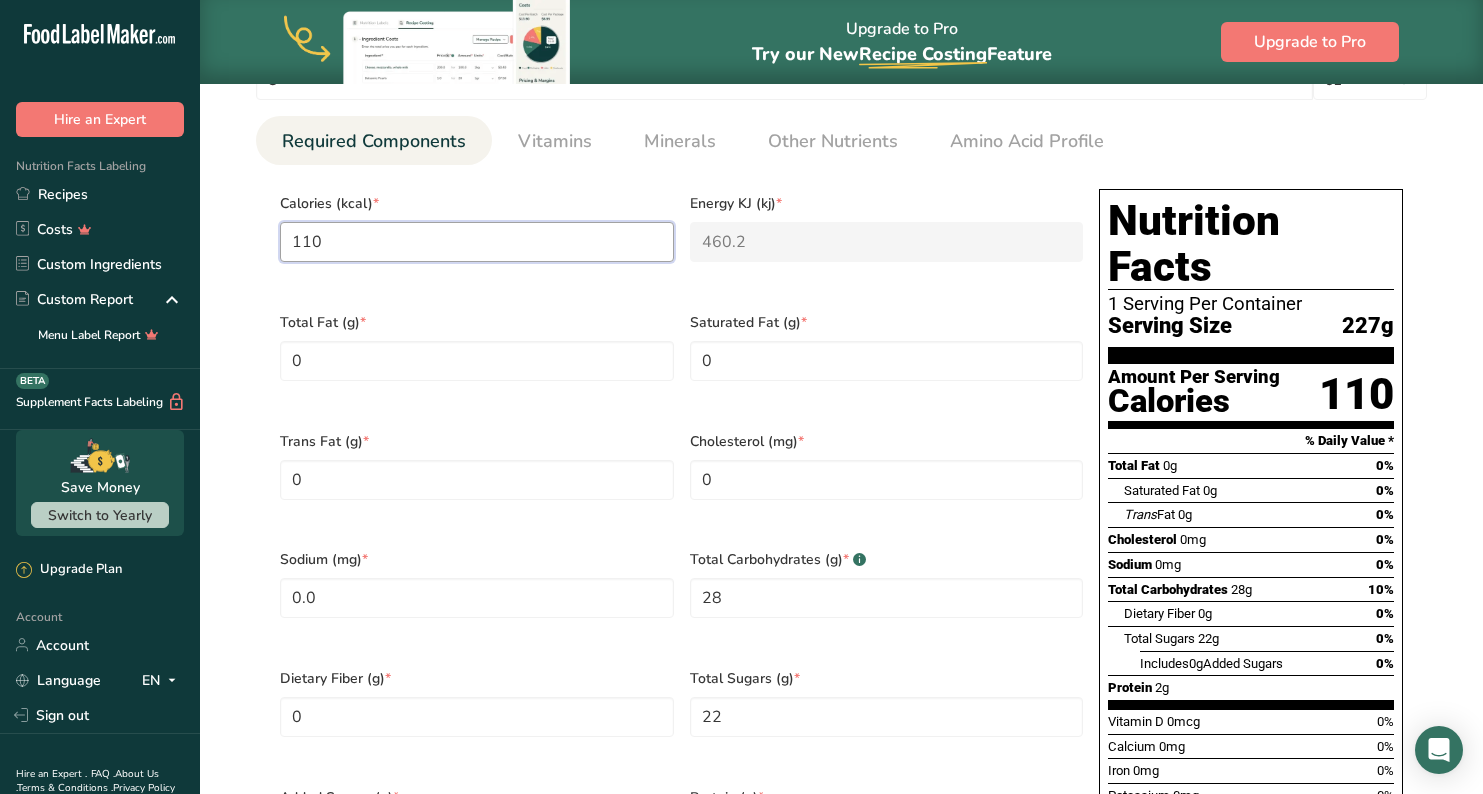 type on "110" 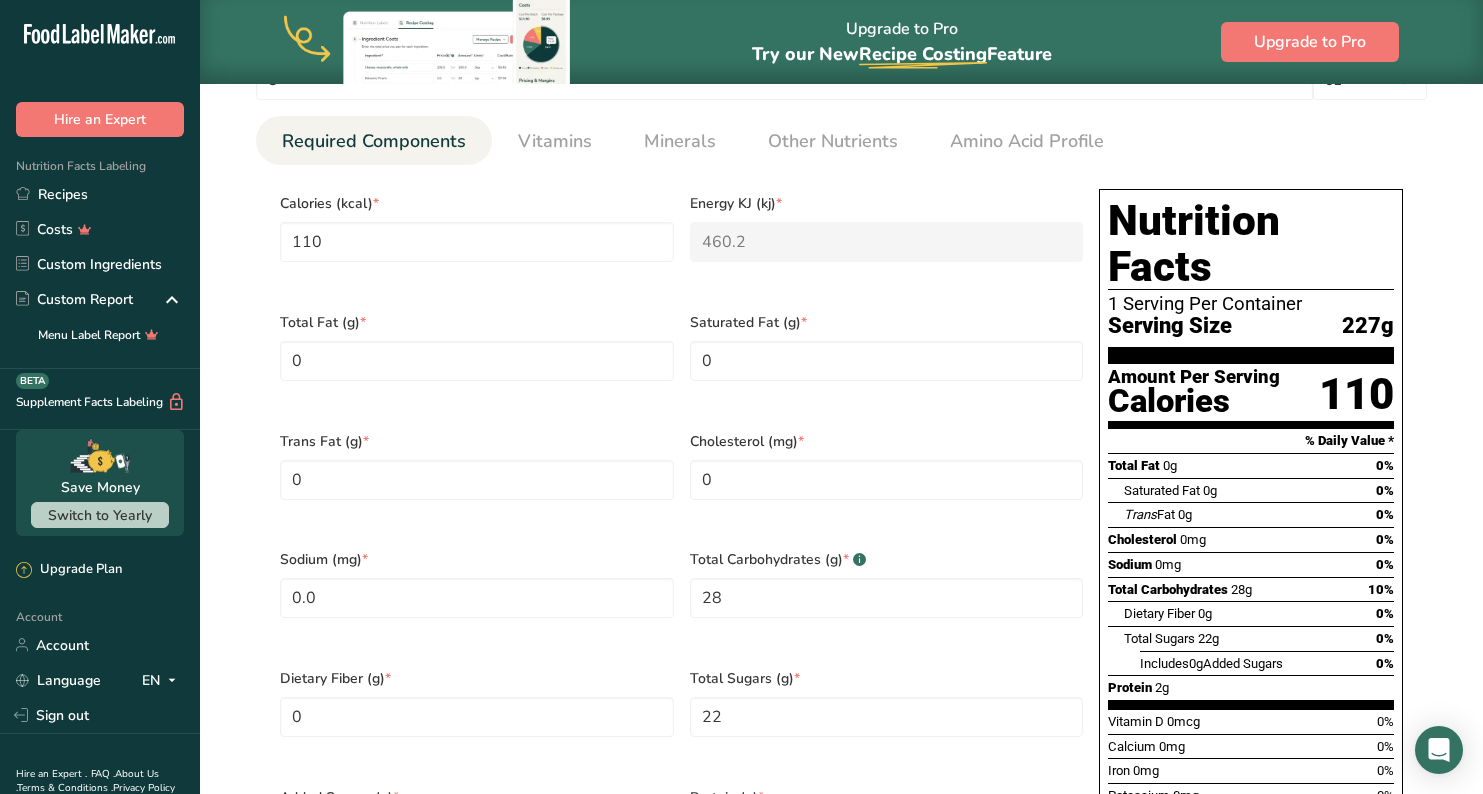 click on "Total Fat
(g) *     0" at bounding box center [477, 359] 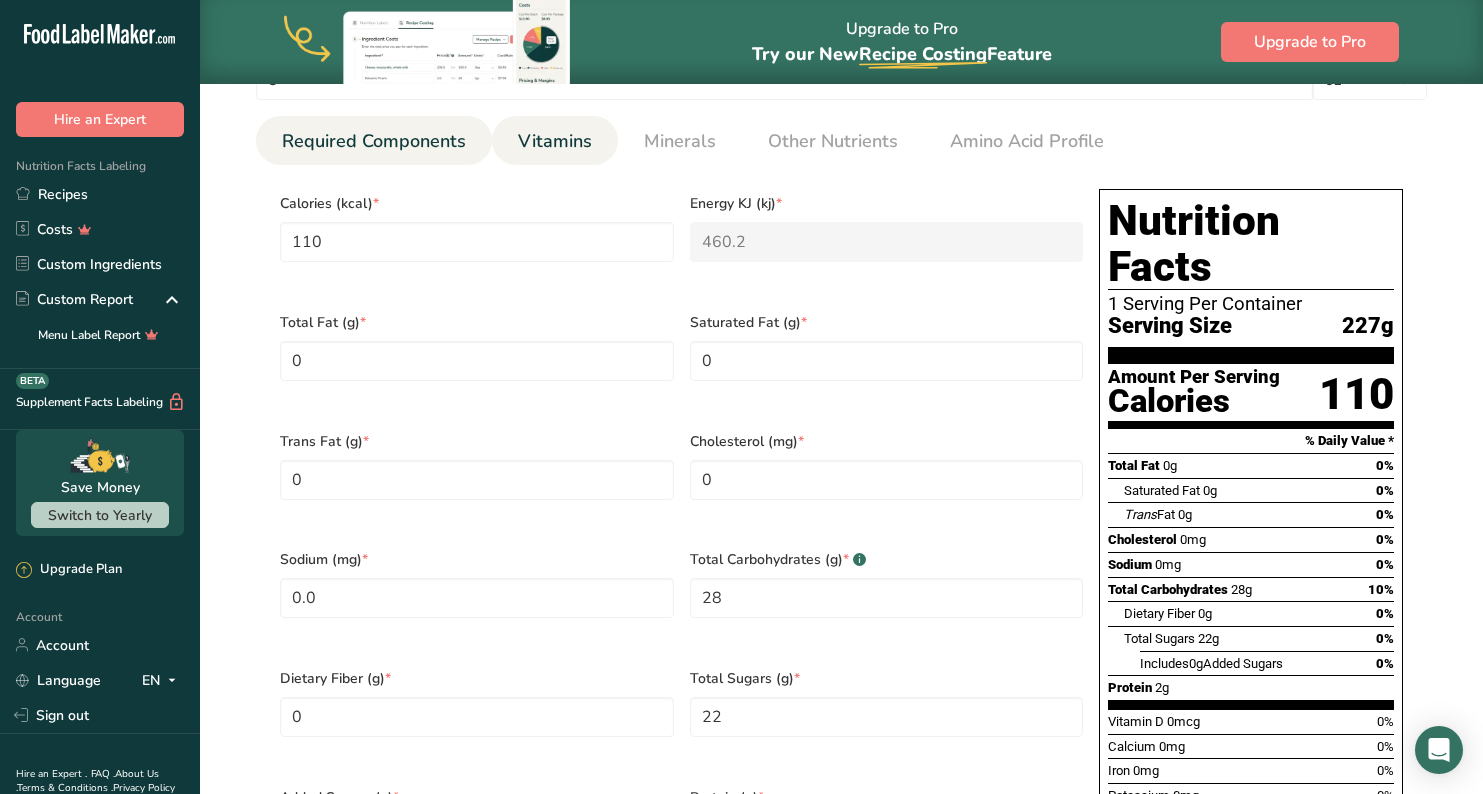click on "Vitamins" at bounding box center (555, 141) 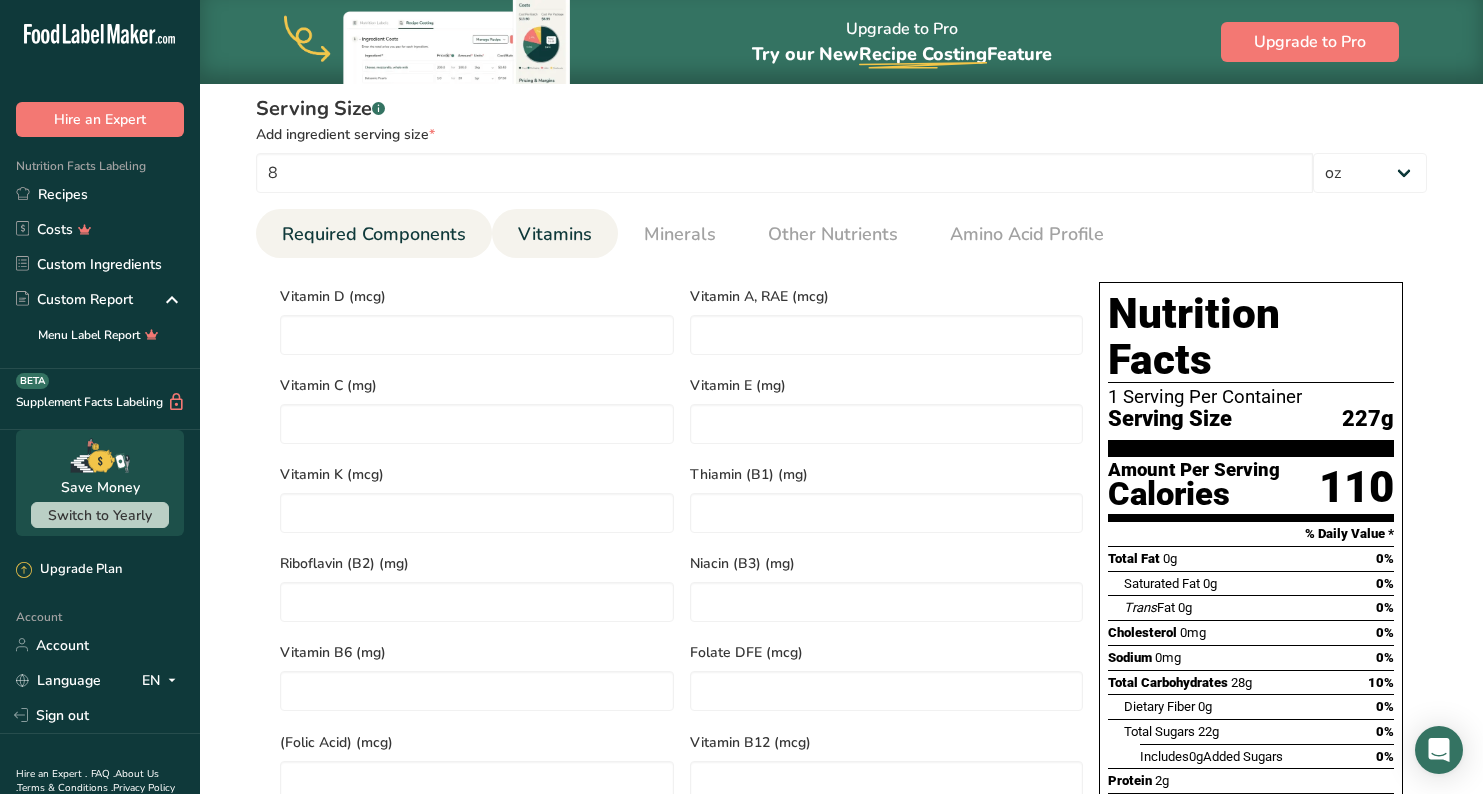scroll, scrollTop: 770, scrollLeft: 0, axis: vertical 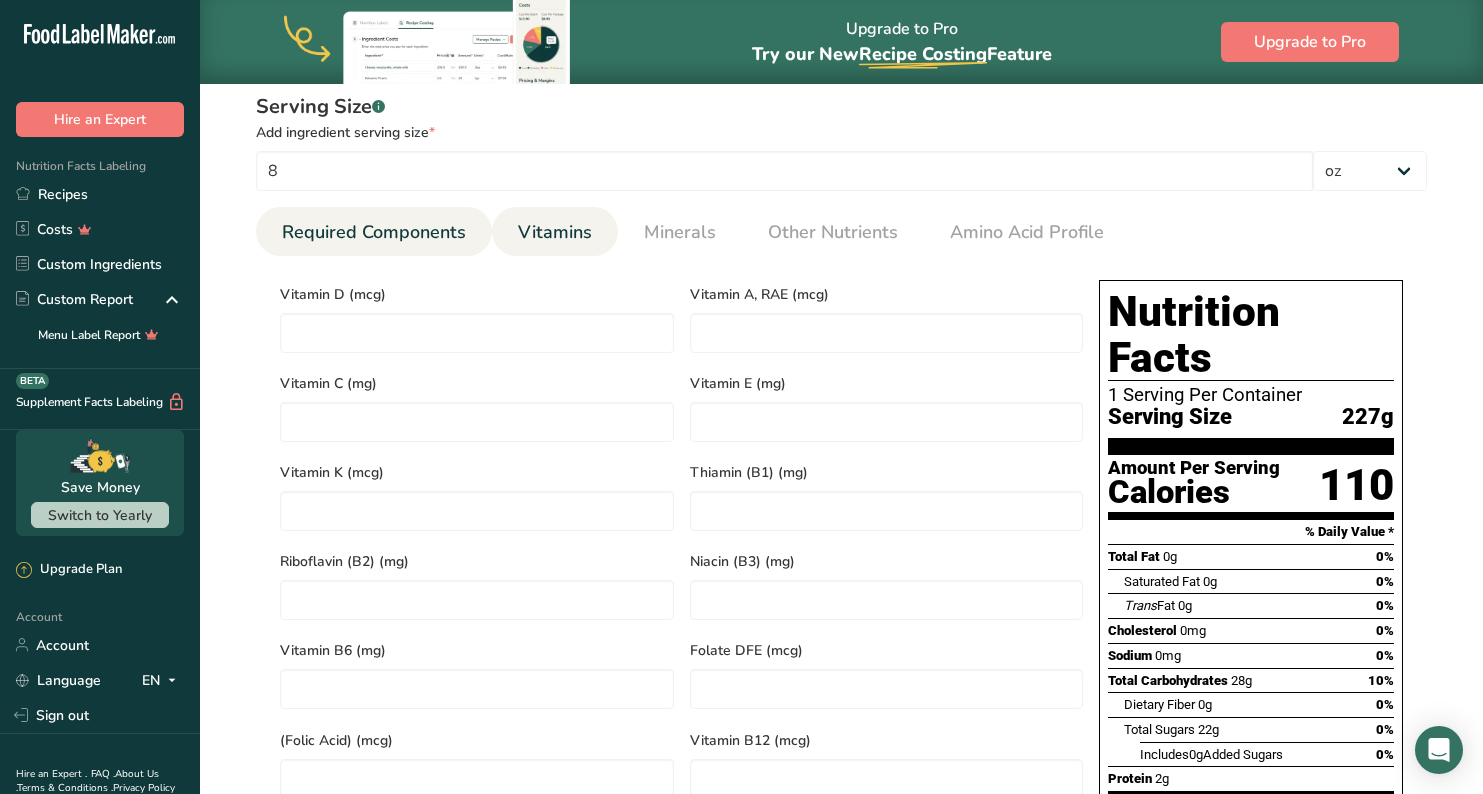 click on "Required Components" at bounding box center [374, 232] 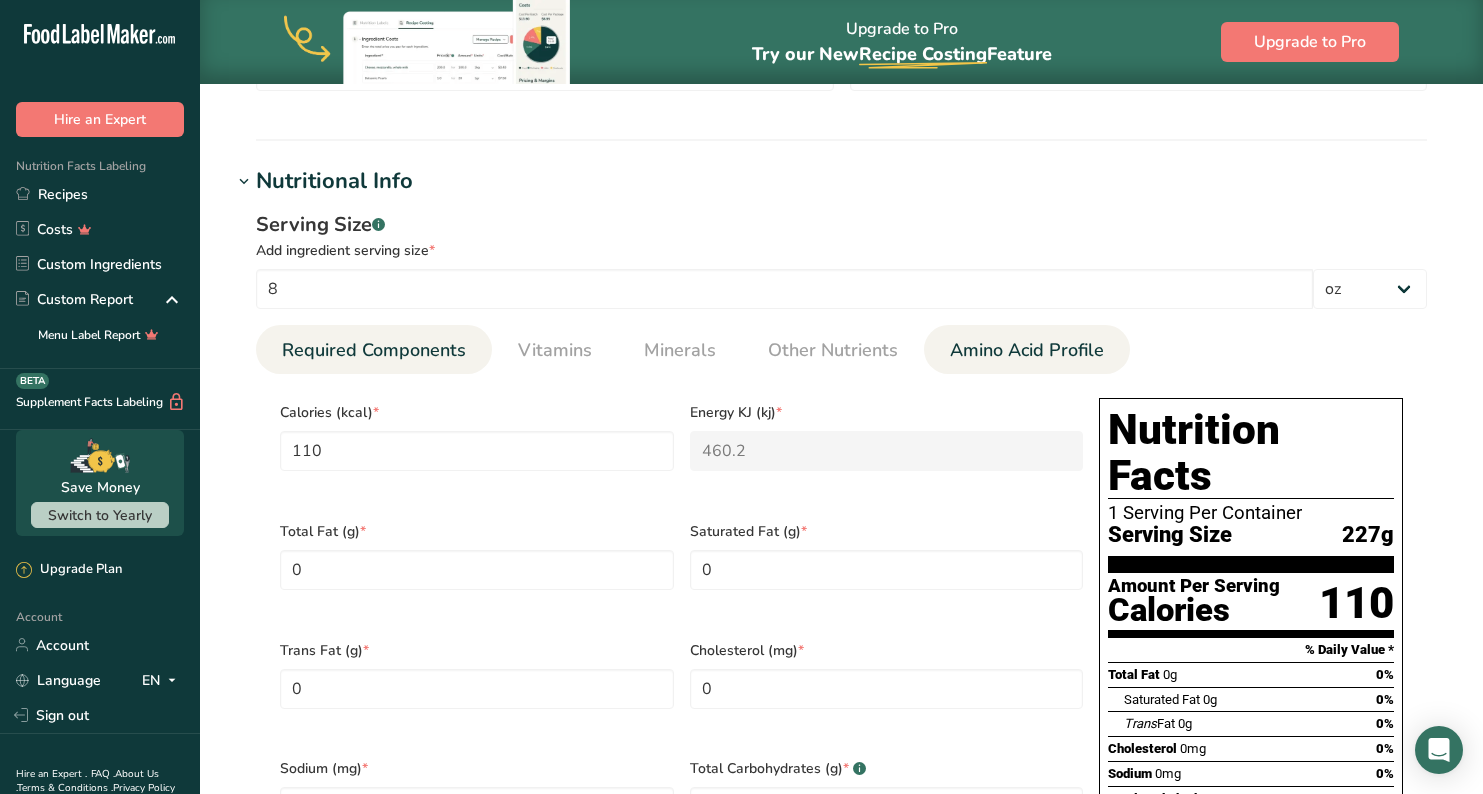 scroll, scrollTop: 651, scrollLeft: 0, axis: vertical 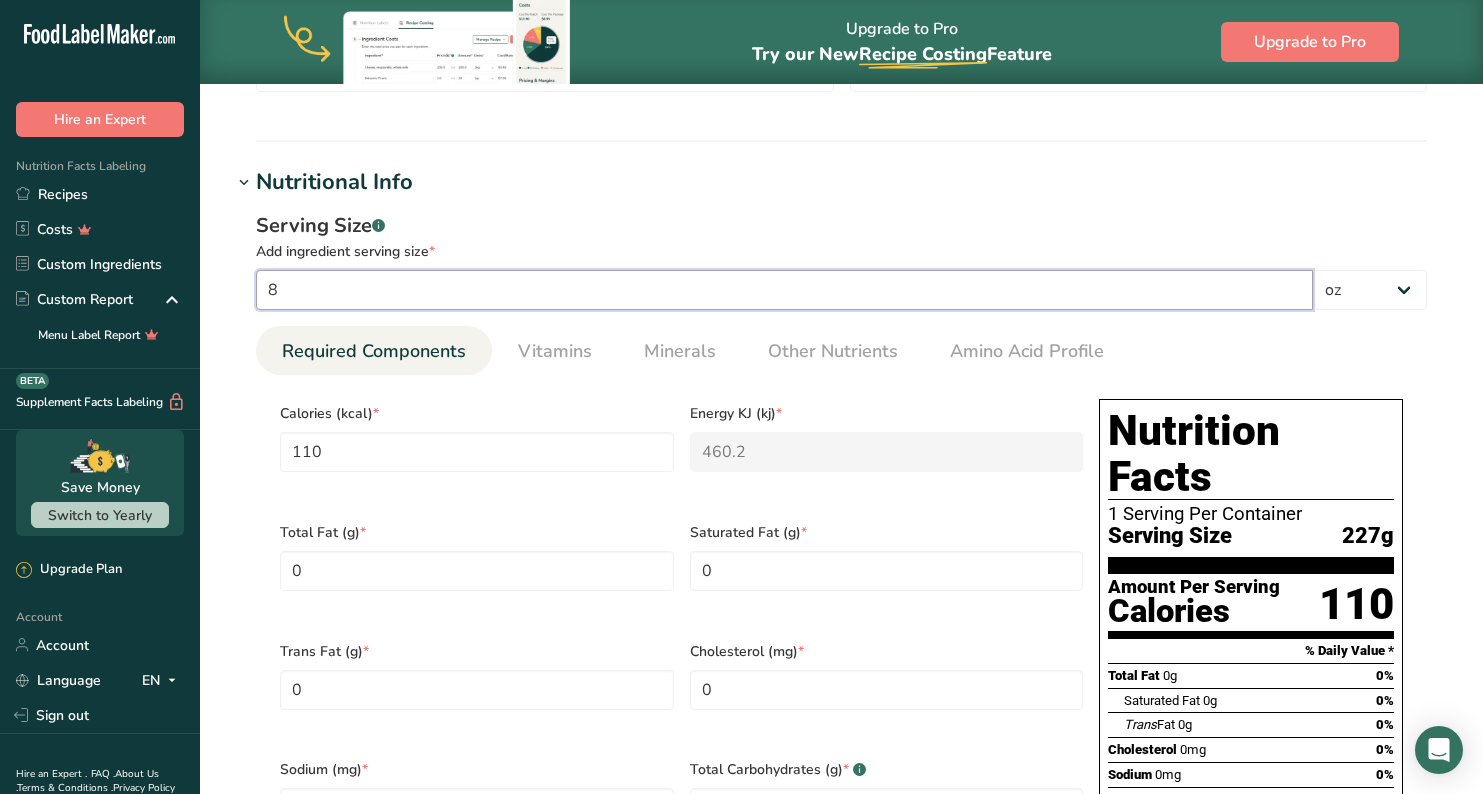 click on "8" at bounding box center (784, 290) 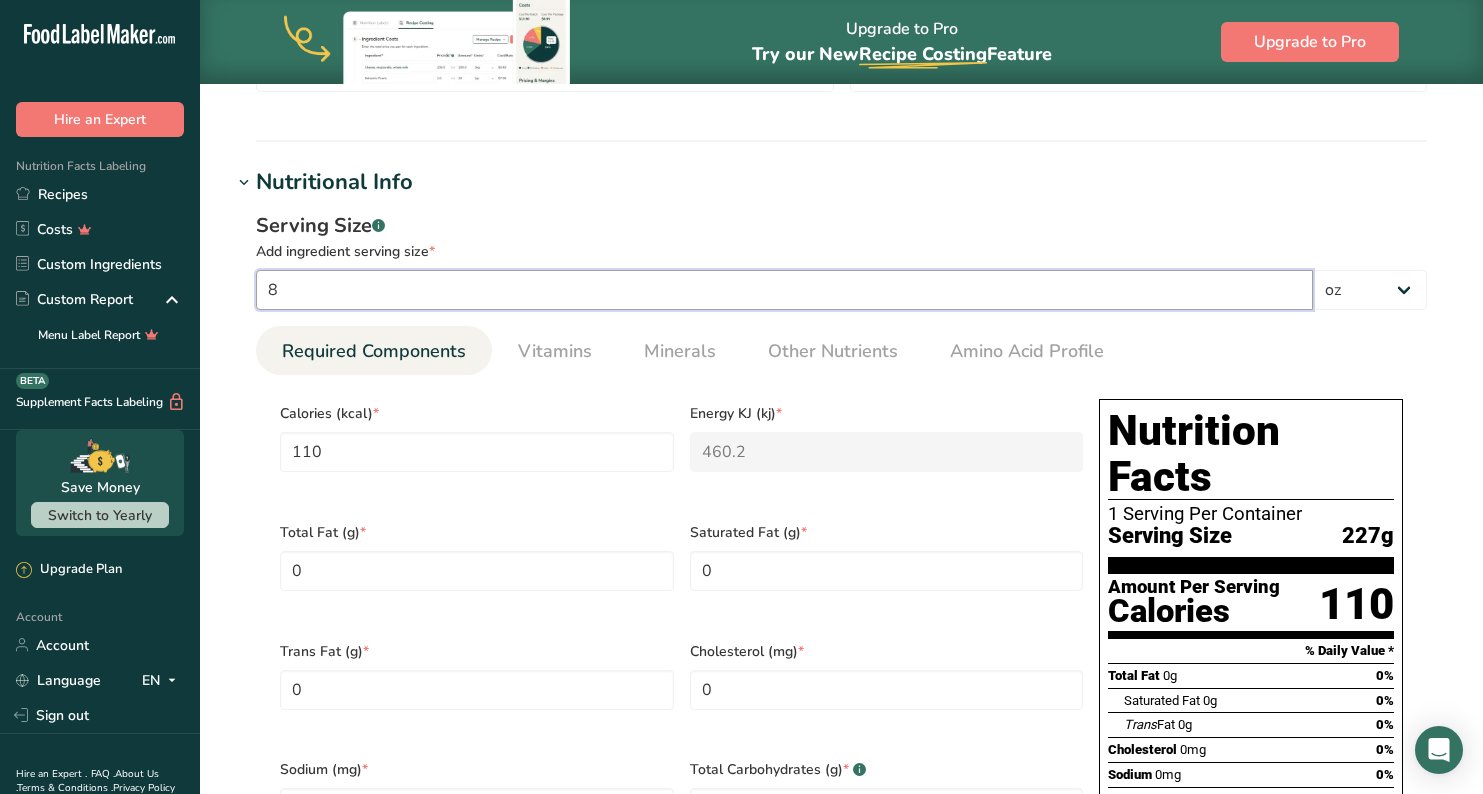 type on "1" 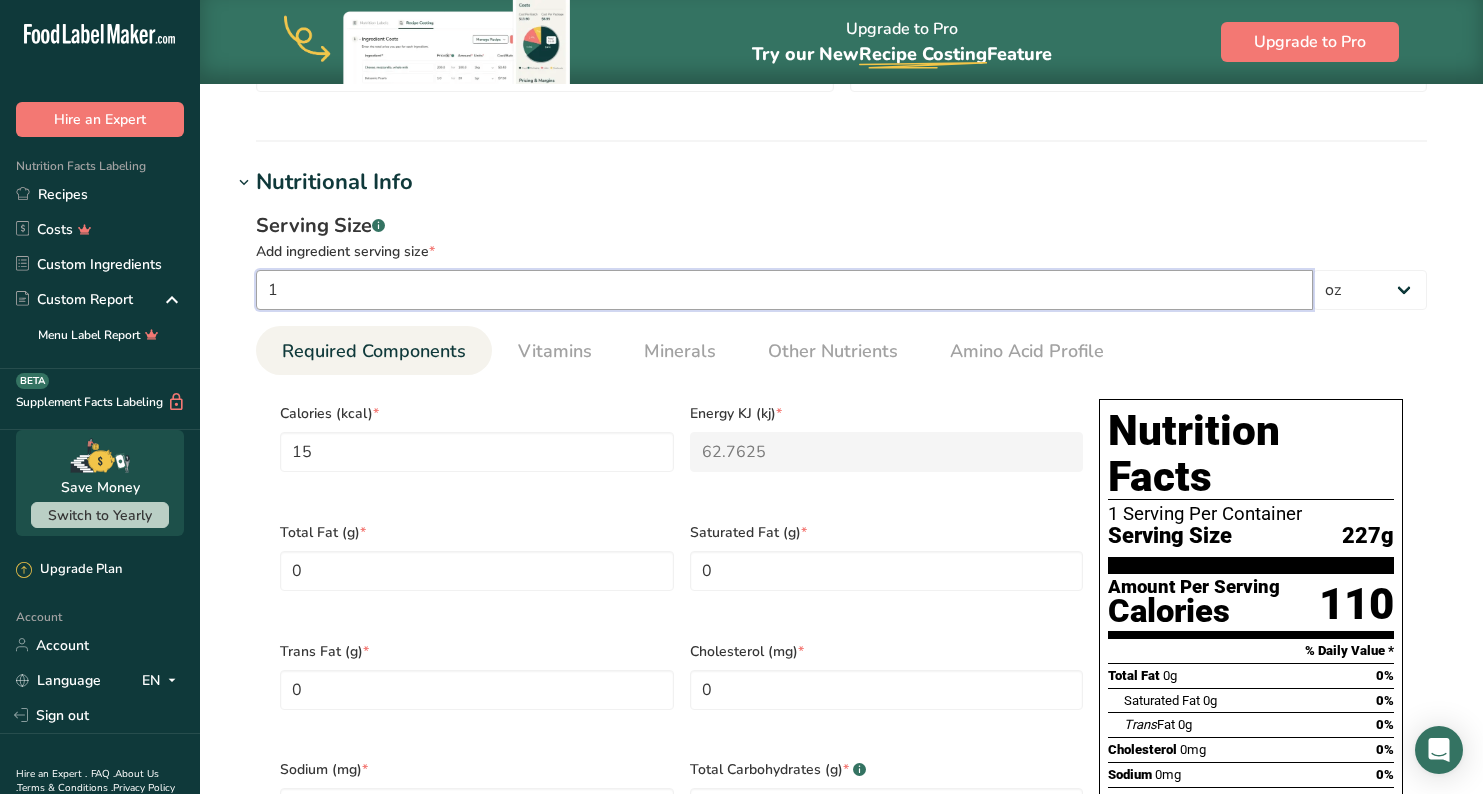 type on "0.25" 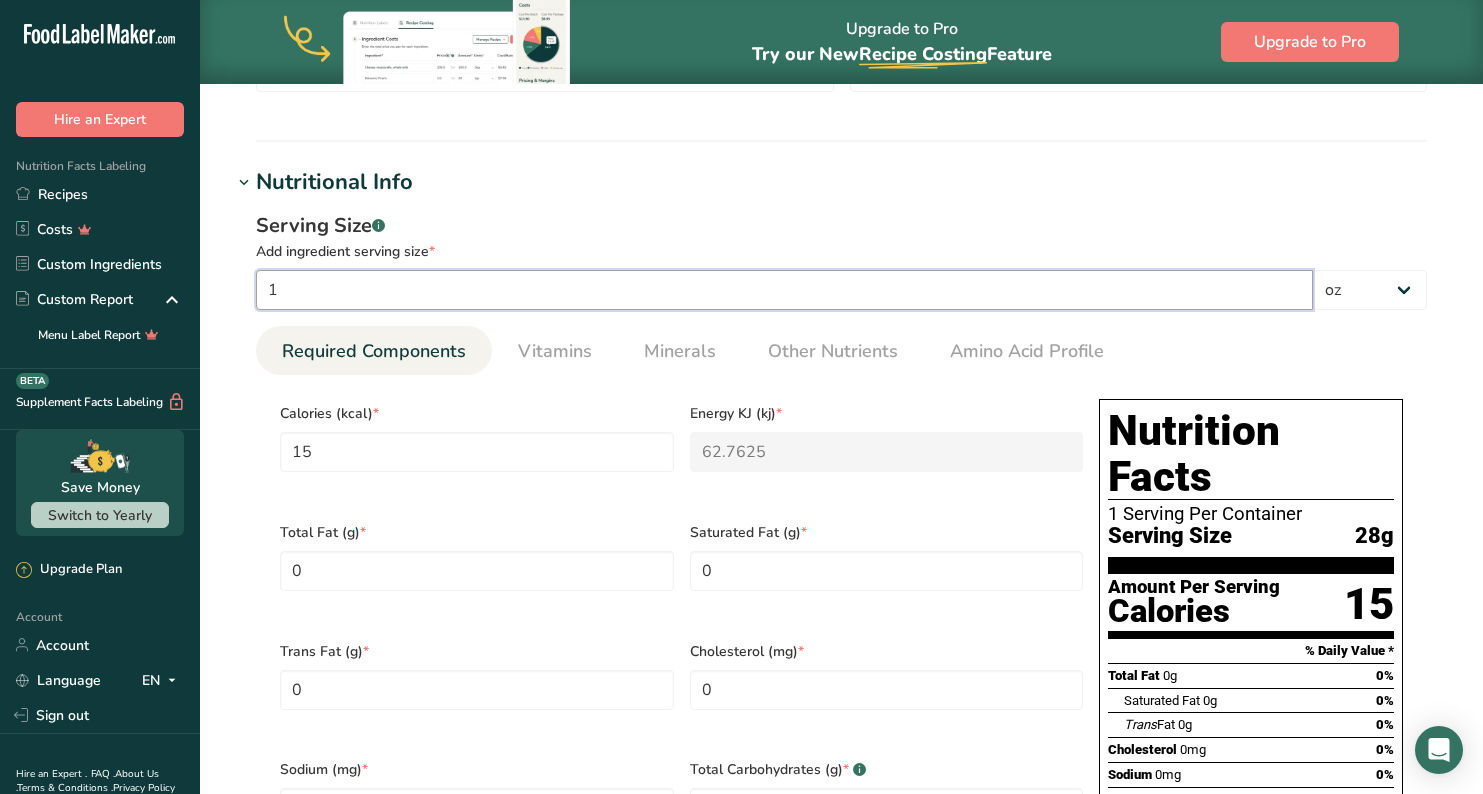 type on "1" 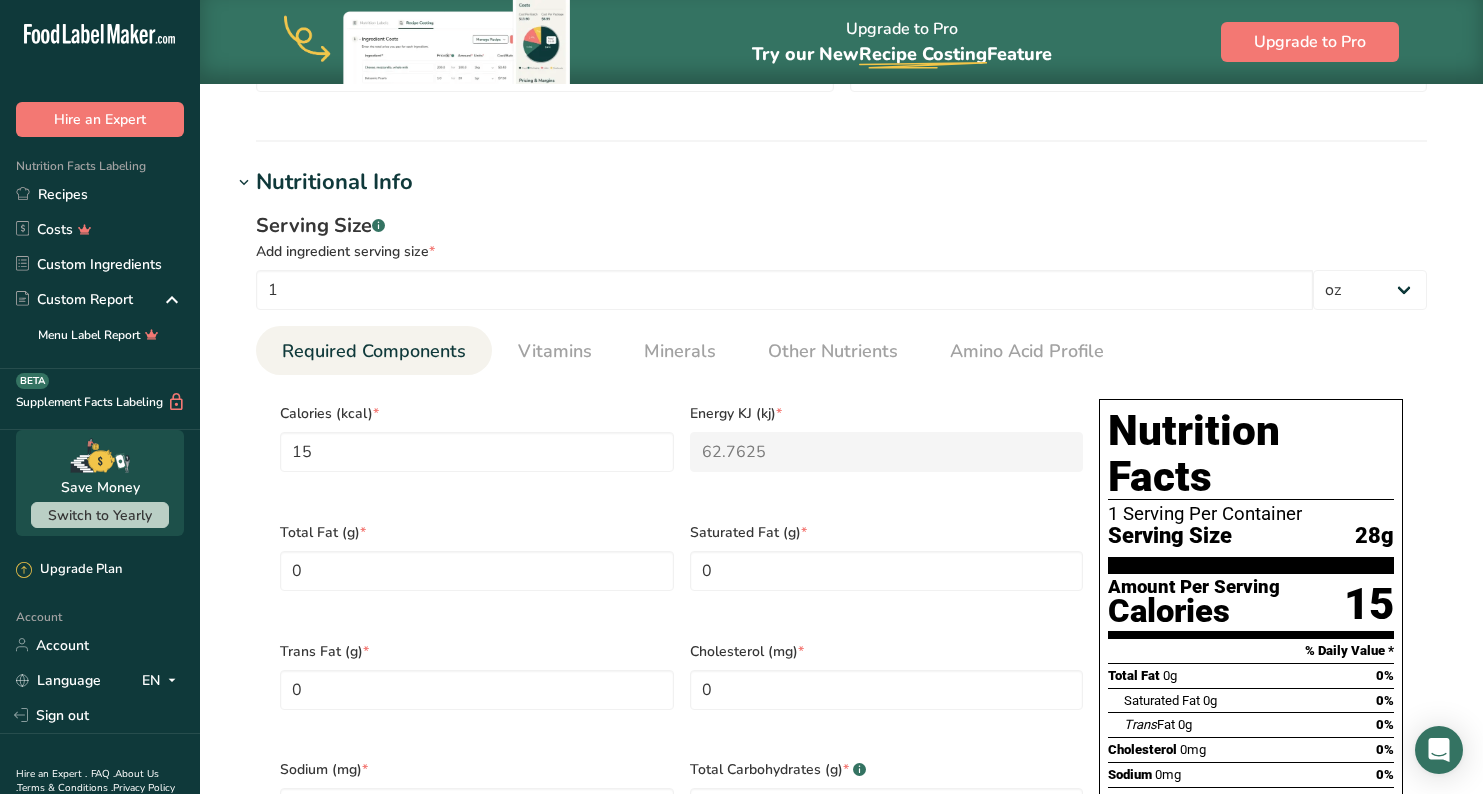click on "Serving Size
.a-a{fill:#347362;}.b-a{fill:#fff;}" at bounding box center (841, 226) 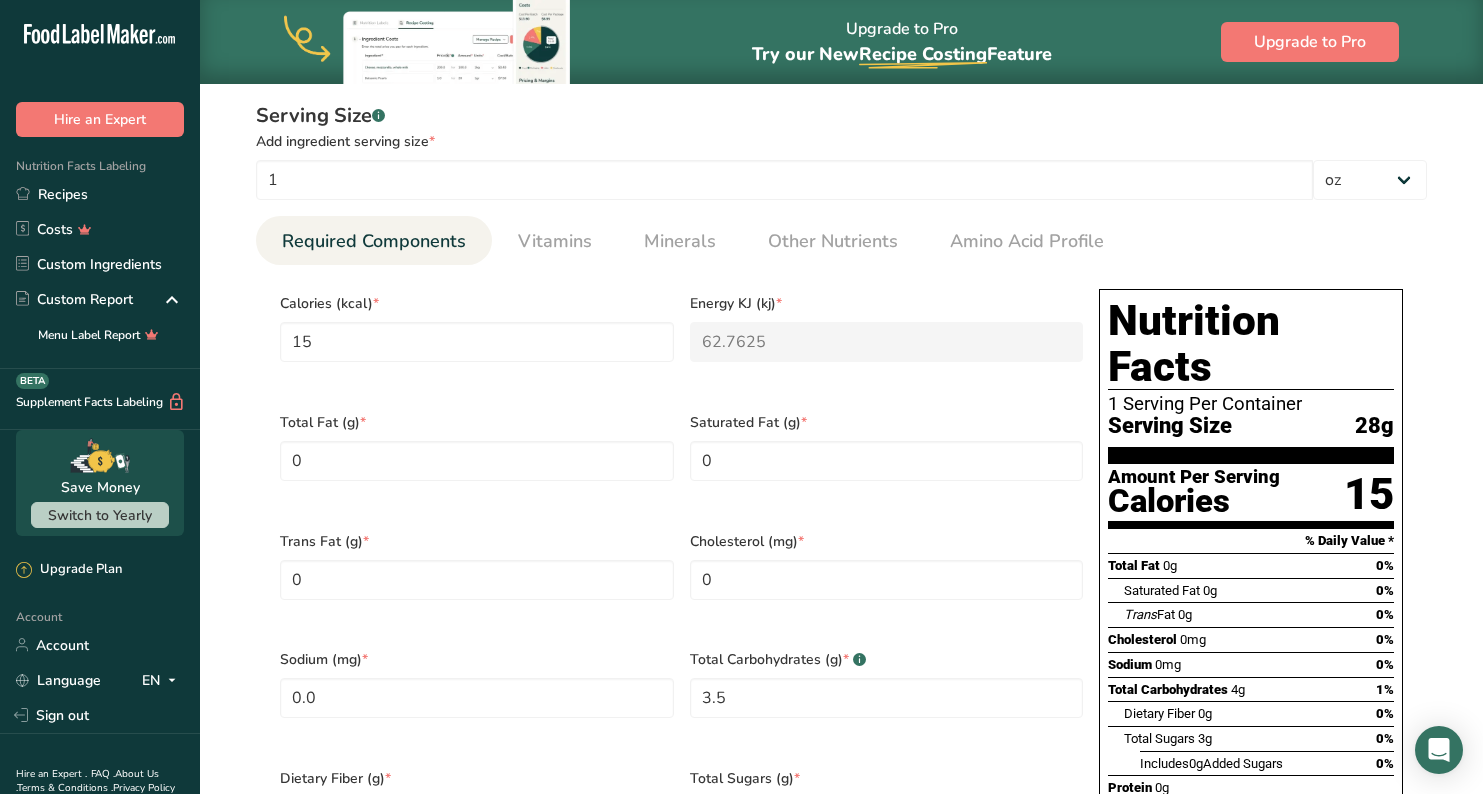 scroll, scrollTop: 766, scrollLeft: 0, axis: vertical 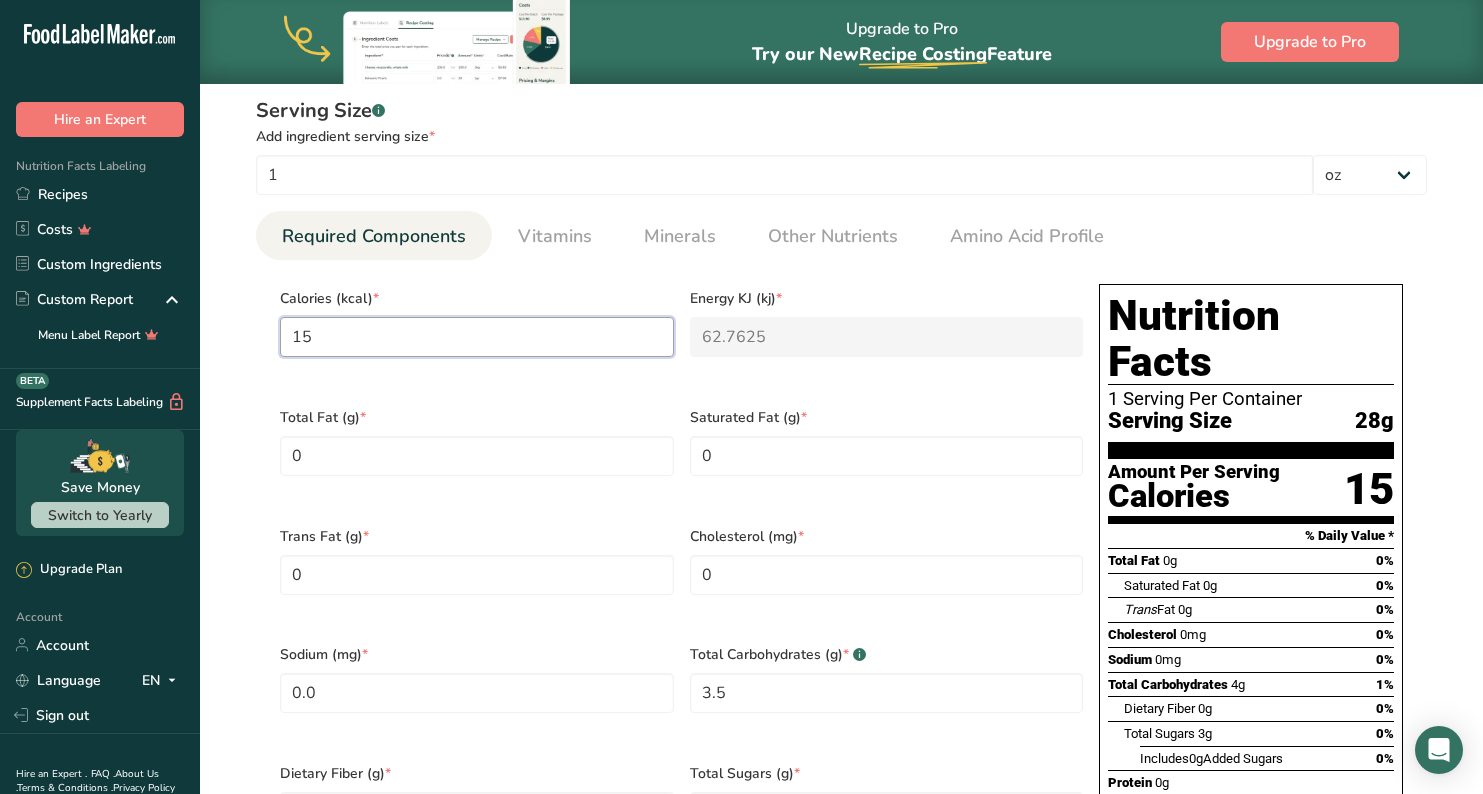 click on "15" at bounding box center [477, 337] 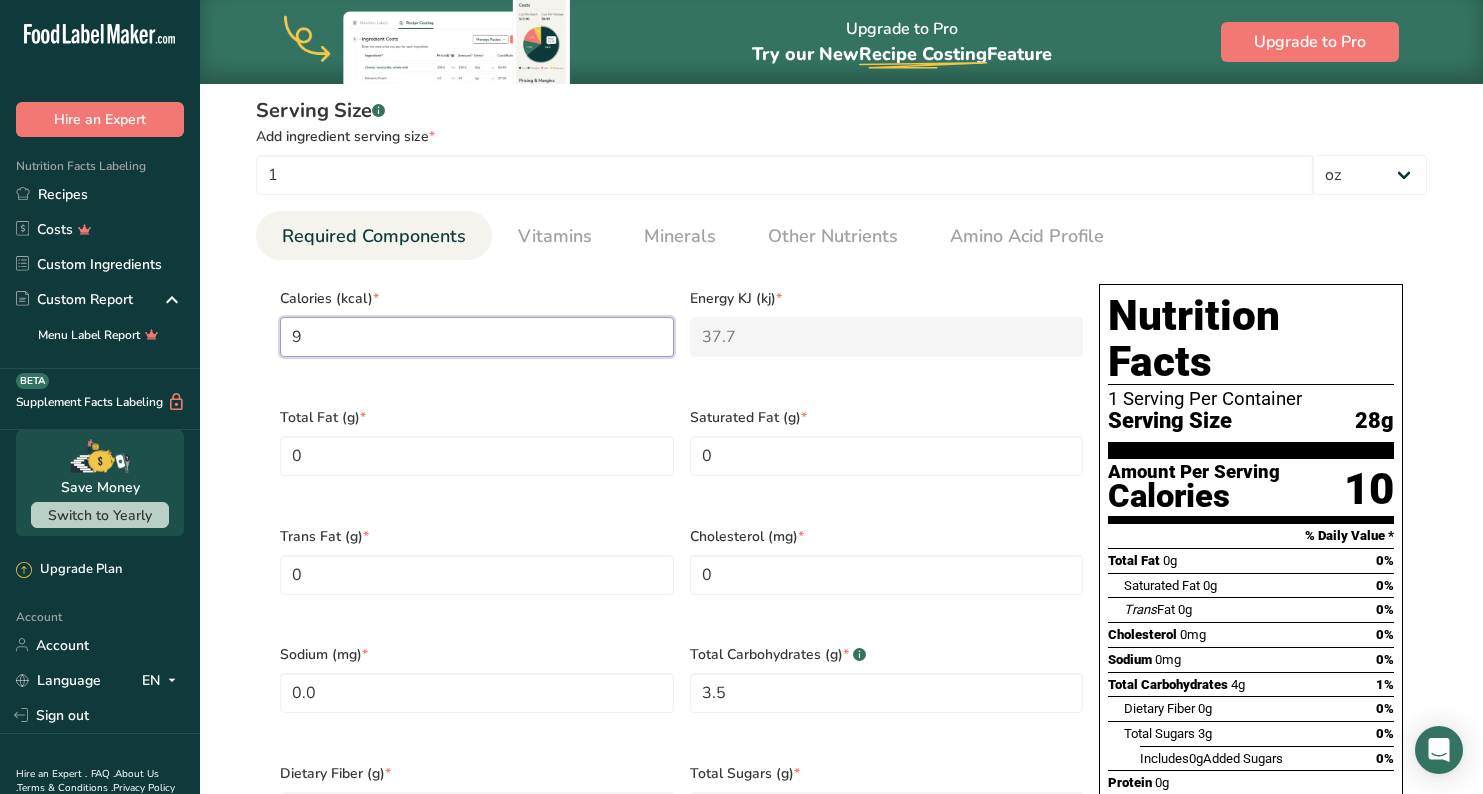 type on "94" 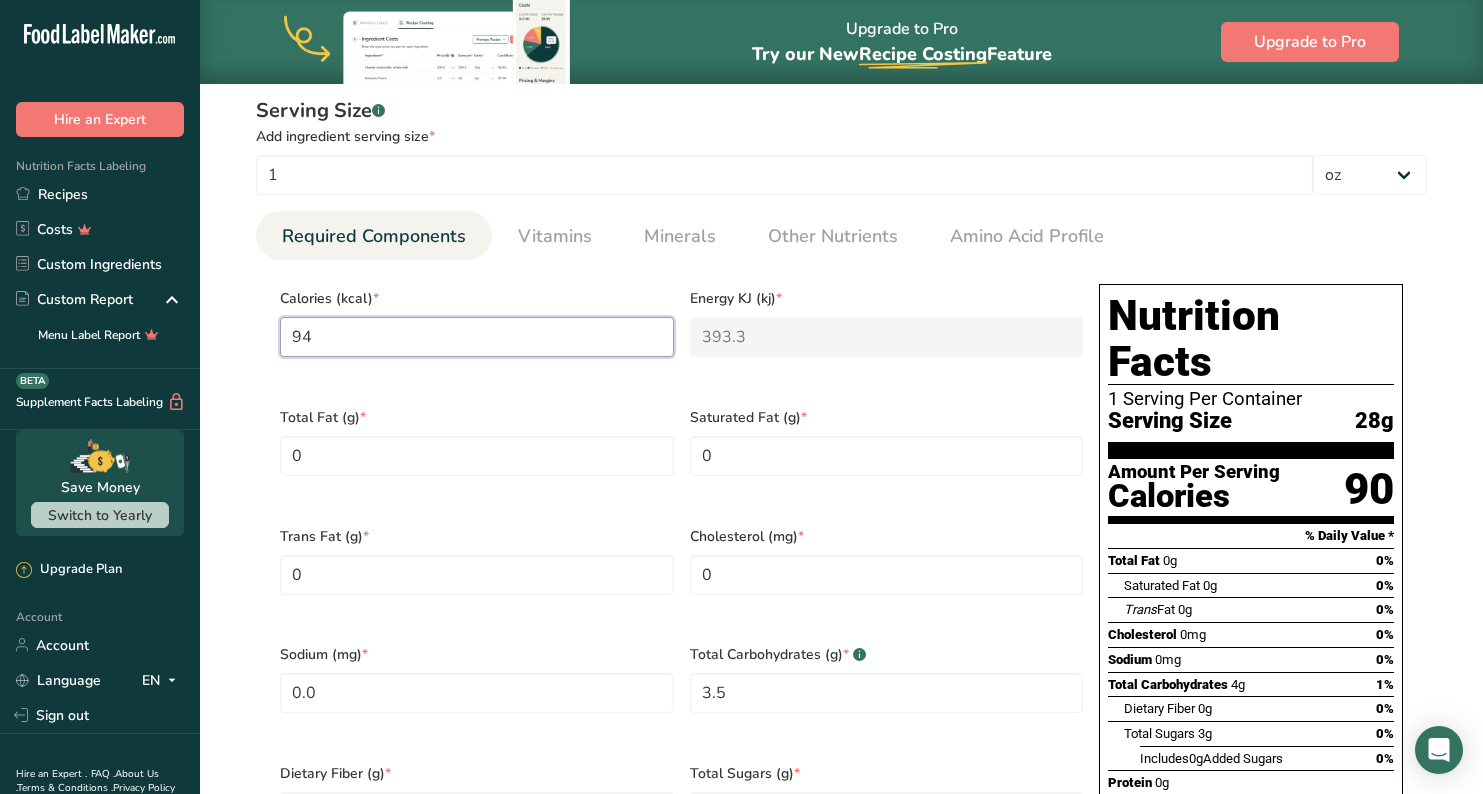 type on "94" 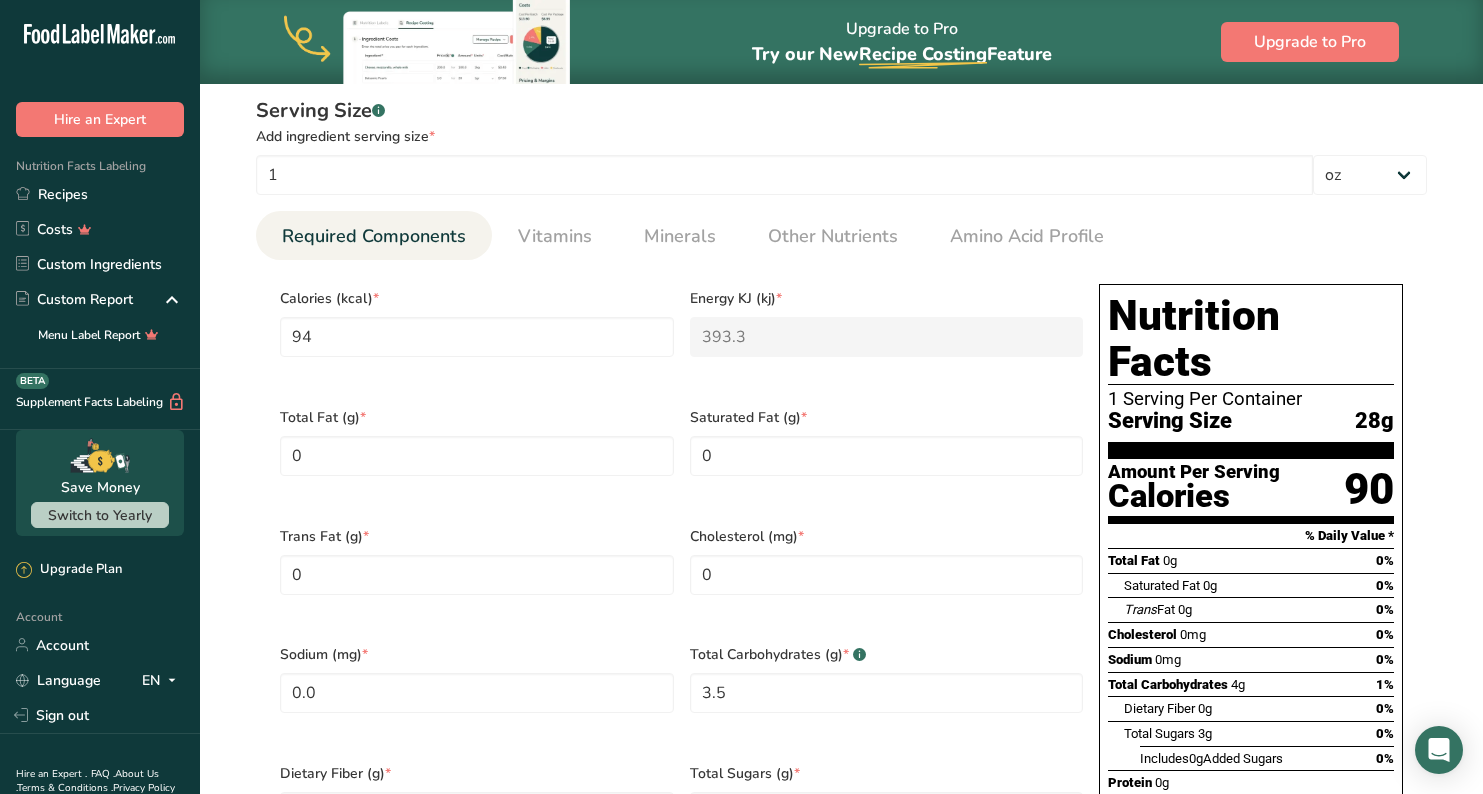 click on "Calories
(kcal) *     94
Energy KJ
(kj) *     393.3
Total Fat
(g) *     0
Saturated Fat
(g) *     0
Trans Fat
(g) *     0
Cholesterol
(mg) *     0
Sodium
(mg) *     0.0
Total Carbohydrates
(g) *   .a-a{fill:#347362;}.b-a{fill:#fff;}           3.5
Dietary Fiber
(g) *     0
Total Sugars
(g) *     2.75
Added Sugars
(g) *     0
Protein
(g) *     0.25
Vitamin D
(mcg)
Vitamin A, RAE
(mcg)
Vitamin C
(mg)
Vitamin E
(mg)" at bounding box center [841, 632] 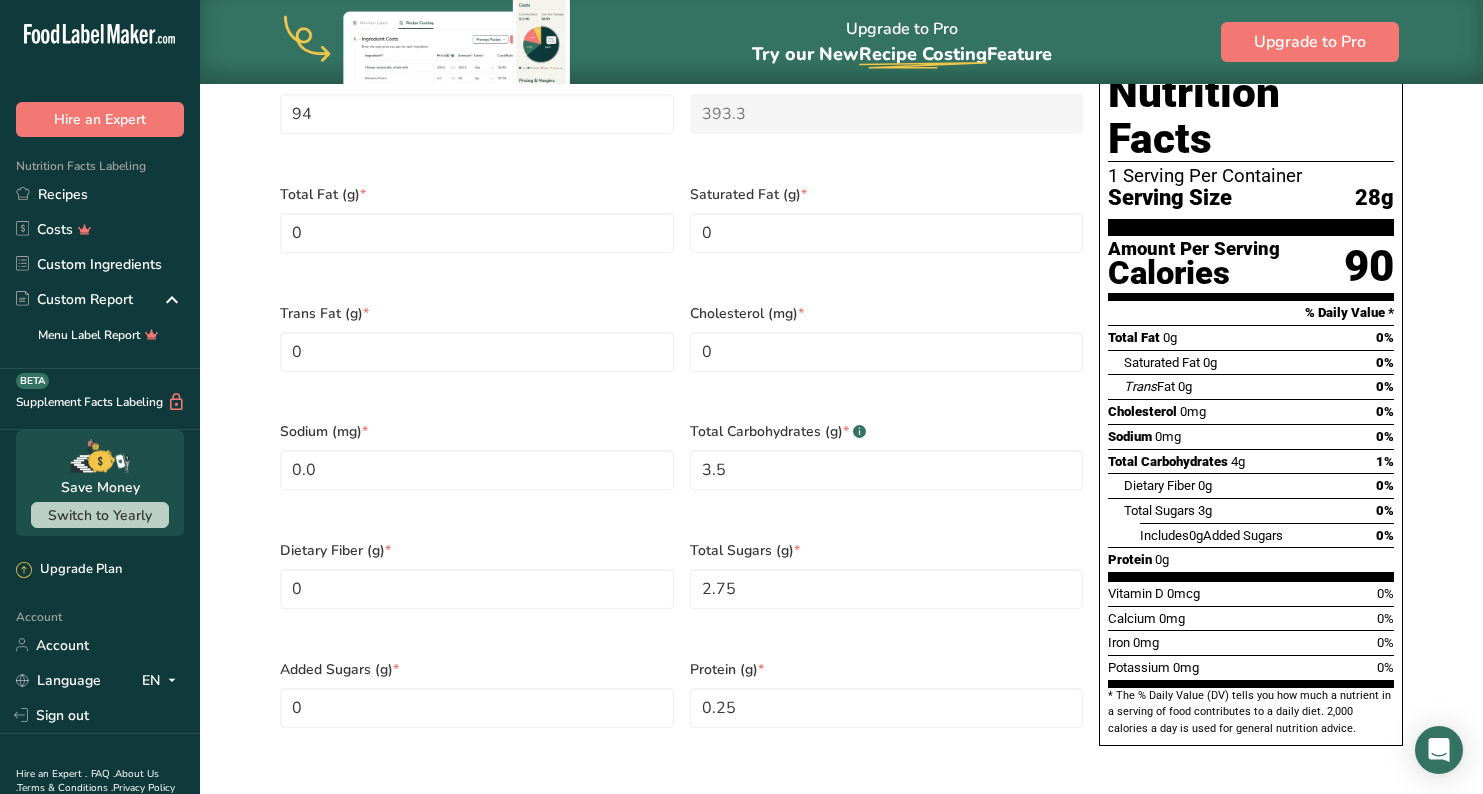 scroll, scrollTop: 1004, scrollLeft: 0, axis: vertical 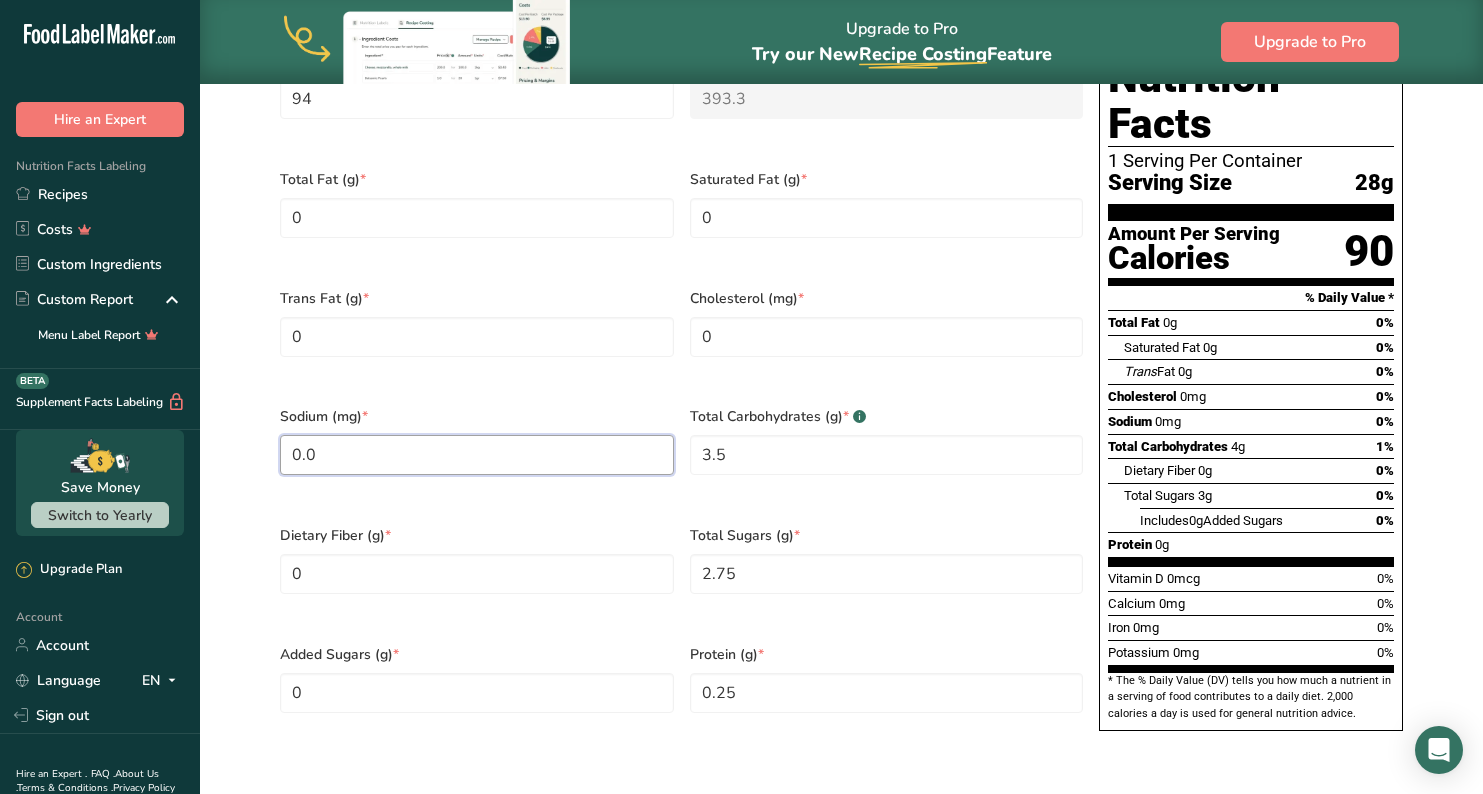 click on "0.0" at bounding box center [477, 455] 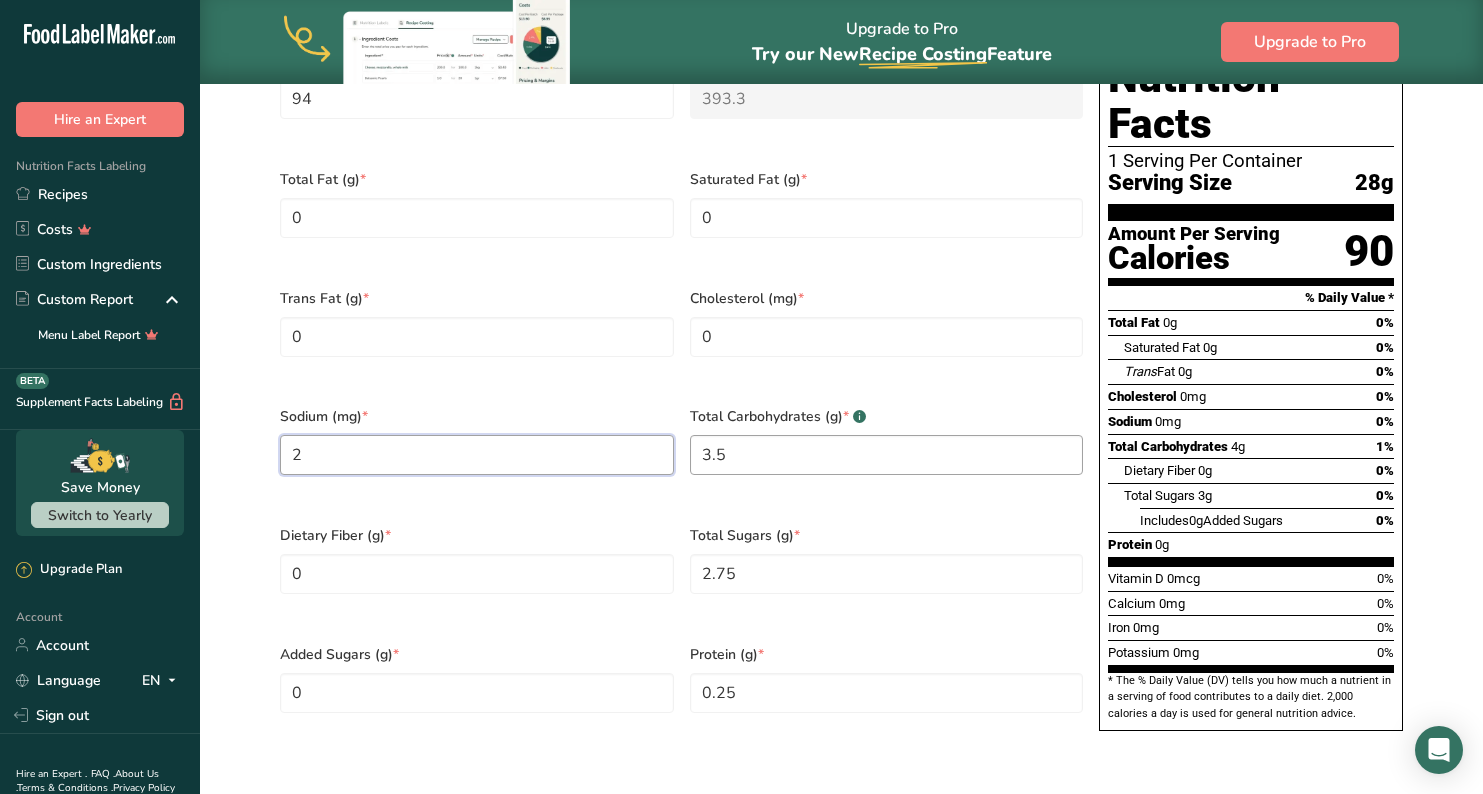 type on "2" 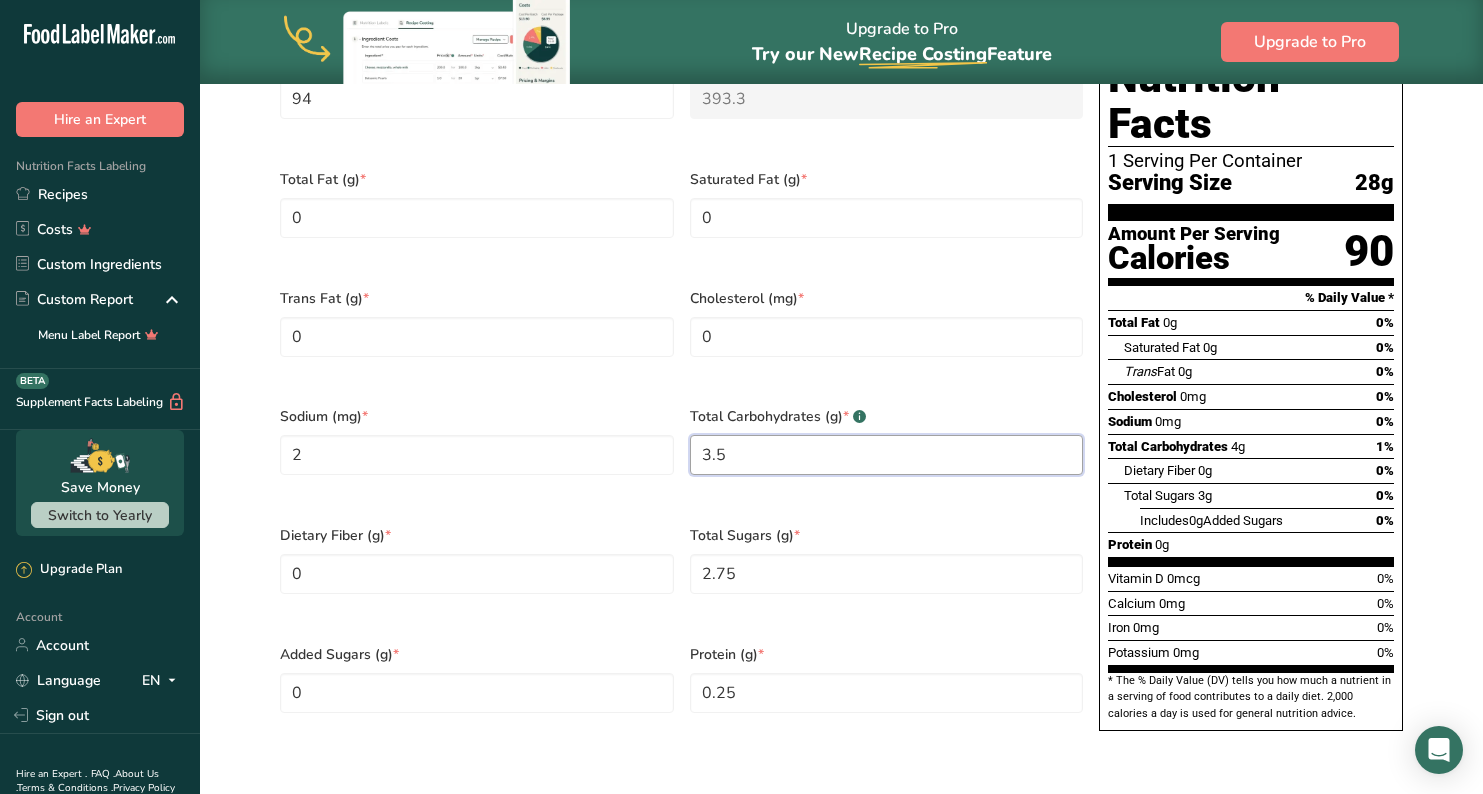 click on "3.5" at bounding box center [887, 455] 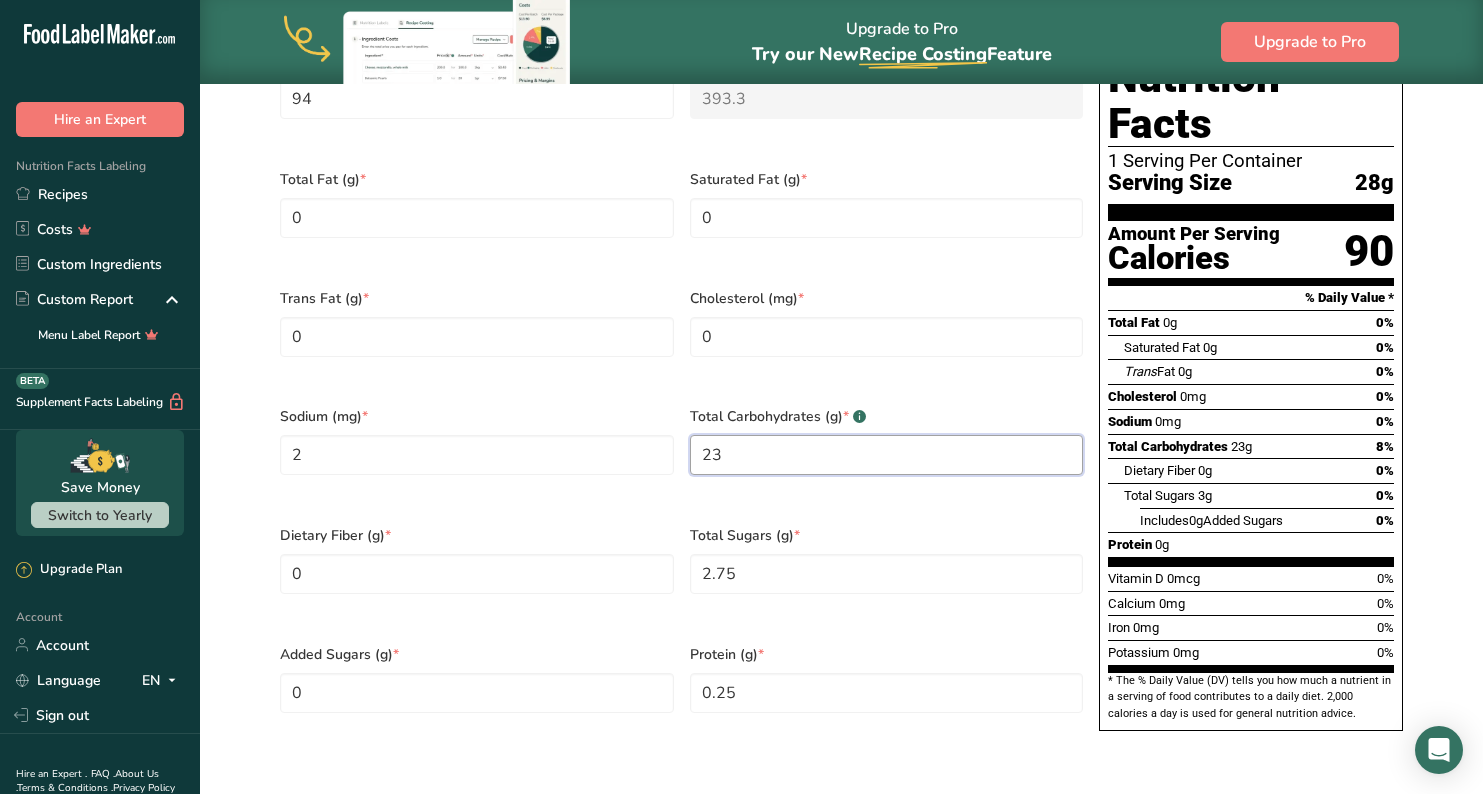 type on "23" 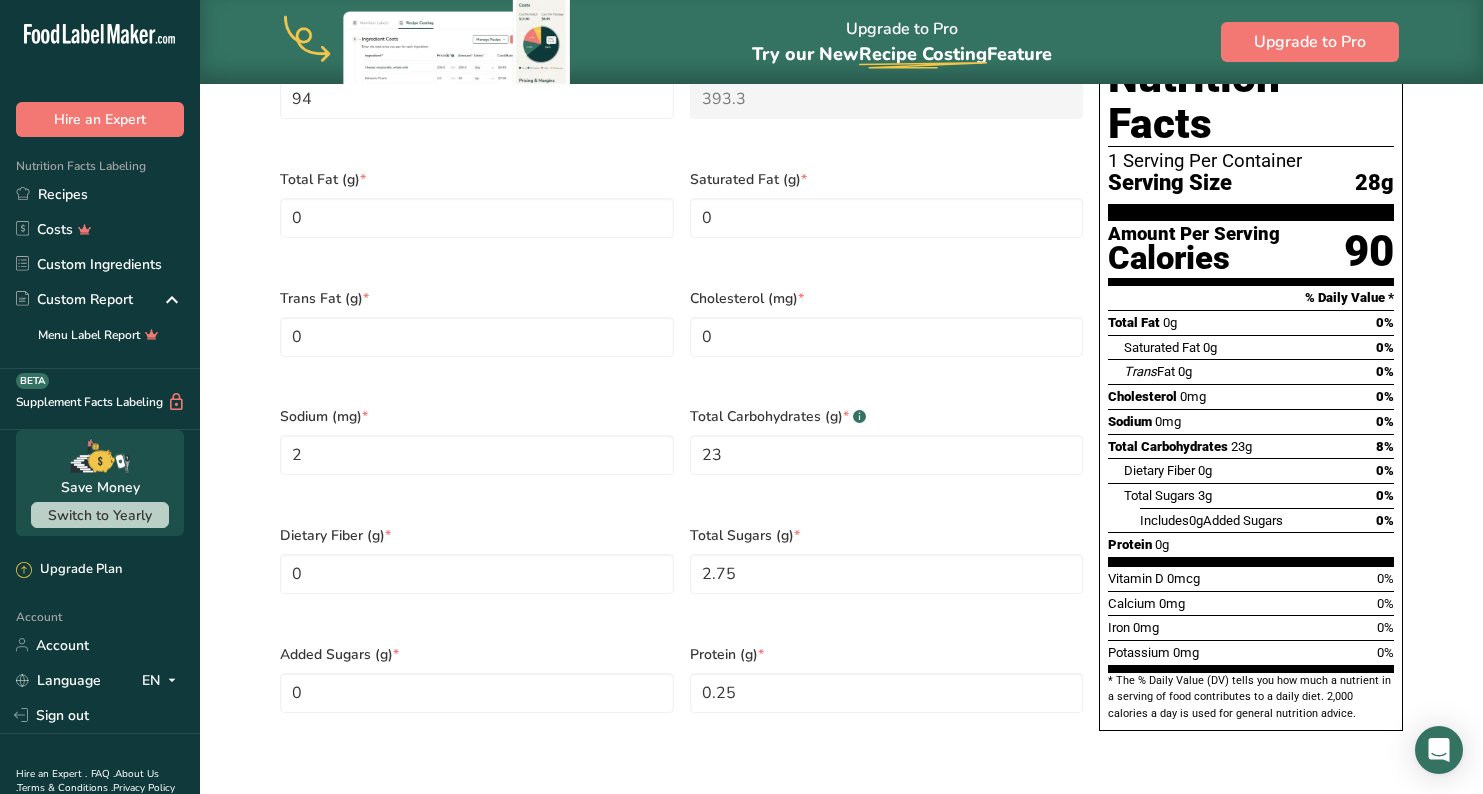 click on "Trans Fat
(g) *     0" at bounding box center (477, 335) 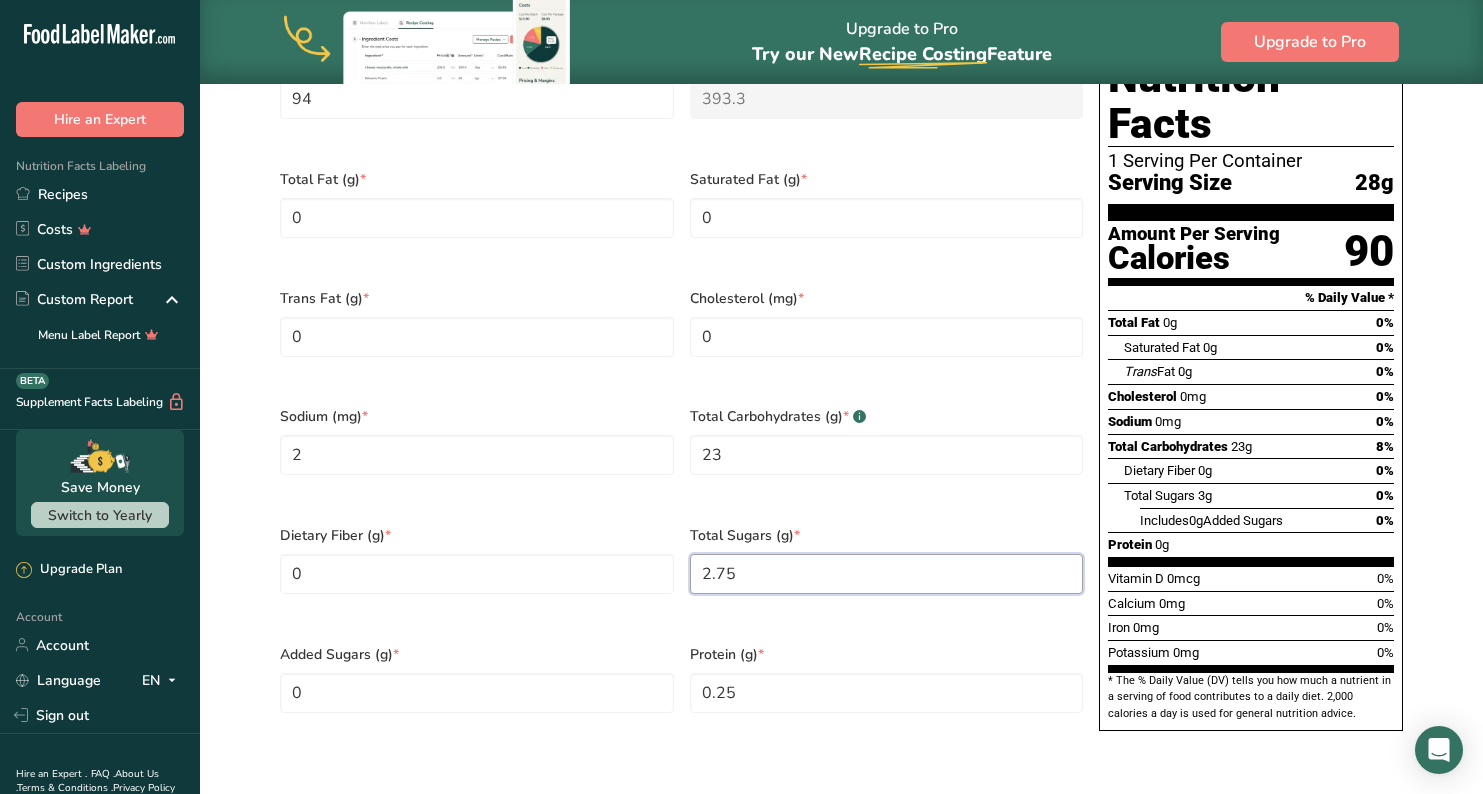 click on "2.75" at bounding box center [887, 574] 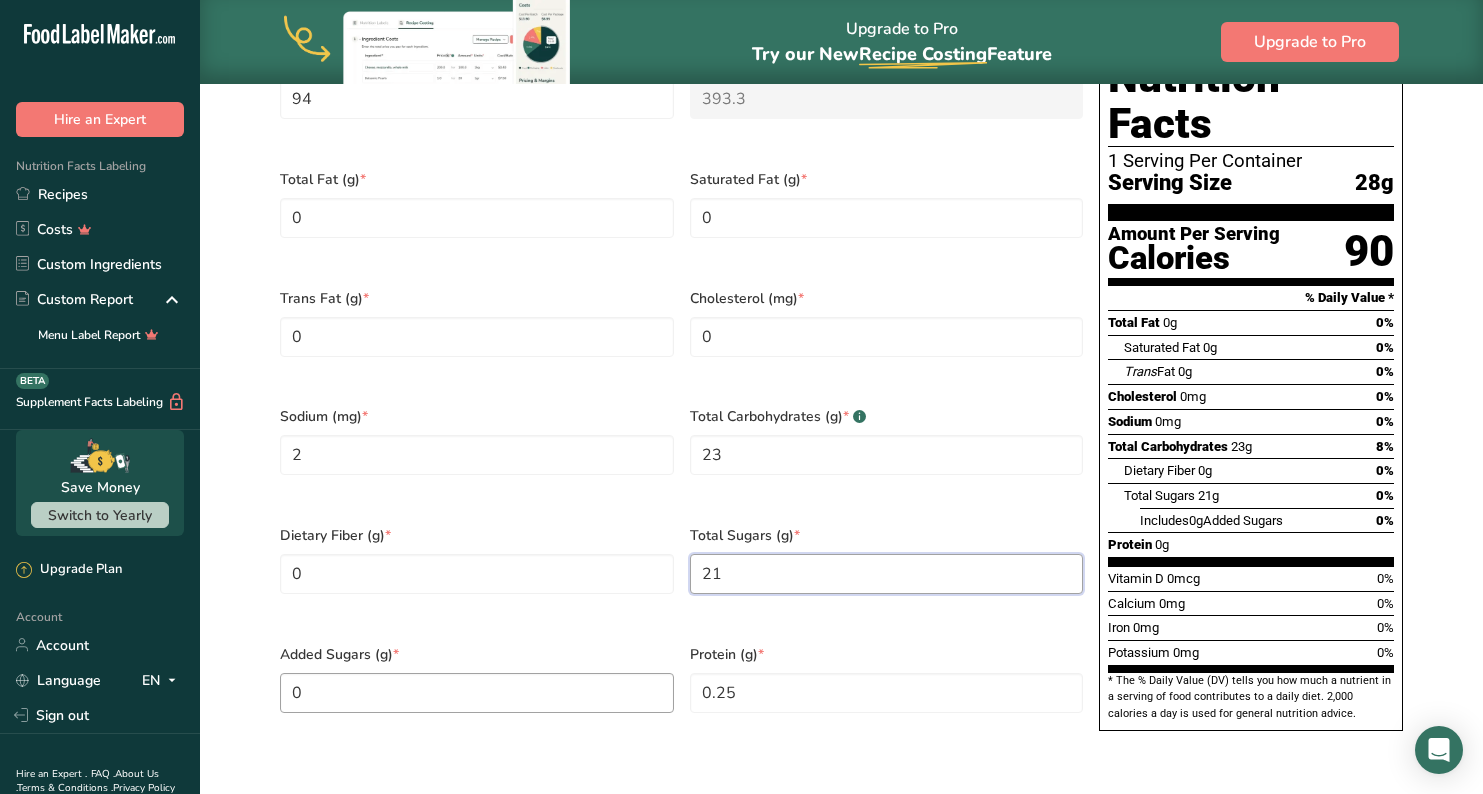 type on "21" 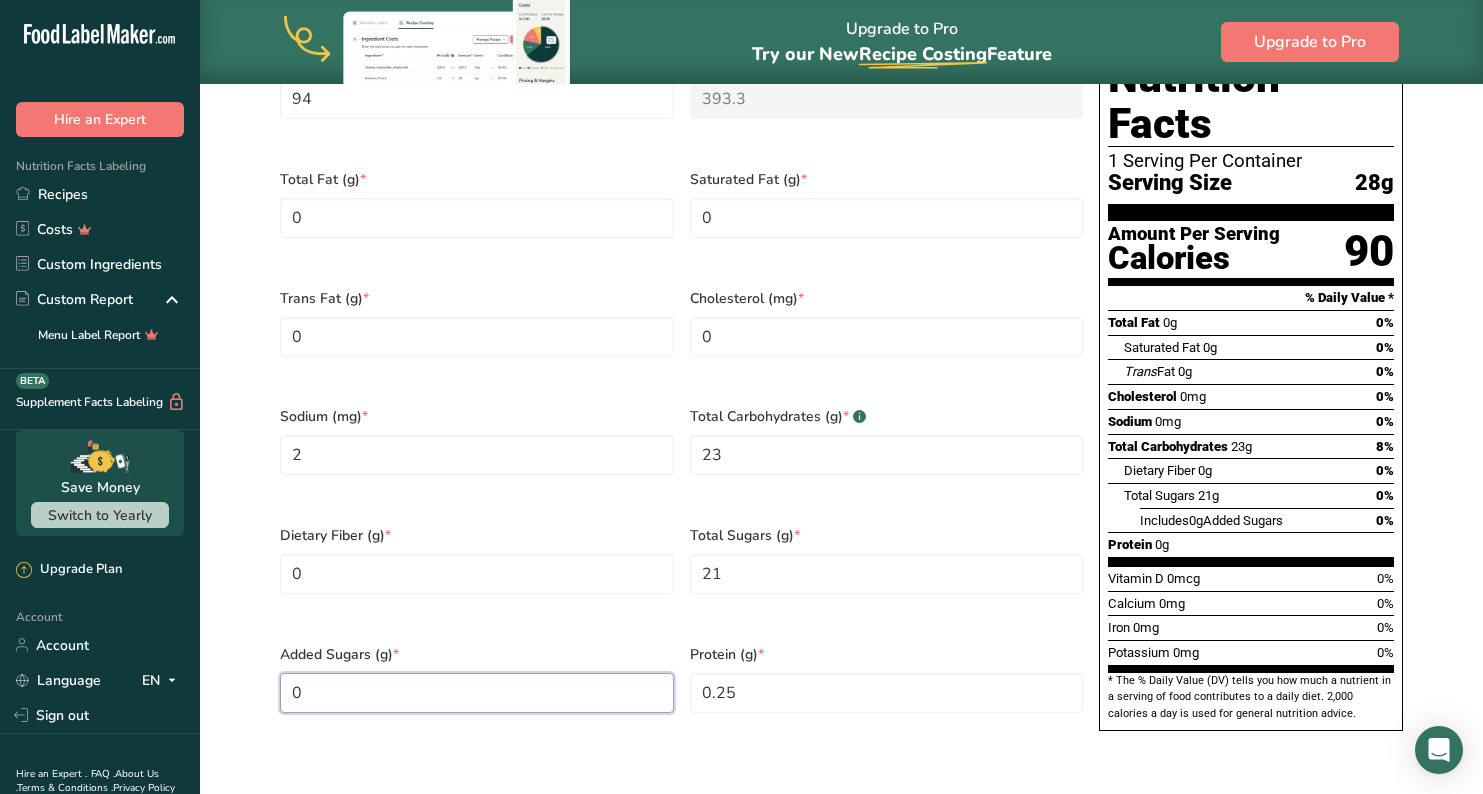 click on "0" at bounding box center [477, 693] 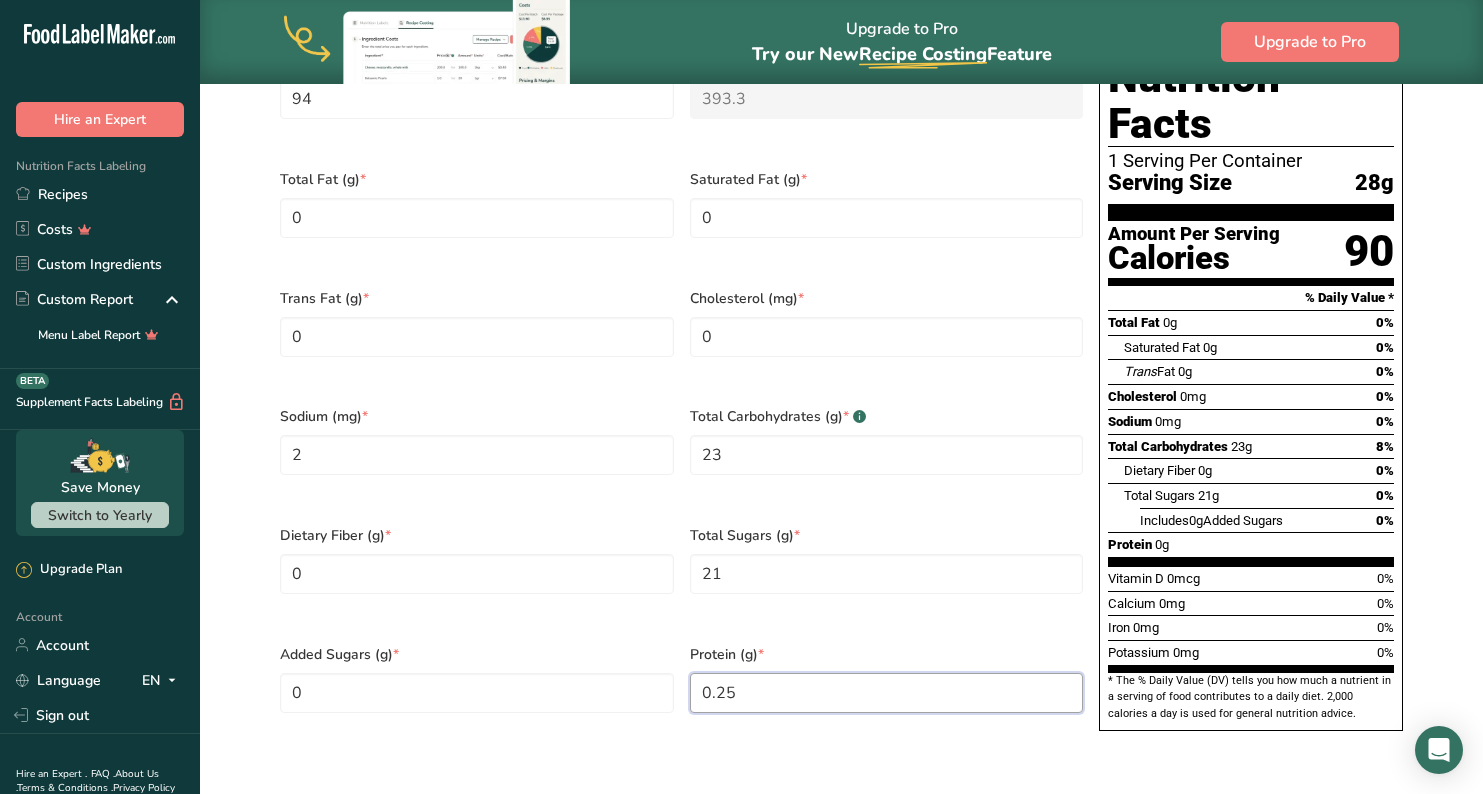 click on "0.25" at bounding box center [887, 693] 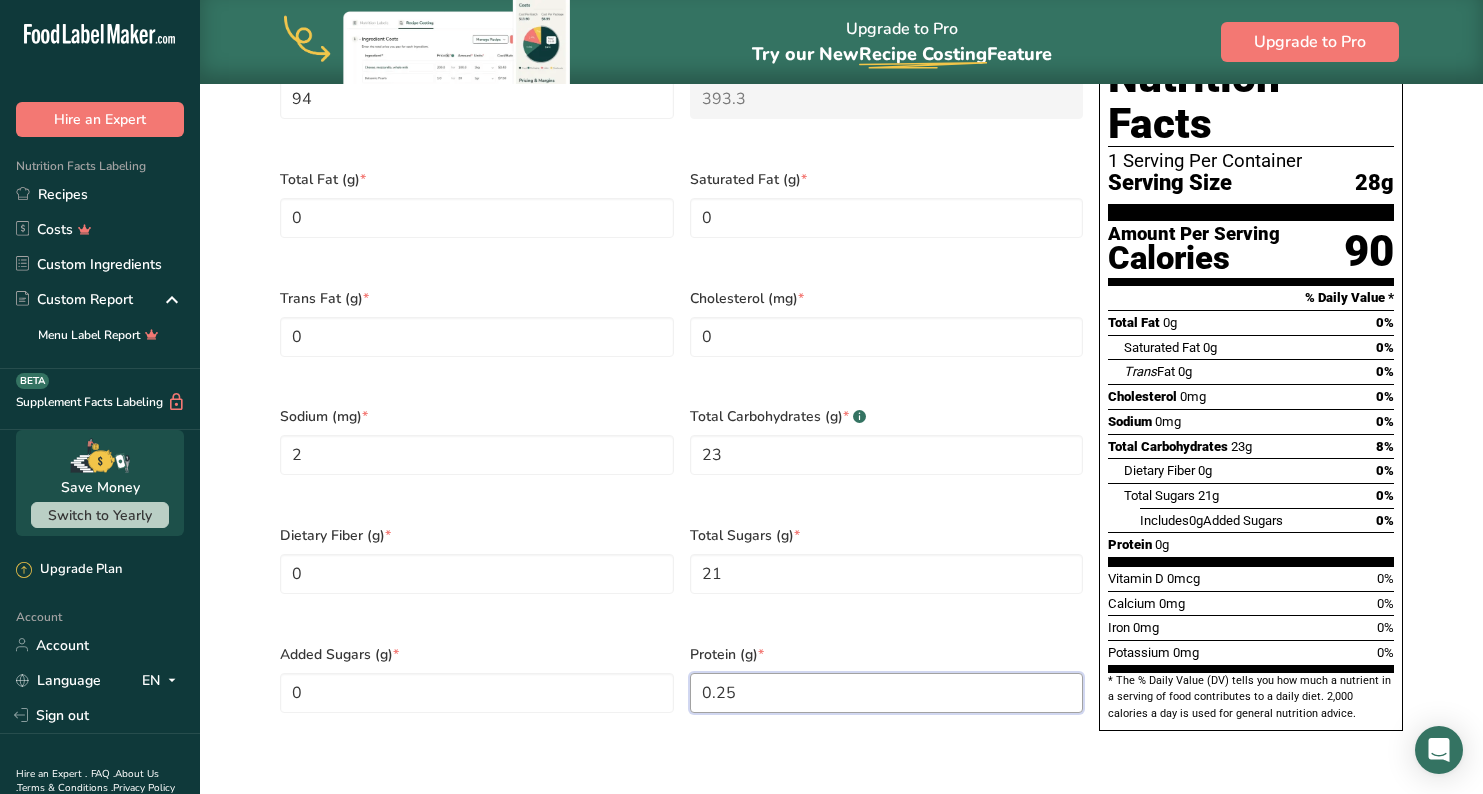 click on "0.25" at bounding box center [887, 693] 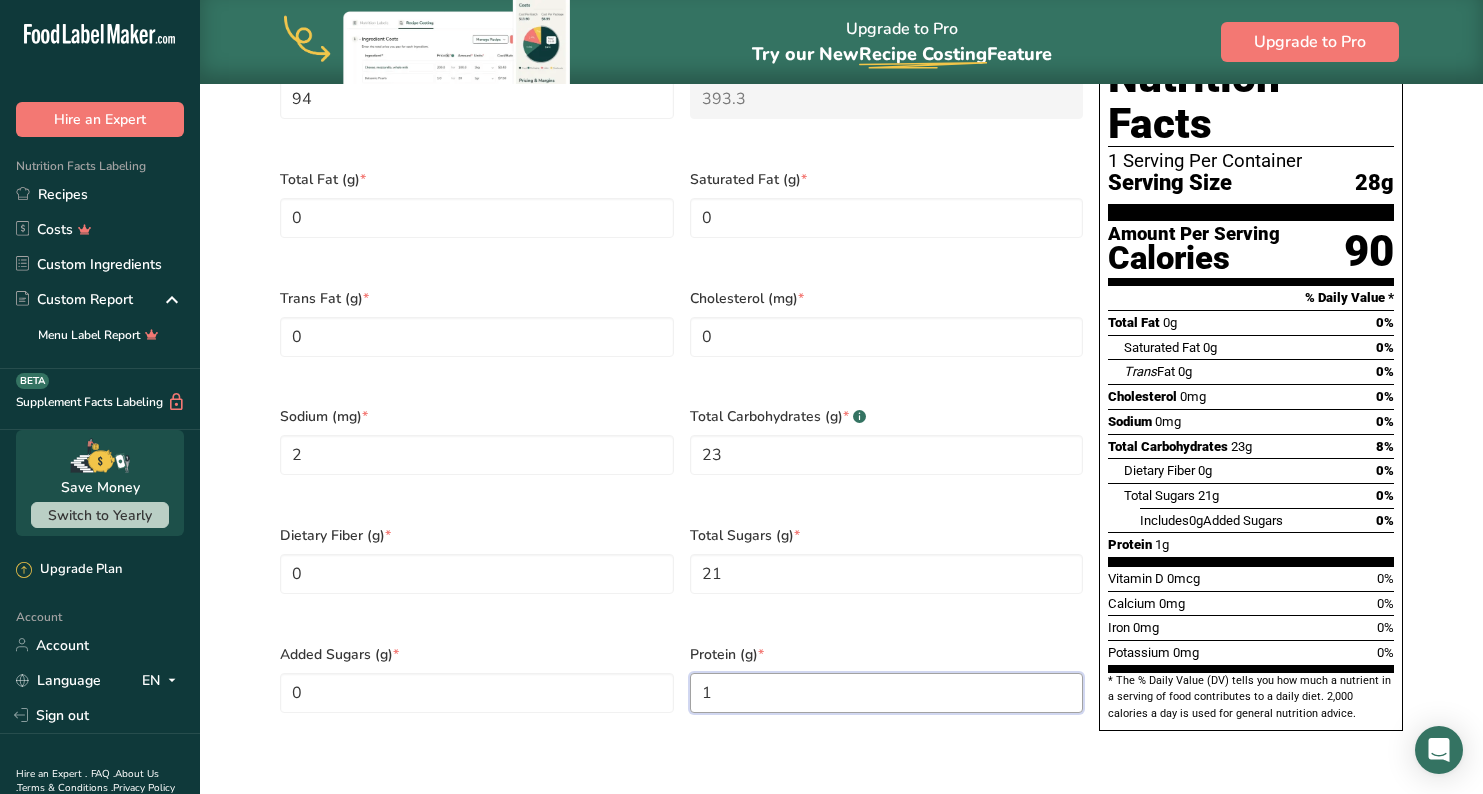 type on "1" 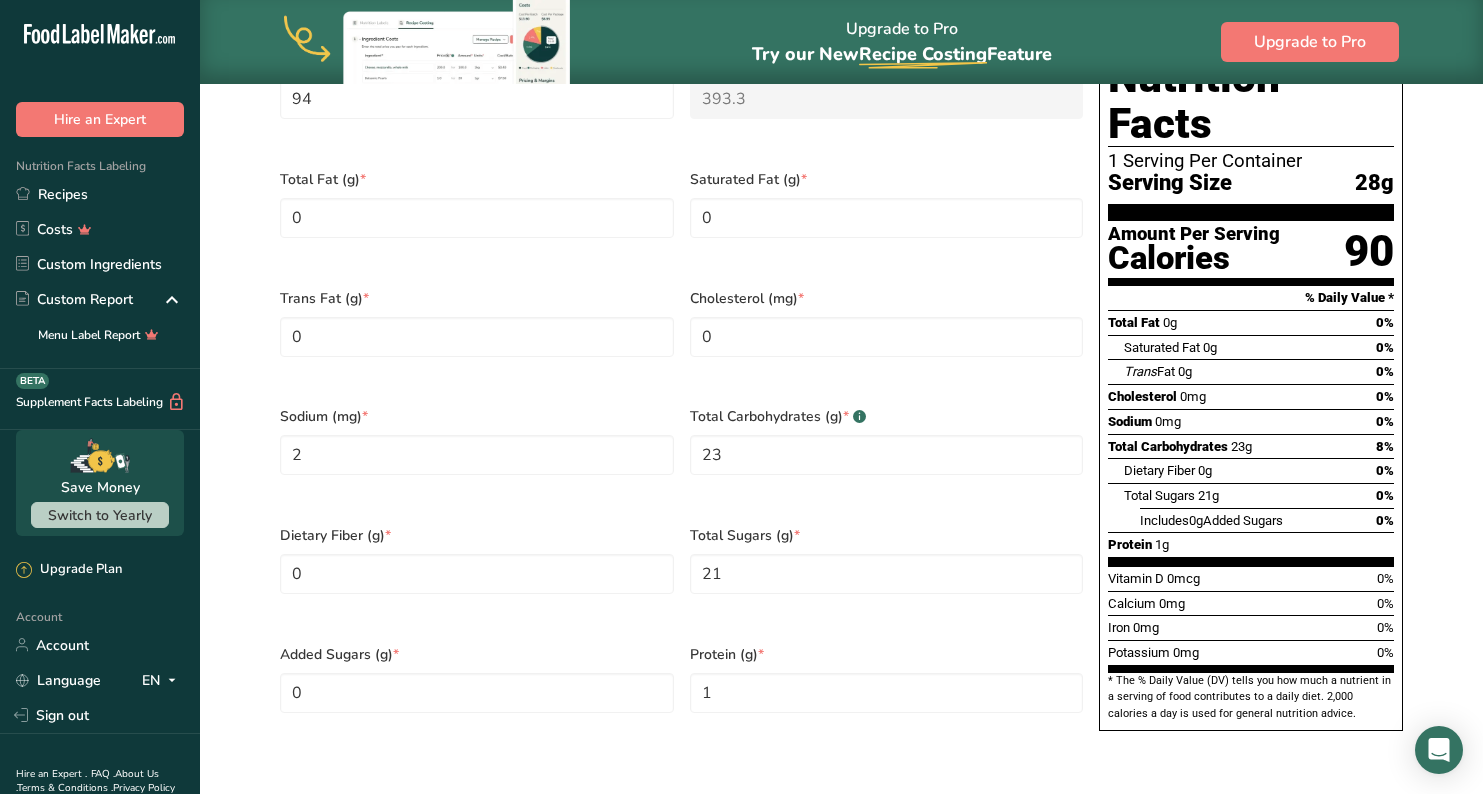 click on "Added Sugars
(g) *     0" at bounding box center (477, 691) 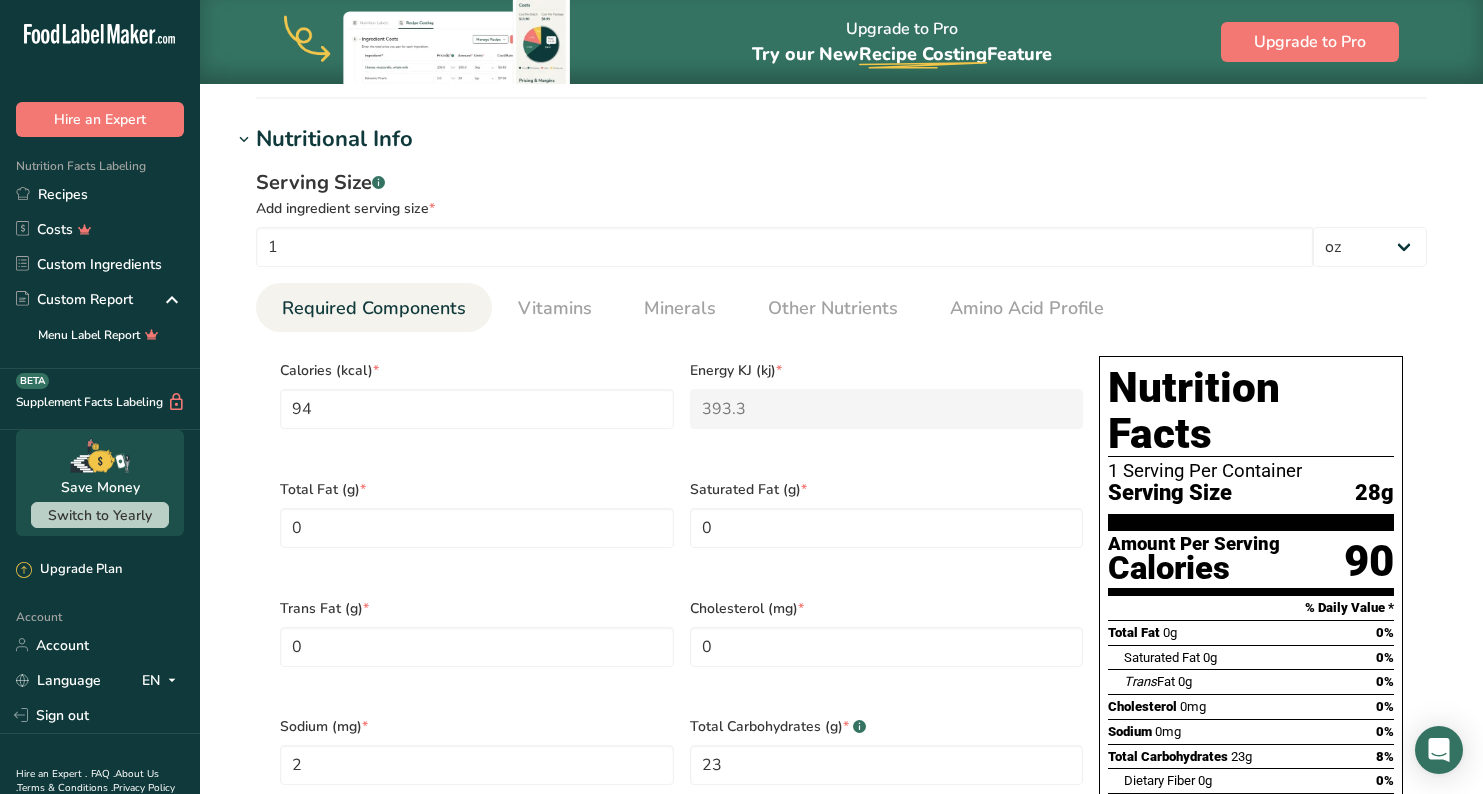 scroll, scrollTop: 696, scrollLeft: 0, axis: vertical 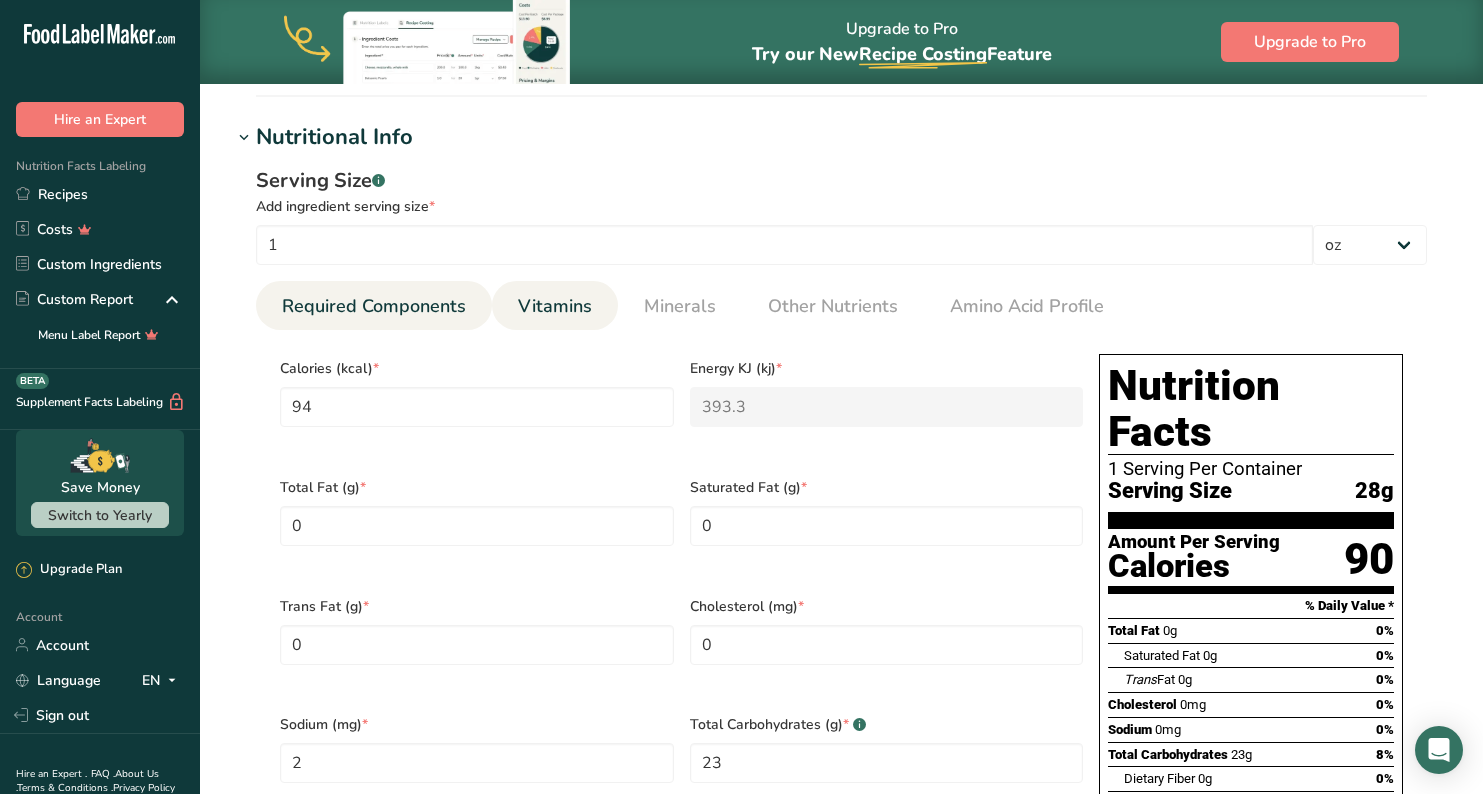 click on "Vitamins" at bounding box center (555, 306) 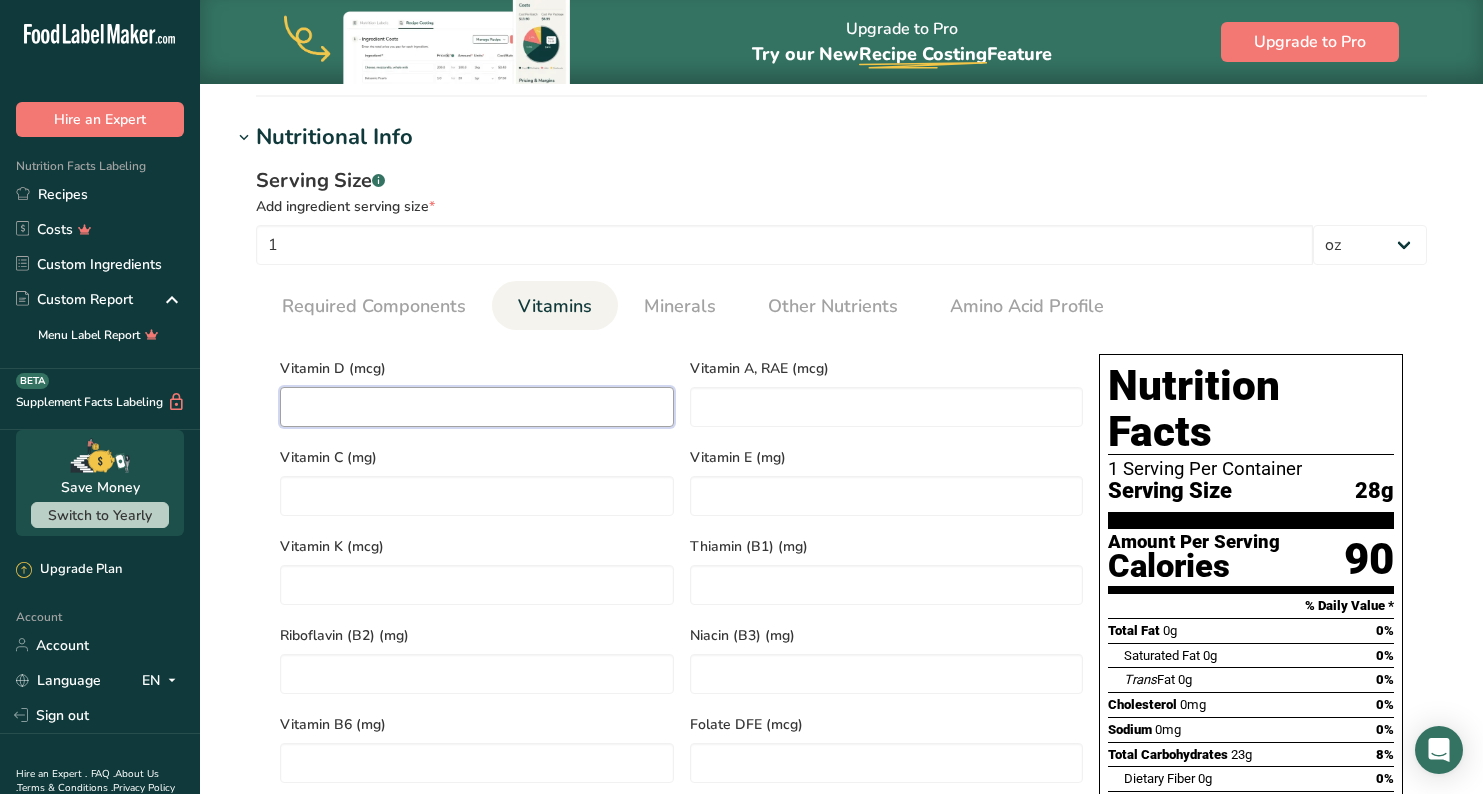 click at bounding box center [477, 407] 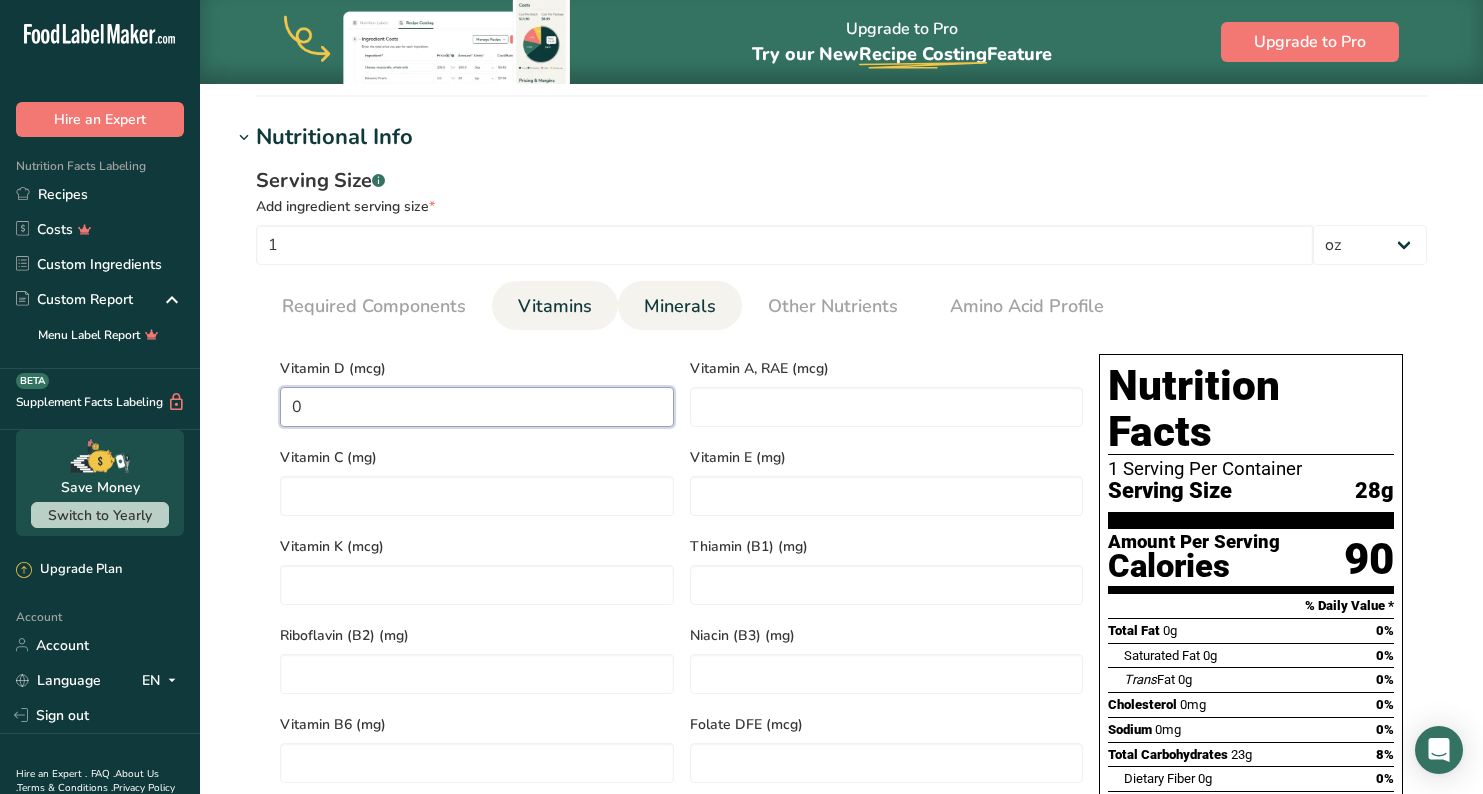 type on "0" 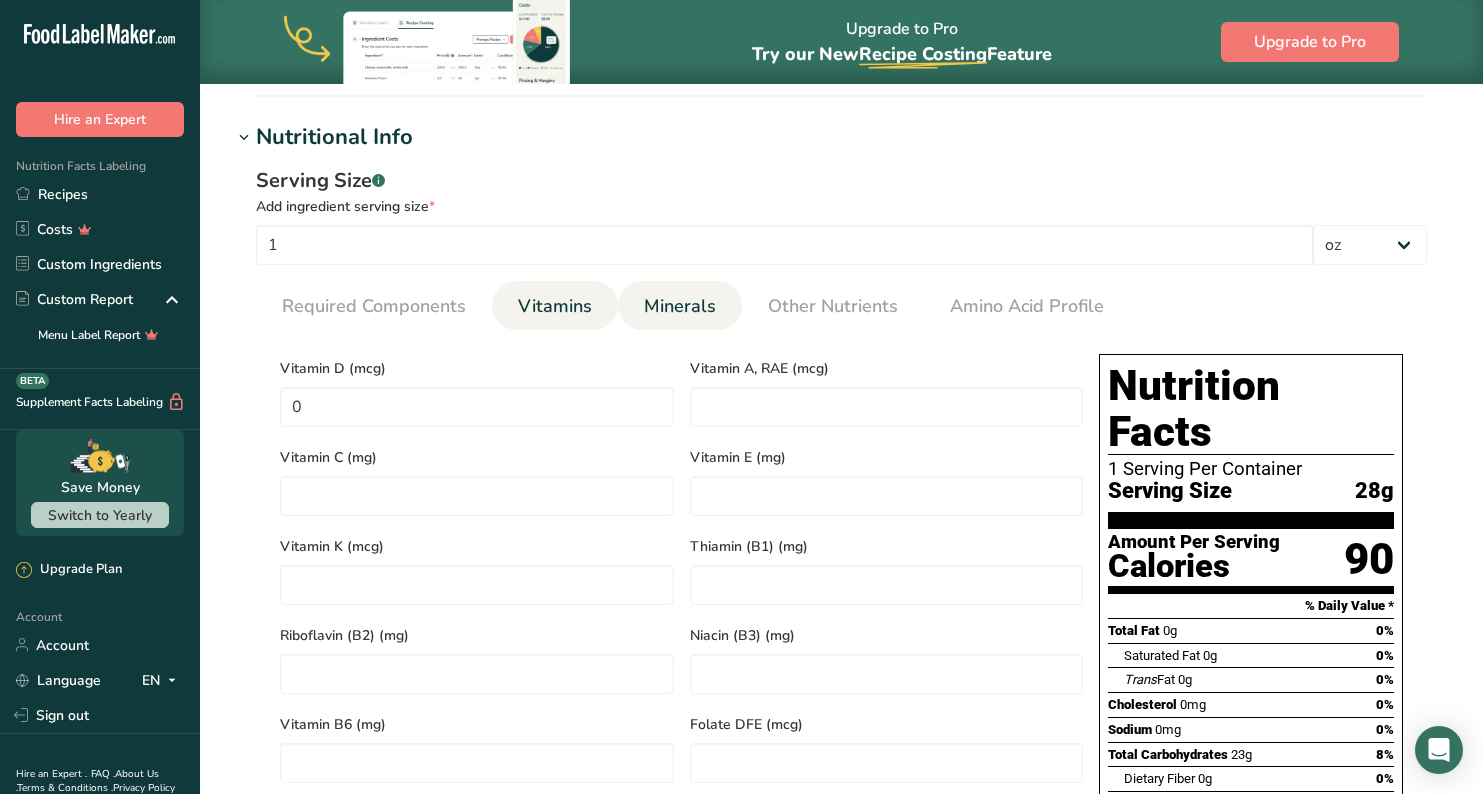 click on "Minerals" at bounding box center [680, 306] 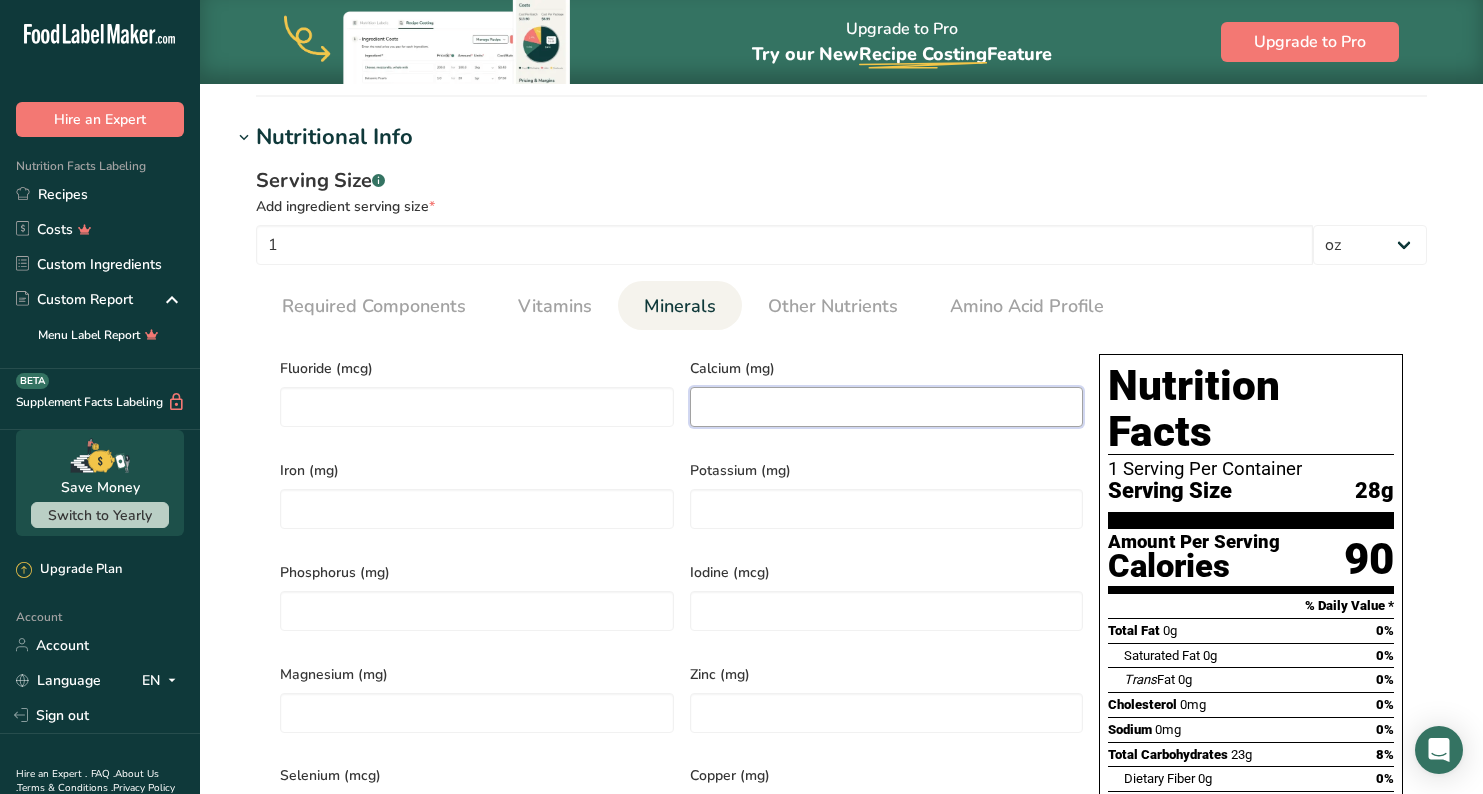 click at bounding box center (887, 407) 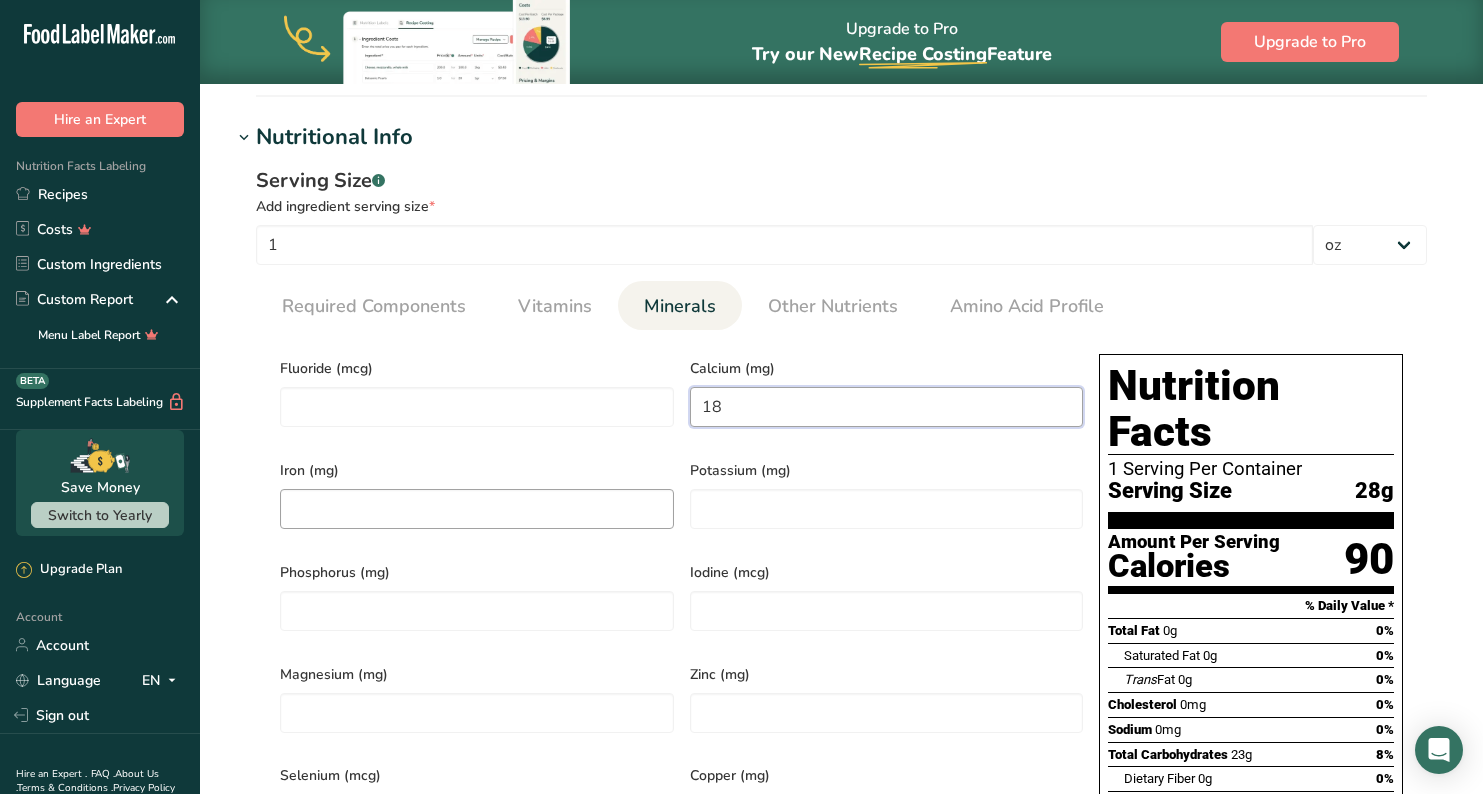 type on "18" 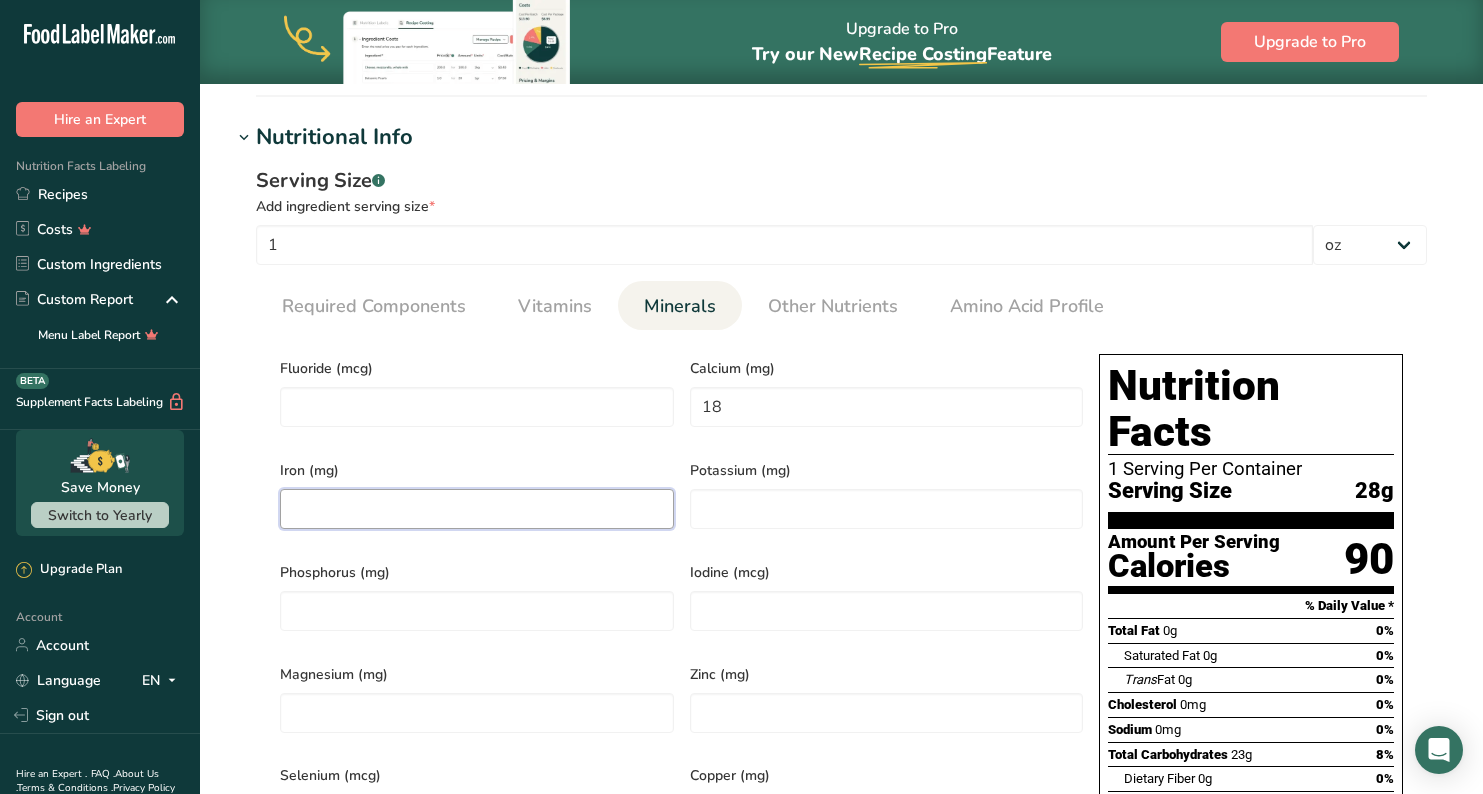 click at bounding box center (477, 509) 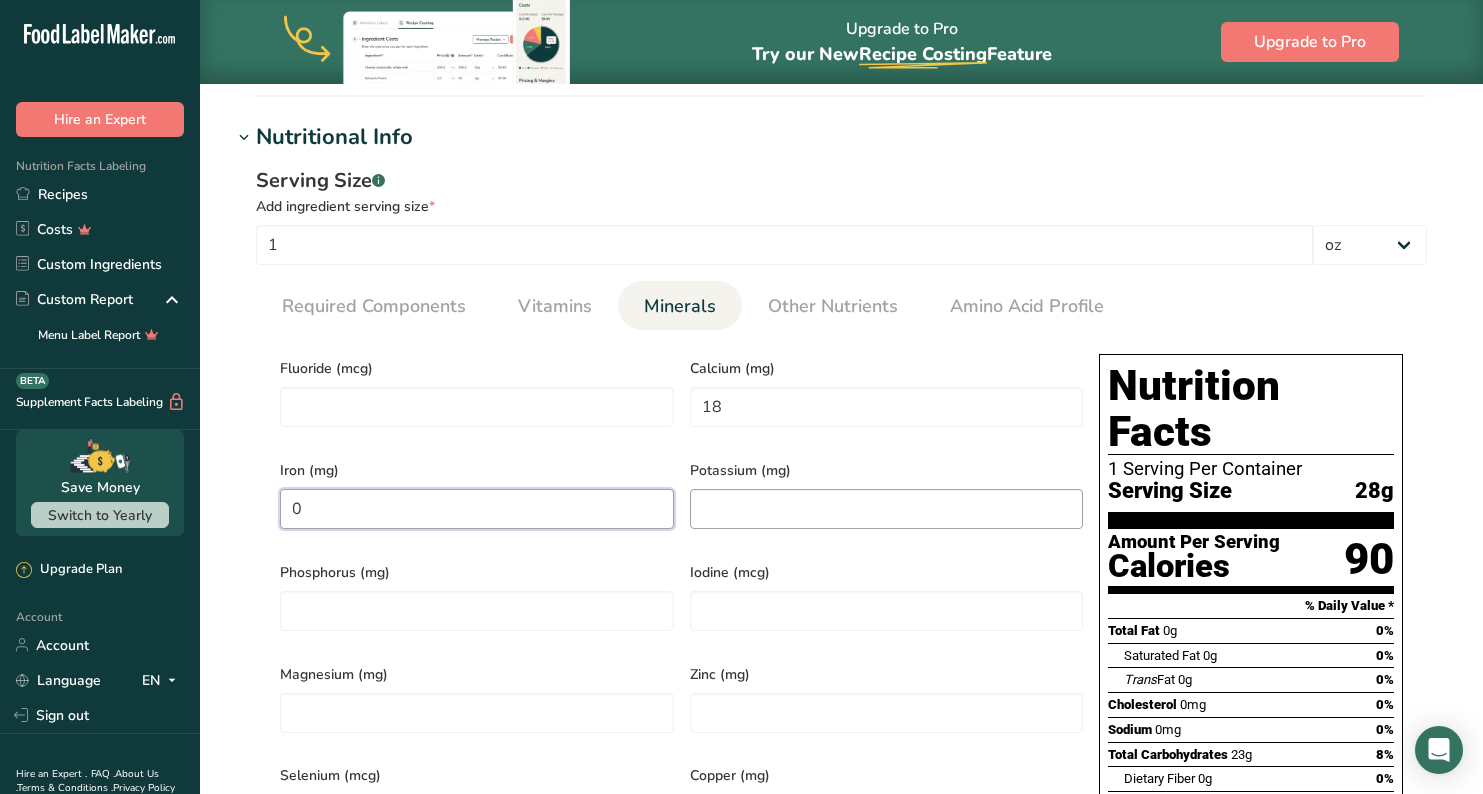 type on "0" 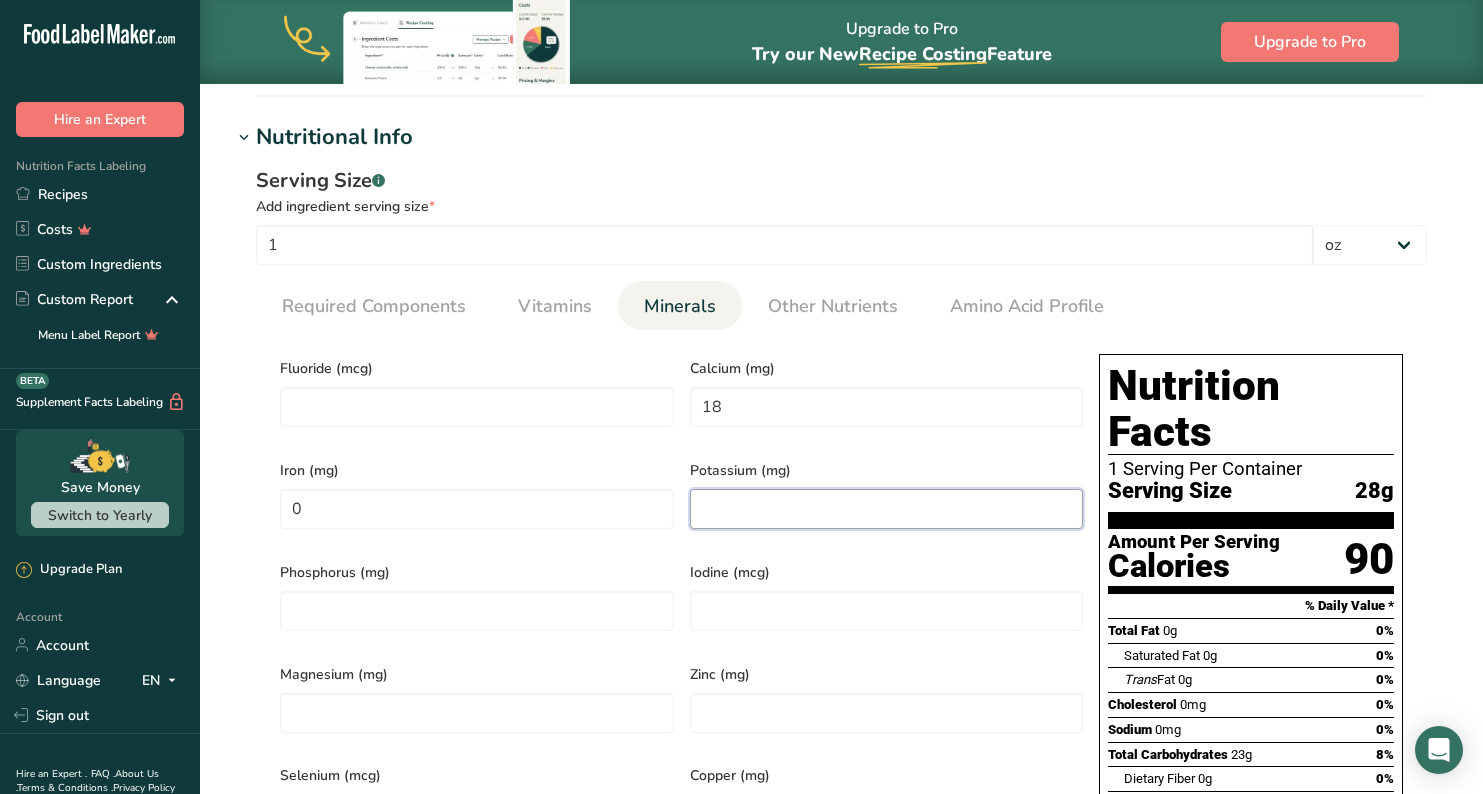 click at bounding box center [887, 509] 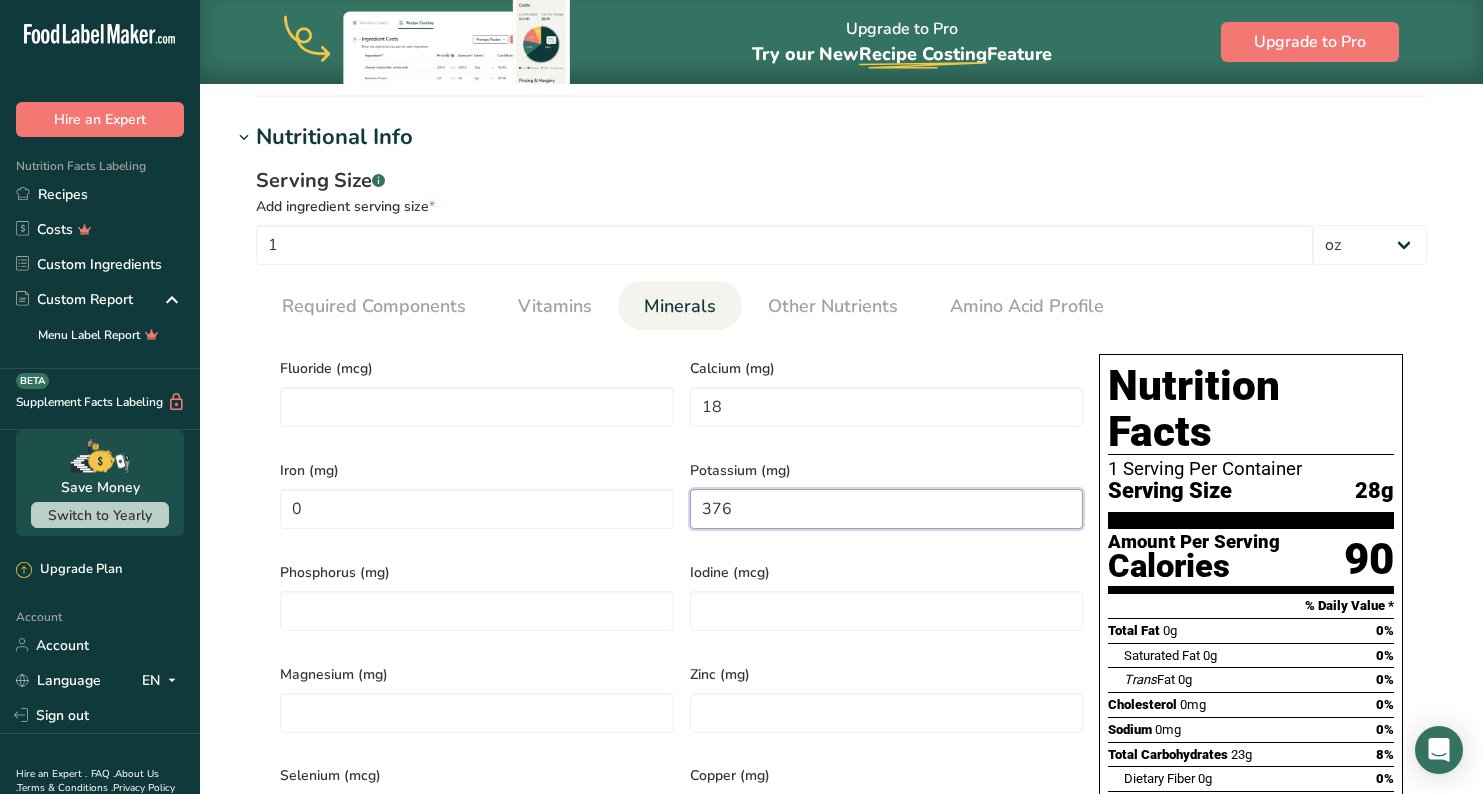 type on "376" 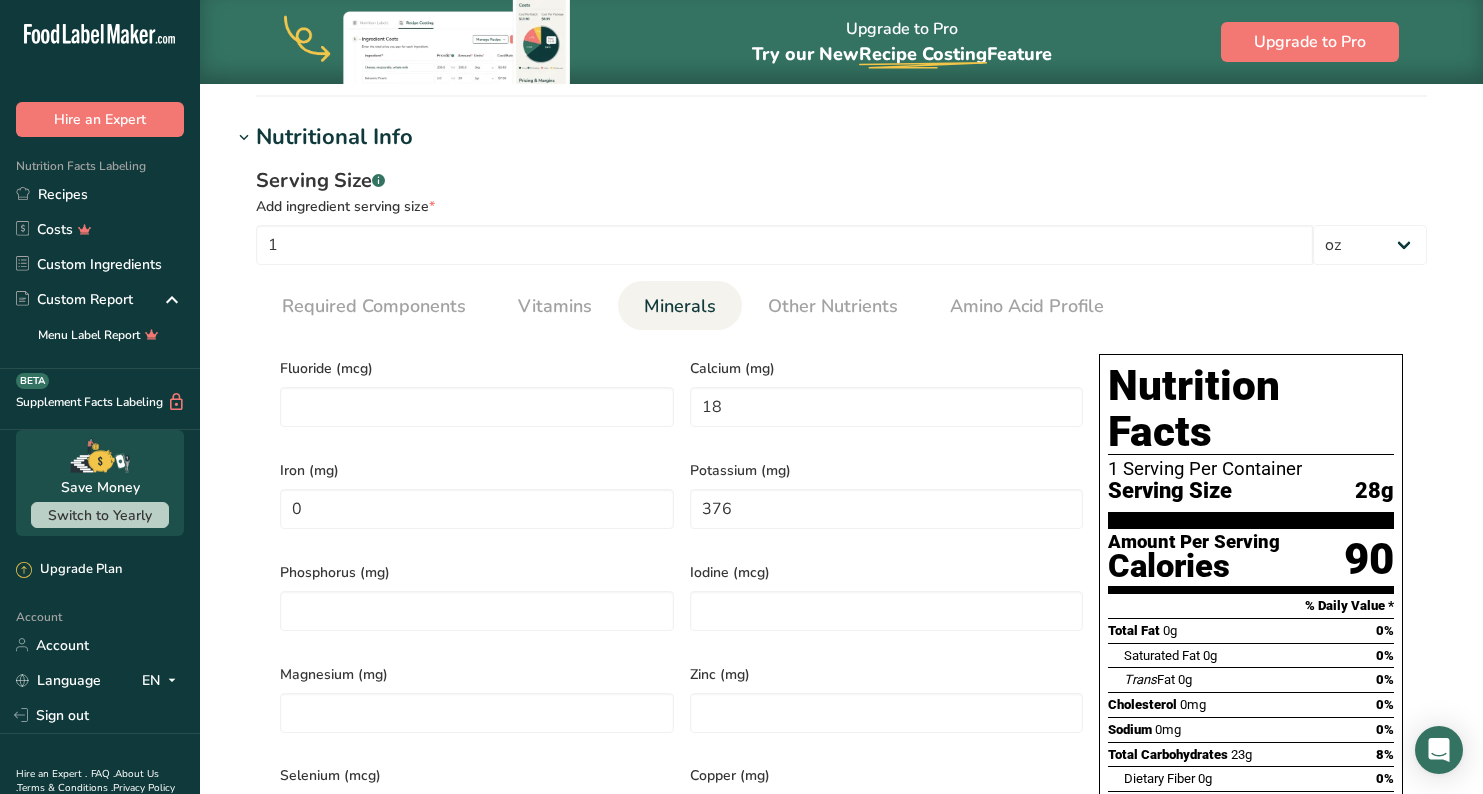 click on "Phosphorus
(mg)" at bounding box center (477, 572) 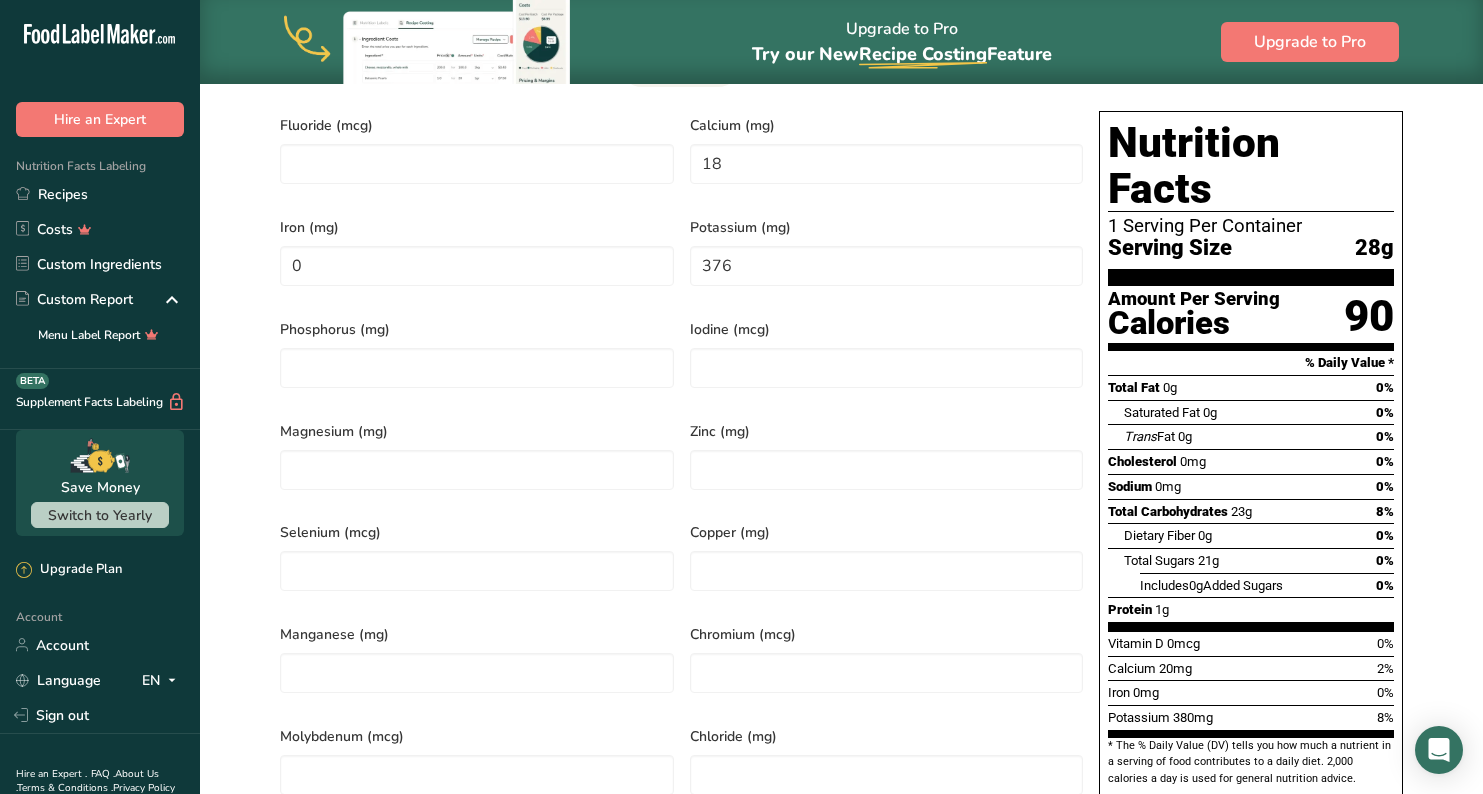 scroll, scrollTop: 937, scrollLeft: 0, axis: vertical 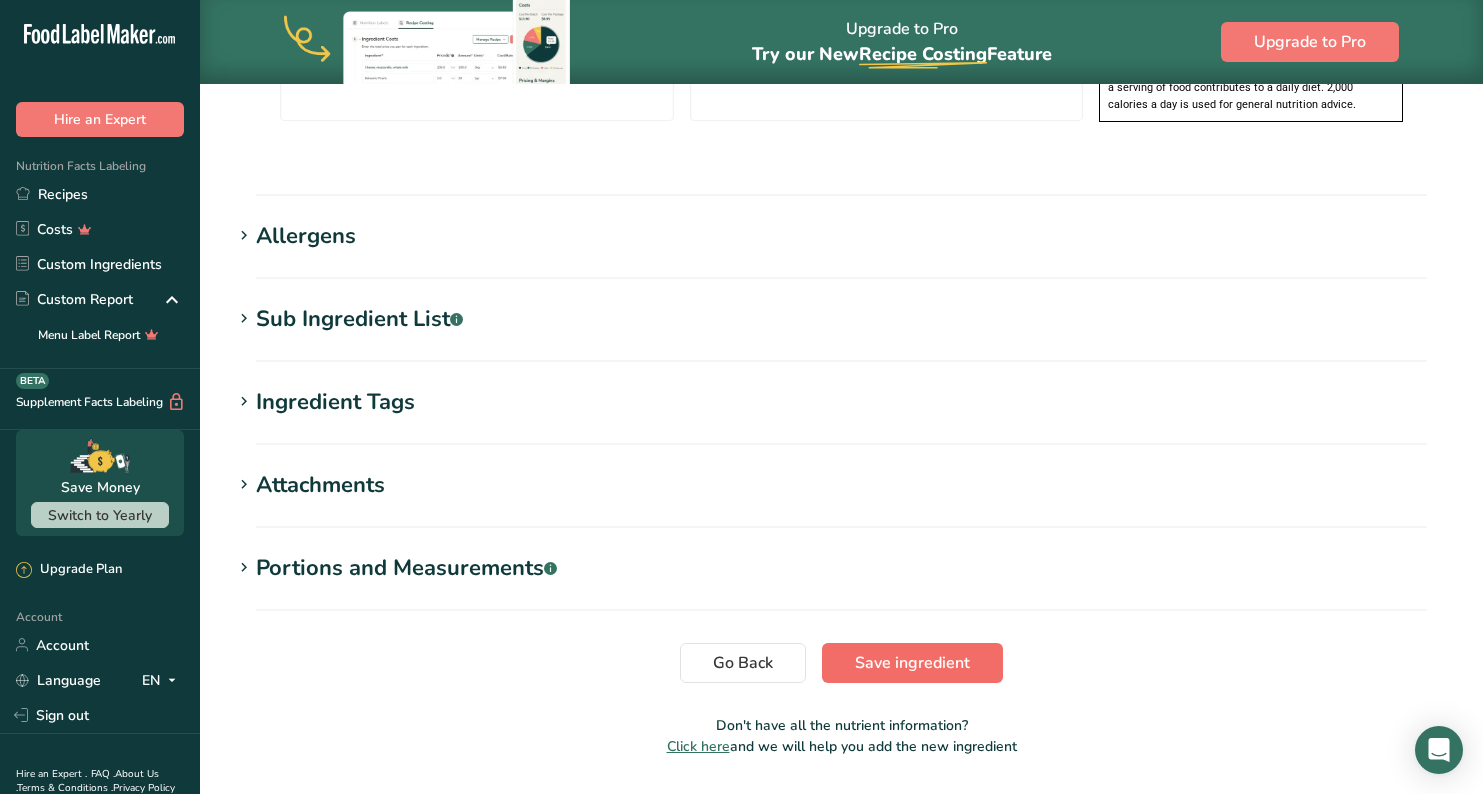 click on "Save ingredient" at bounding box center [912, 663] 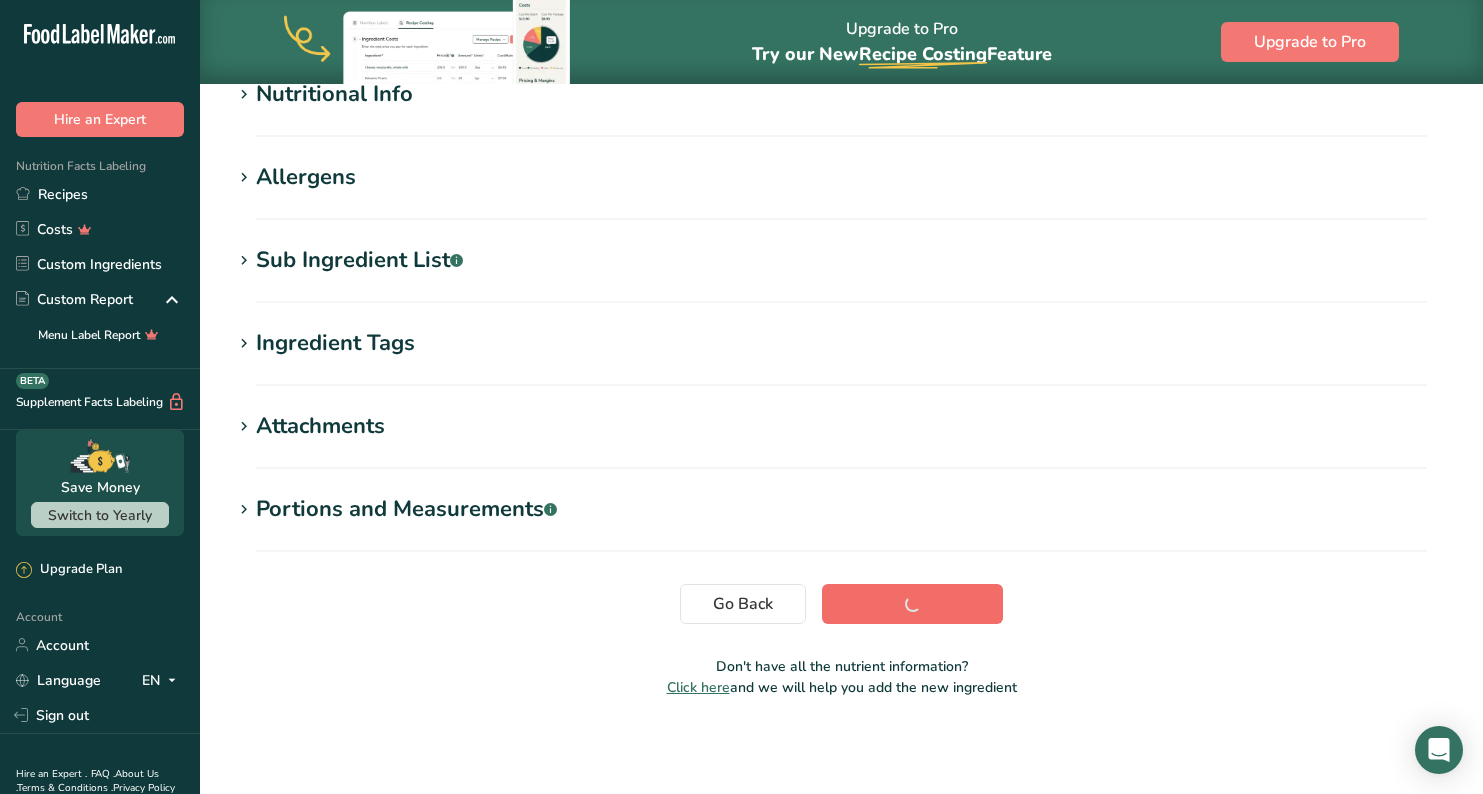 scroll, scrollTop: 264, scrollLeft: 0, axis: vertical 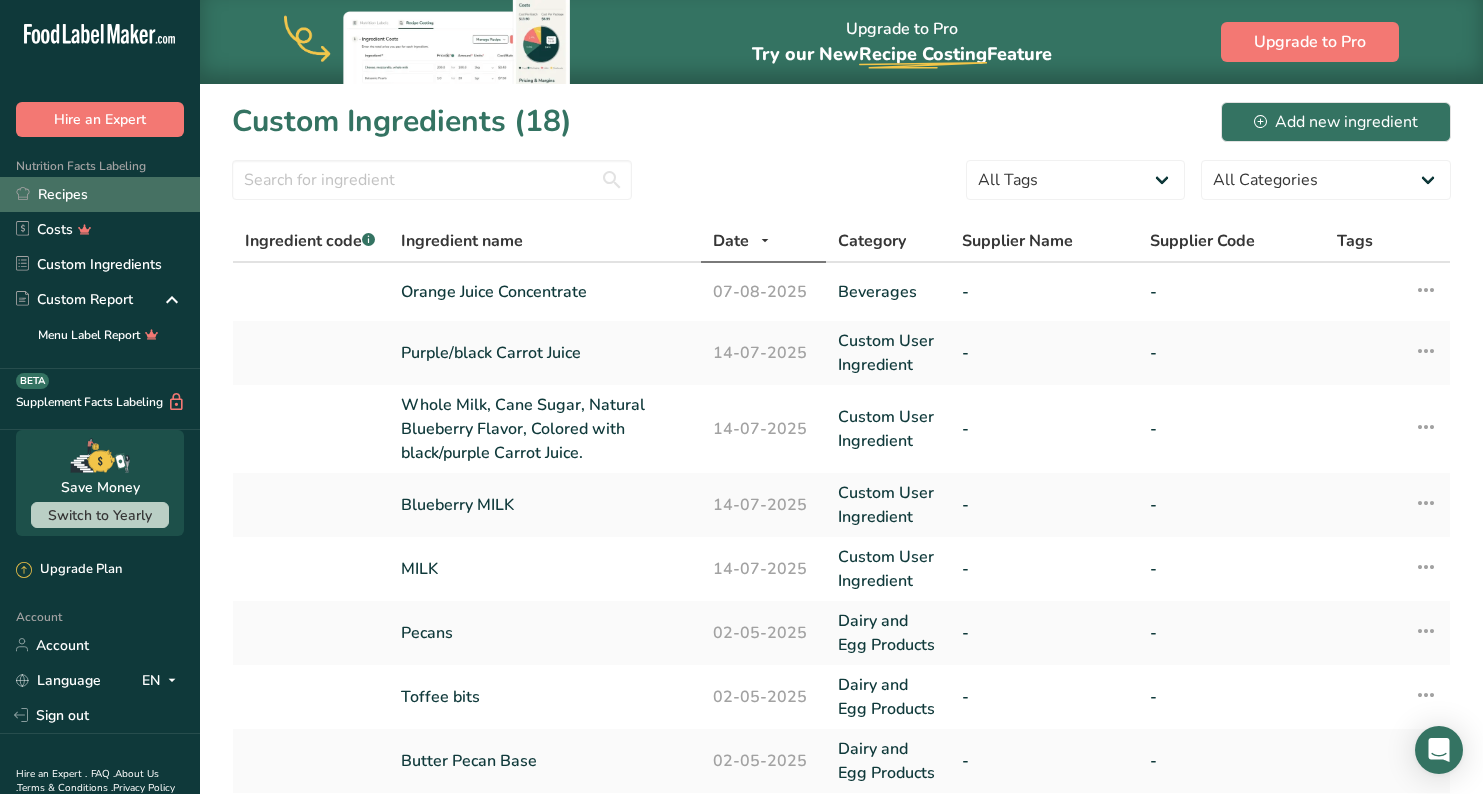 click on "Recipes" at bounding box center [100, 194] 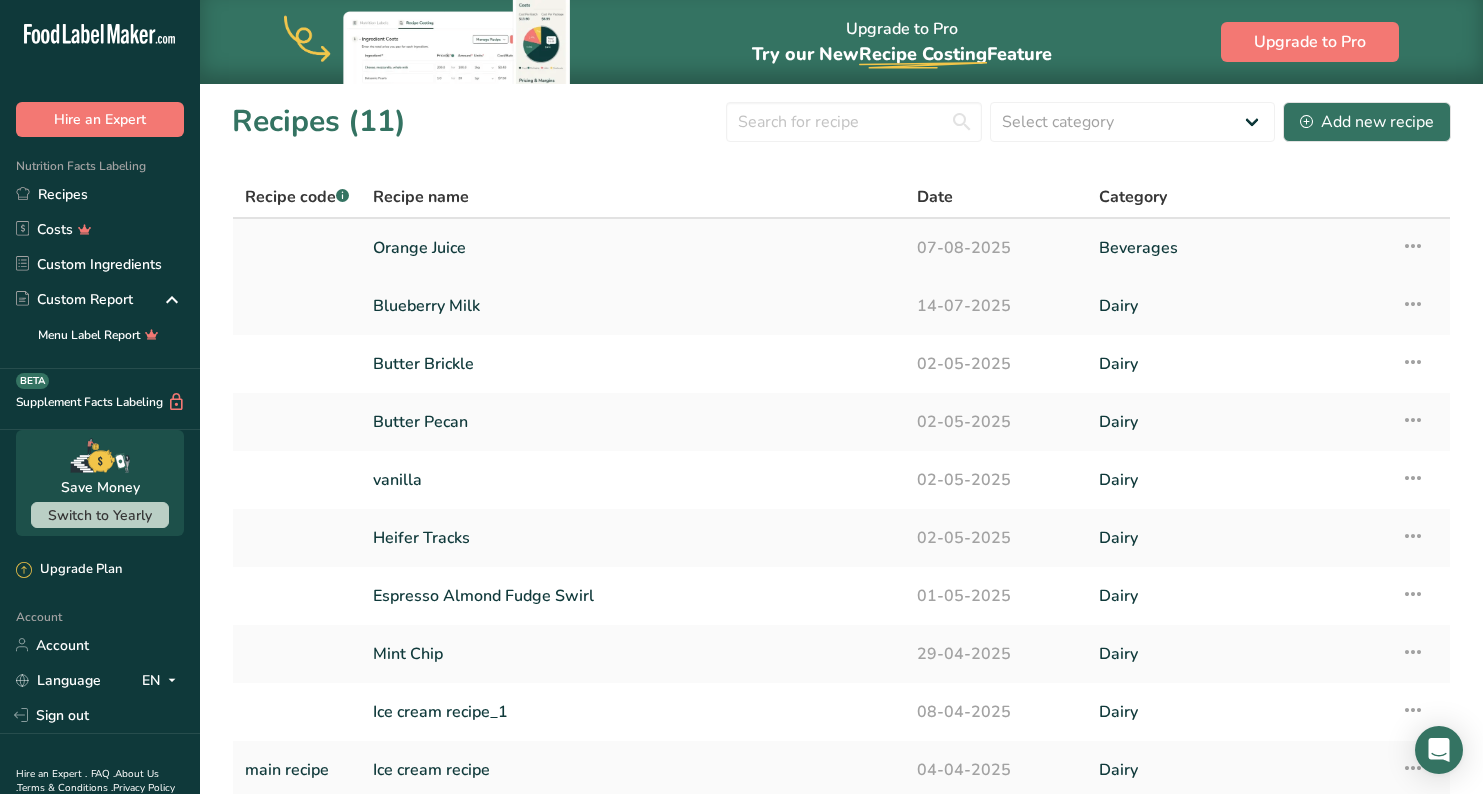 click on "Orange Juice" at bounding box center (633, 248) 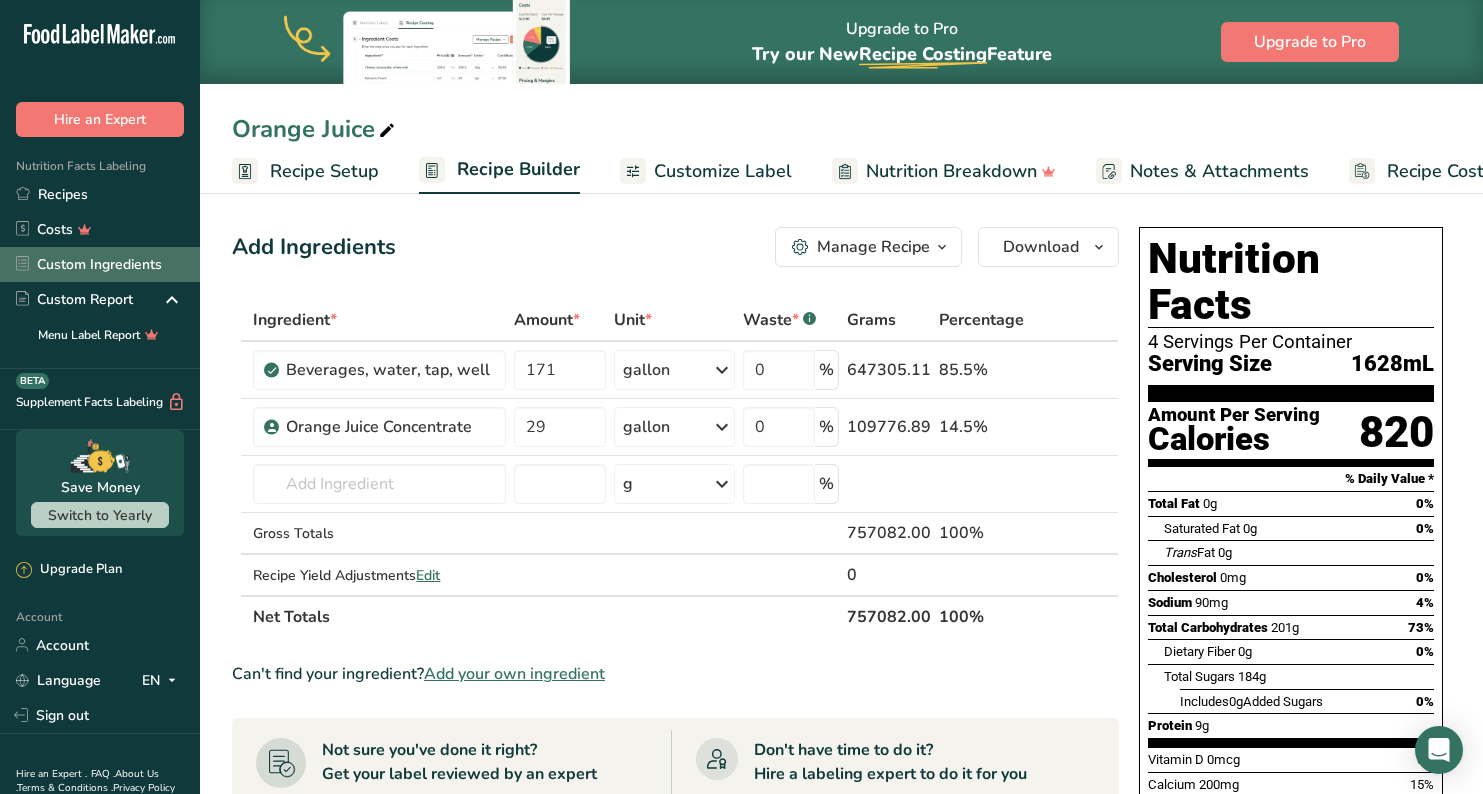 click on "Custom Ingredients" at bounding box center (100, 264) 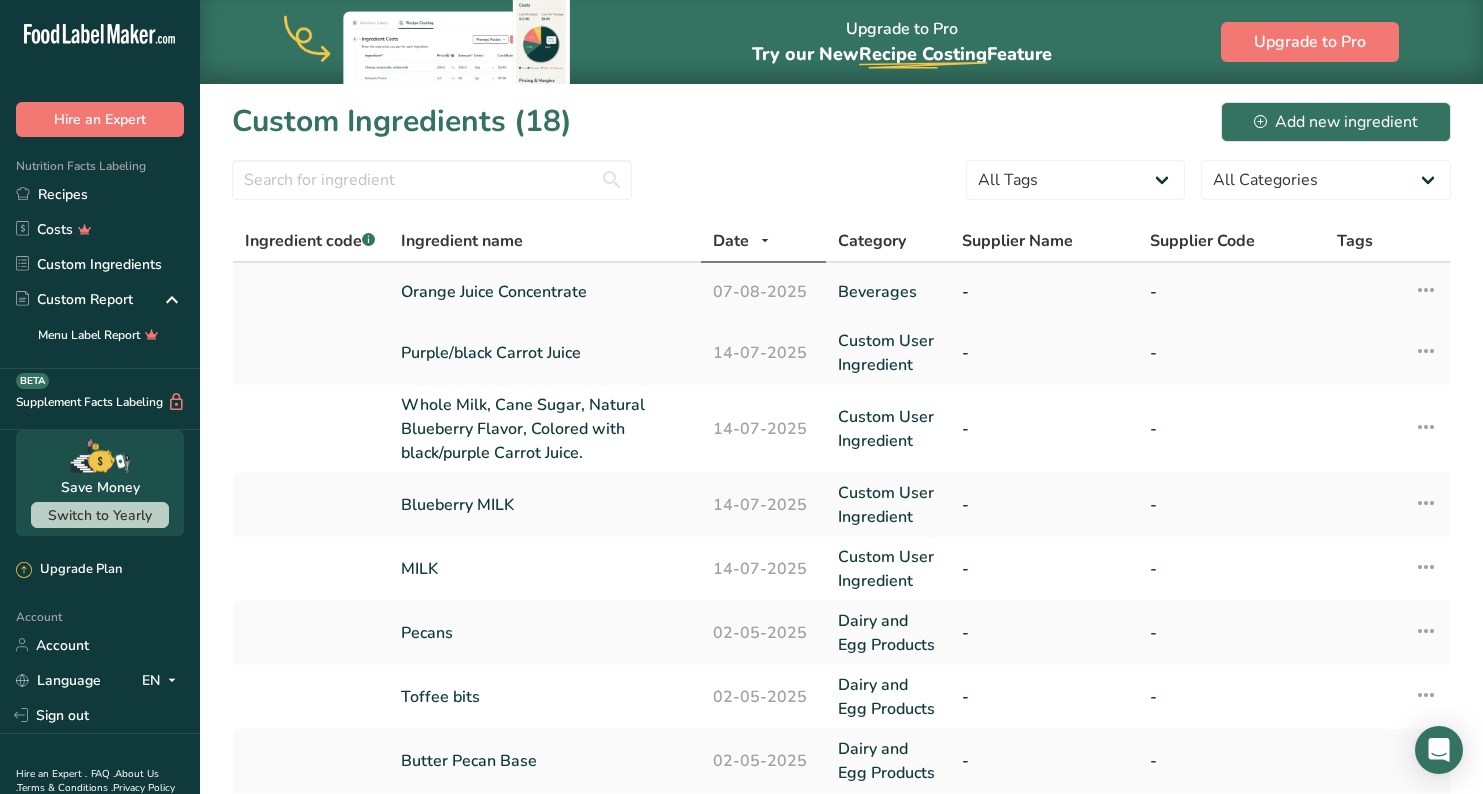 click on "Orange Juice Concentrate" at bounding box center (545, 292) 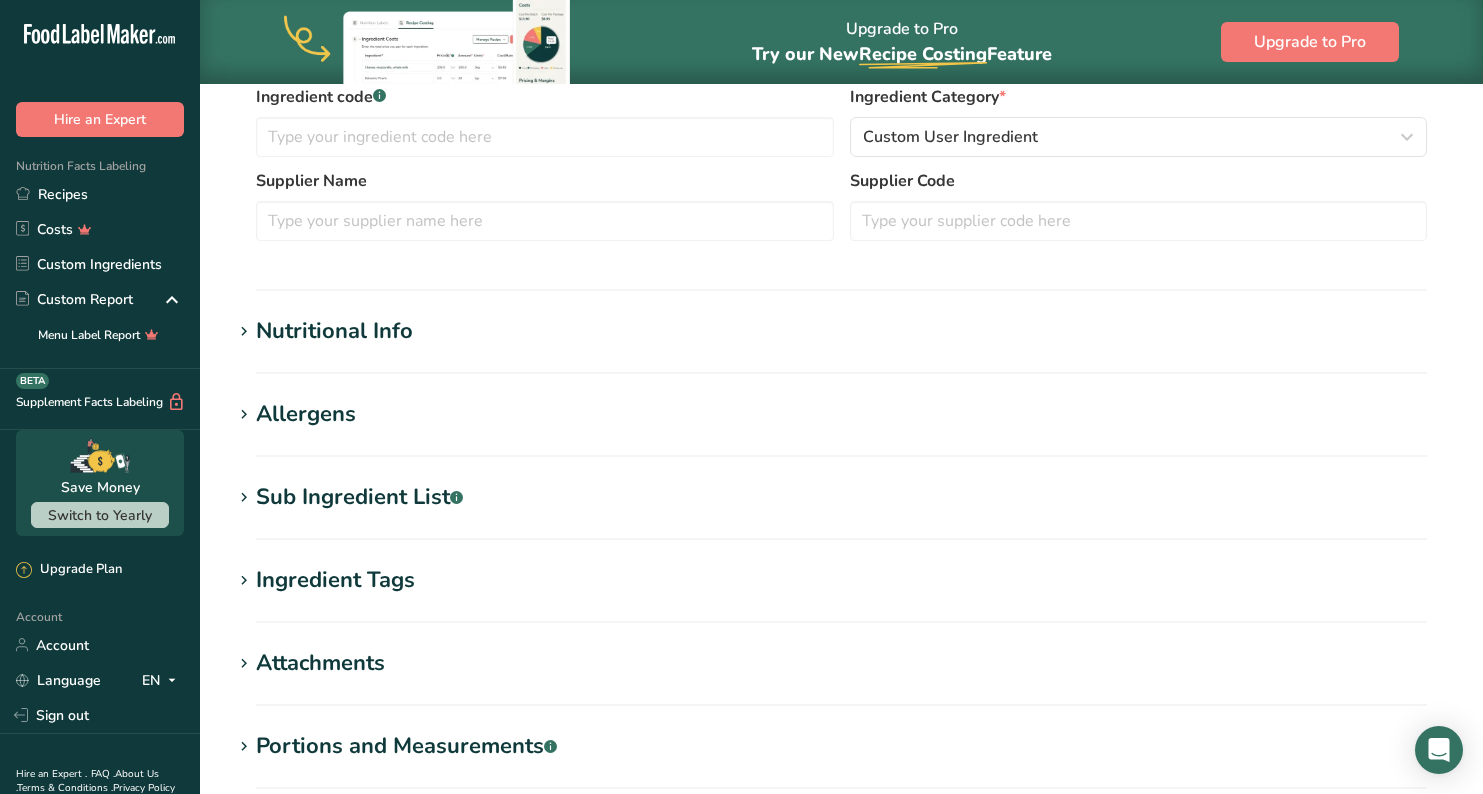 scroll, scrollTop: 521, scrollLeft: 0, axis: vertical 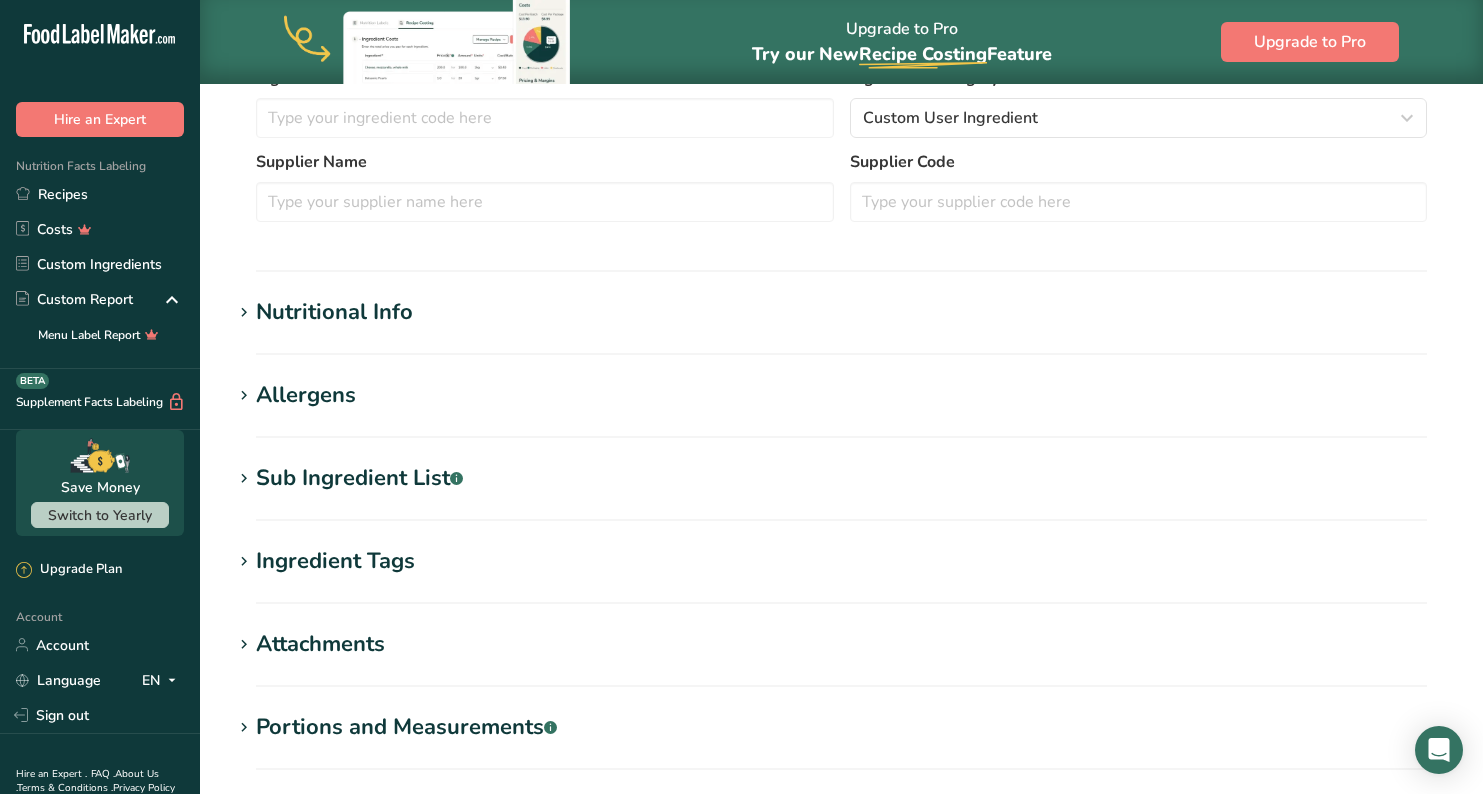 click on "Nutritional Info" at bounding box center (334, 312) 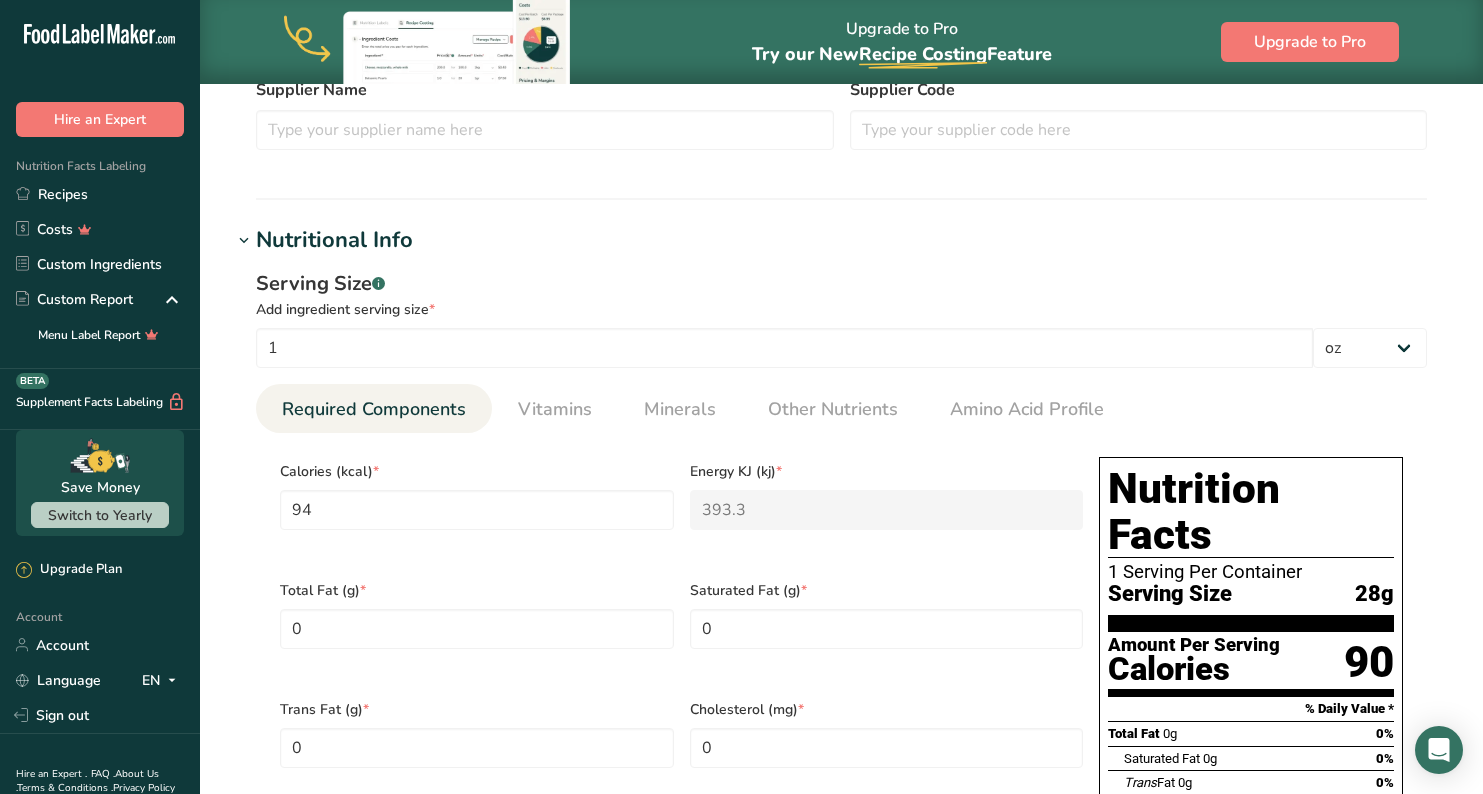 scroll, scrollTop: 613, scrollLeft: 0, axis: vertical 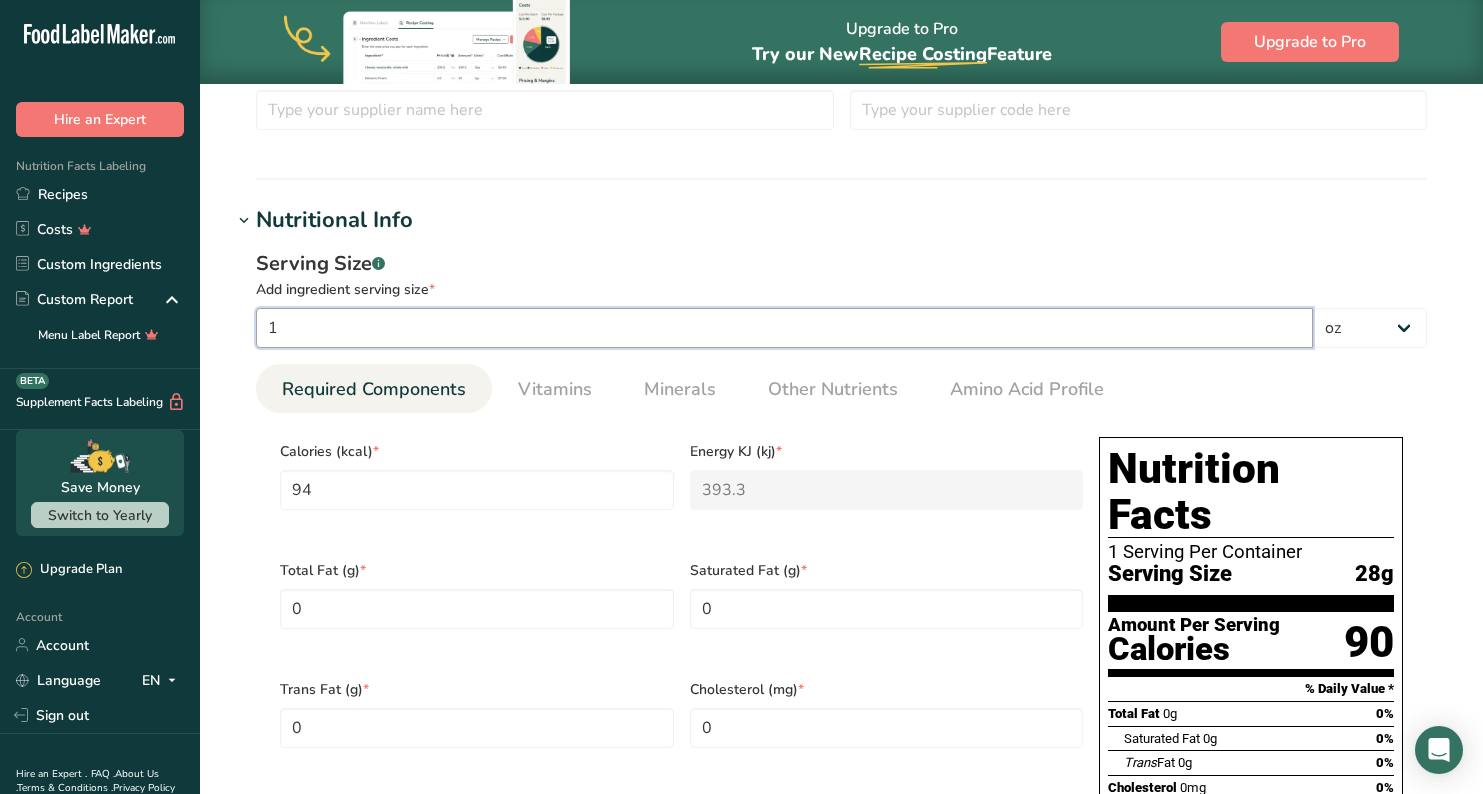 click on "1" at bounding box center [784, 328] 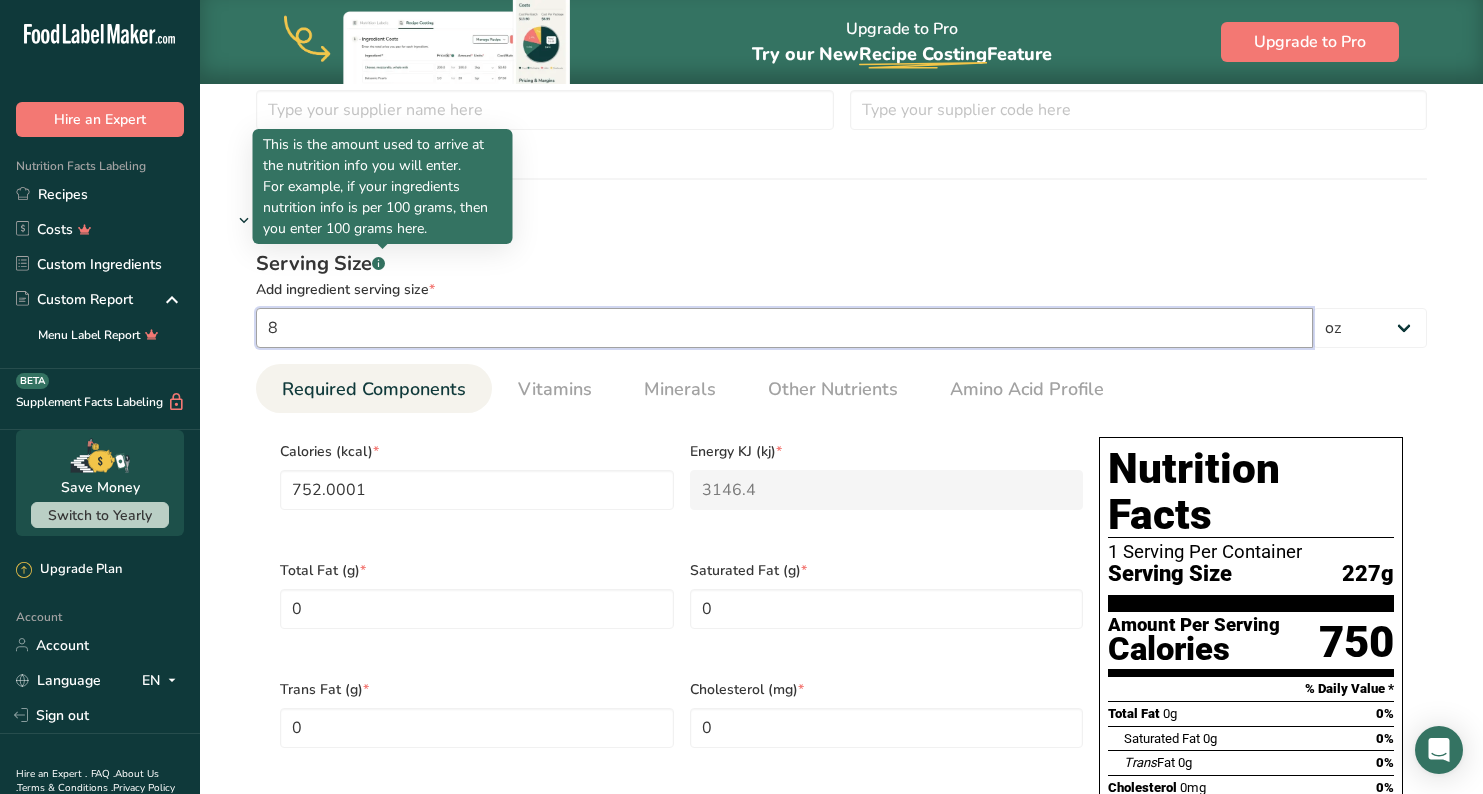 type on "8" 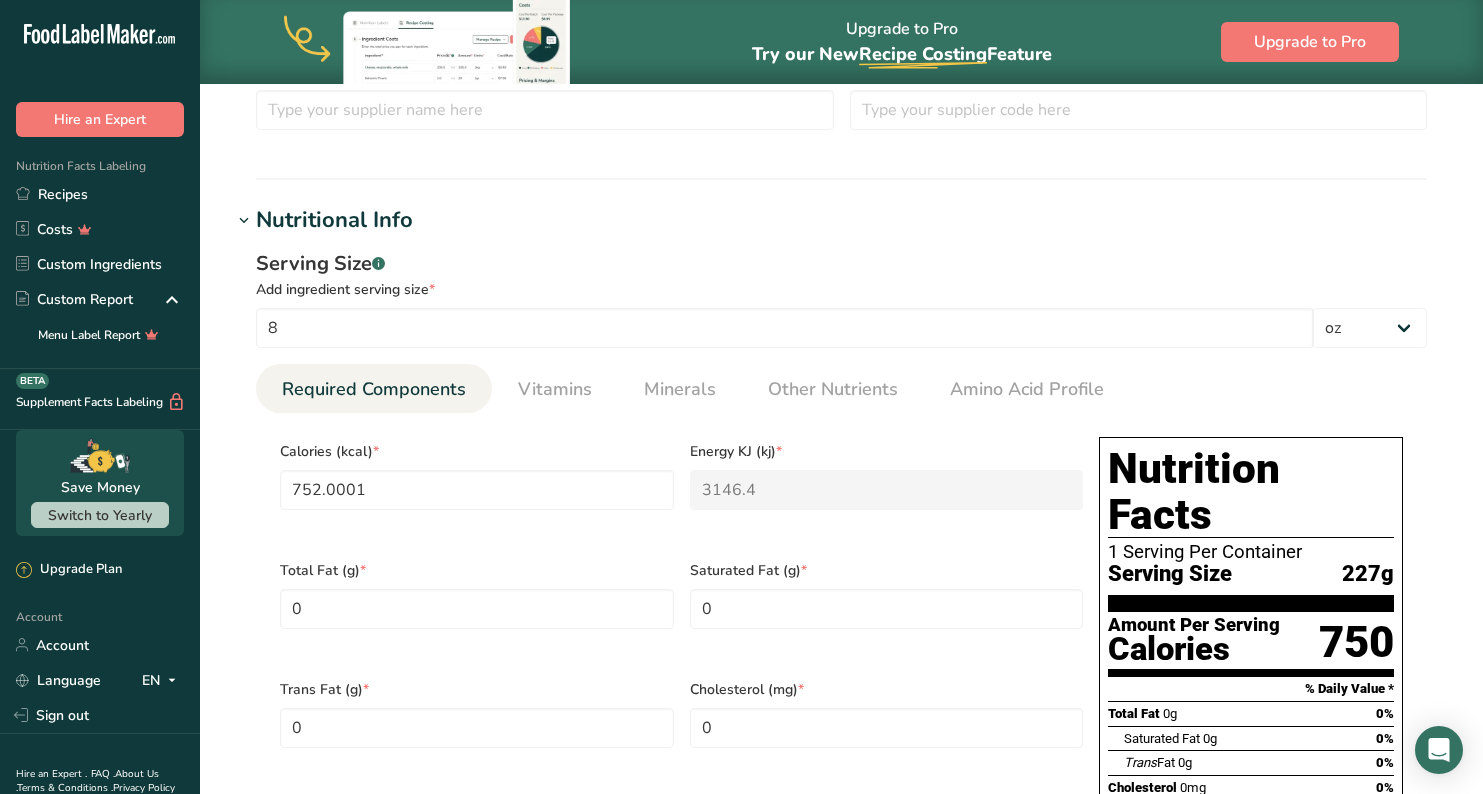 click on "Edit Orange Juice Concentrate
Ingredient Spec Sheet
.a-a{fill:#347362;}.b-a{fill:#fff;}
Upload an ingredient spec sheet or an image of a nutrition label, and our AI assistant will automatically fill-in the nutrients.
Drop your files here or click to upload
Maximum file size is 5MB
Ingredient General Info
Ingredient Name *
Translate
Orange Juice Concentrate
Ingredient Common Name
.a-a{fill:#347362;}.b-a{fill:#fff;}
Translate
Orange Juice Concentrate (100% Orange Juice)
Ingredient code
.a-a{fill:#347362;}.b-a{fill:#fff;}
Ingredient Category *
Custom User Ingredient" at bounding box center (841, 629) 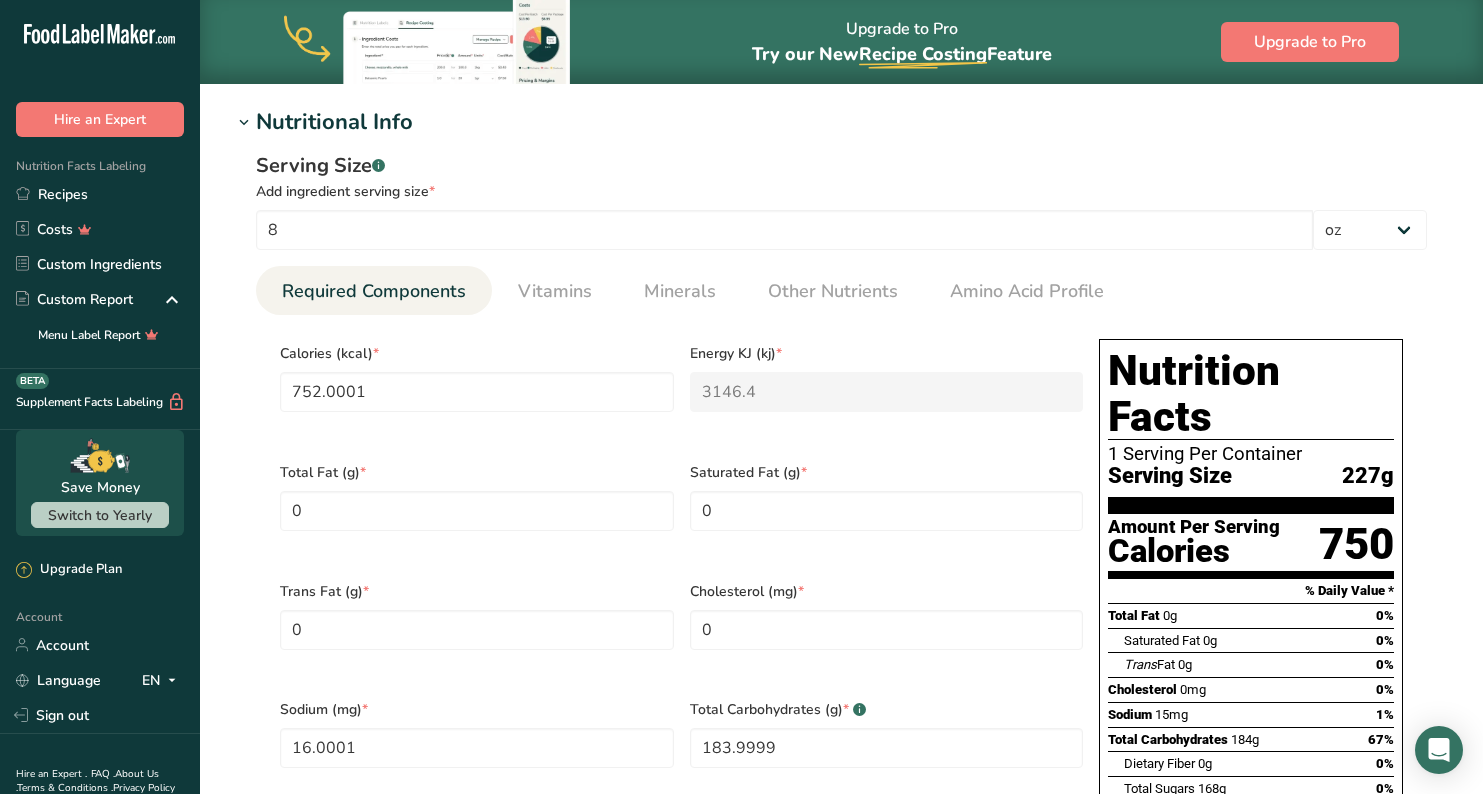 scroll, scrollTop: 718, scrollLeft: 0, axis: vertical 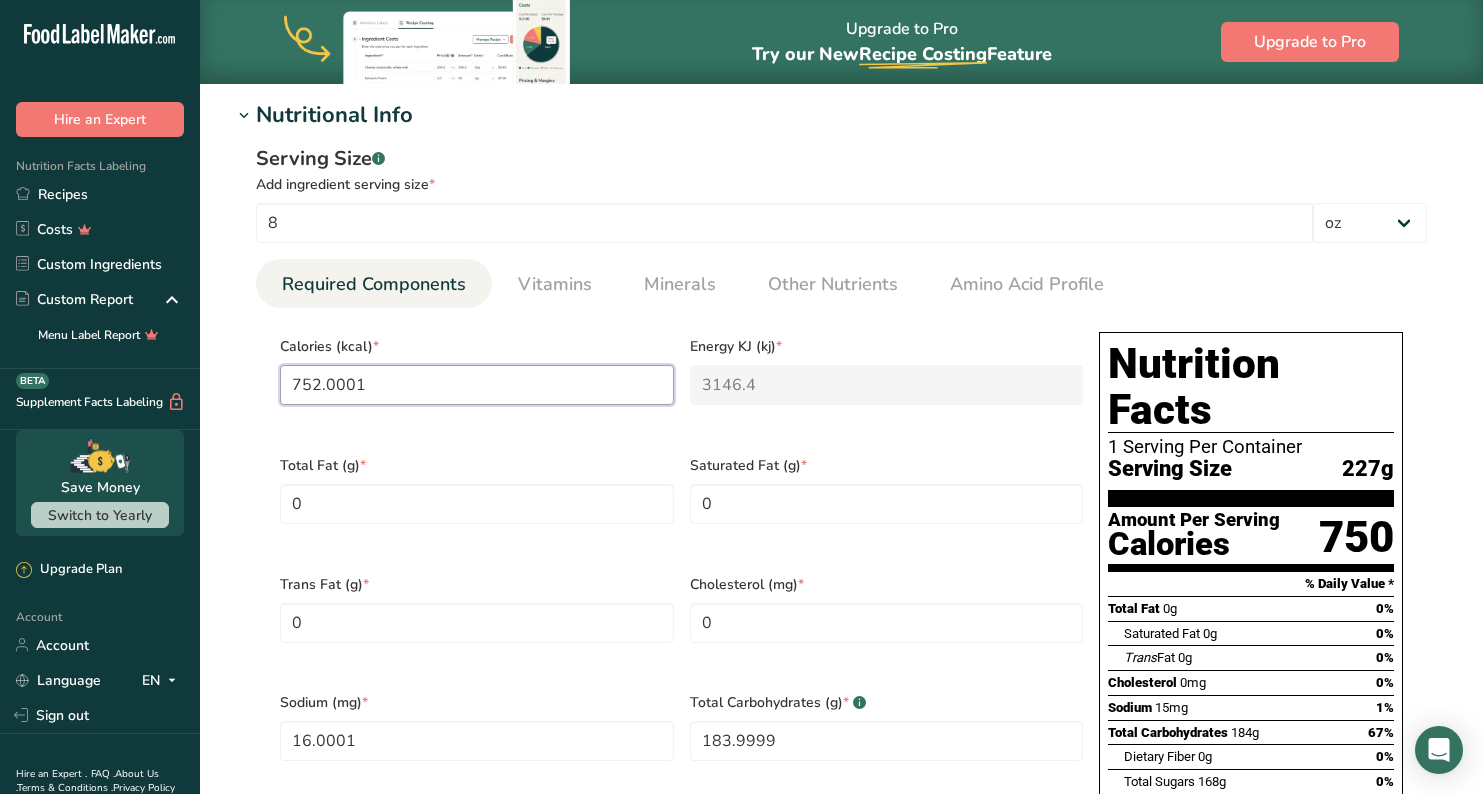 click on "752.0001" at bounding box center (477, 385) 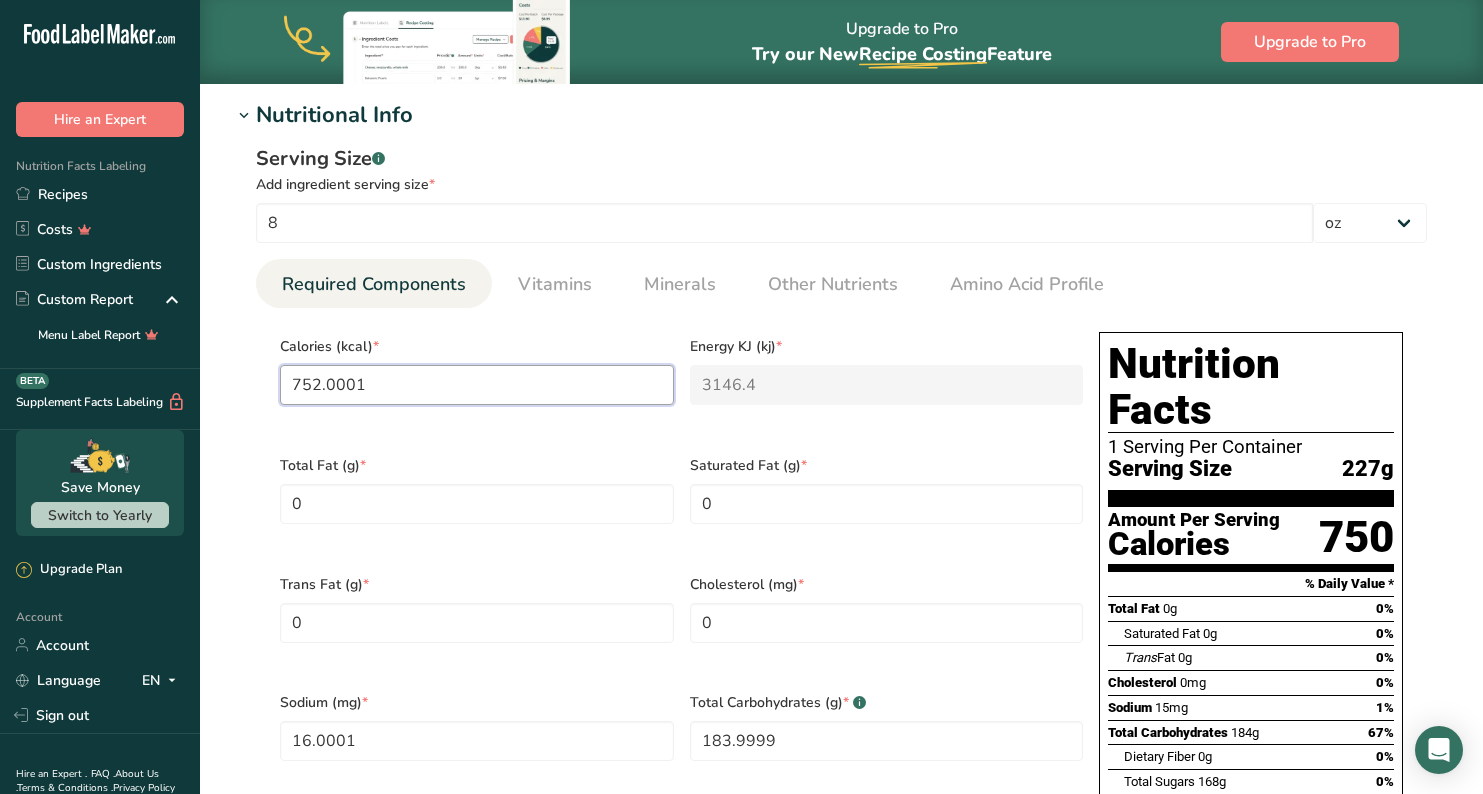 type on "9" 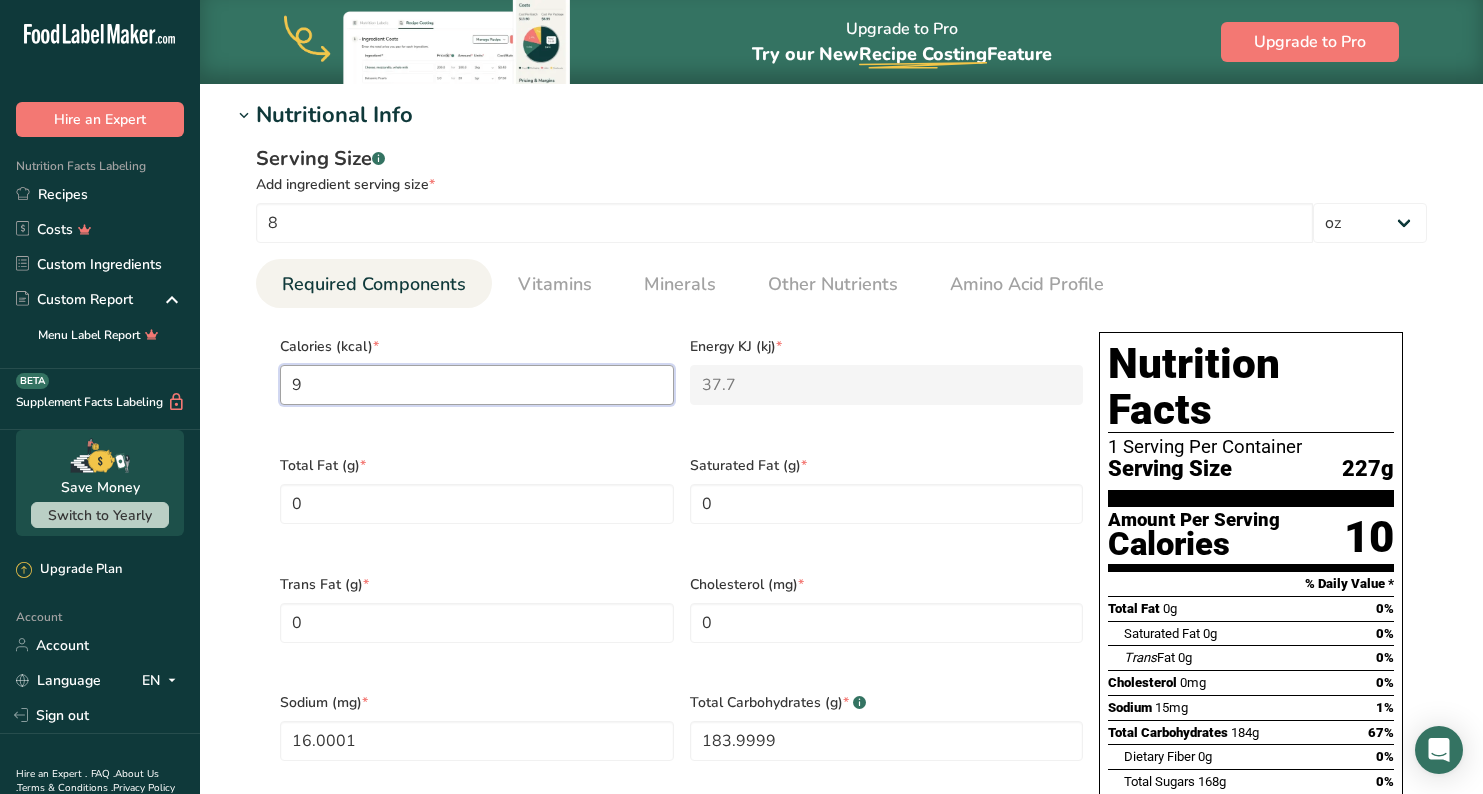 type on "94" 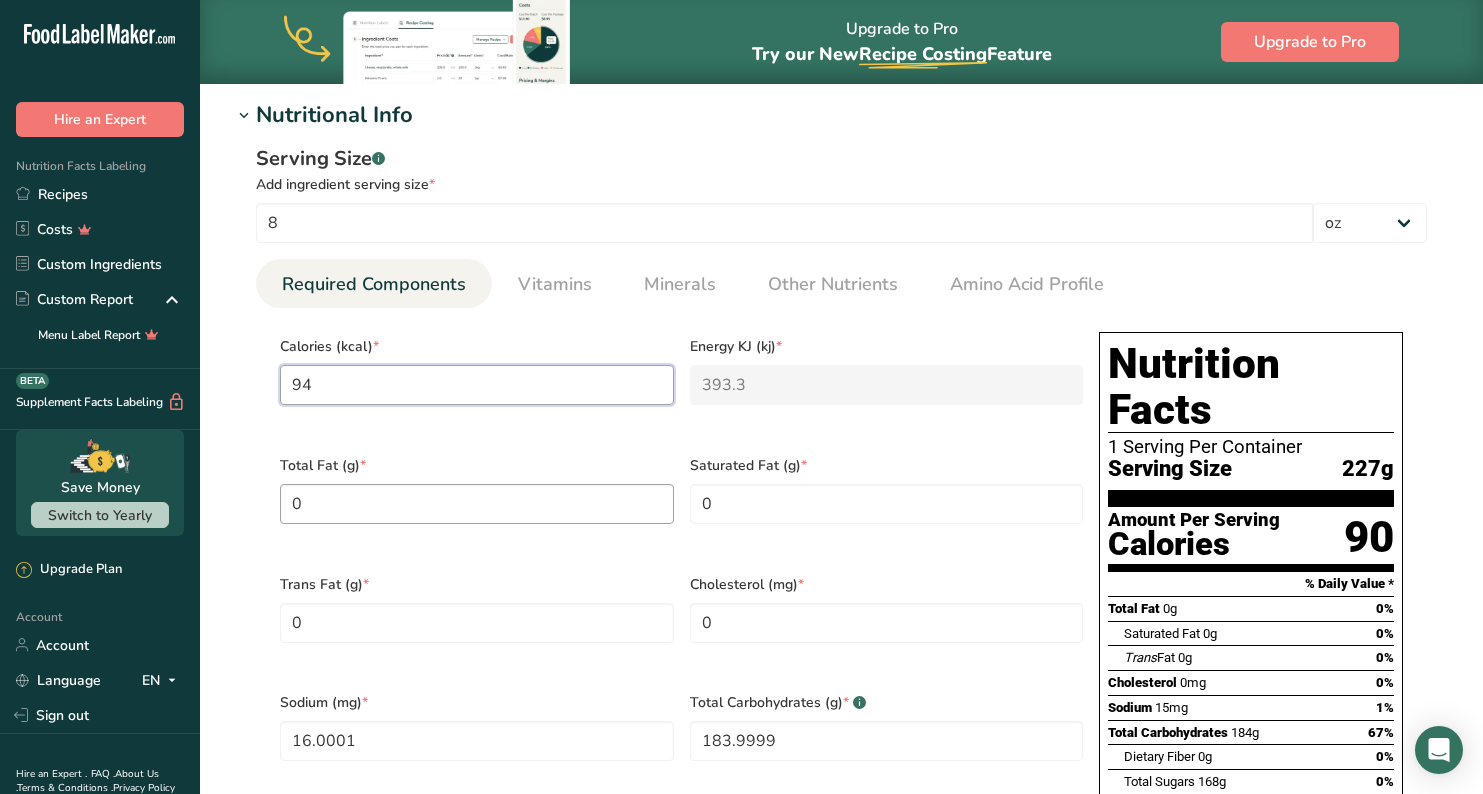 type on "94" 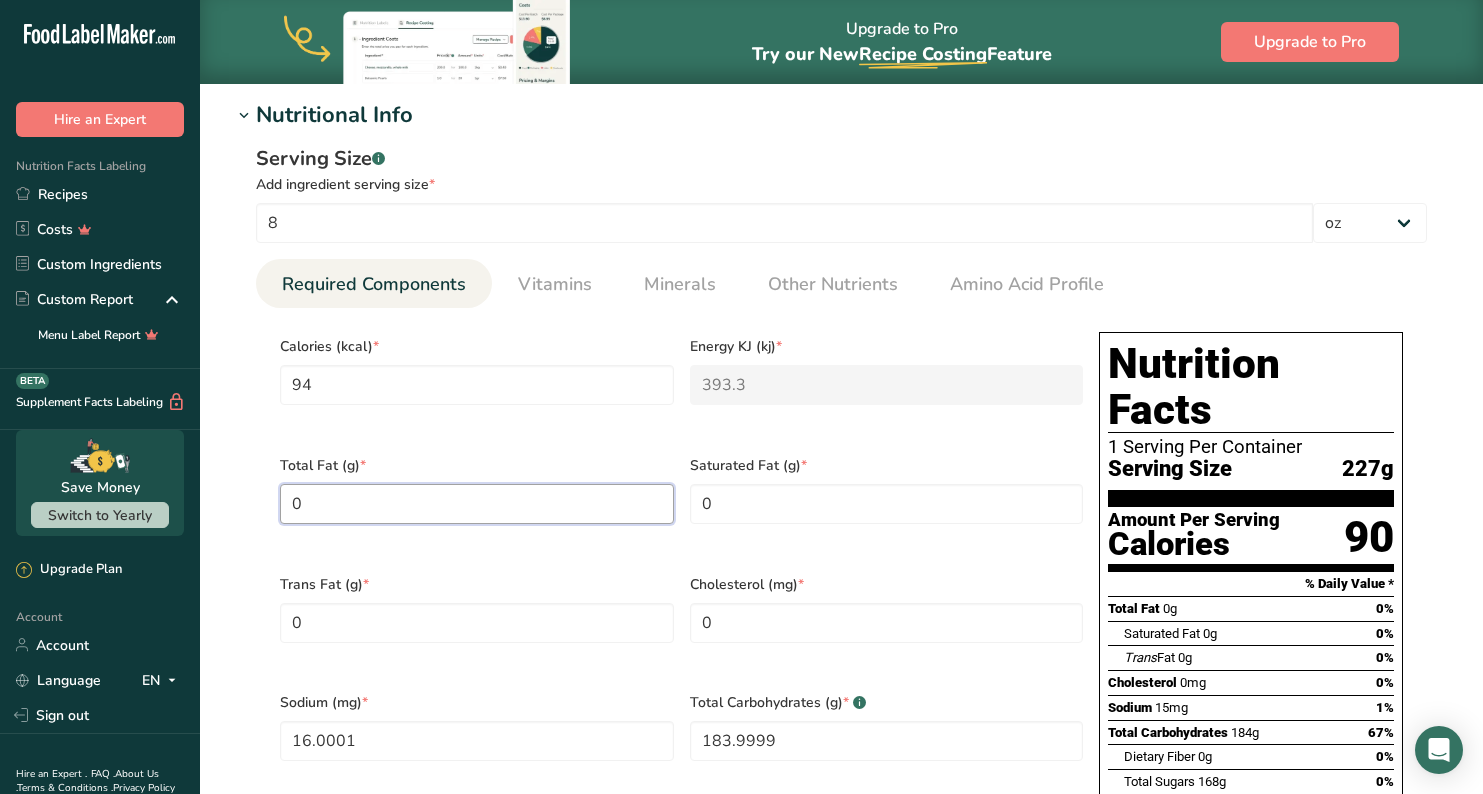 click on "0" at bounding box center (477, 504) 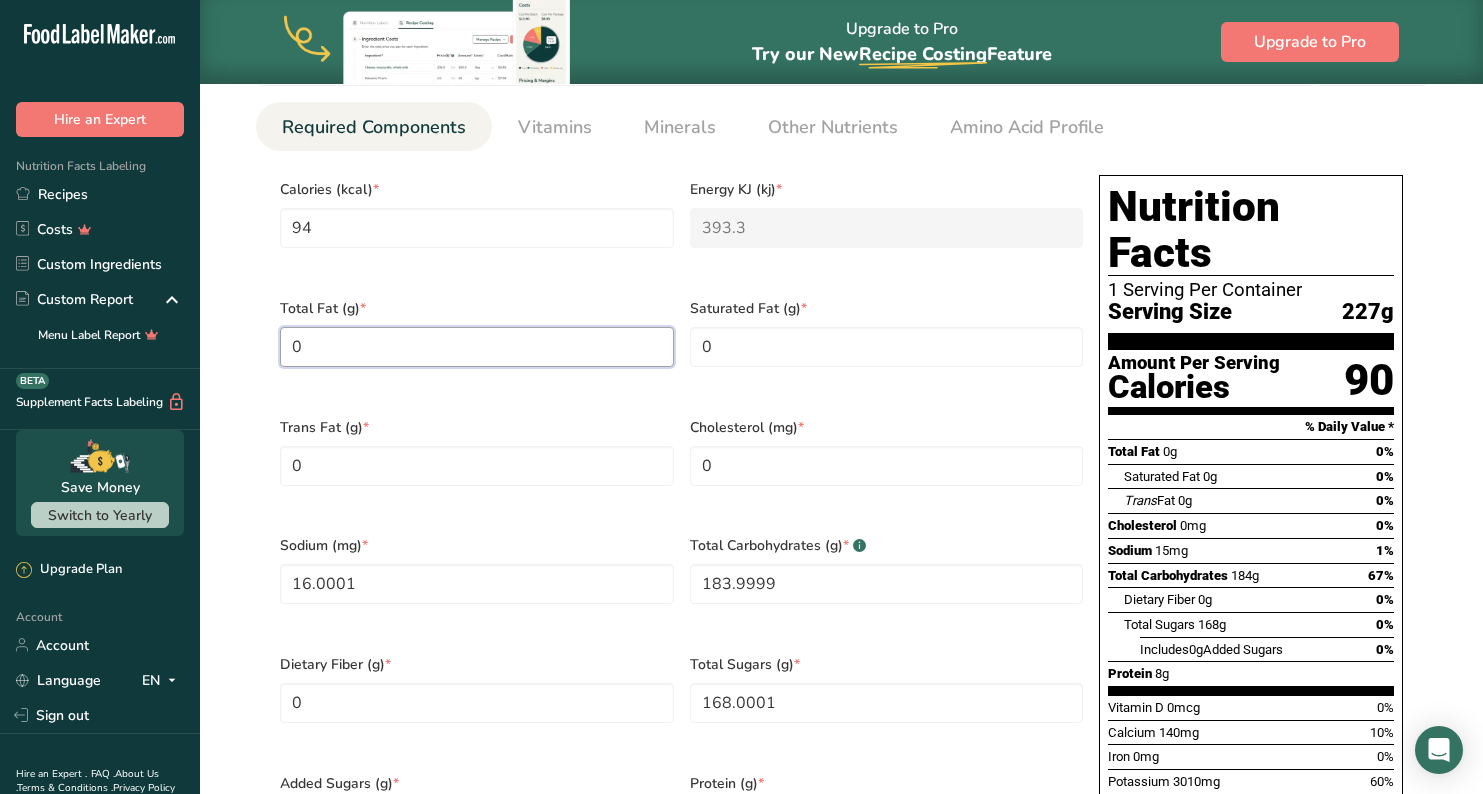 scroll, scrollTop: 877, scrollLeft: 0, axis: vertical 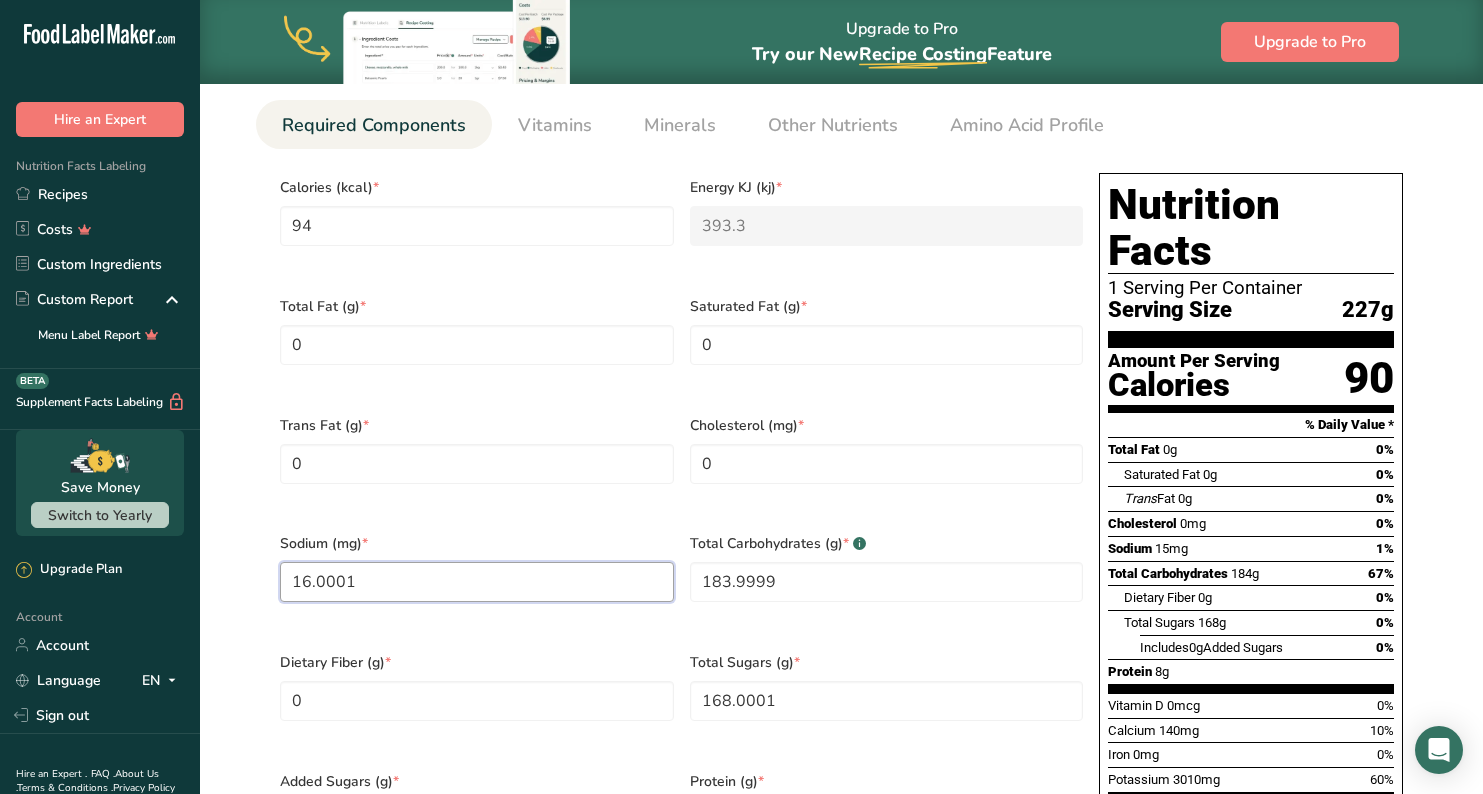 click on "16.0001" at bounding box center [477, 582] 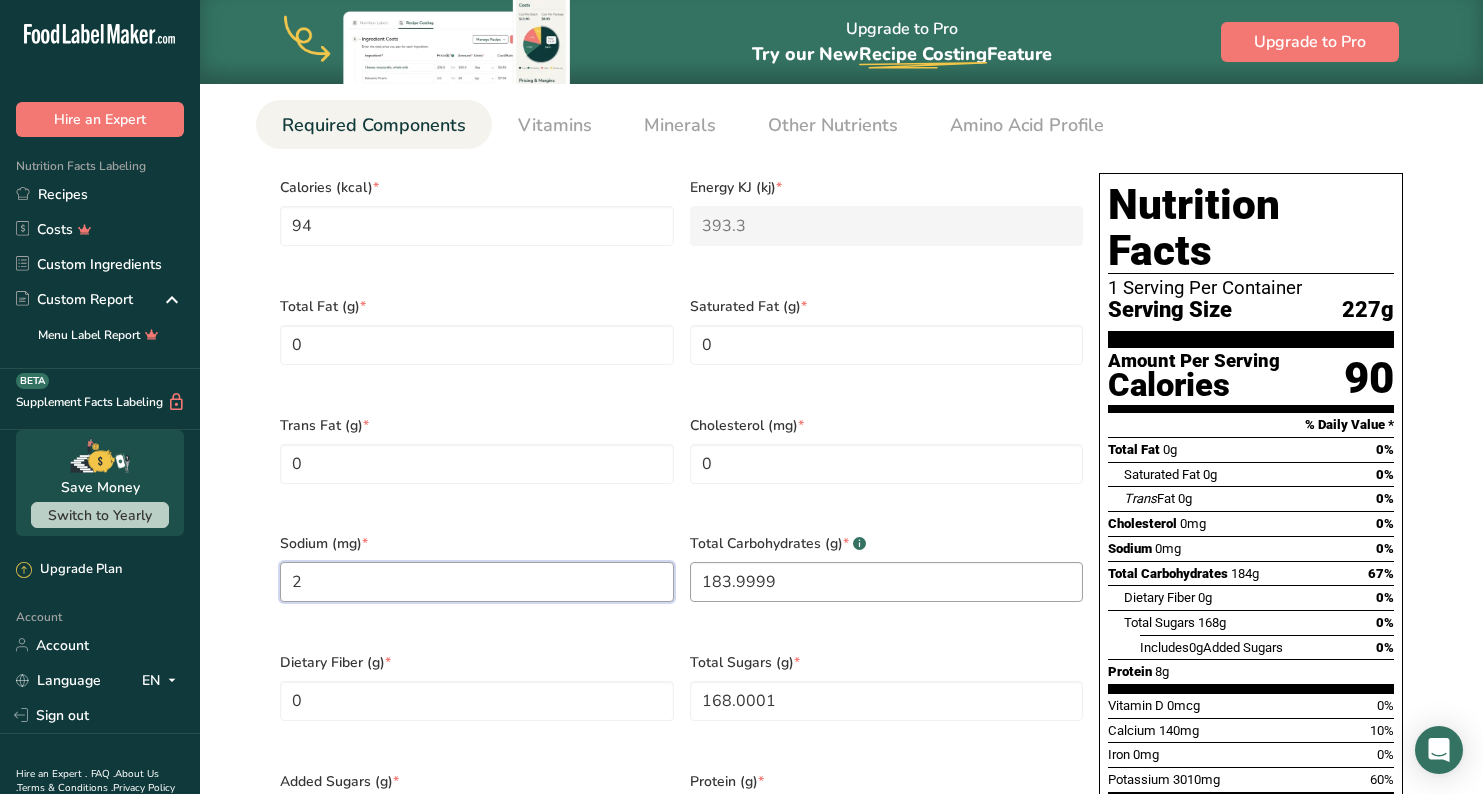 type on "2" 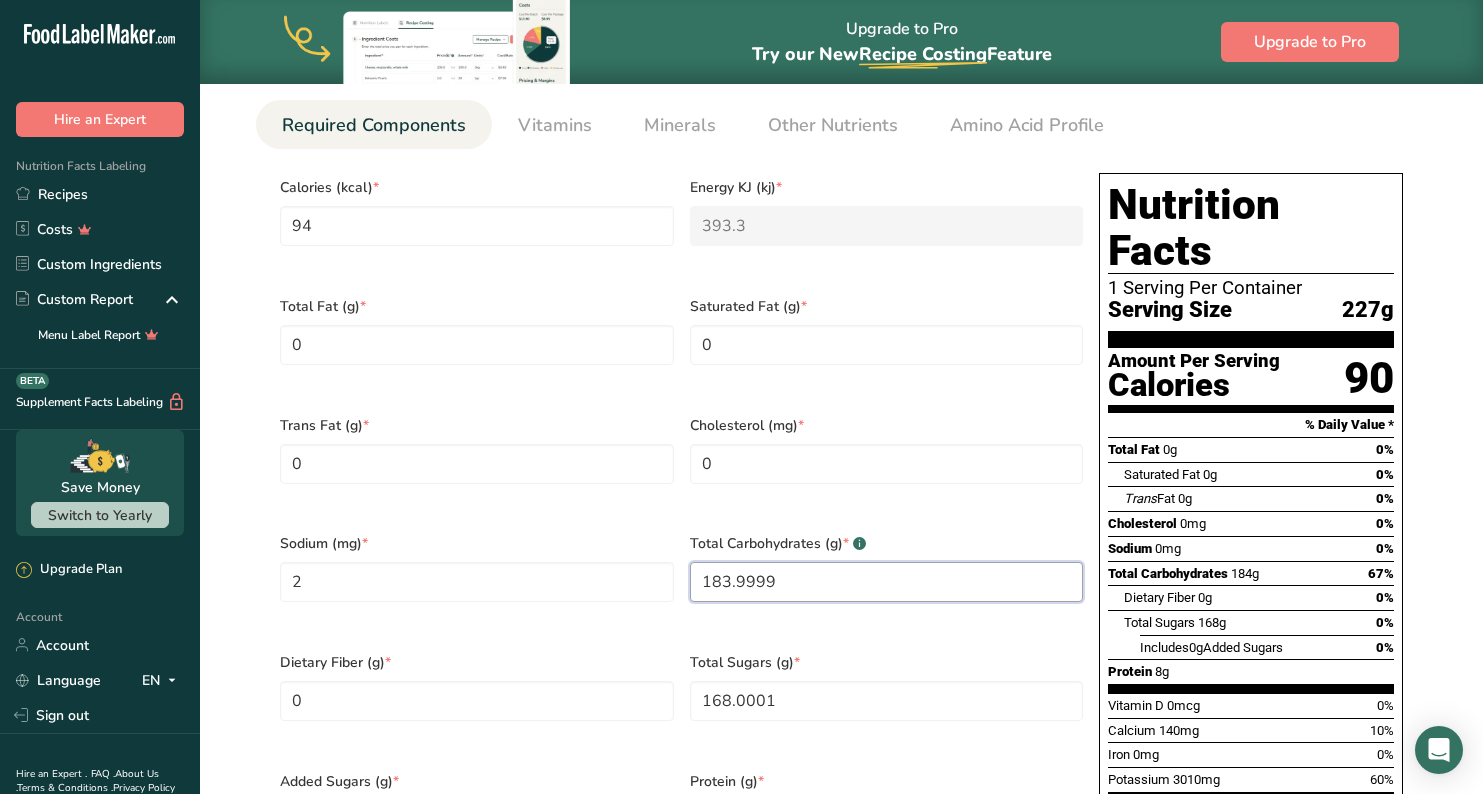 click on "183.9999" at bounding box center [887, 582] 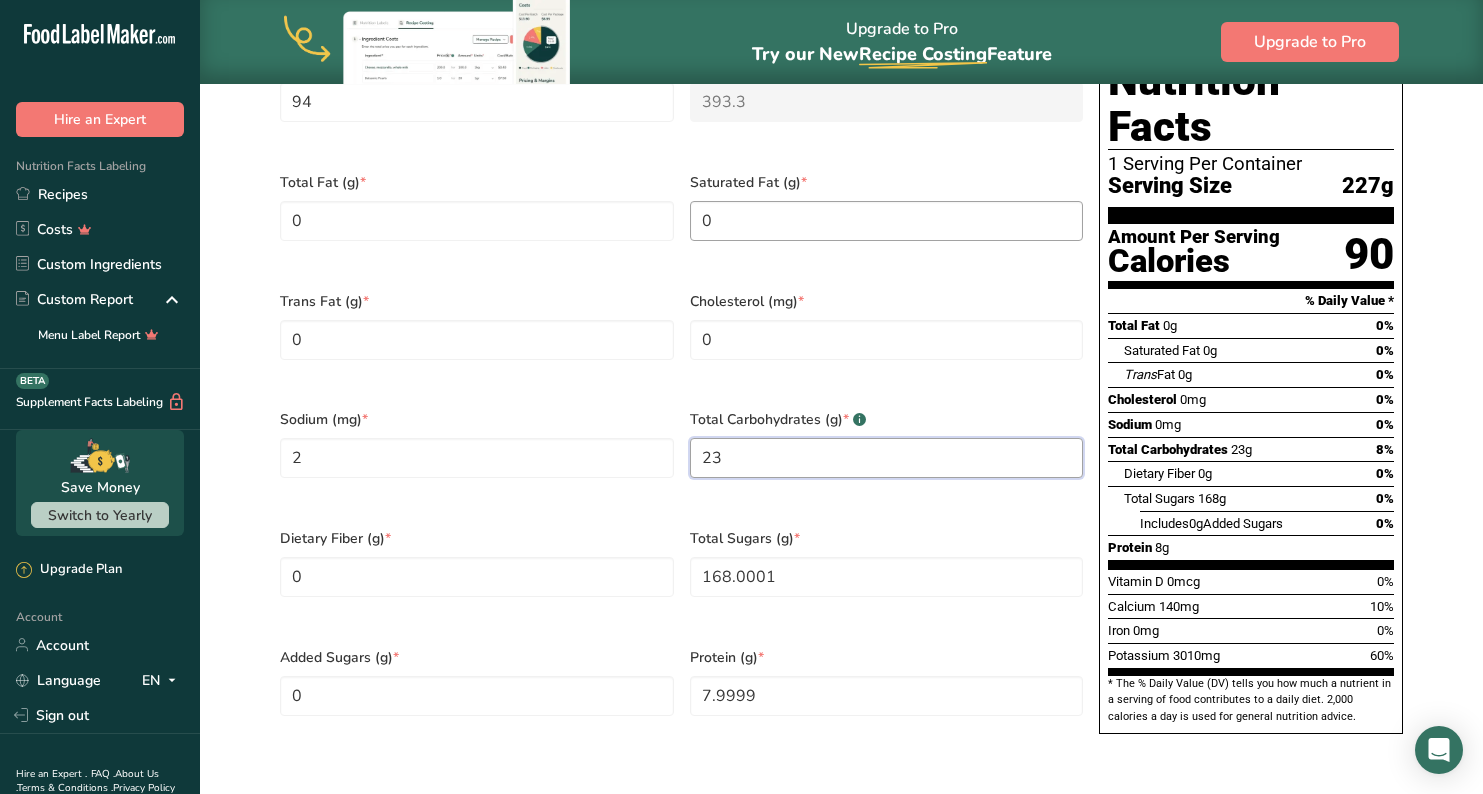 scroll, scrollTop: 1009, scrollLeft: 0, axis: vertical 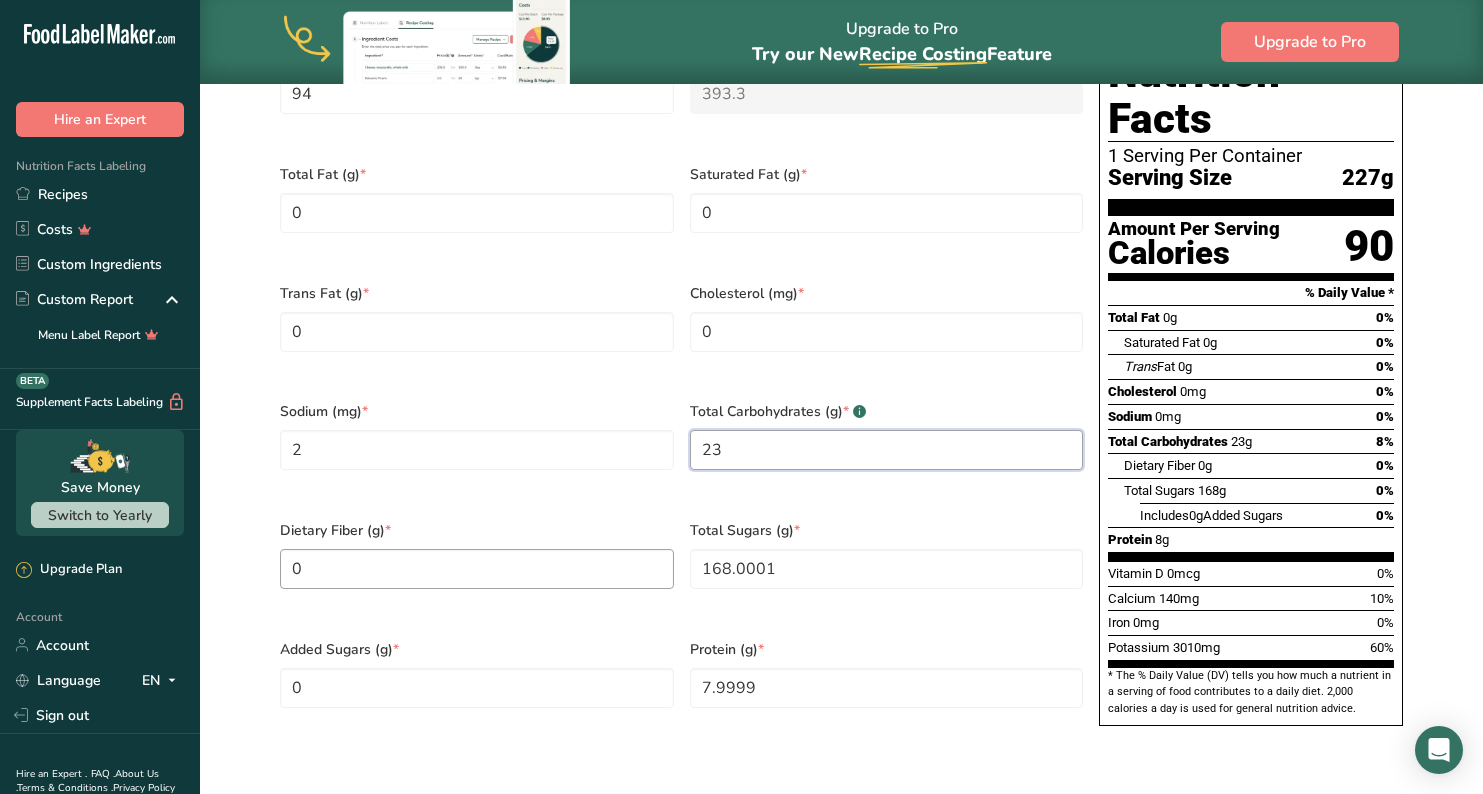 type on "23" 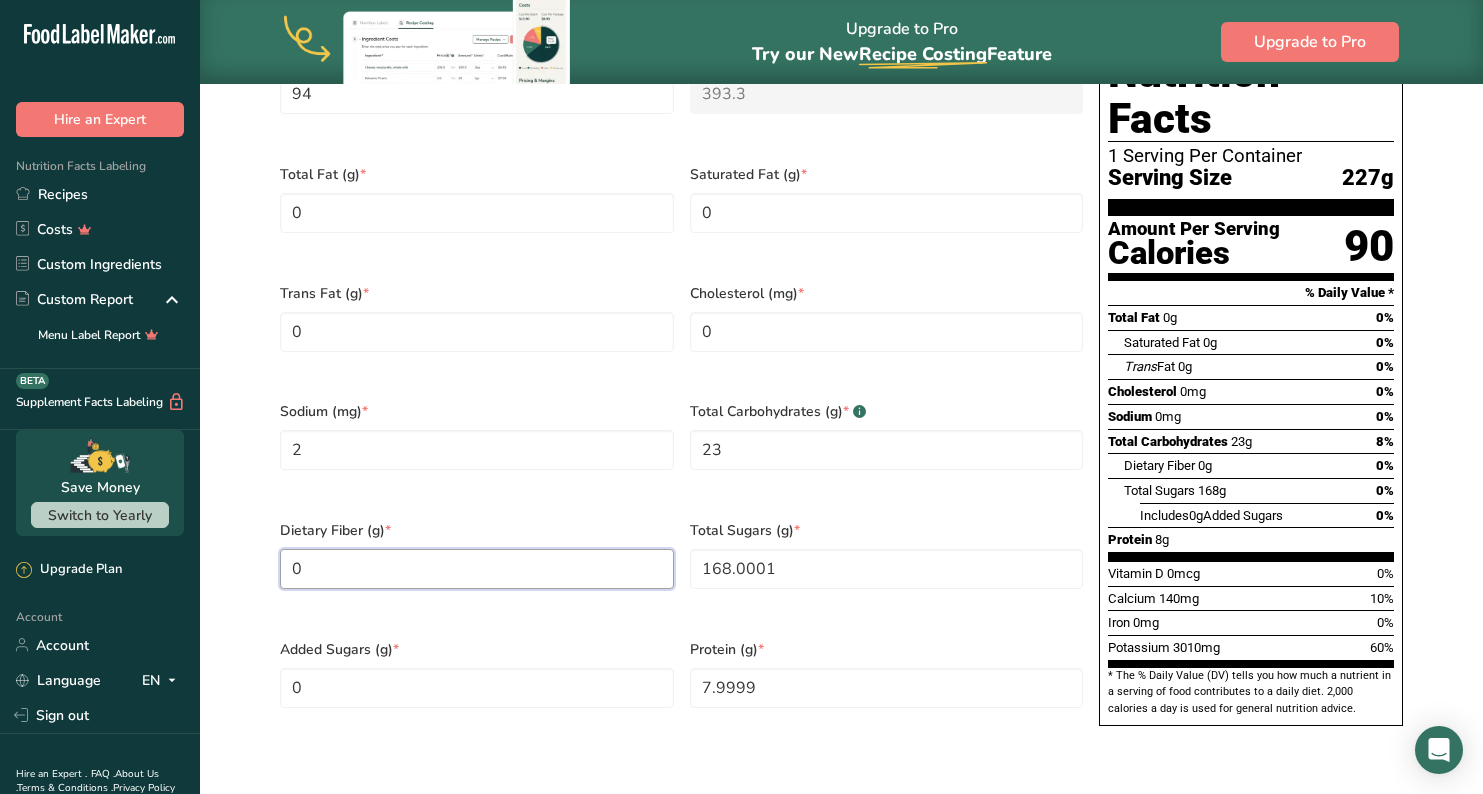 click on "0" at bounding box center [477, 569] 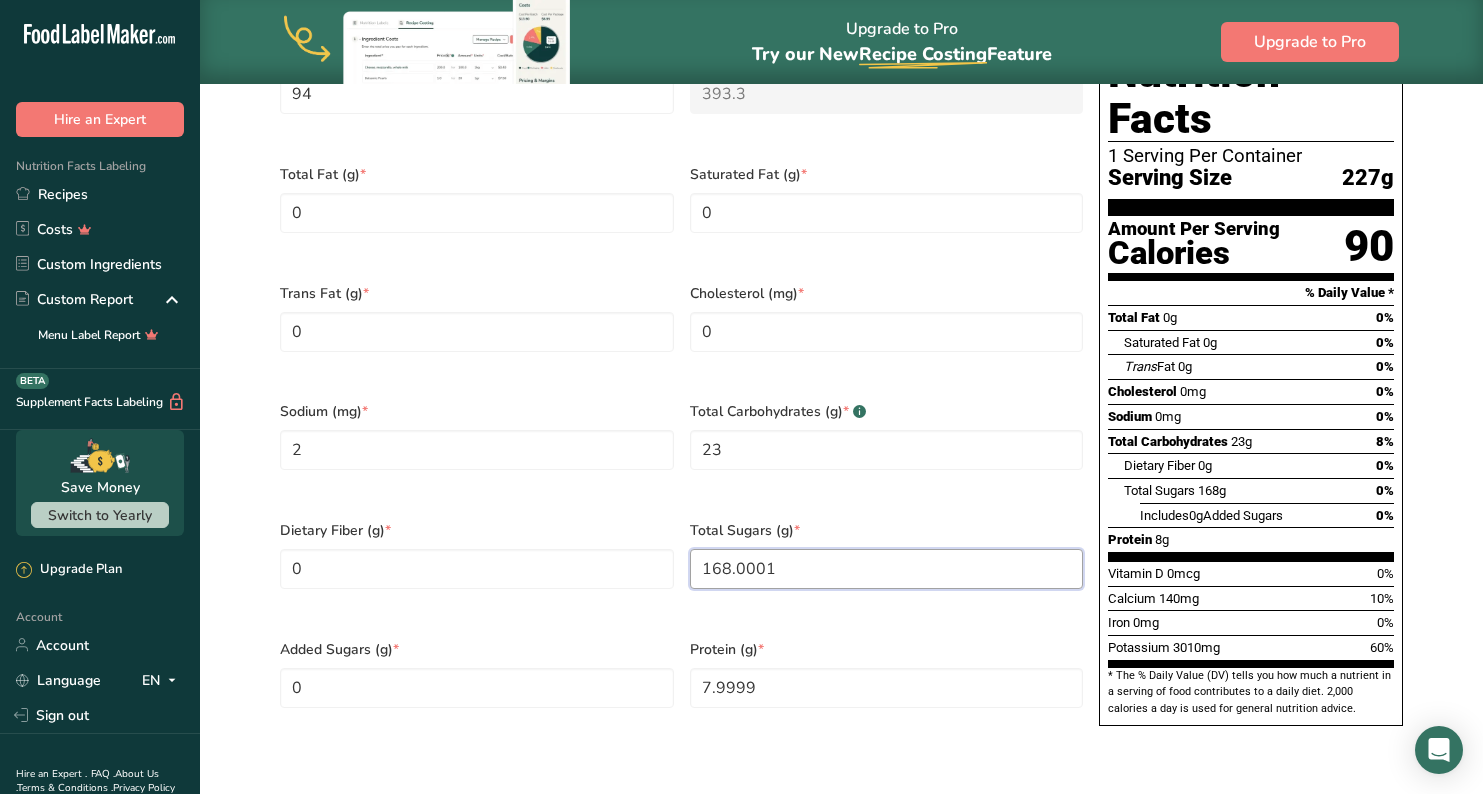 click on "168.0001" at bounding box center (887, 569) 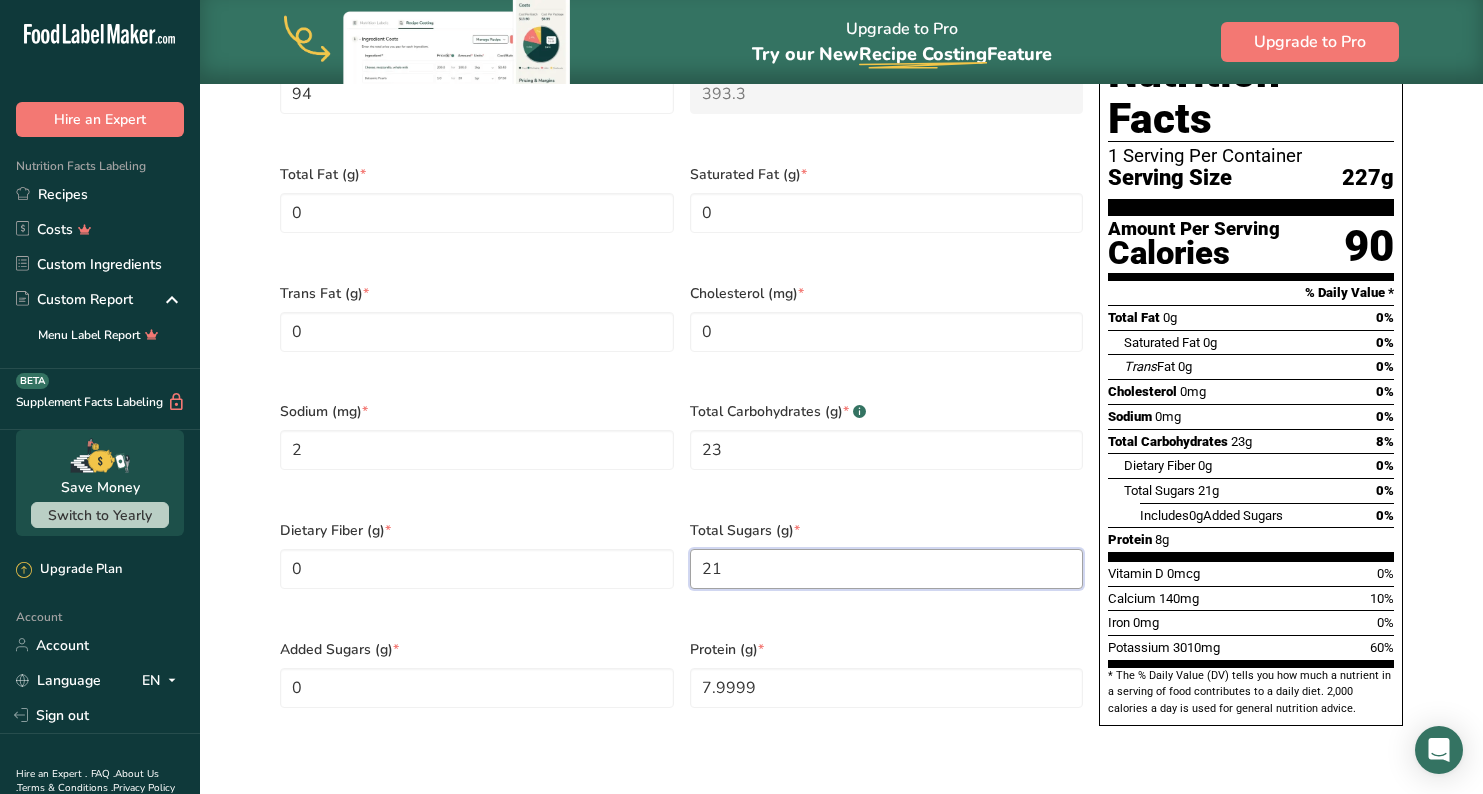 type on "21" 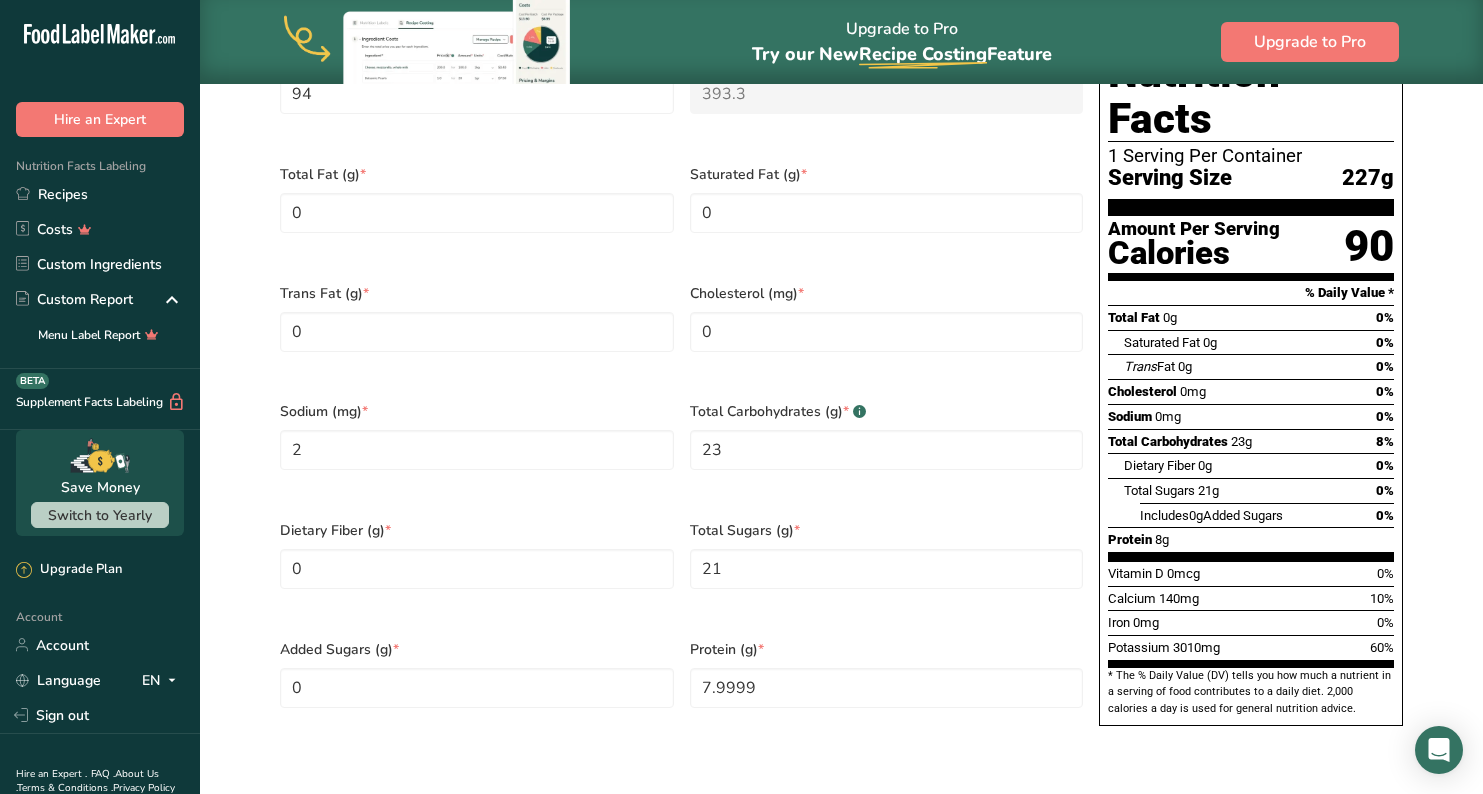 click on "Added Sugars
(g) *     0" at bounding box center (477, 686) 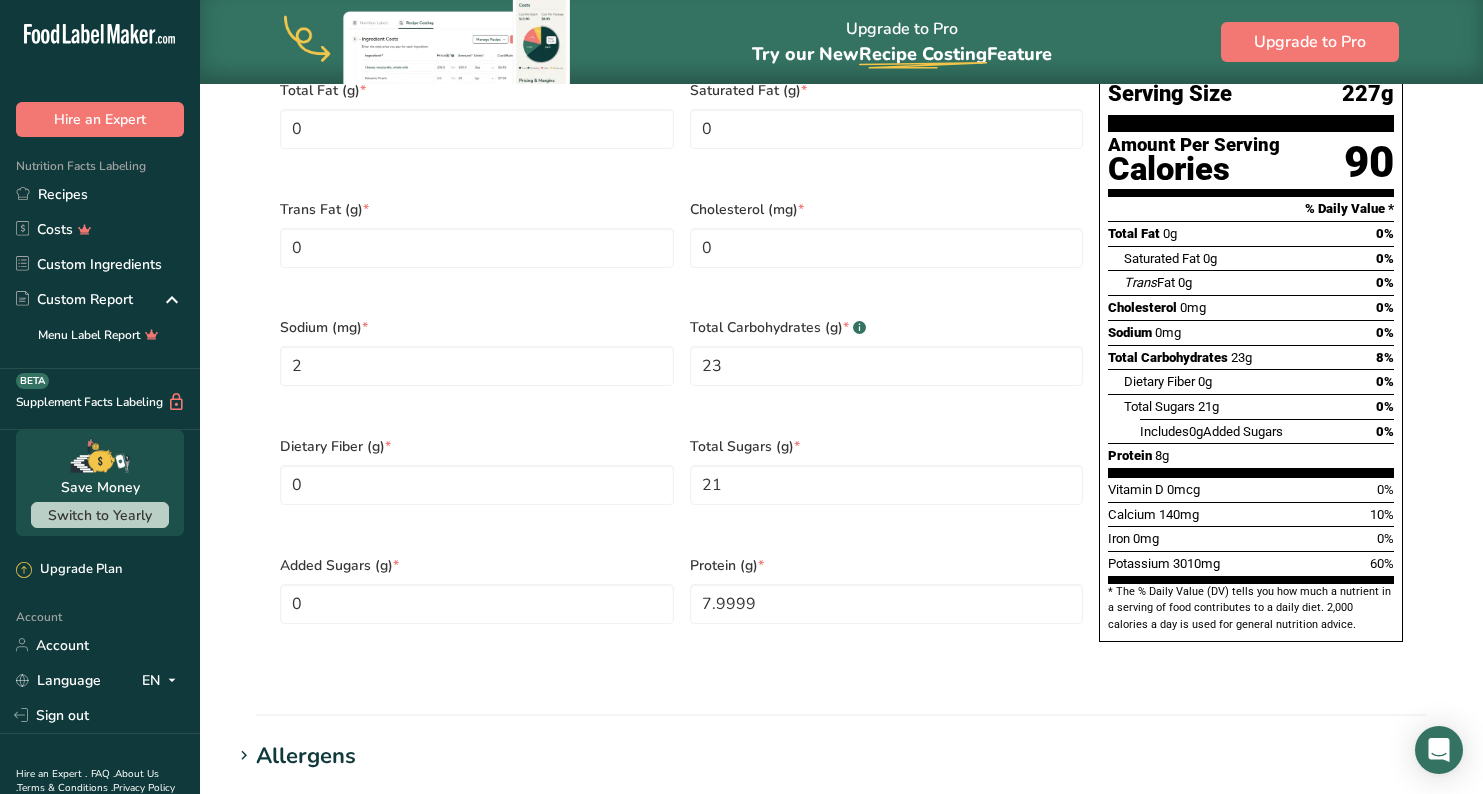 scroll, scrollTop: 1101, scrollLeft: 0, axis: vertical 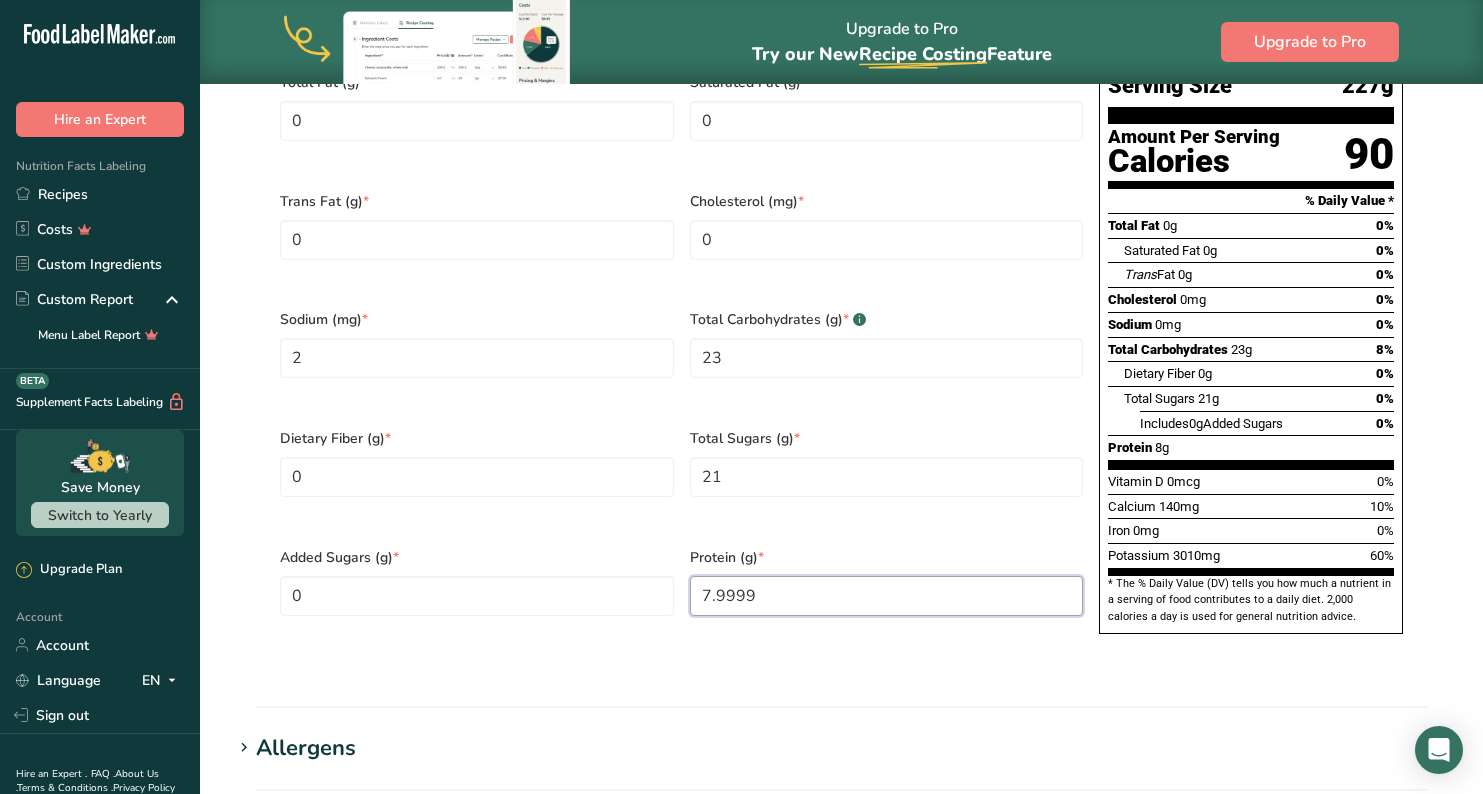 click on "7.9999" at bounding box center [887, 596] 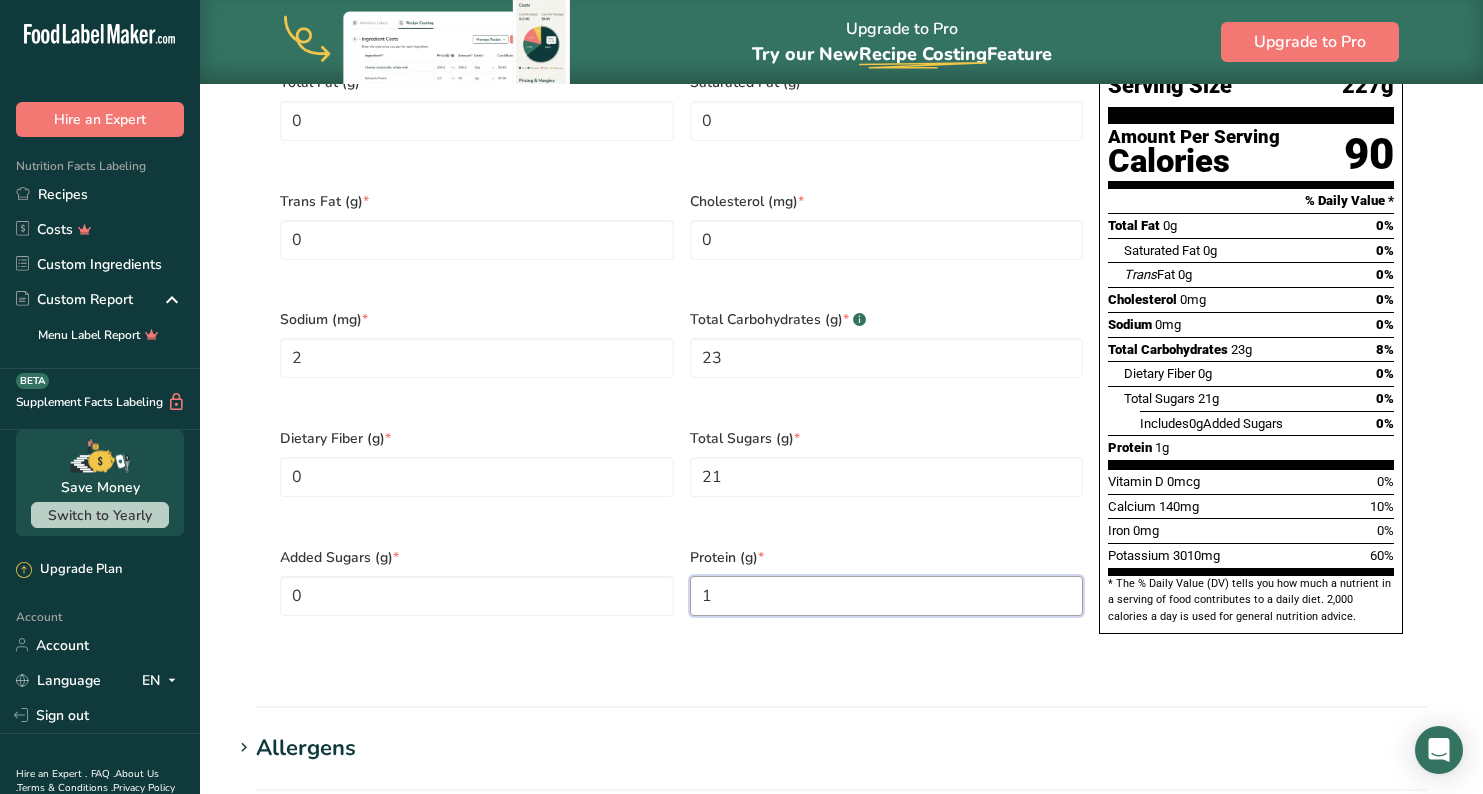 type on "1" 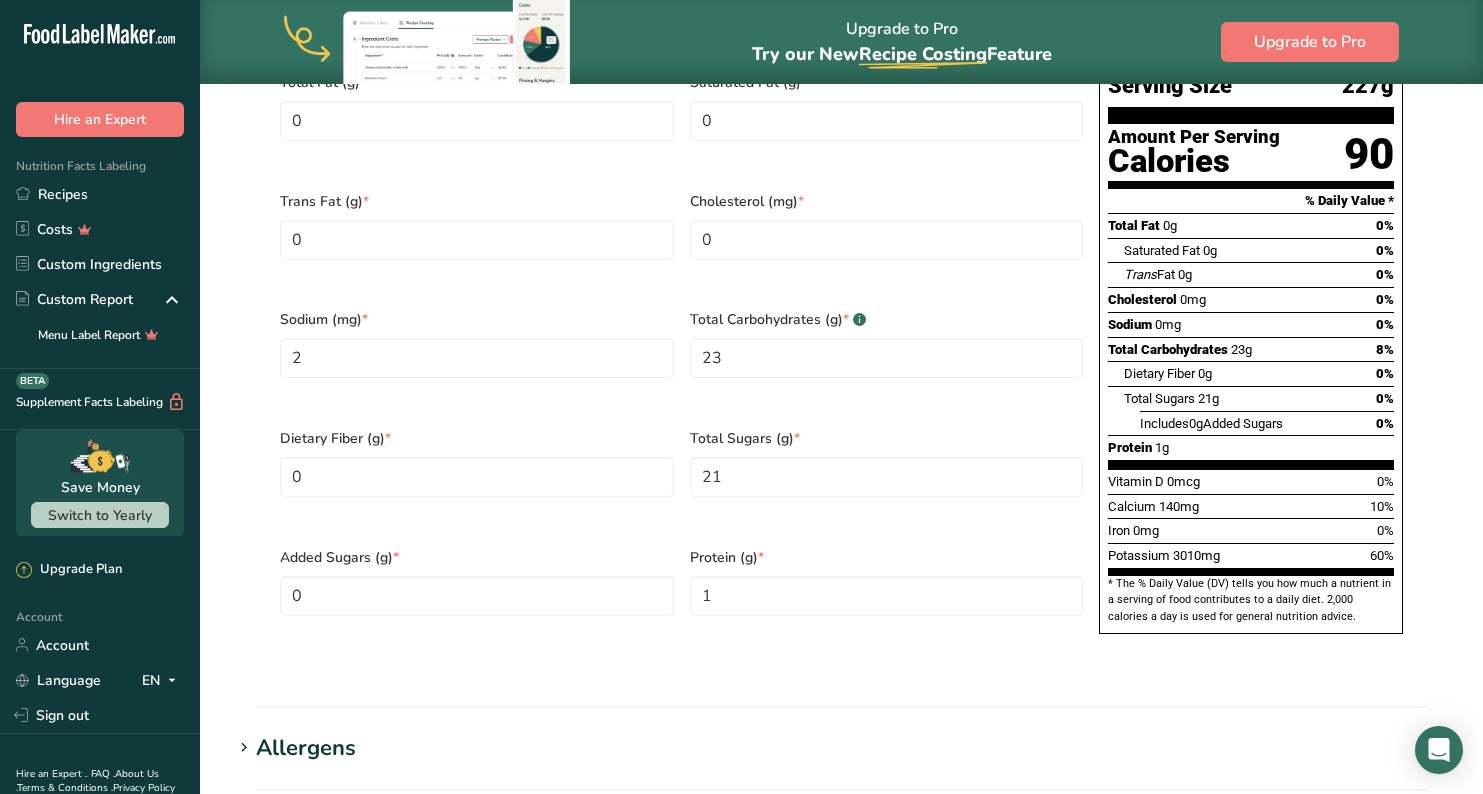 click on "Protein
(g) *     1" at bounding box center [887, 594] 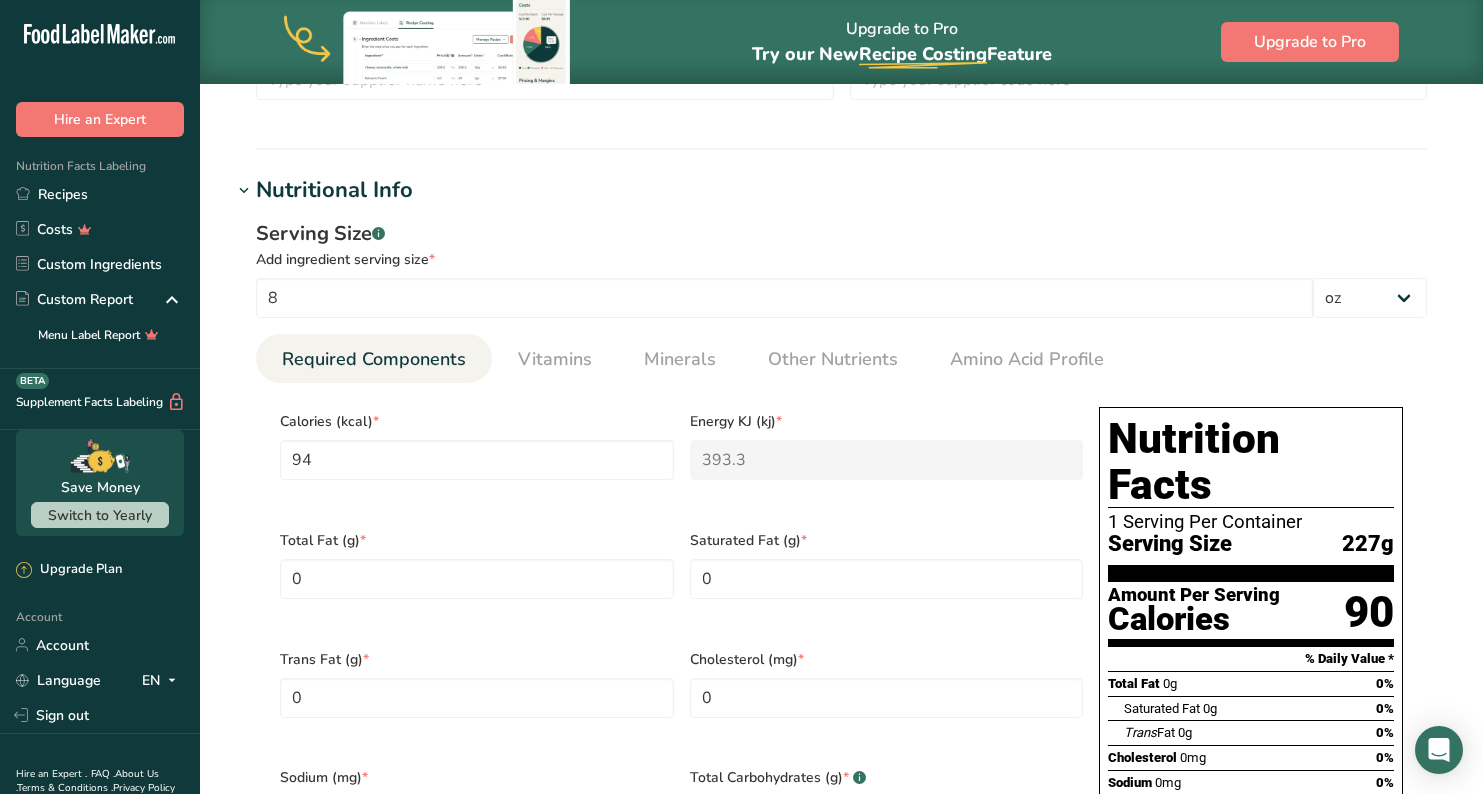 scroll, scrollTop: 670, scrollLeft: 0, axis: vertical 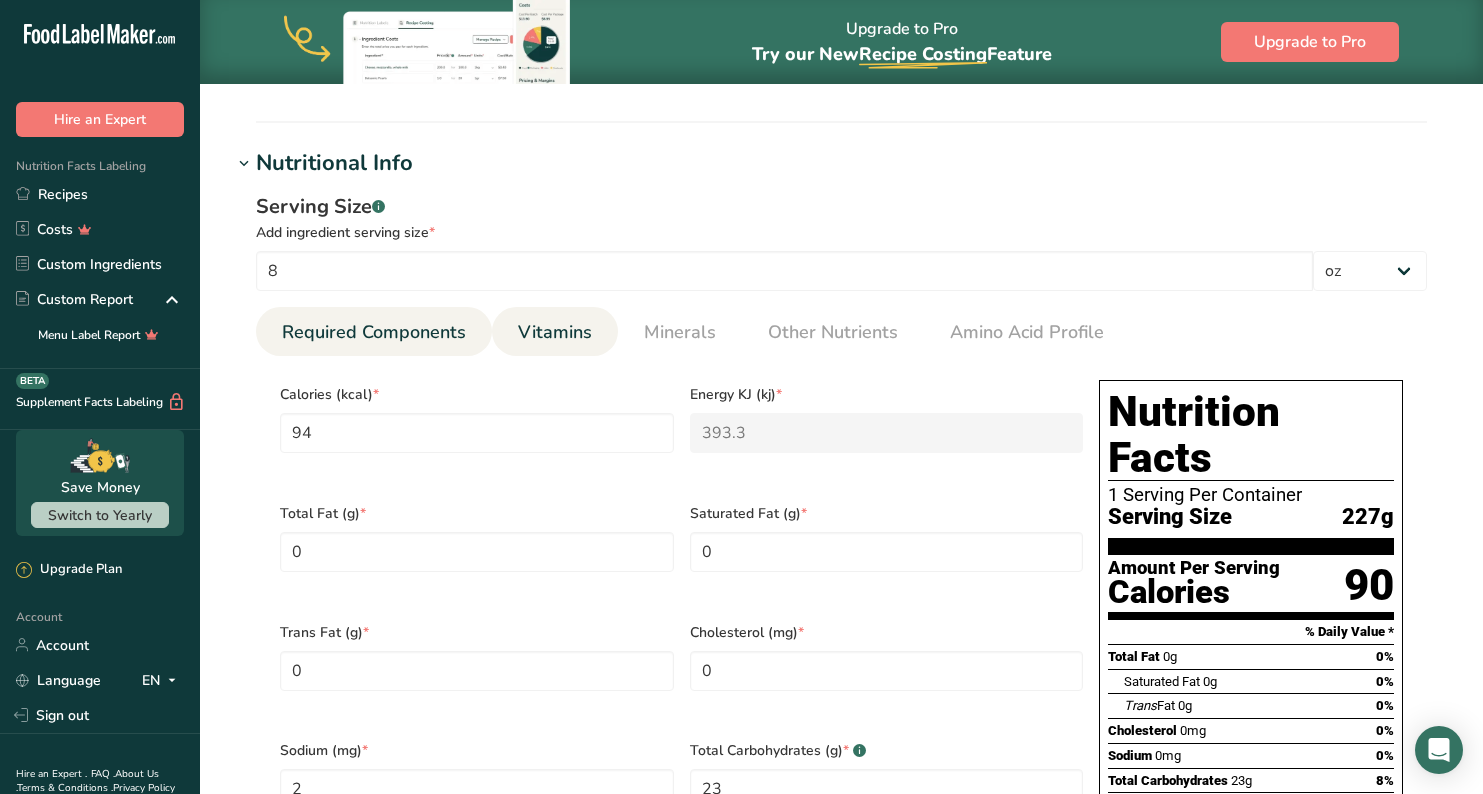 click on "Vitamins" at bounding box center [555, 332] 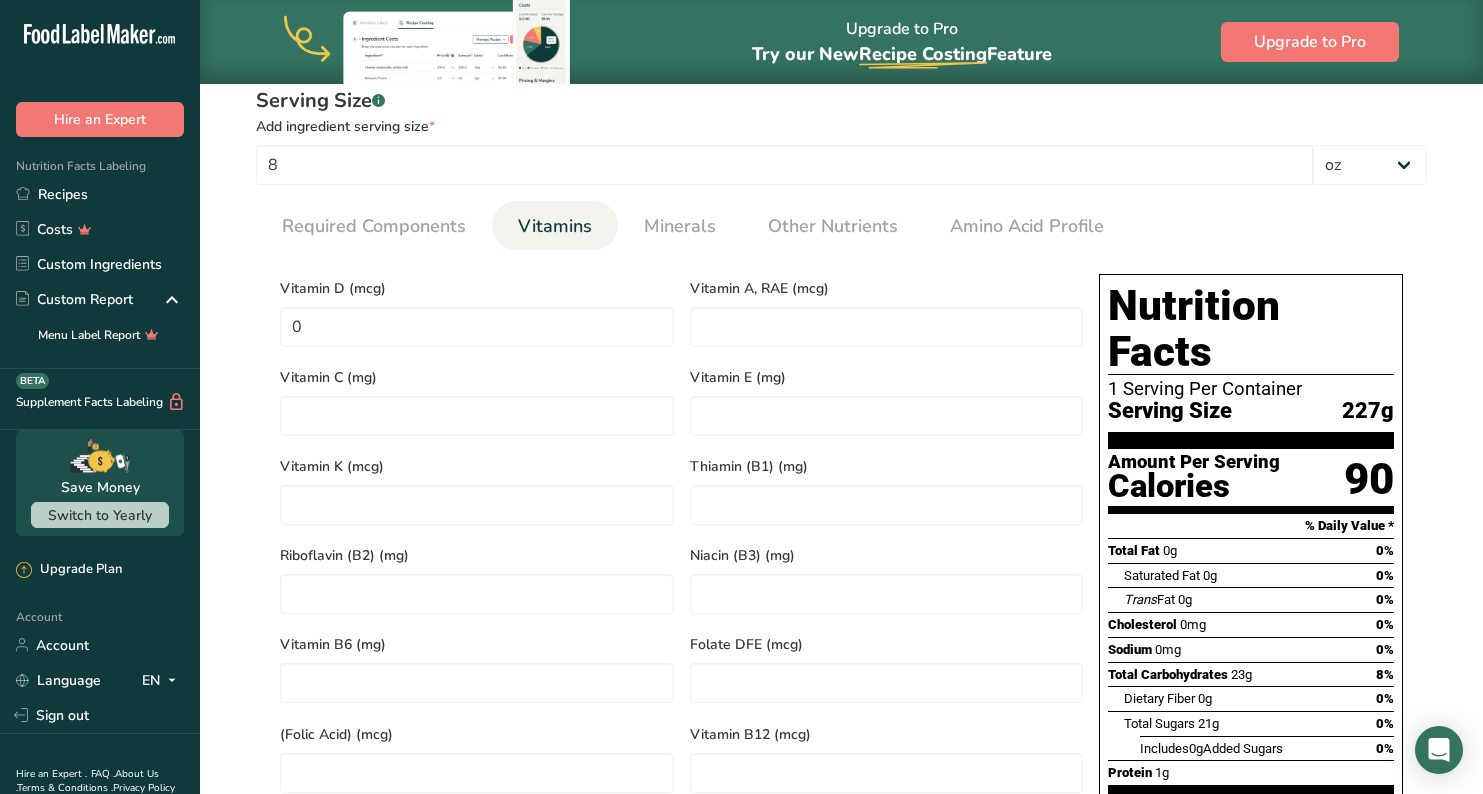 scroll, scrollTop: 792, scrollLeft: 0, axis: vertical 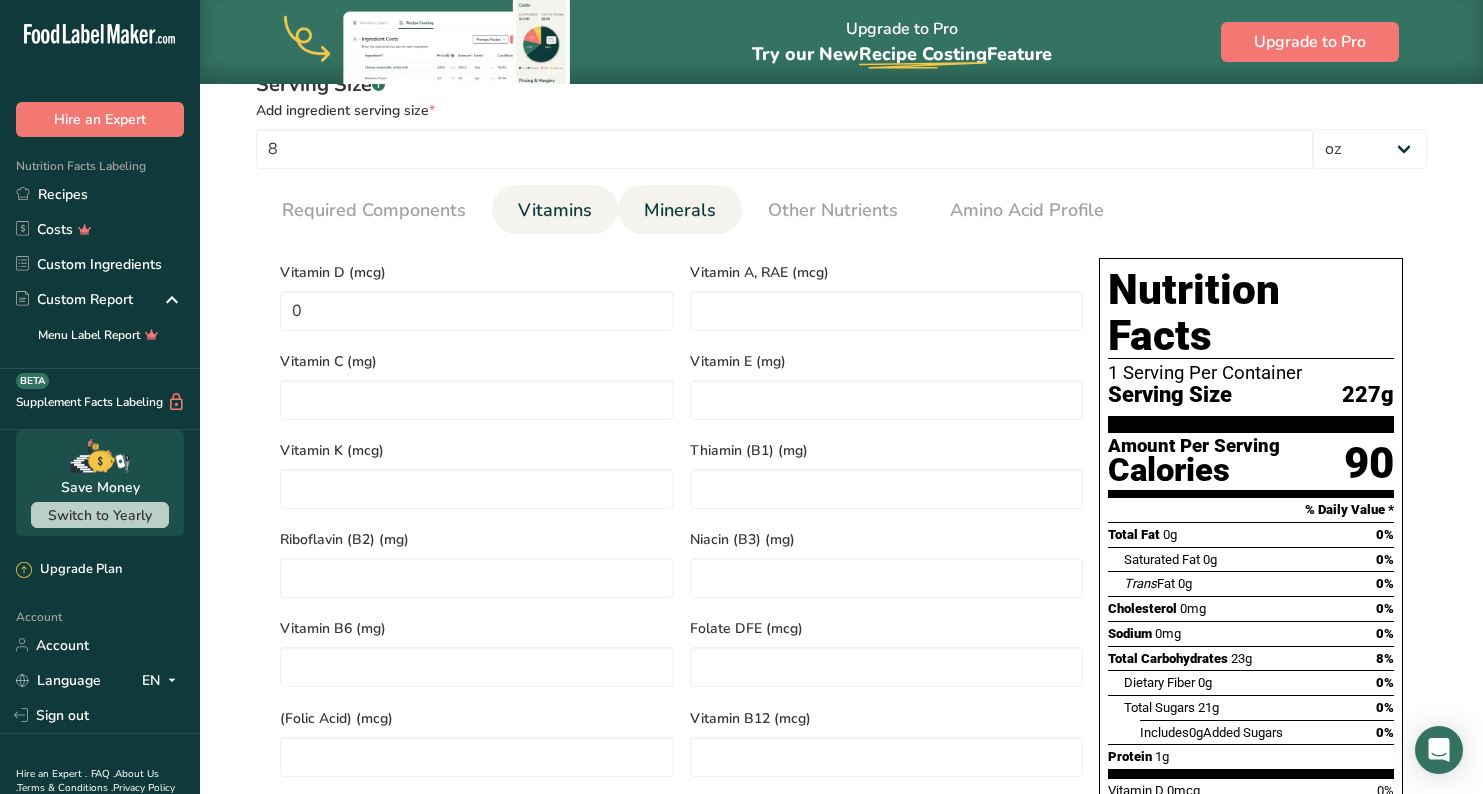 click on "Minerals" at bounding box center [680, 210] 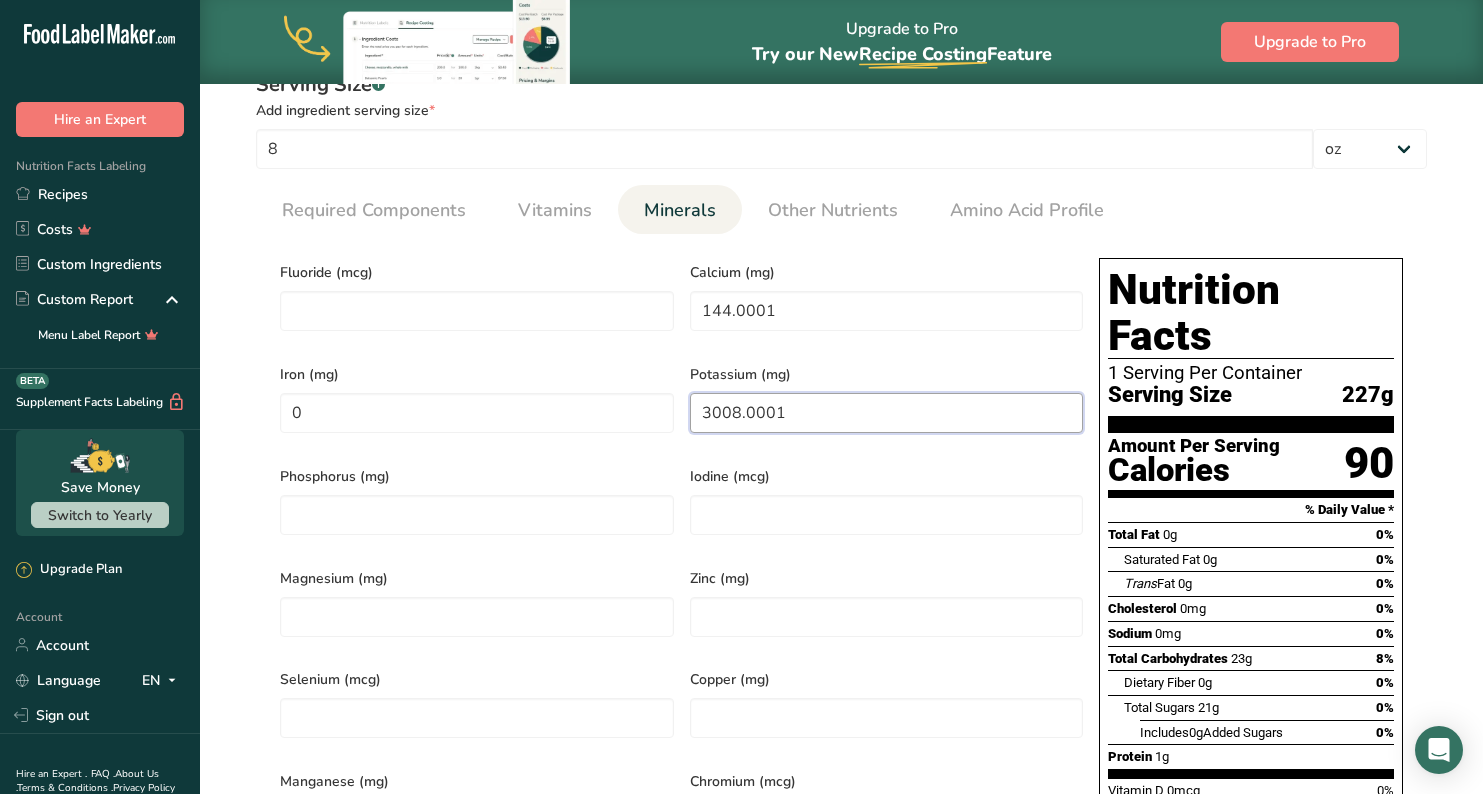 click on "3008.0001" at bounding box center [887, 413] 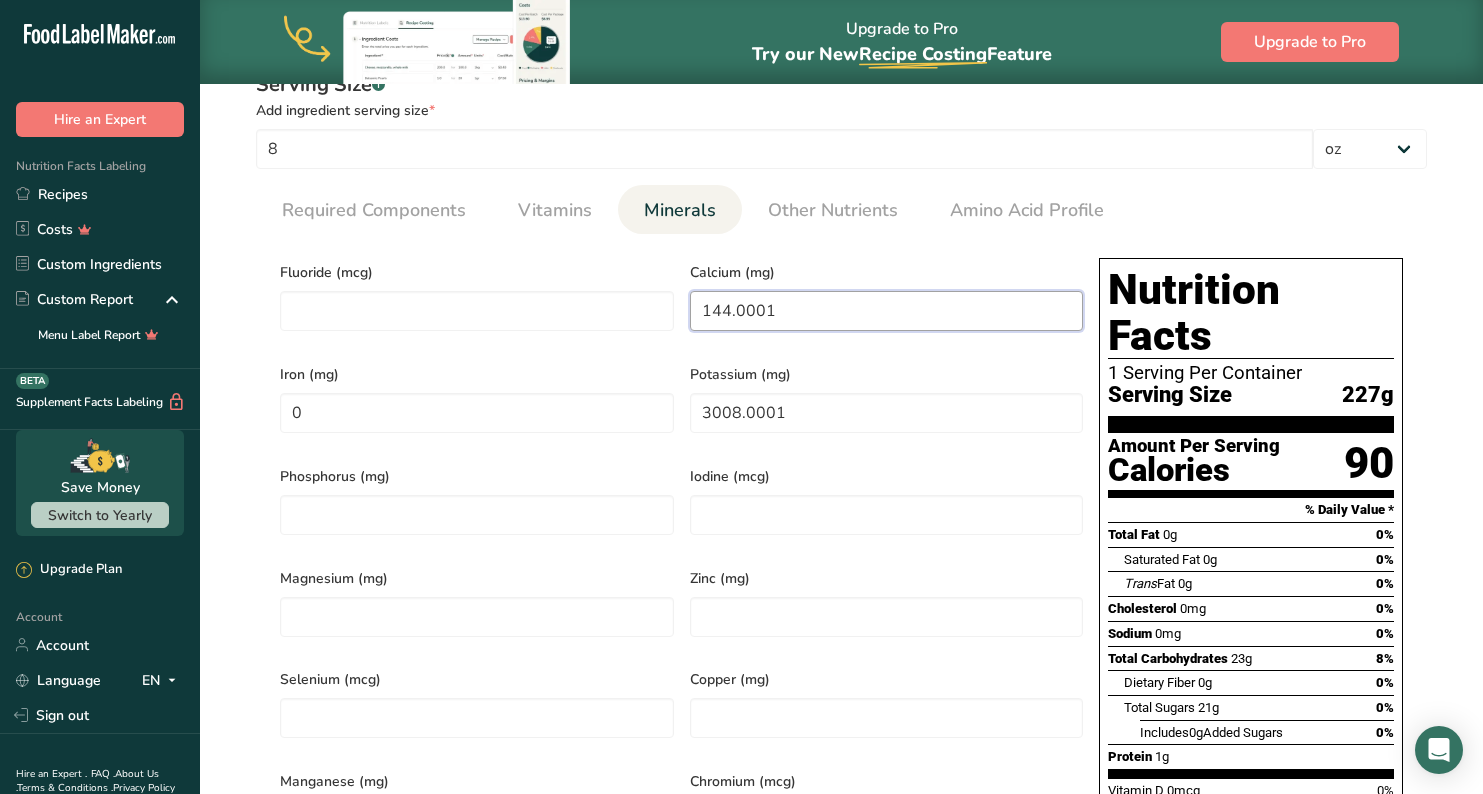 click on "144.0001" at bounding box center [887, 311] 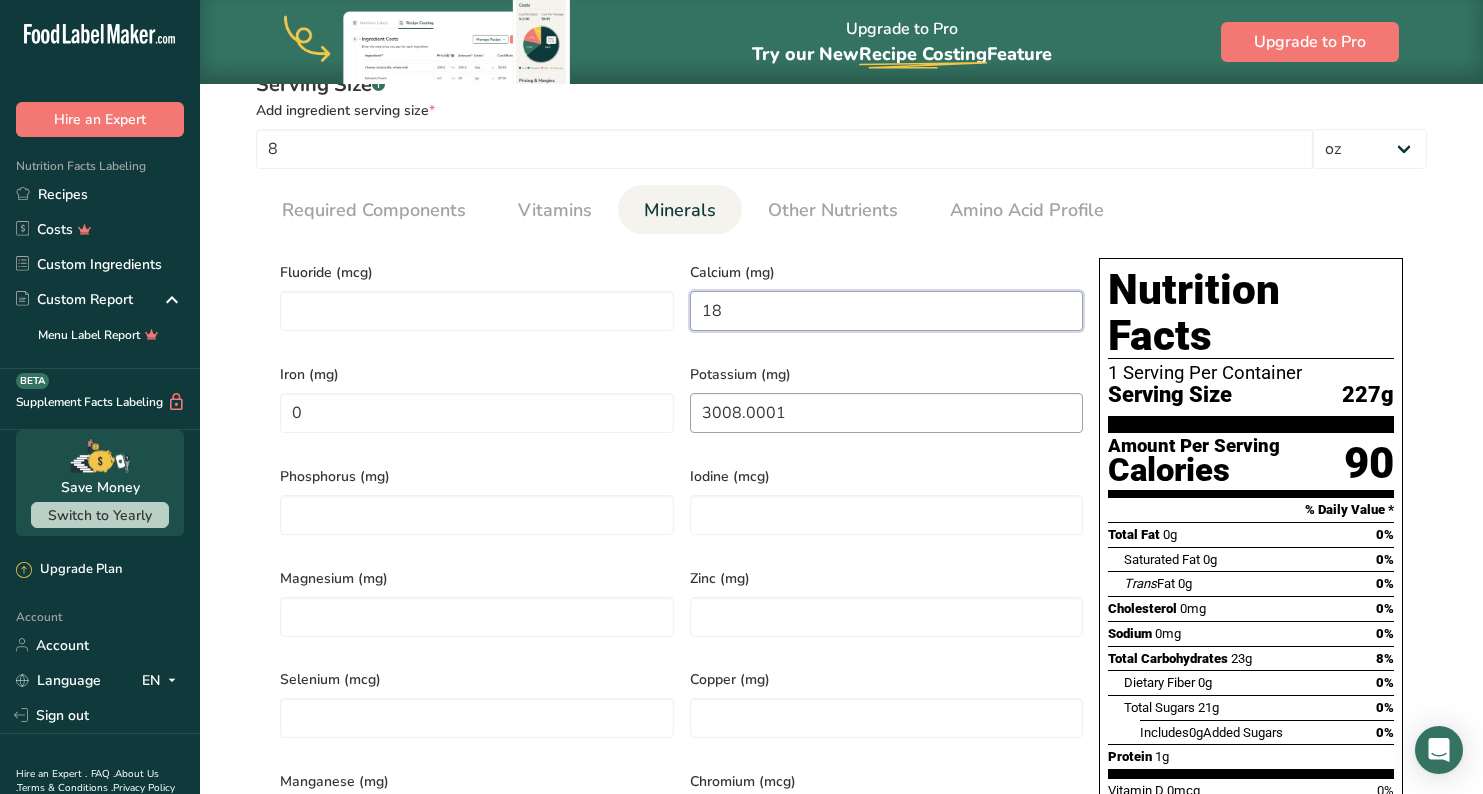 type on "18" 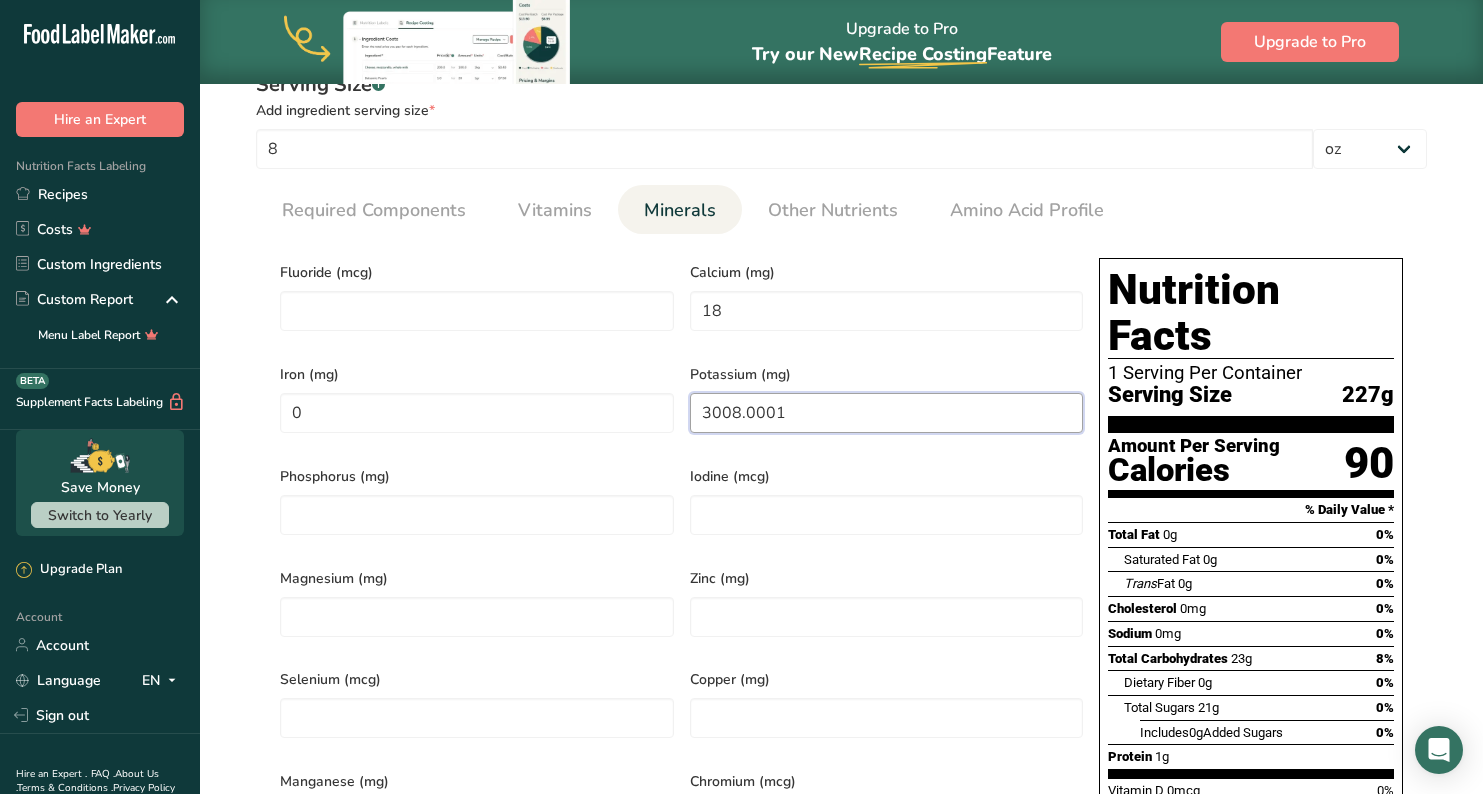click on "3008.0001" at bounding box center [887, 413] 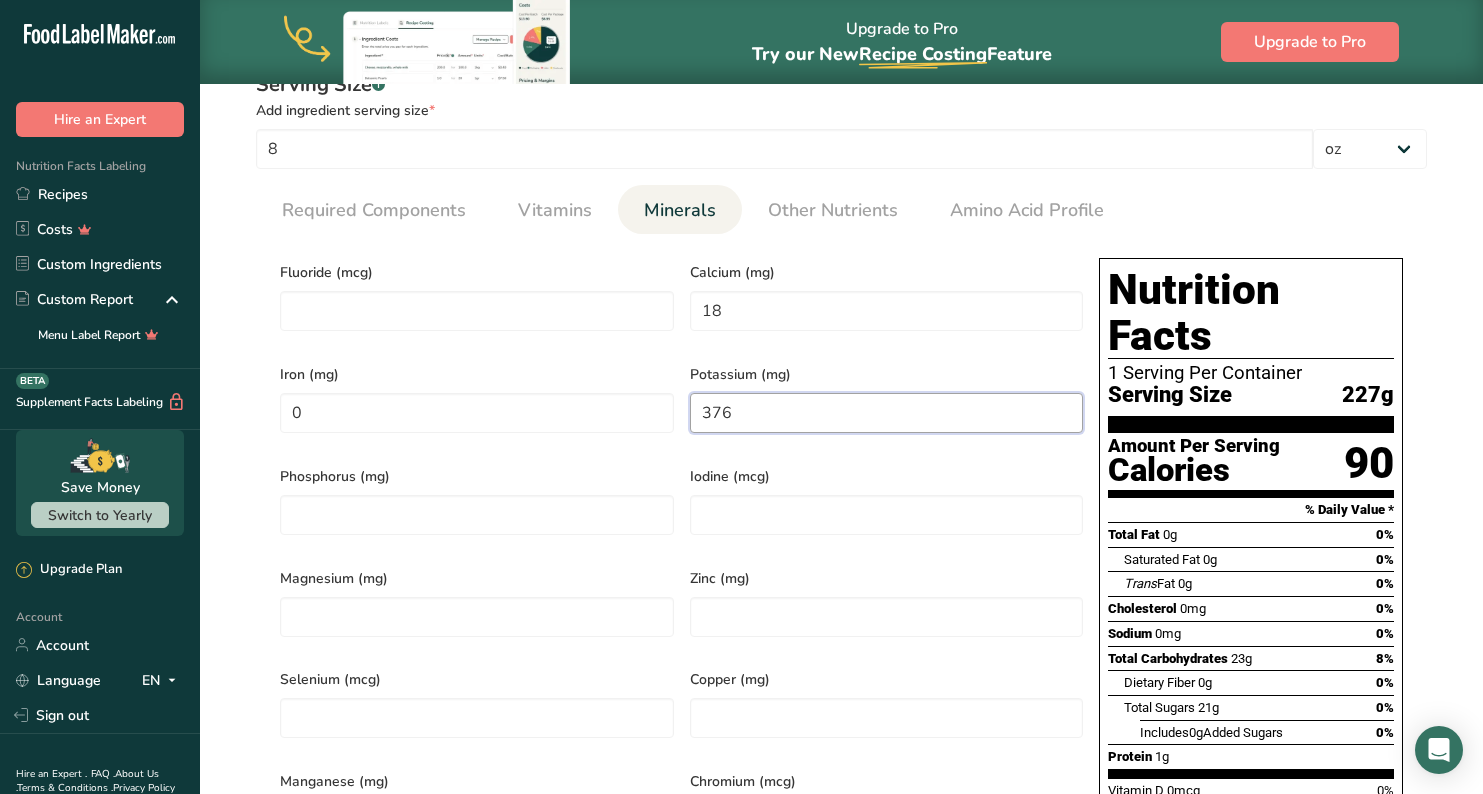 type on "376" 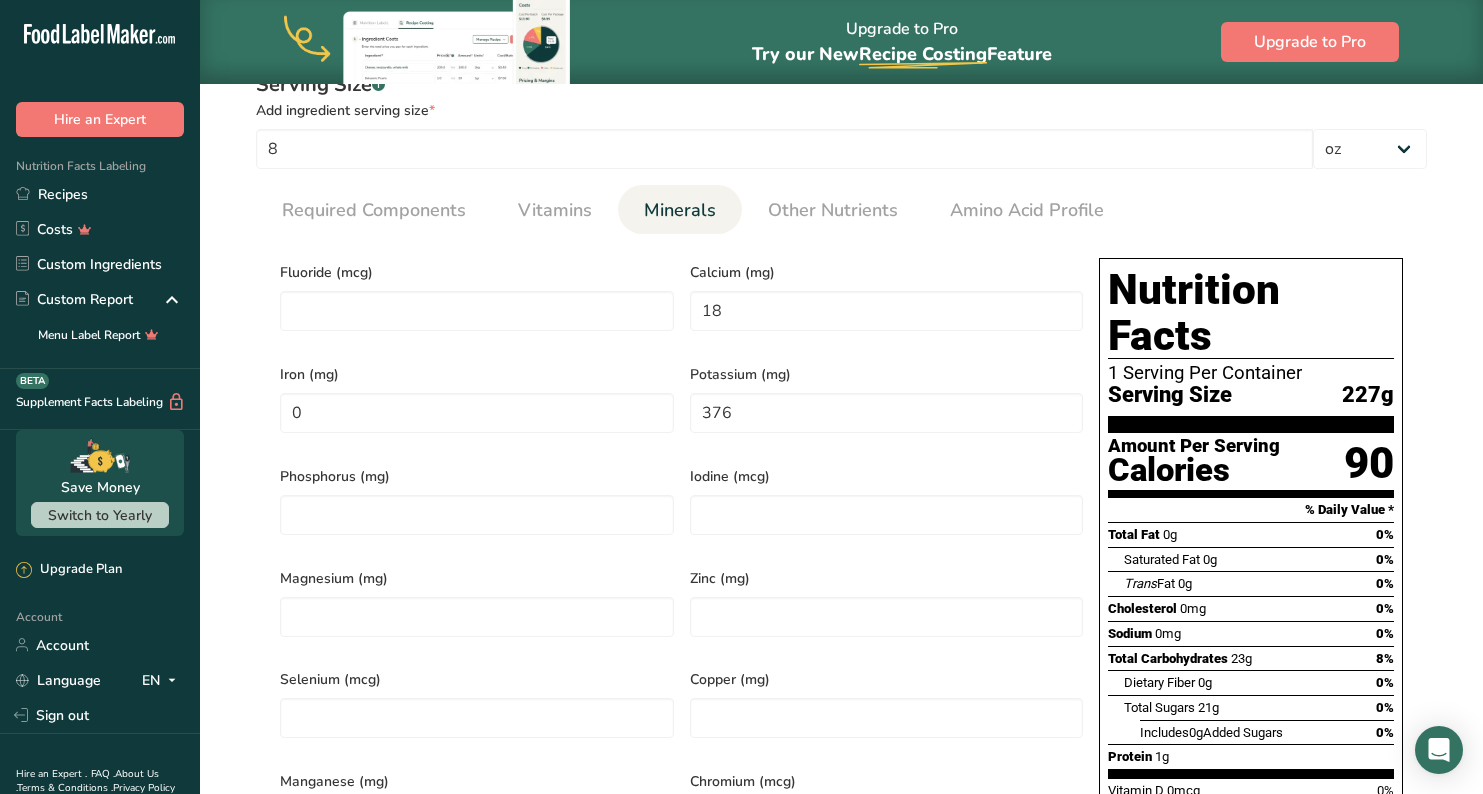 click on "Phosphorus
(mg)" at bounding box center [477, 476] 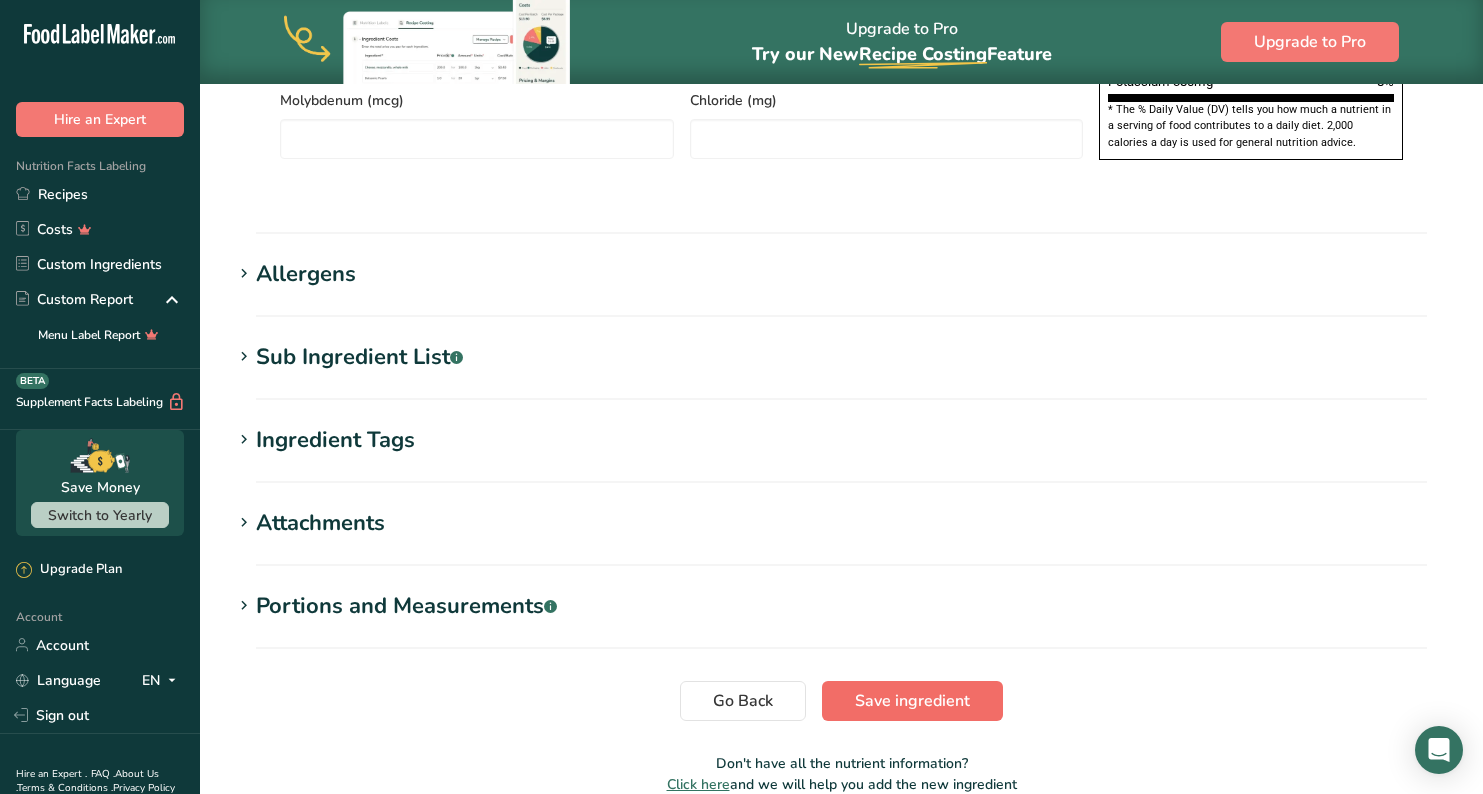 click on "Save ingredient" at bounding box center (912, 701) 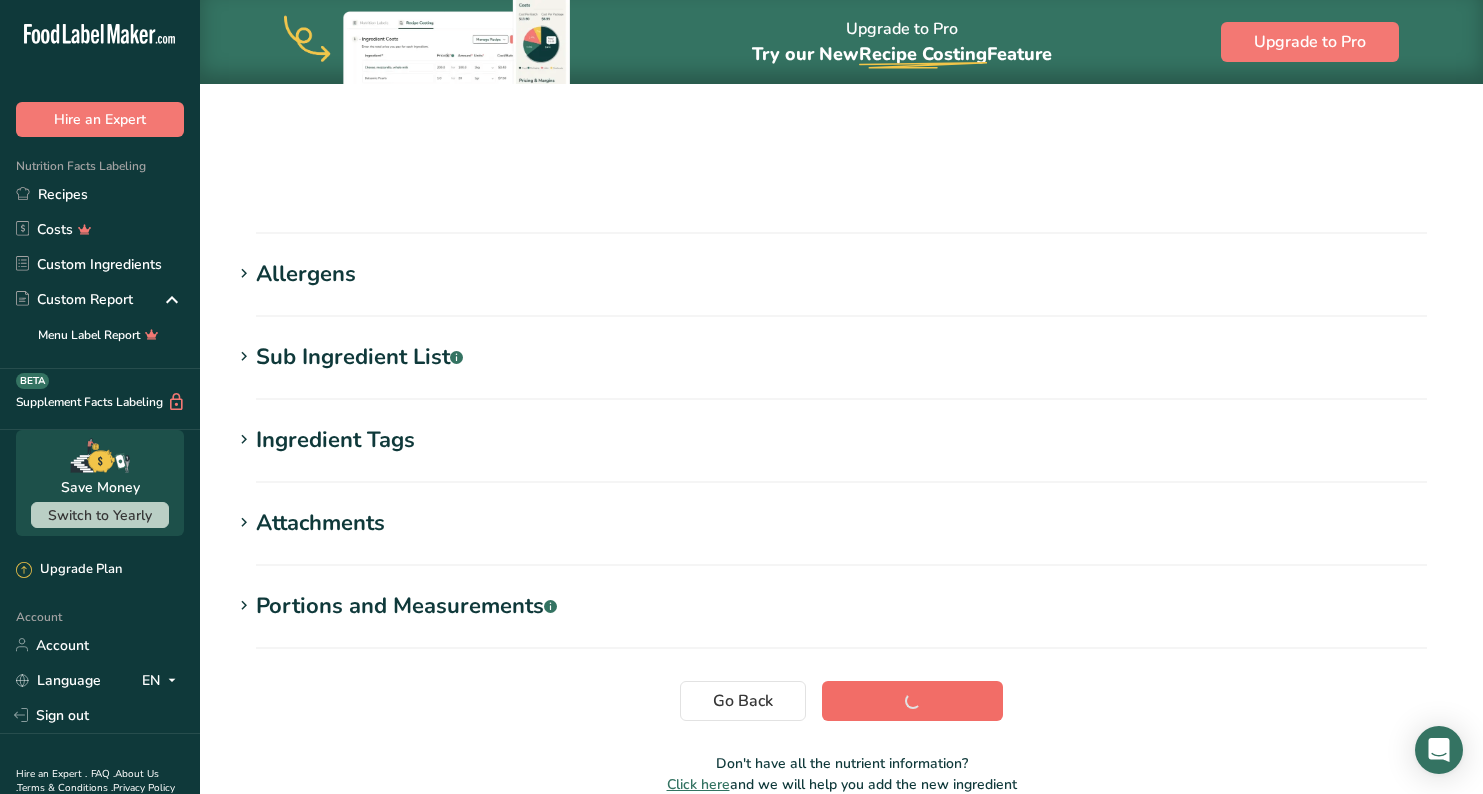 scroll, scrollTop: 264, scrollLeft: 0, axis: vertical 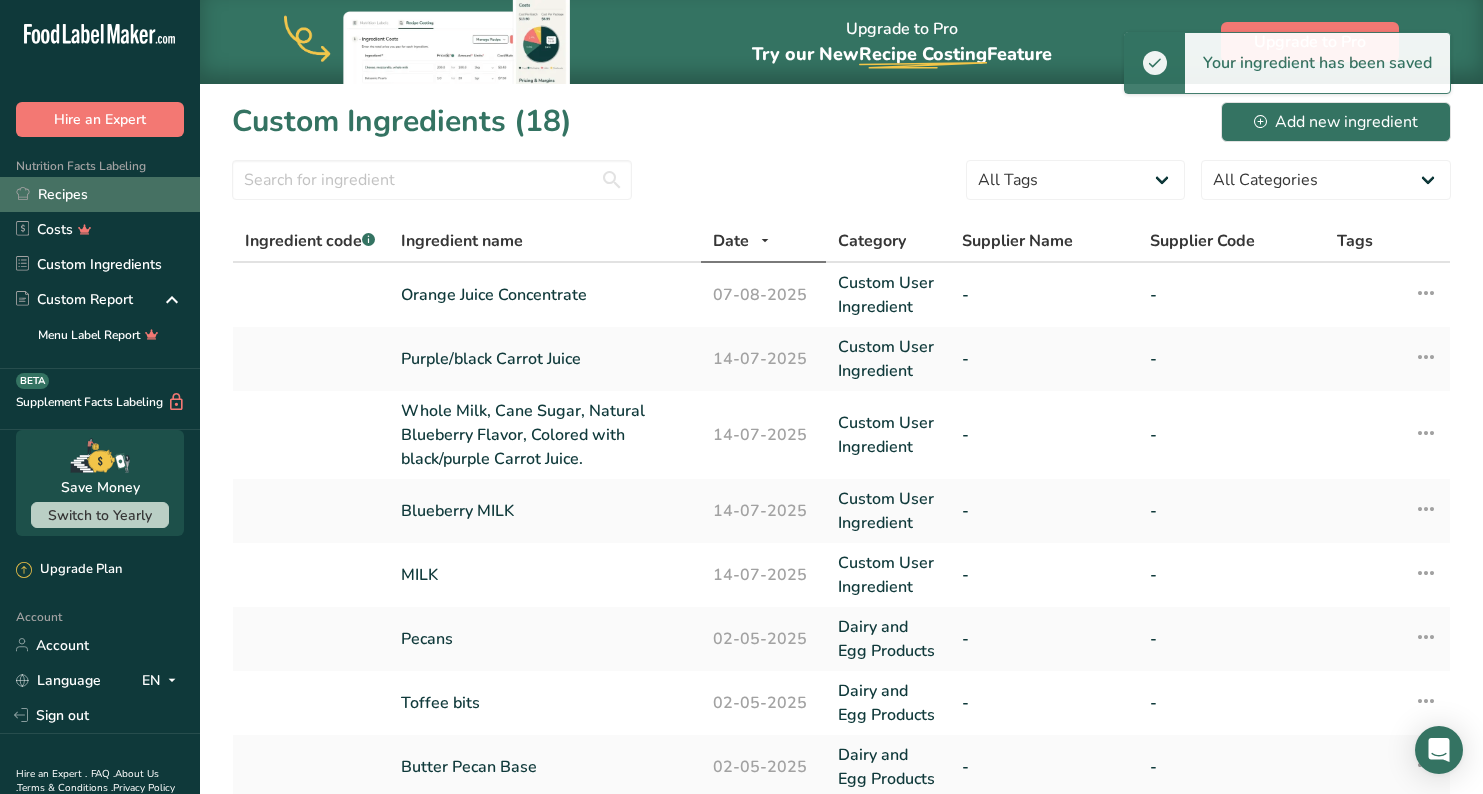 click on "Recipes" at bounding box center (100, 194) 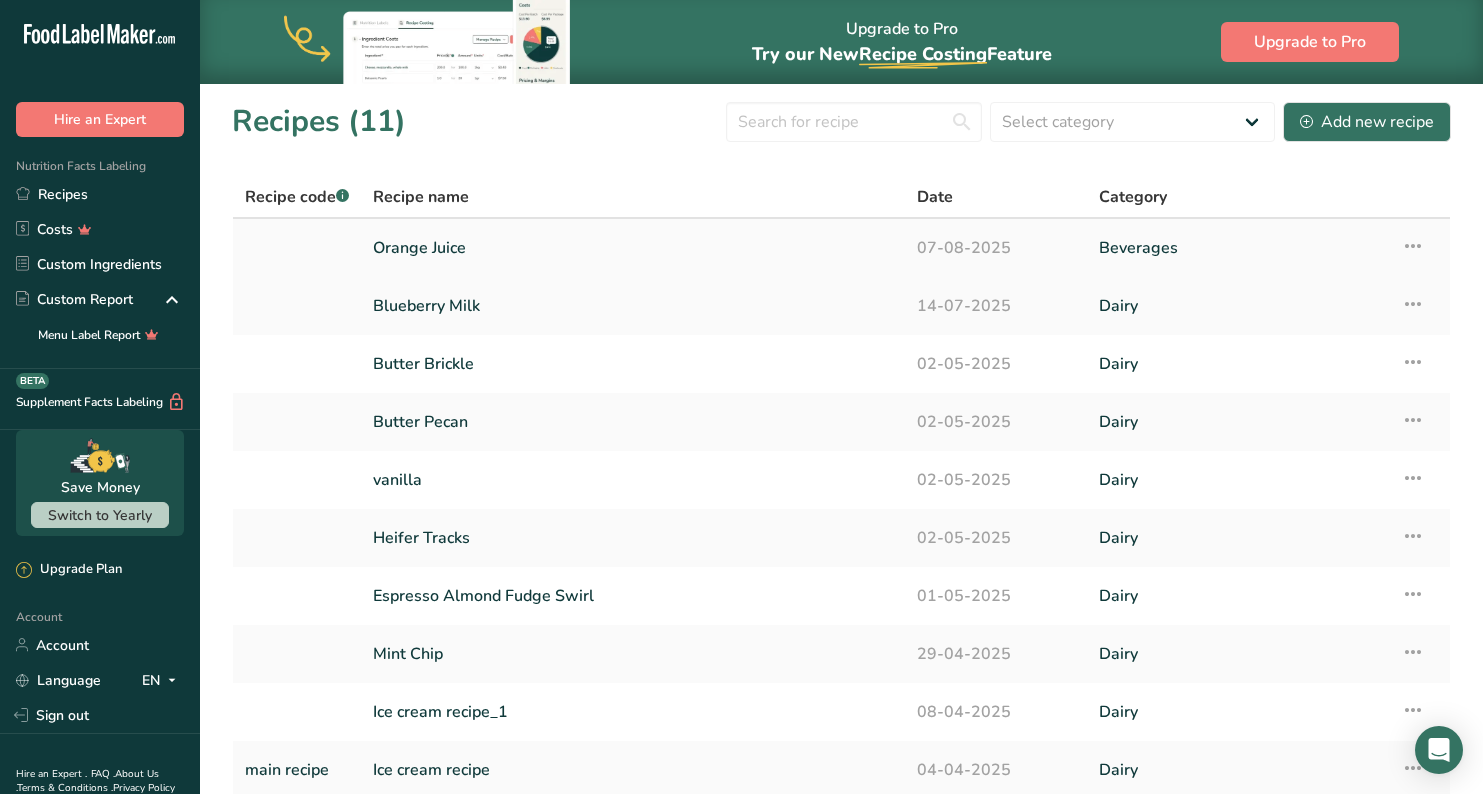 click on "Orange Juice" at bounding box center [633, 248] 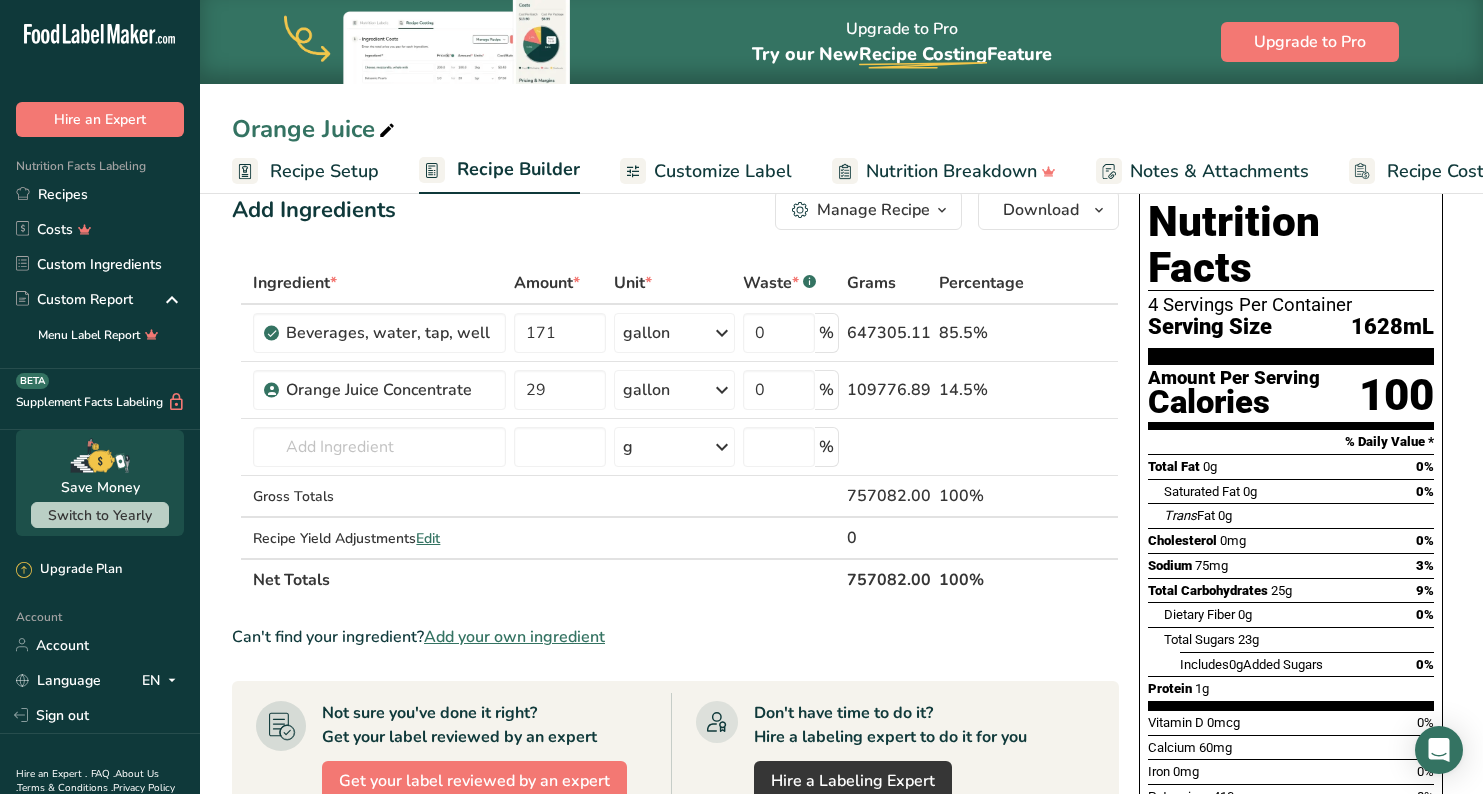 scroll, scrollTop: 31, scrollLeft: 0, axis: vertical 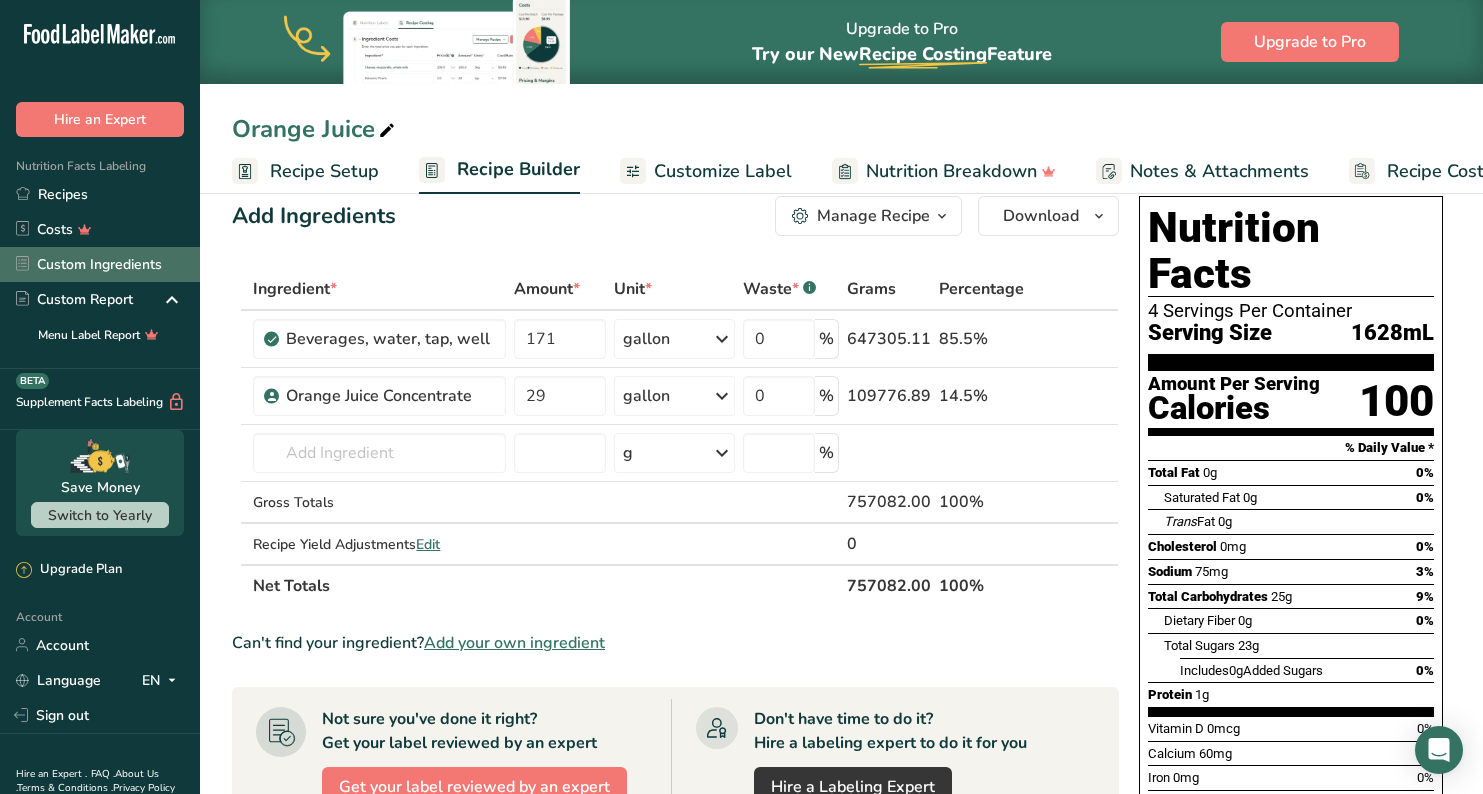 click on "Custom Ingredients" at bounding box center (100, 264) 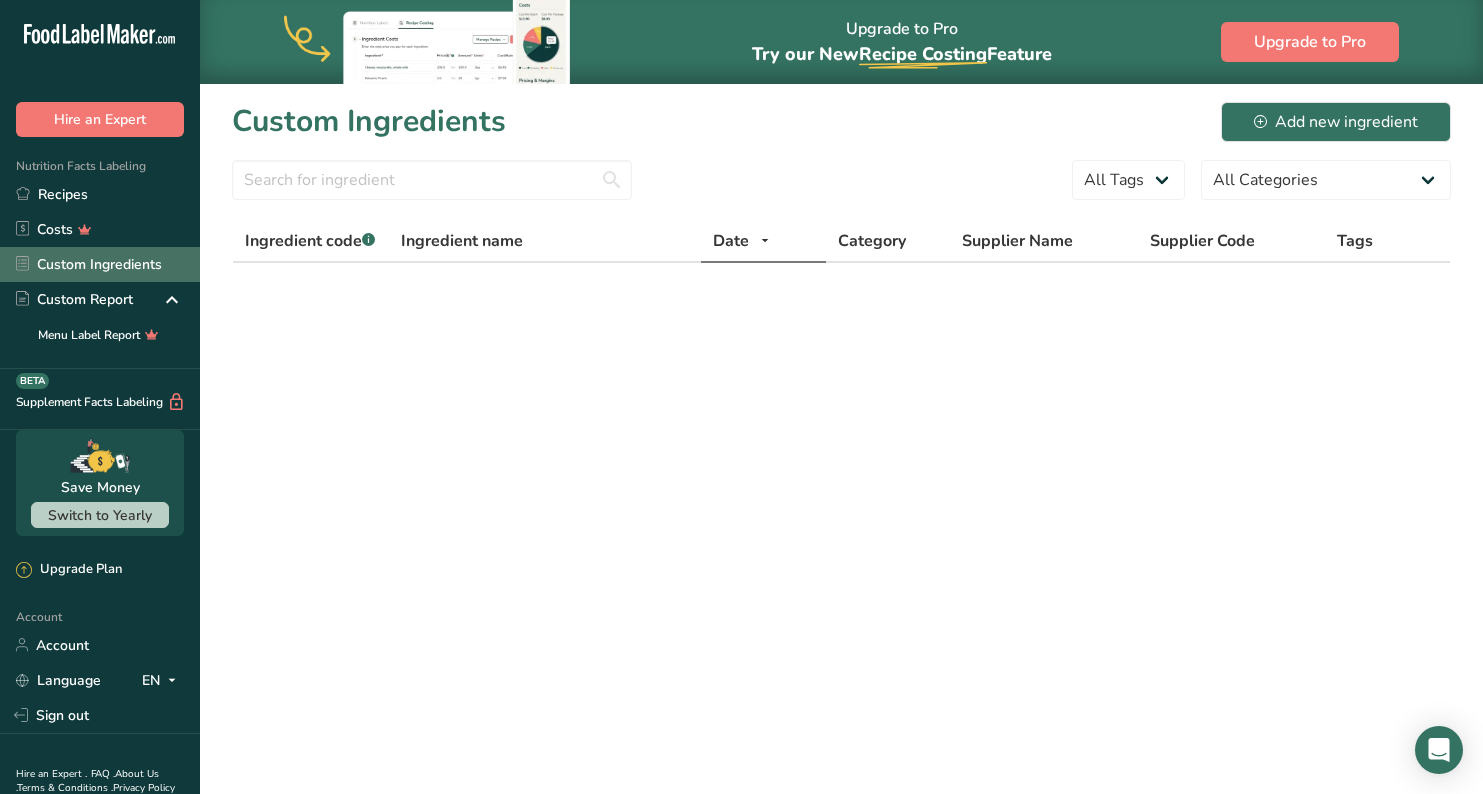 scroll, scrollTop: 0, scrollLeft: 0, axis: both 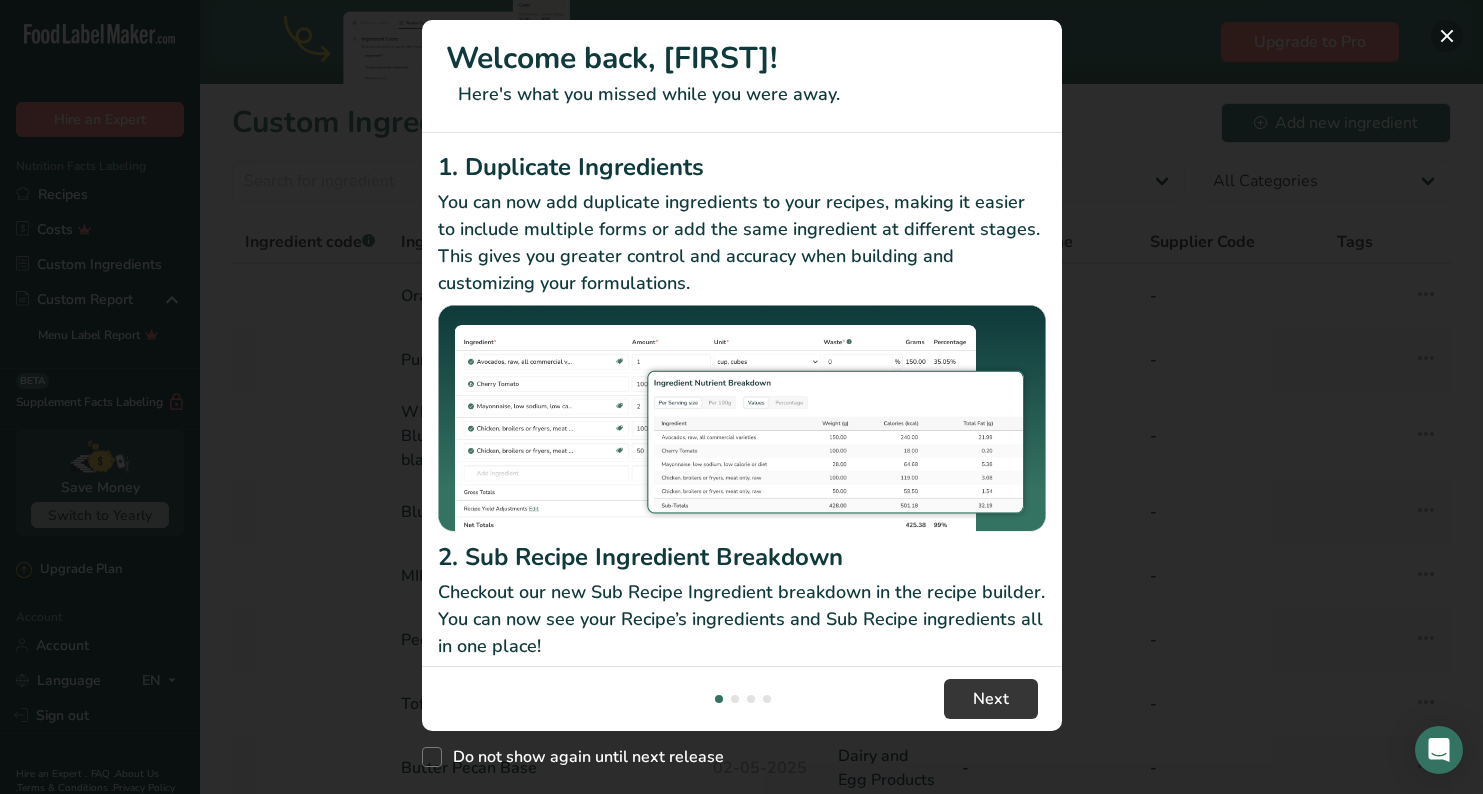 click at bounding box center [1447, 36] 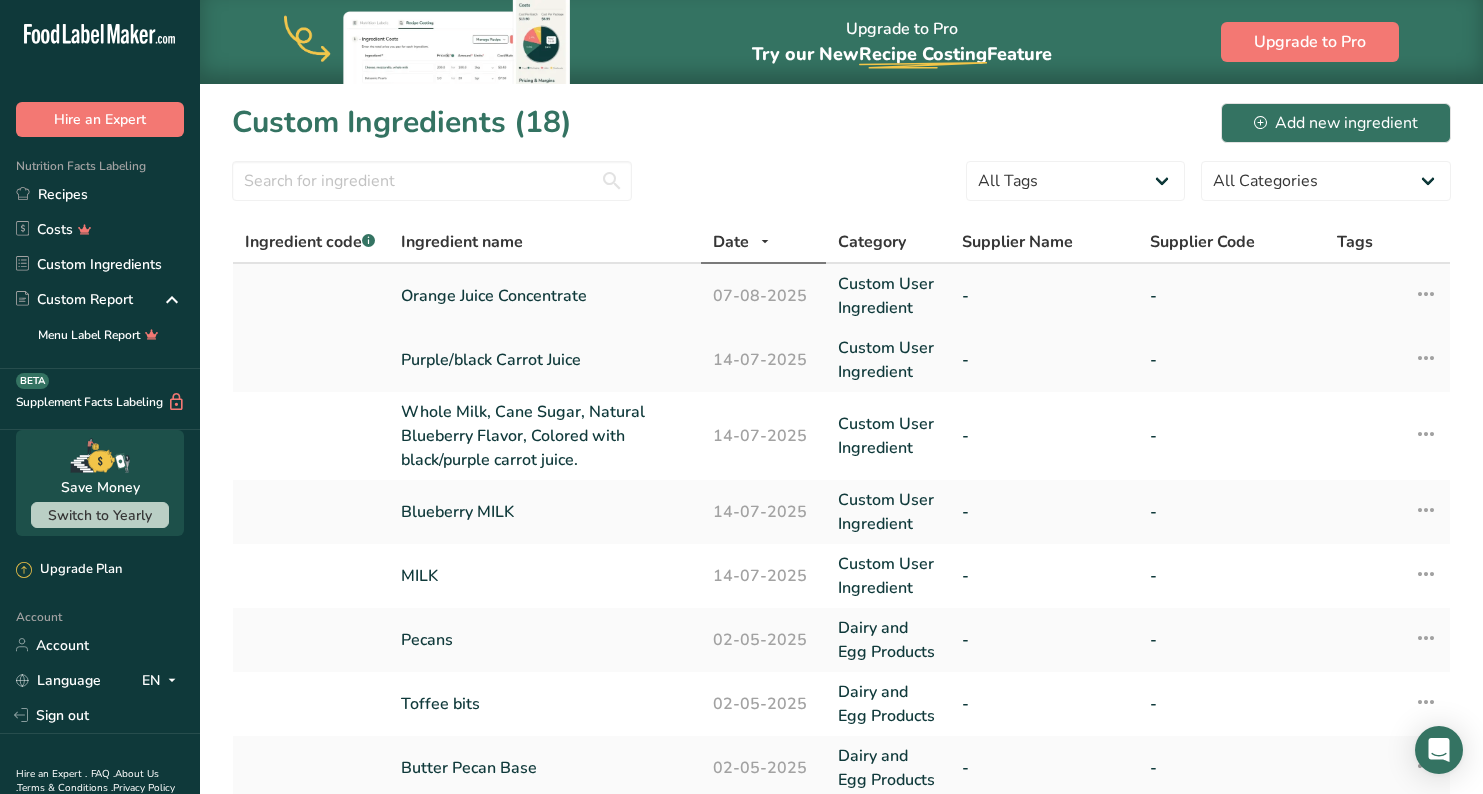 click on "Orange Juice Concentrate" at bounding box center (545, 296) 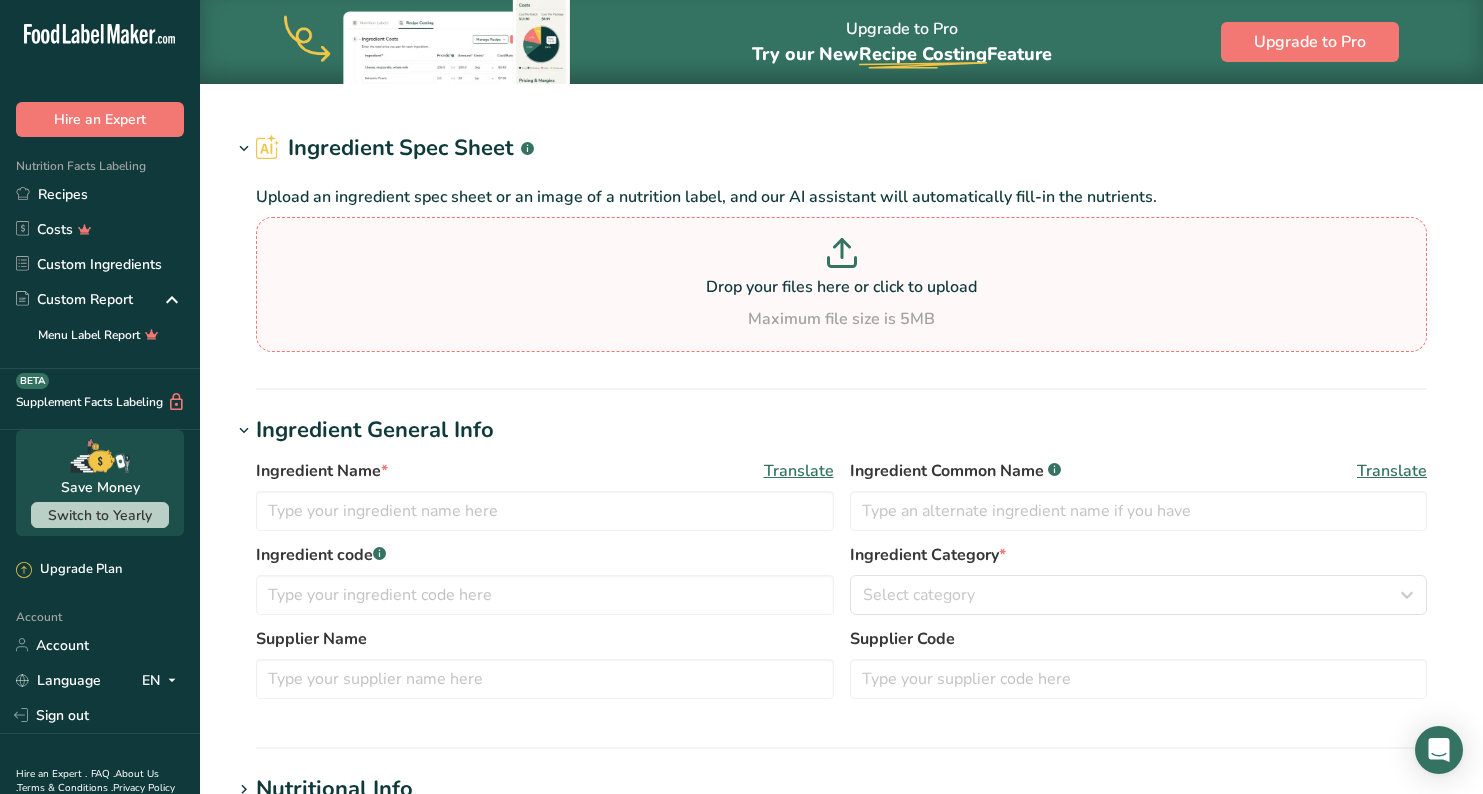 type on "Orange Juice Concentrate" 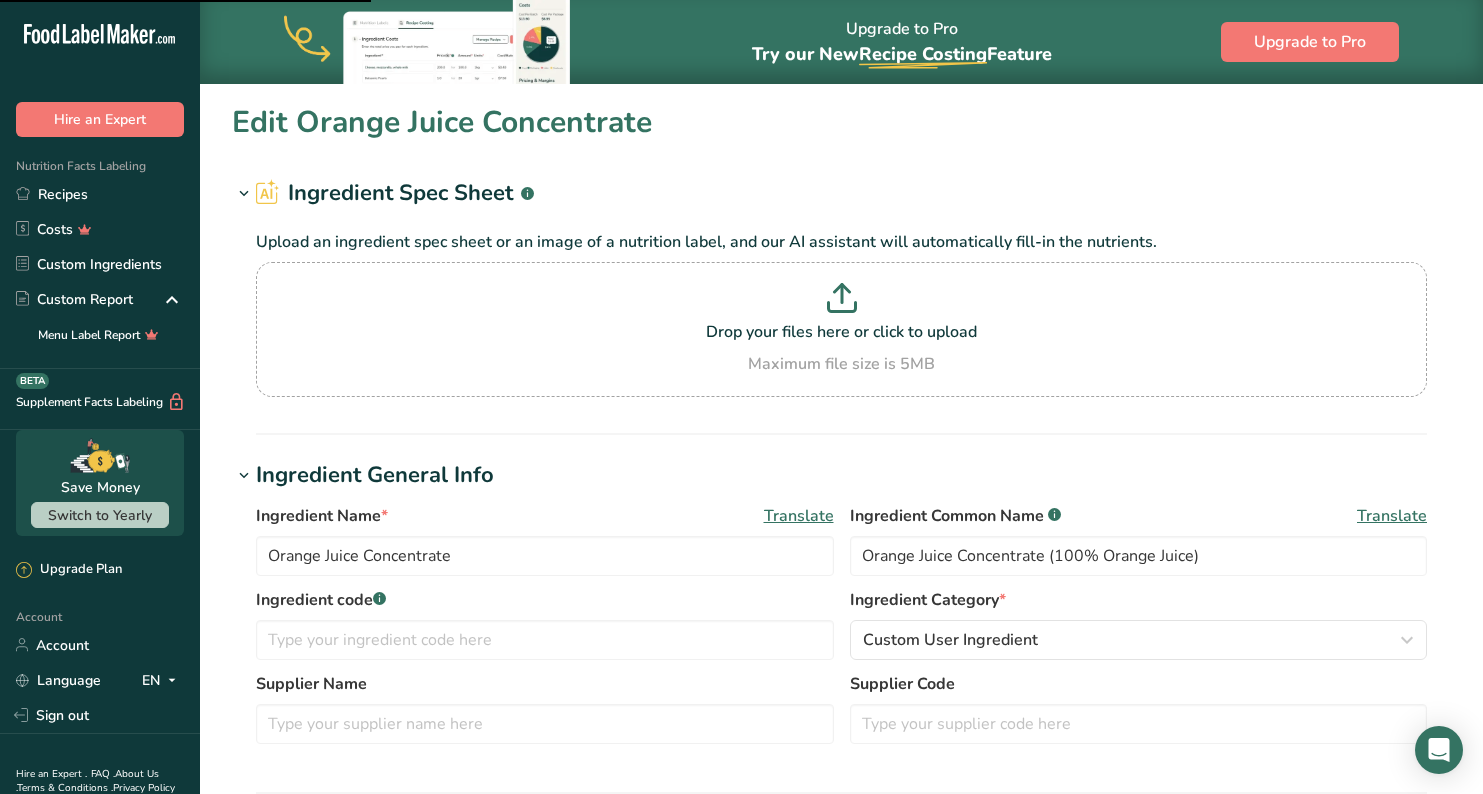 type on "94" 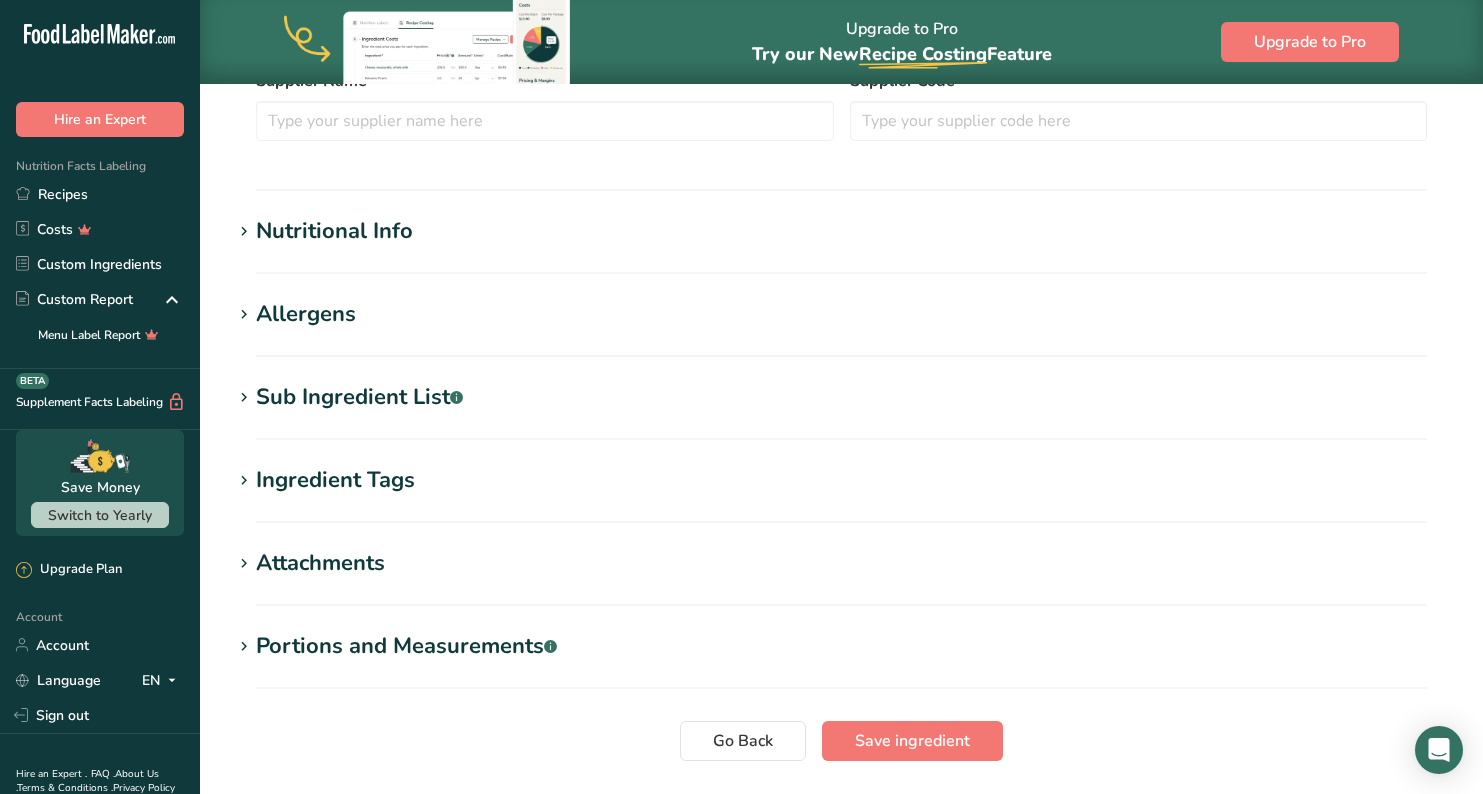 scroll, scrollTop: 597, scrollLeft: 0, axis: vertical 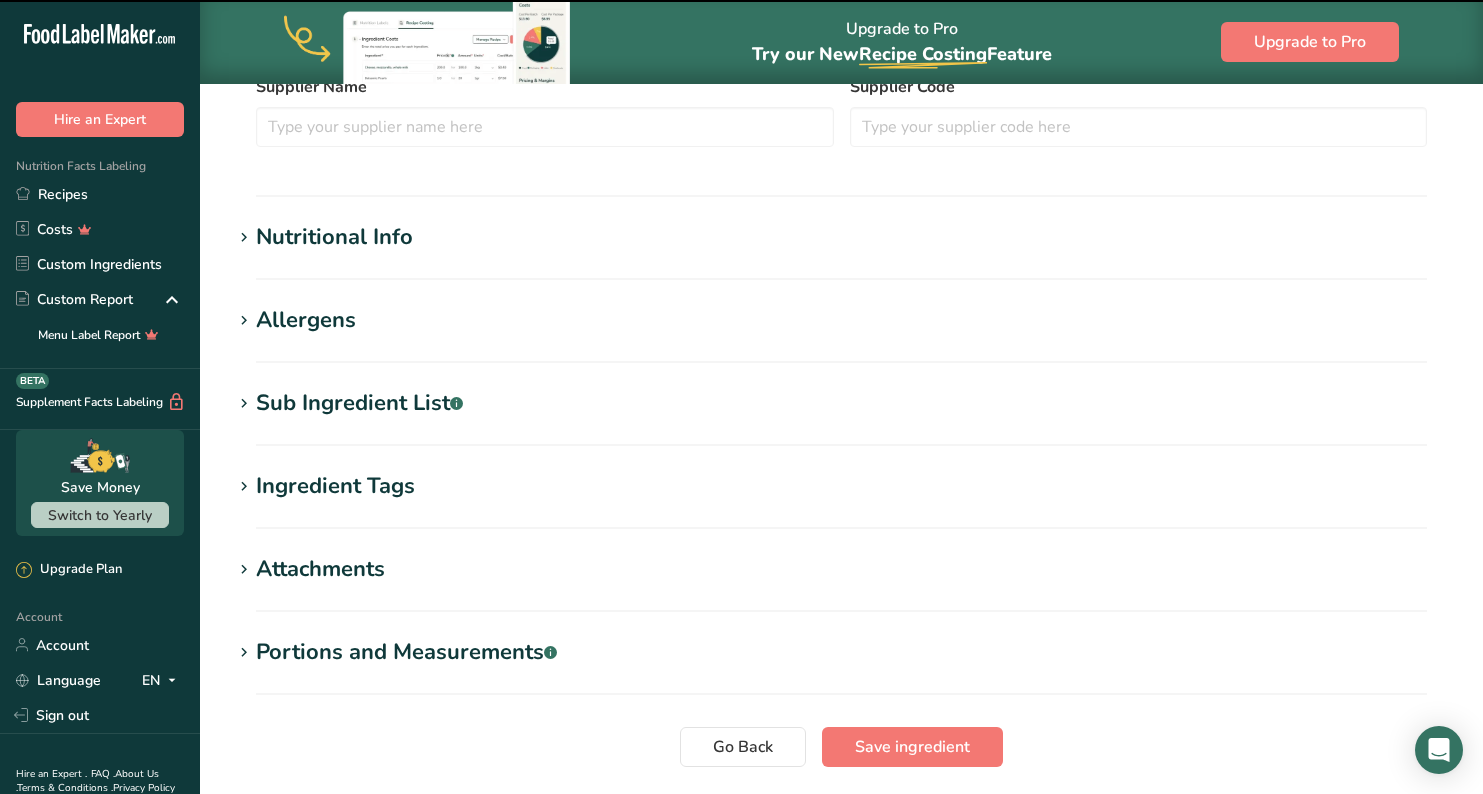 click on "Nutritional Info
Serving Size
.a-a{fill:#347362;}.b-a{fill:#fff;}
Add ingredient serving size *   8
g
kg
mg
mcg
lb
oz
l
mL
fl oz
tbsp
tsp
cup
qt
gallon
Required Components Vitamins Minerals Other Nutrients Amino Acid Profile
Calories
(kcal) *     94
Energy KJ
(kj) *     393.3
Total Fat
(g) *     0 *     0 *     0 *" at bounding box center (841, 250) 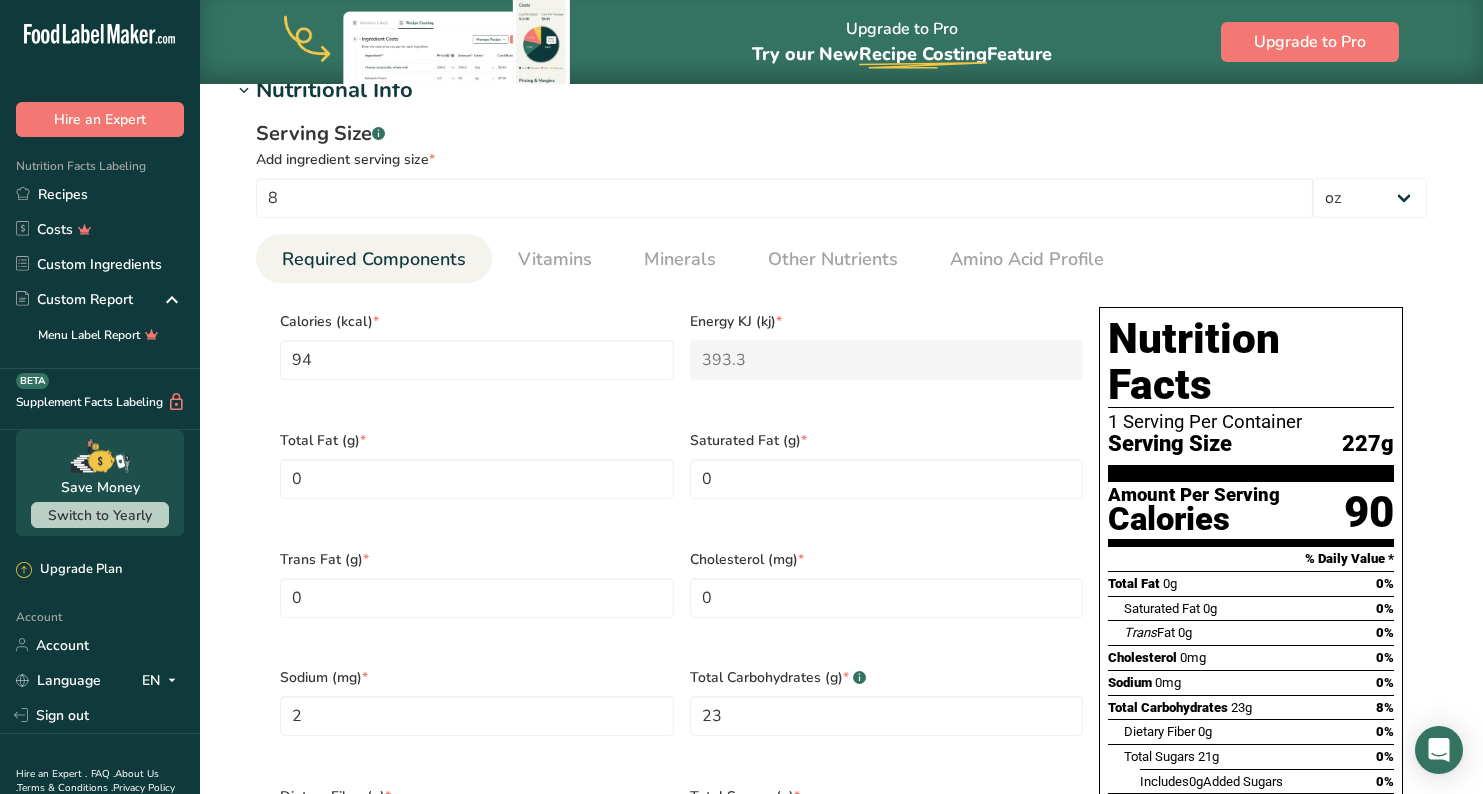 scroll, scrollTop: 761, scrollLeft: 0, axis: vertical 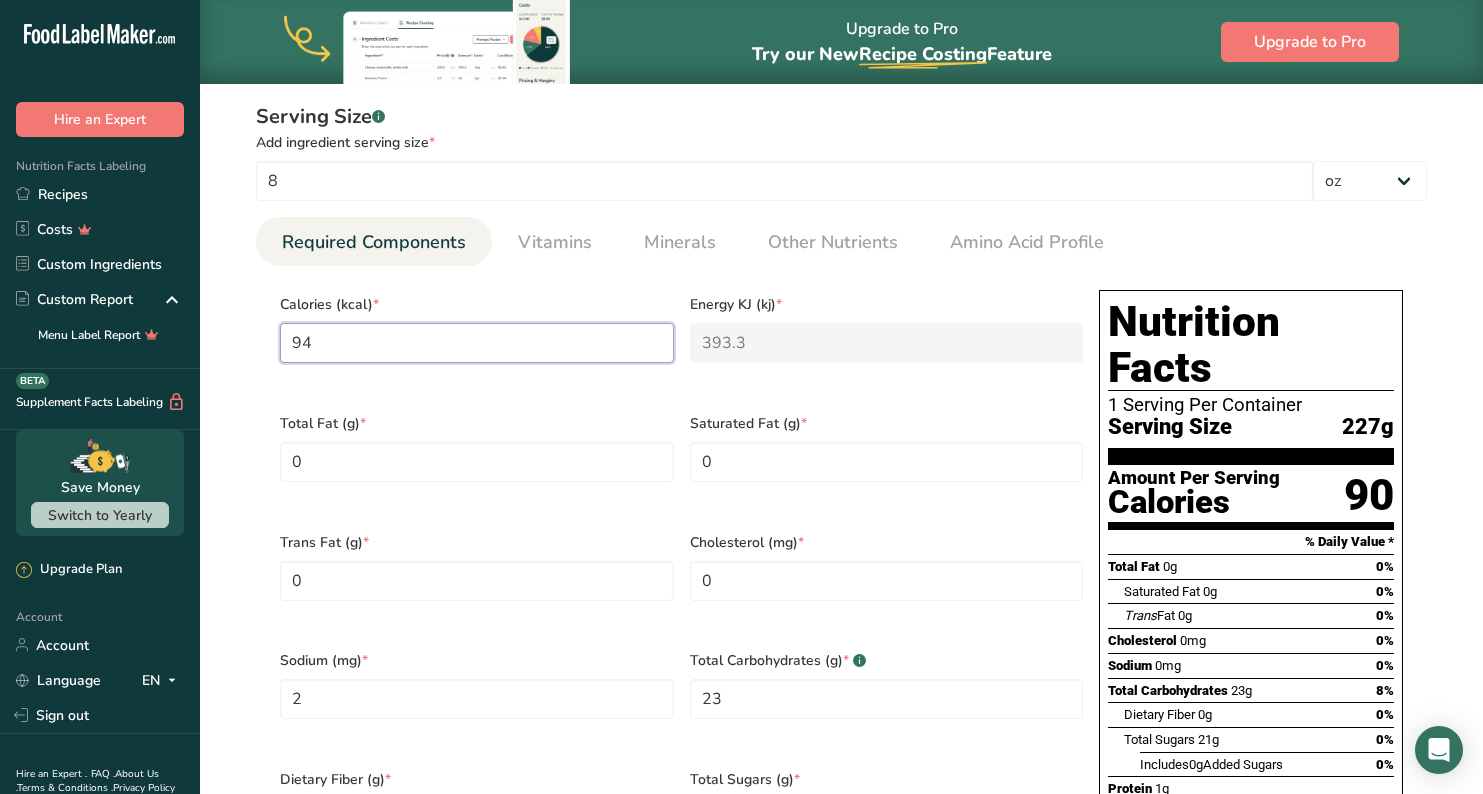 click on "94" at bounding box center [477, 343] 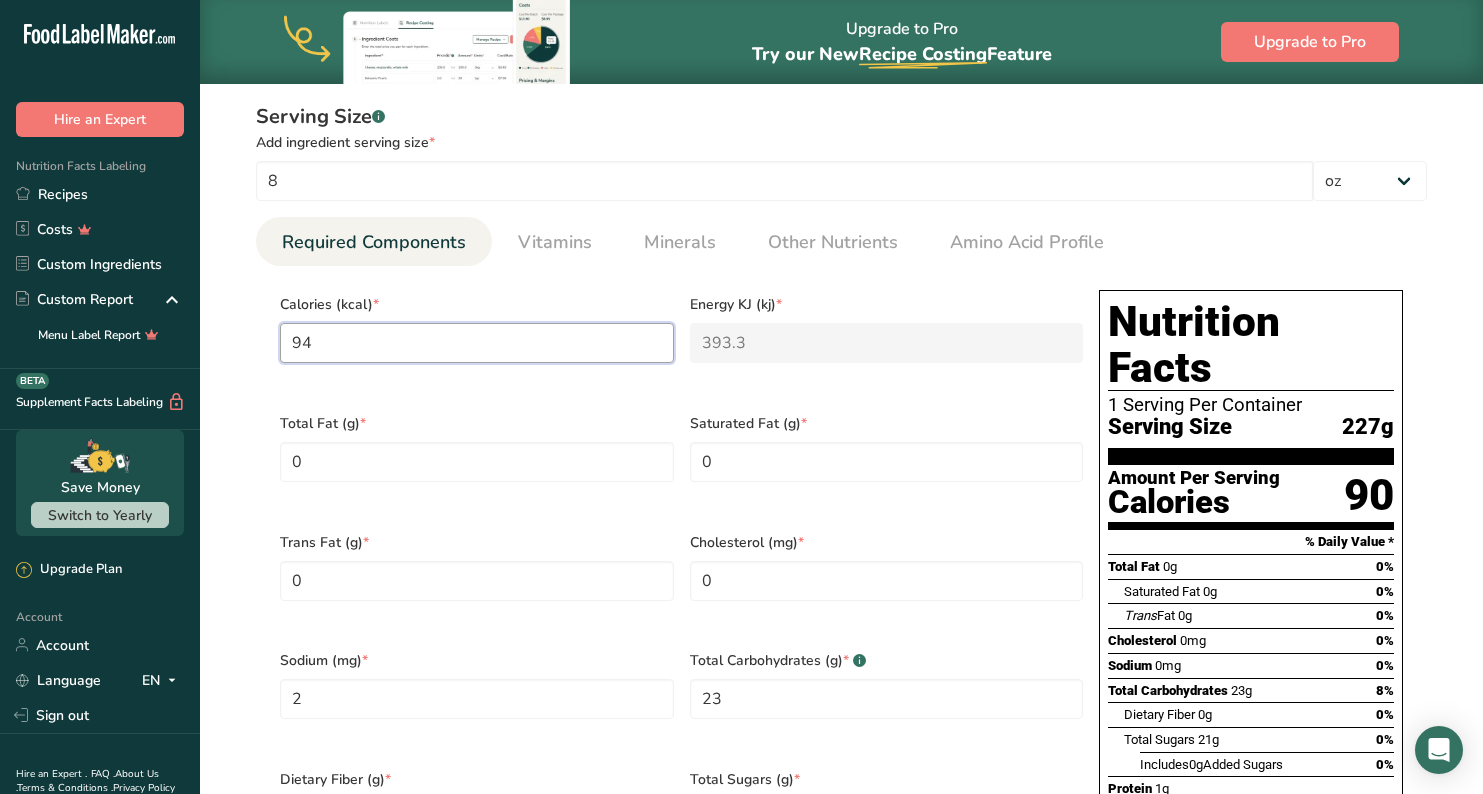 type on "1" 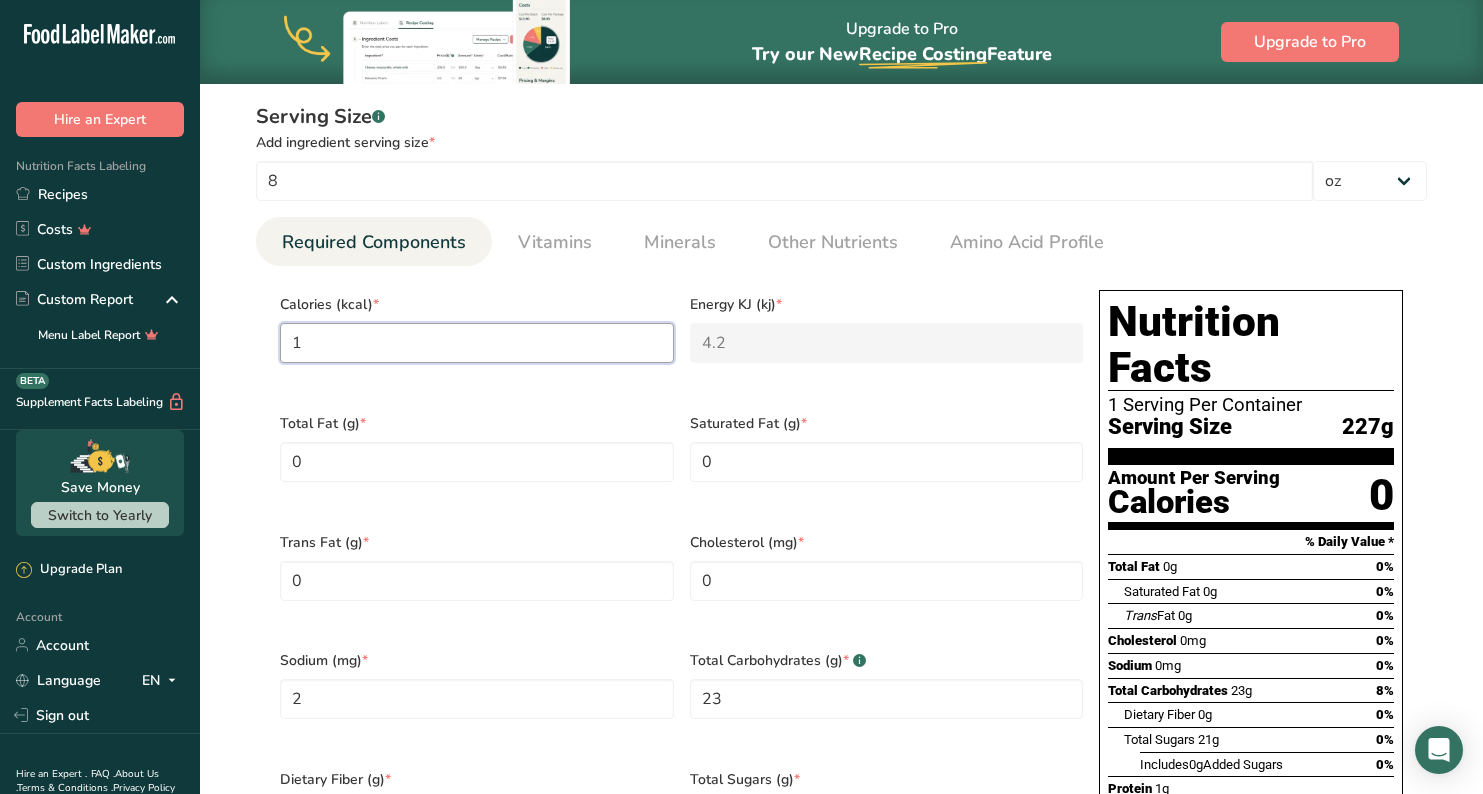 type on "11" 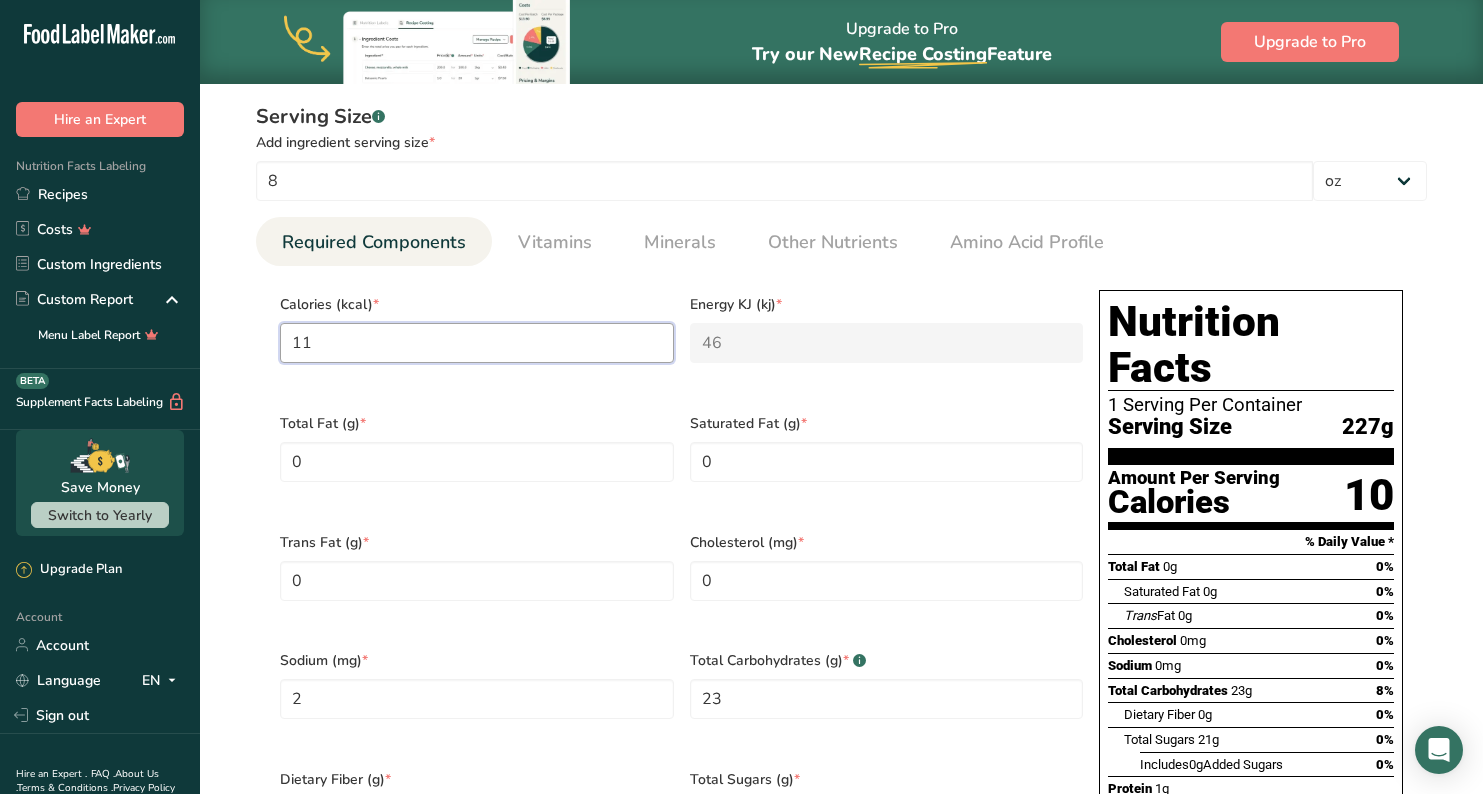 type on "110" 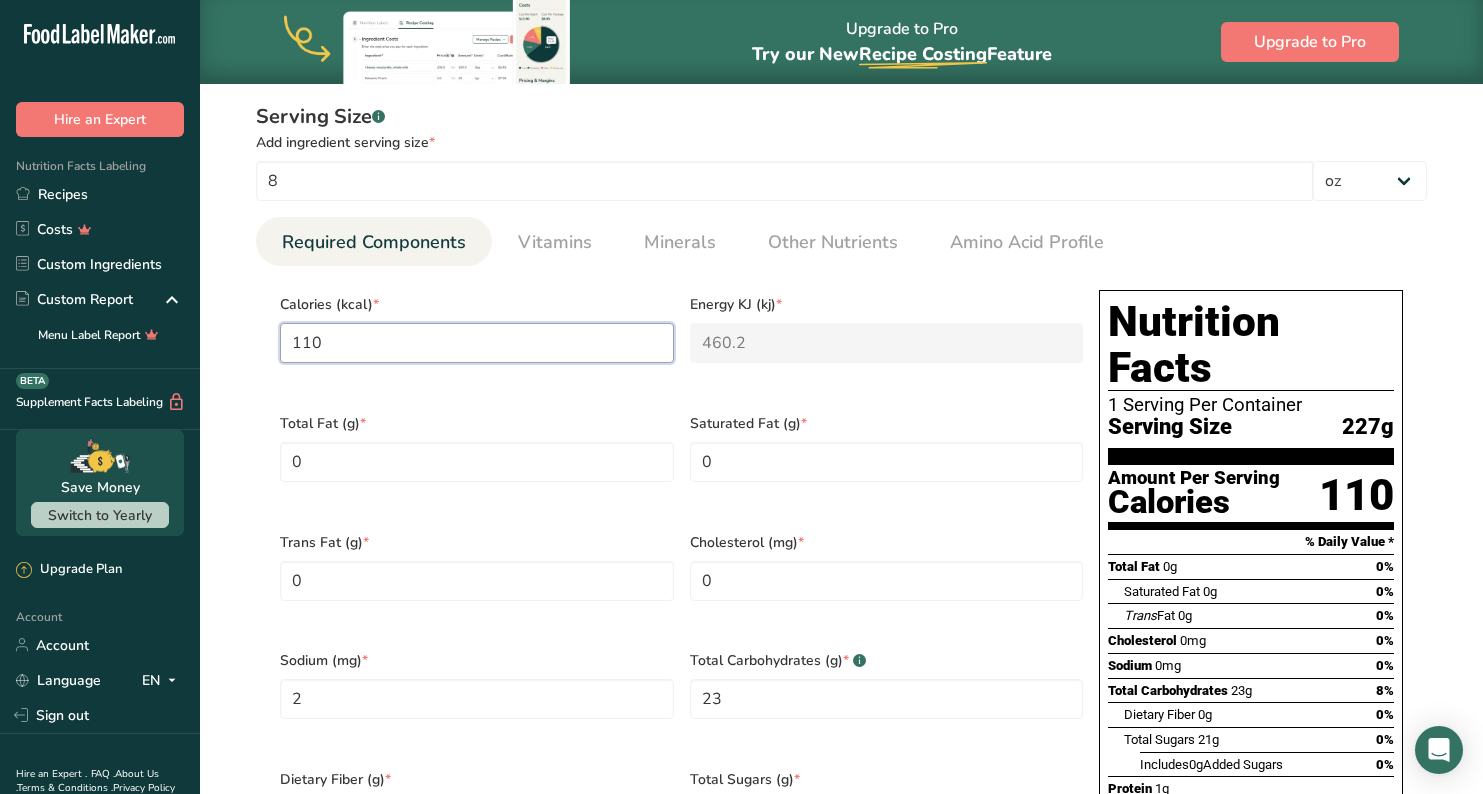type on "110" 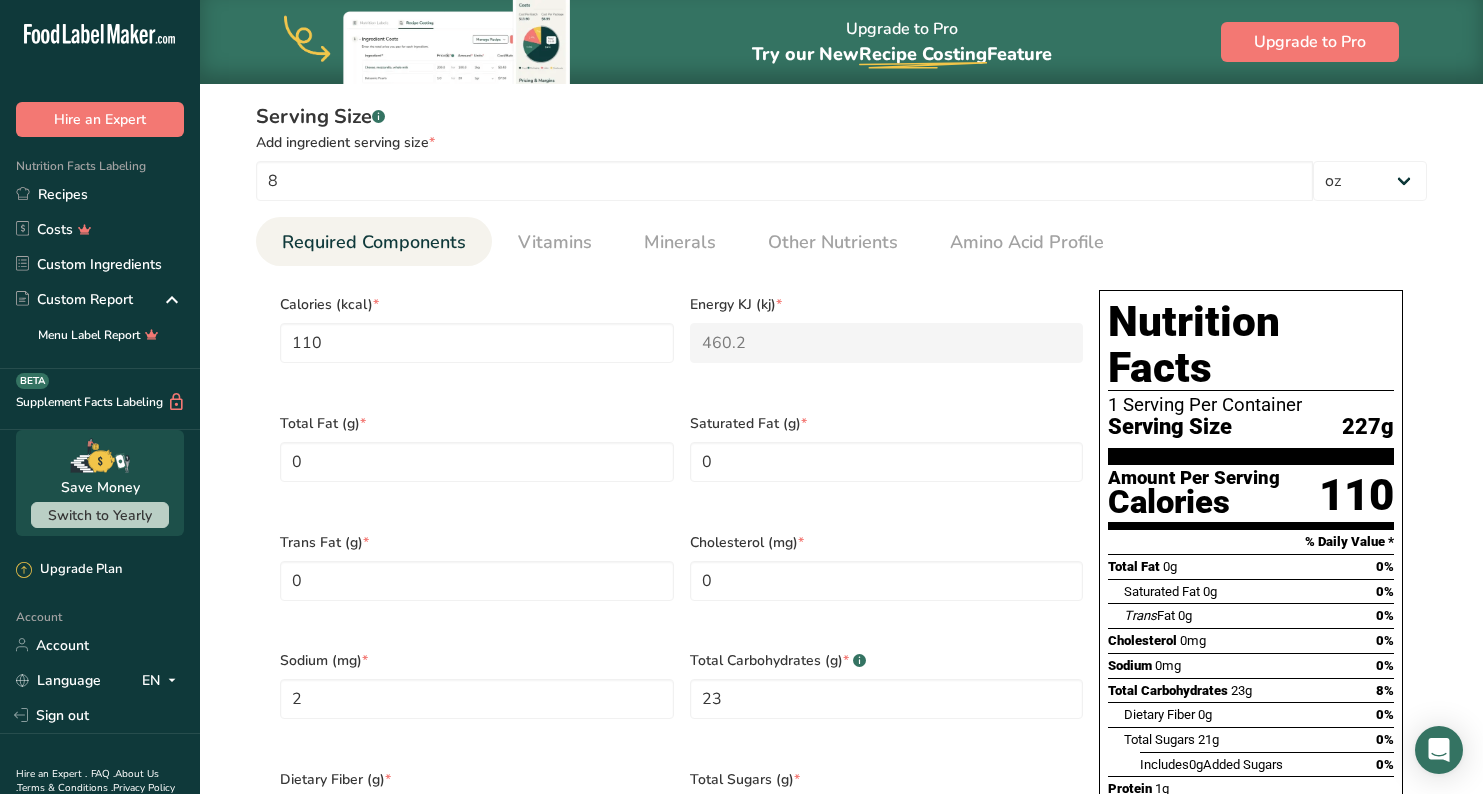 click on "Calories
(kcal) *     110" at bounding box center [477, 341] 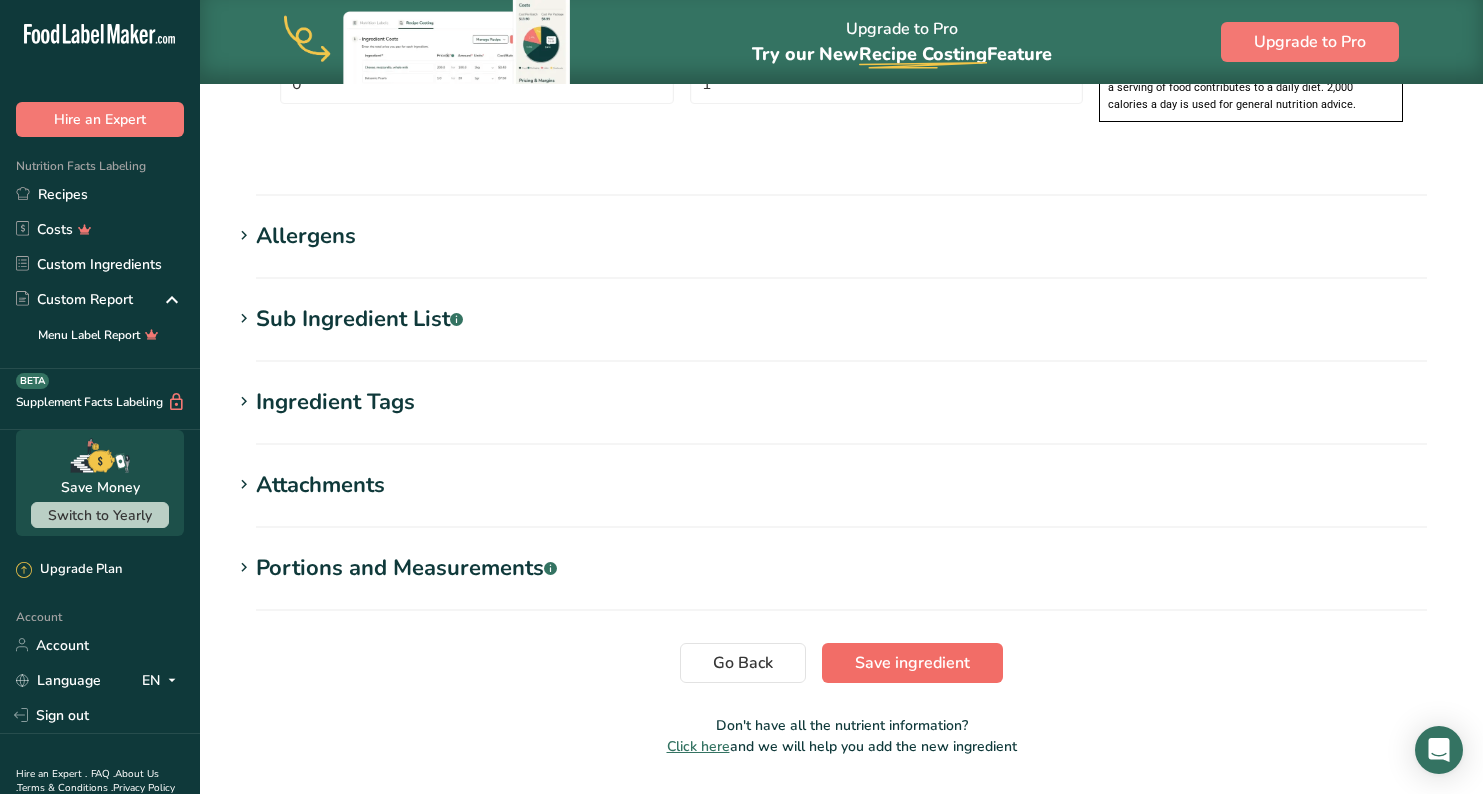click on "Save ingredient" at bounding box center (912, 663) 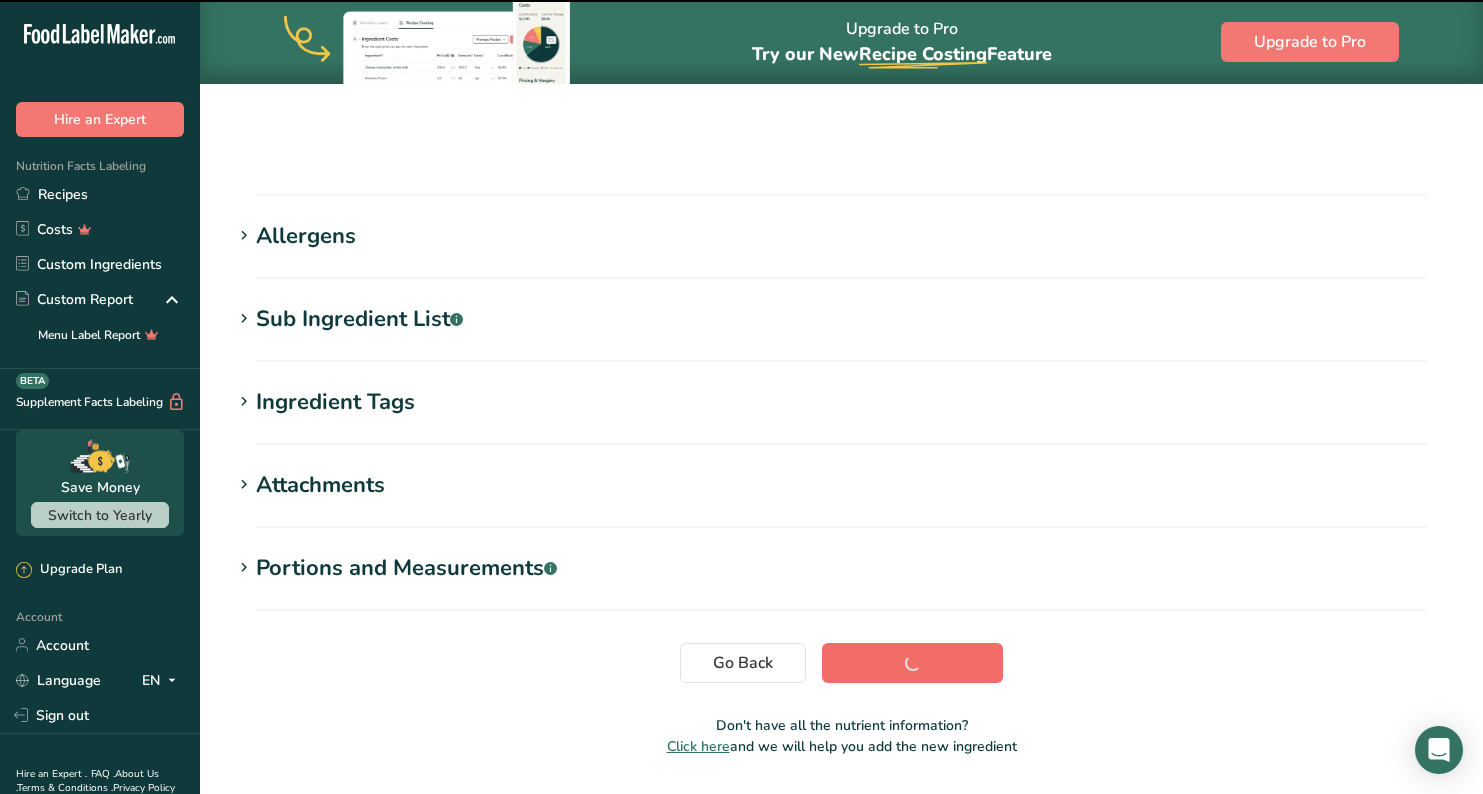 scroll, scrollTop: 265, scrollLeft: 0, axis: vertical 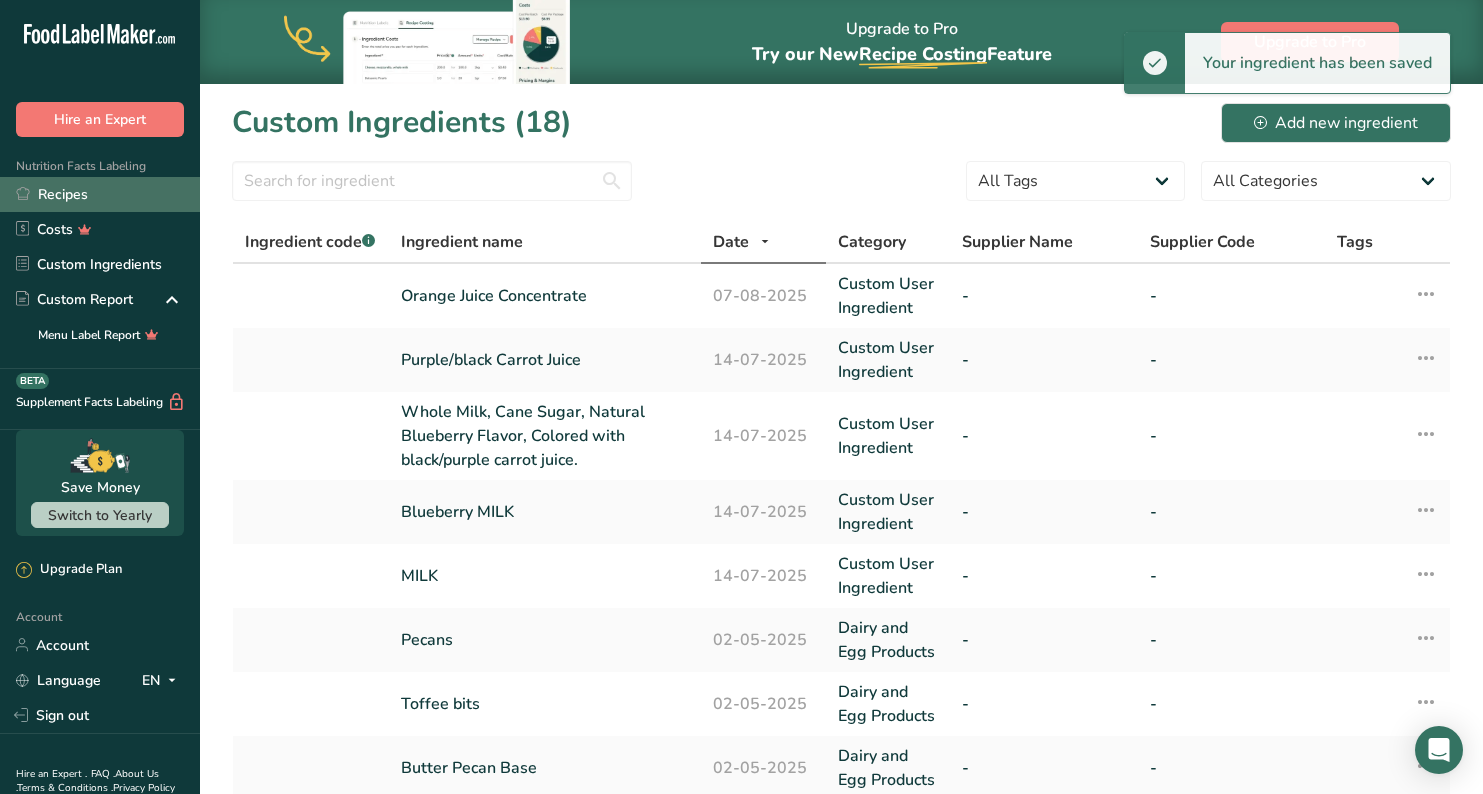click on "Recipes" at bounding box center (100, 194) 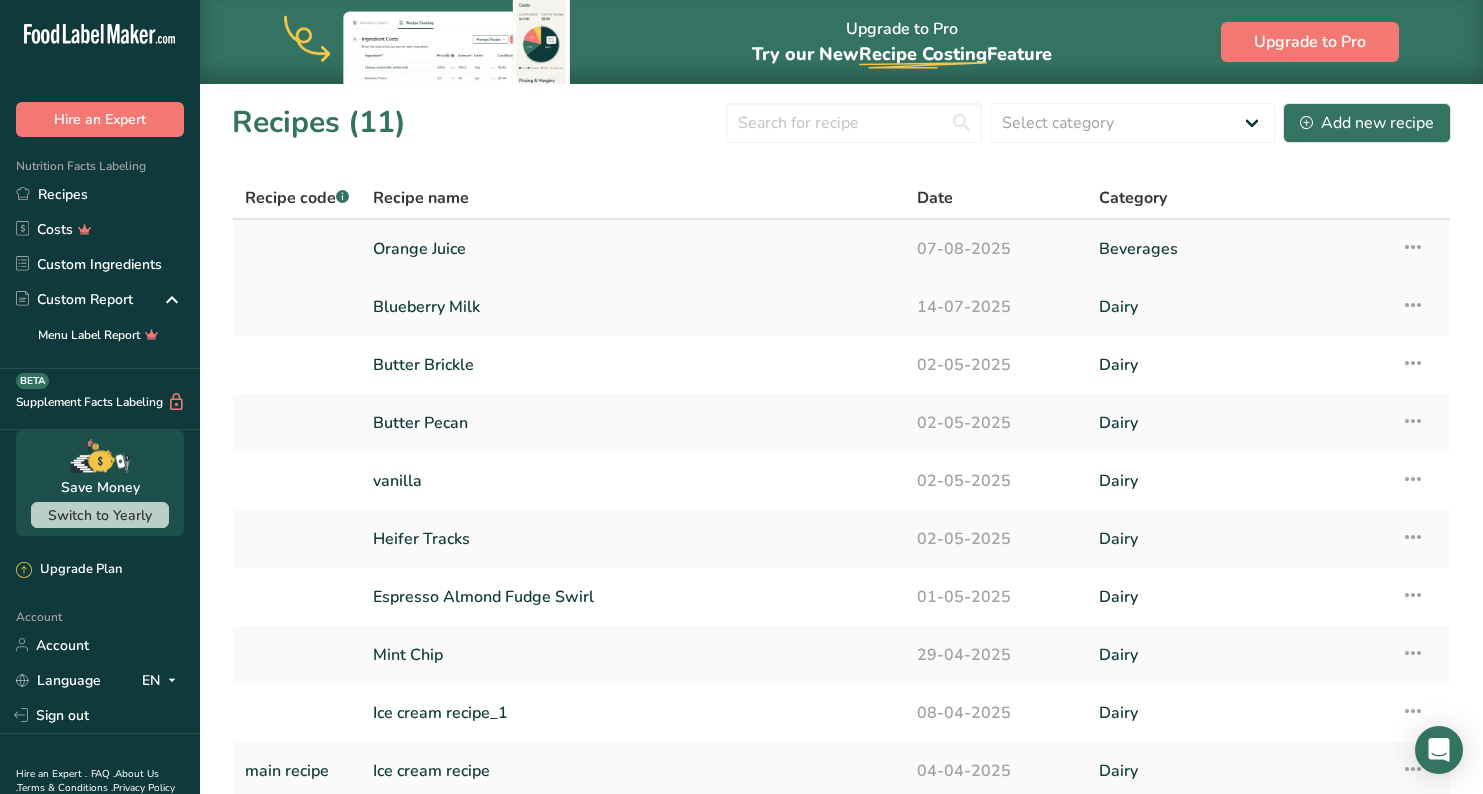 click on "Orange Juice" at bounding box center [633, 249] 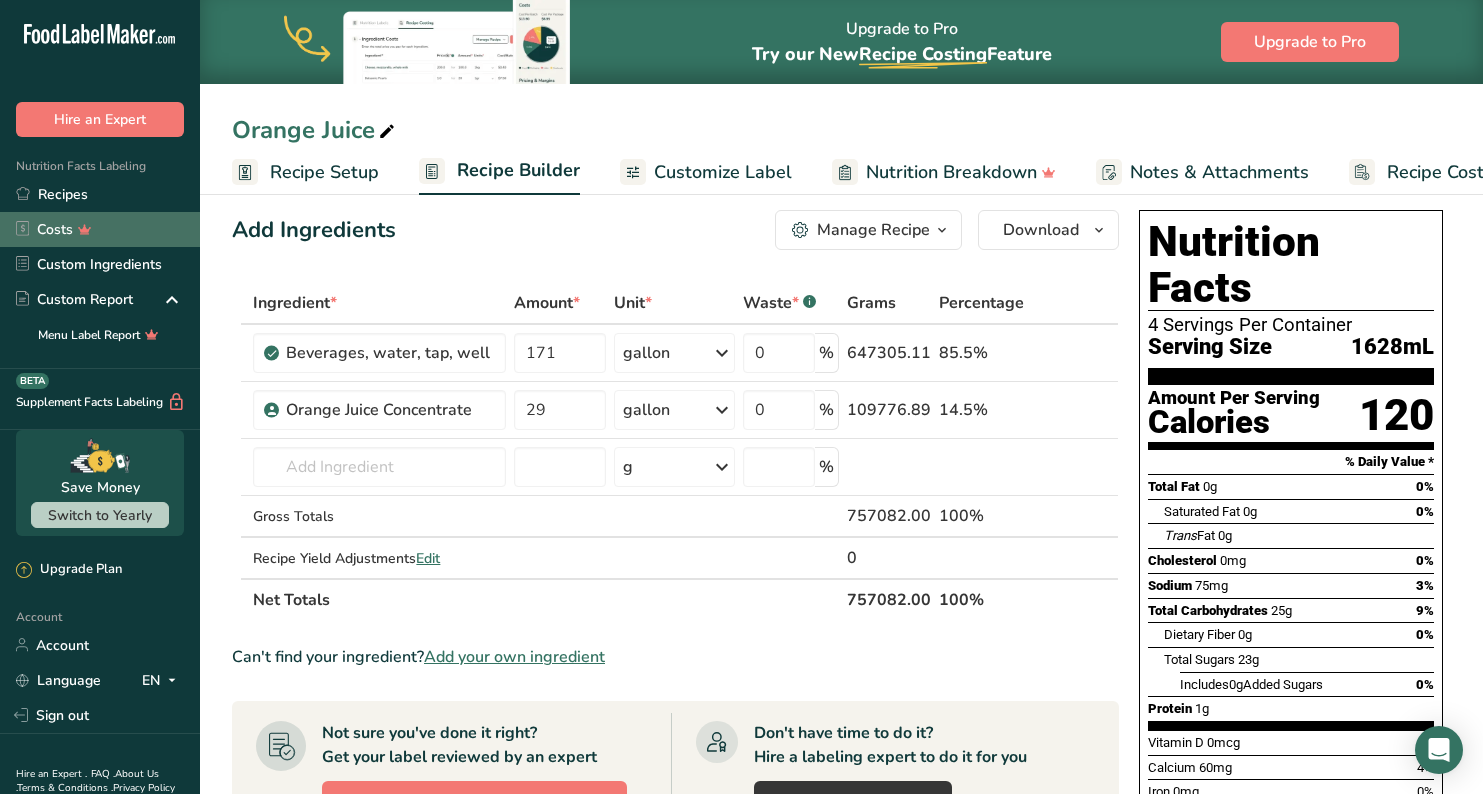 scroll, scrollTop: 11, scrollLeft: 0, axis: vertical 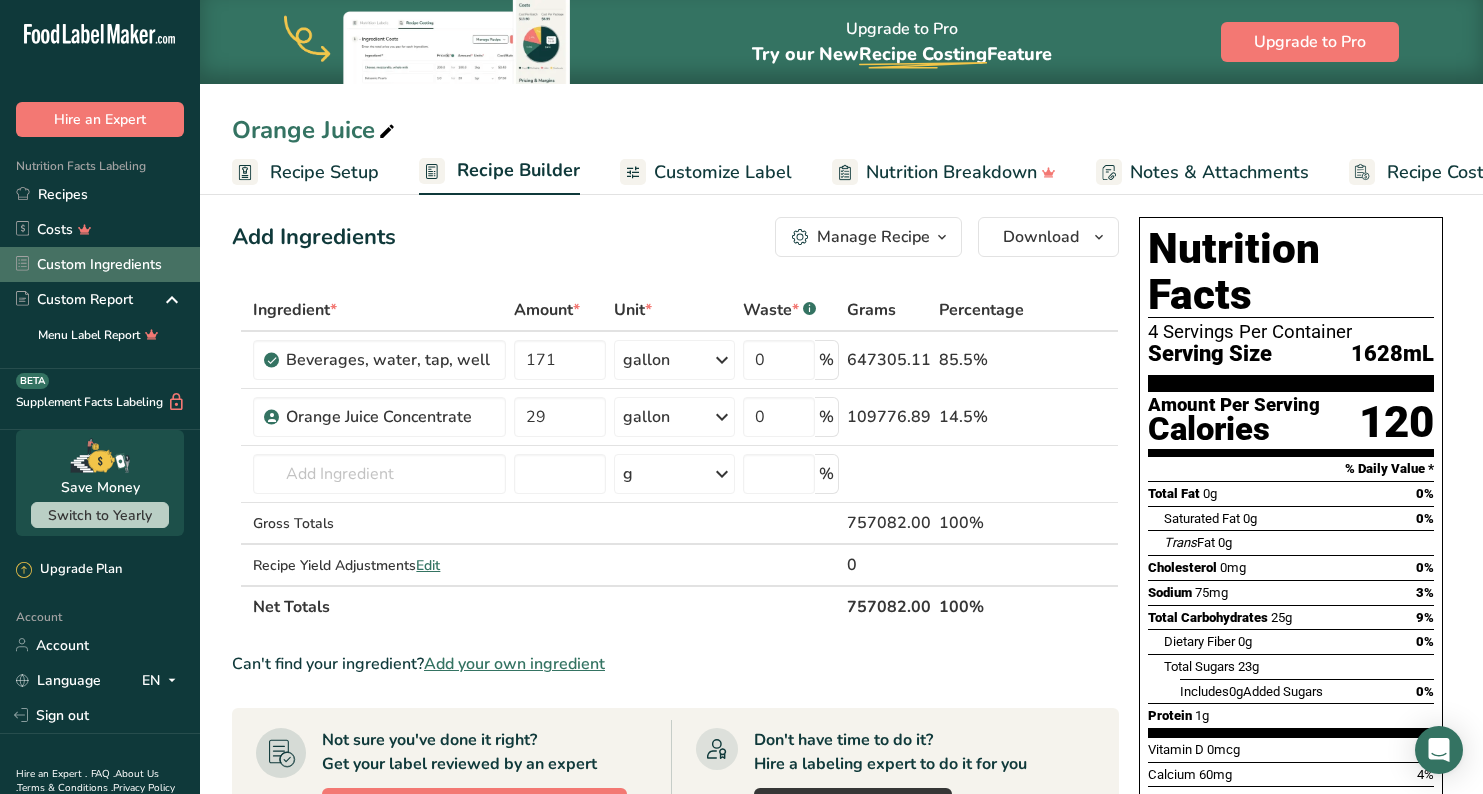 click on "Custom Ingredients" at bounding box center [100, 264] 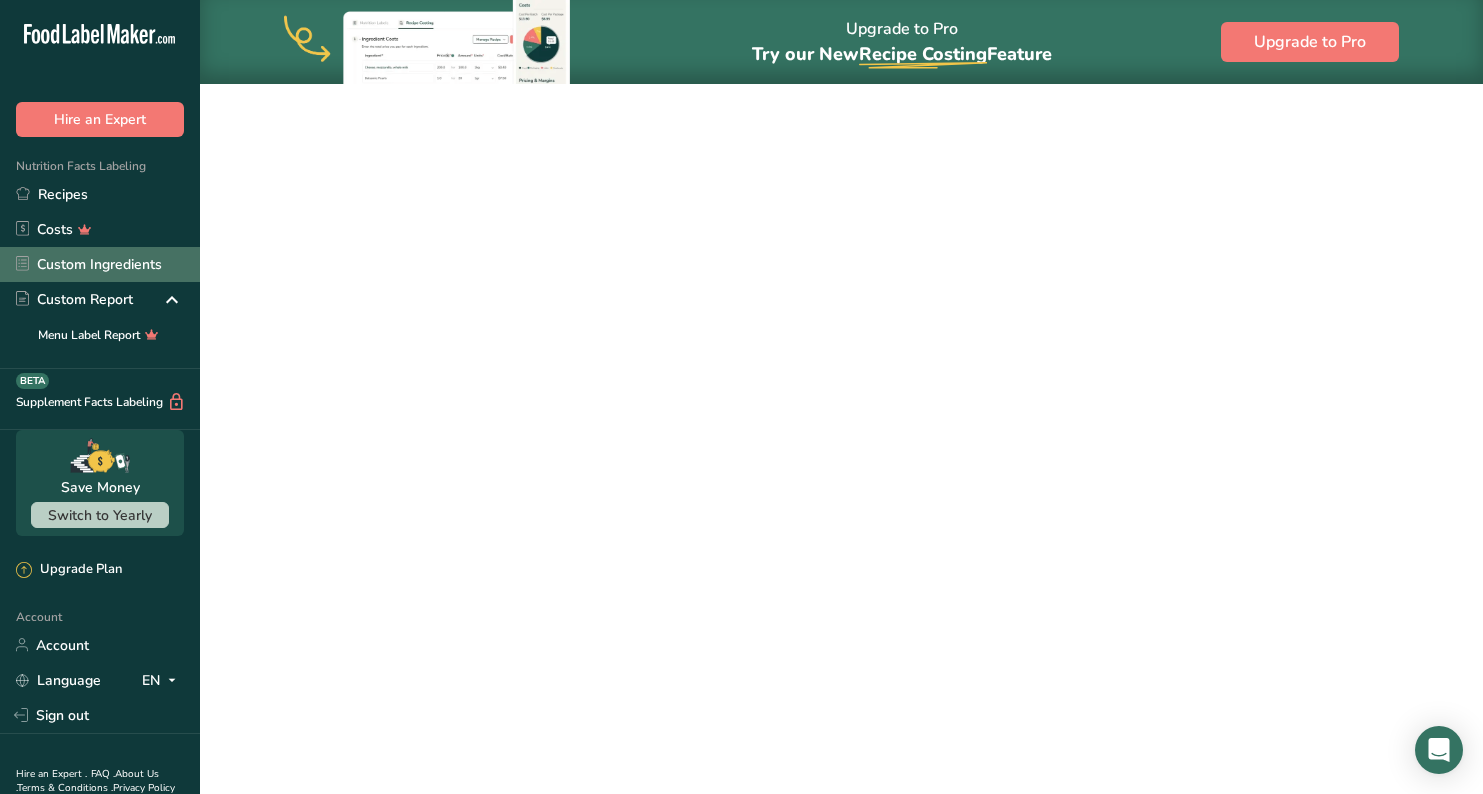 scroll, scrollTop: 0, scrollLeft: 0, axis: both 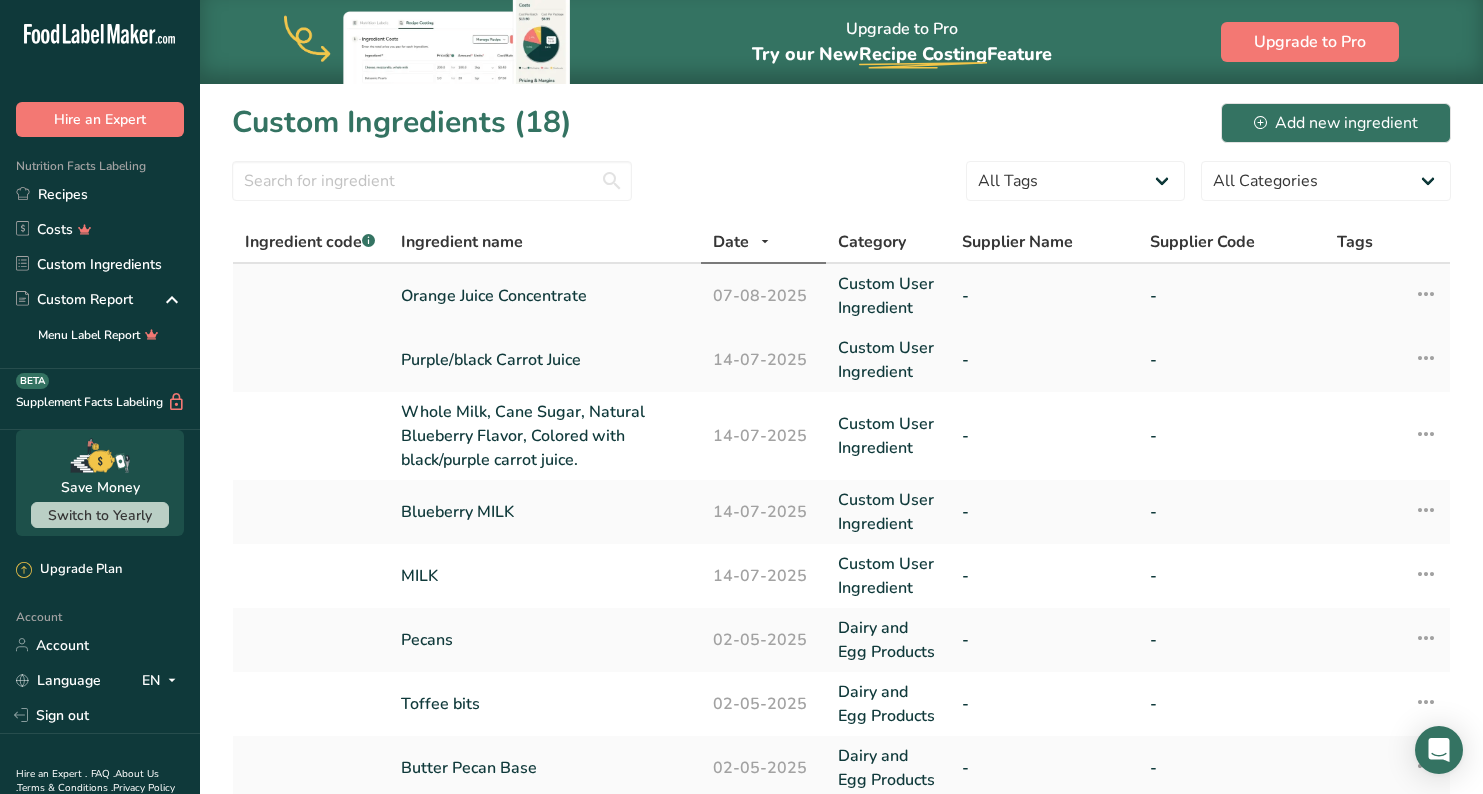 click on "Orange Juice Concentrate" at bounding box center (545, 296) 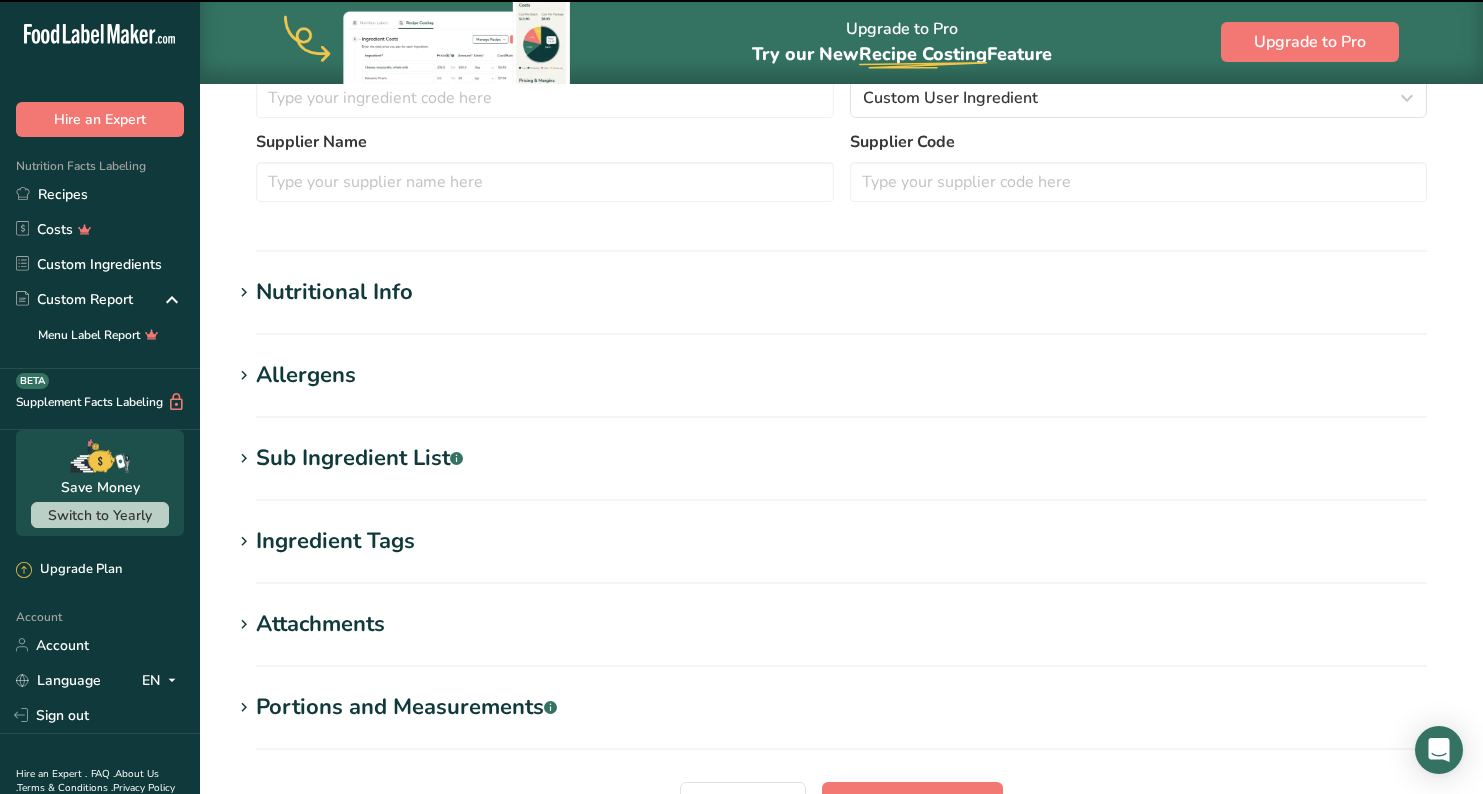 scroll, scrollTop: 511, scrollLeft: 0, axis: vertical 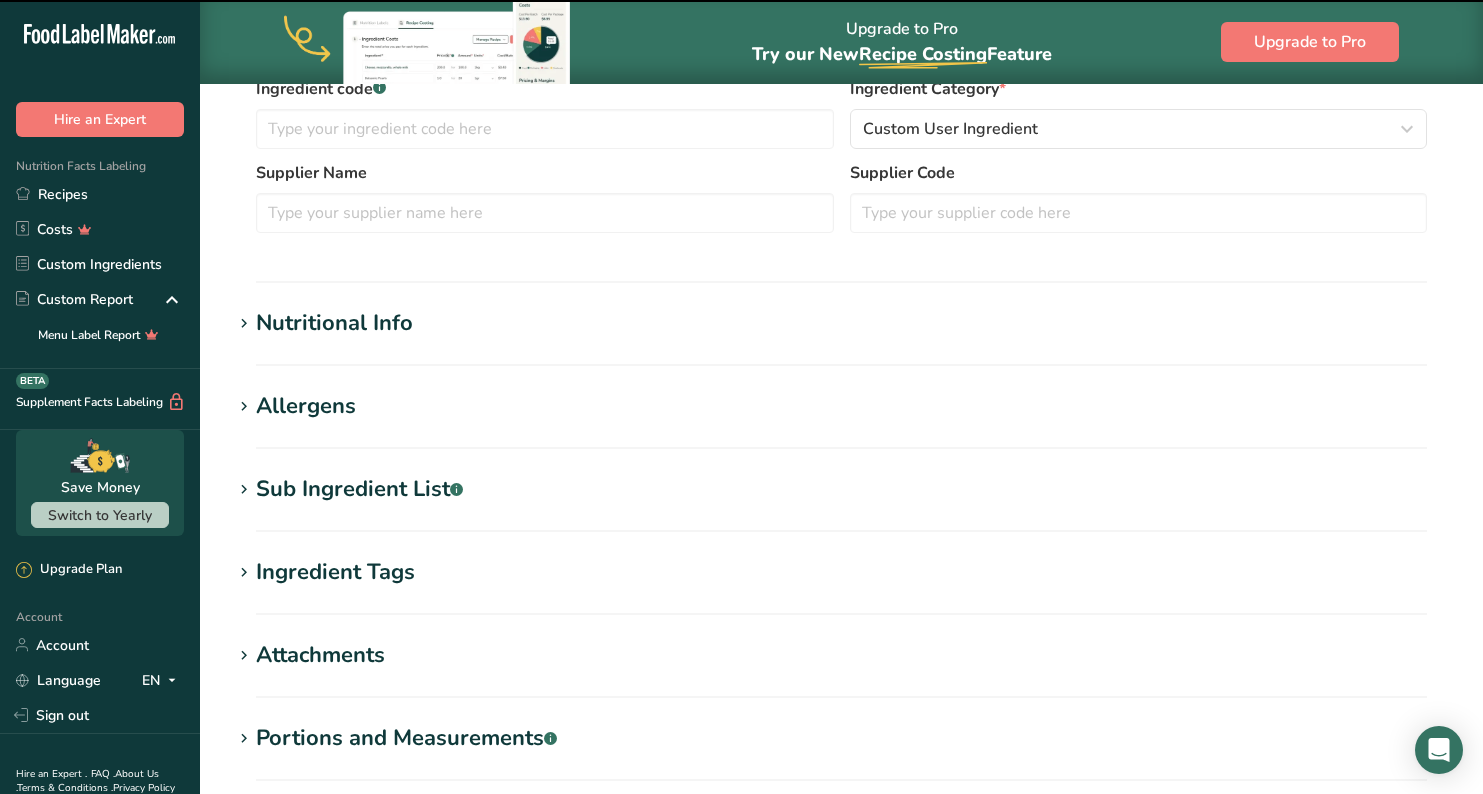 click on "Nutritional Info" at bounding box center (334, 323) 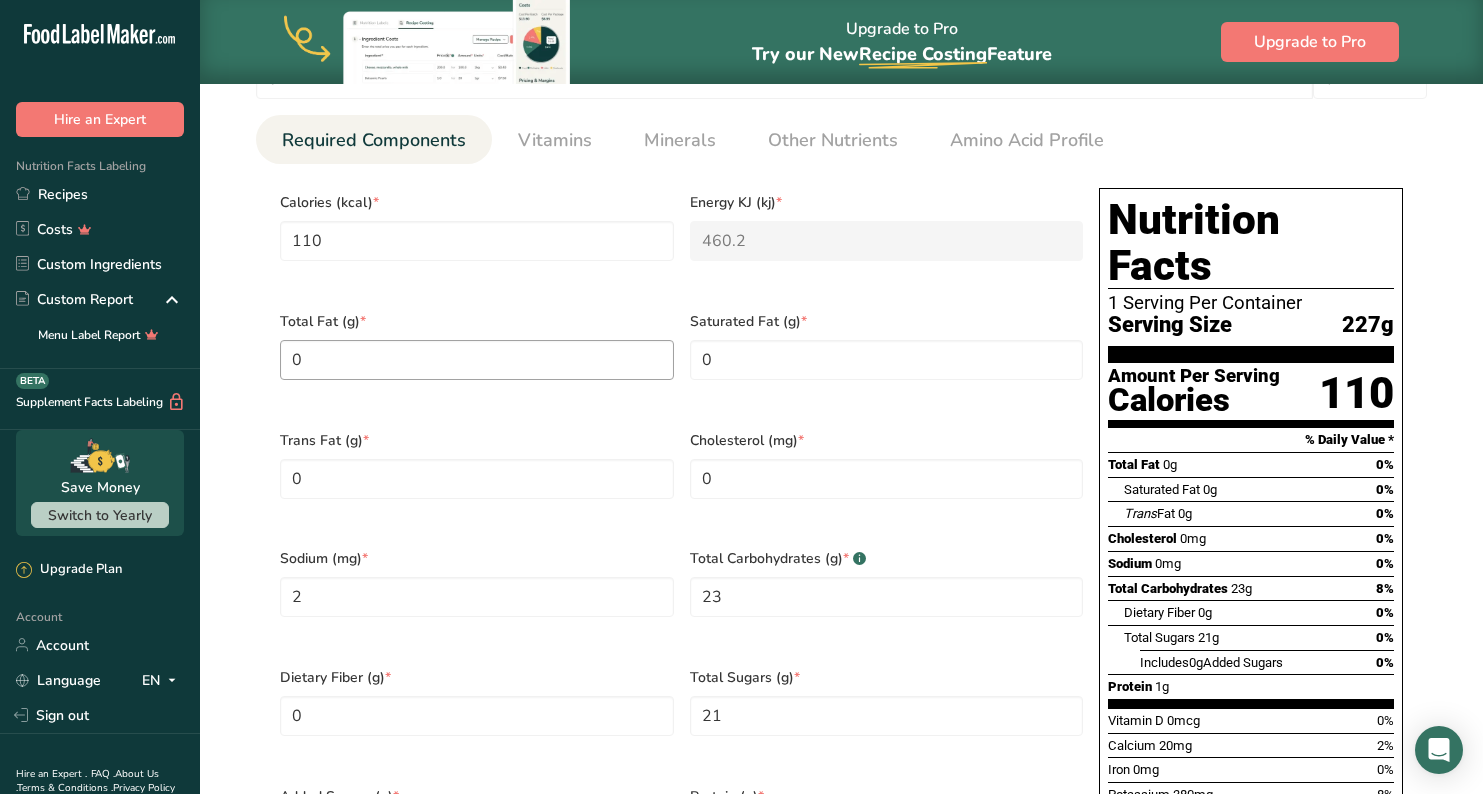 scroll, scrollTop: 865, scrollLeft: 0, axis: vertical 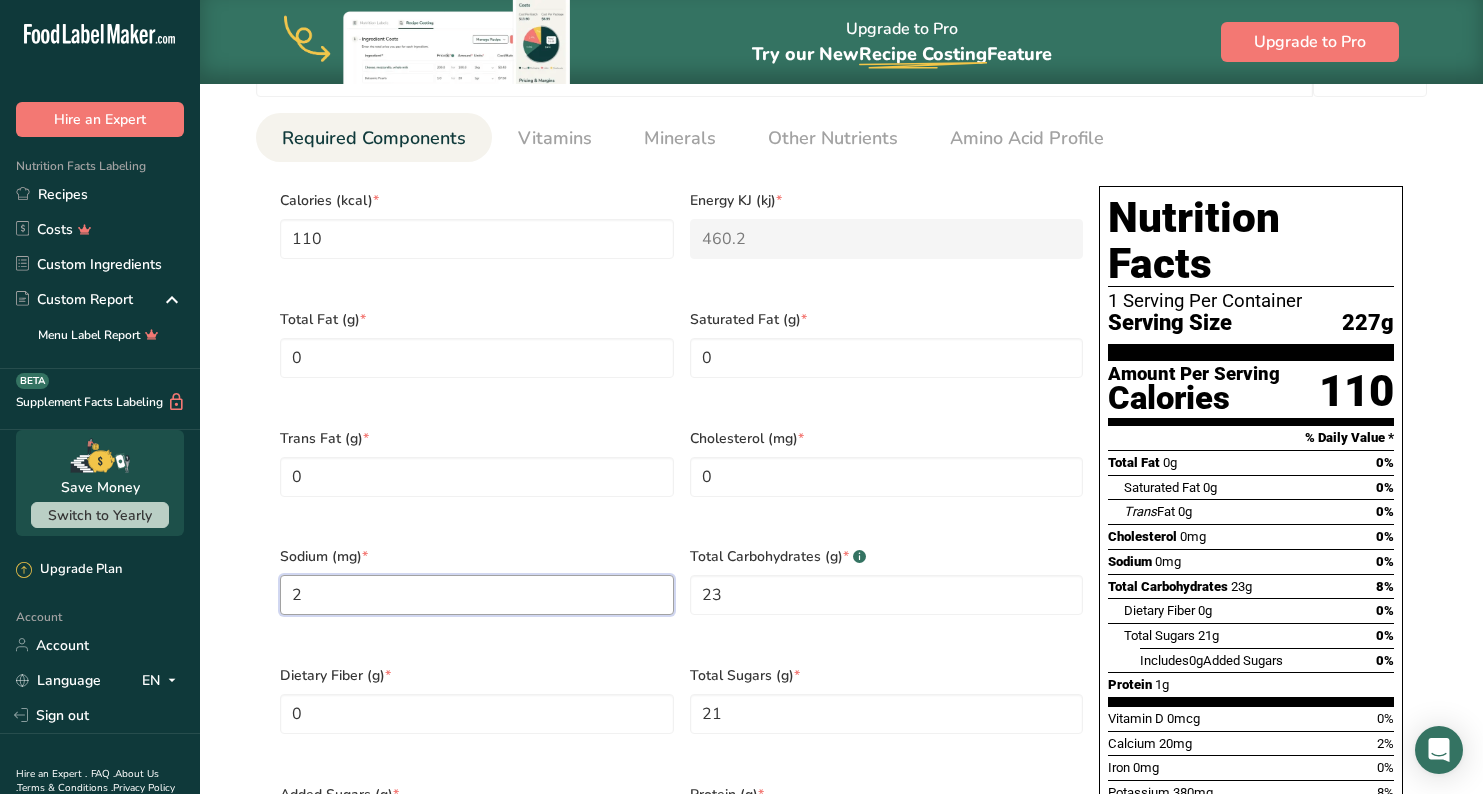 click on "2" at bounding box center (477, 595) 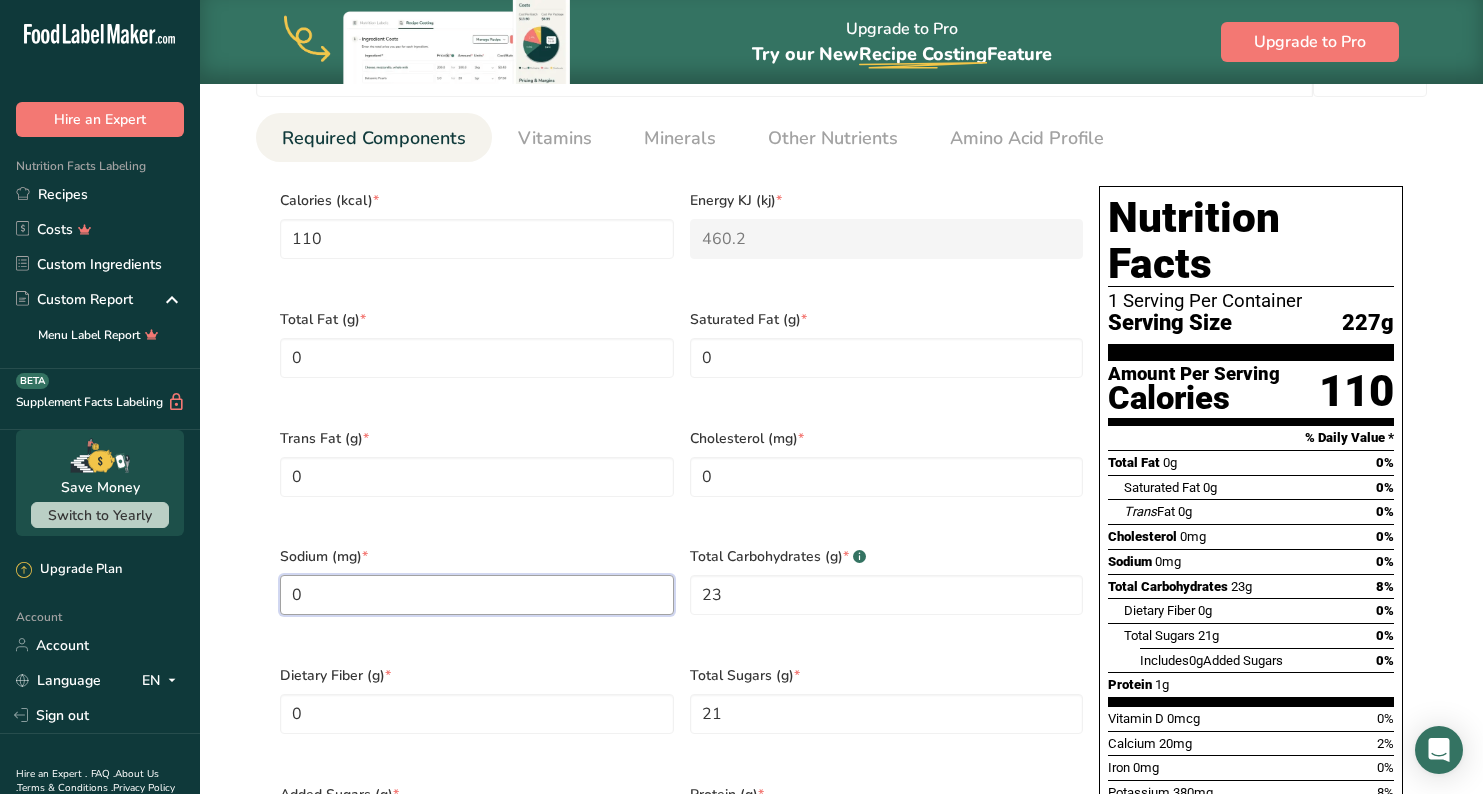 type on "0" 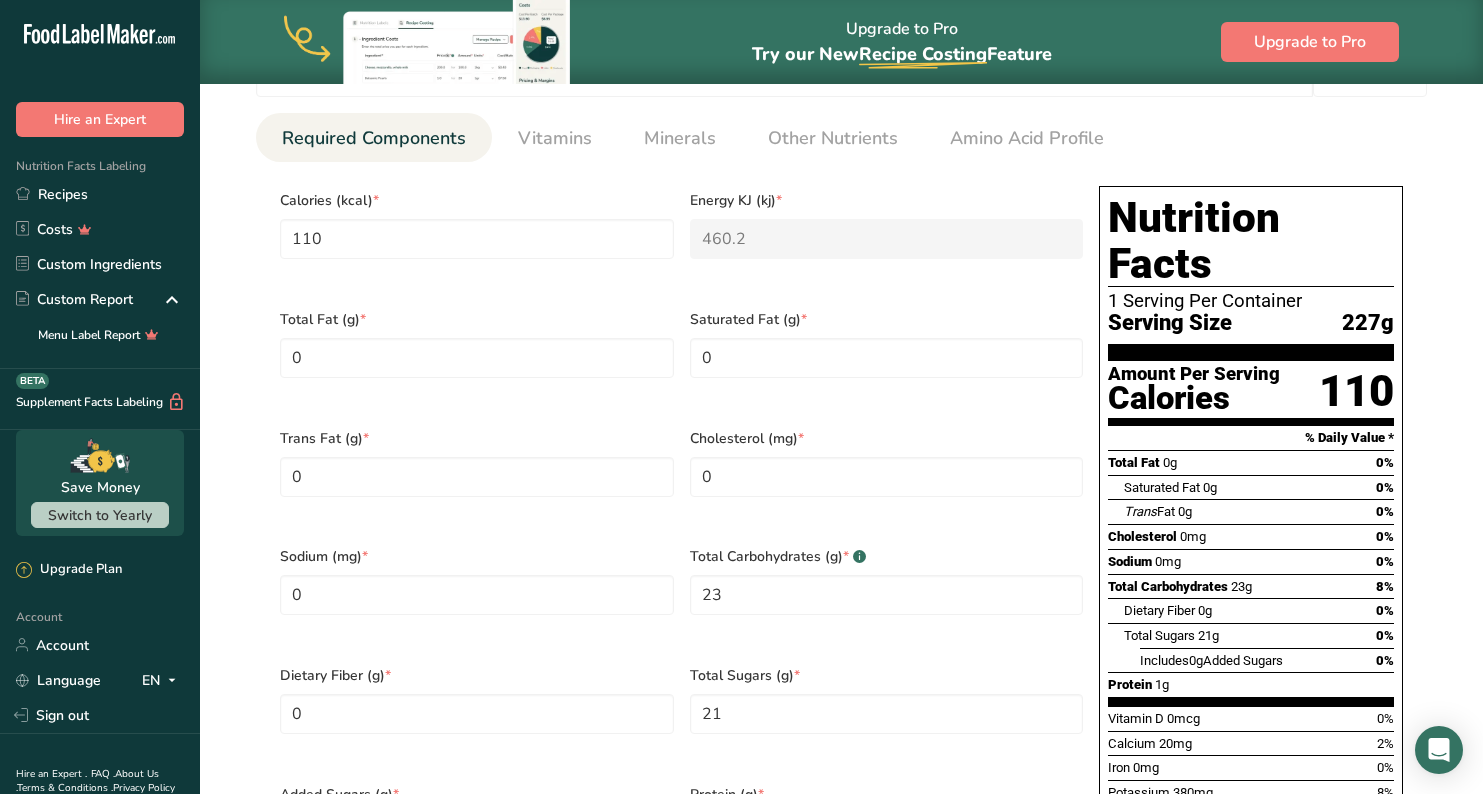 click on "Serving Size
.a-a{fill:#347362;}.b-a{fill:#fff;}
Add ingredient serving size *   8
g
kg
mg
mcg
lb
oz
l
mL
fl oz
tbsp
tsp
cup
qt
gallon
Required Components Vitamins Minerals Other Nutrients Amino Acid Profile
Calories
(kcal) *     110
Energy KJ
(kj) *     460.2
Total Fat
(g) *     0
Saturated Fat
(g) *" at bounding box center [841, 452] 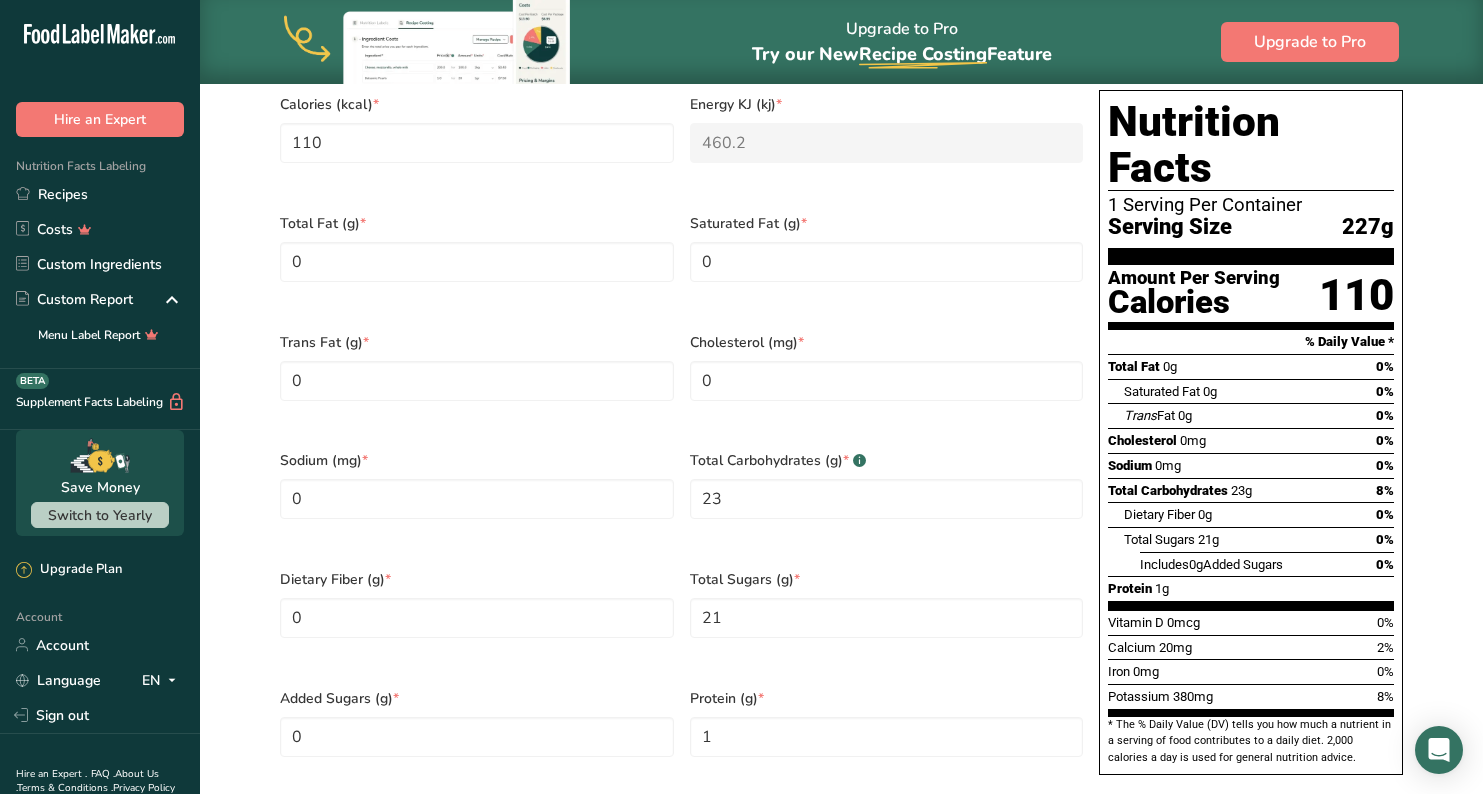 scroll, scrollTop: 976, scrollLeft: 0, axis: vertical 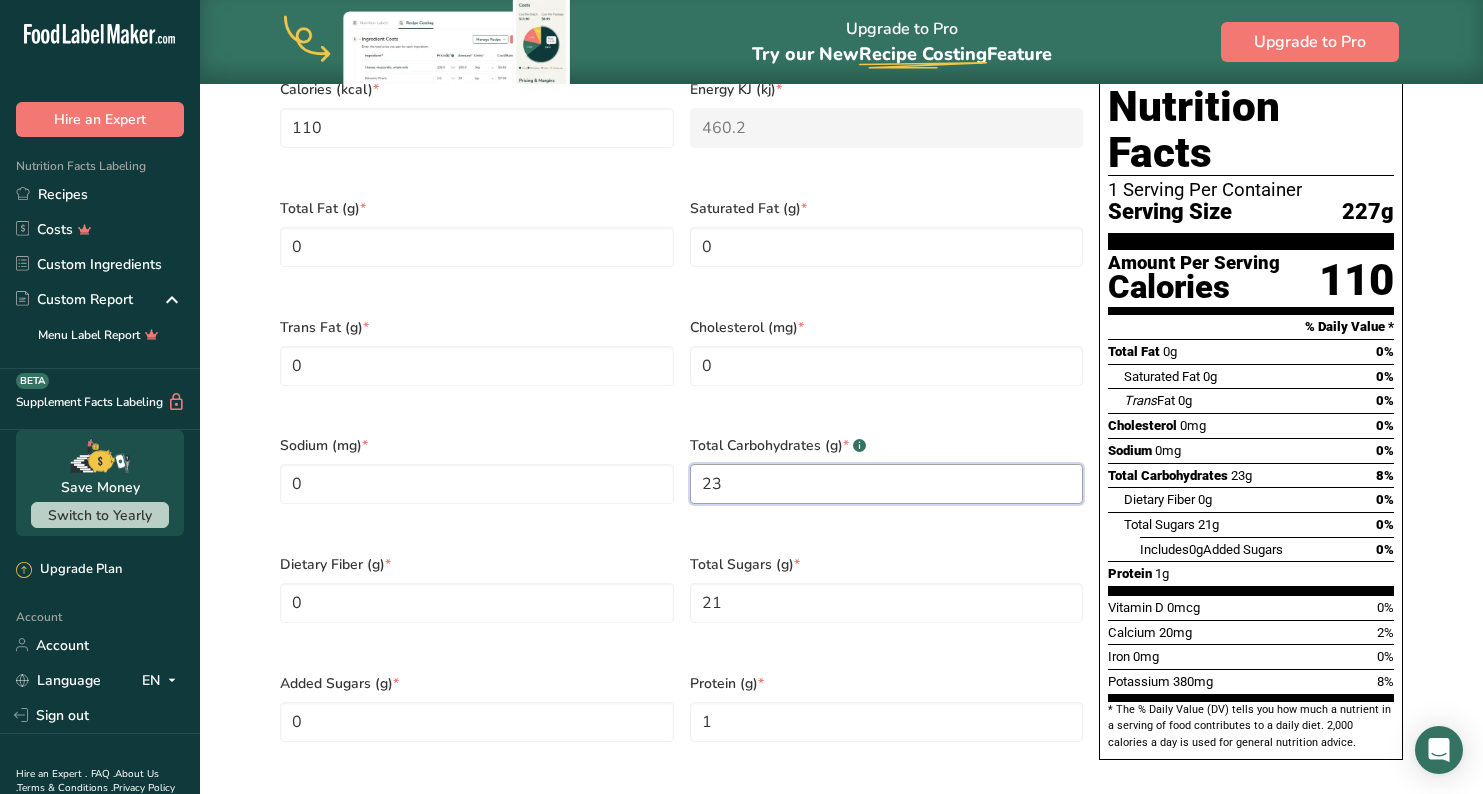 click on "23" at bounding box center (887, 484) 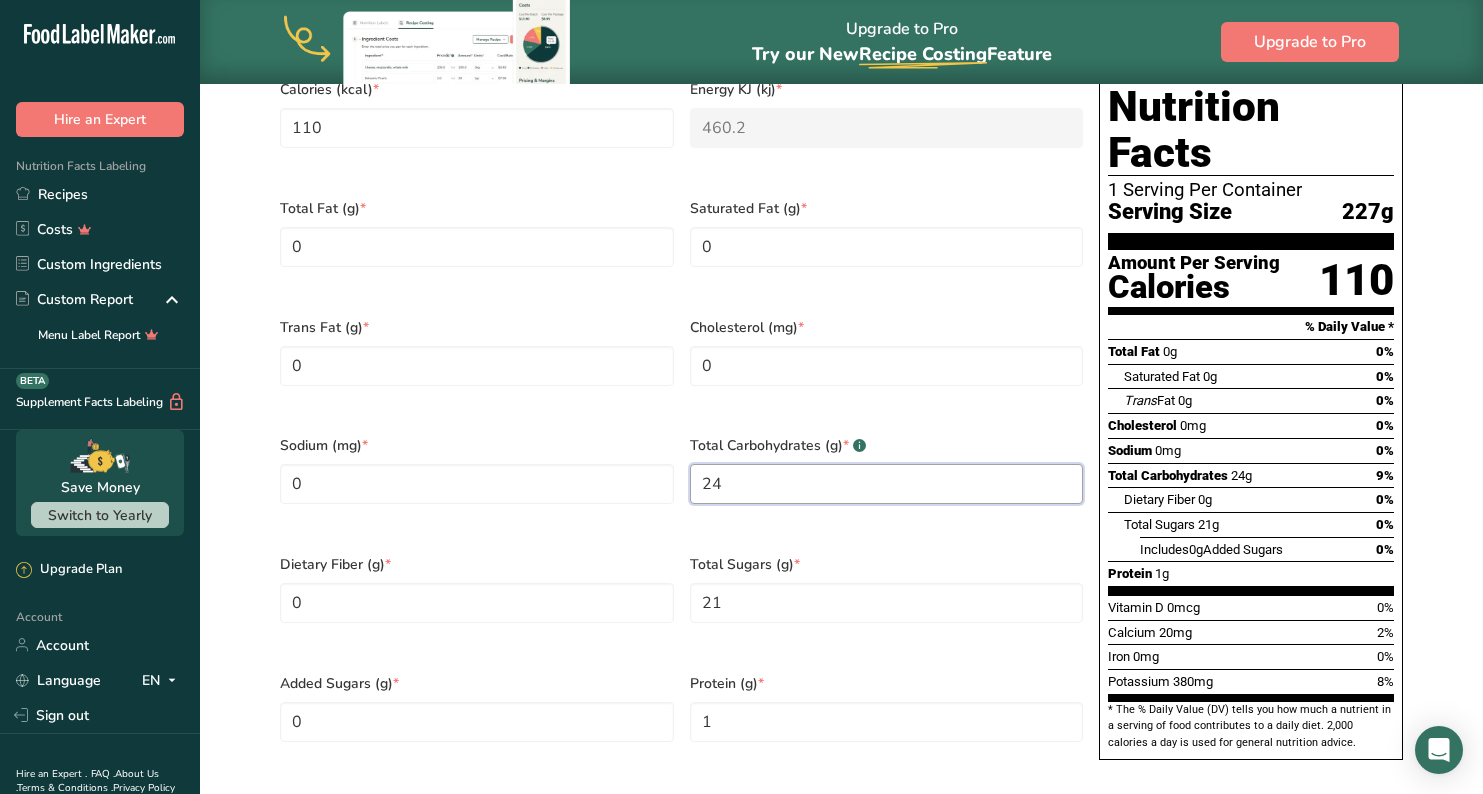 type on "24" 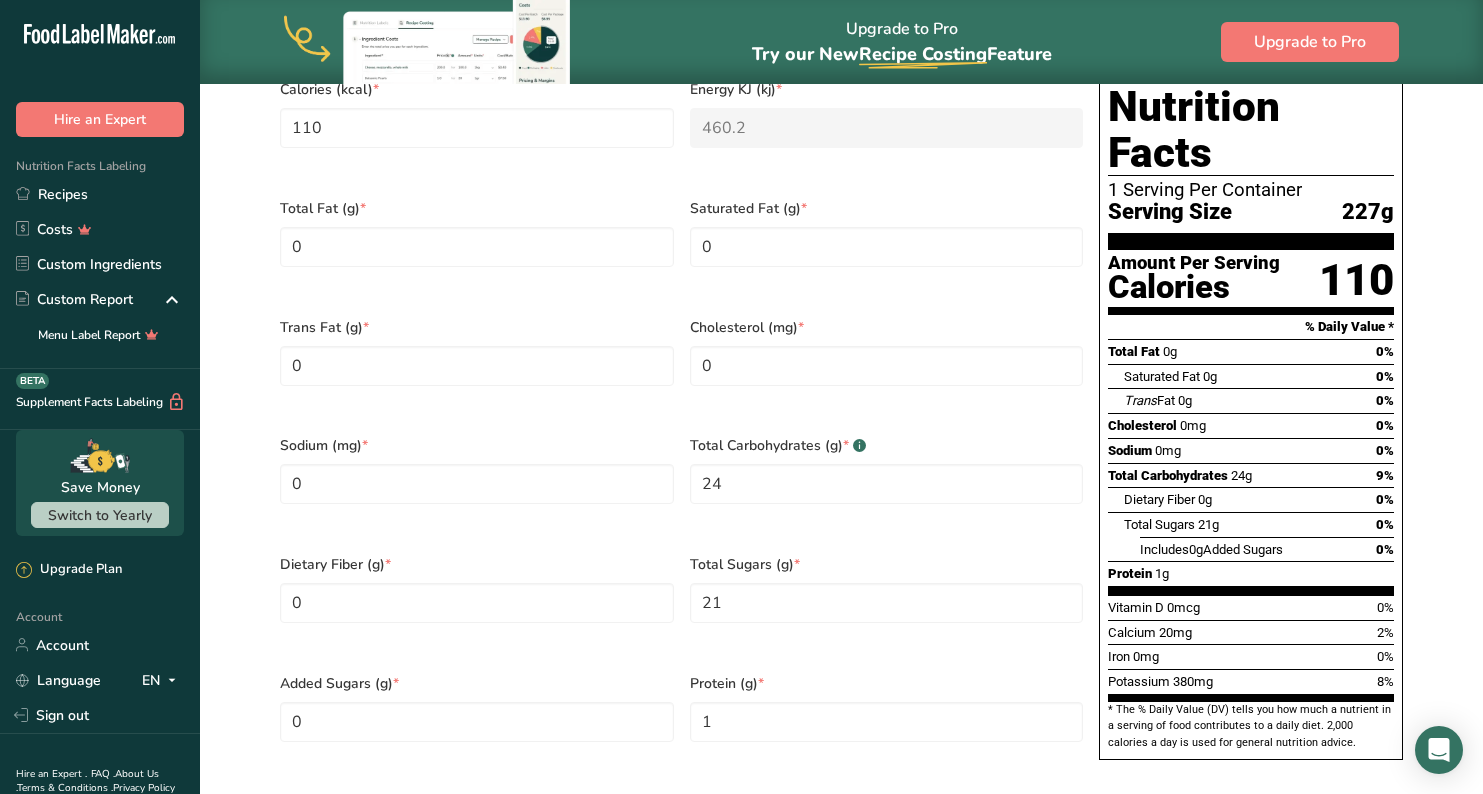 click on "Sodium
(mg) *     0" at bounding box center [477, 482] 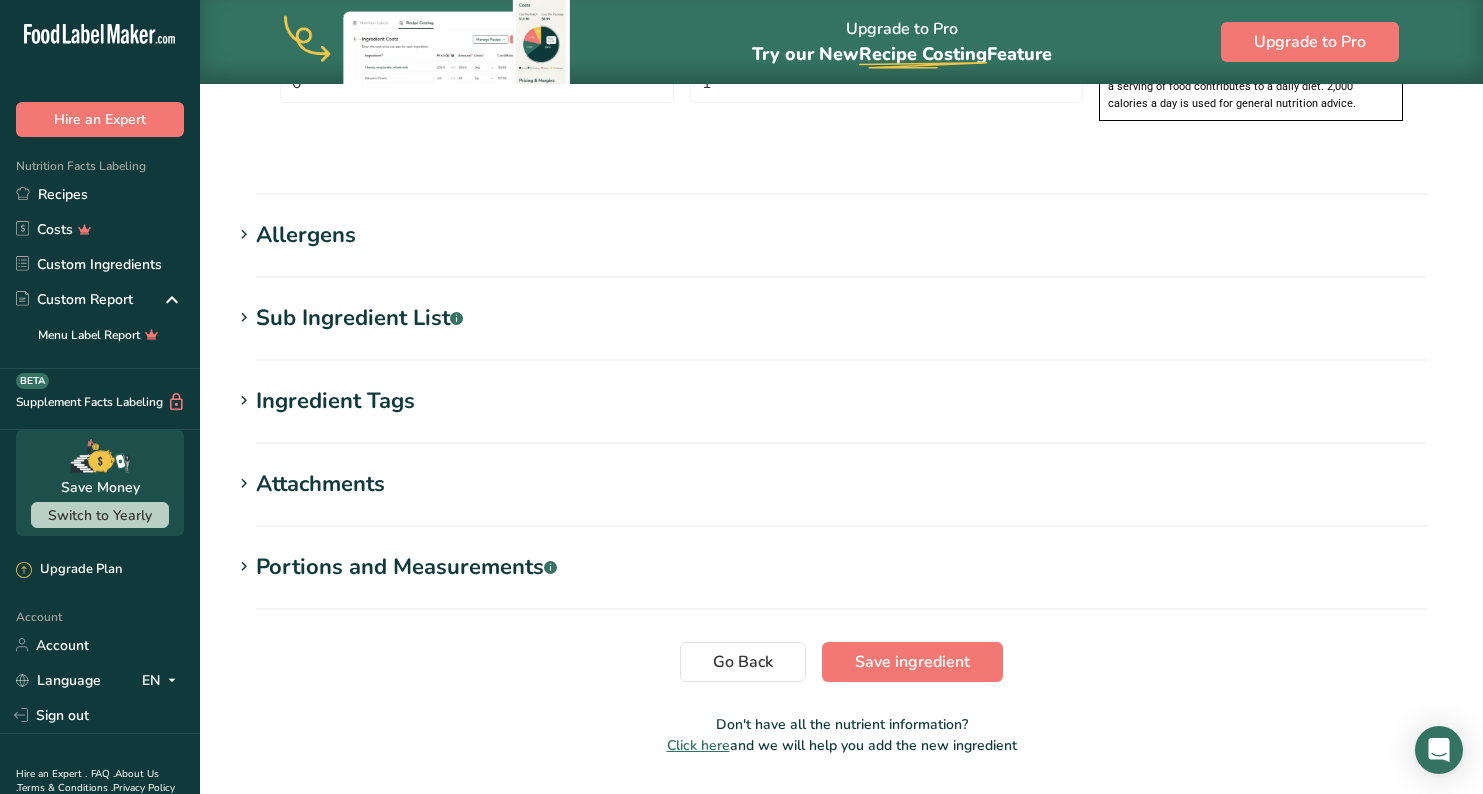 scroll, scrollTop: 1614, scrollLeft: 0, axis: vertical 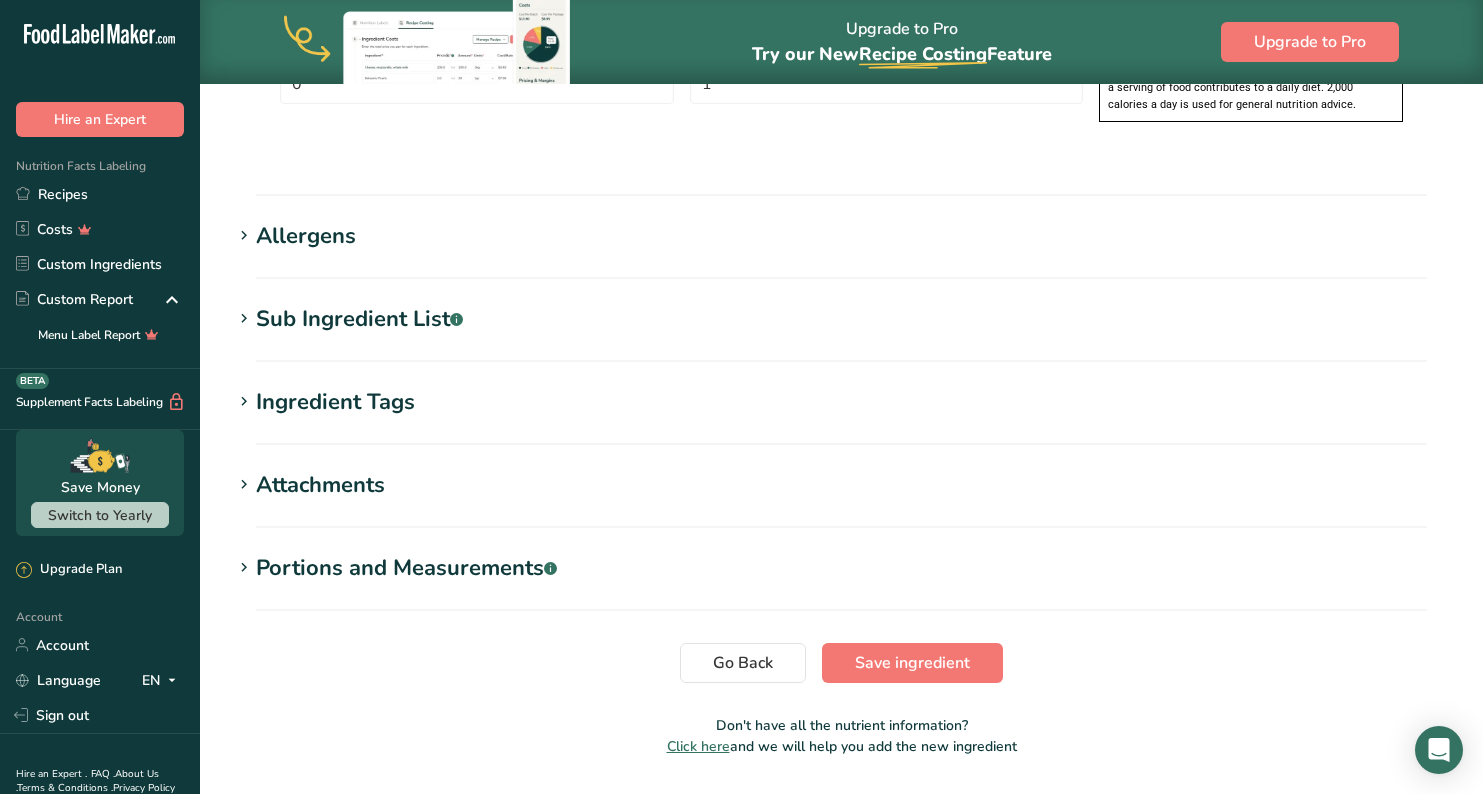 click on "Edit Orange Juice Concentrate
Ingredient Spec Sheet
.a-a{fill:#347362;}.b-a{fill:#fff;}
Upload an ingredient spec sheet or an image of a nutrition label, and our AI assistant will automatically fill-in the nutrients.
Drop your files here or click to upload
Maximum file size is 5MB
Ingredient General Info
Ingredient Name *
Translate
Orange Juice Concentrate
Ingredient Common Name
.a-a{fill:#347362;}.b-a{fill:#fff;}
Translate
Orange Juice Concentrate (100% Orange Juice)
Ingredient code
.a-a{fill:#347362;}.b-a{fill:#fff;}
Ingredient Category *
Custom User Ingredient" at bounding box center (841, -371) 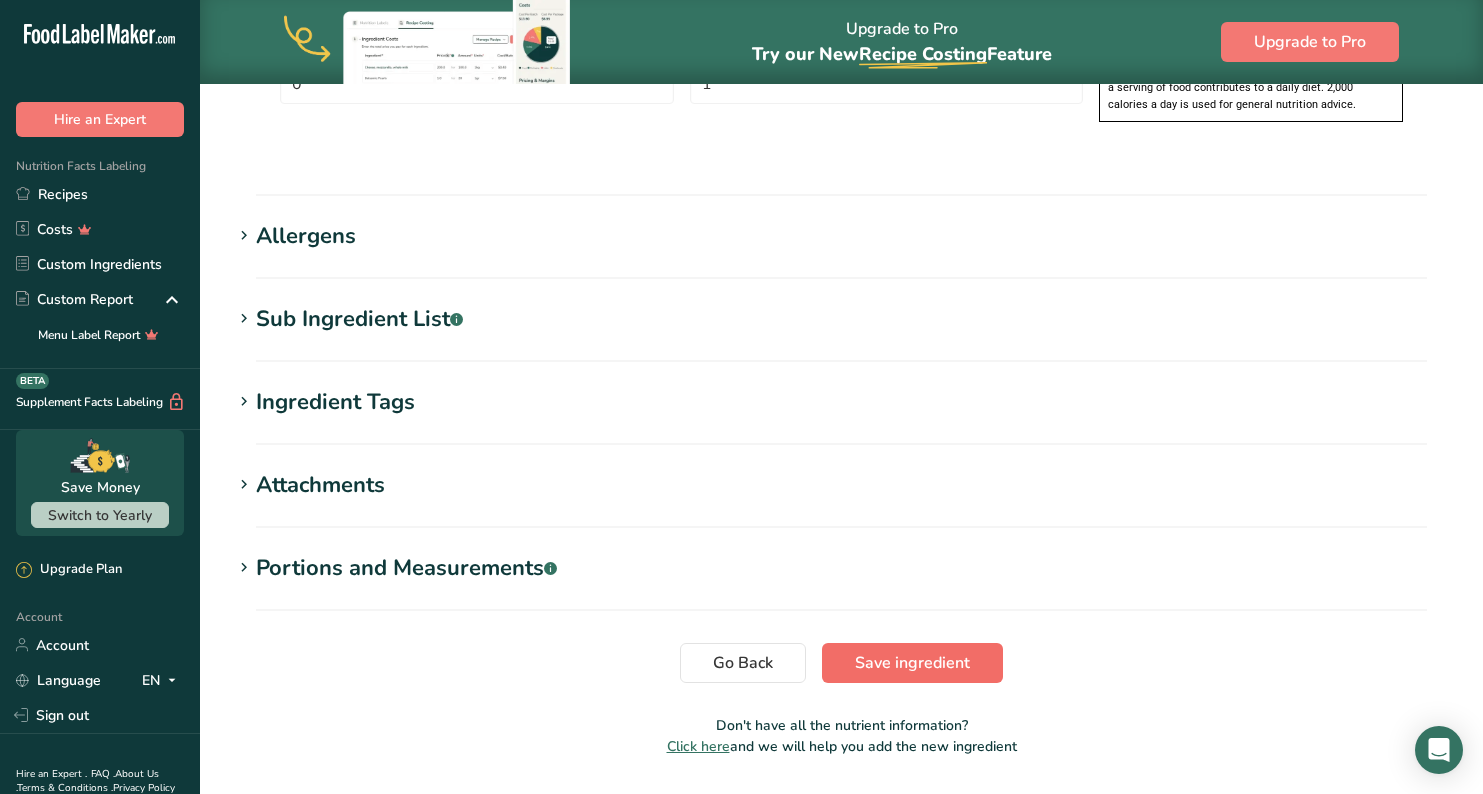 click on "Save ingredient" at bounding box center [912, 663] 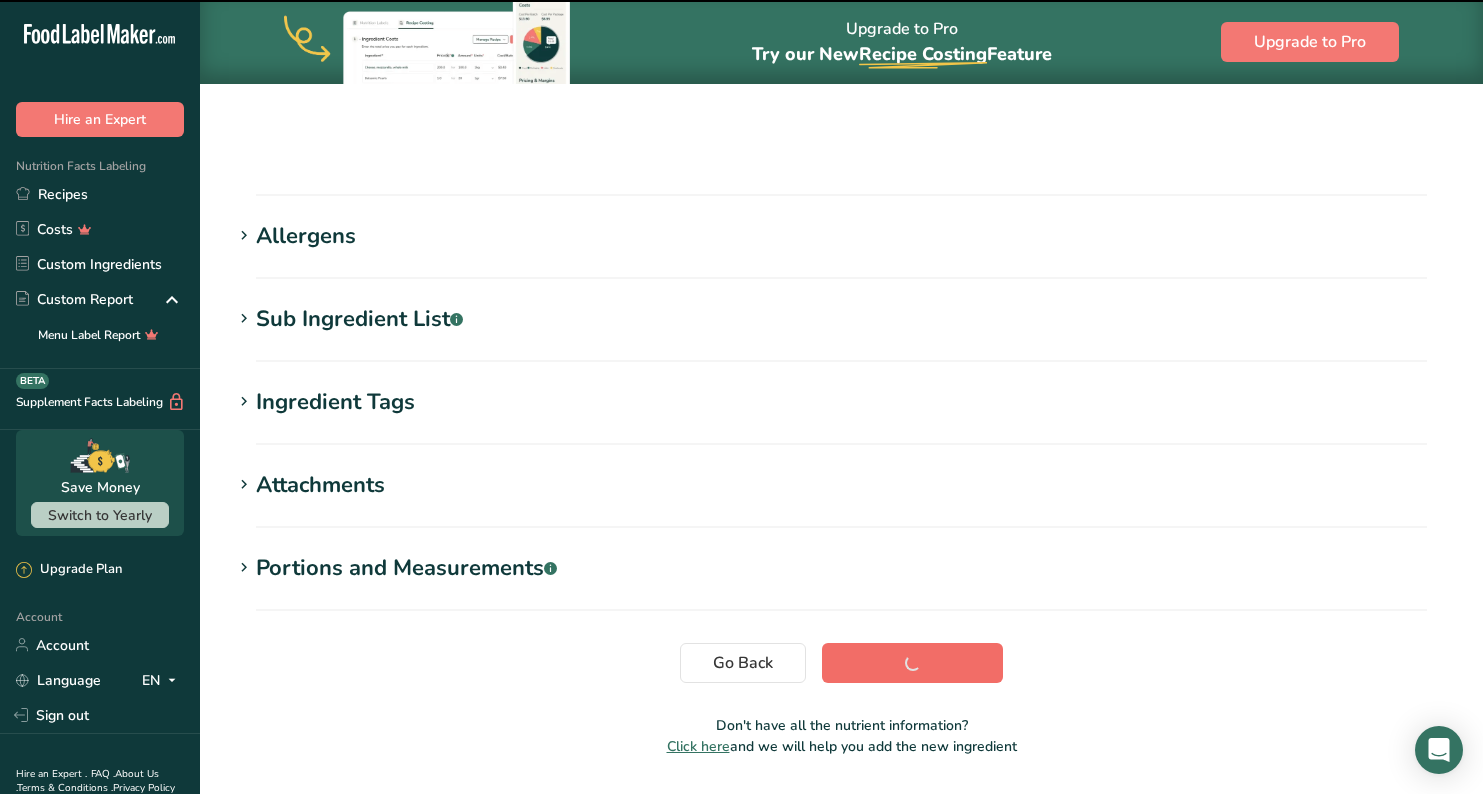 scroll, scrollTop: 265, scrollLeft: 0, axis: vertical 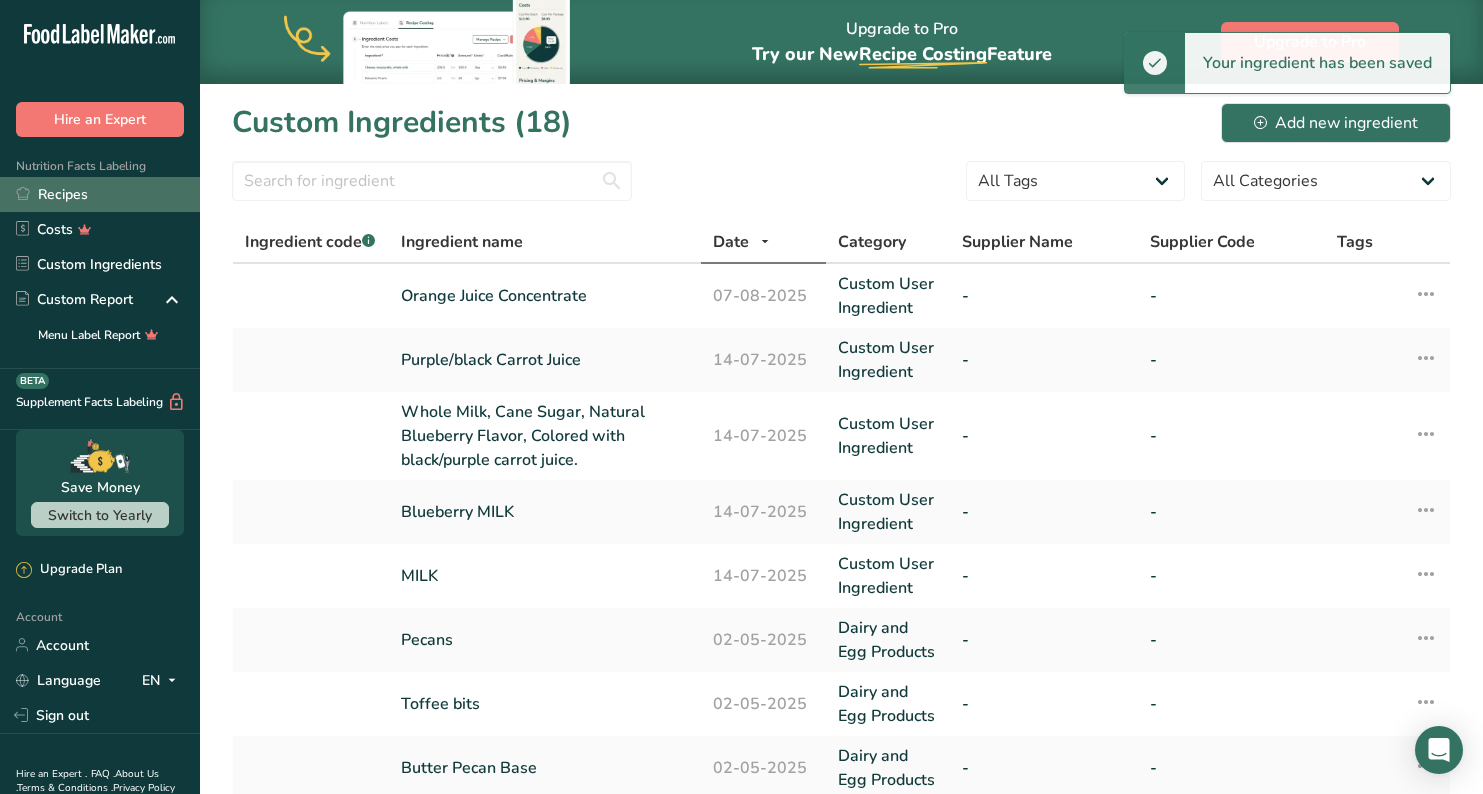 click on "Recipes" at bounding box center [100, 194] 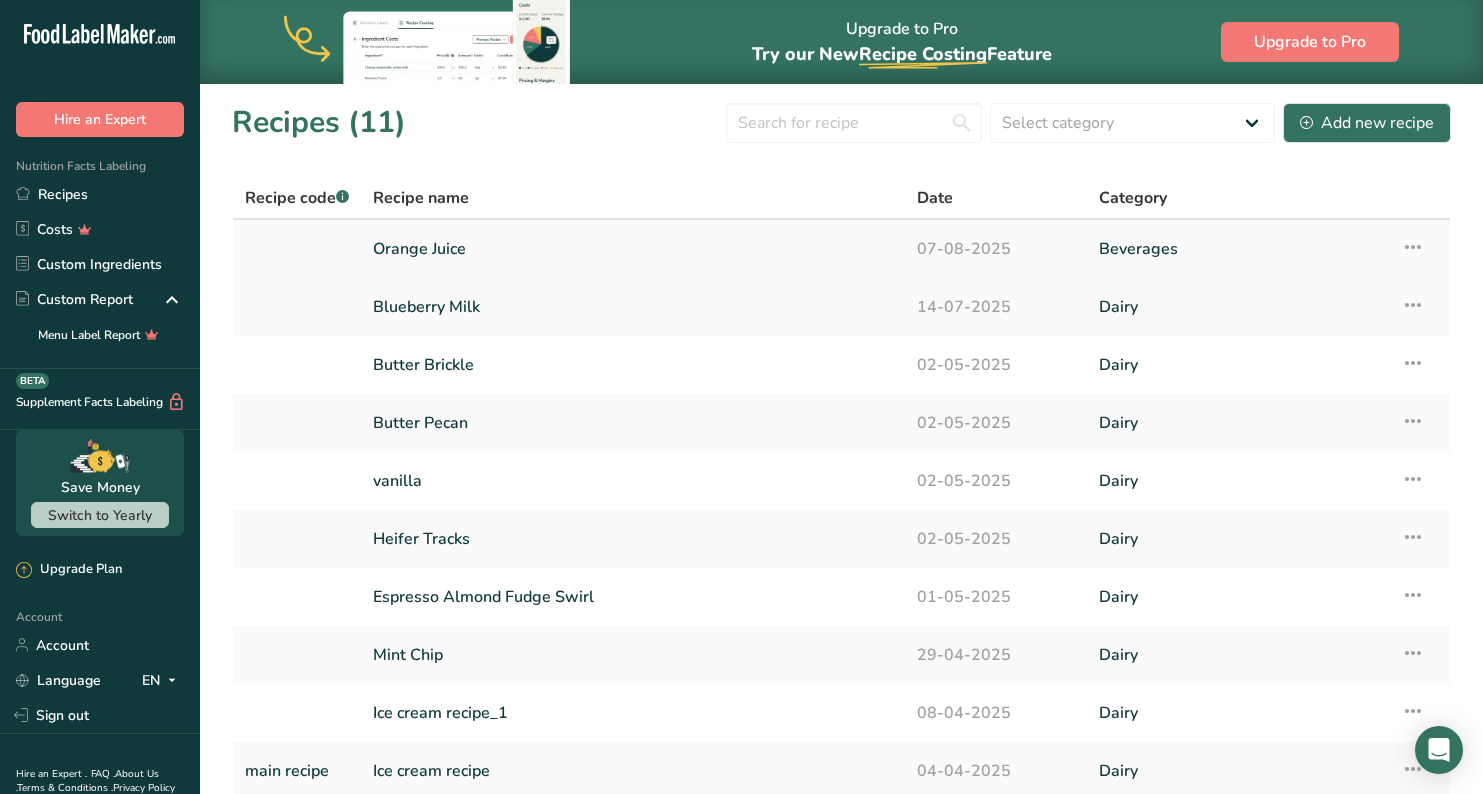 click on "Orange Juice" at bounding box center (633, 249) 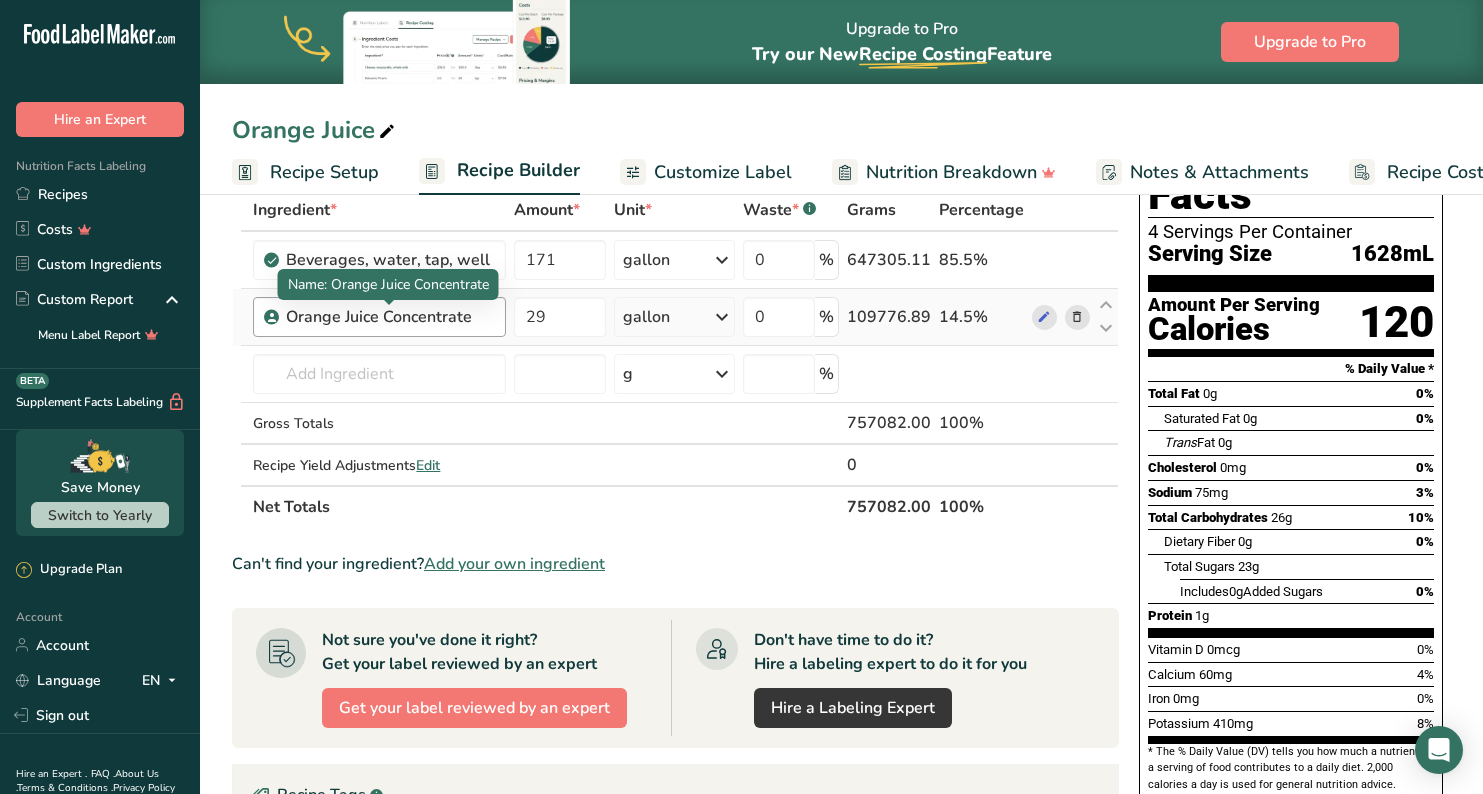 scroll, scrollTop: 119, scrollLeft: 0, axis: vertical 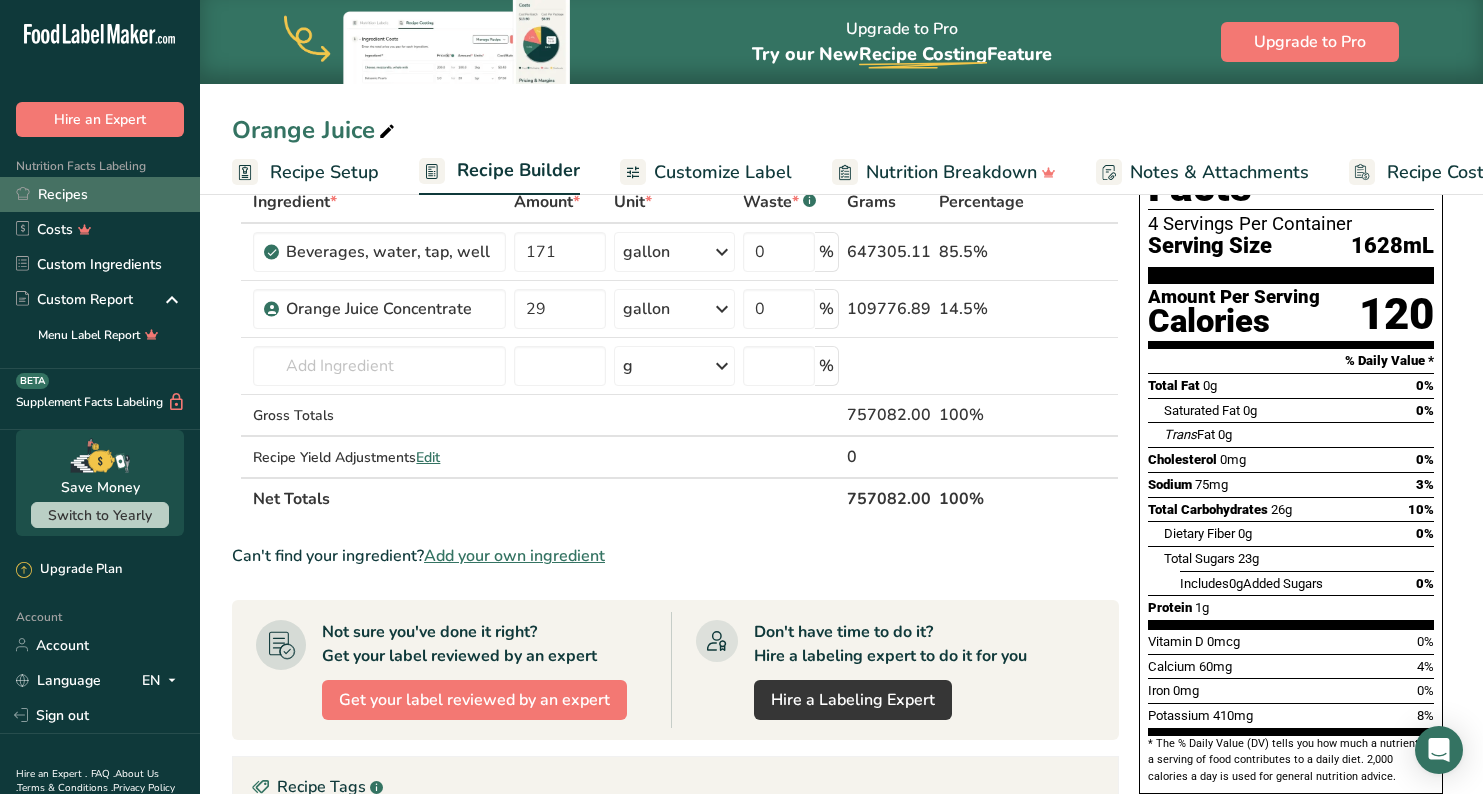 click on "Recipes" at bounding box center (100, 194) 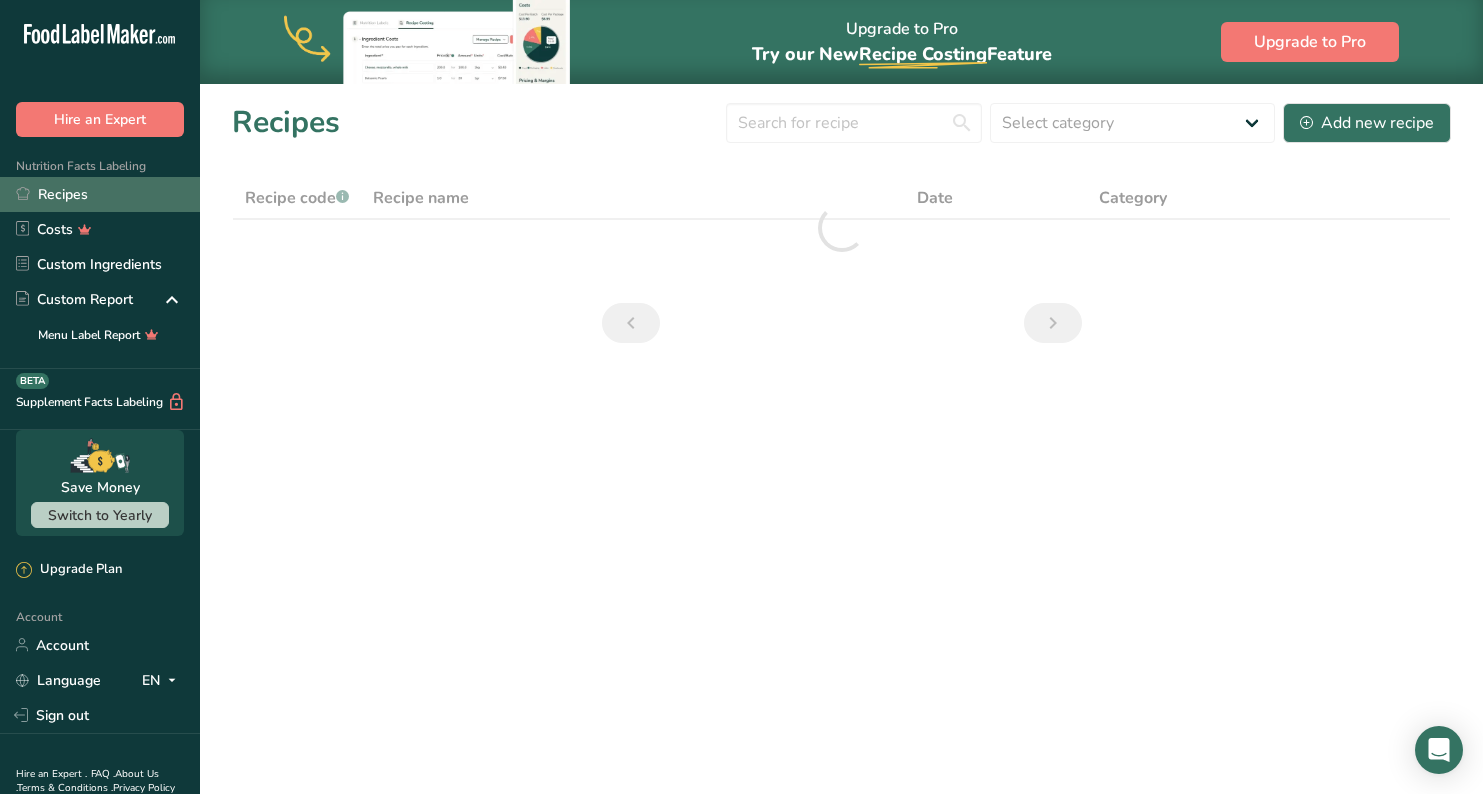 scroll, scrollTop: 0, scrollLeft: 0, axis: both 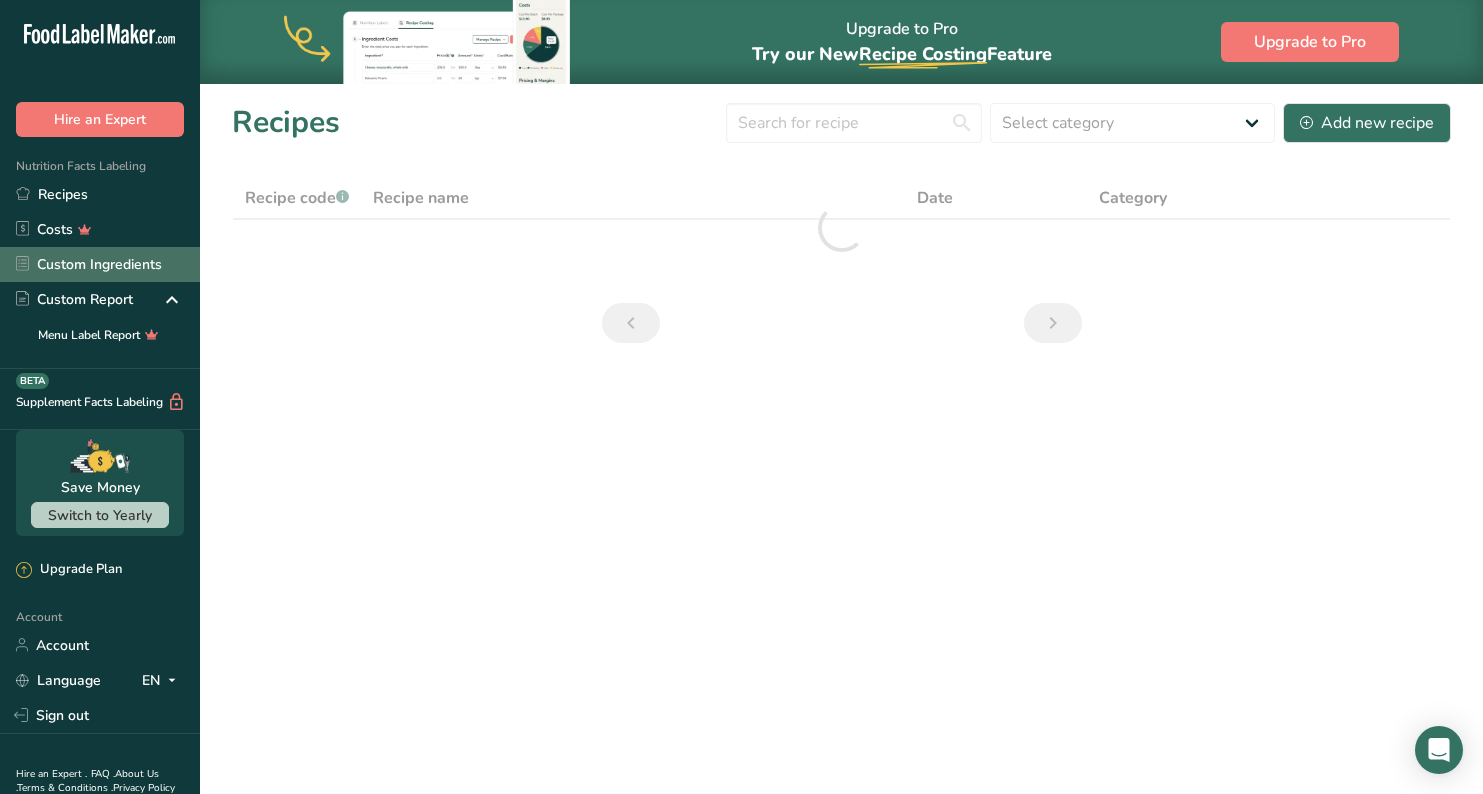 click on "Custom Ingredients" at bounding box center [100, 264] 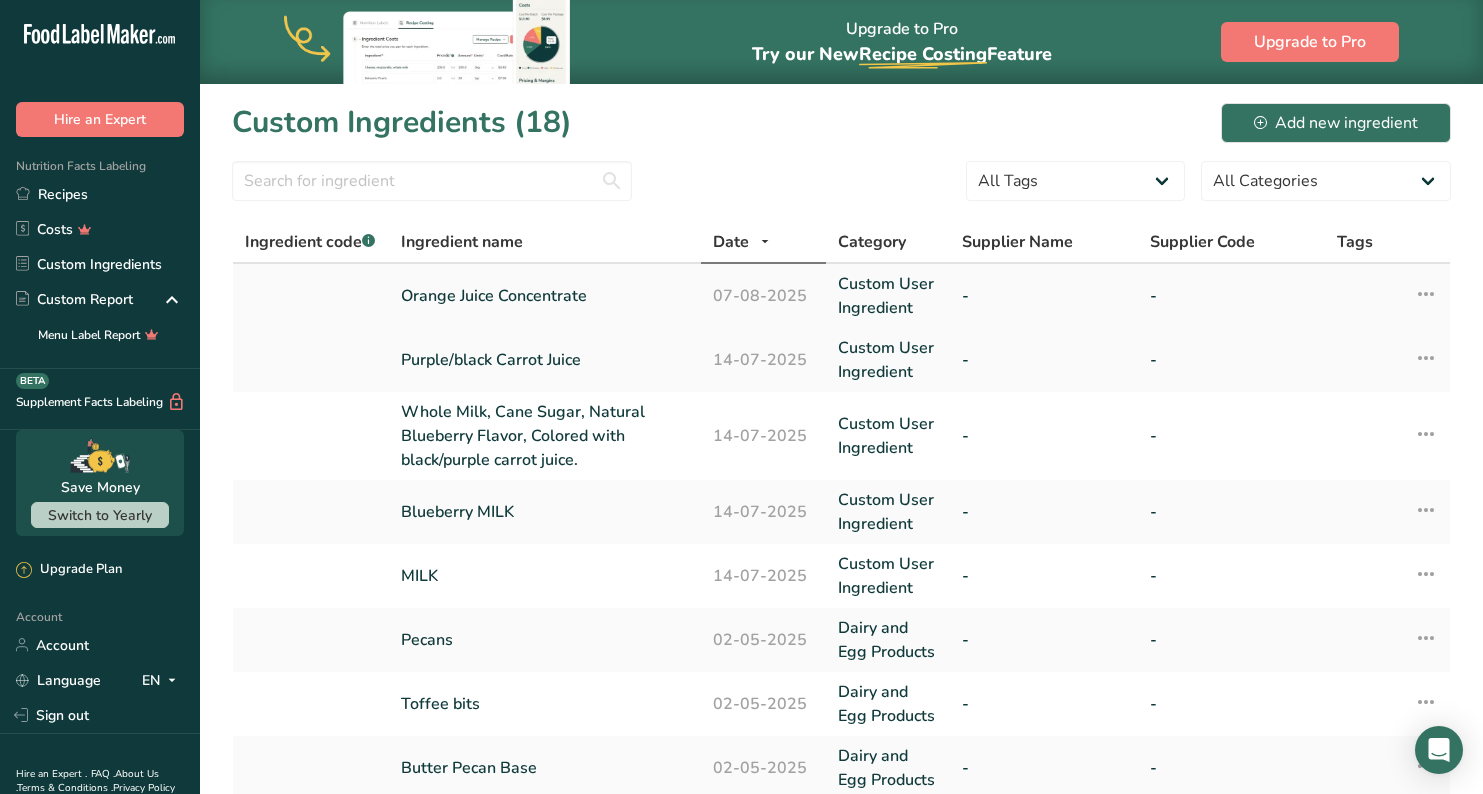 click on "Orange Juice Concentrate" at bounding box center (545, 296) 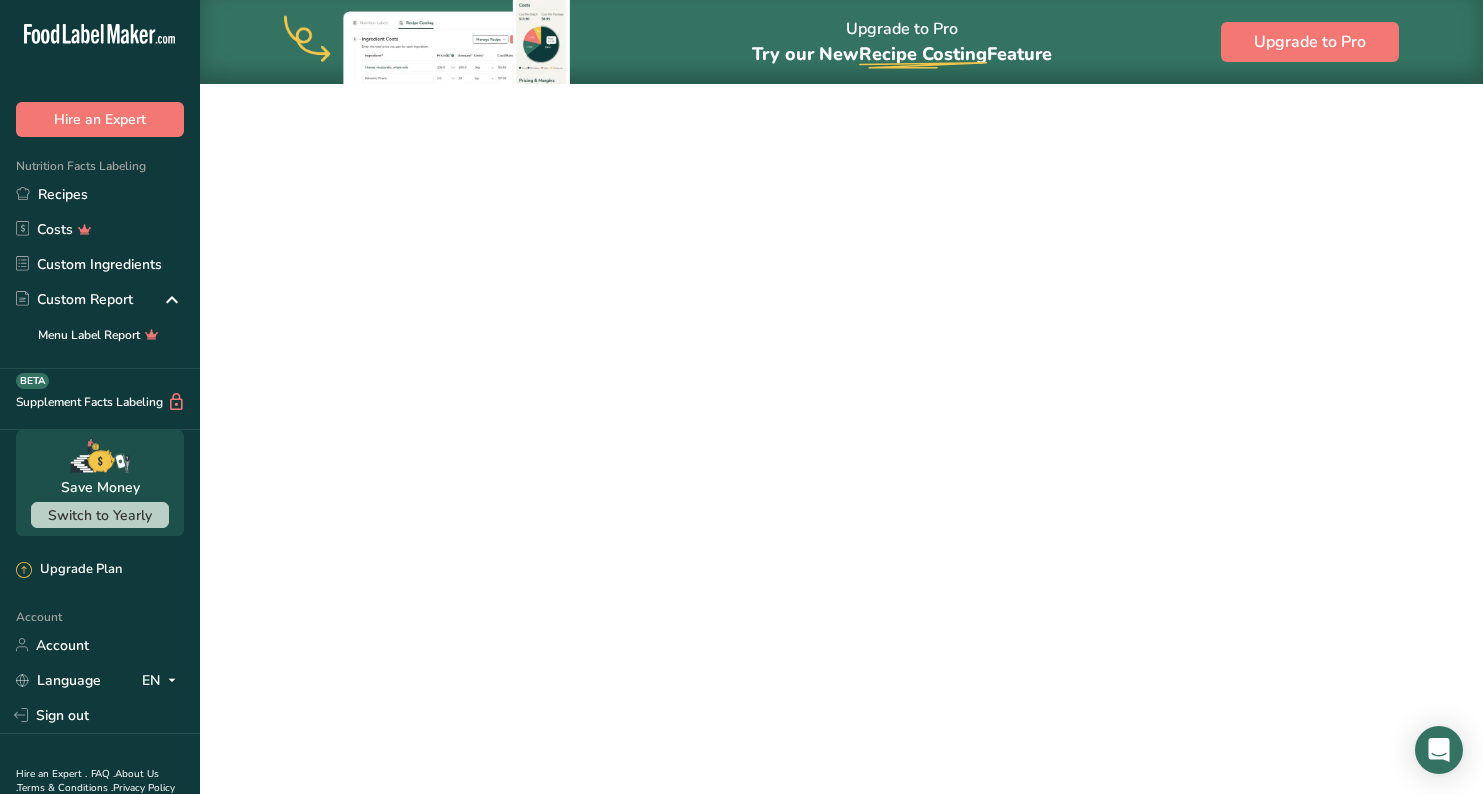 select on "5" 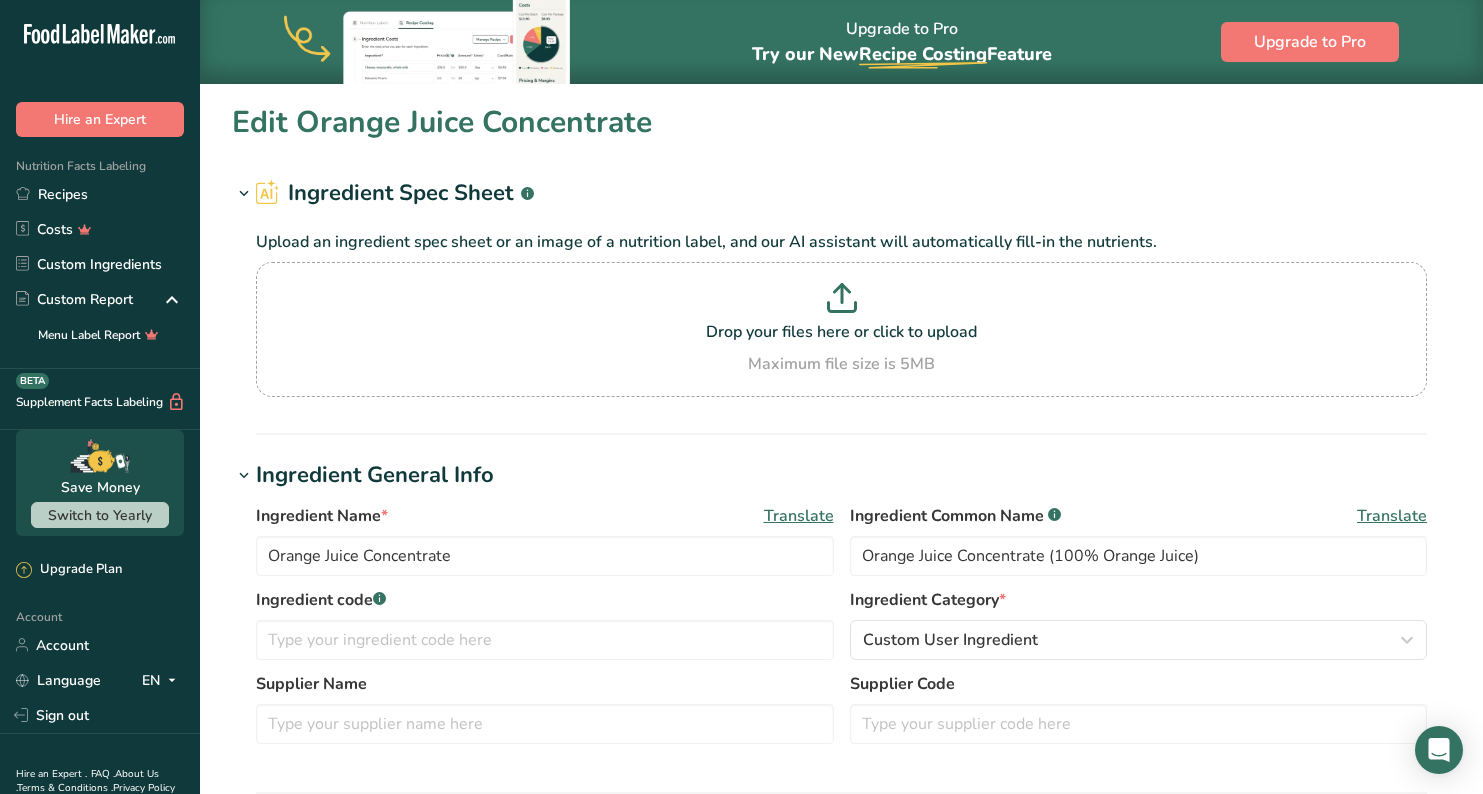 type 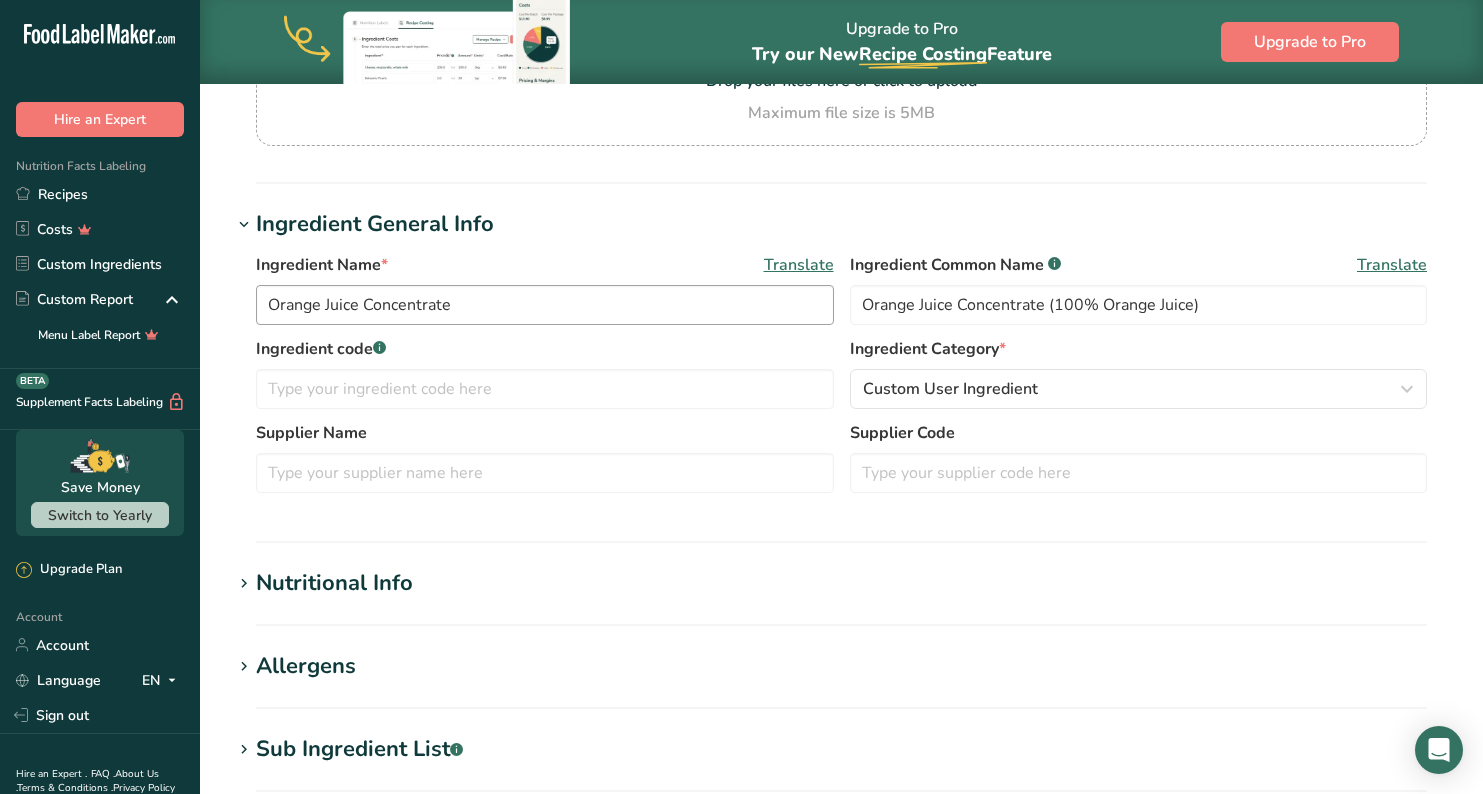 type on "110" 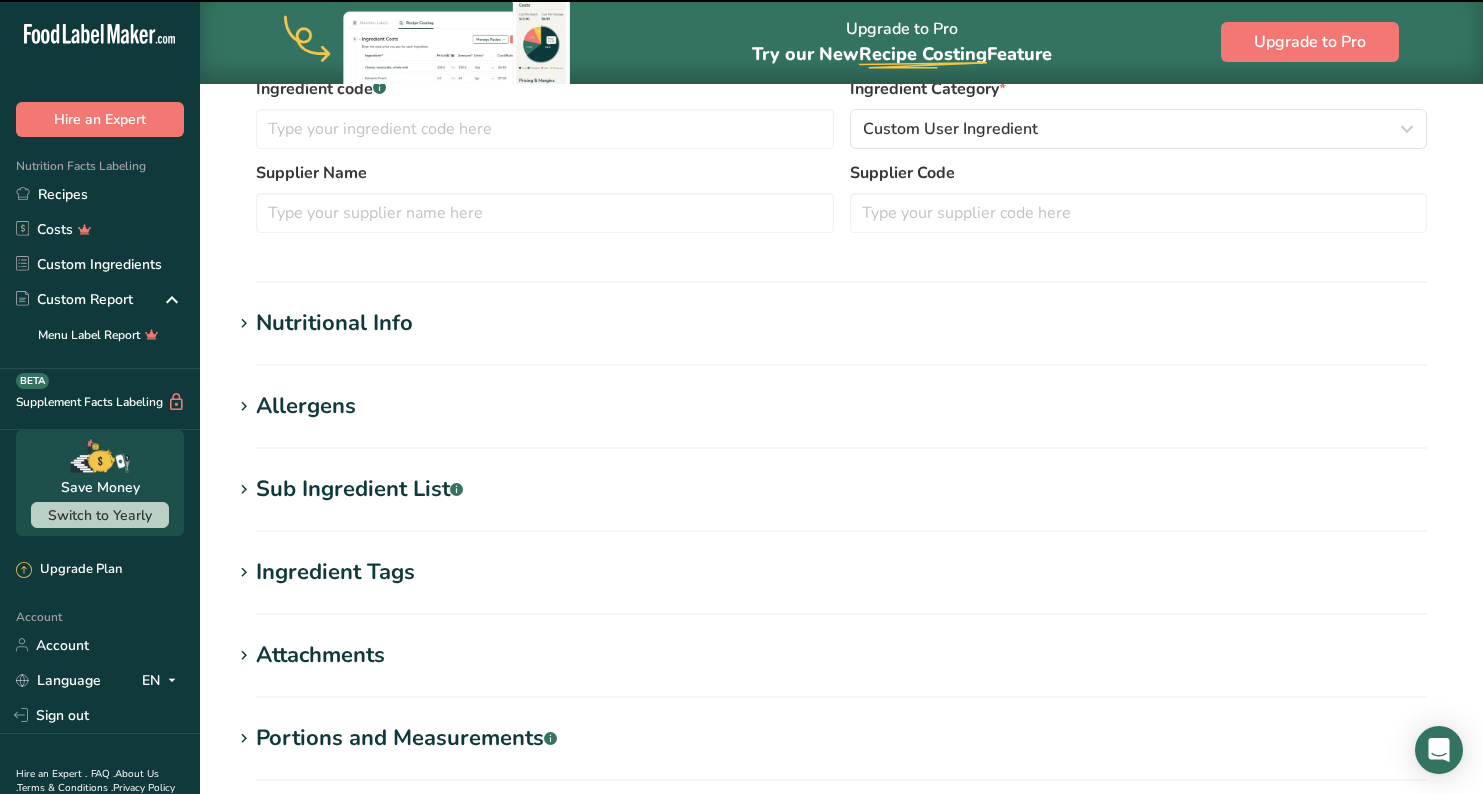 scroll, scrollTop: 474, scrollLeft: 0, axis: vertical 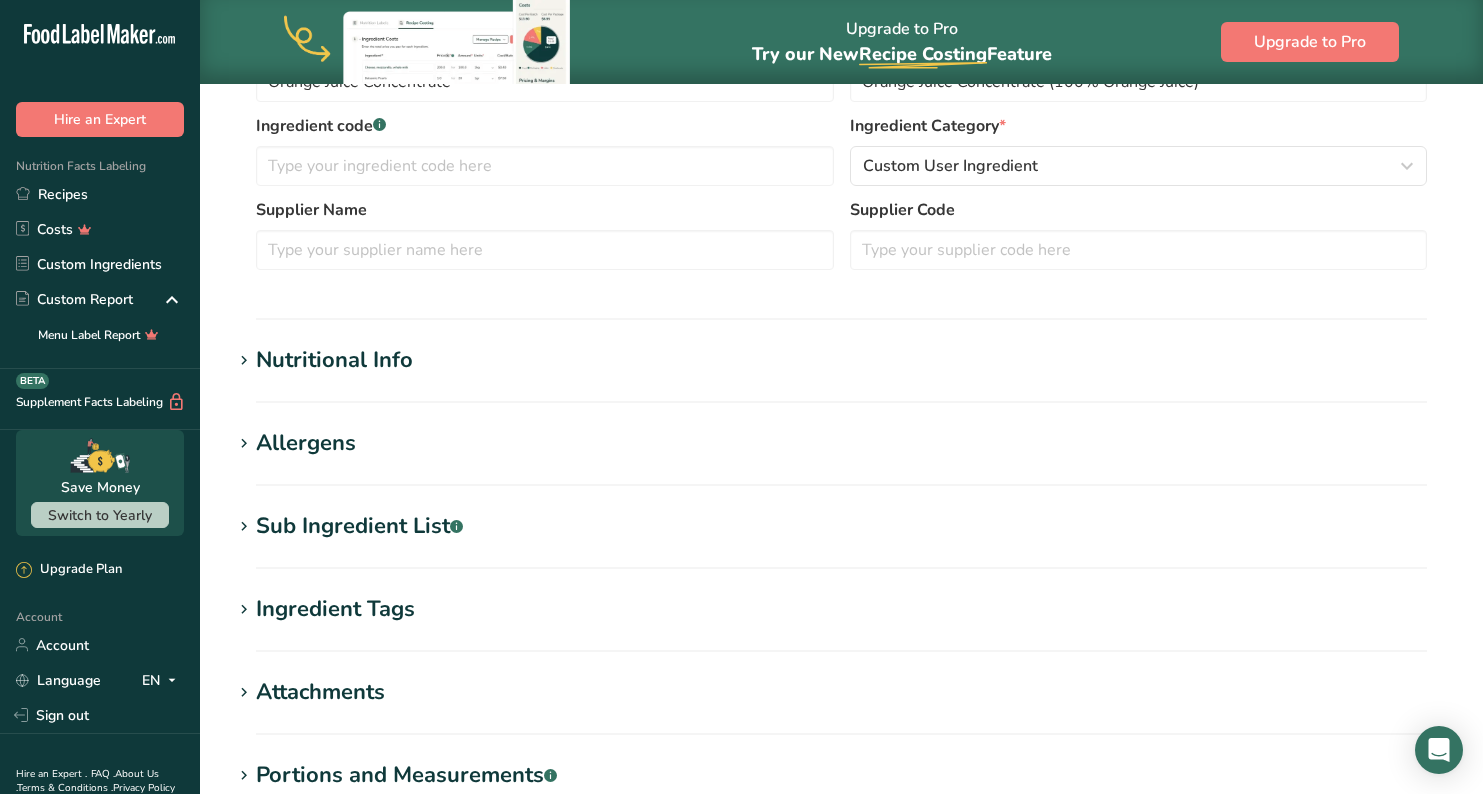 click on "Nutritional Info" at bounding box center (334, 360) 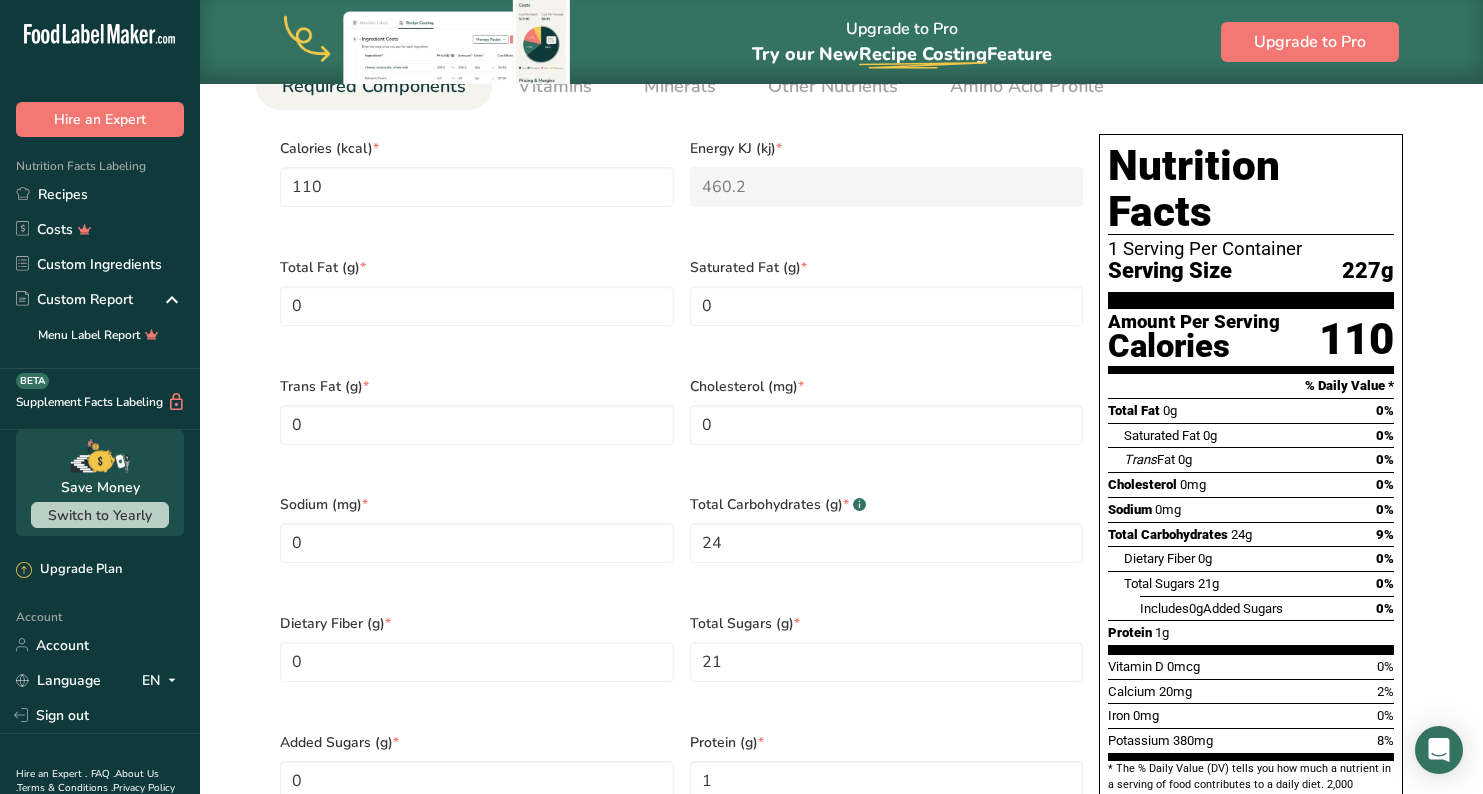 scroll, scrollTop: 943, scrollLeft: 0, axis: vertical 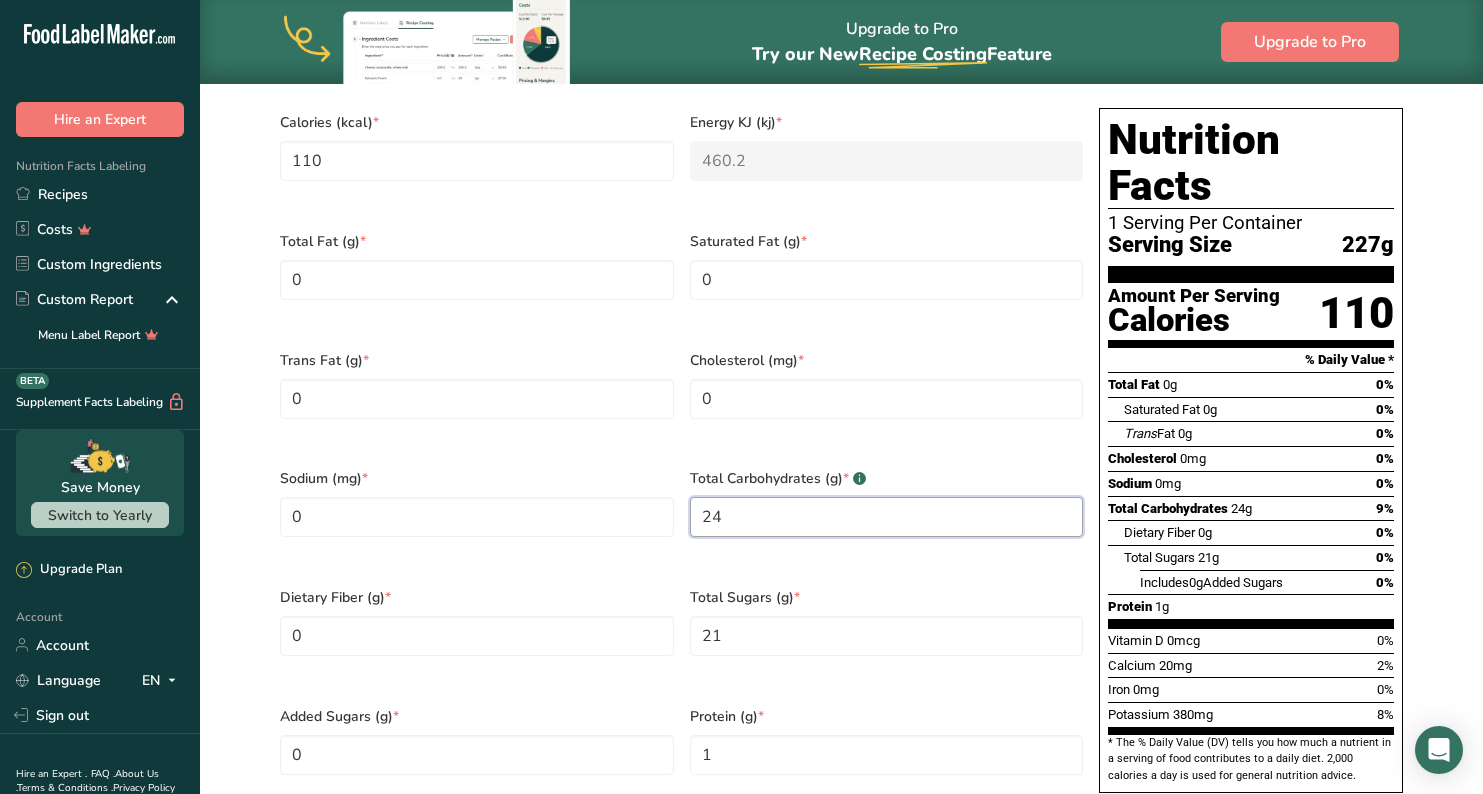 click on "24" at bounding box center (887, 517) 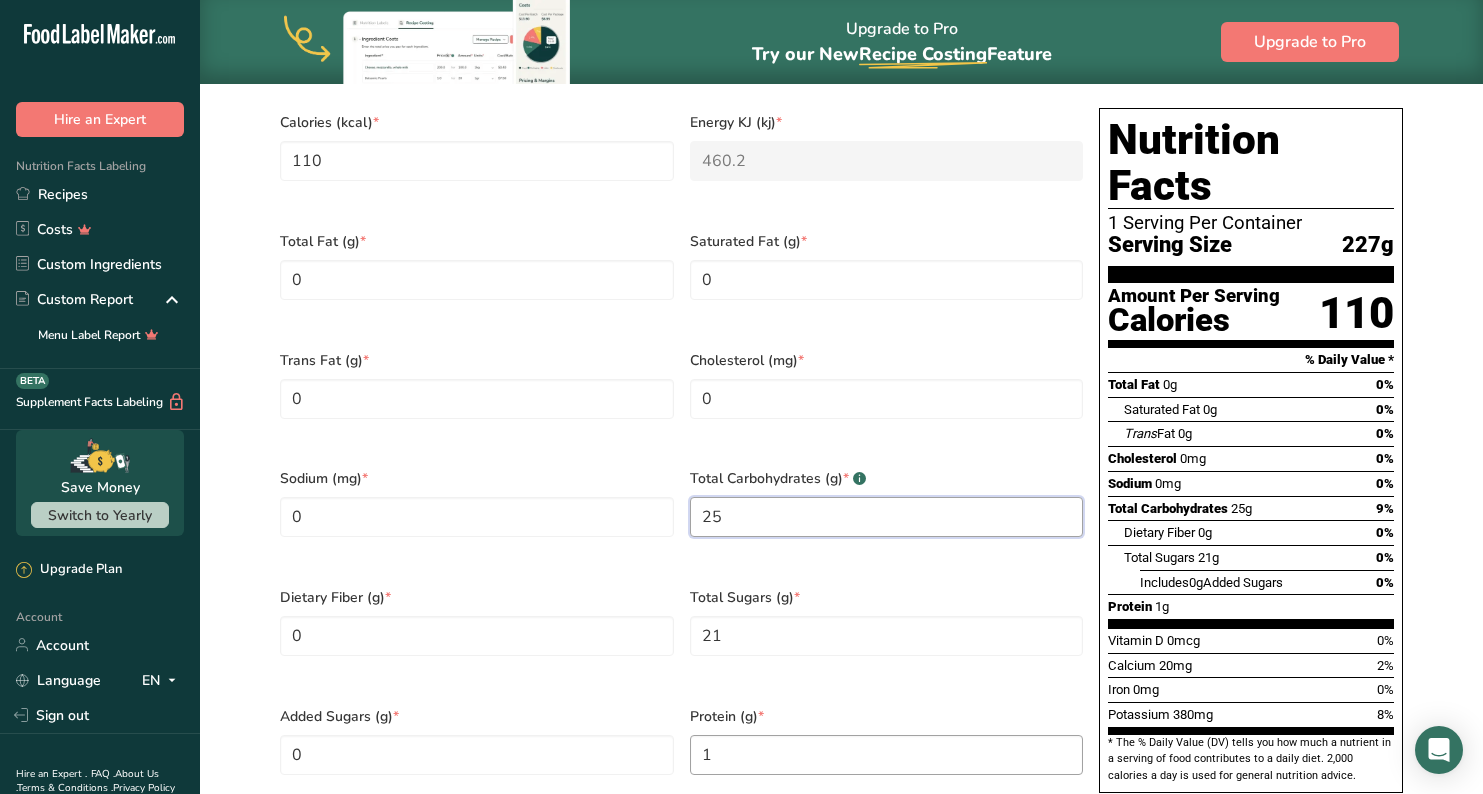 type on "25" 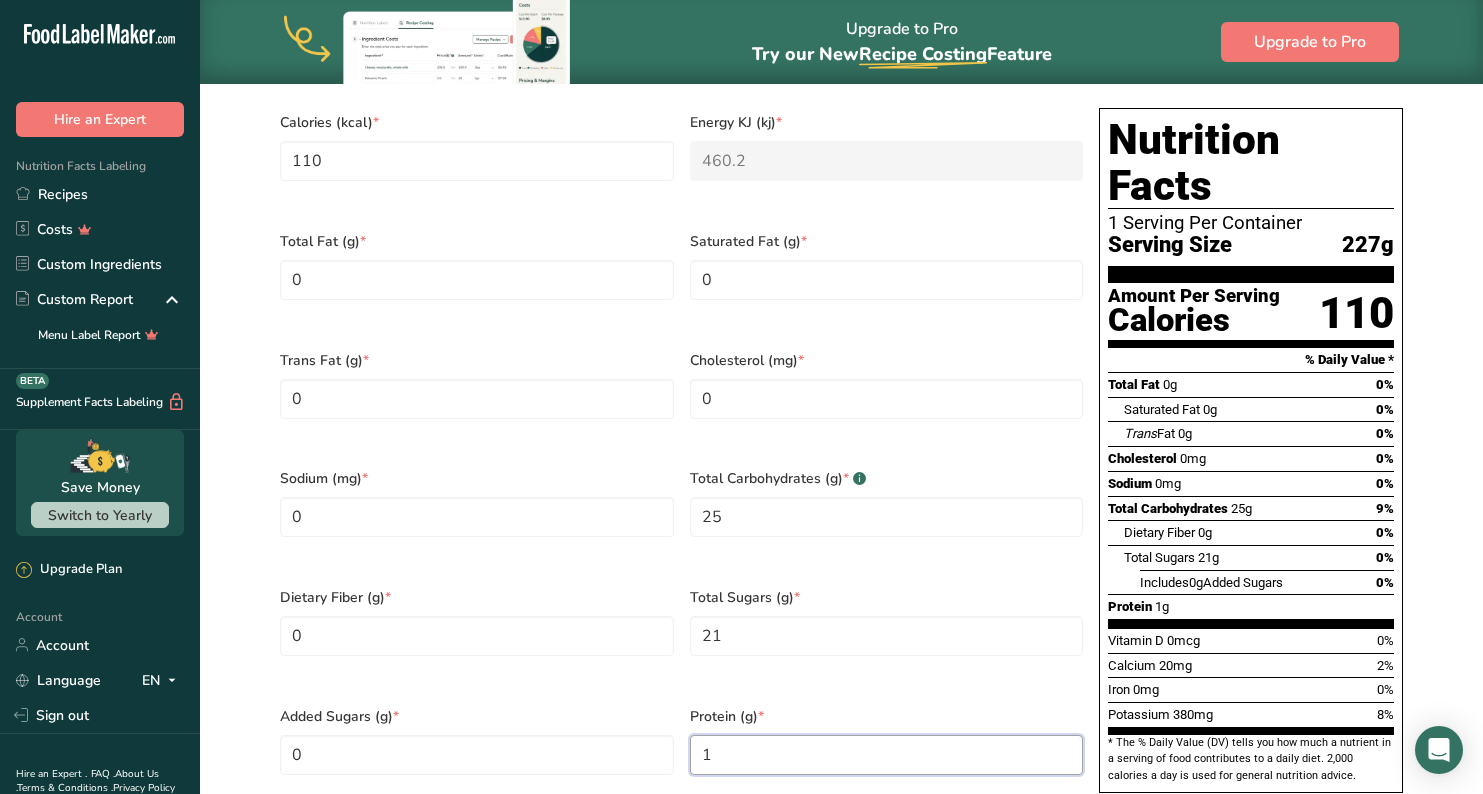 click on "1" at bounding box center [887, 755] 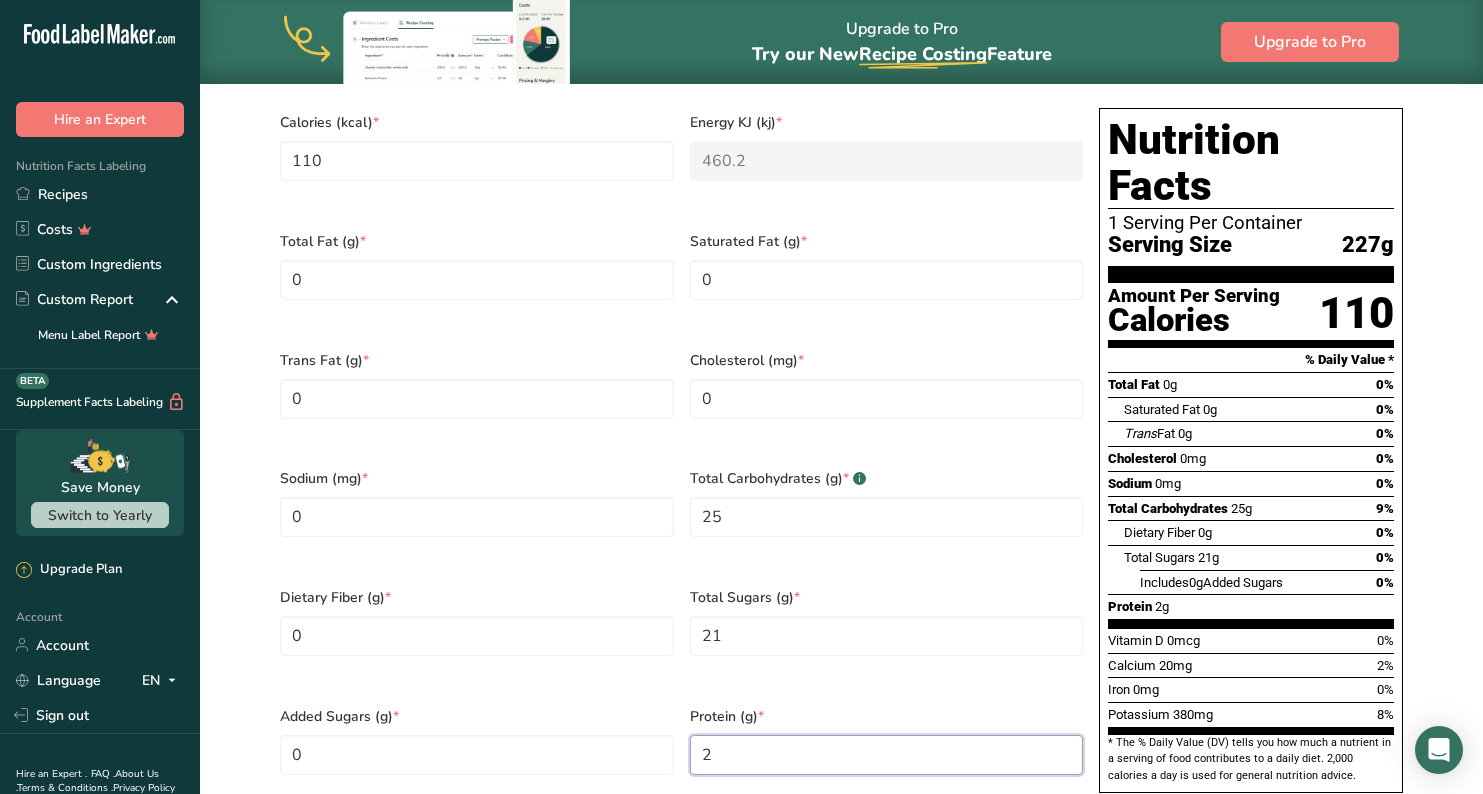 type on "2" 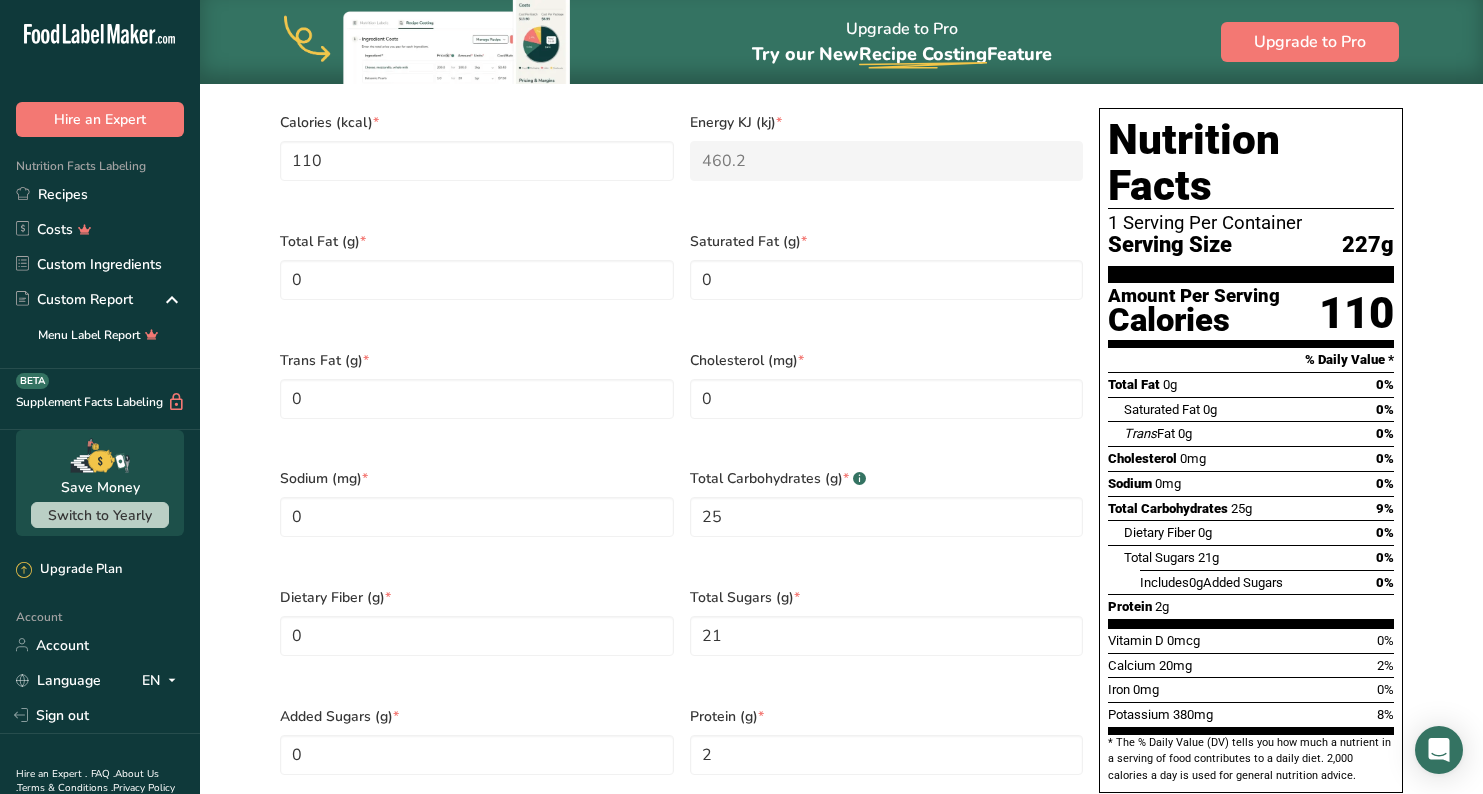 click on "Dietary Fiber
(g) *     0" at bounding box center [477, 634] 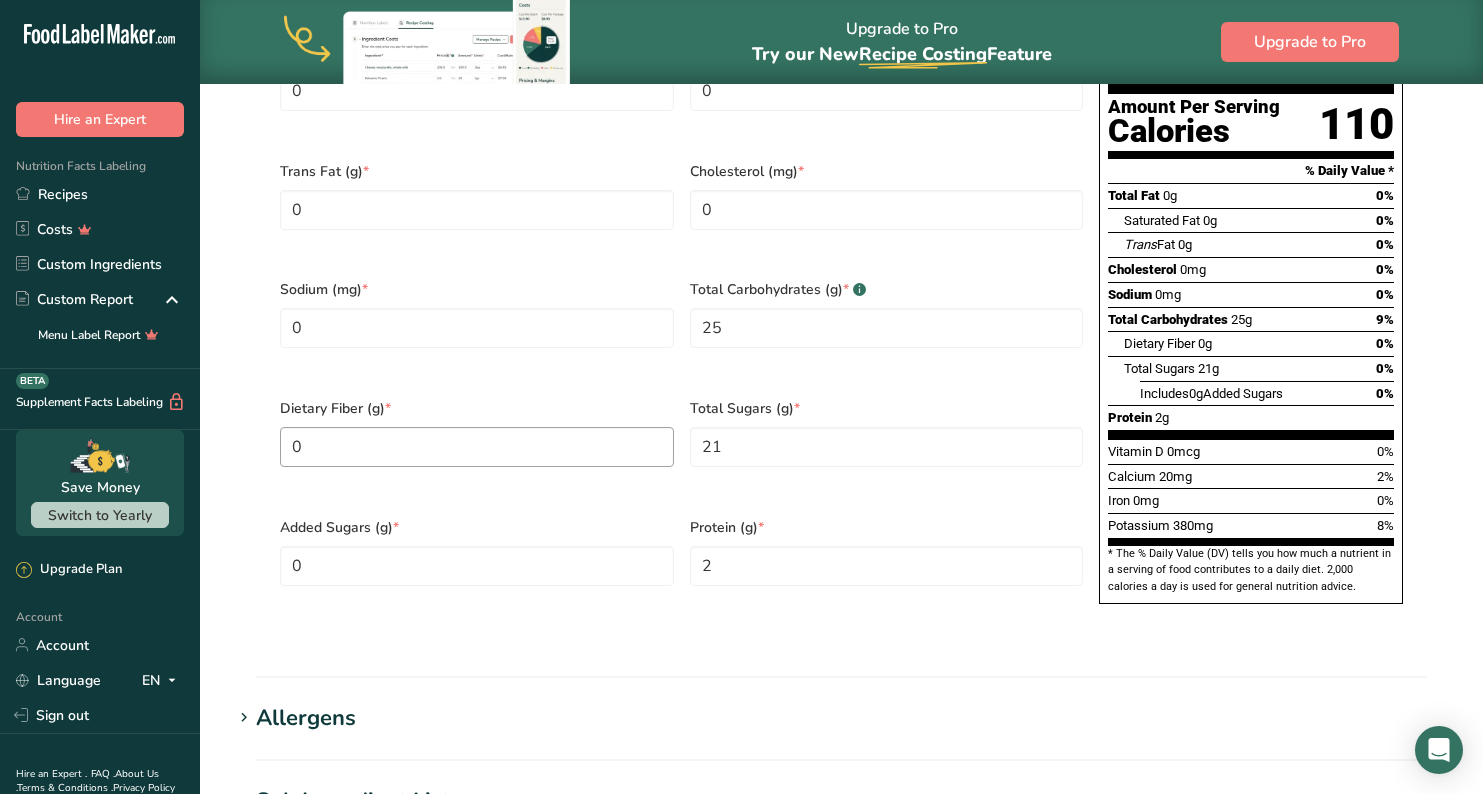scroll, scrollTop: 1141, scrollLeft: 0, axis: vertical 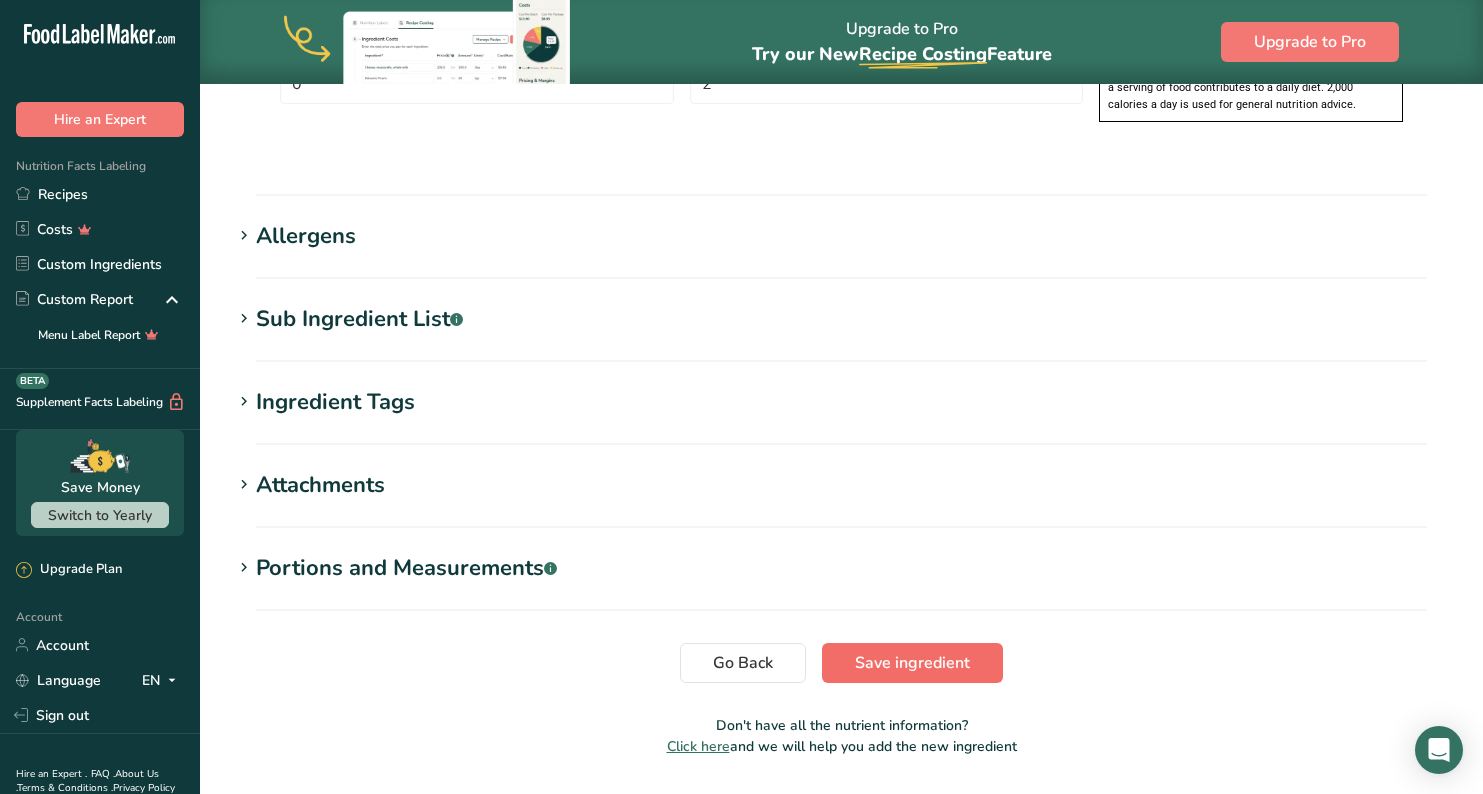 click on "Save ingredient" at bounding box center [912, 663] 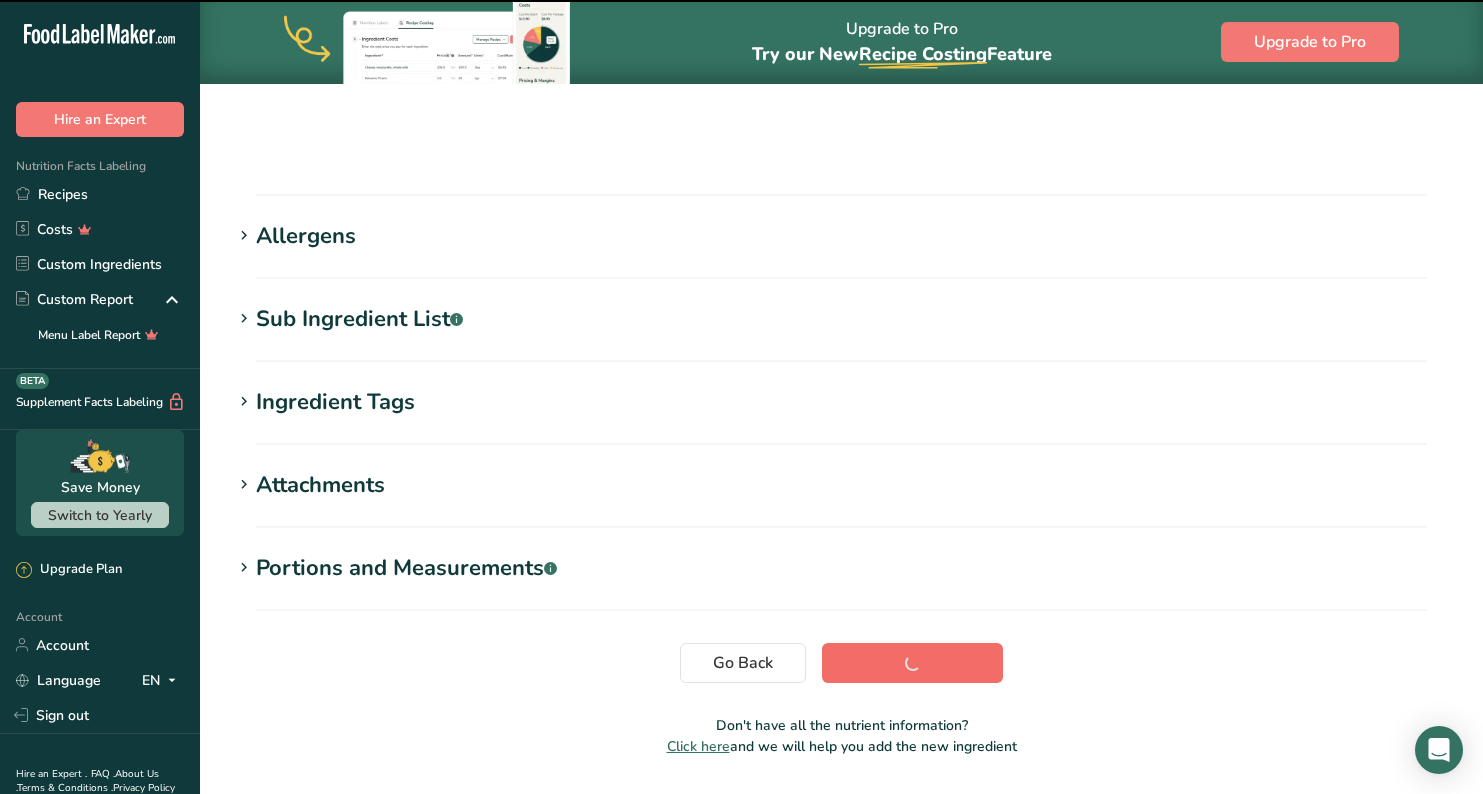 scroll, scrollTop: 265, scrollLeft: 0, axis: vertical 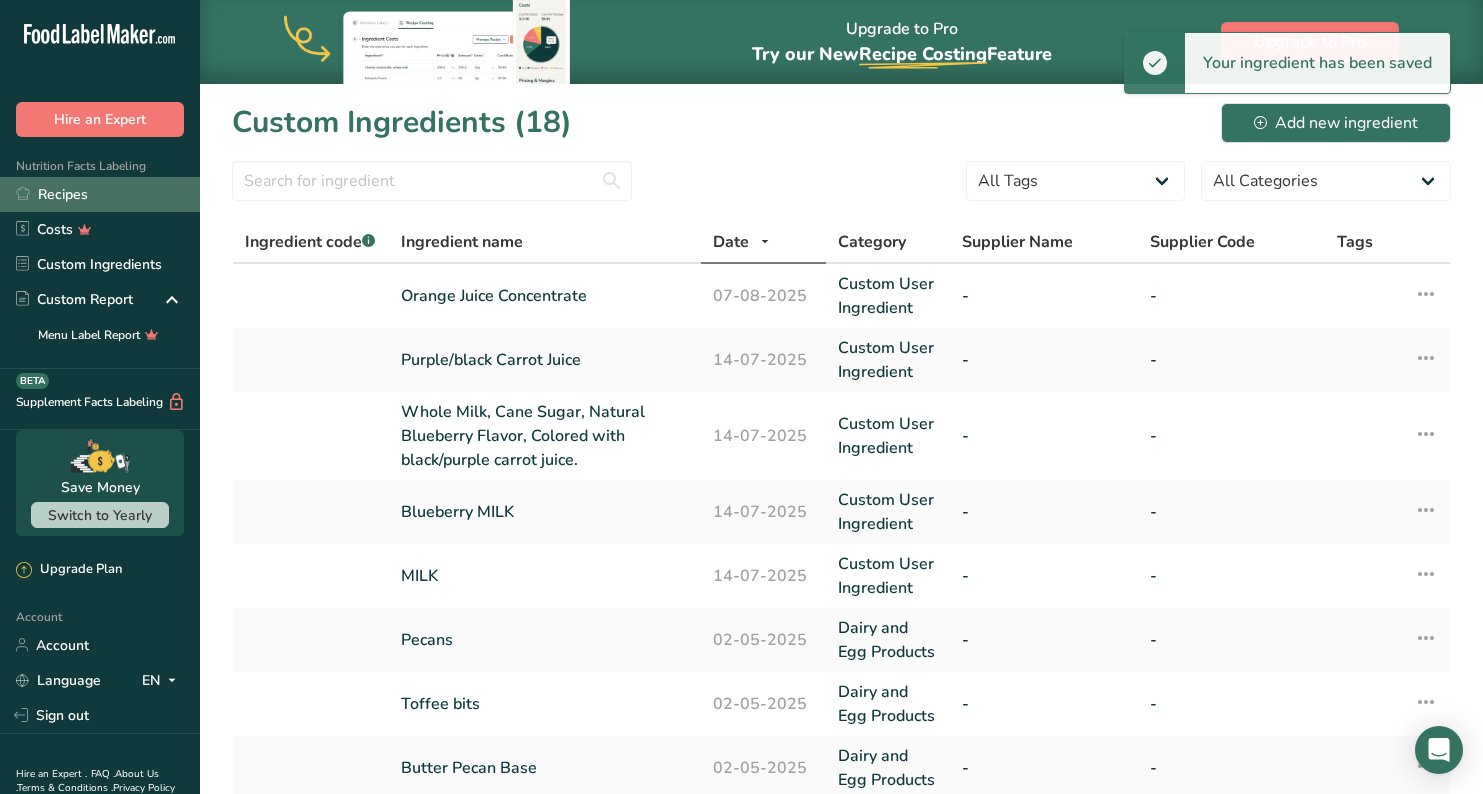 click on "Recipes" at bounding box center [100, 194] 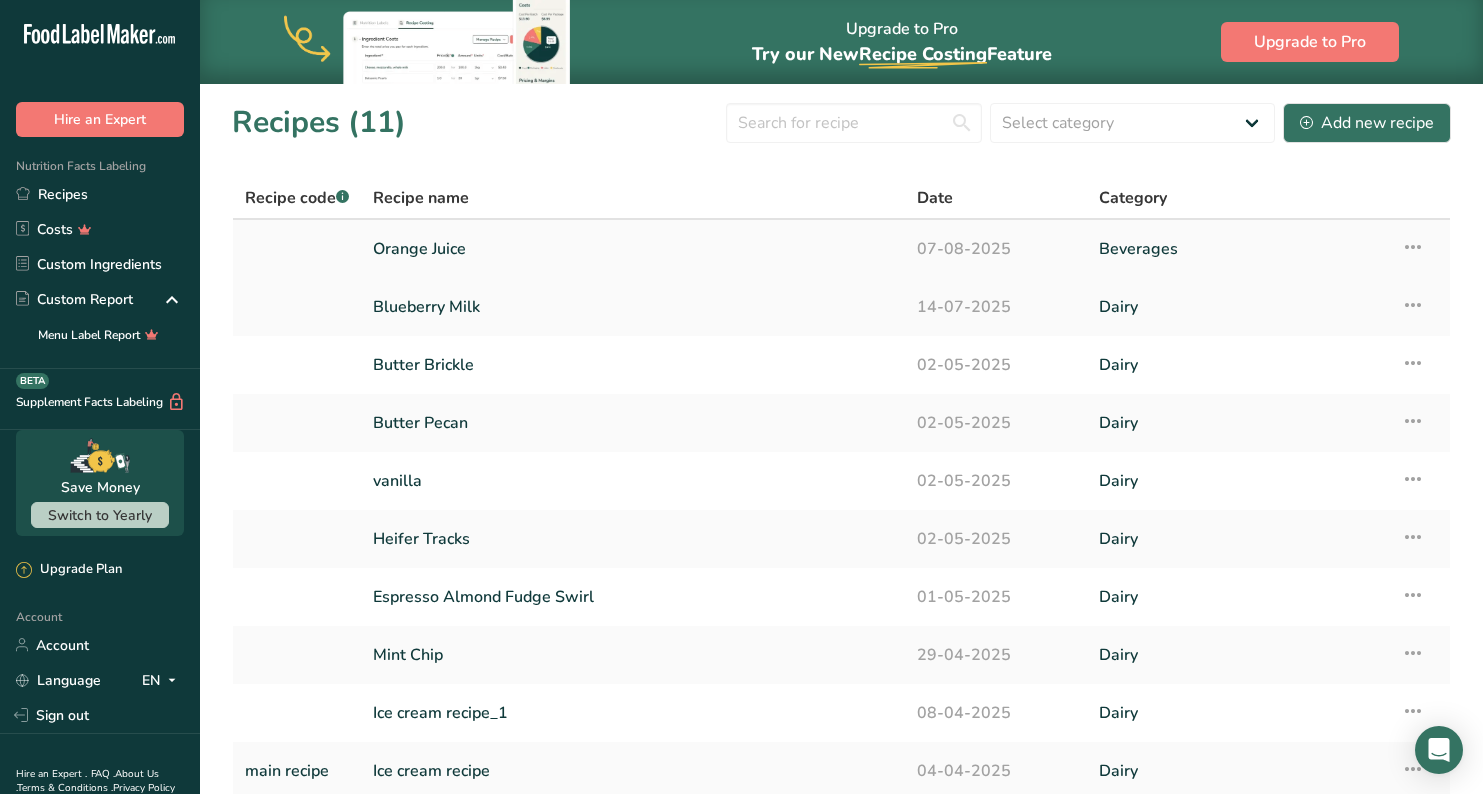 click on "Orange Juice" at bounding box center (633, 249) 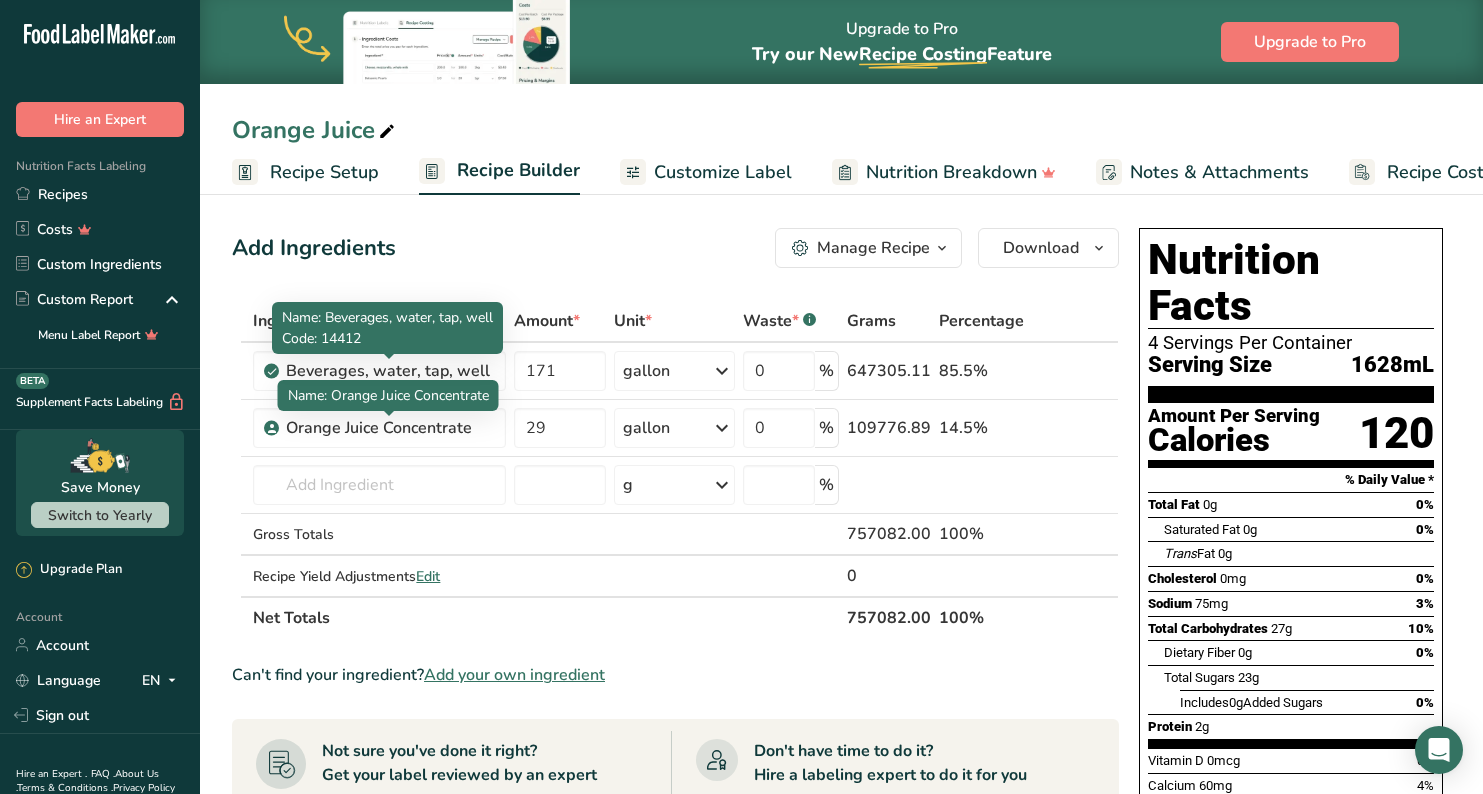 scroll, scrollTop: 0, scrollLeft: 0, axis: both 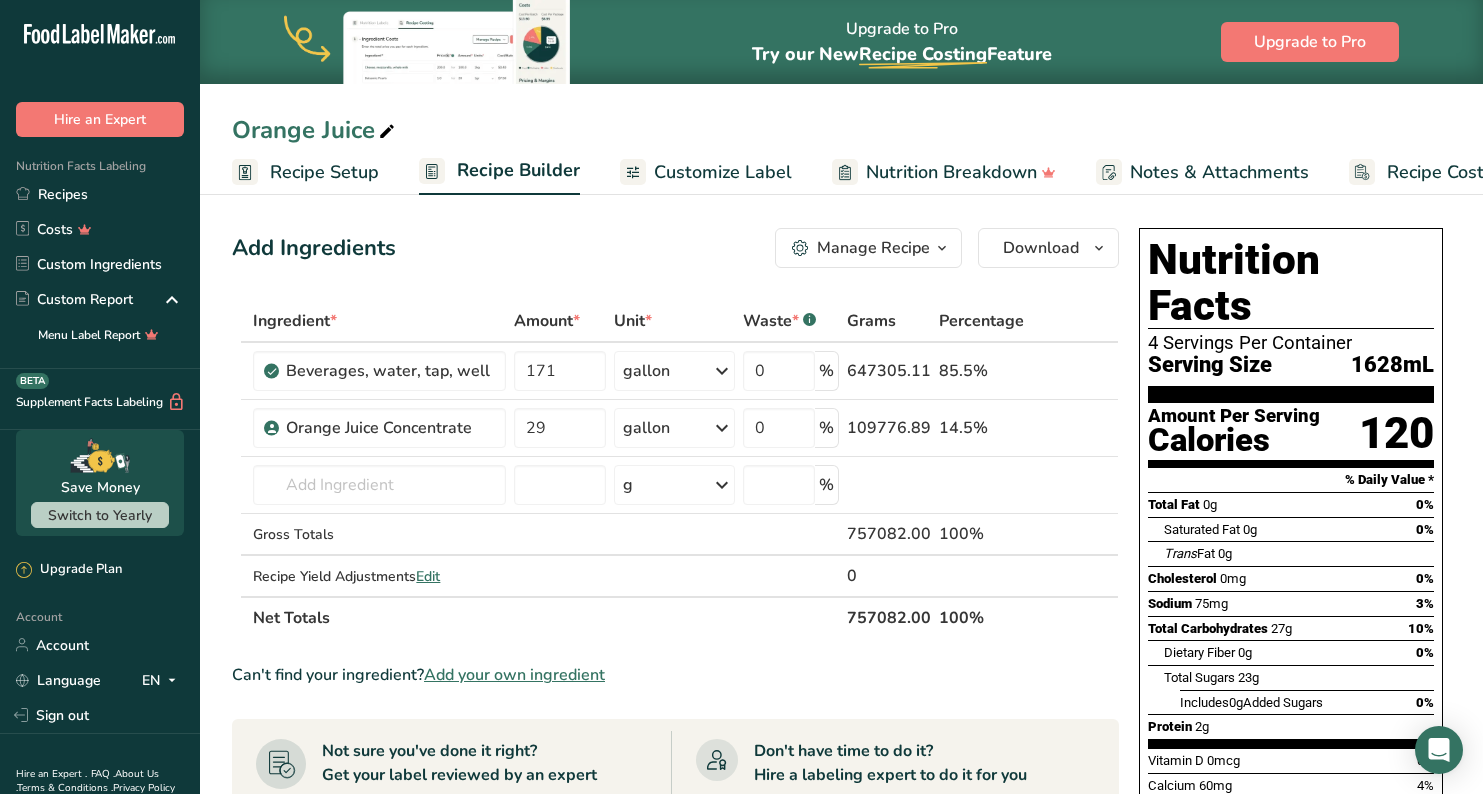 click on "Recipe Setup" at bounding box center [324, 172] 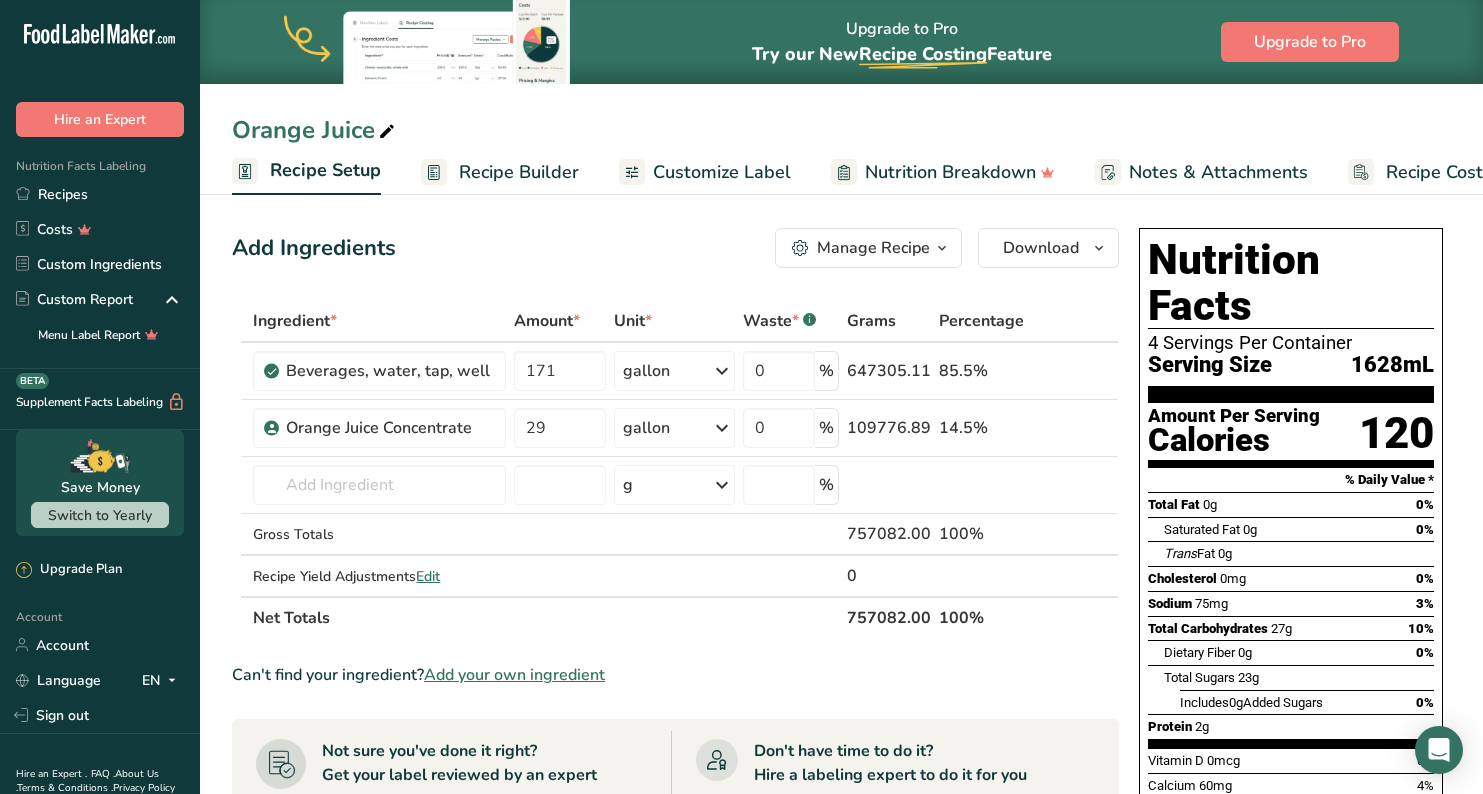 scroll, scrollTop: 0, scrollLeft: 7, axis: horizontal 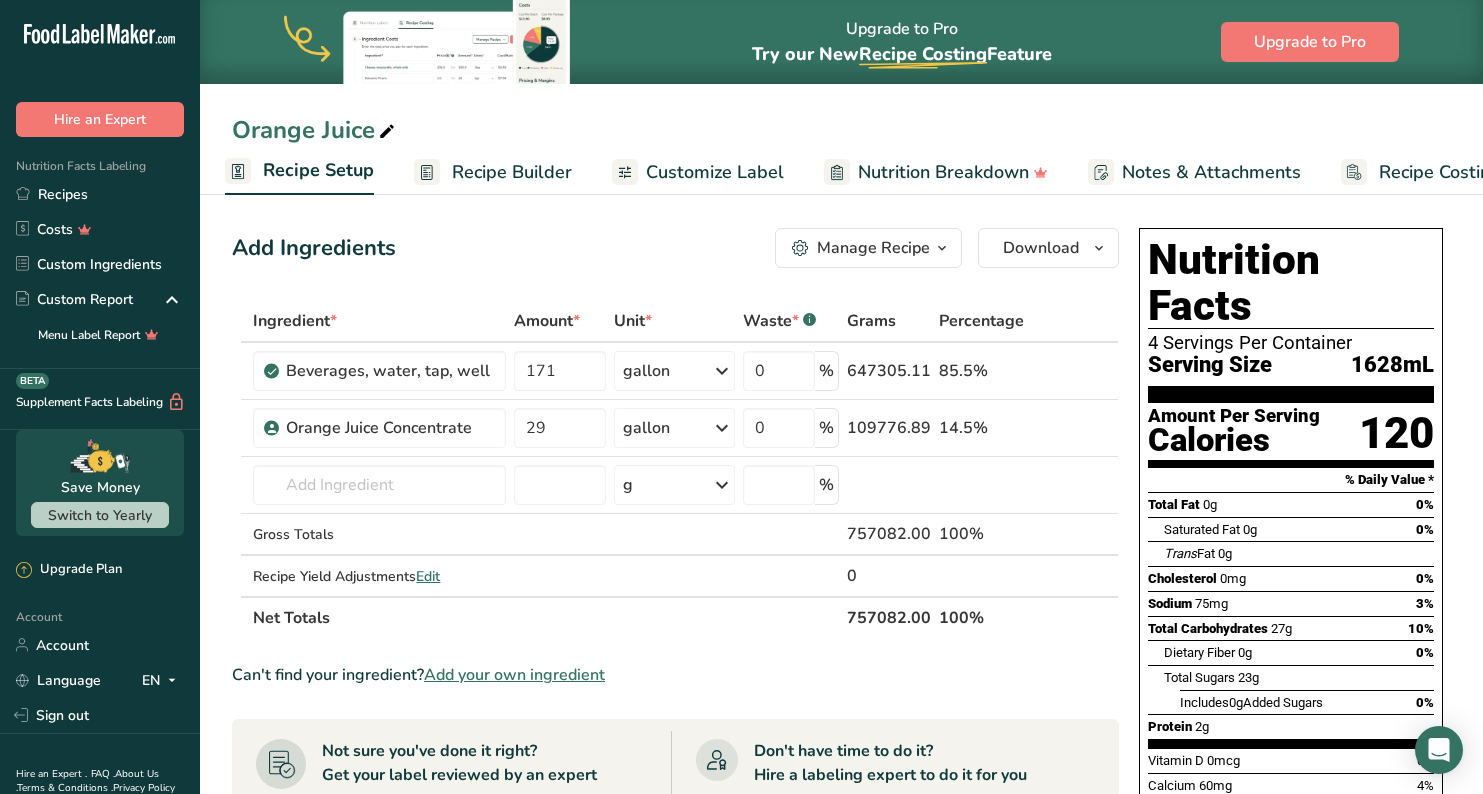 select on "22" 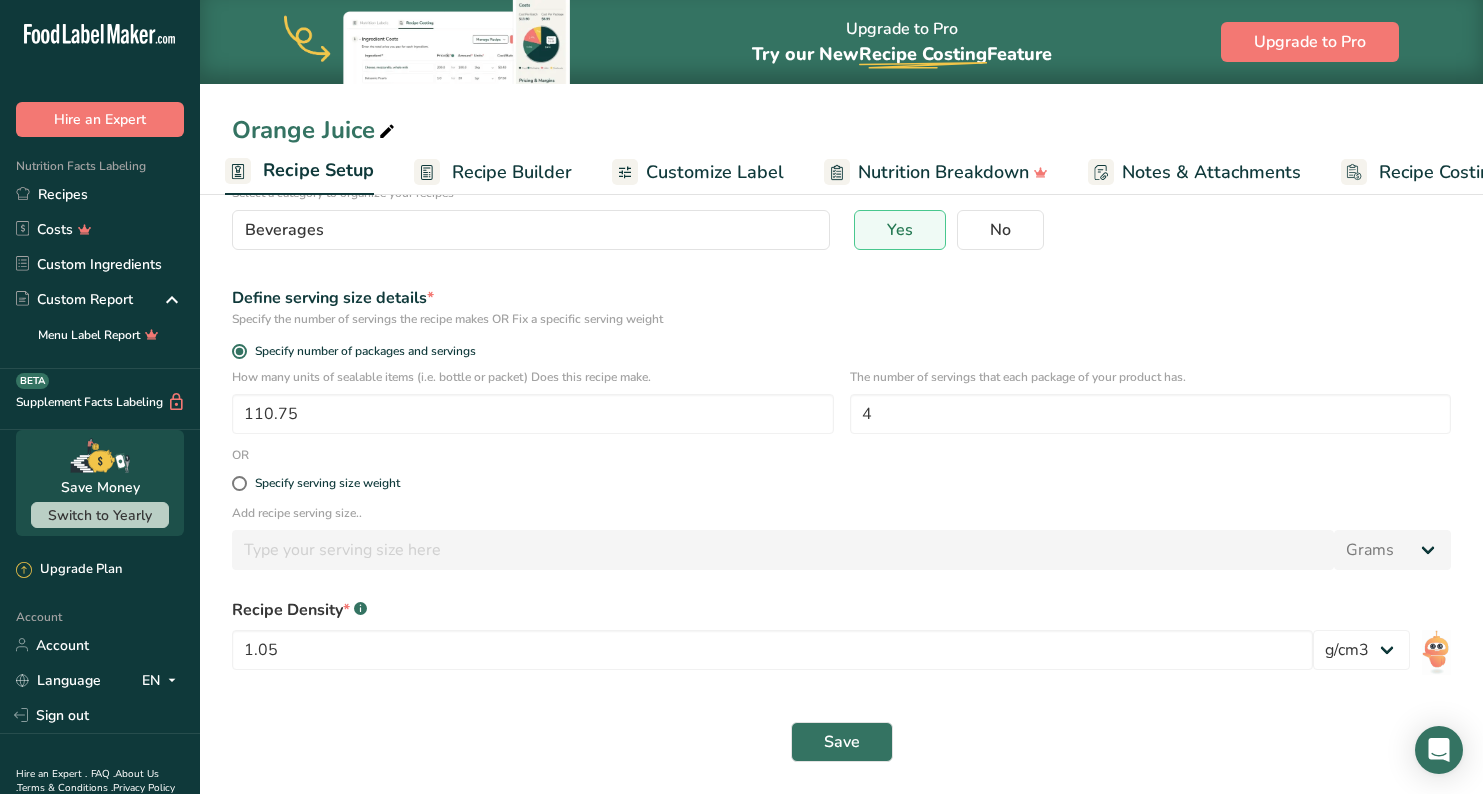 scroll, scrollTop: 188, scrollLeft: 0, axis: vertical 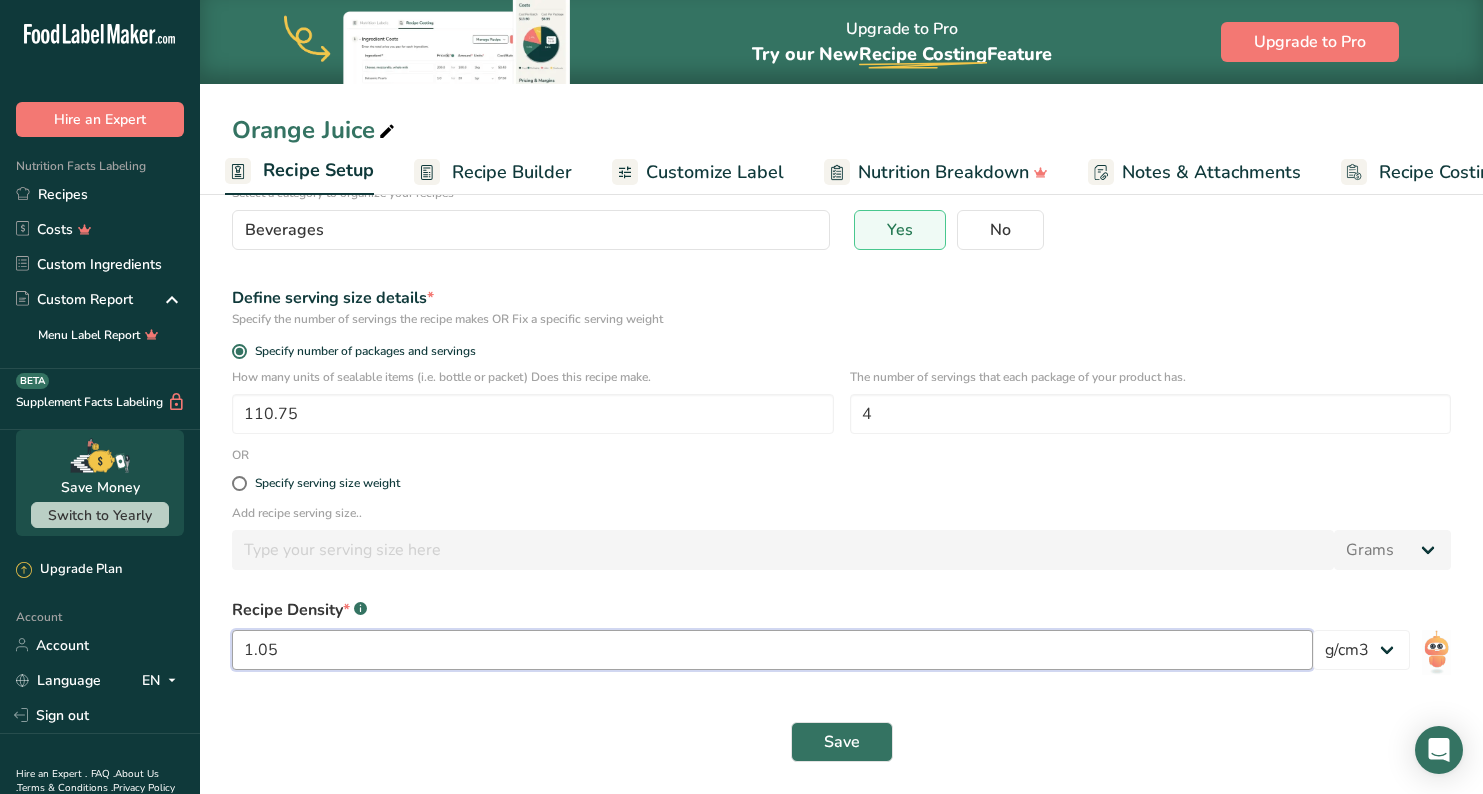 click on "1.05" at bounding box center [772, 650] 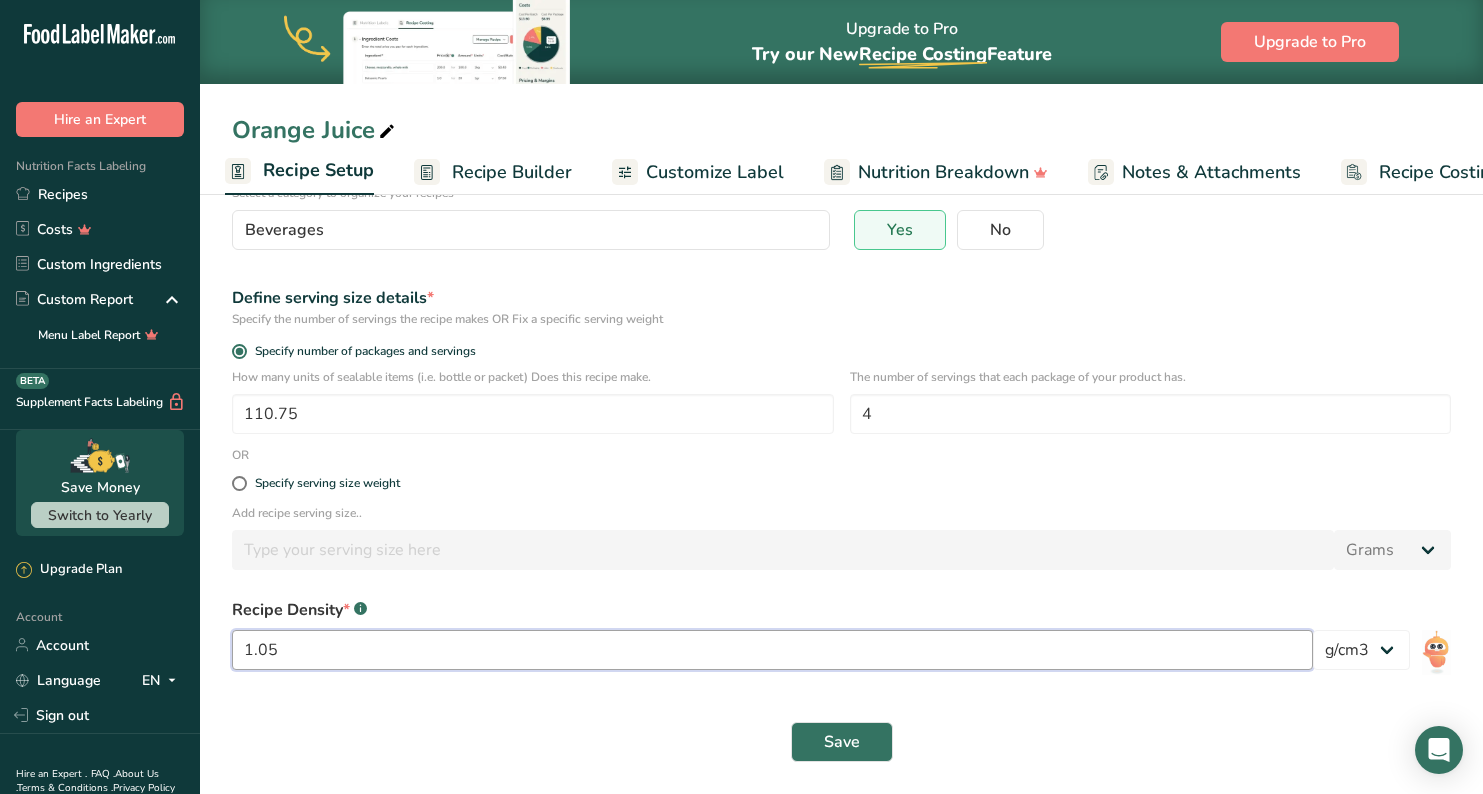 click on "1.05" at bounding box center [772, 650] 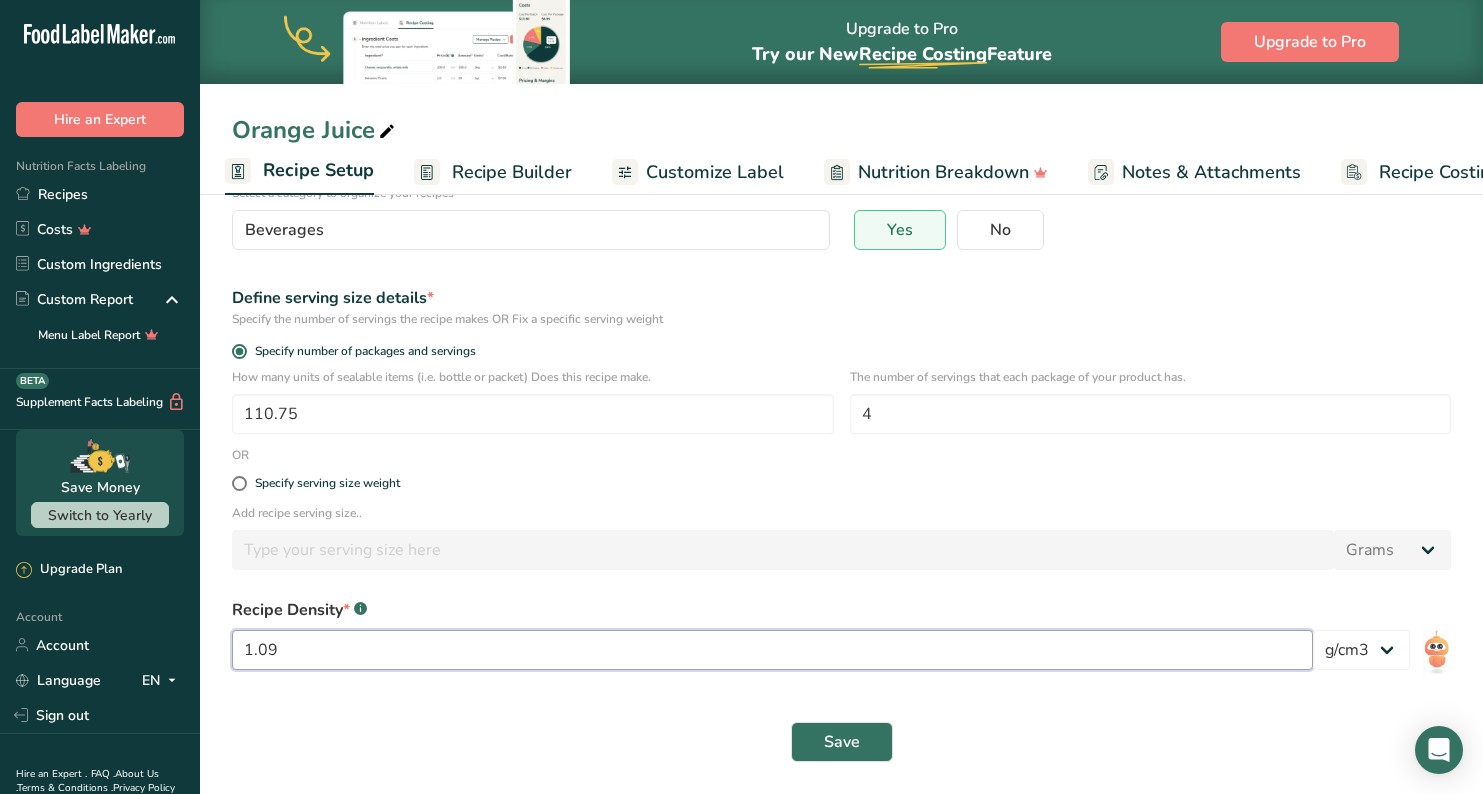 type on "1.089" 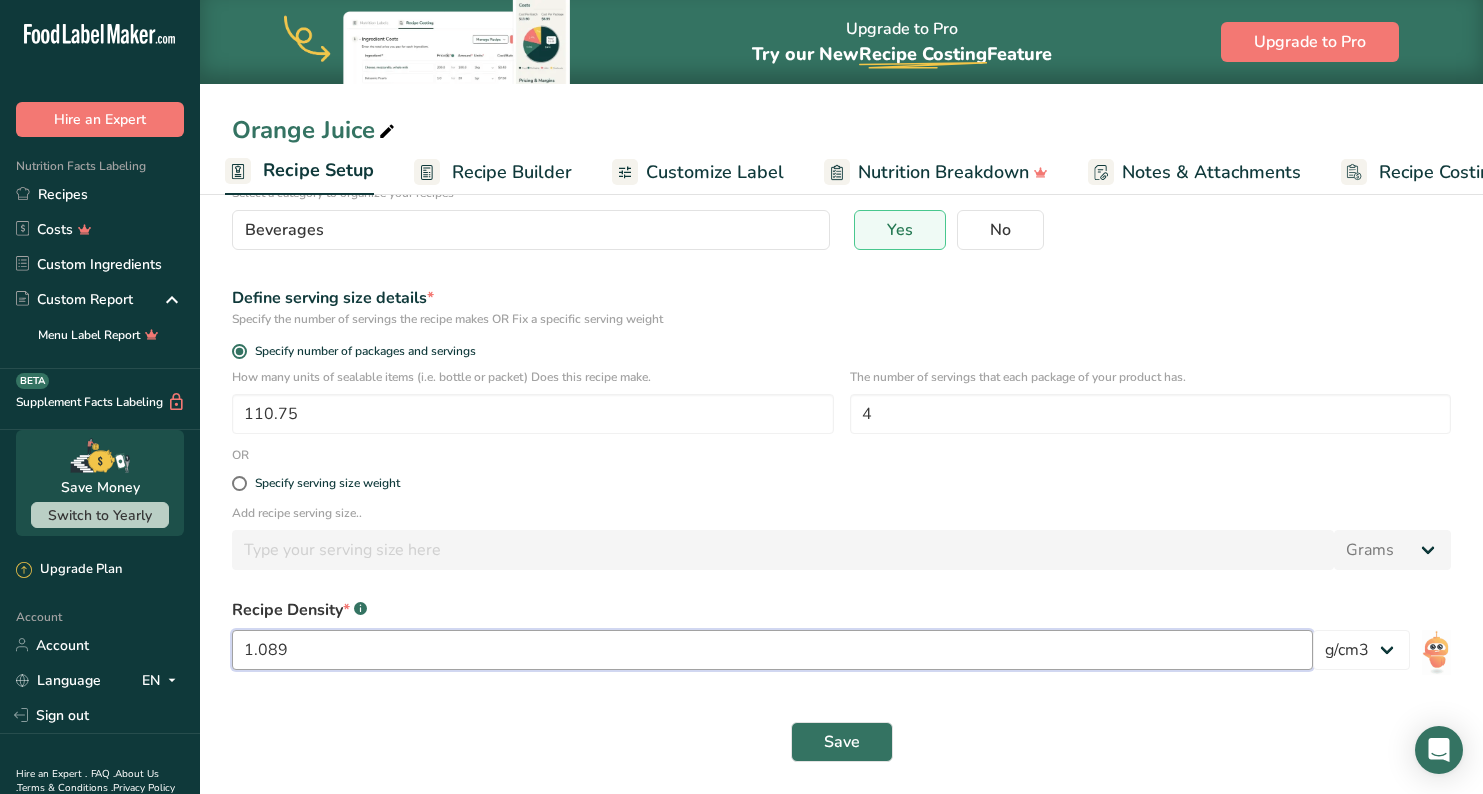 scroll, scrollTop: 188, scrollLeft: 0, axis: vertical 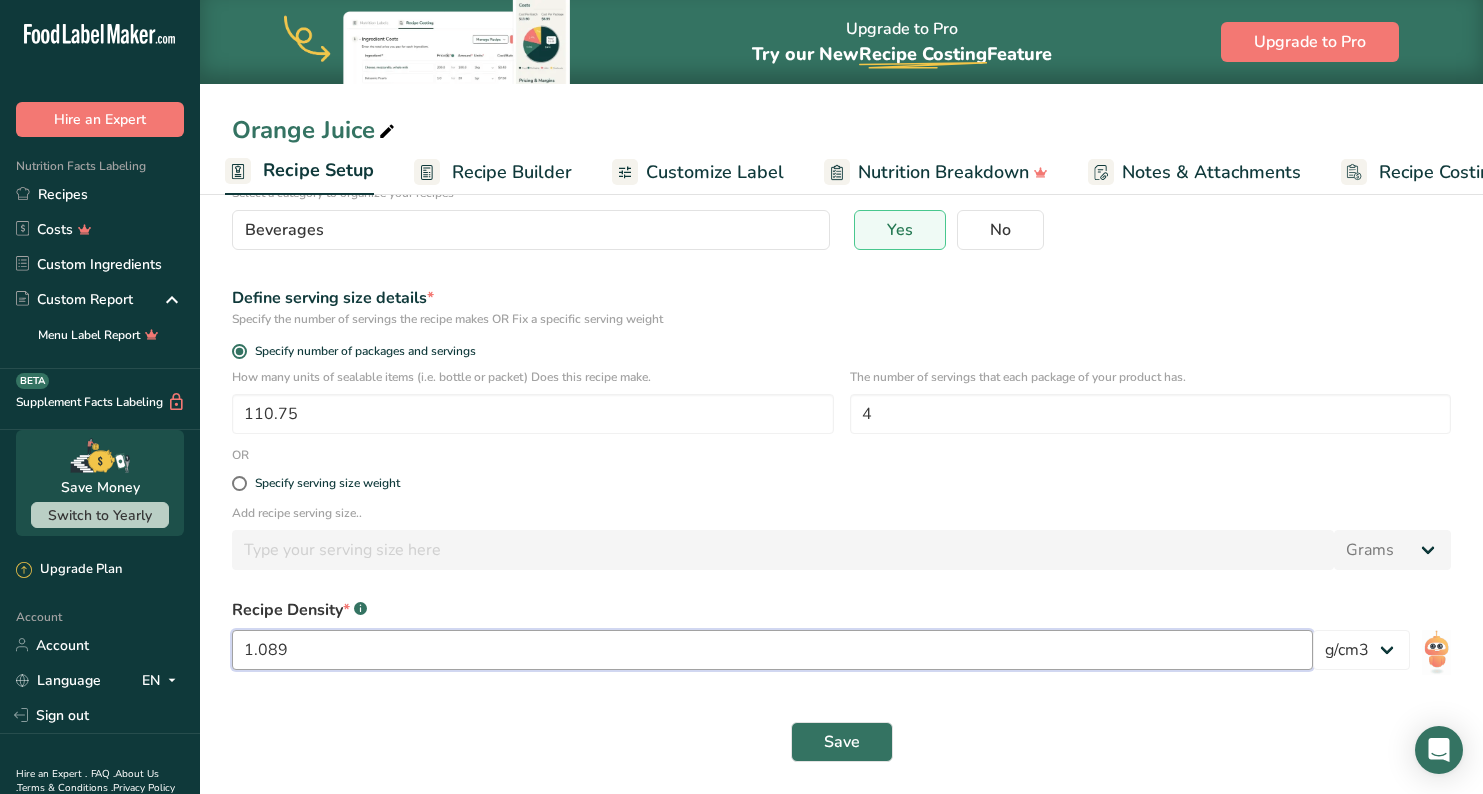 click on "1.089" at bounding box center [772, 650] 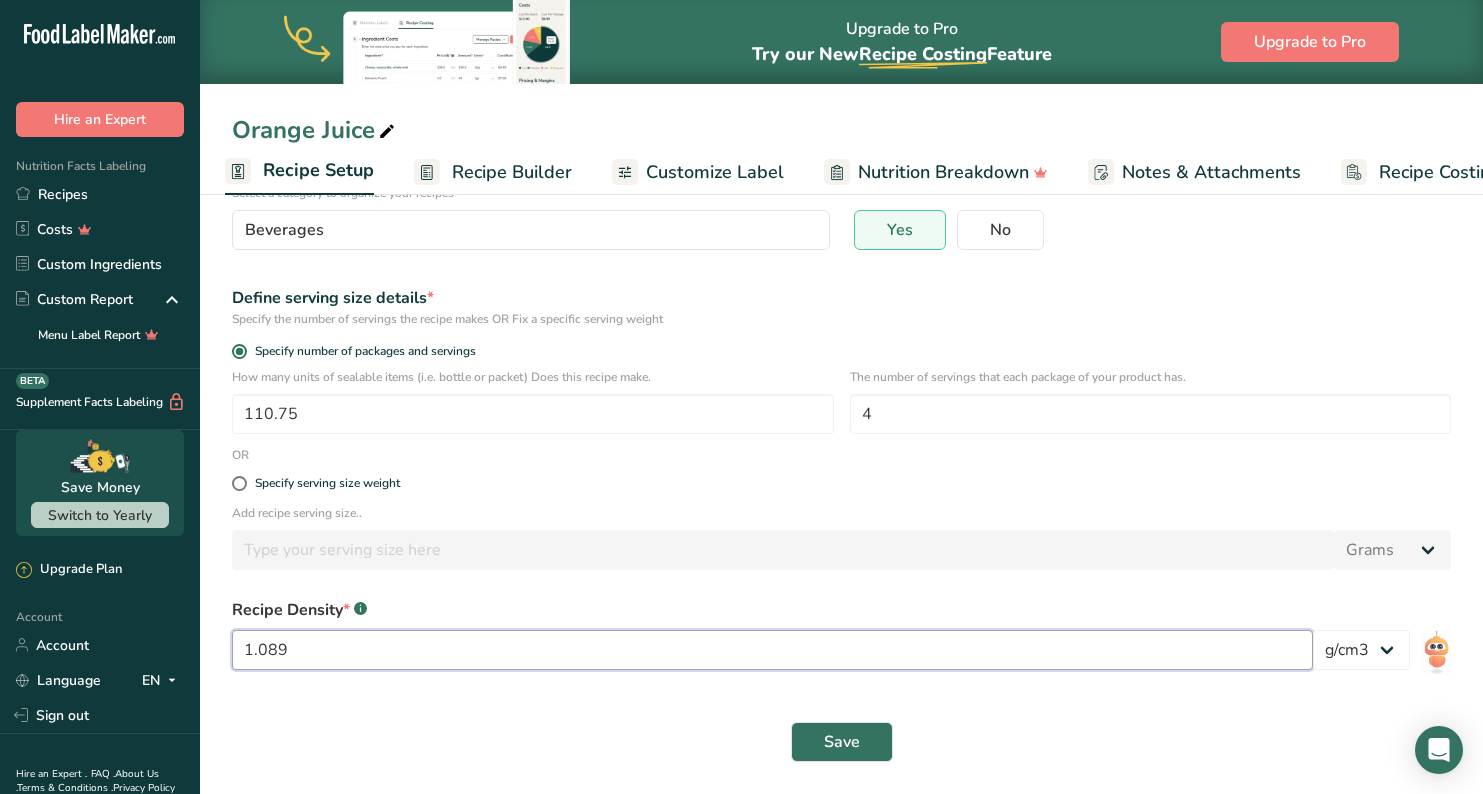 click on "1.089" at bounding box center (772, 650) 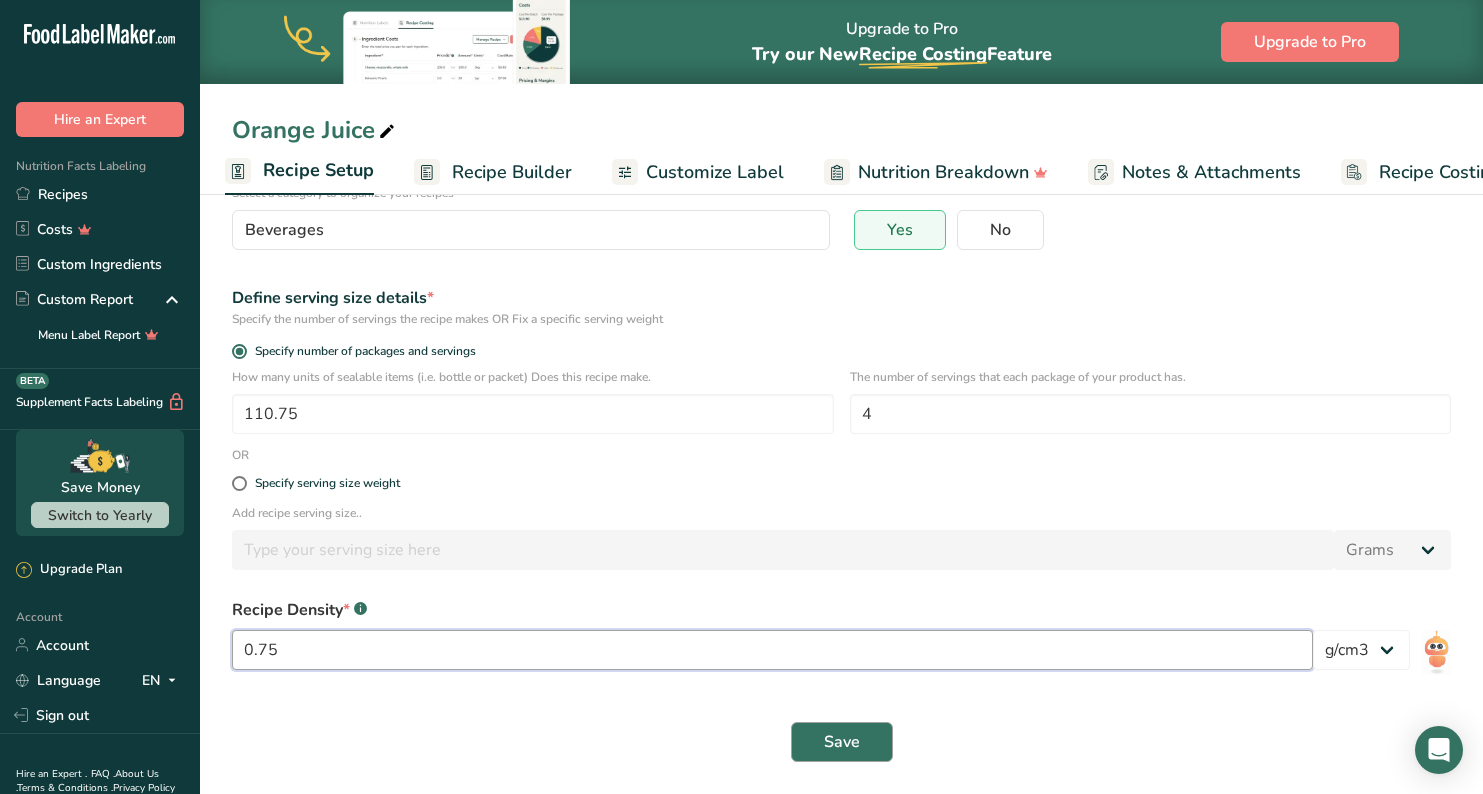 type on "0.75" 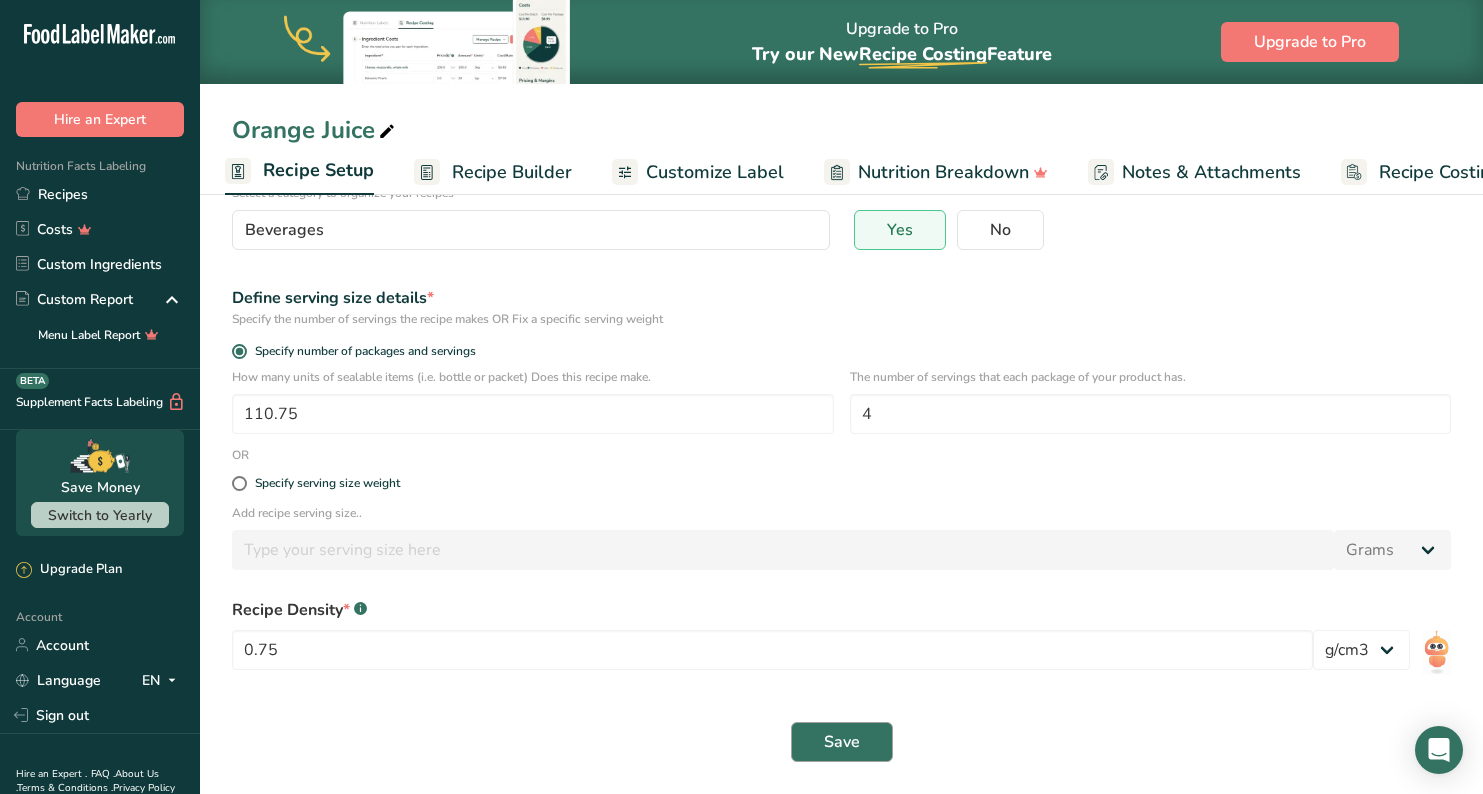 click on "Save" at bounding box center (842, 742) 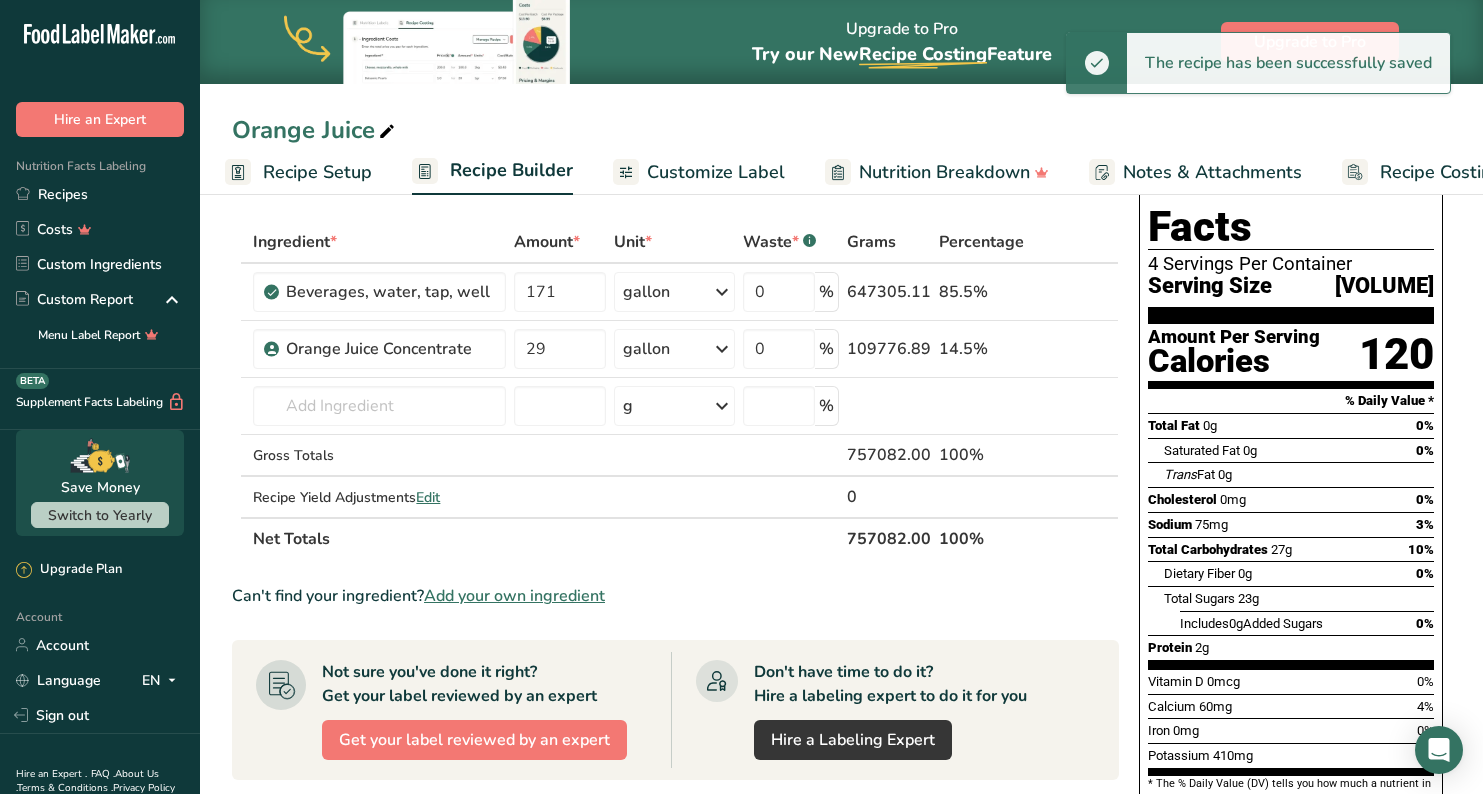 scroll, scrollTop: 66, scrollLeft: 0, axis: vertical 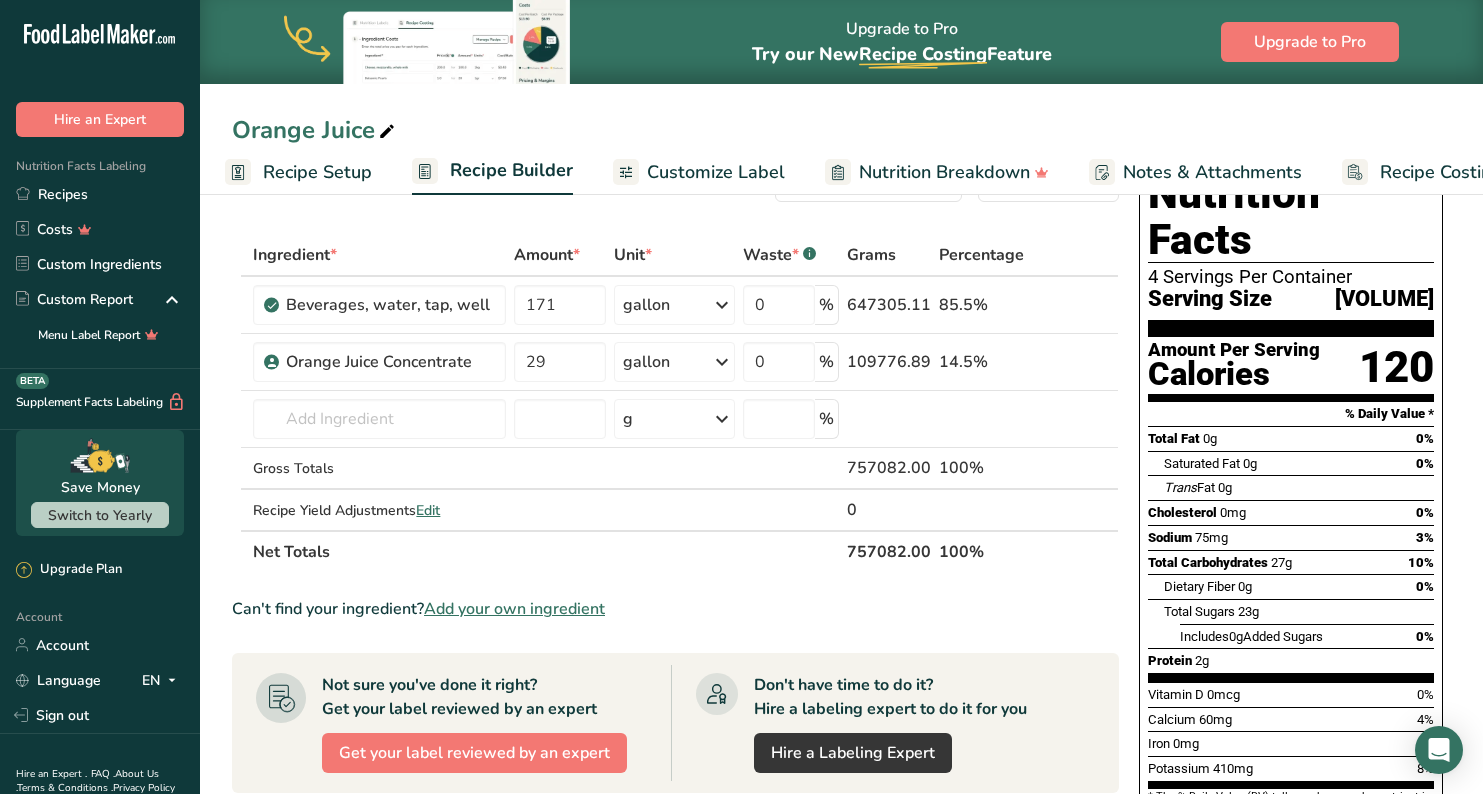 click on "Recipe Setup" at bounding box center [317, 172] 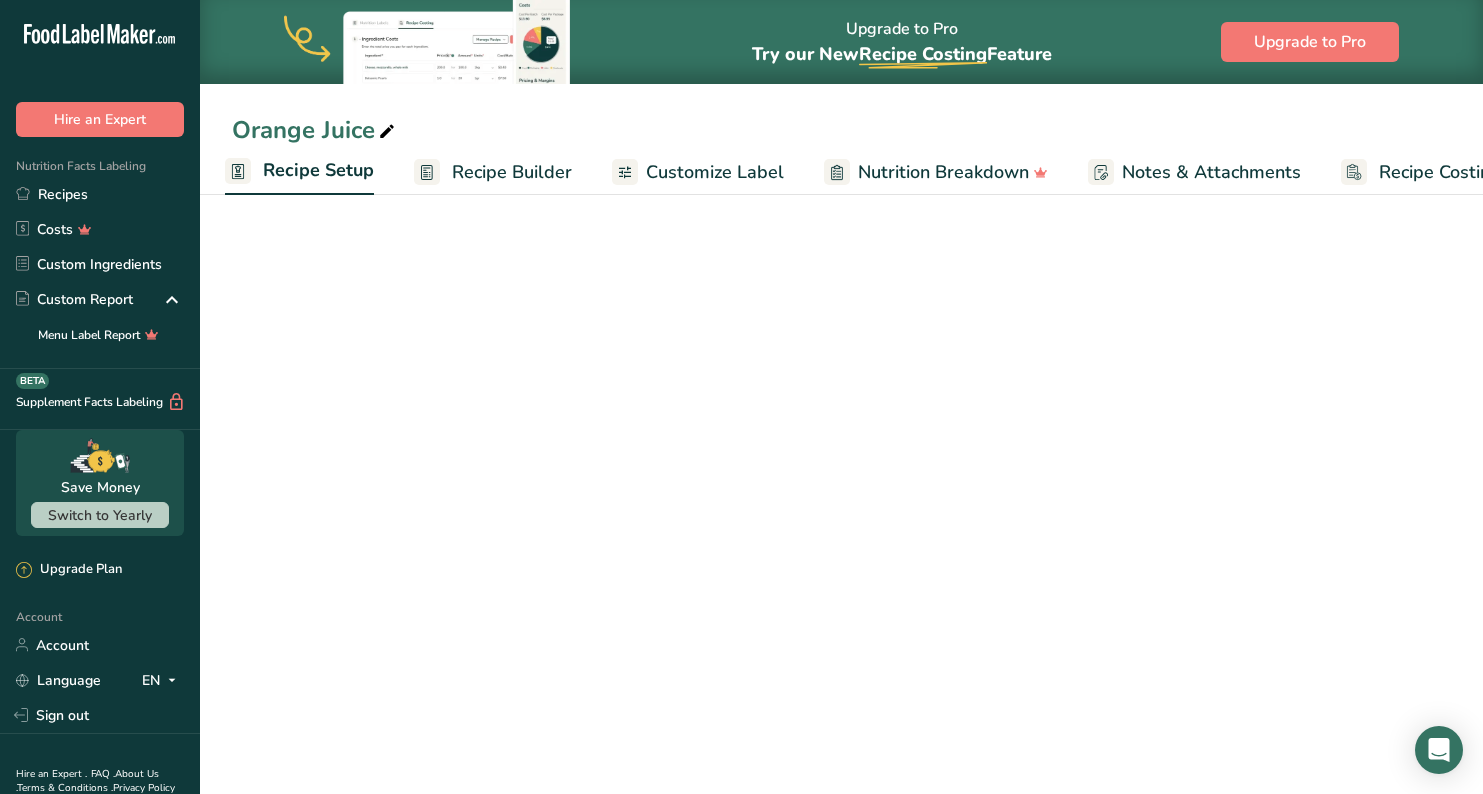 select on "22" 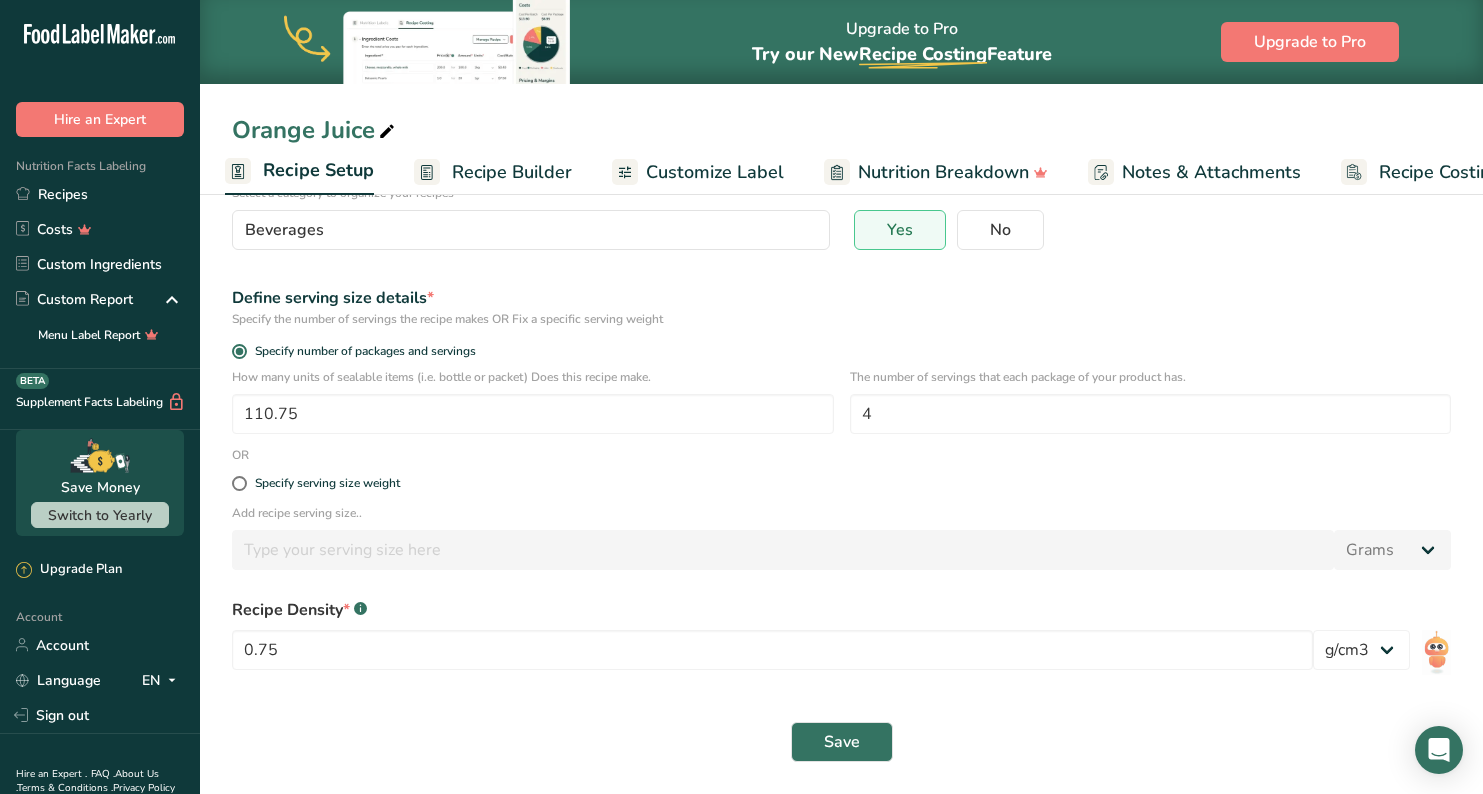 scroll, scrollTop: 188, scrollLeft: 0, axis: vertical 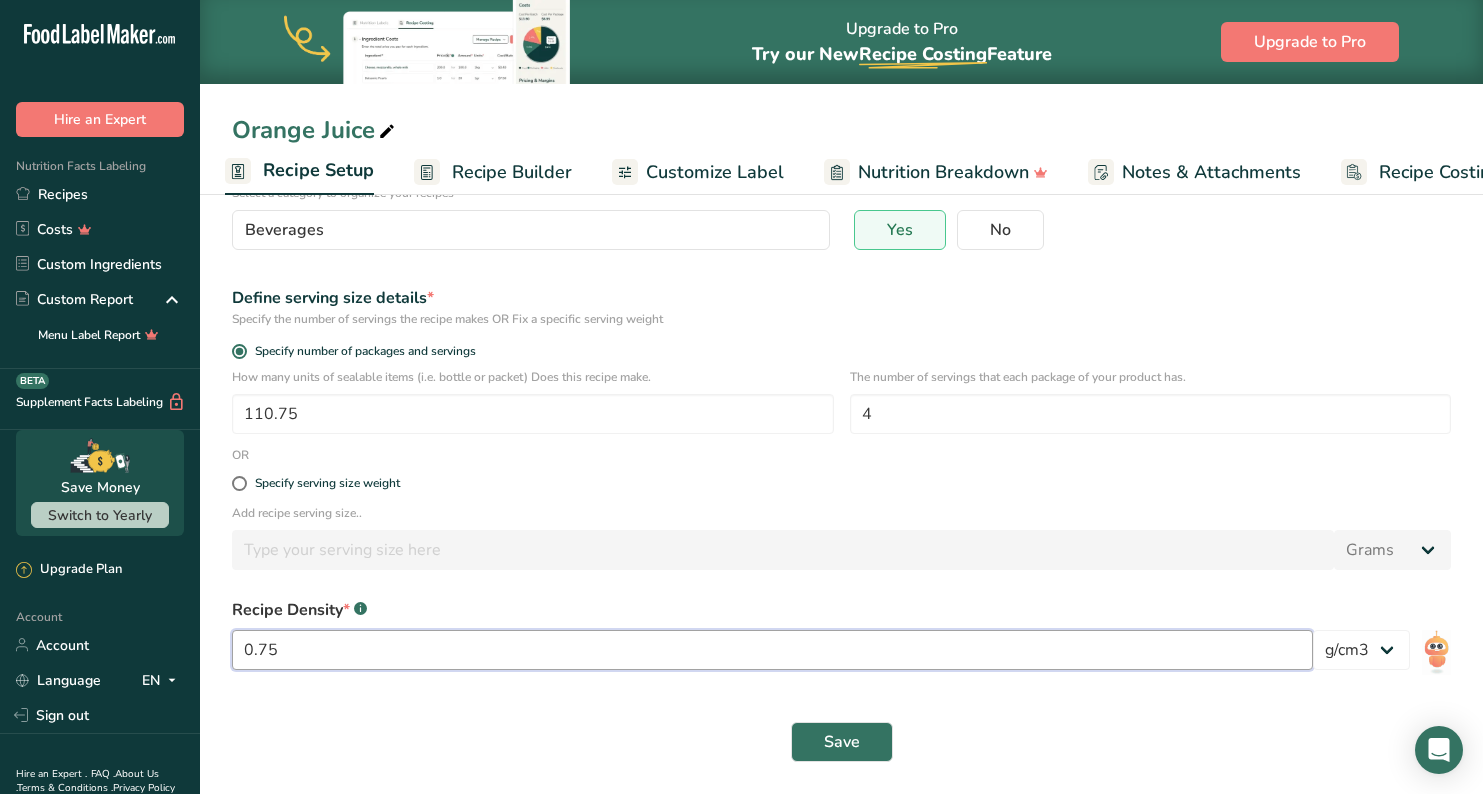 click on "0.75" at bounding box center (772, 650) 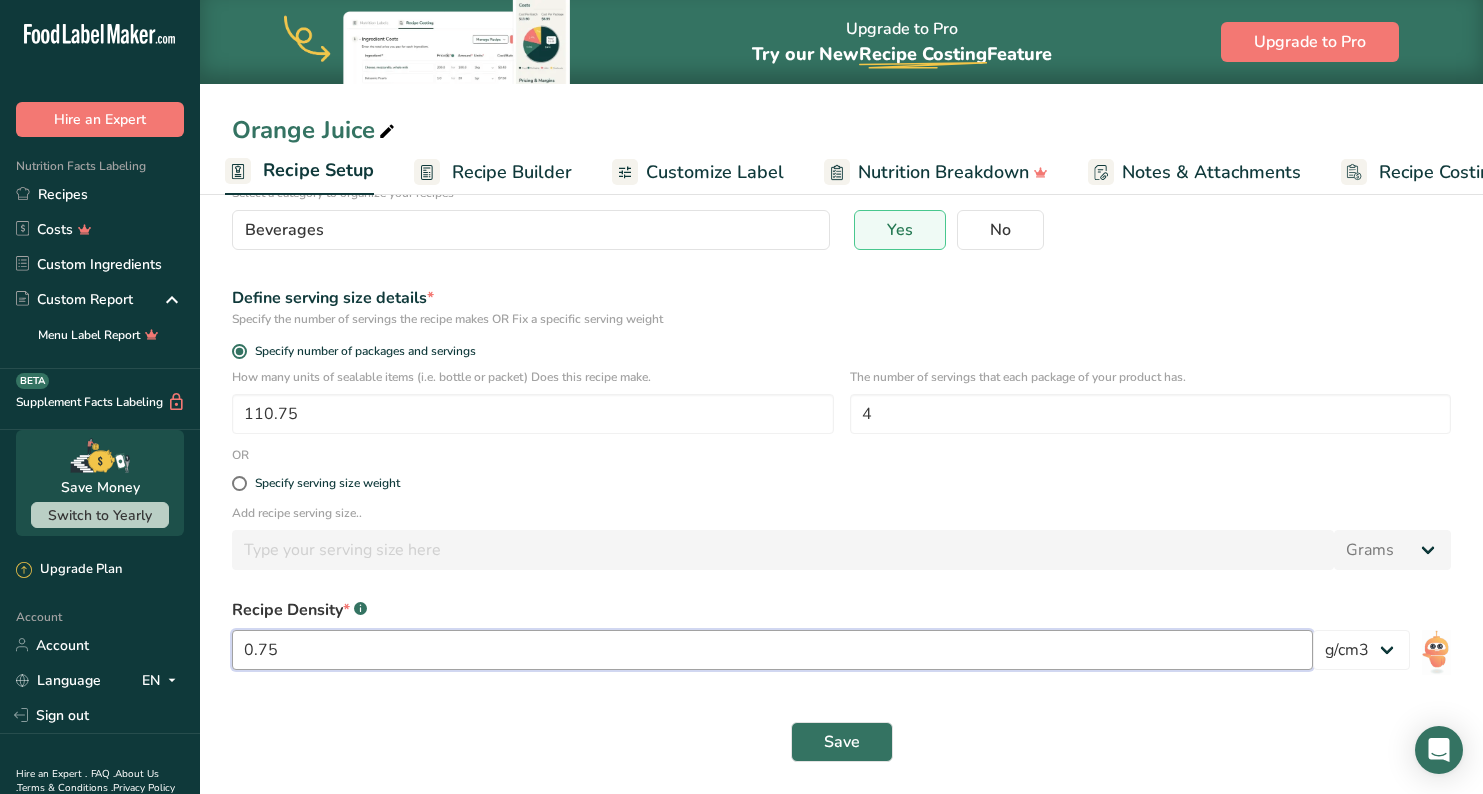 click on "0.75" at bounding box center (772, 650) 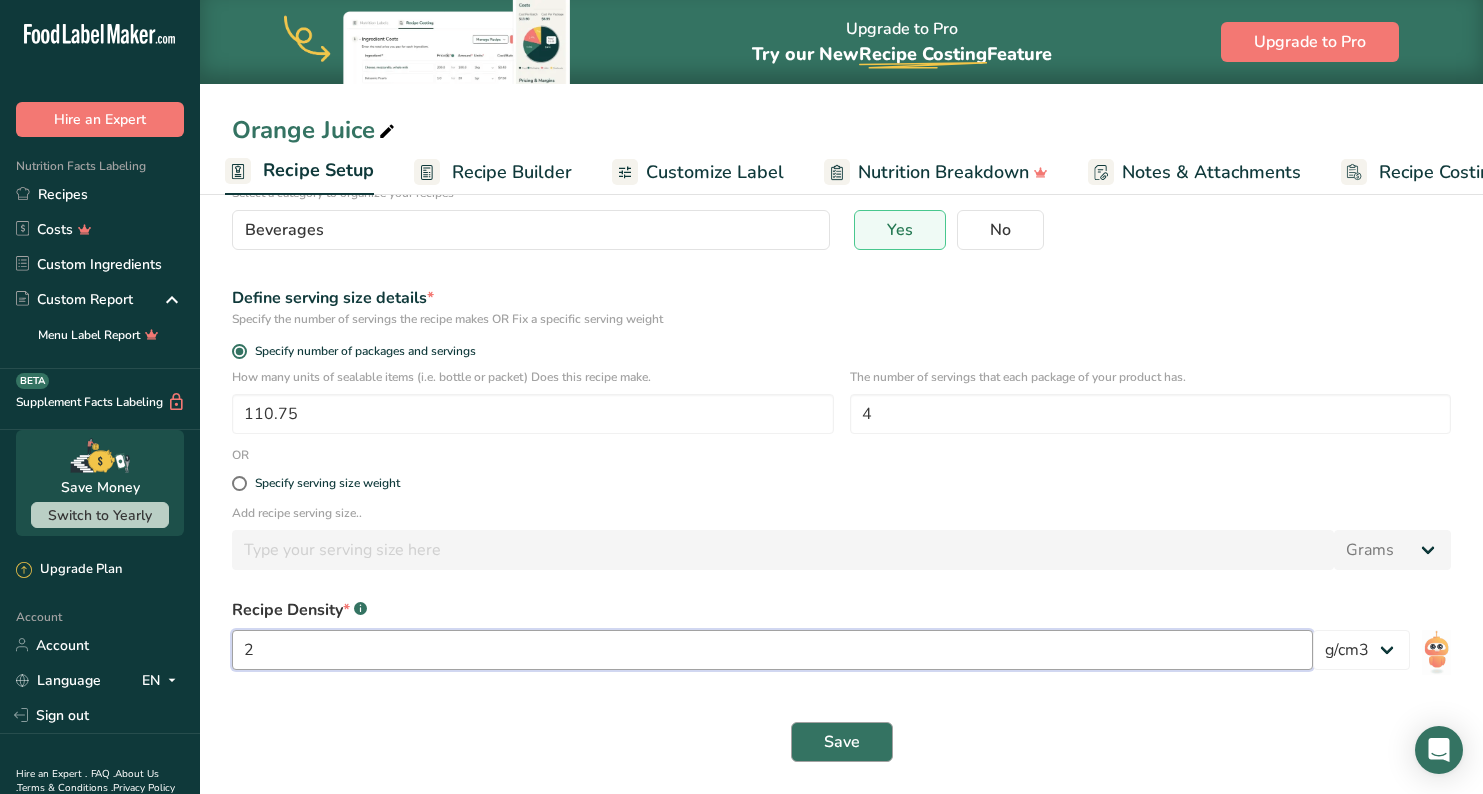 type on "2" 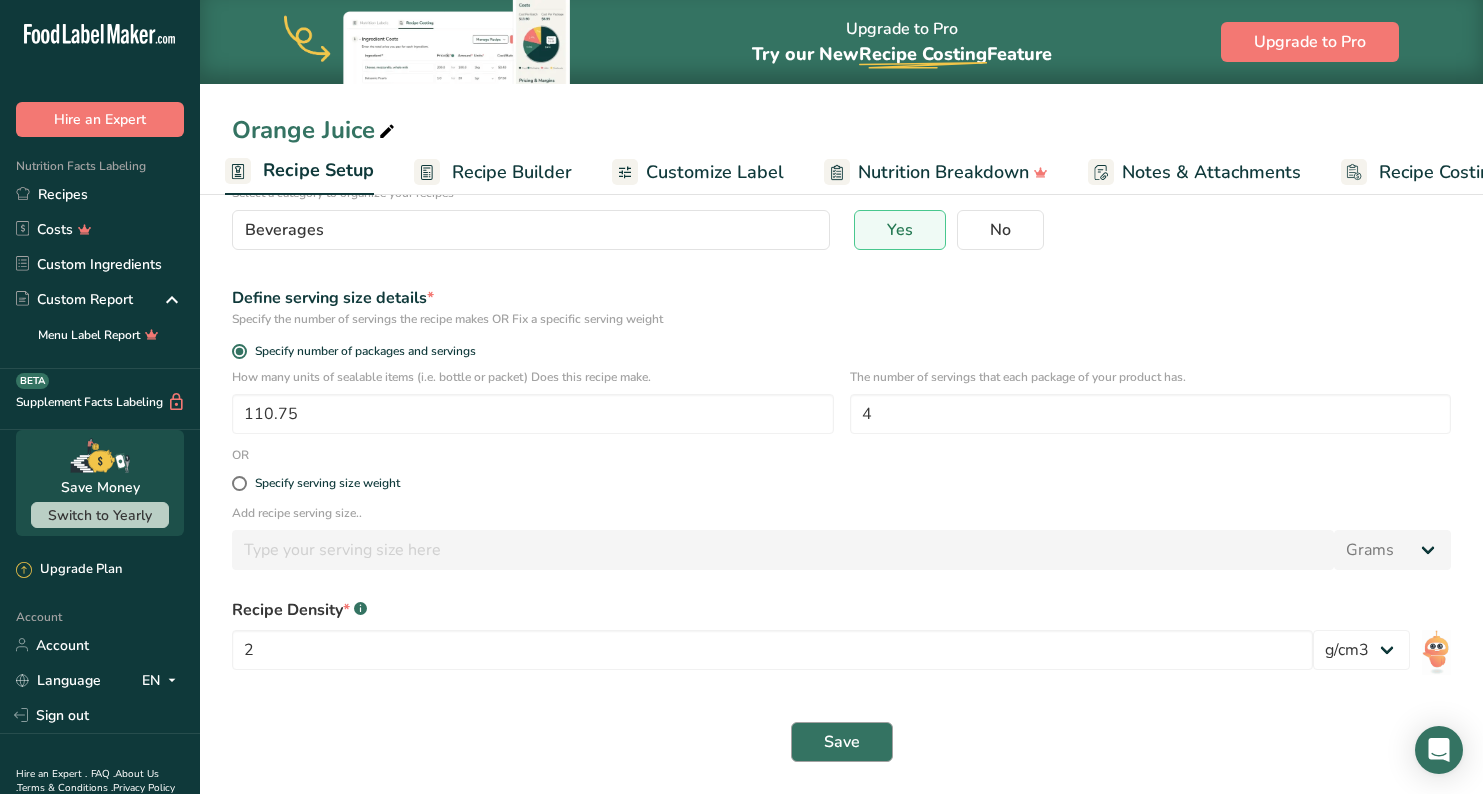 click on "Save" at bounding box center [842, 742] 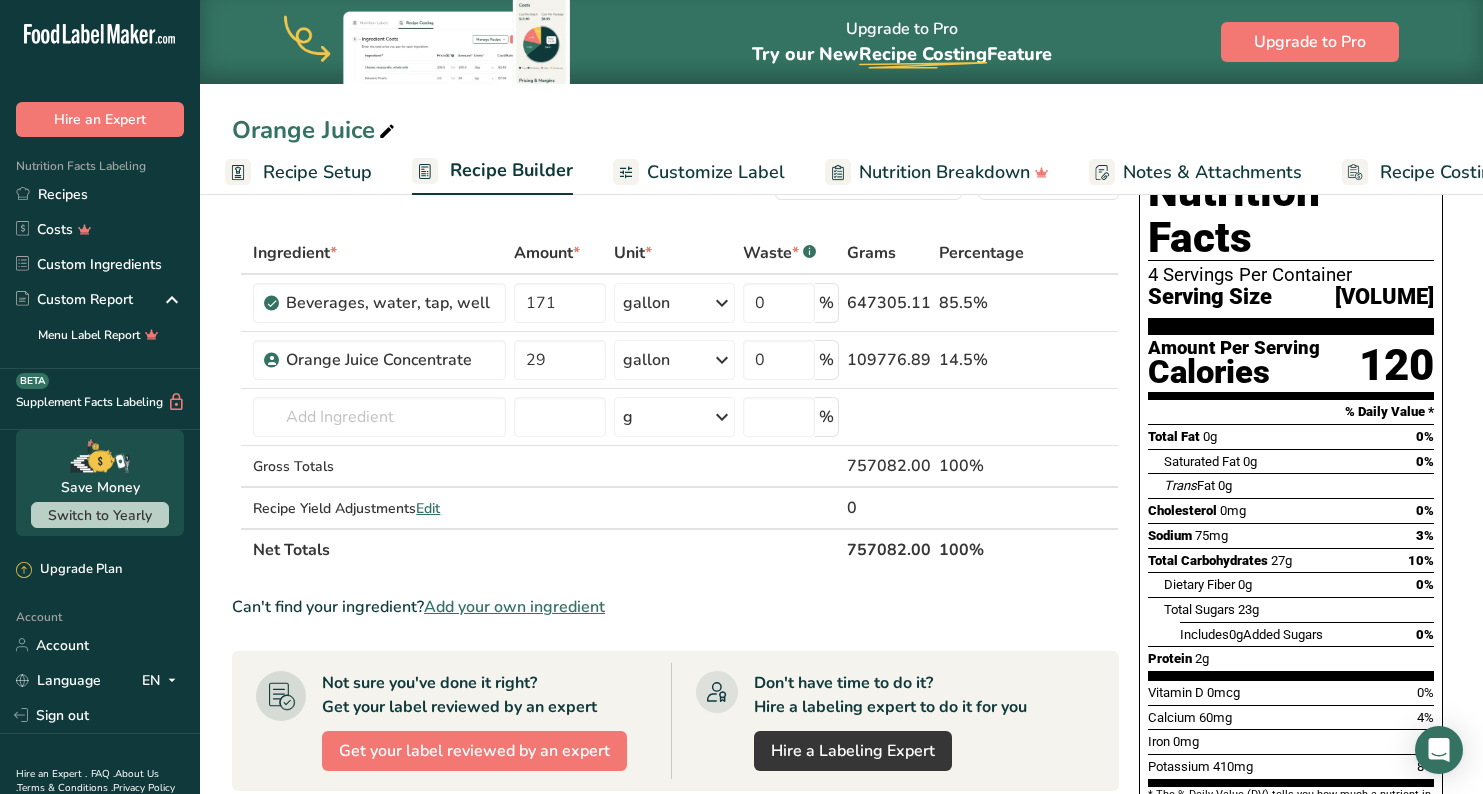 scroll, scrollTop: 76, scrollLeft: 0, axis: vertical 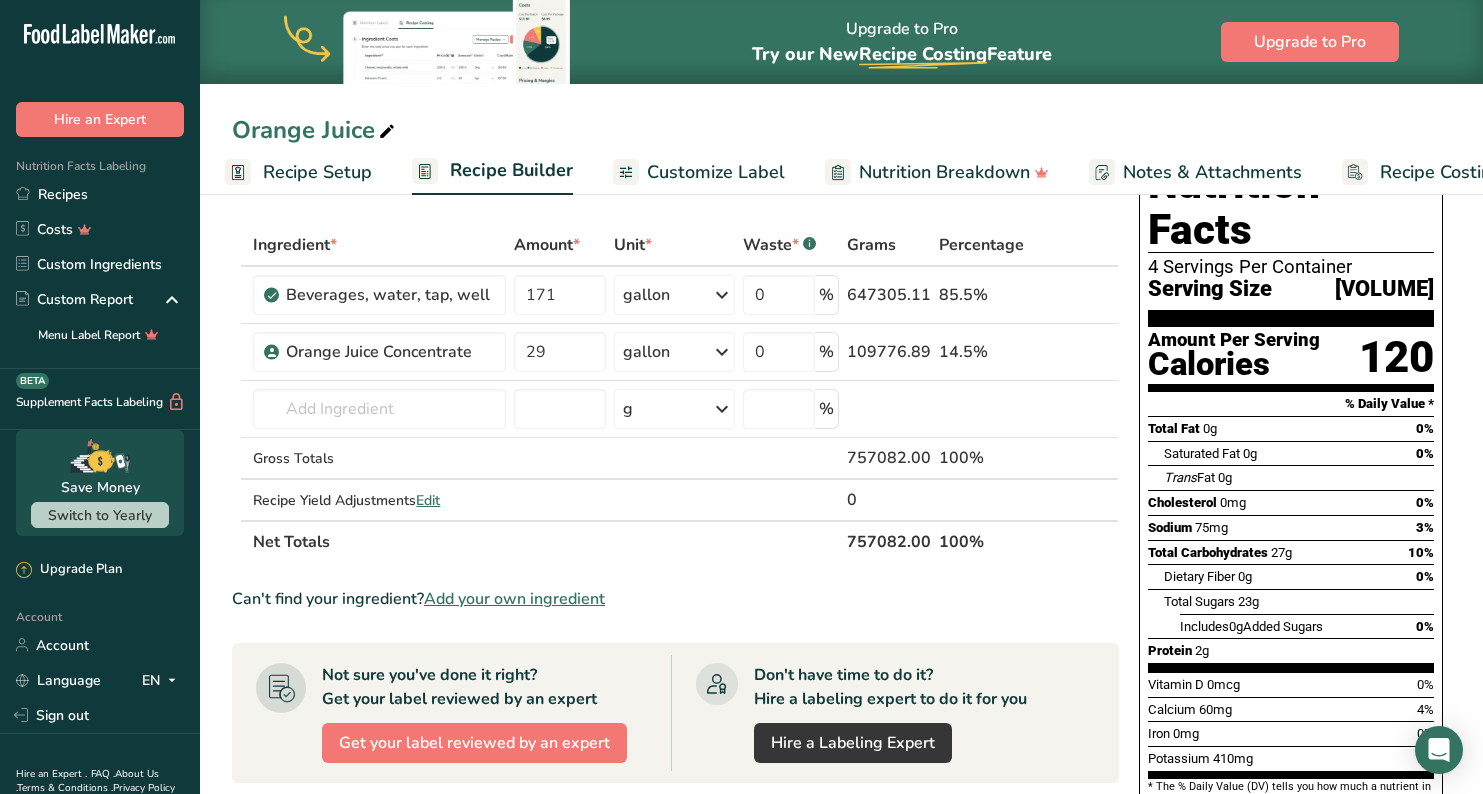 click on "Recipe Setup" at bounding box center (317, 172) 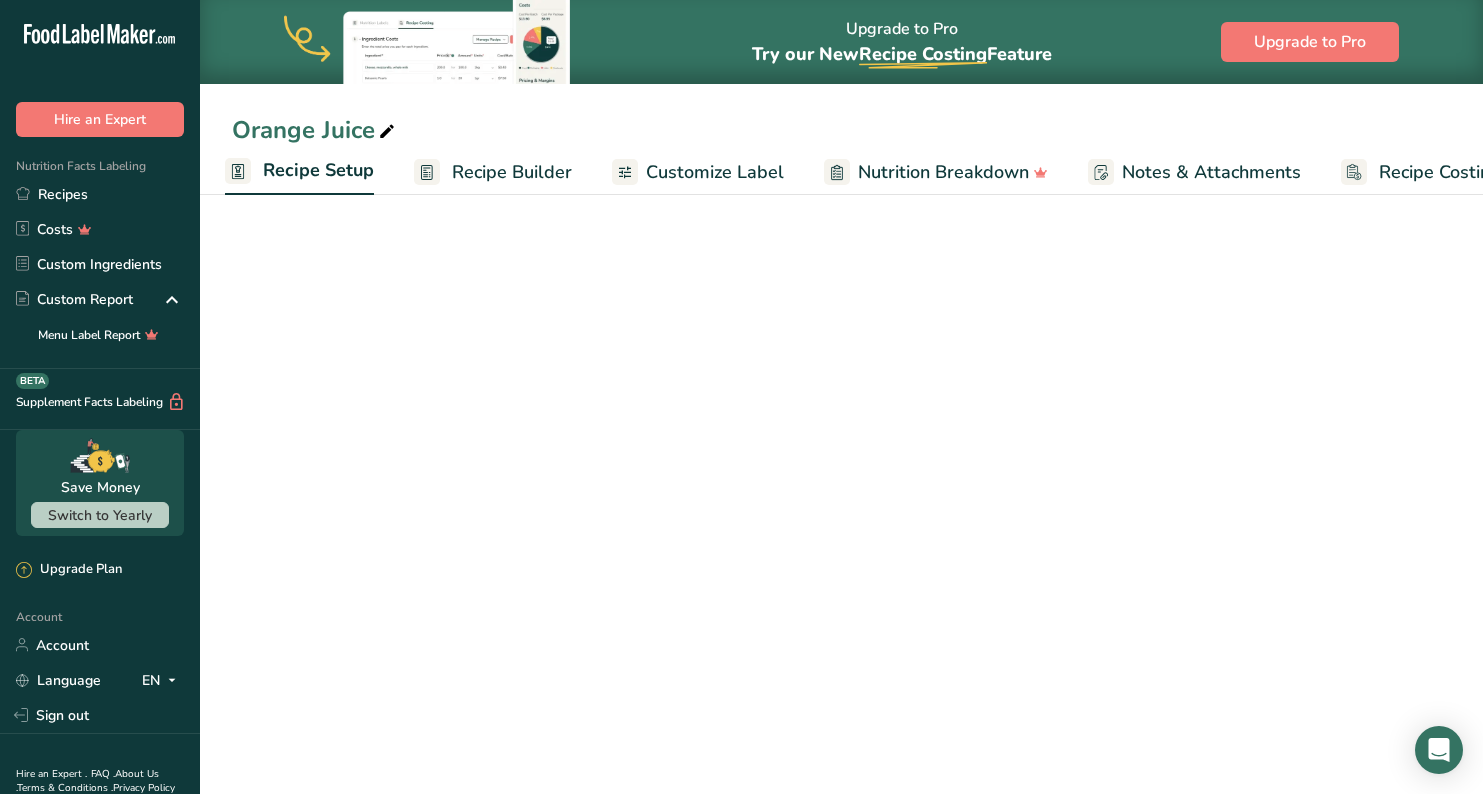 select on "22" 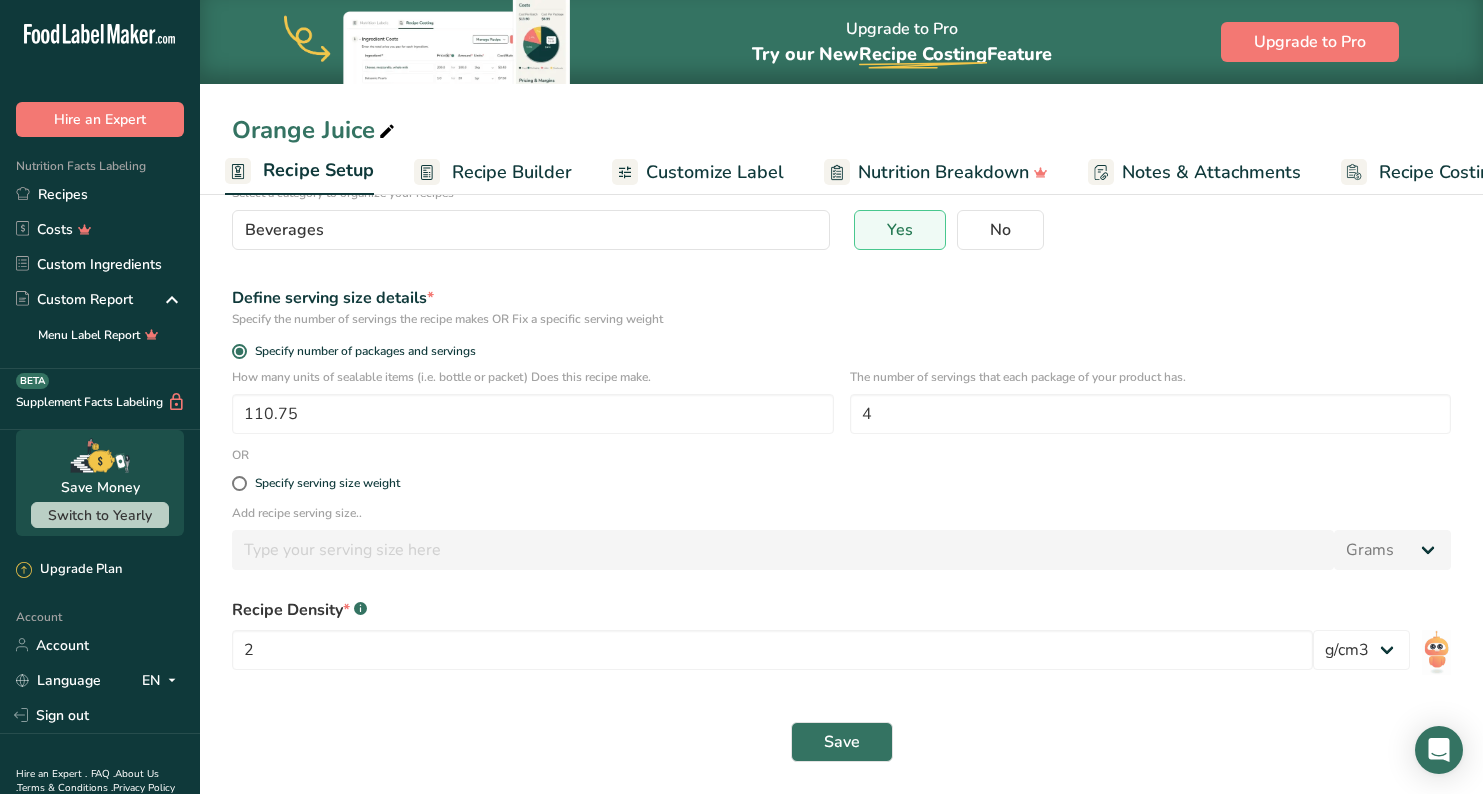 scroll, scrollTop: 188, scrollLeft: 0, axis: vertical 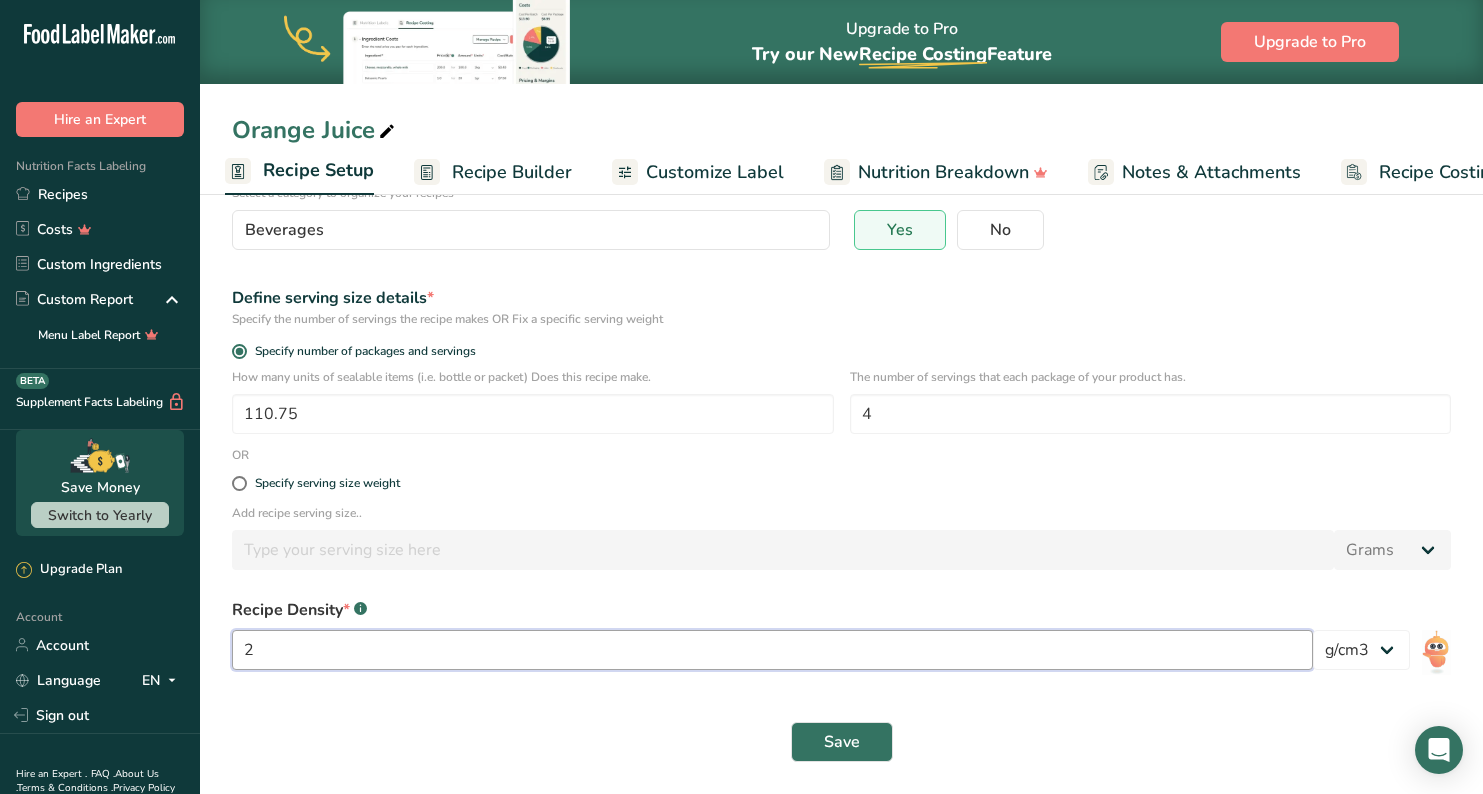 click on "2" at bounding box center (772, 650) 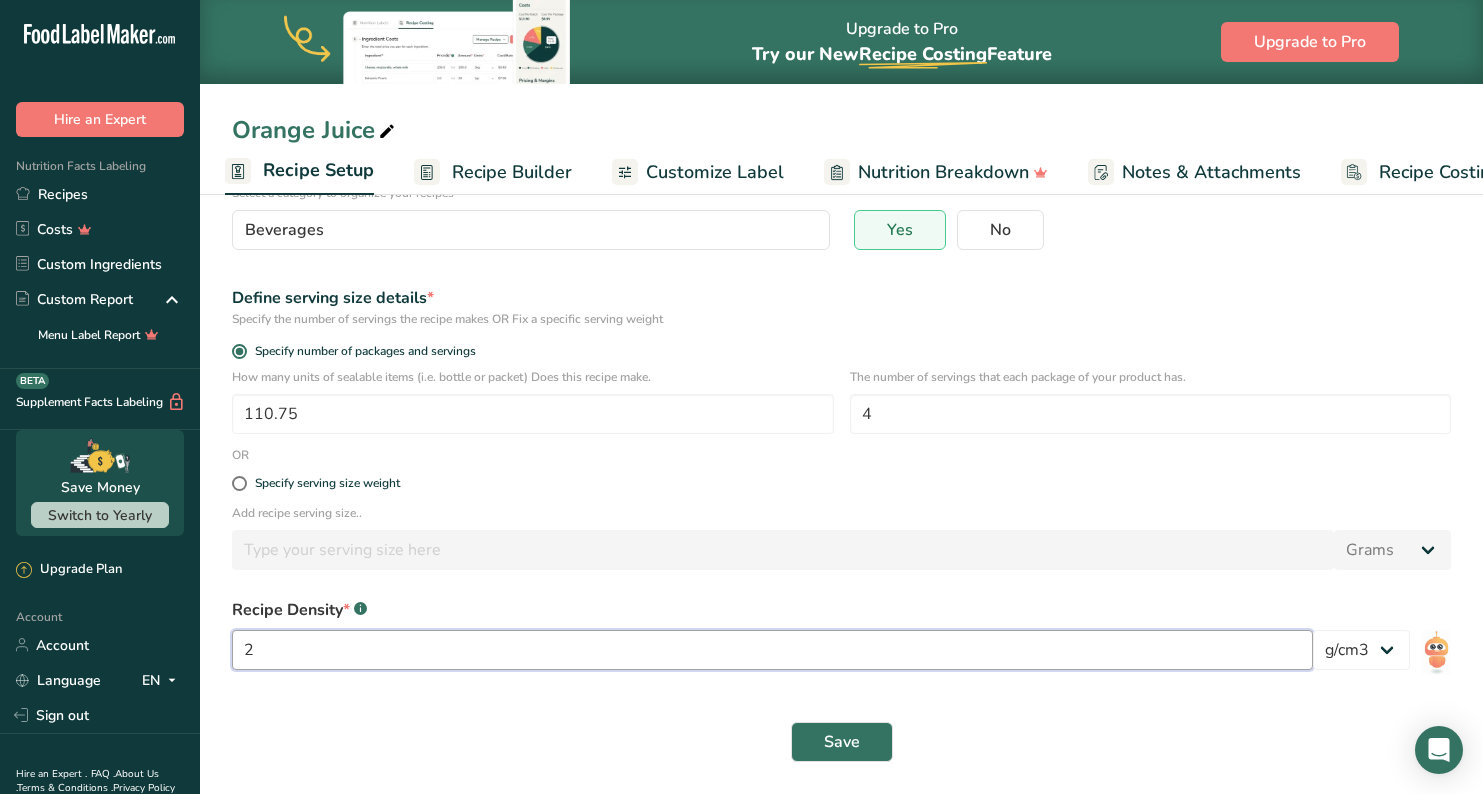 click on "2" at bounding box center [772, 650] 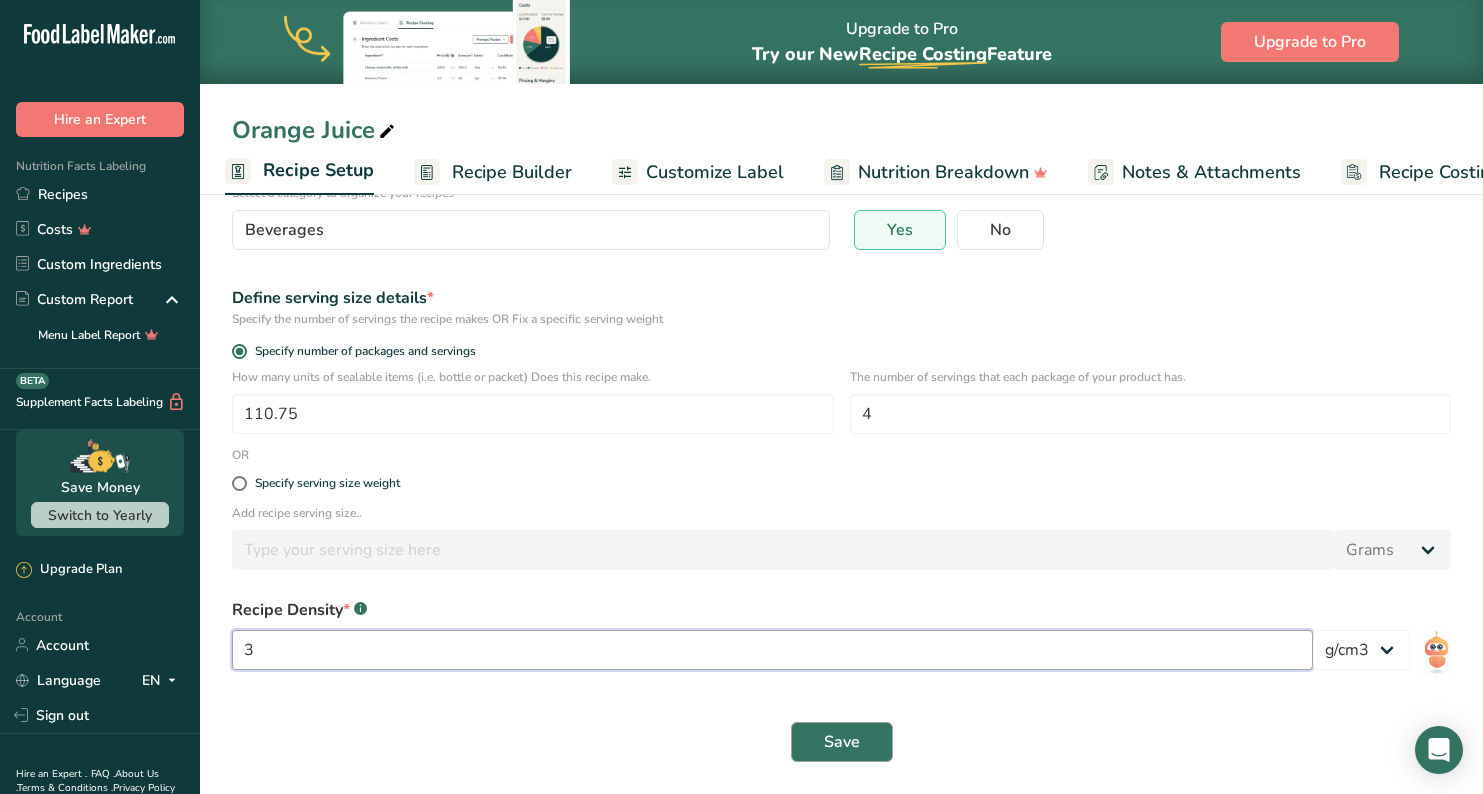 type on "3" 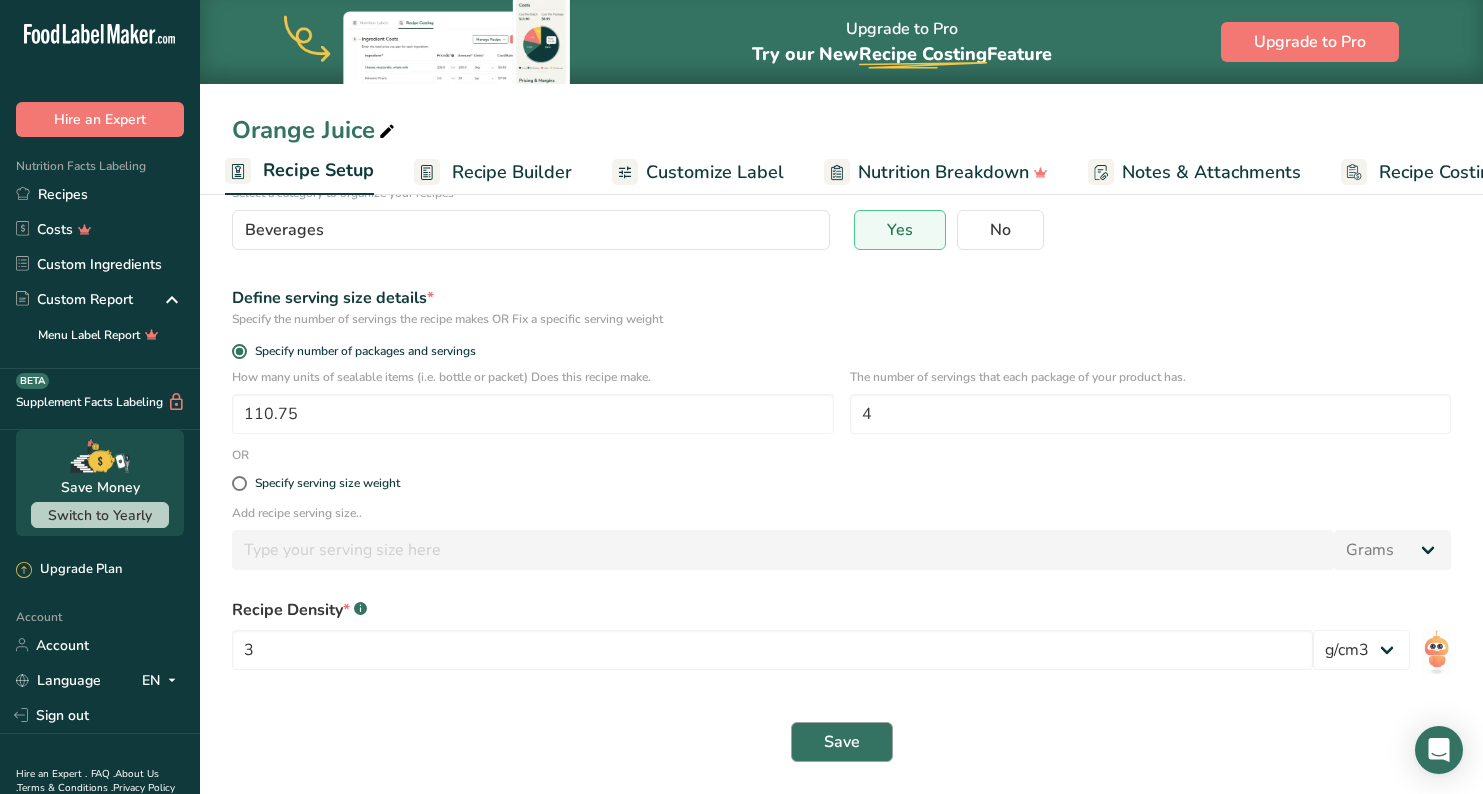 click on "Save" at bounding box center [842, 742] 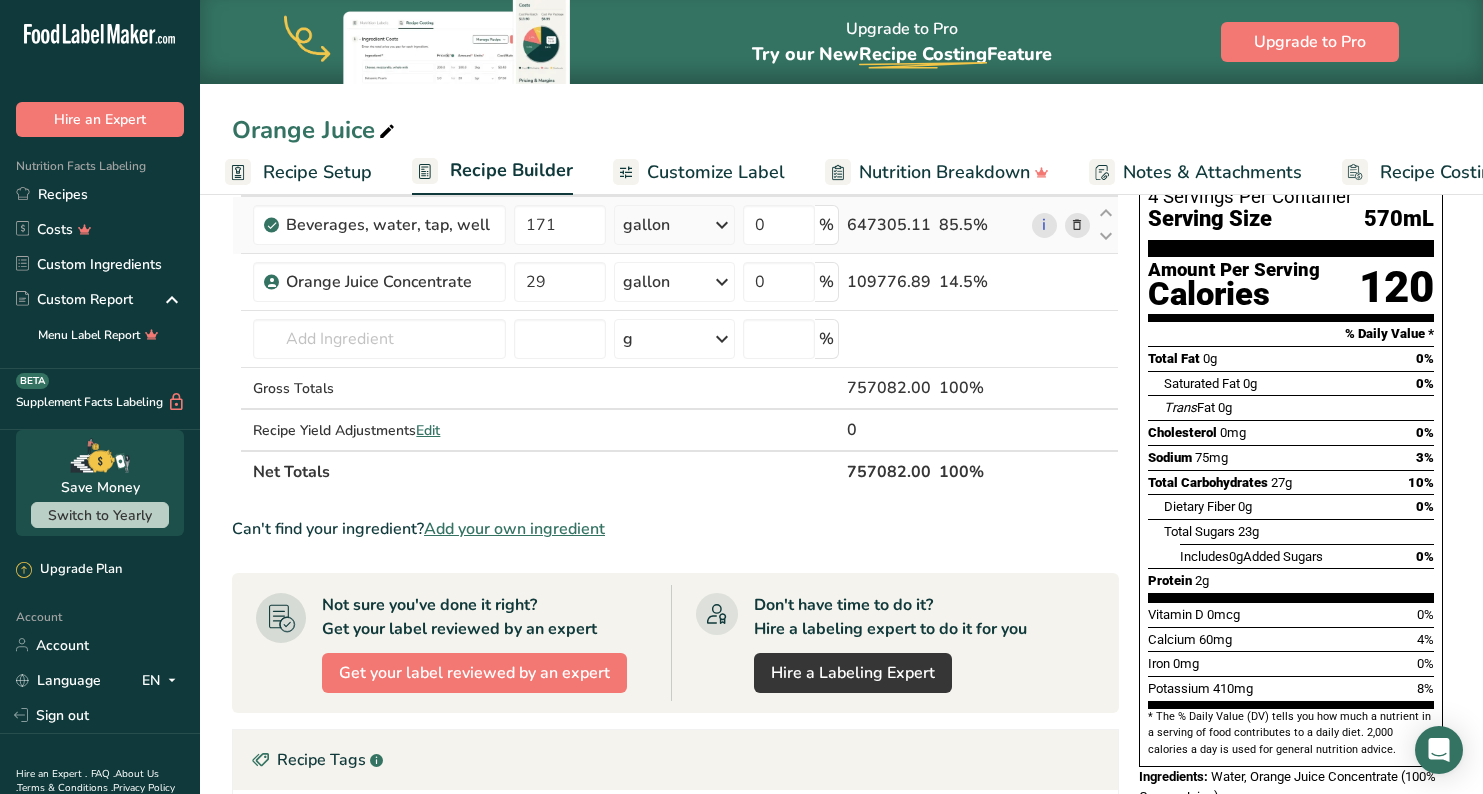 scroll, scrollTop: 147, scrollLeft: 0, axis: vertical 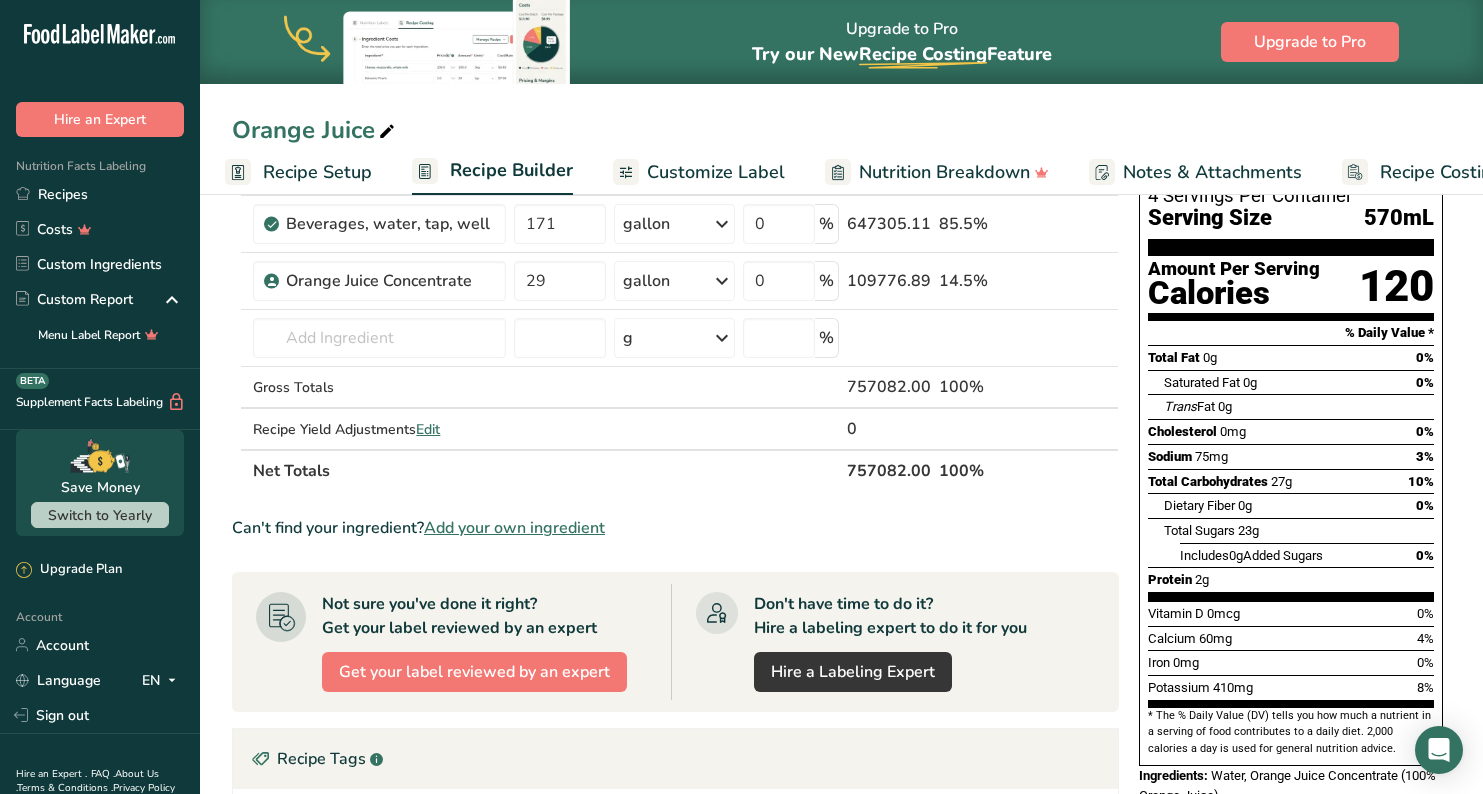 click on "Recipe Setup" at bounding box center [317, 172] 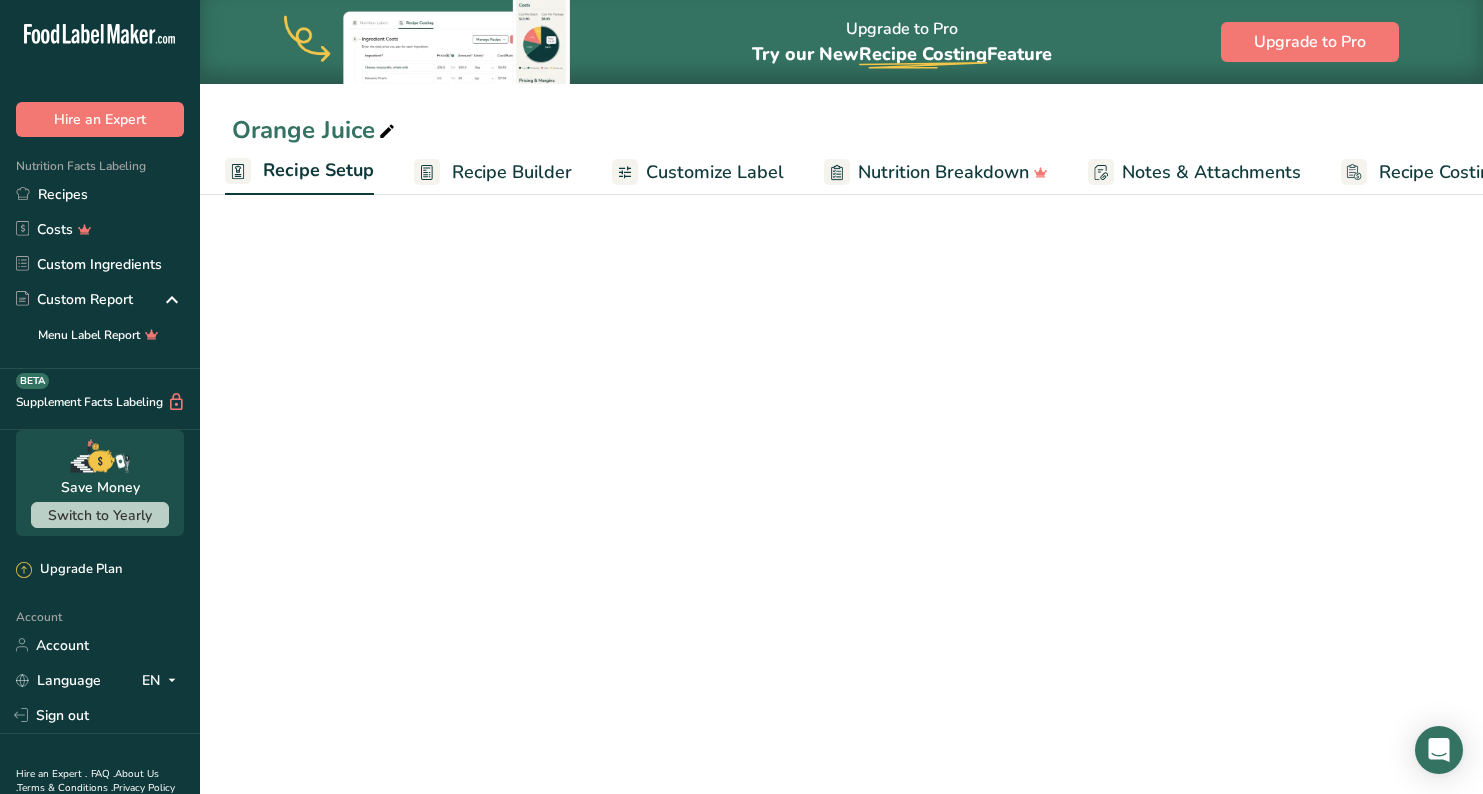 select on "22" 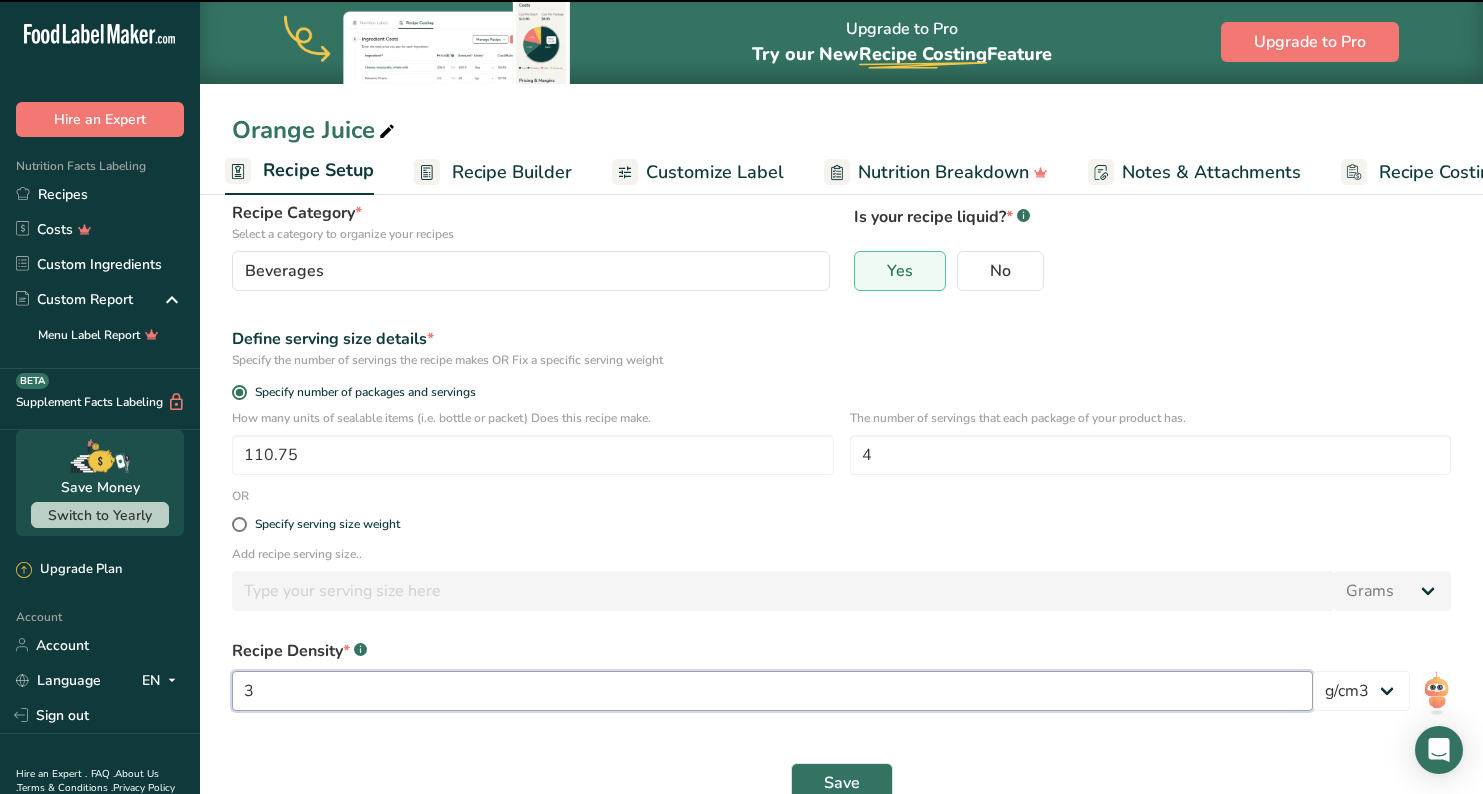 click on "3" at bounding box center [772, 691] 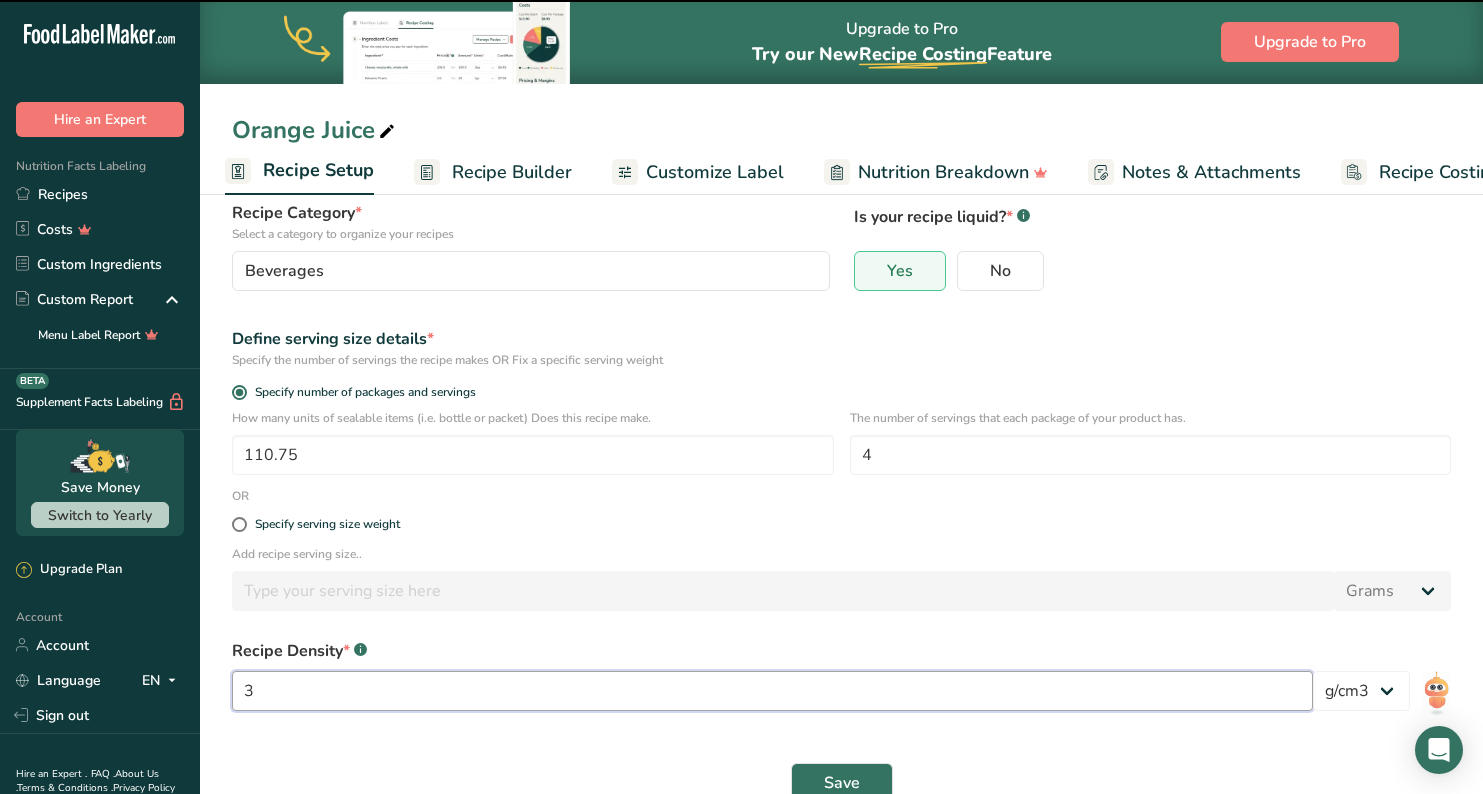 click on "3" at bounding box center [772, 691] 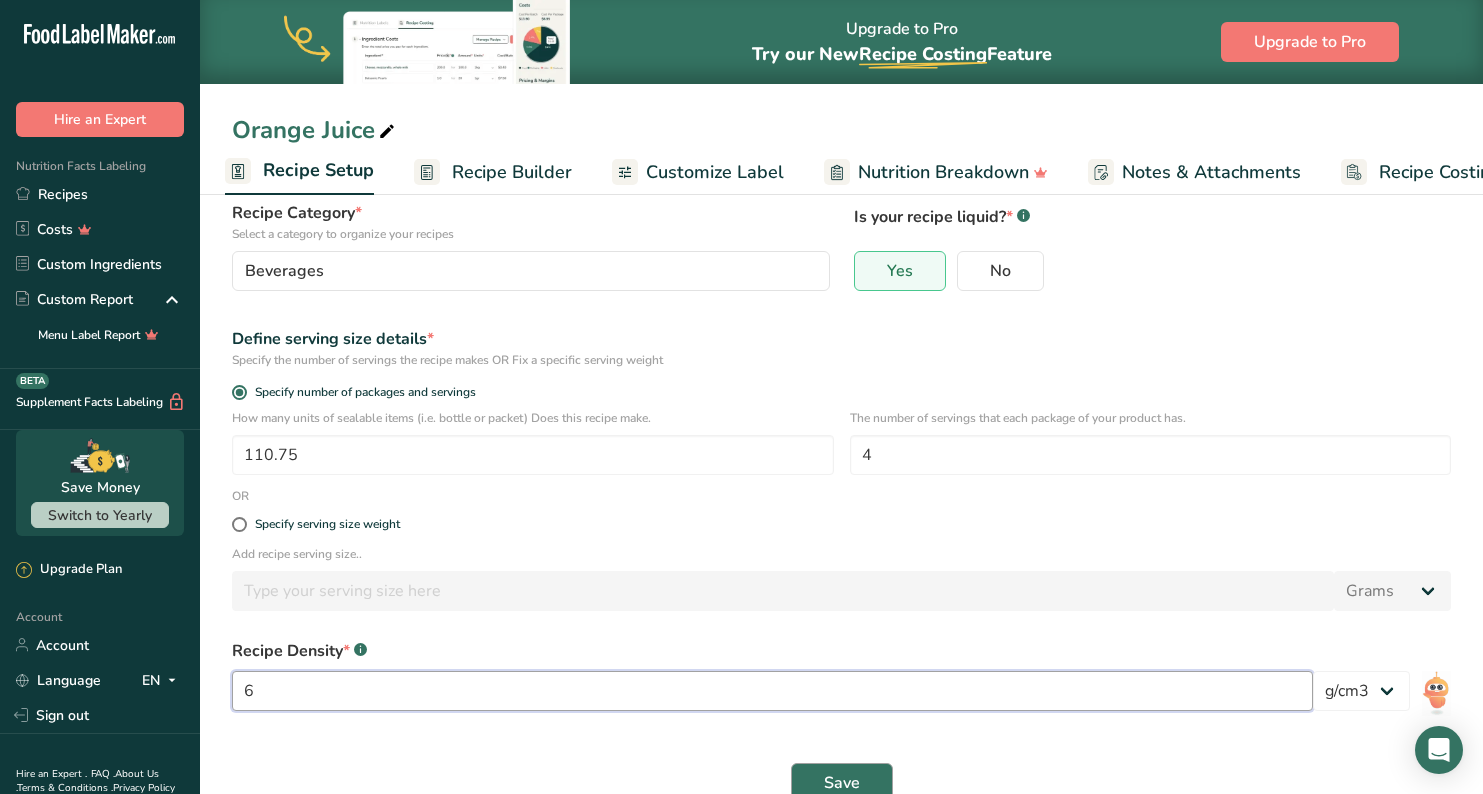 type on "6" 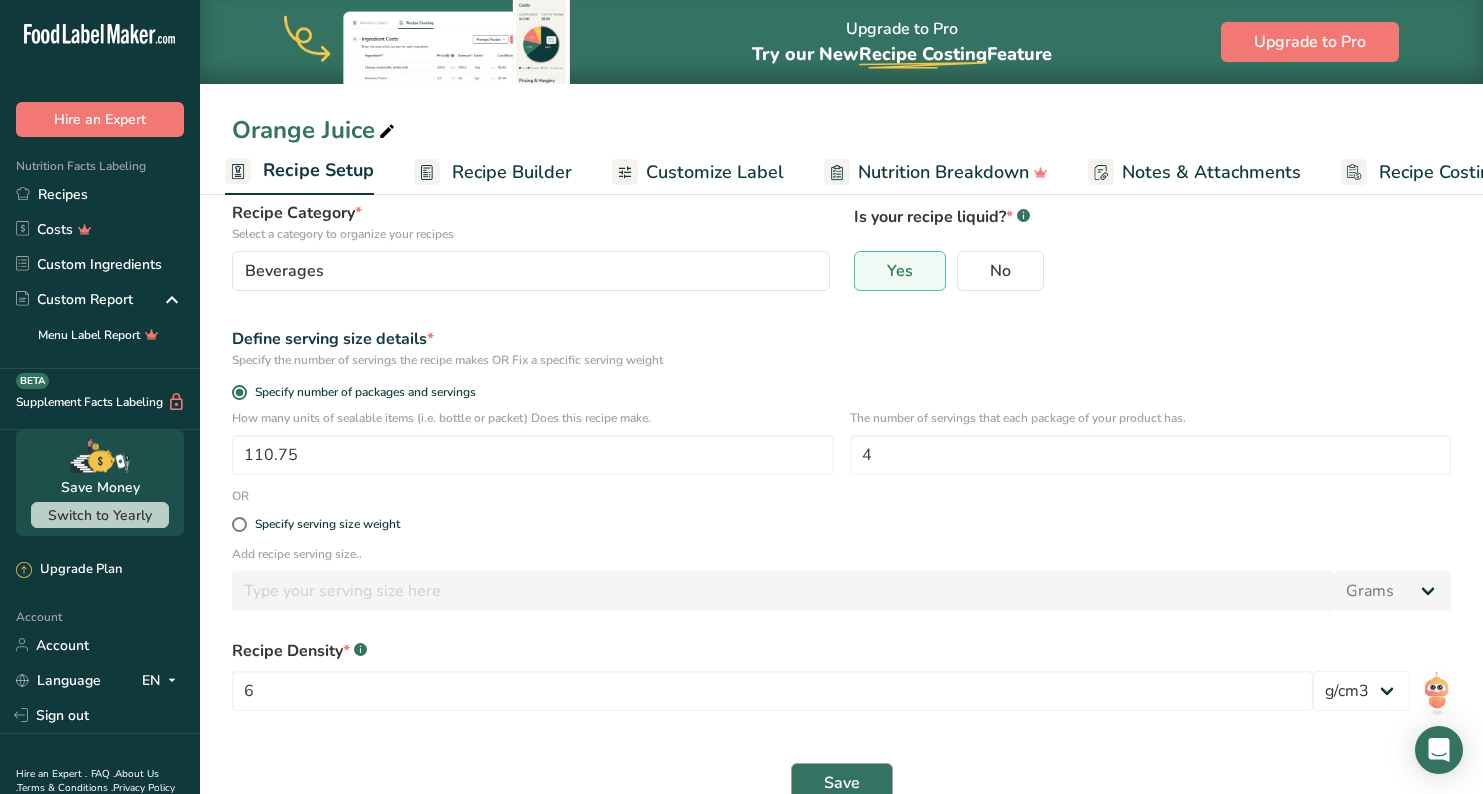 click on "Save" at bounding box center [842, 783] 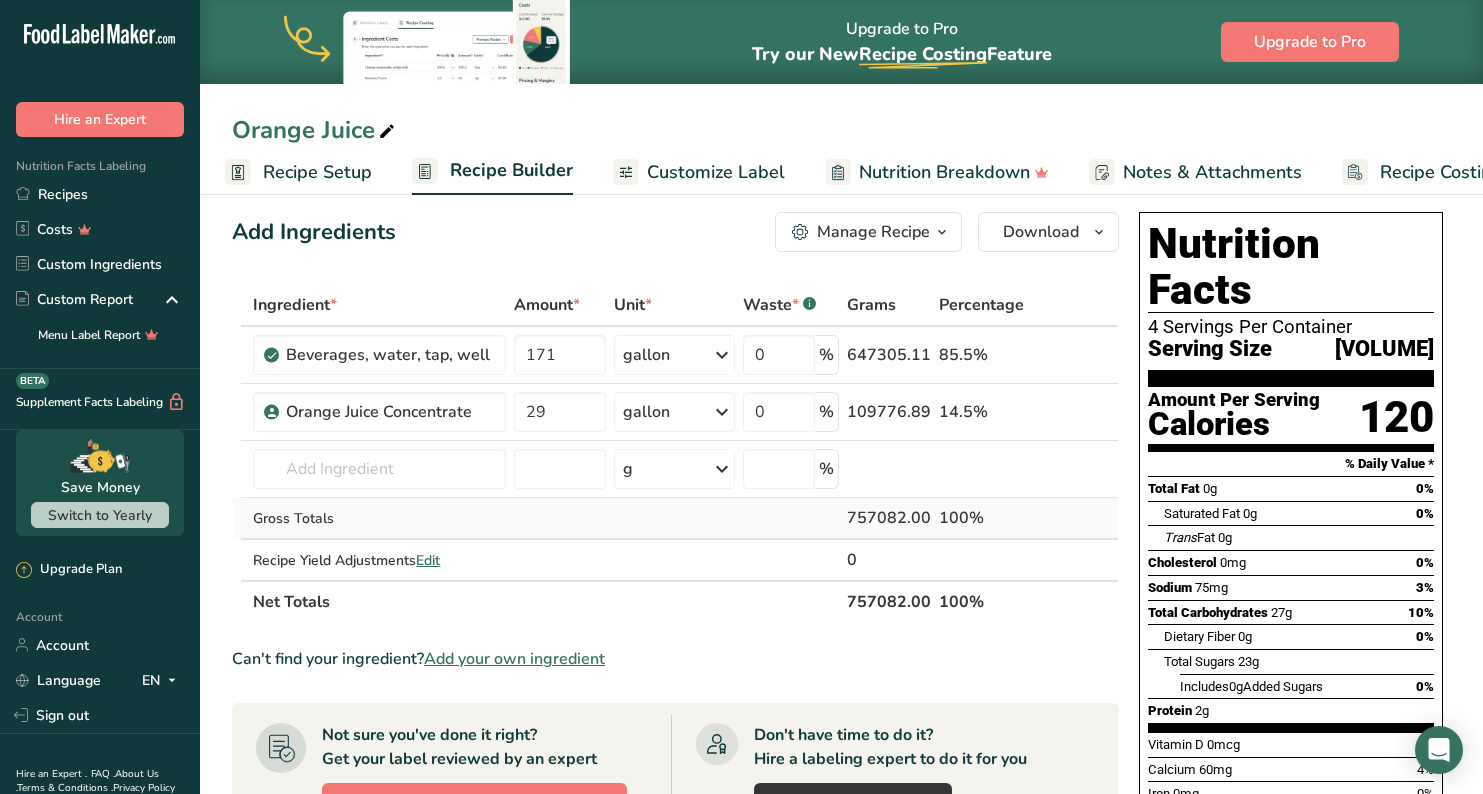 scroll, scrollTop: 16, scrollLeft: 0, axis: vertical 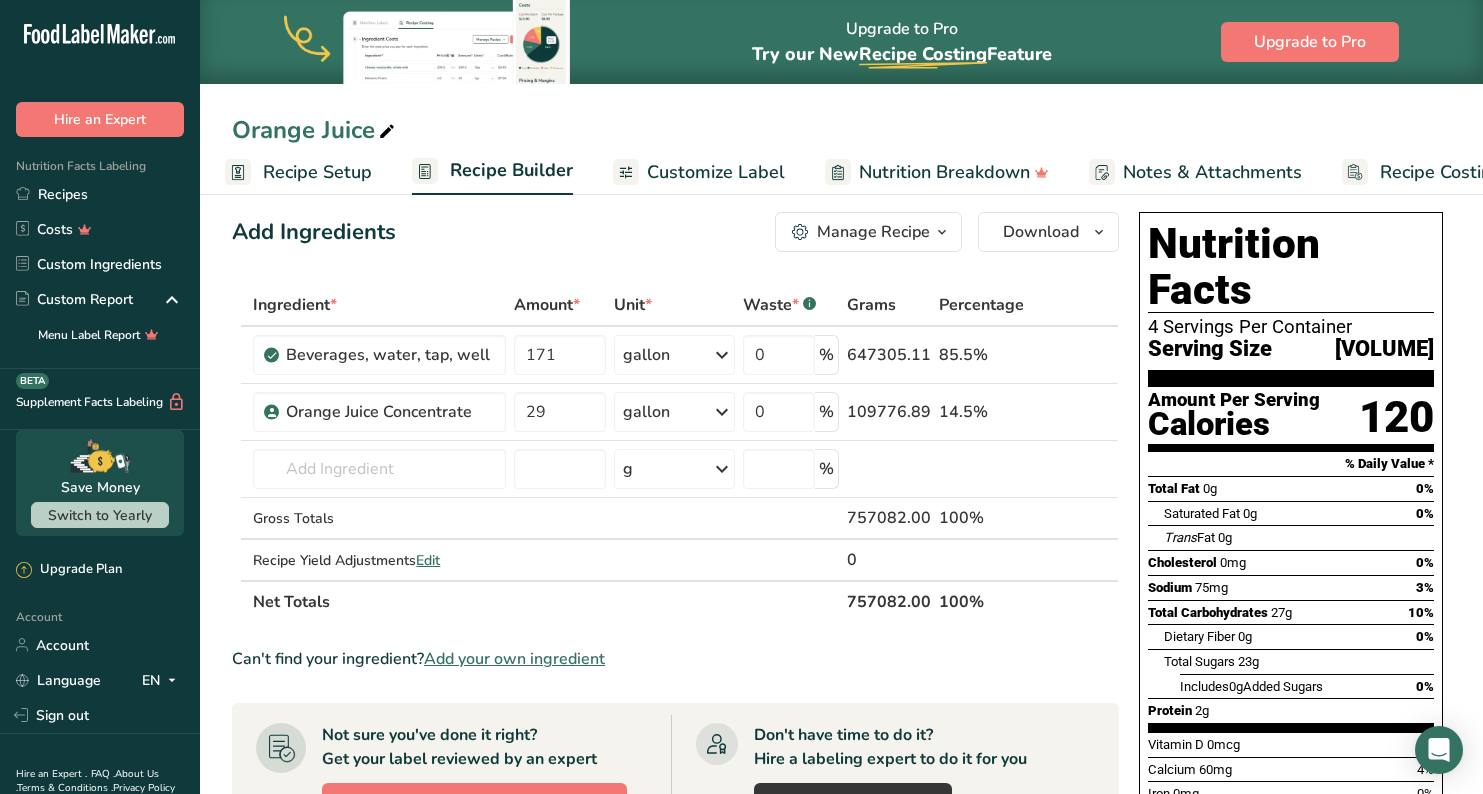 click on "Recipe Setup" at bounding box center (317, 172) 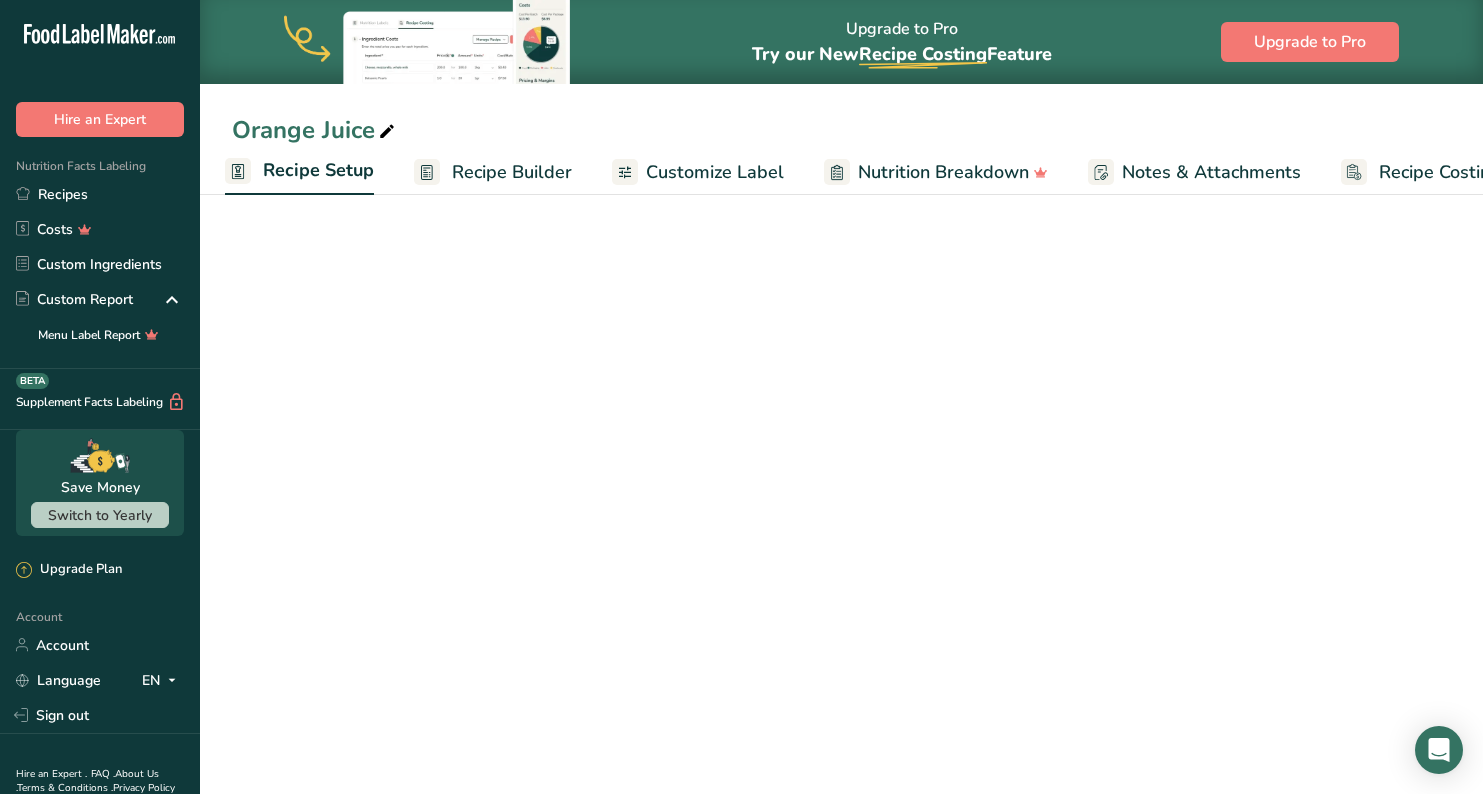 select on "22" 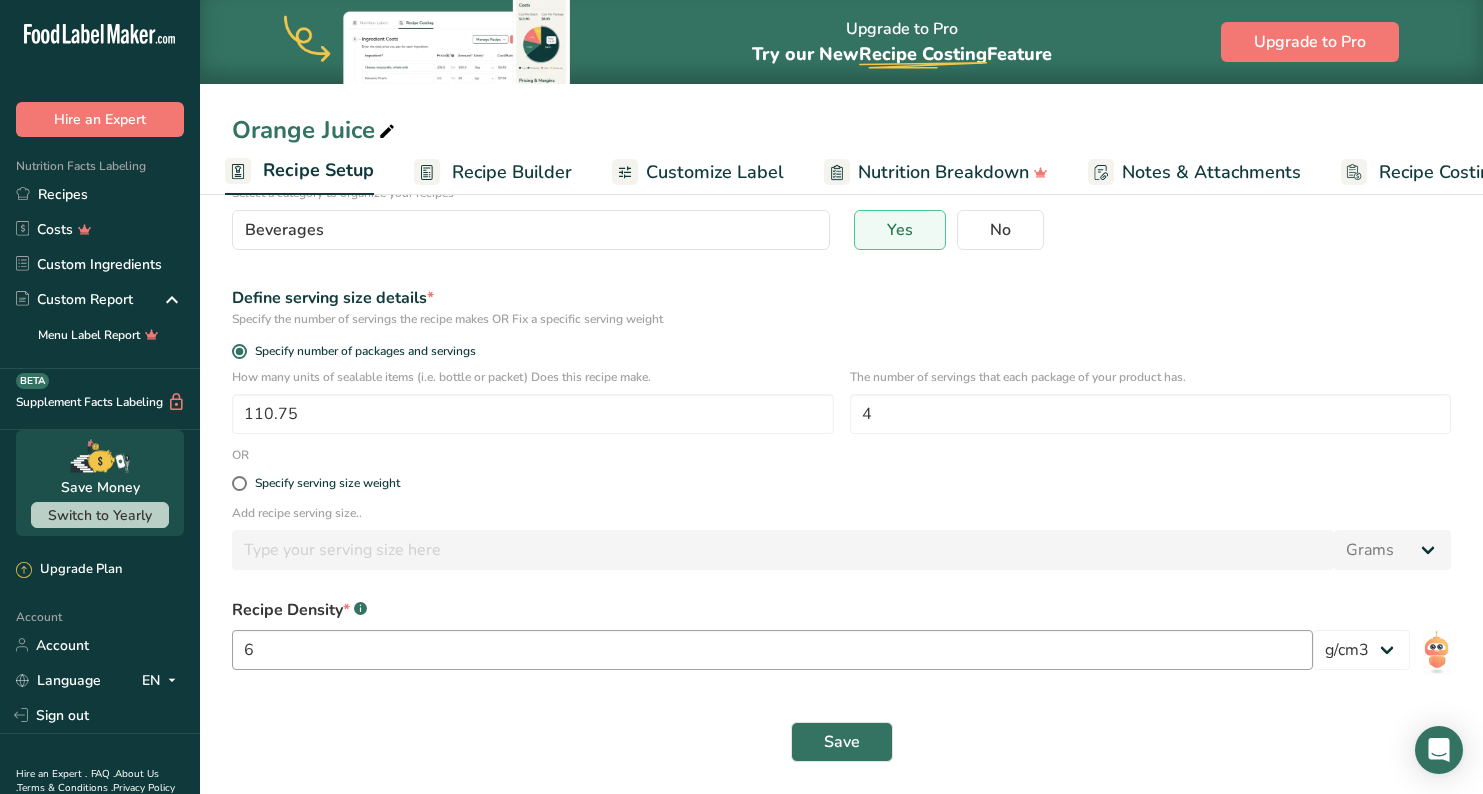 scroll, scrollTop: 188, scrollLeft: 0, axis: vertical 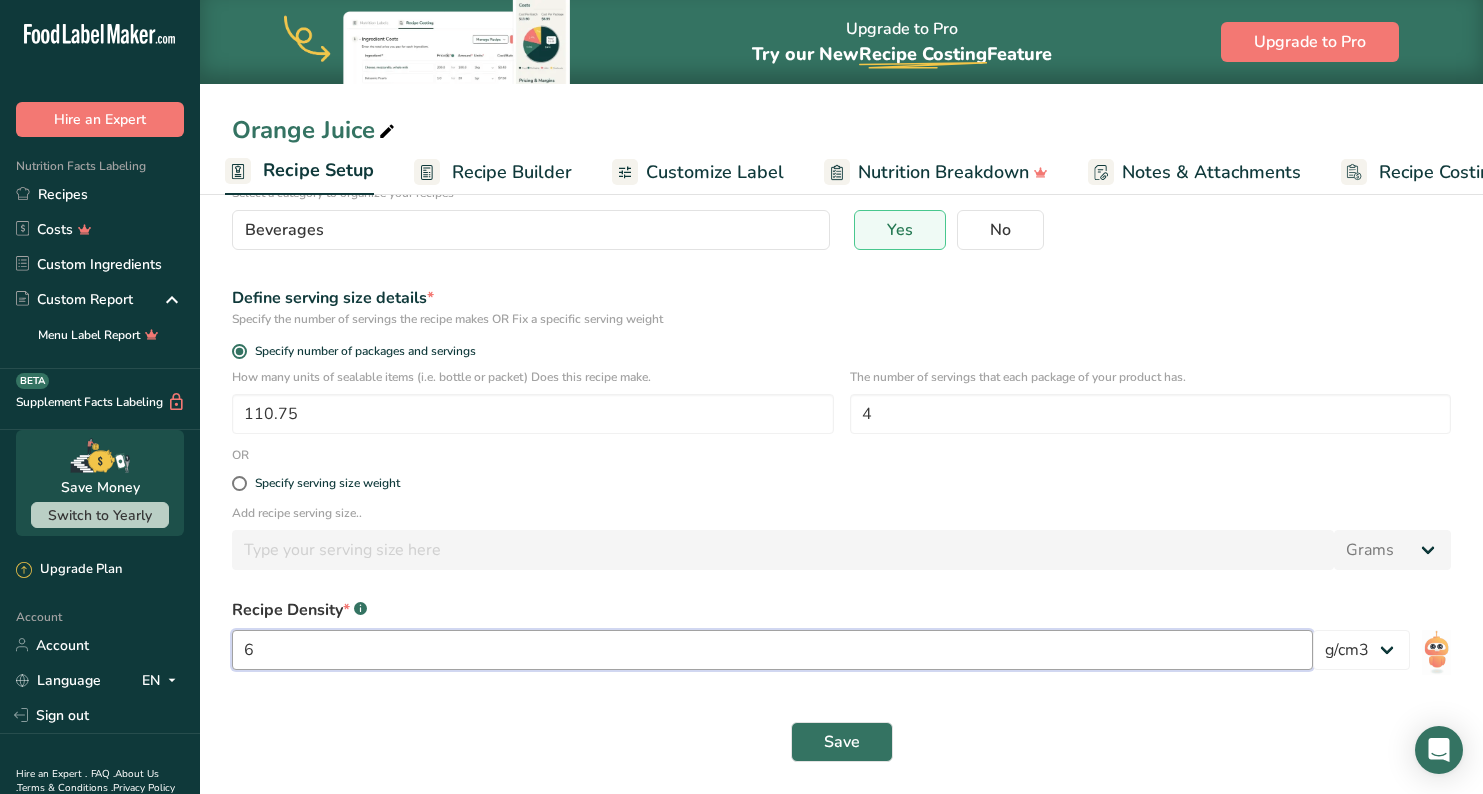 click on "6" at bounding box center (772, 650) 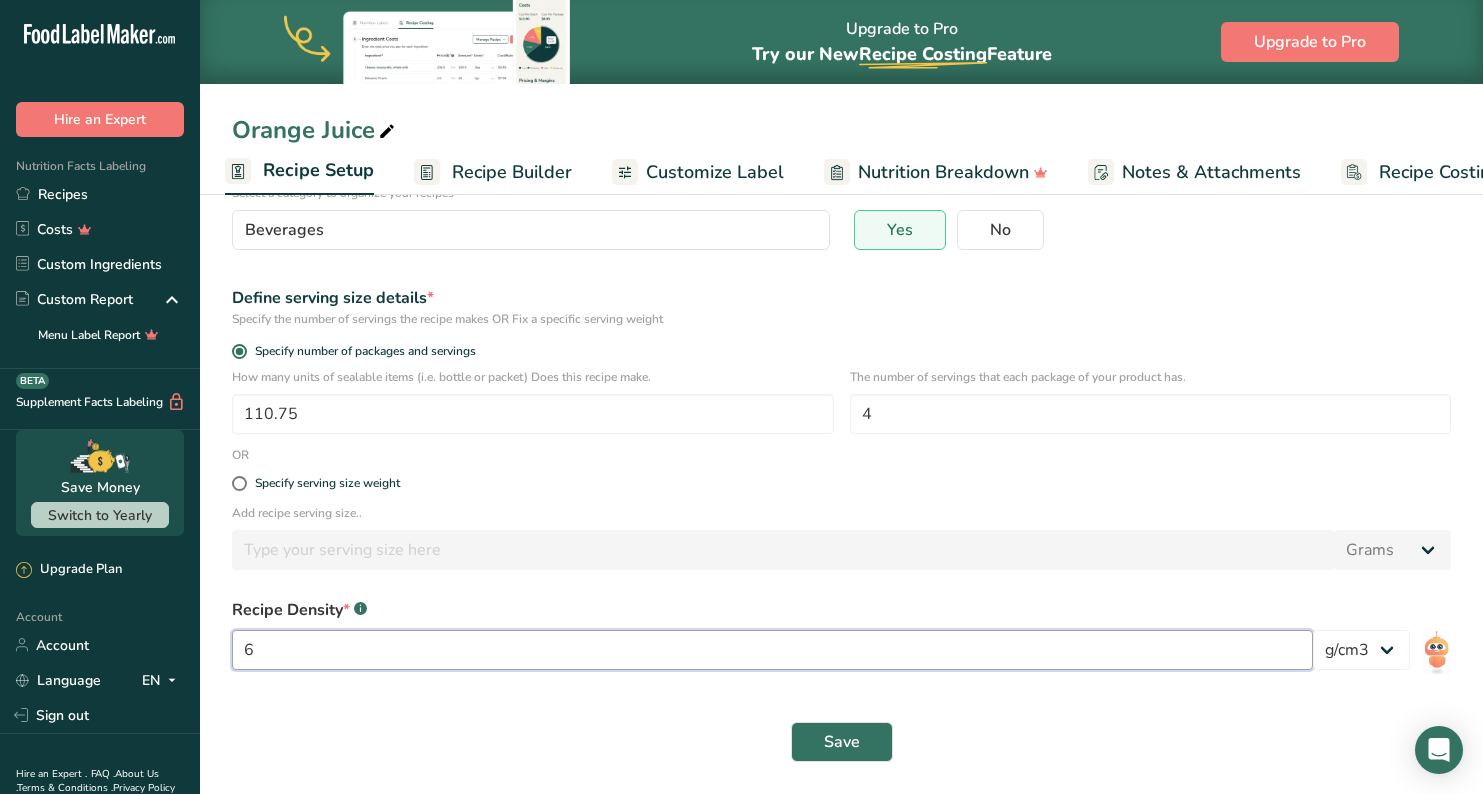 click on "6" at bounding box center [772, 650] 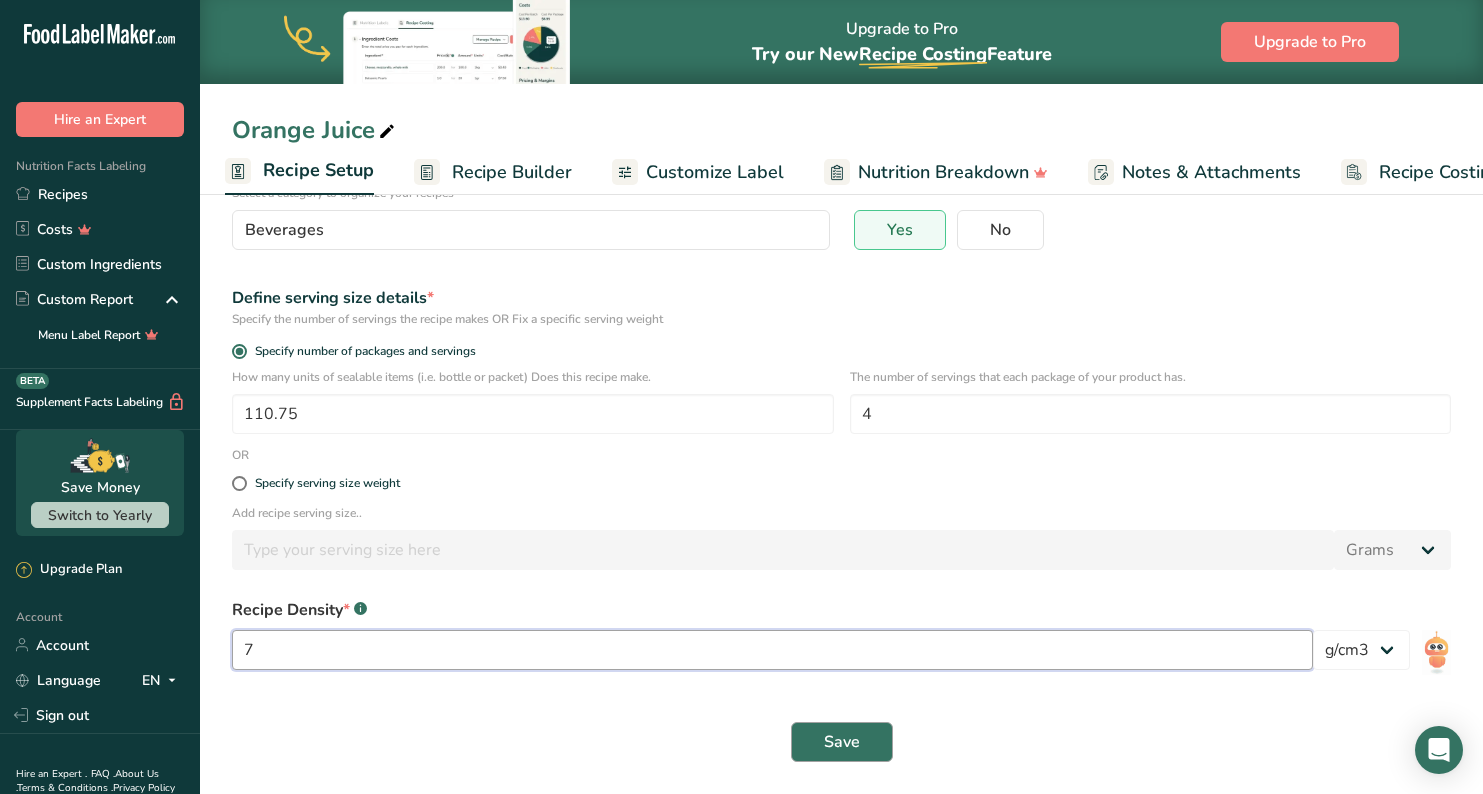 type on "7" 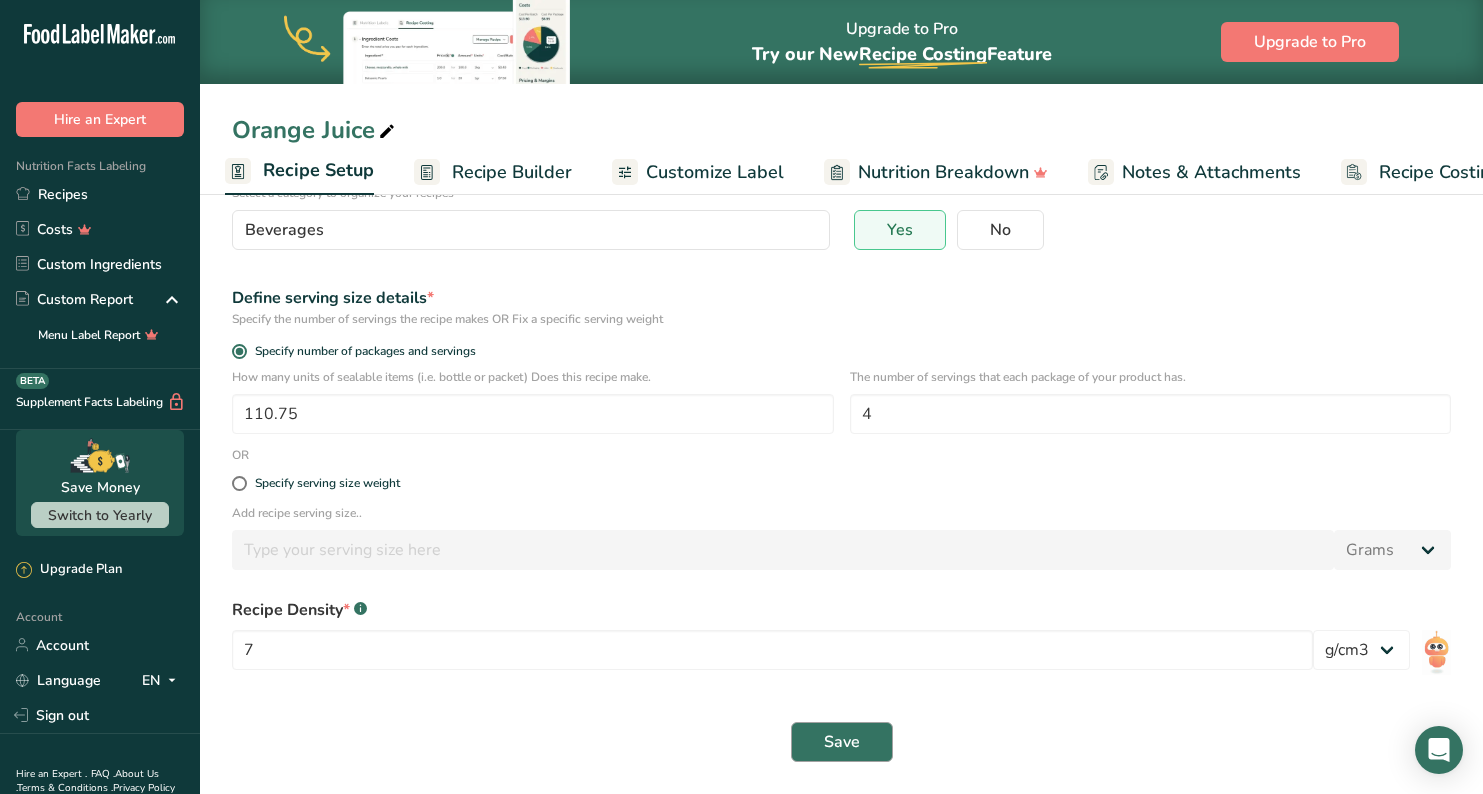 click on "Save" at bounding box center [842, 742] 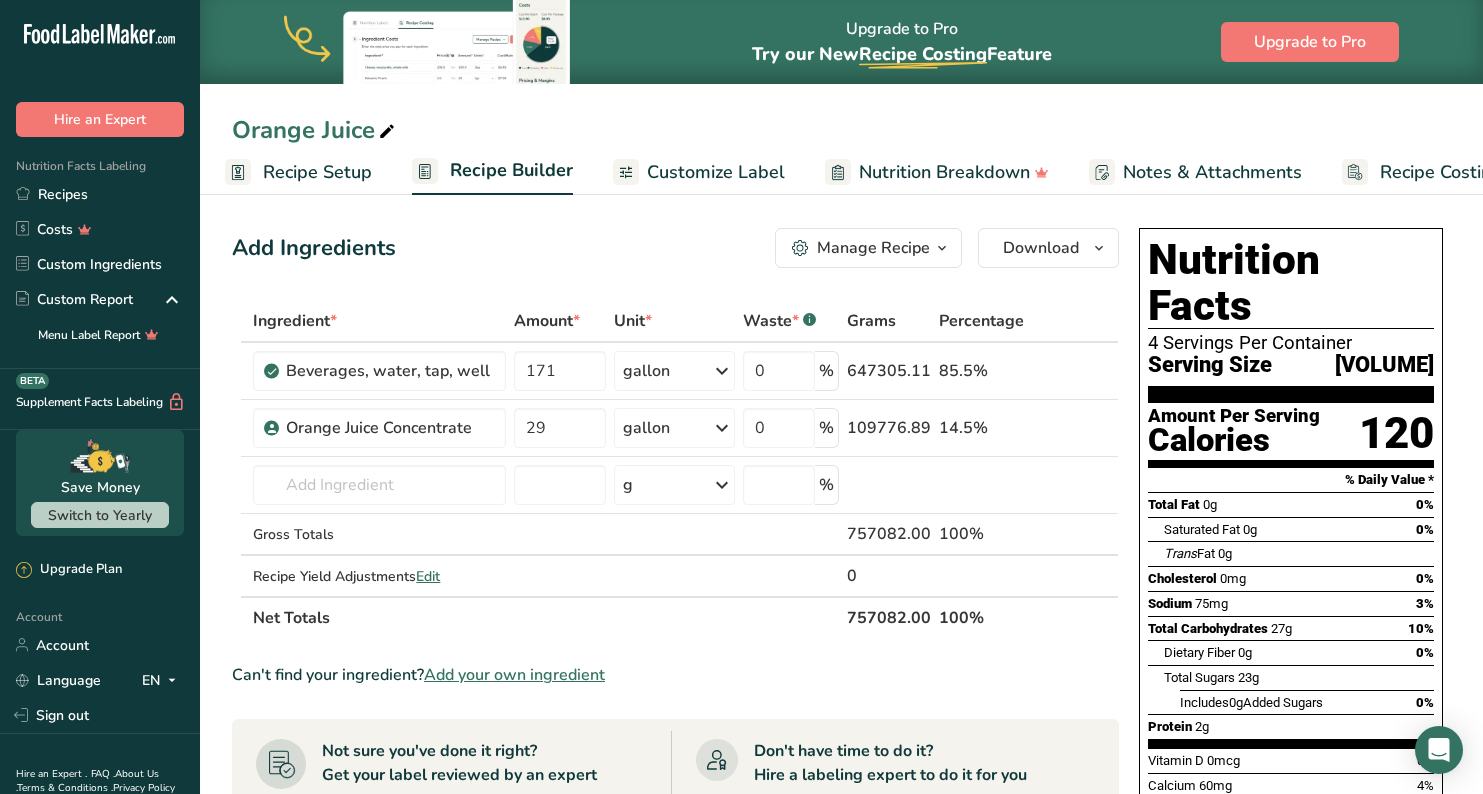 scroll, scrollTop: 0, scrollLeft: 0, axis: both 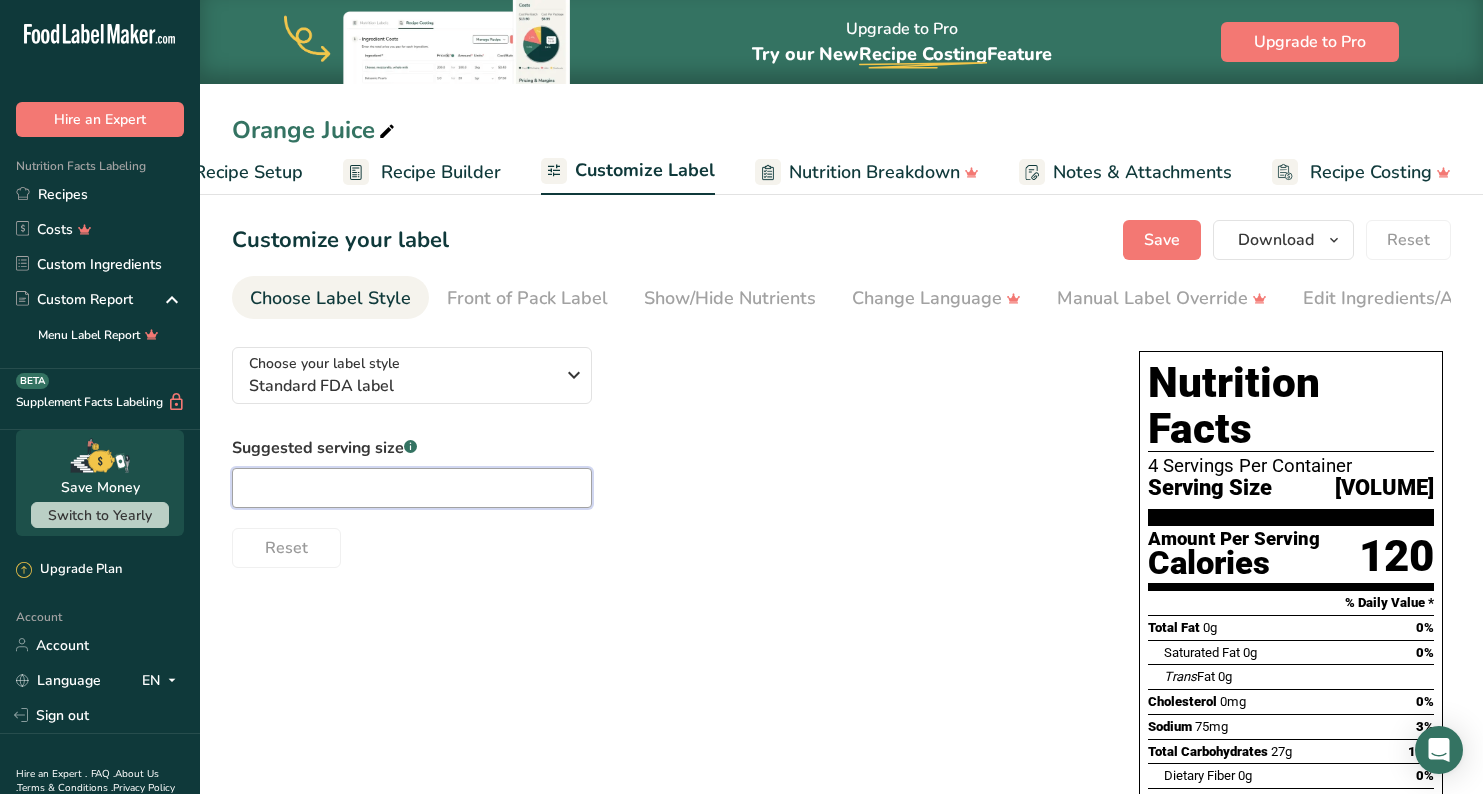 click at bounding box center [412, 488] 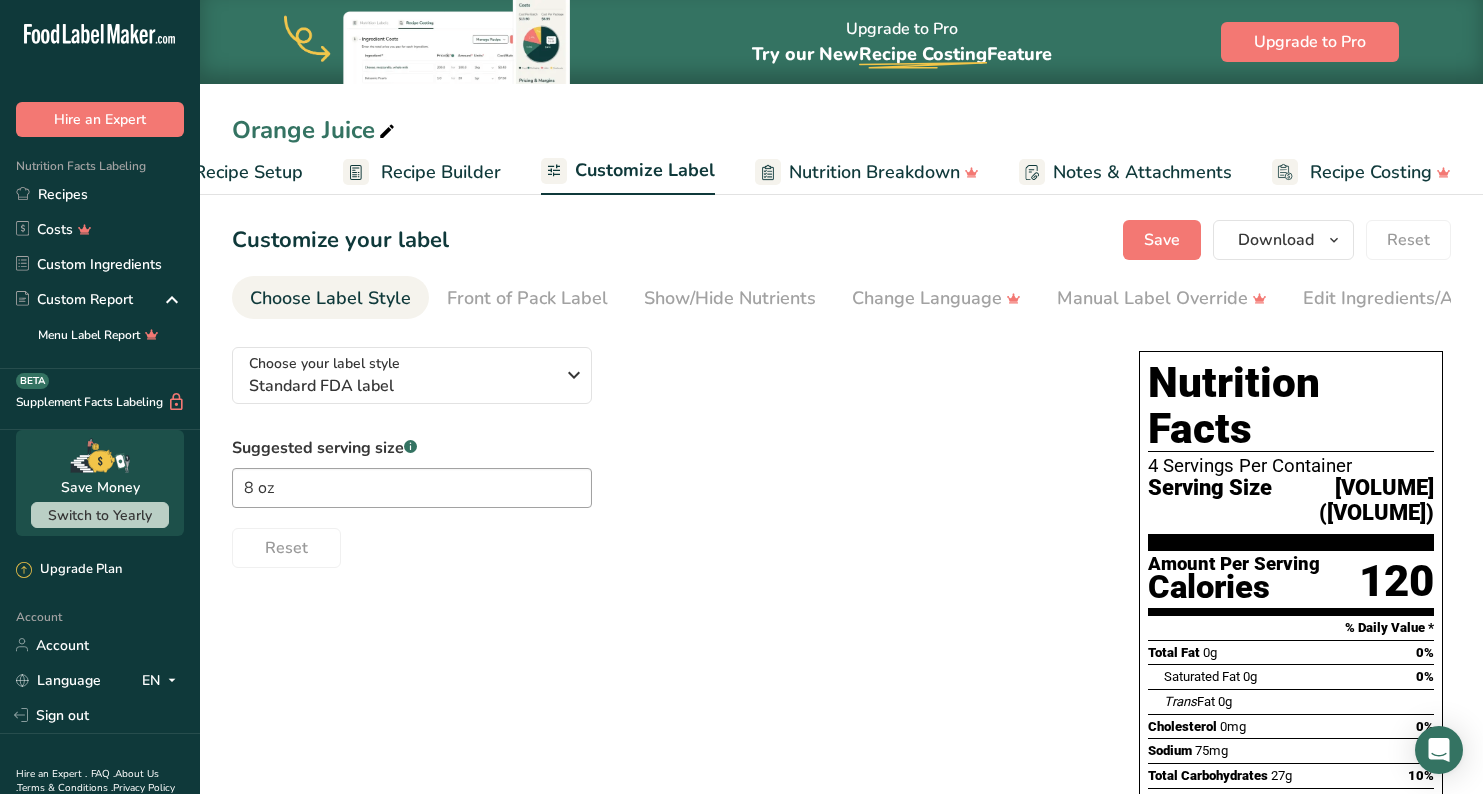 click on "Reset" at bounding box center (665, 544) 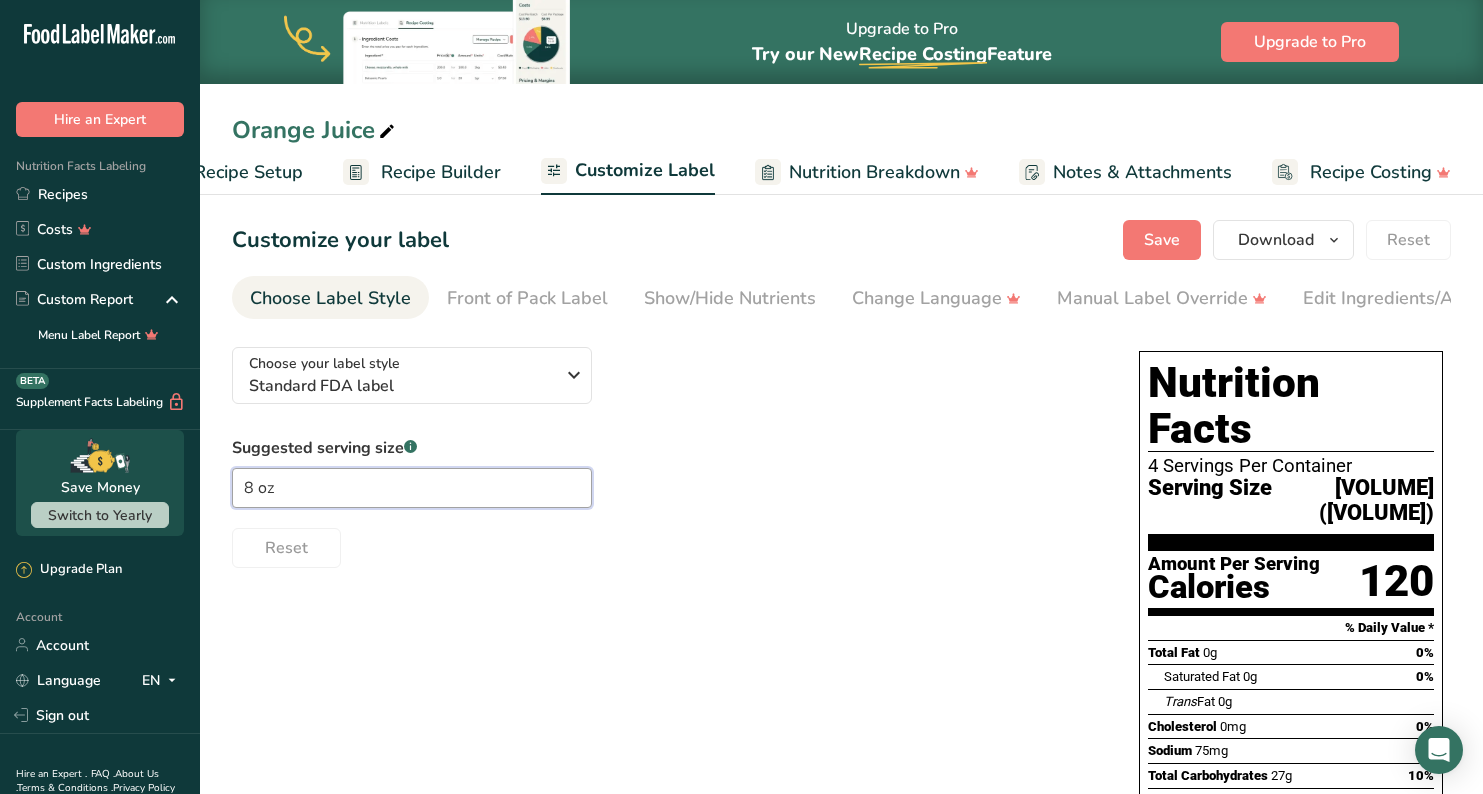 click on "8 oz" at bounding box center [412, 488] 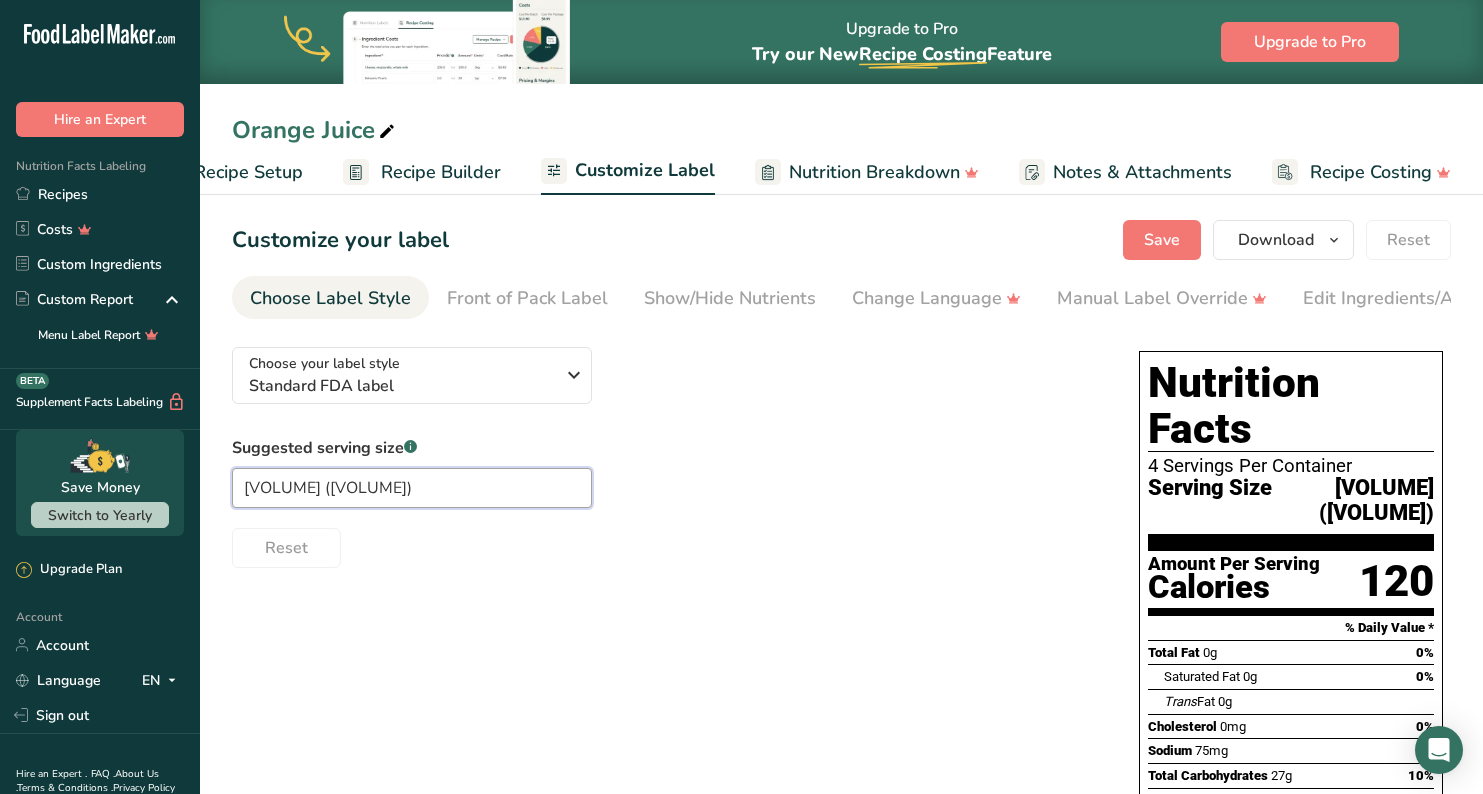 type on "8 fl oz." 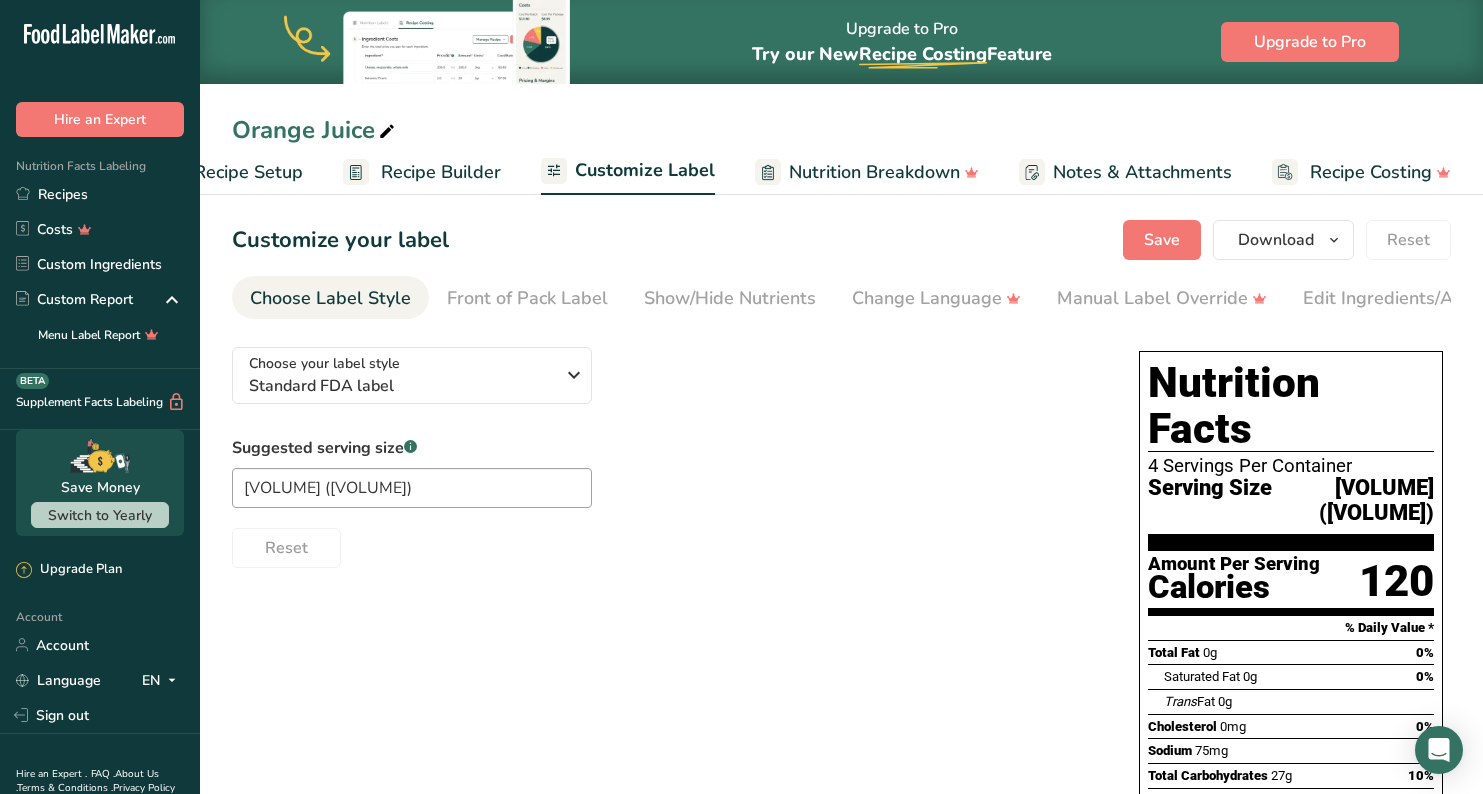 click on "Reset" at bounding box center [665, 544] 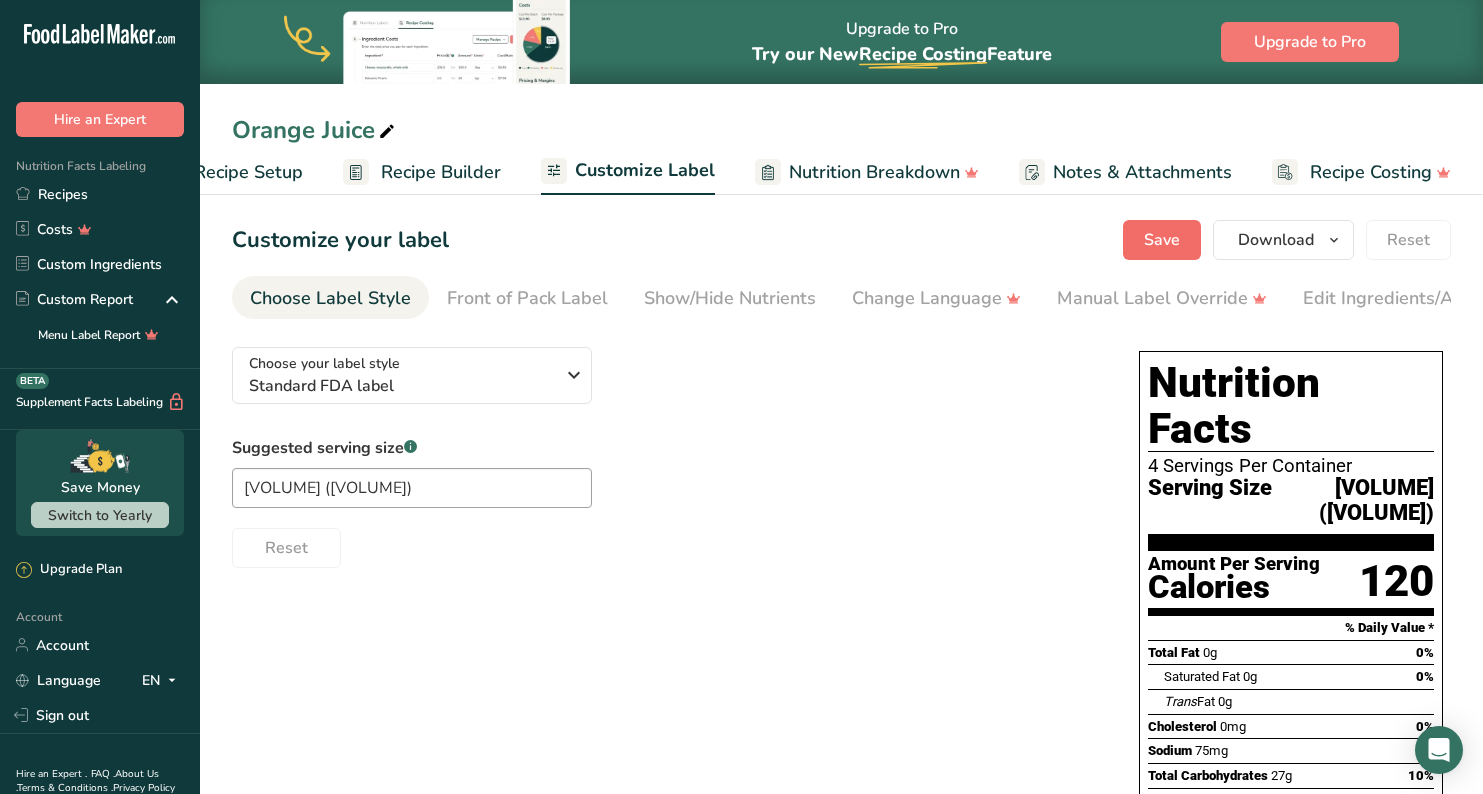 click on "Save" at bounding box center (1162, 240) 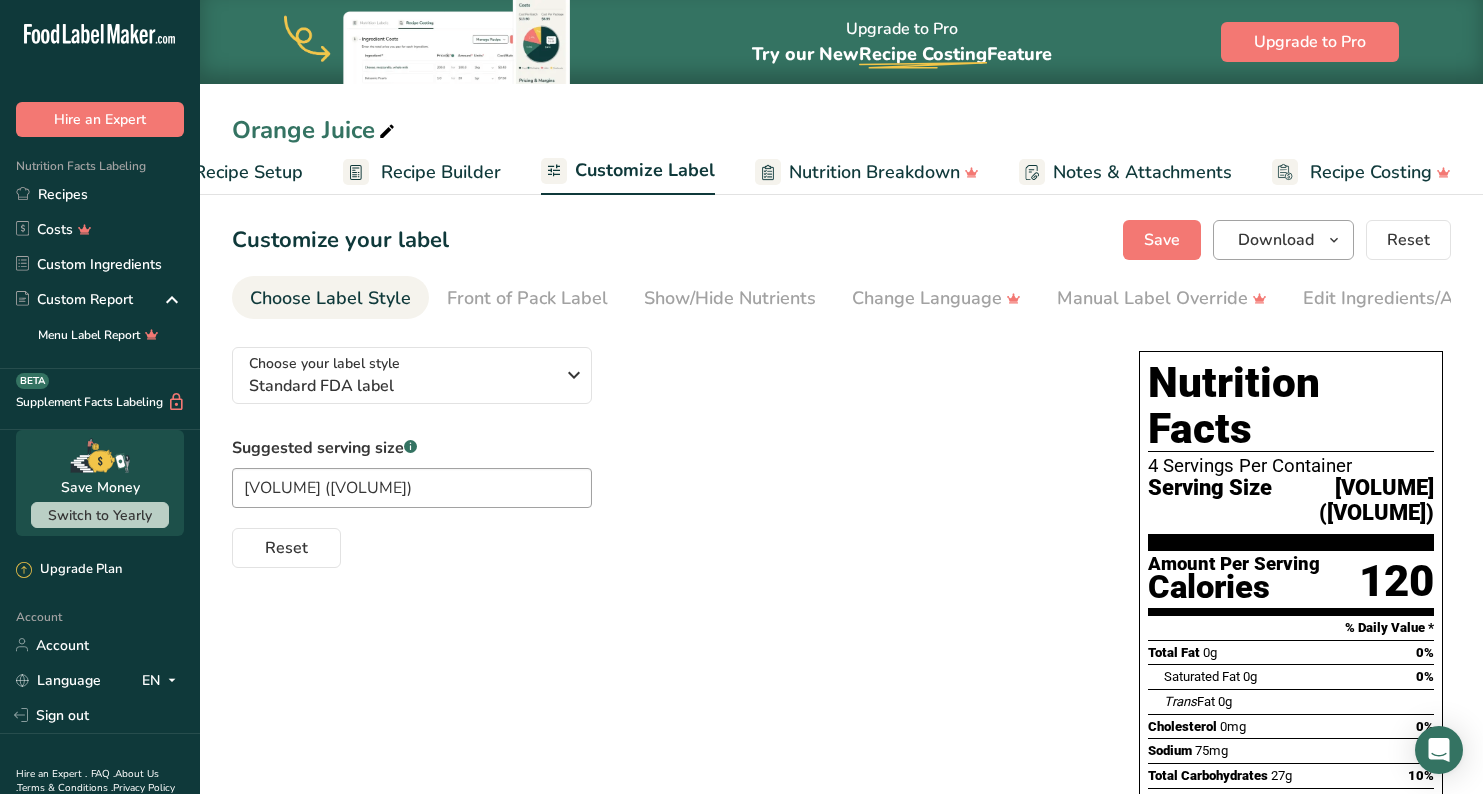 scroll, scrollTop: 0, scrollLeft: 0, axis: both 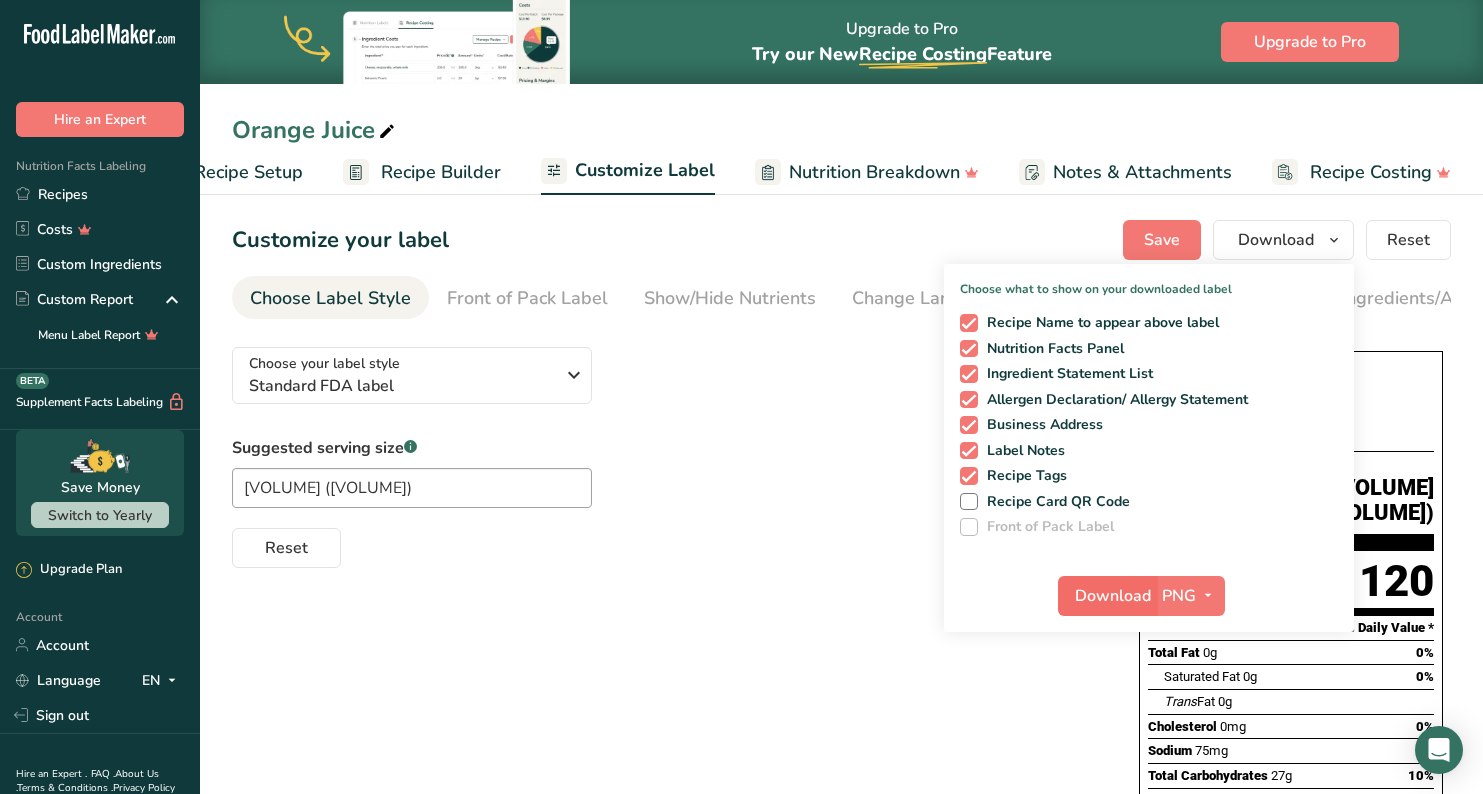 click on "Download" at bounding box center (1113, 596) 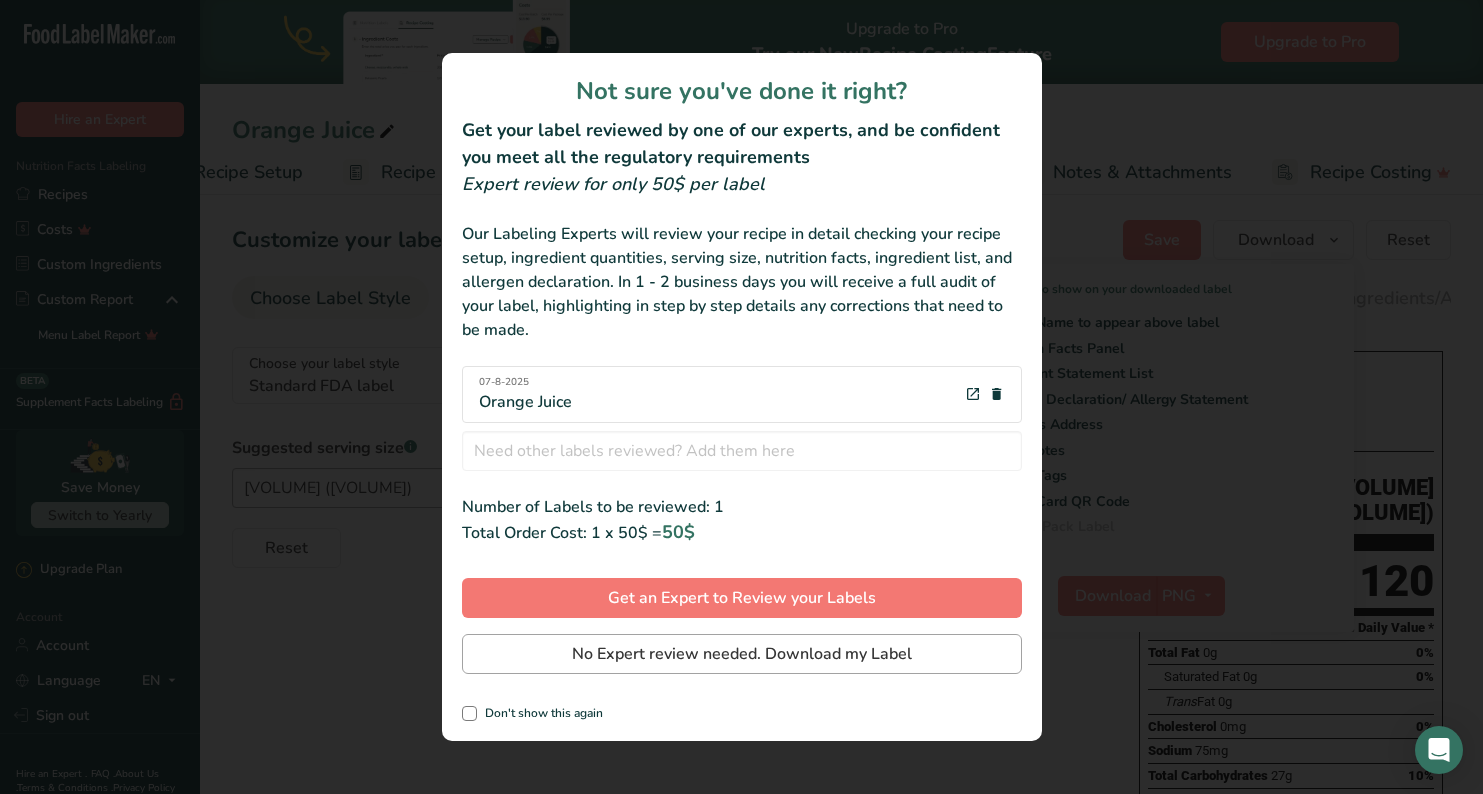 click on "No Expert review needed. Download my Label" at bounding box center (742, 654) 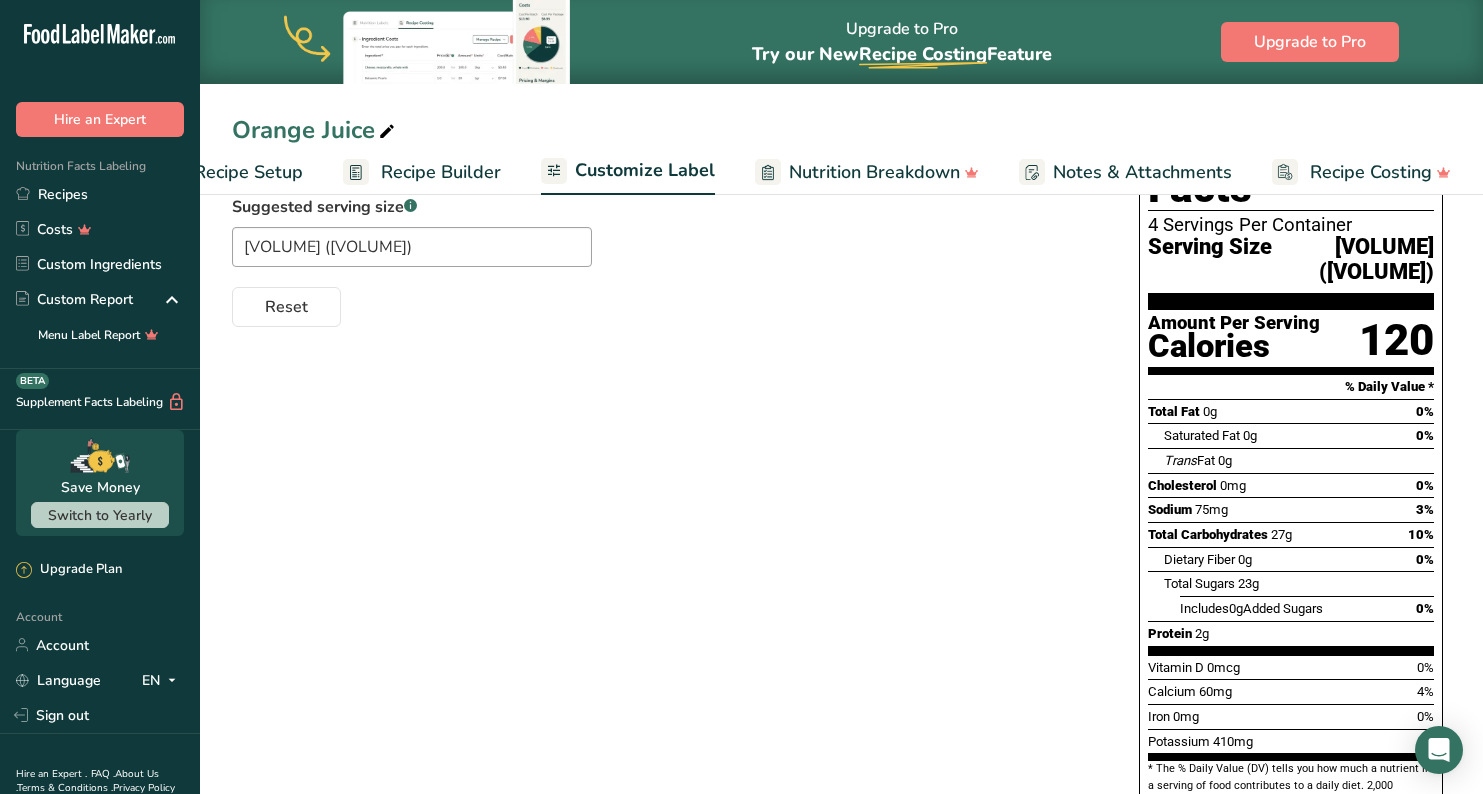 scroll, scrollTop: 264, scrollLeft: 0, axis: vertical 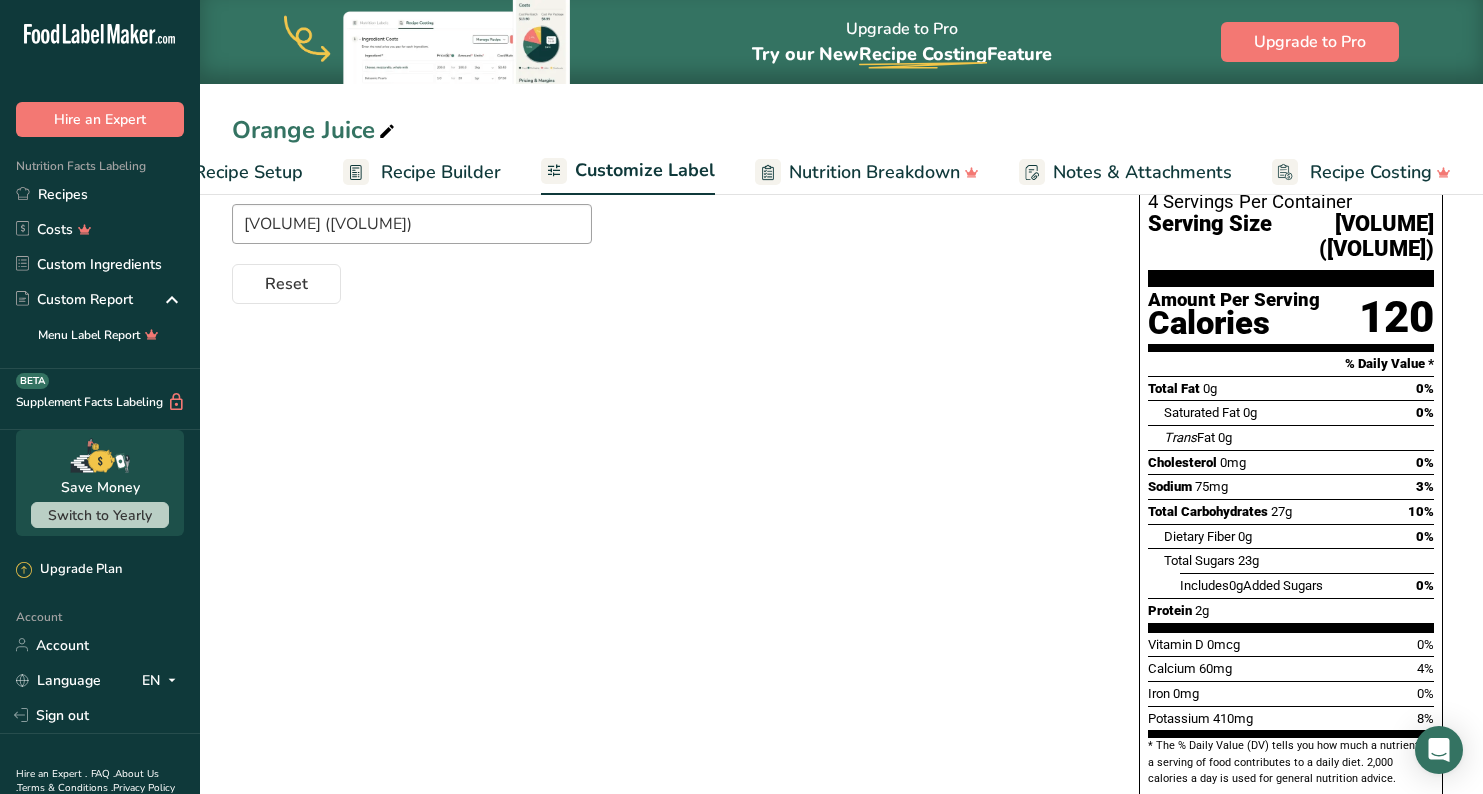 click on "Upgrade to Pro
Try our New
Recipe Costing
.a-29{fill:none;stroke-linecap:round;stroke-width:3px;}
Feature" at bounding box center (902, 42) 